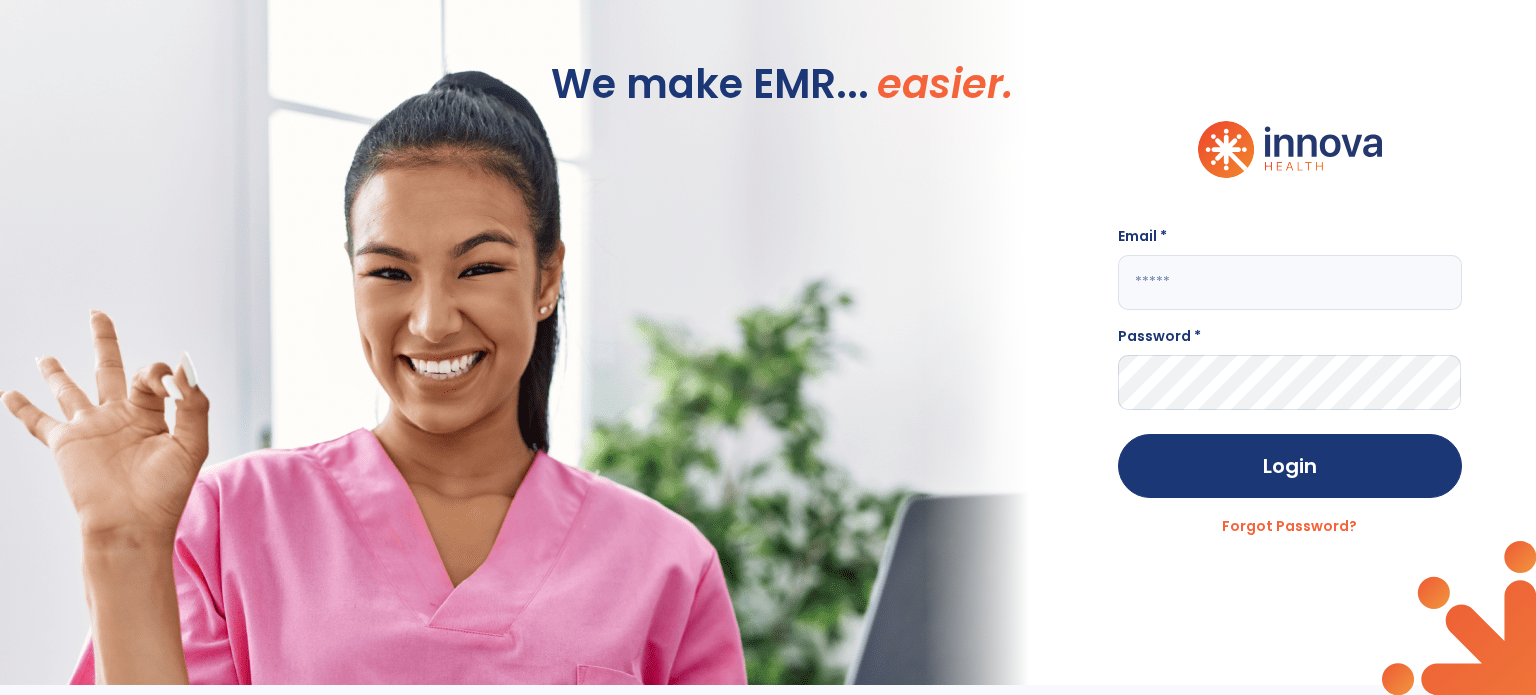 scroll, scrollTop: 0, scrollLeft: 0, axis: both 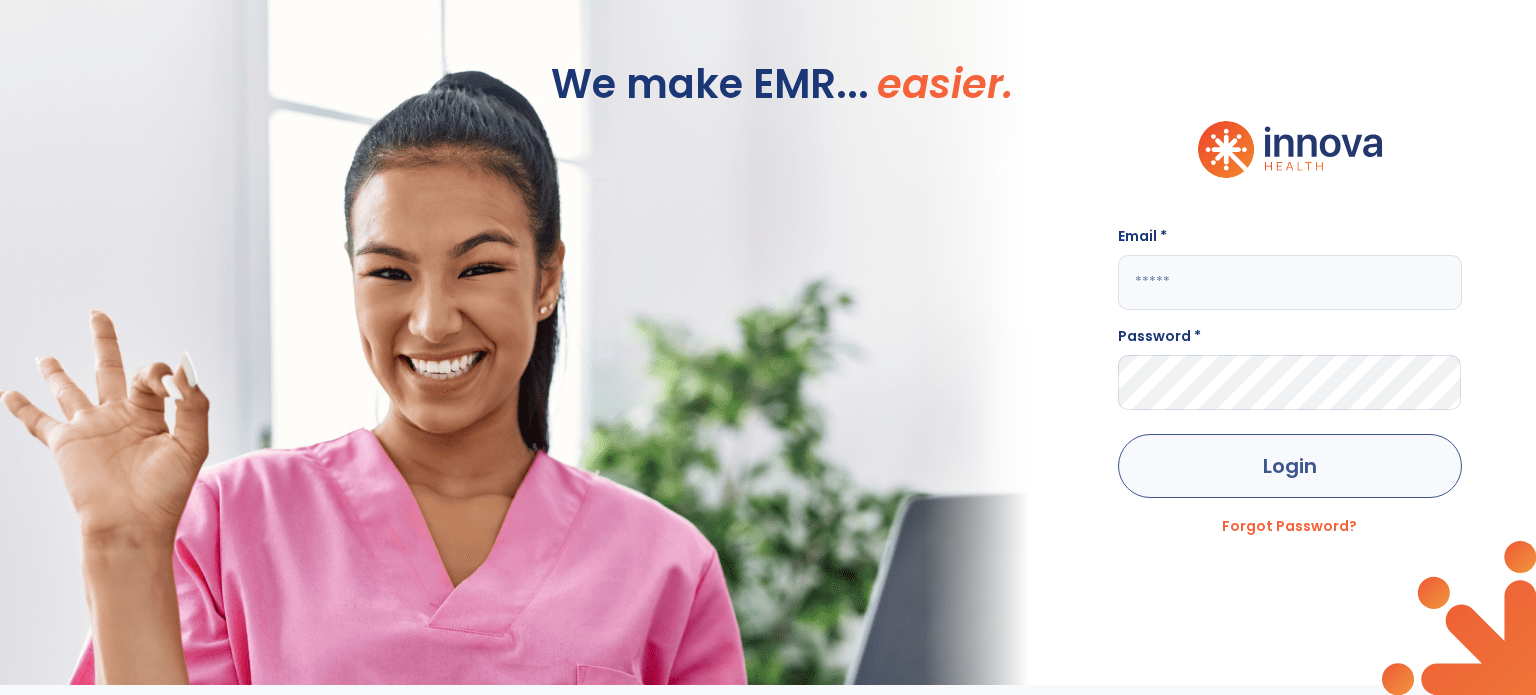 type on "**********" 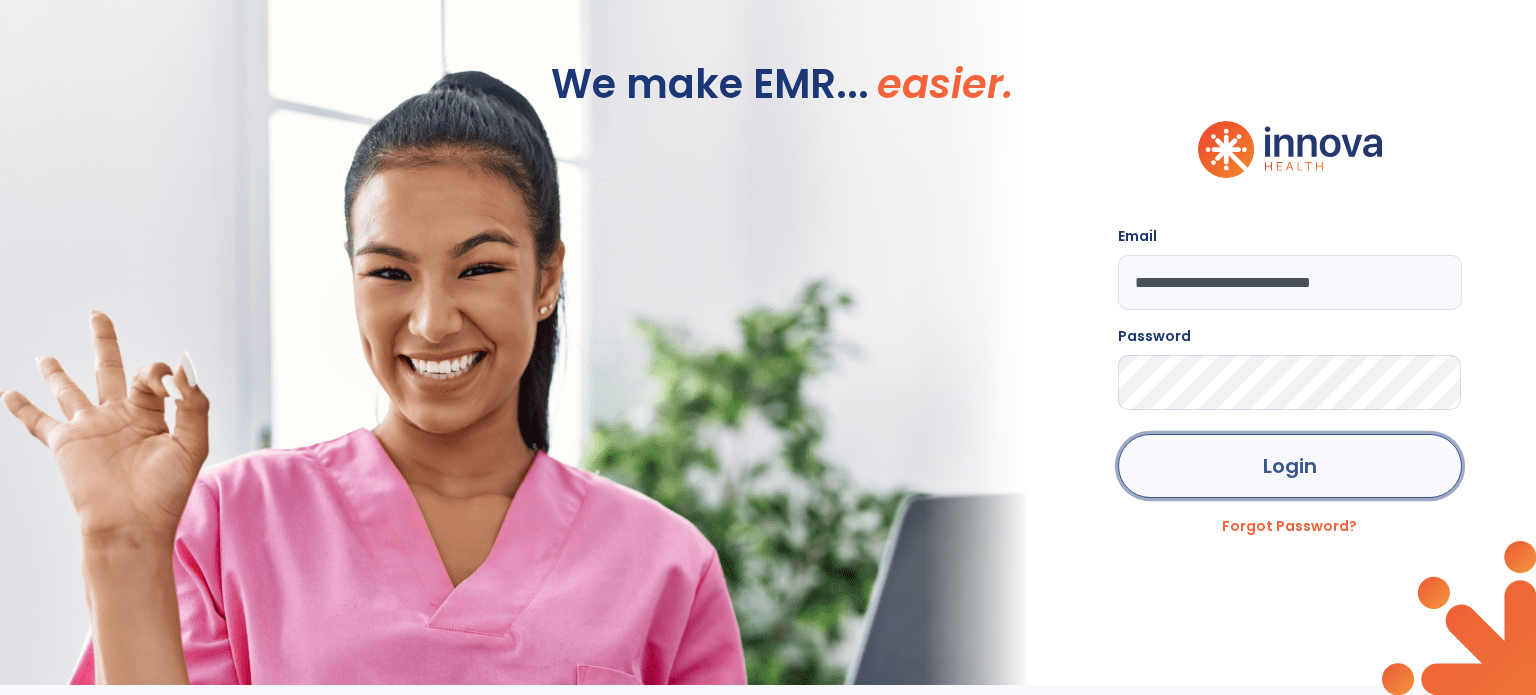 click on "Login" 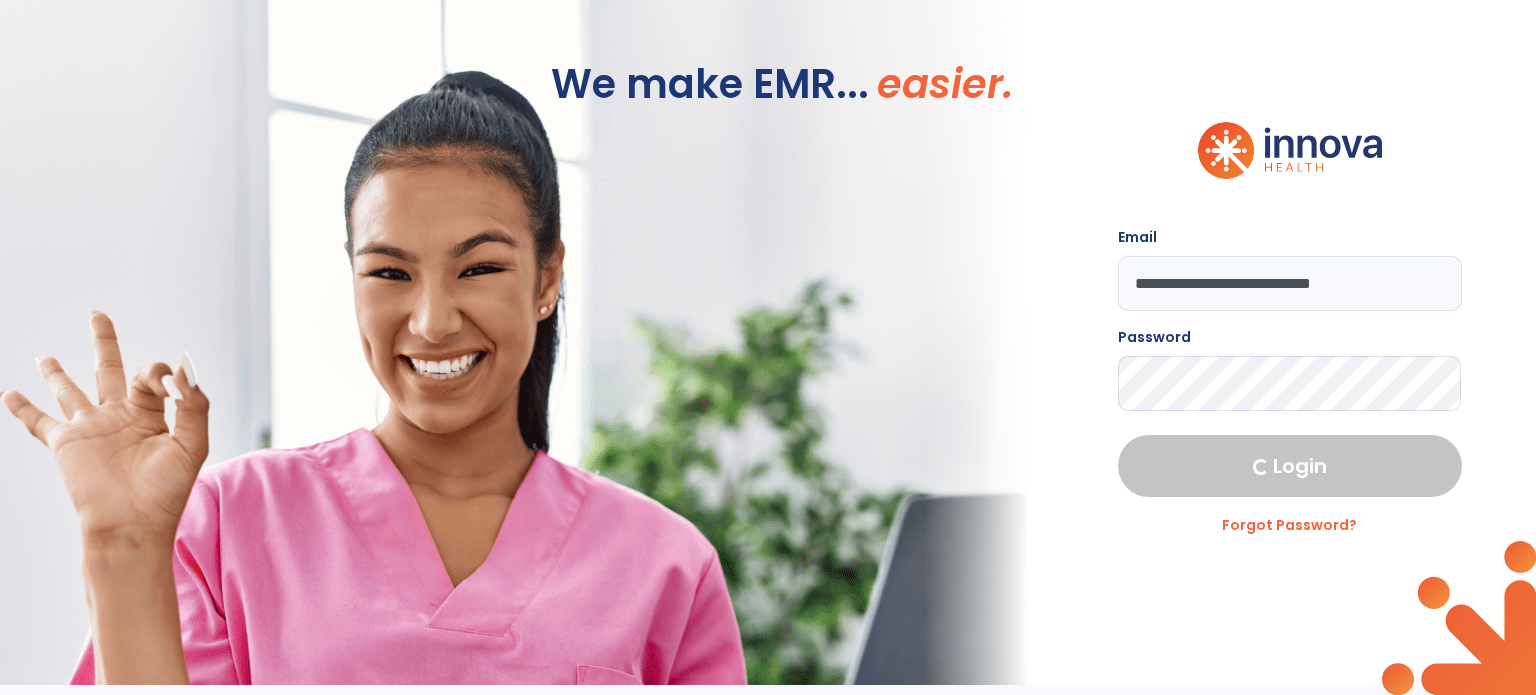 select on "***" 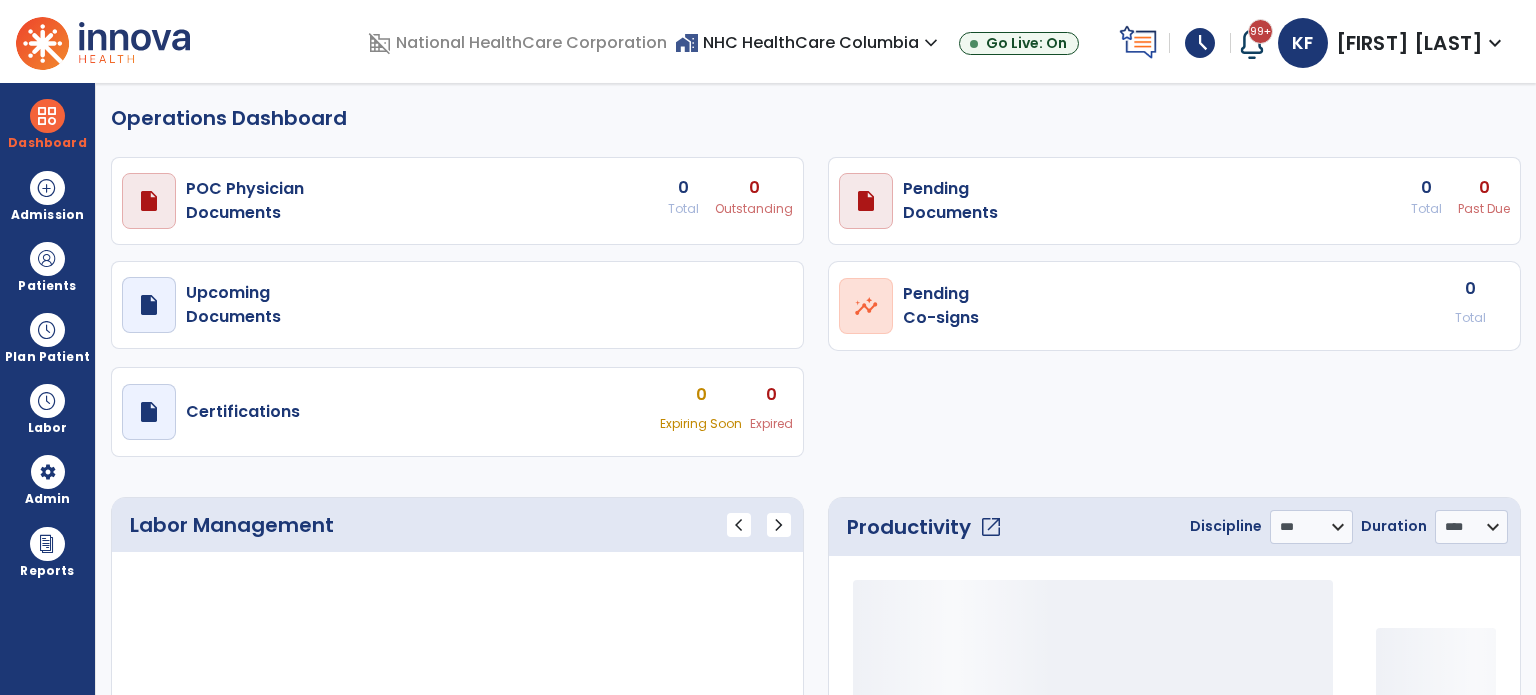 select on "***" 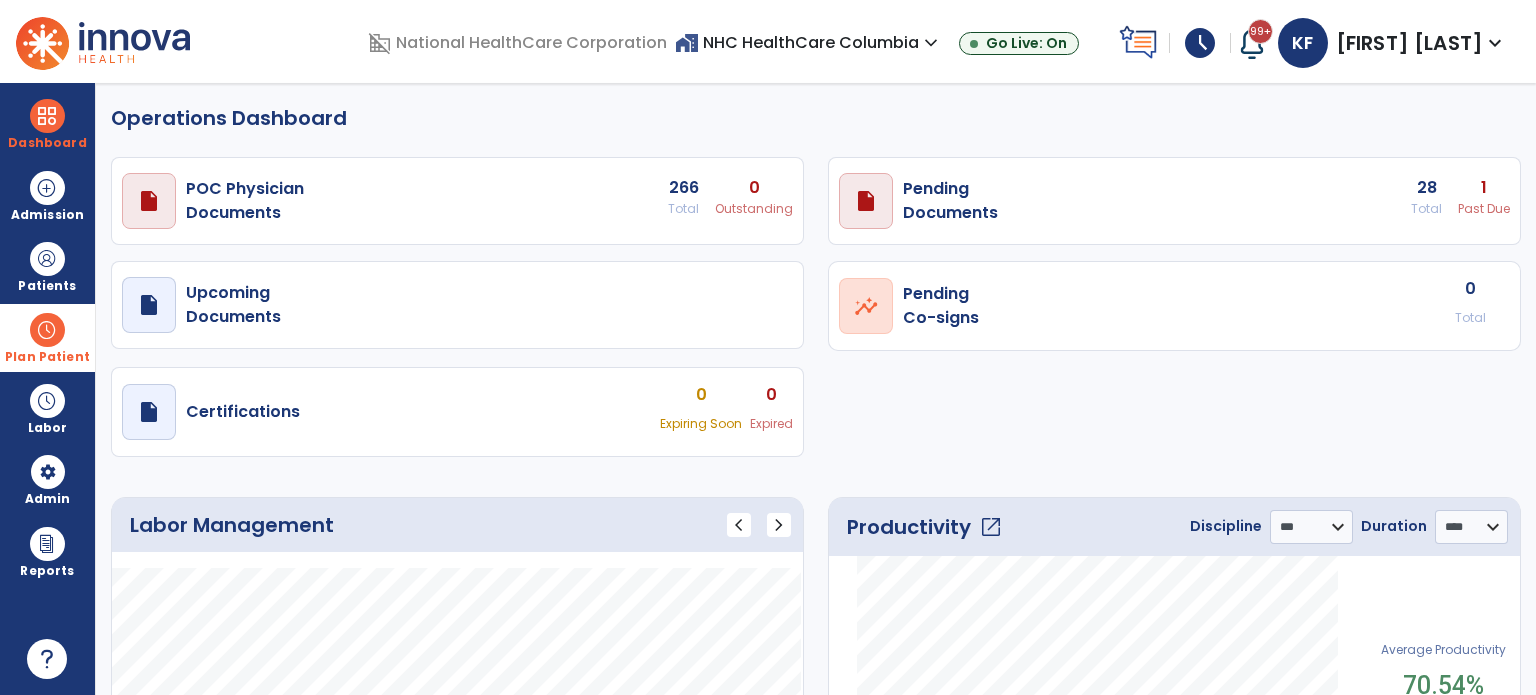 click on "Plan Patient" at bounding box center (47, 266) 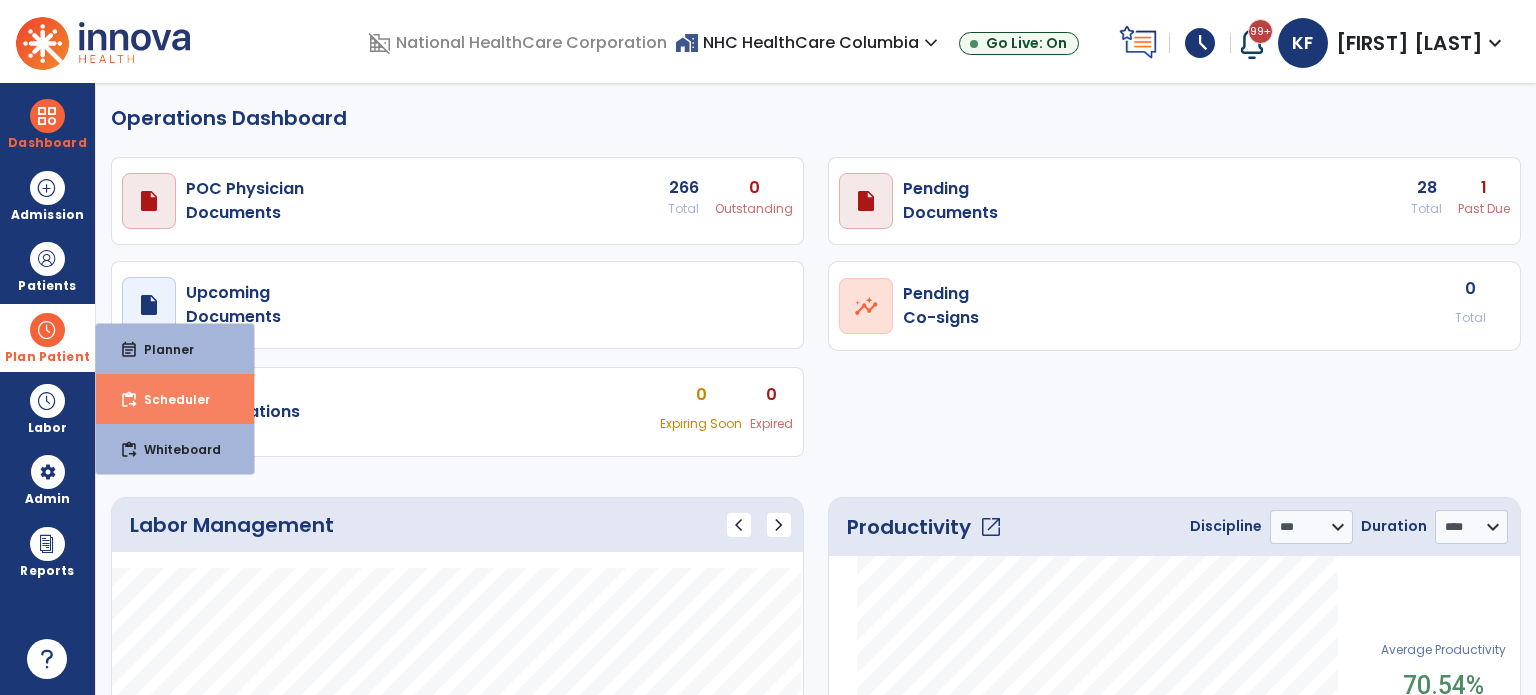click on "Scheduler" at bounding box center (169, 399) 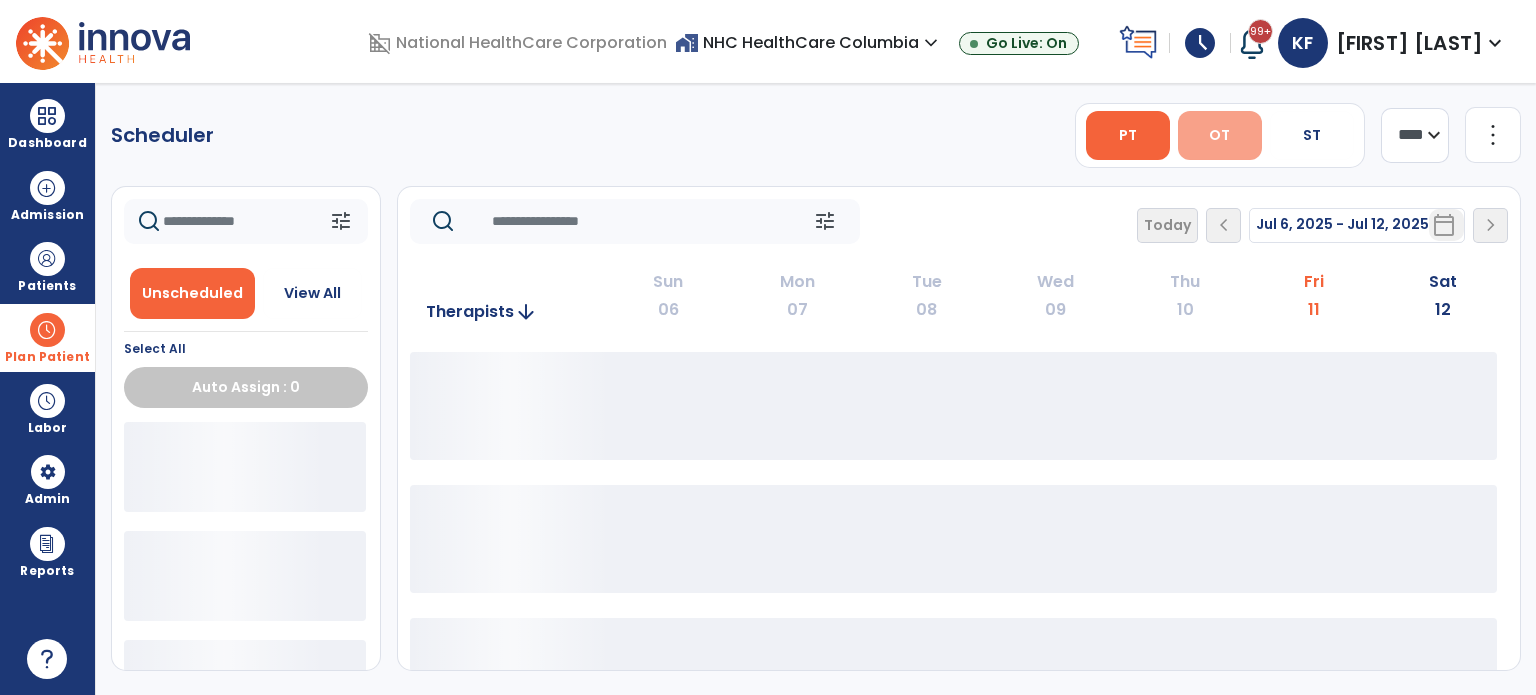 click on "OT" at bounding box center [1220, 135] 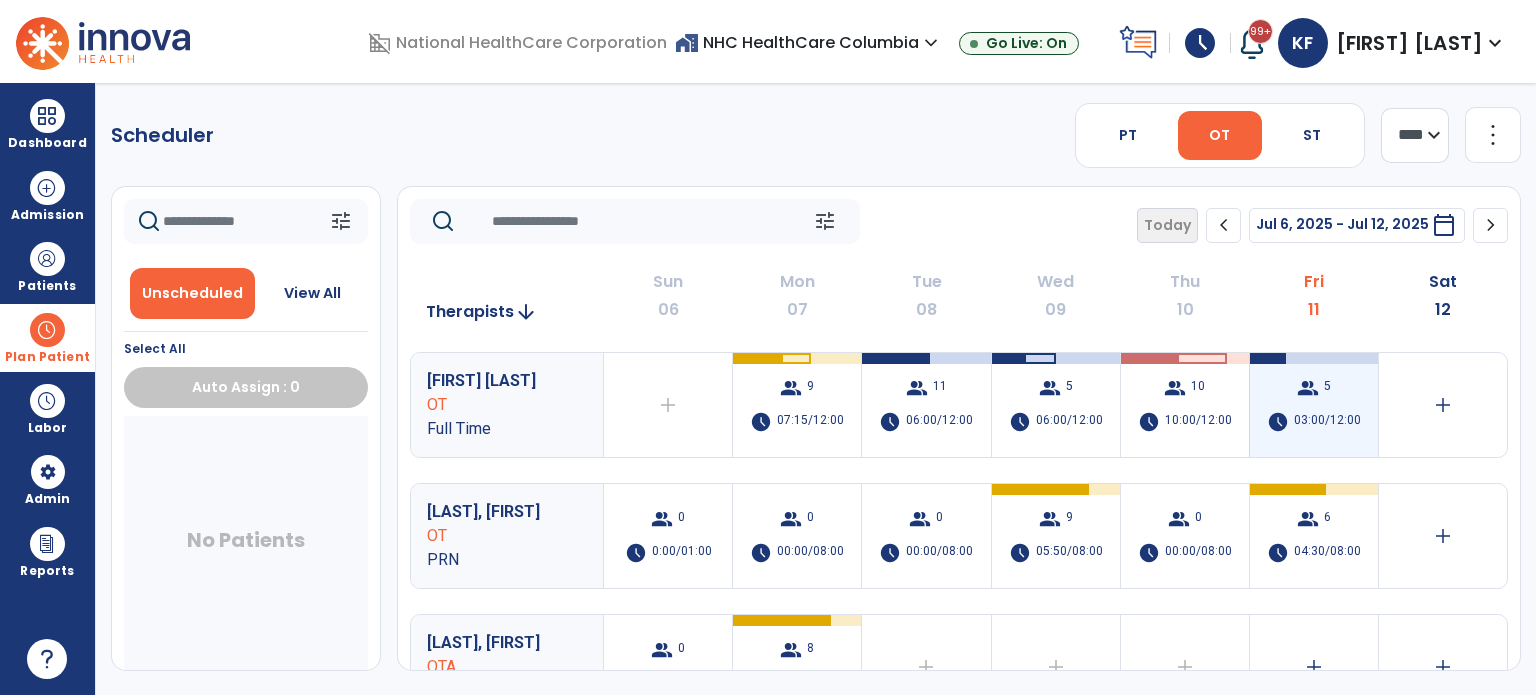 click on "group  5  schedule  03:00/12:00" at bounding box center (1314, 405) 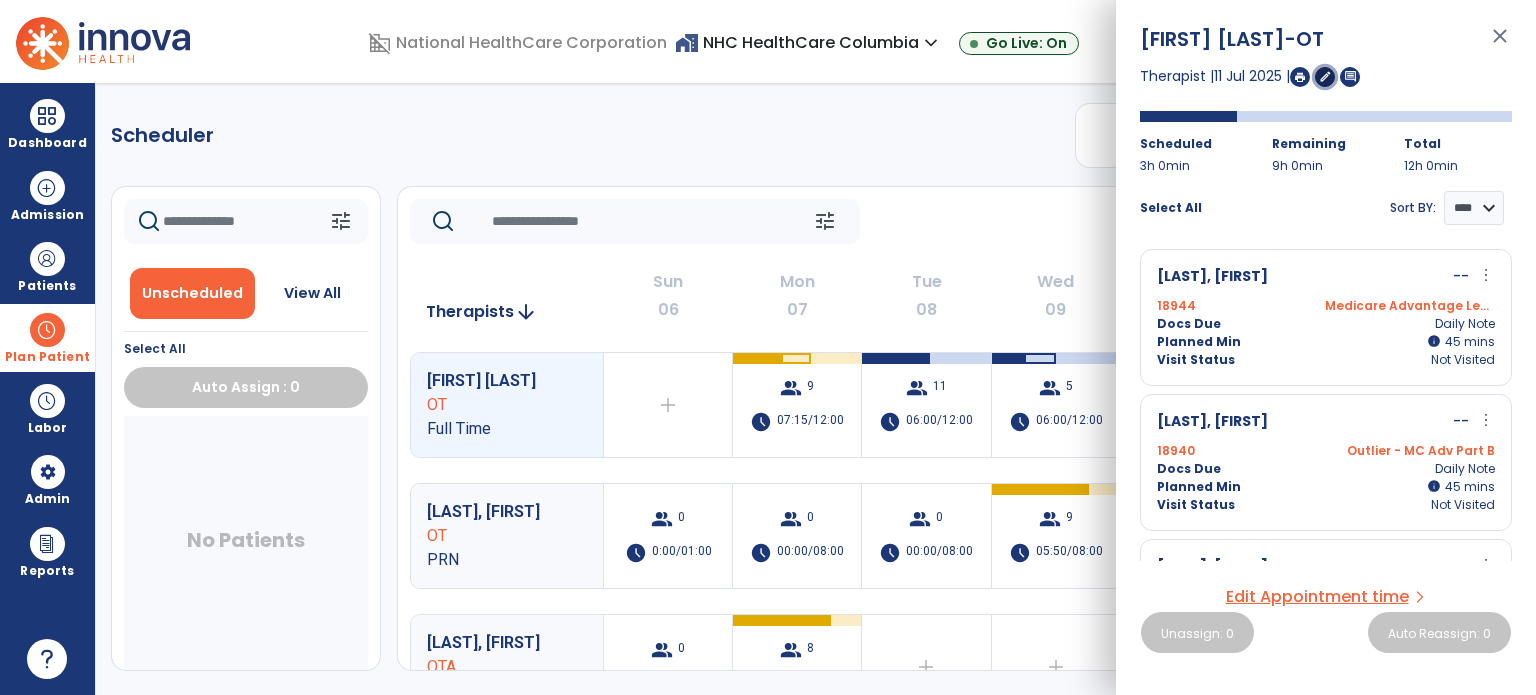 click on "edit" at bounding box center (1325, 76) 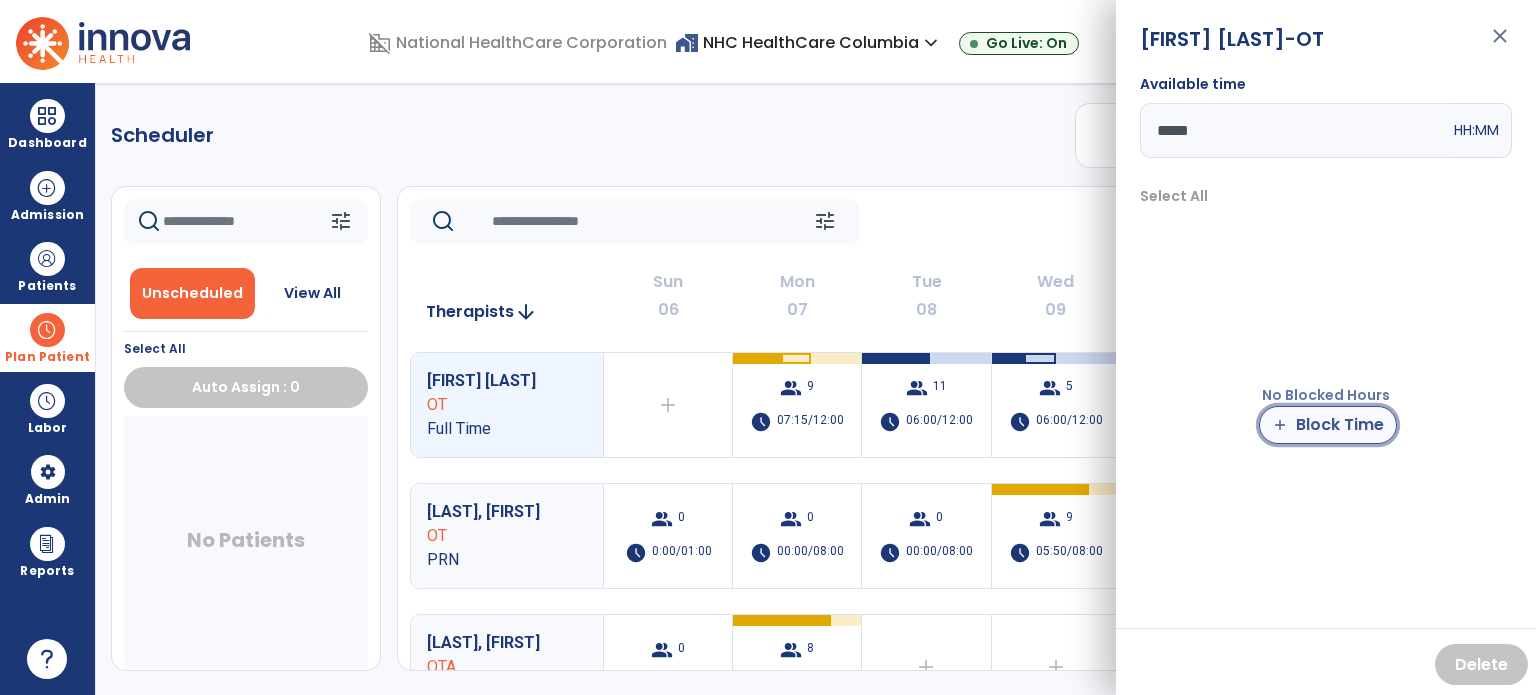 click on "add   Block Time" at bounding box center [1328, 425] 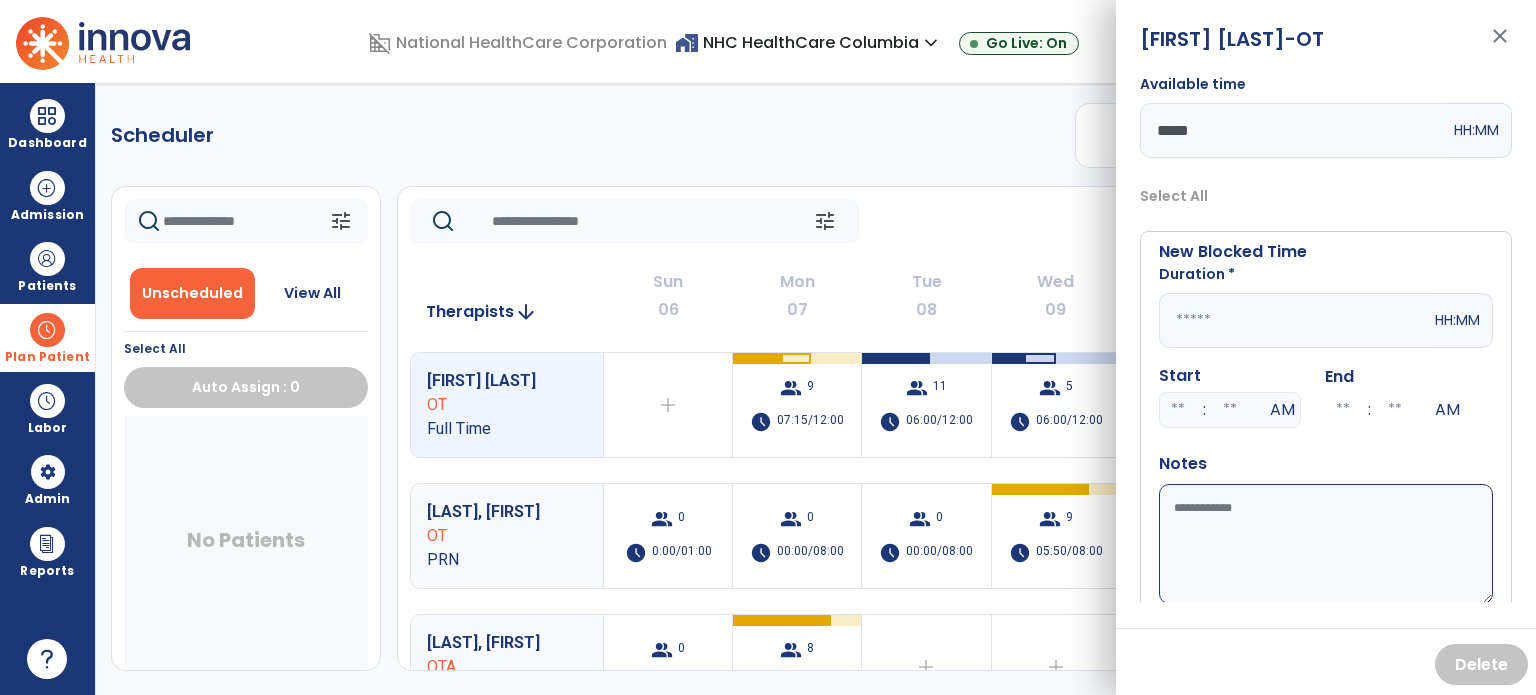 click at bounding box center [1295, 320] 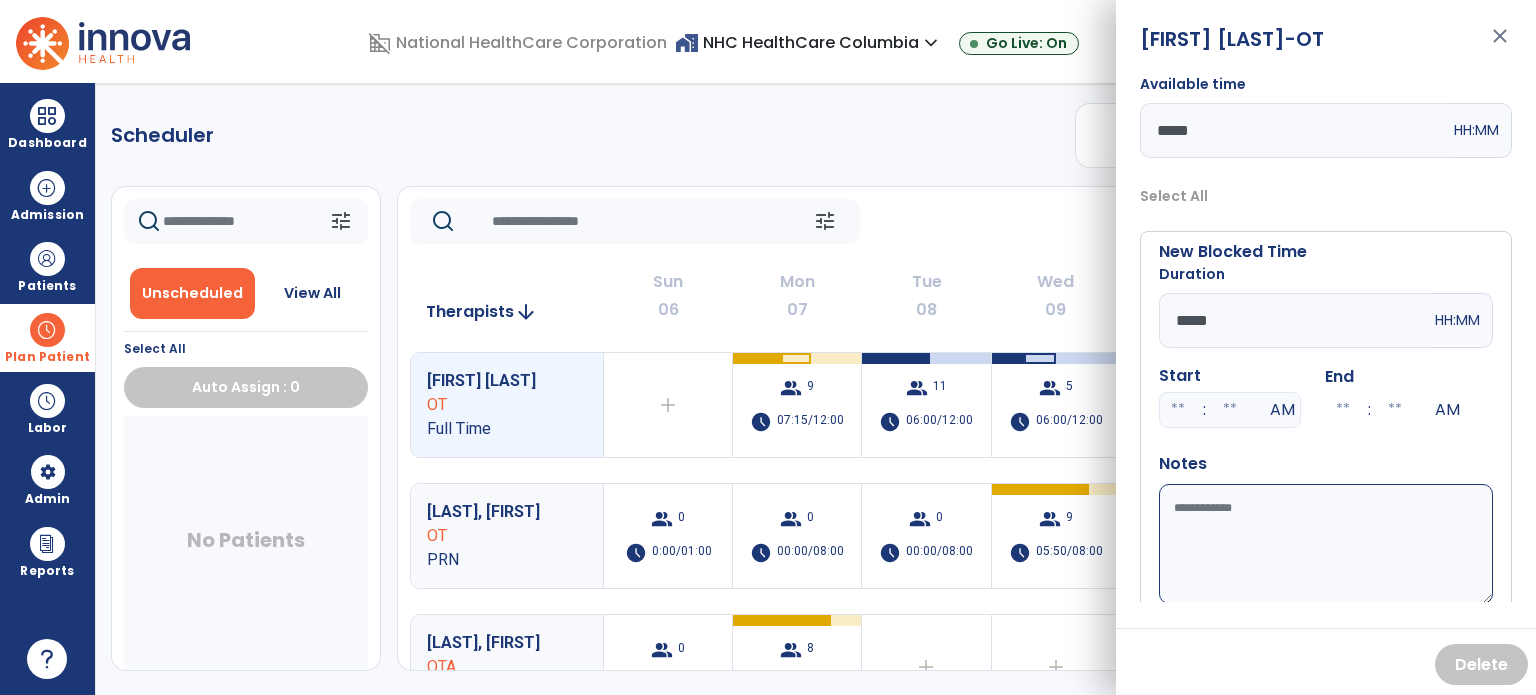 type on "*****" 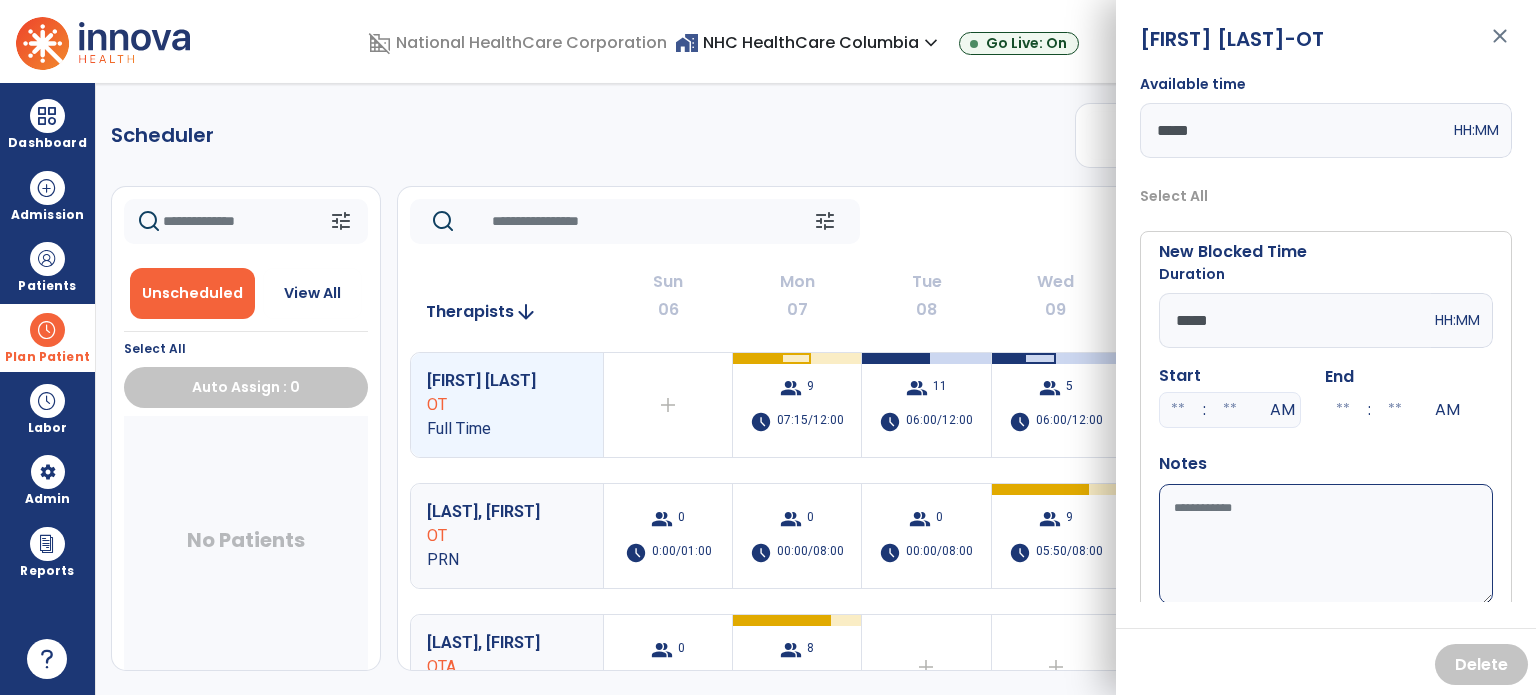 click at bounding box center [1178, 410] 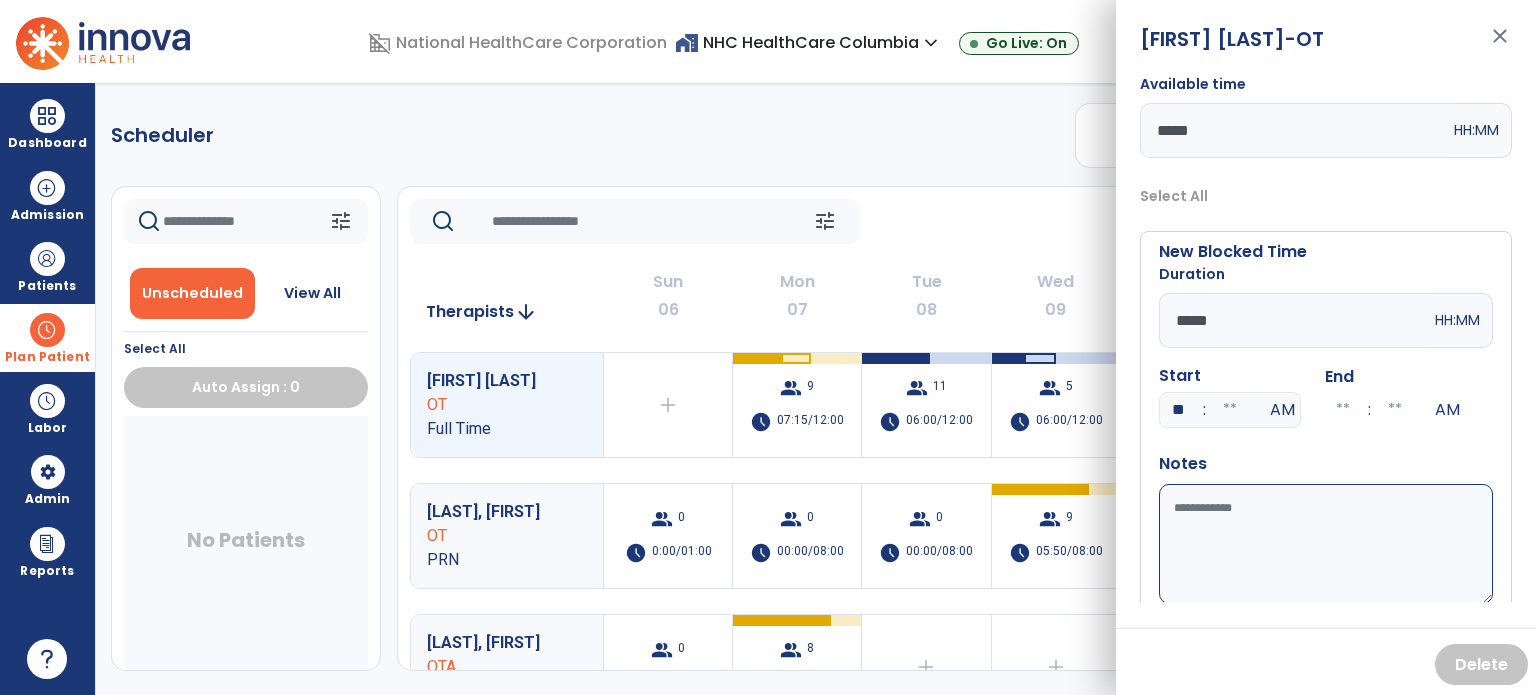 type on "**" 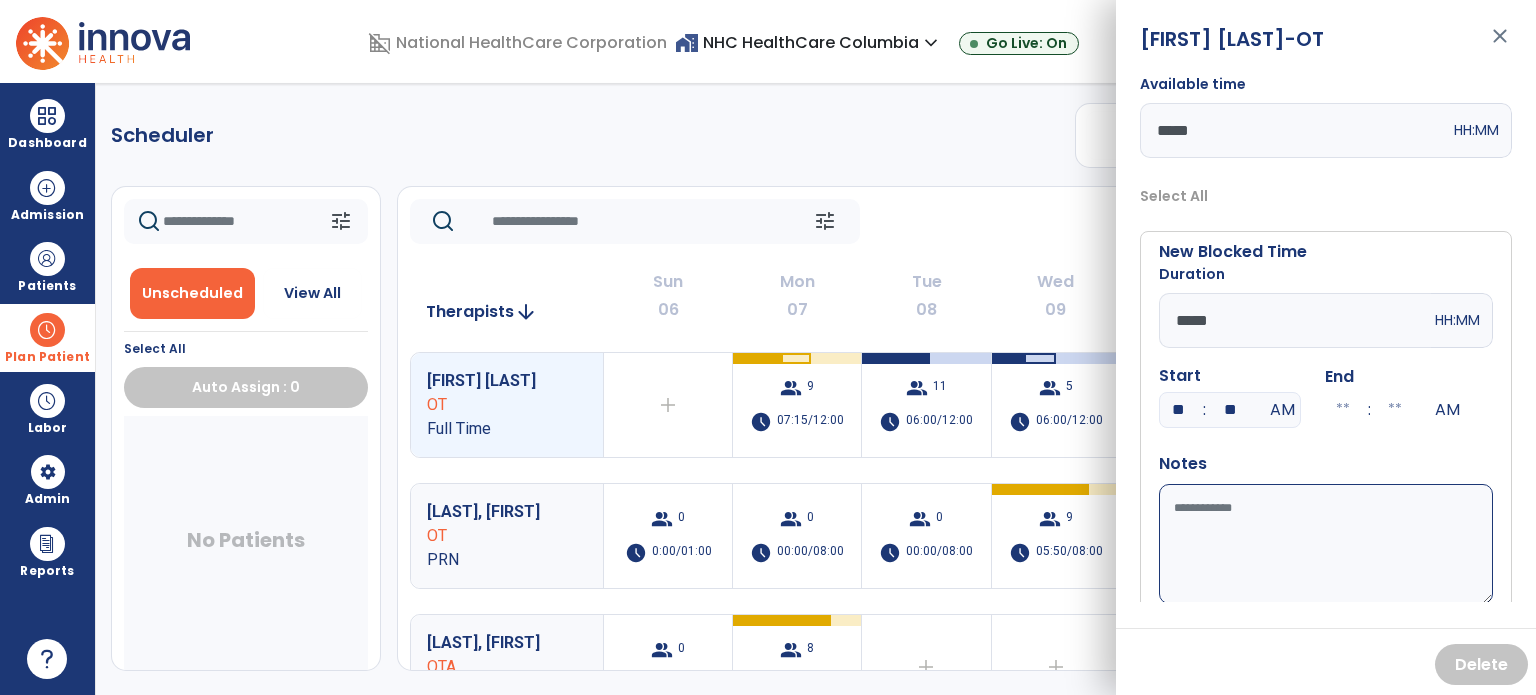 type on "**" 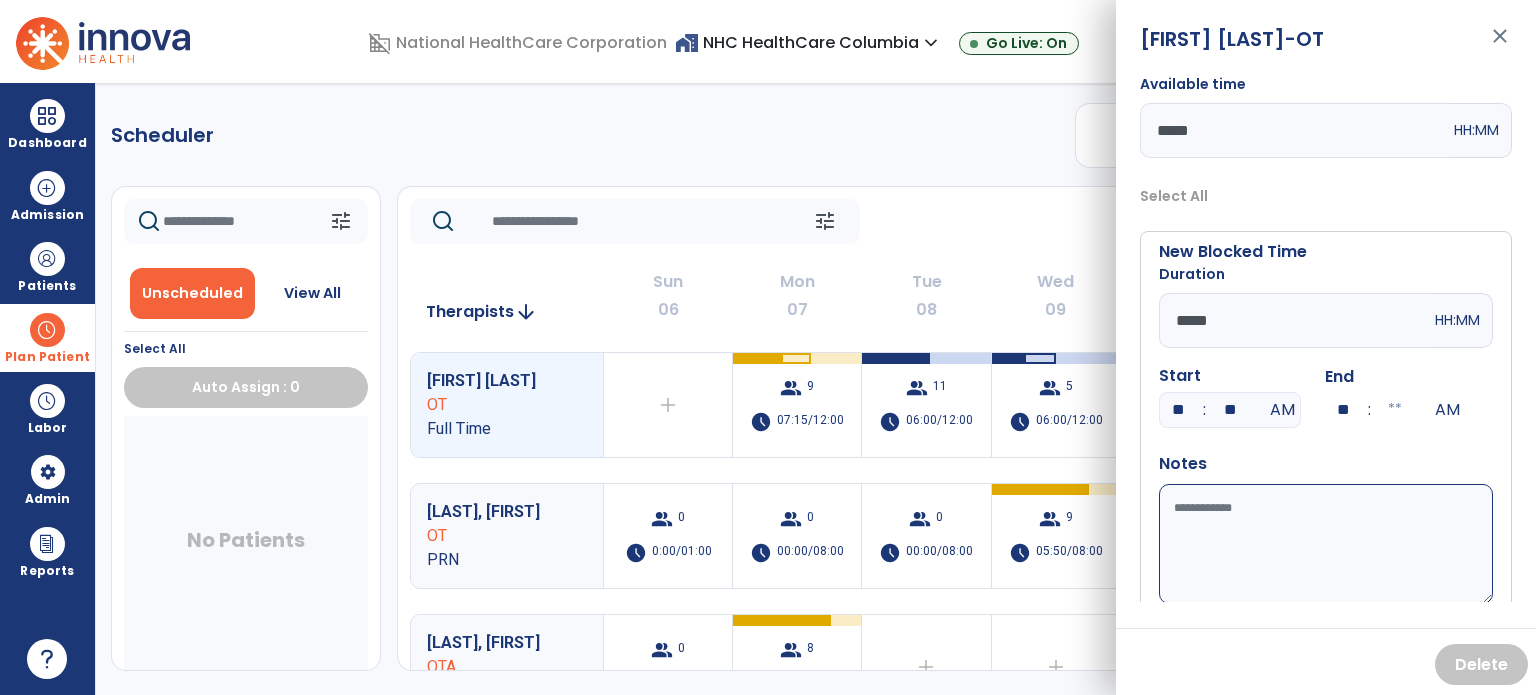 type on "**" 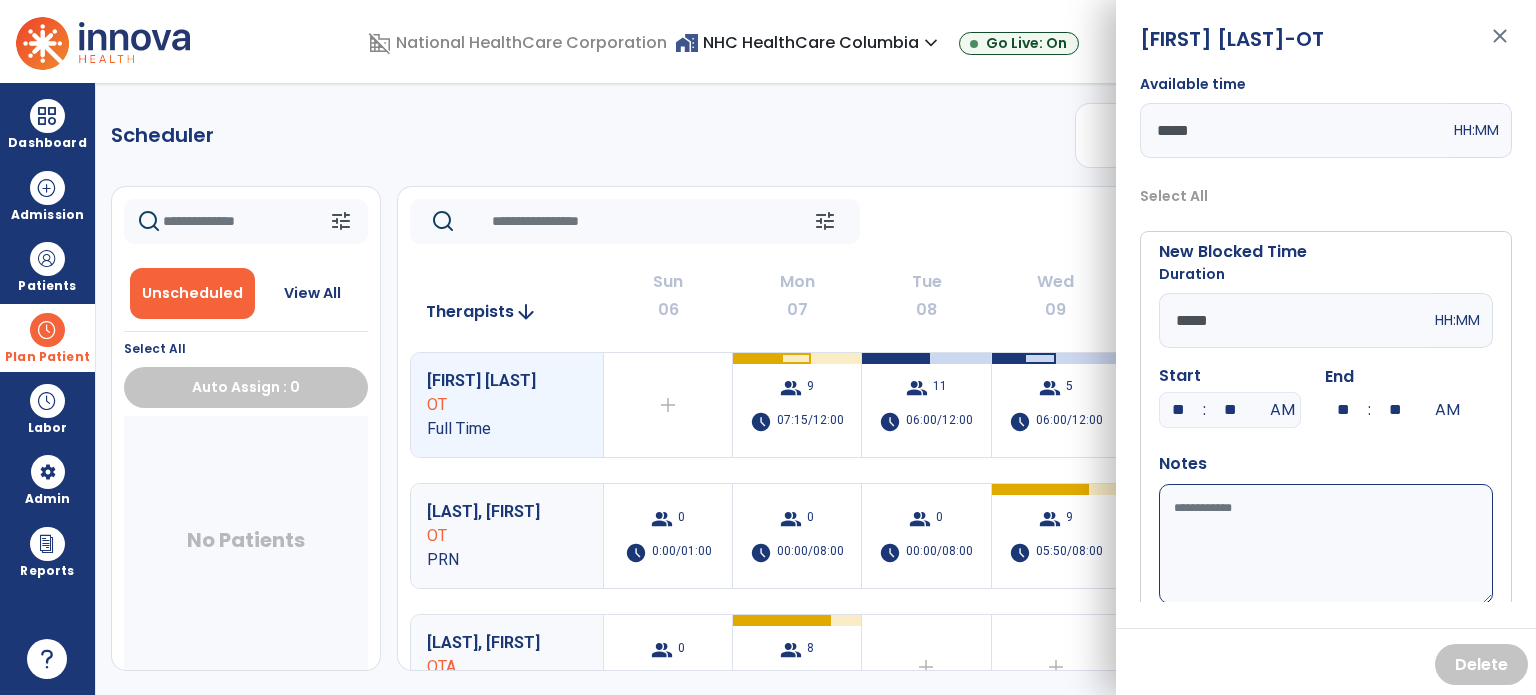 click on "Available time" at bounding box center [1326, 544] 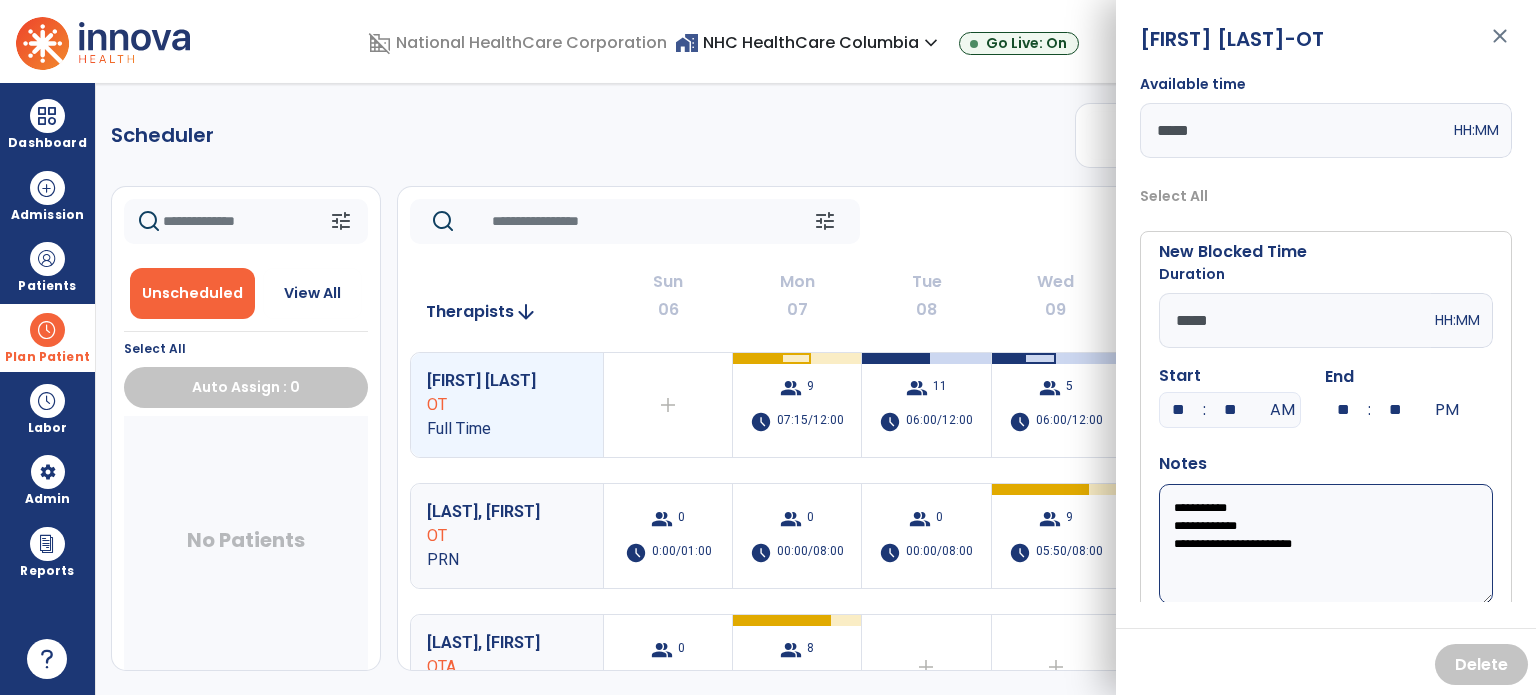scroll, scrollTop: 56, scrollLeft: 0, axis: vertical 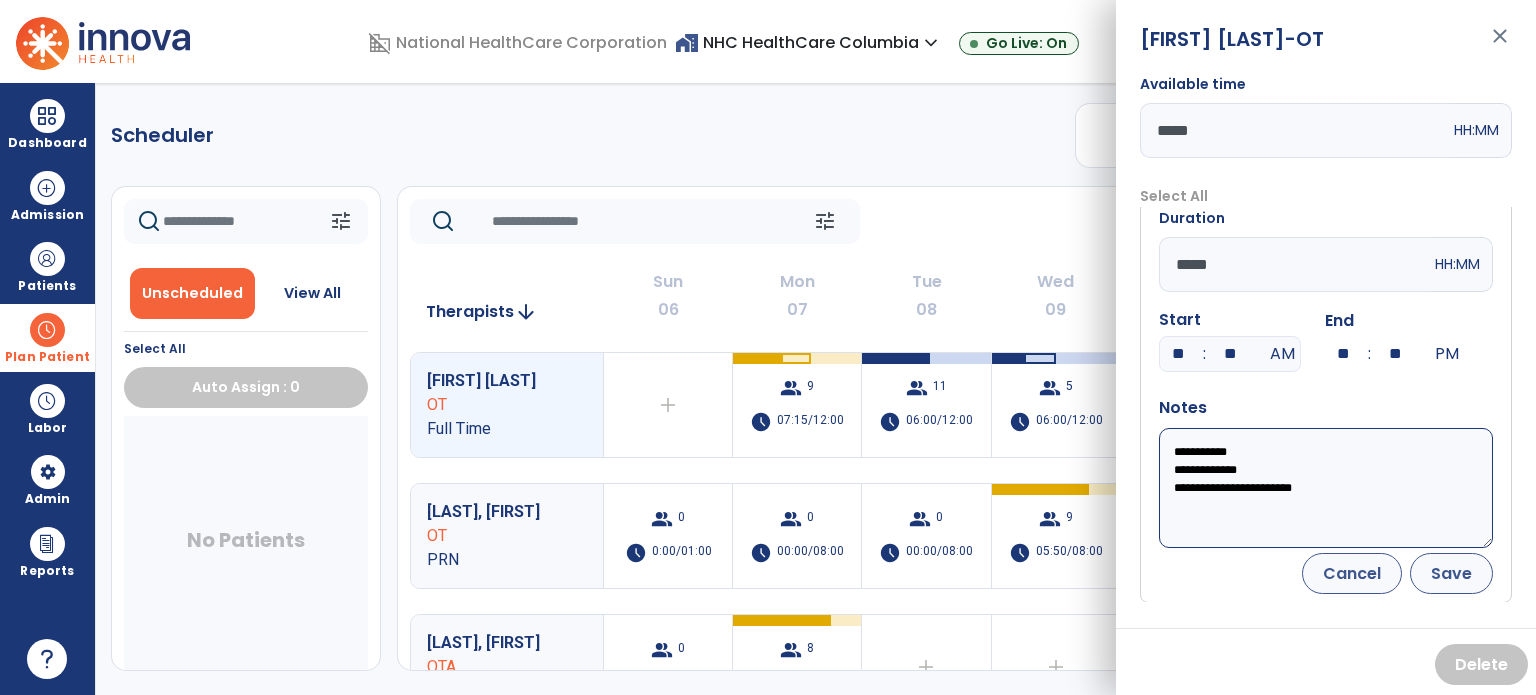type on "**********" 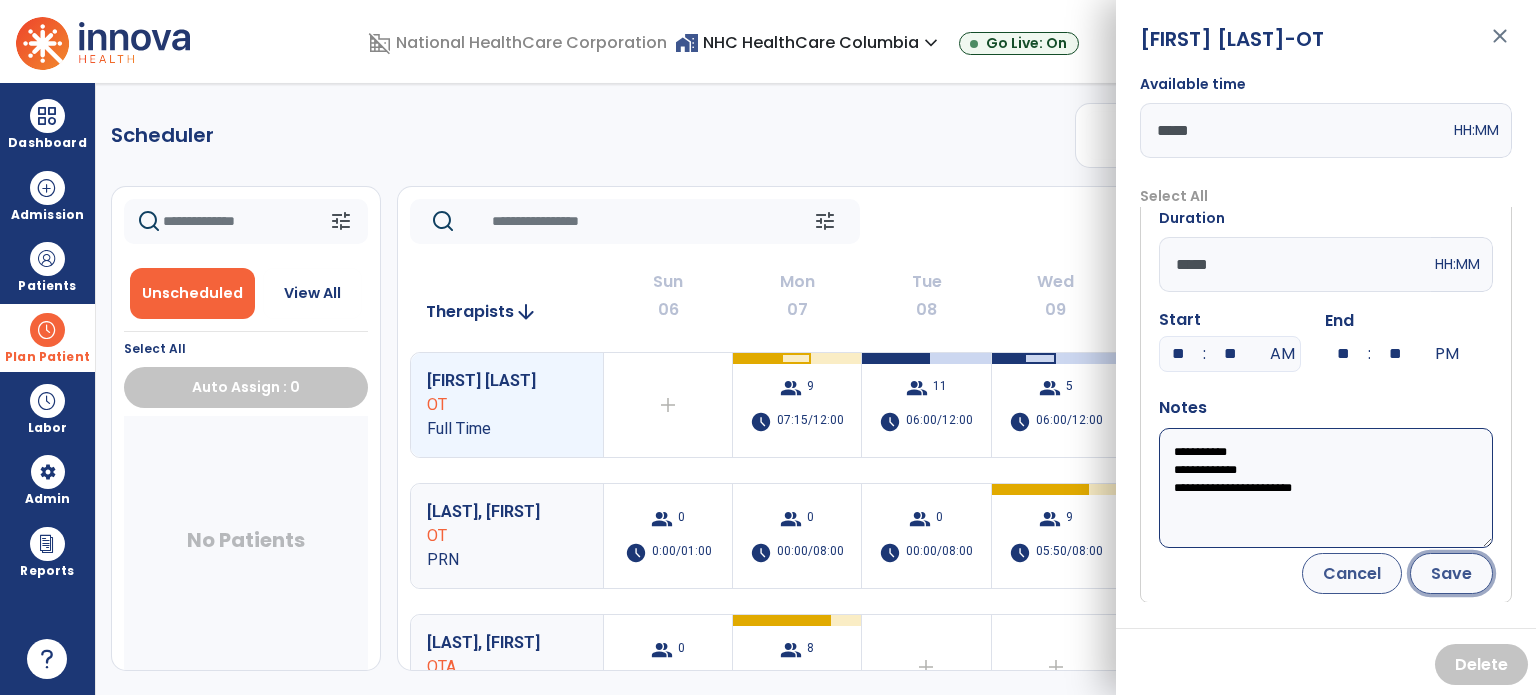click on "Save" at bounding box center (1451, 573) 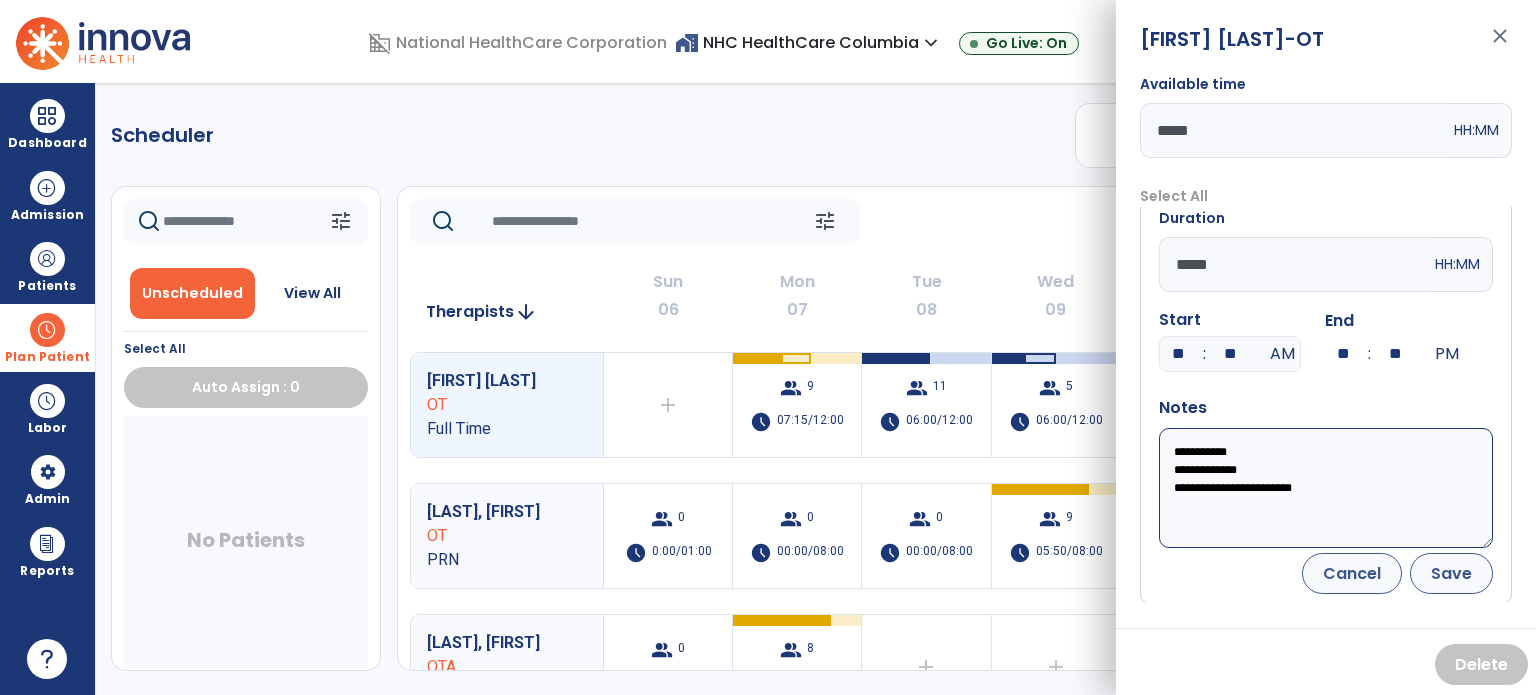 scroll, scrollTop: 0, scrollLeft: 0, axis: both 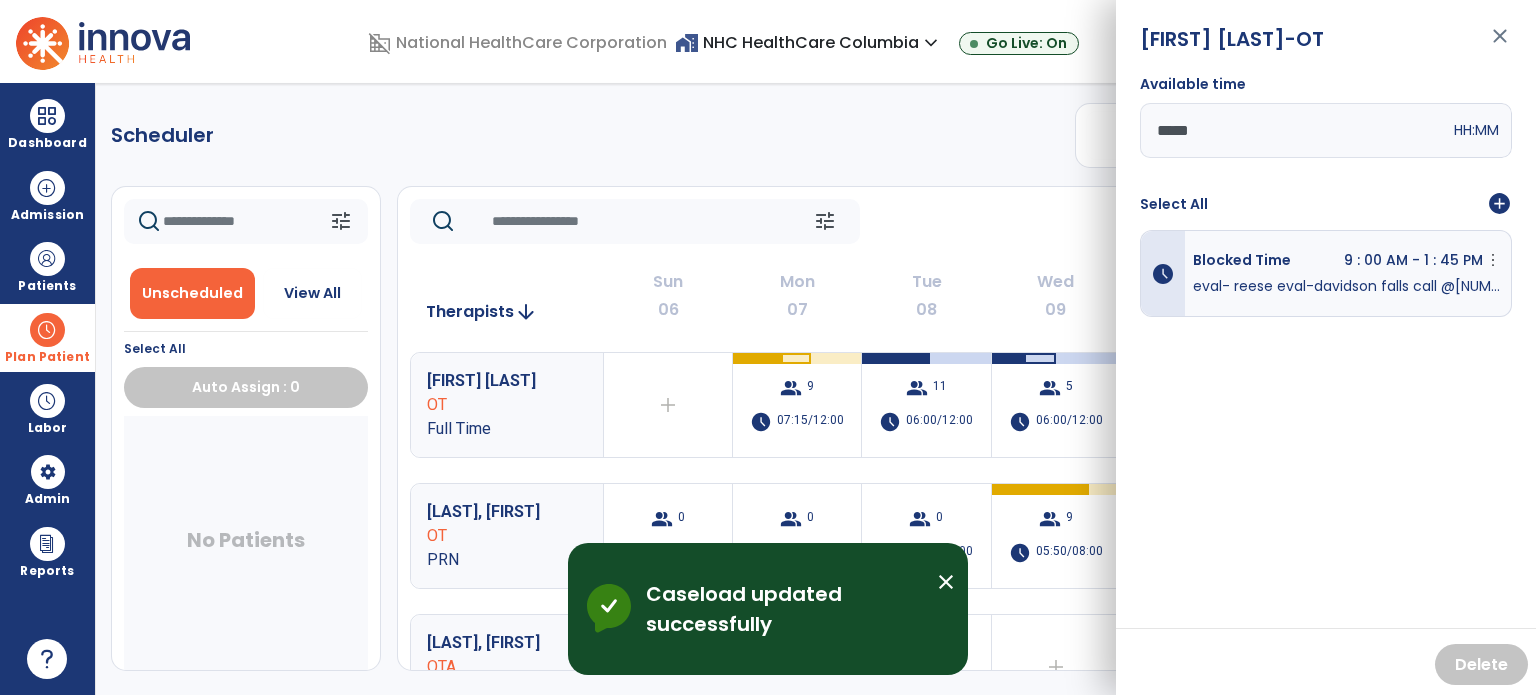 click on "close" at bounding box center [1500, 45] 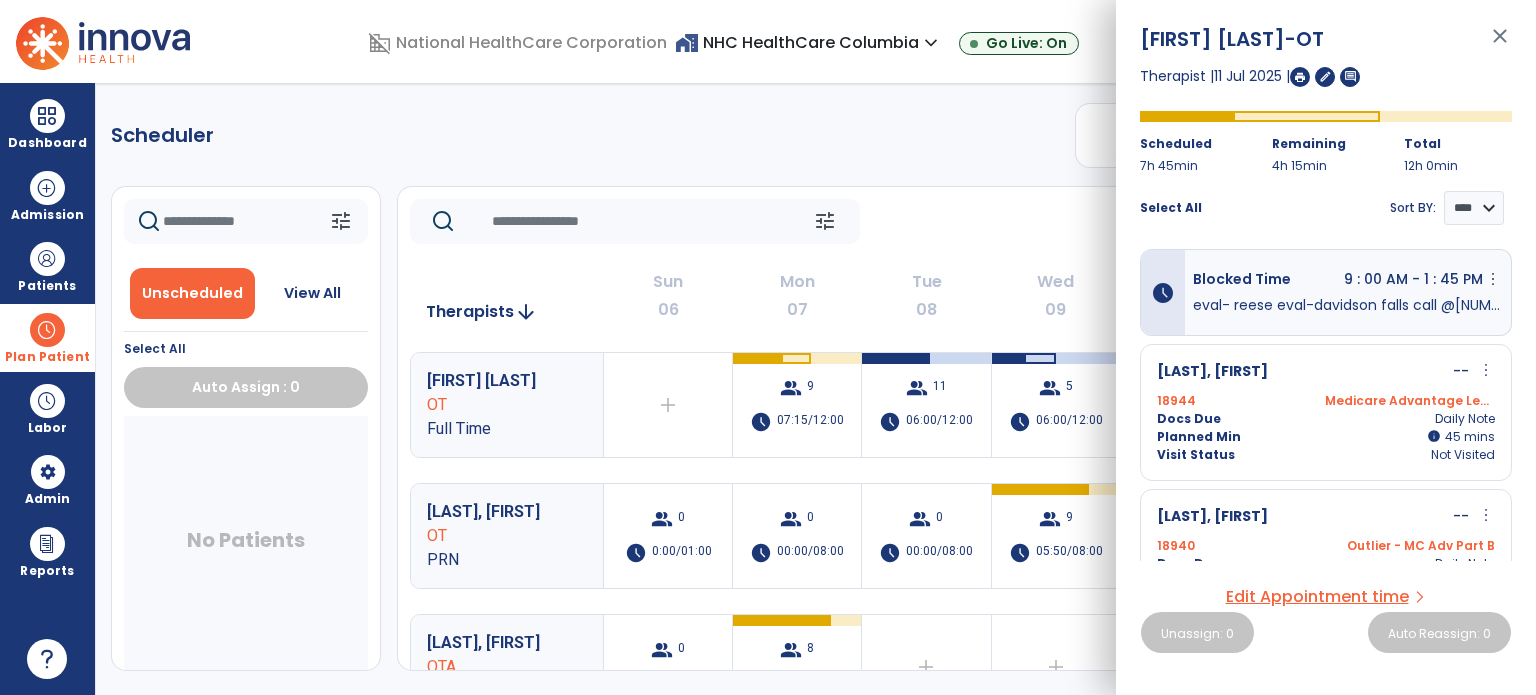 click on "close" at bounding box center [1500, 45] 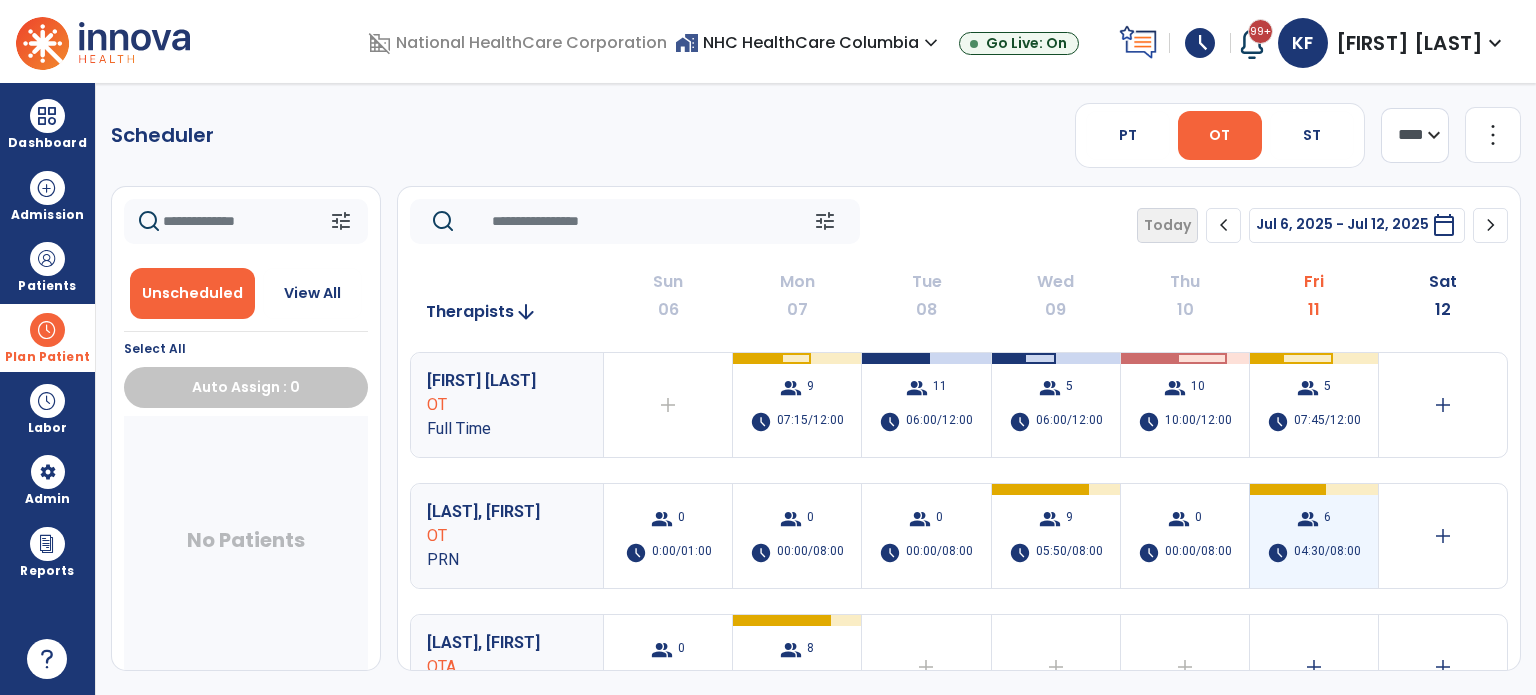 click on "group  6  schedule  04:30/08:00" at bounding box center (1314, 536) 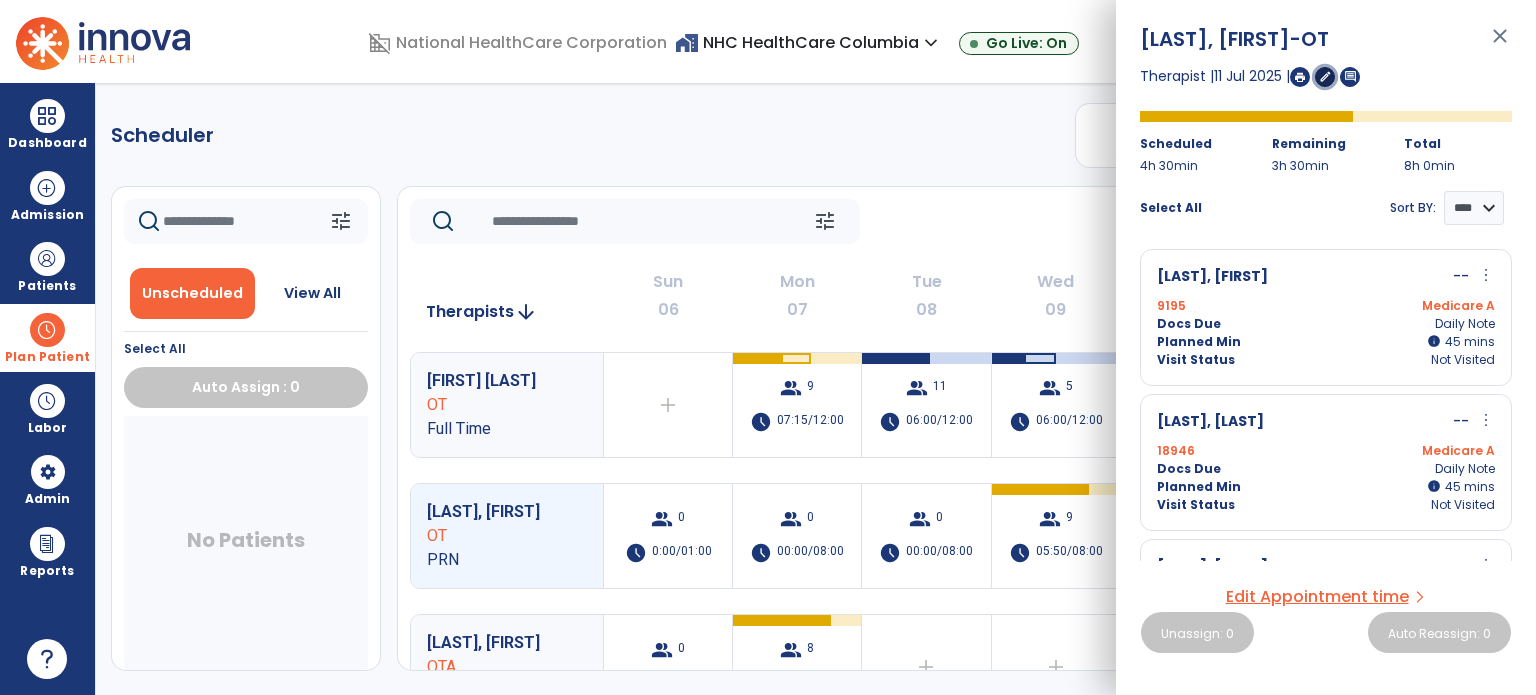click on "edit" at bounding box center [1325, 76] 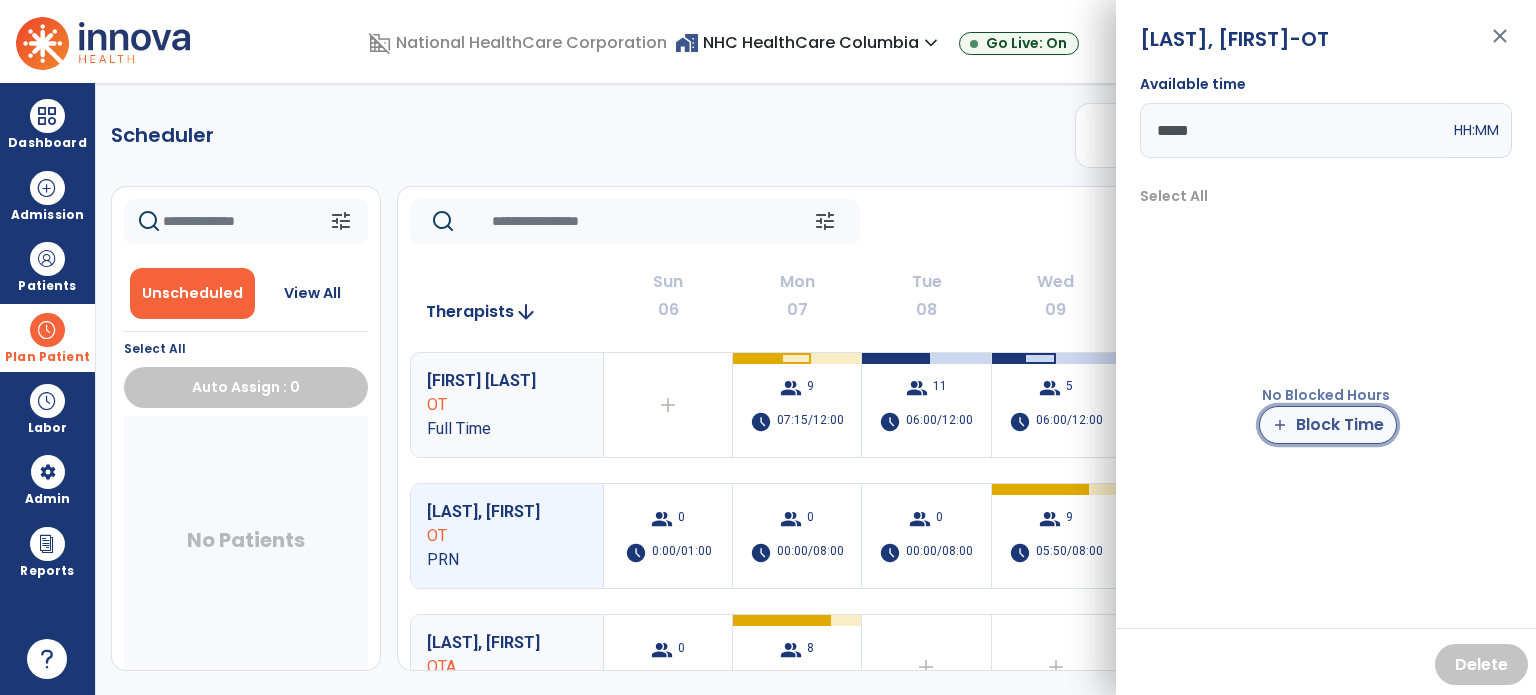click on "add   Block Time" at bounding box center (1328, 425) 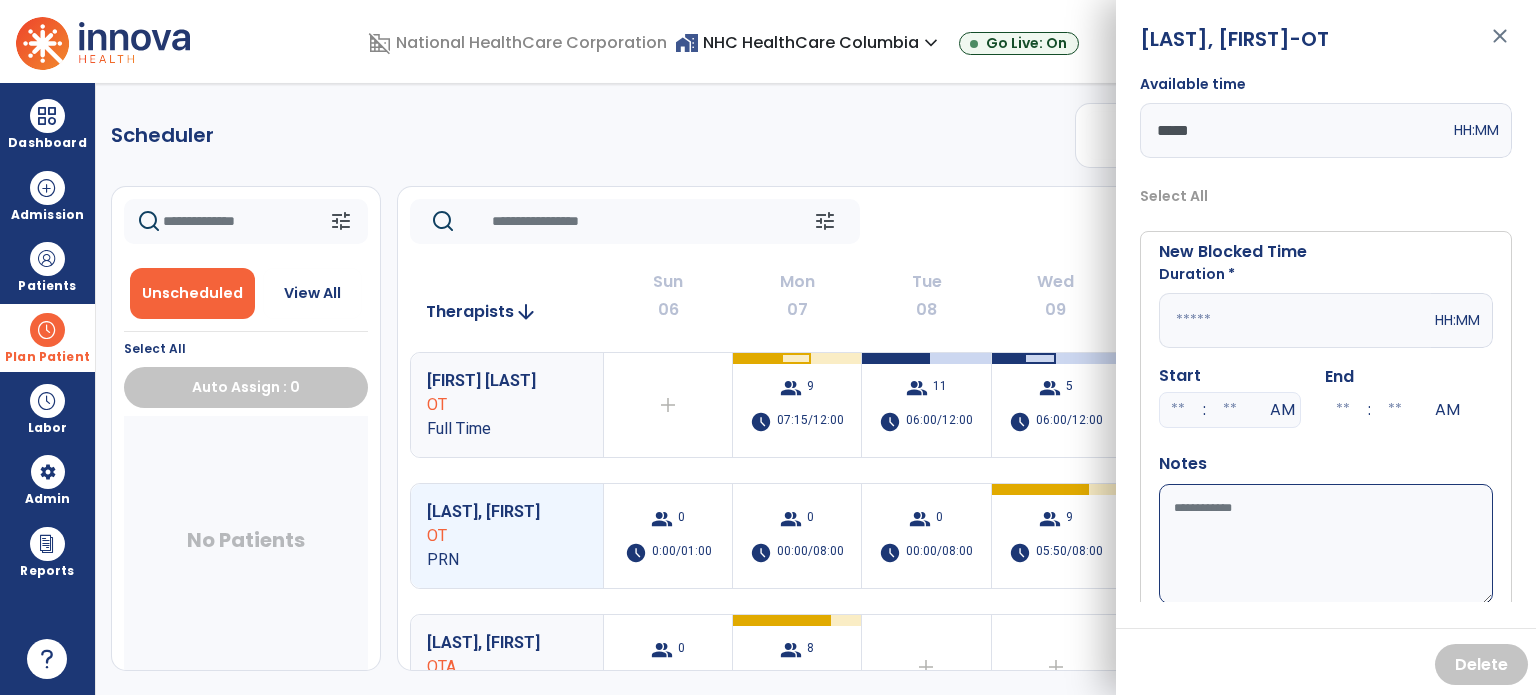 click at bounding box center (1295, 320) 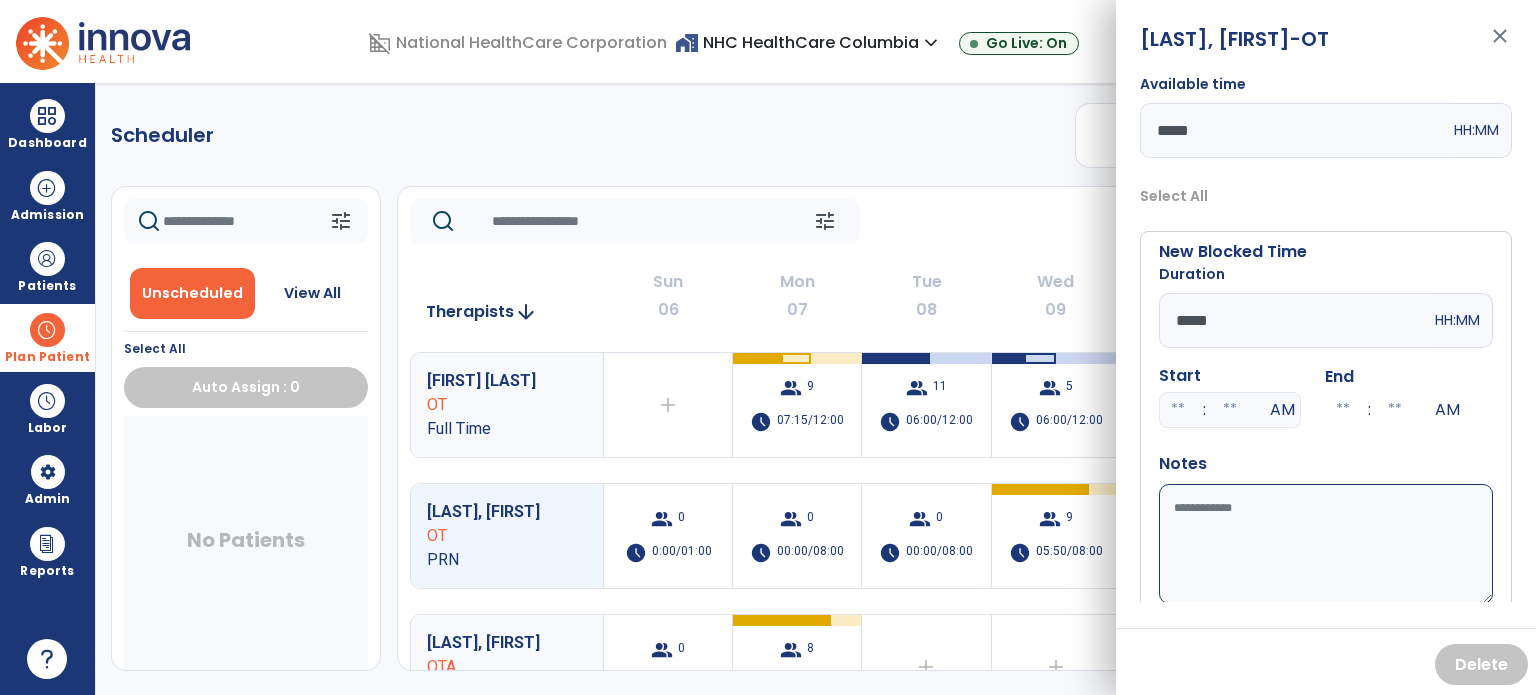 type on "*****" 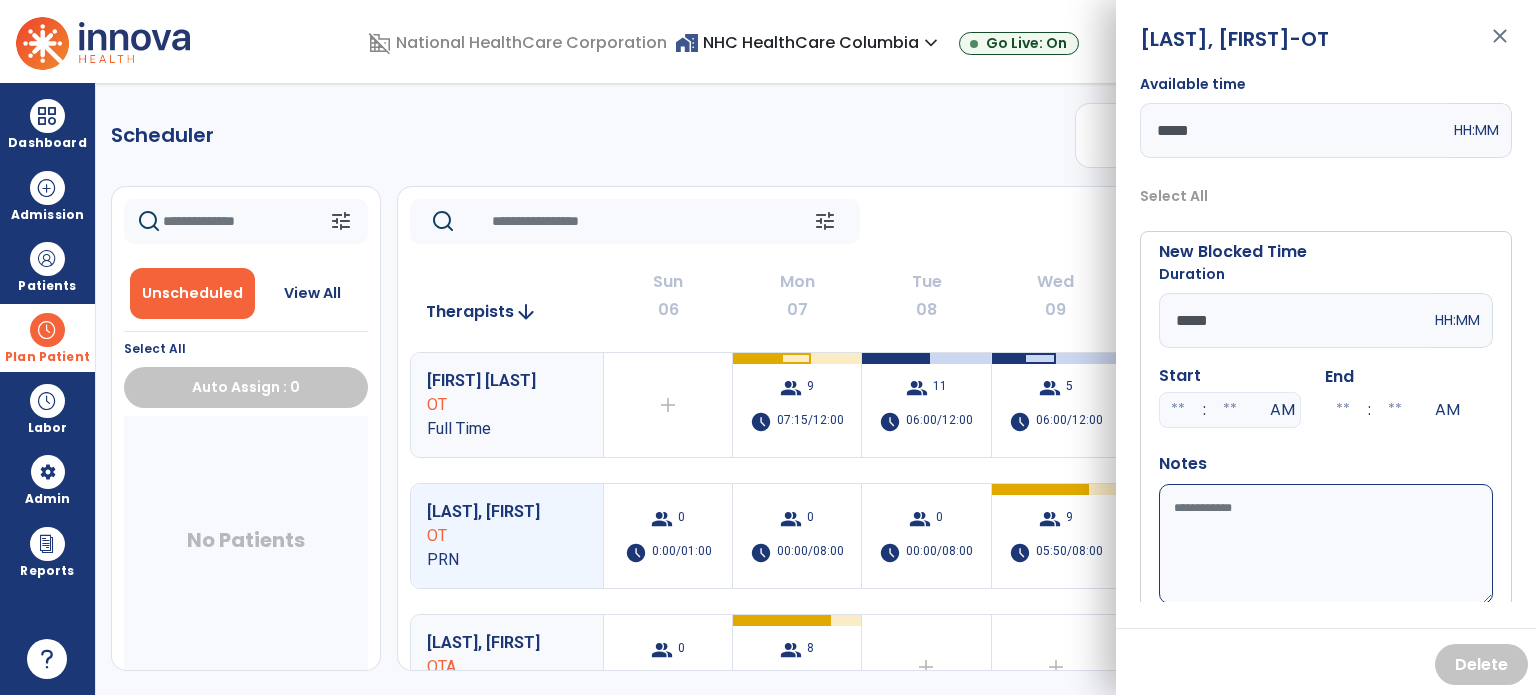 click at bounding box center [1178, 410] 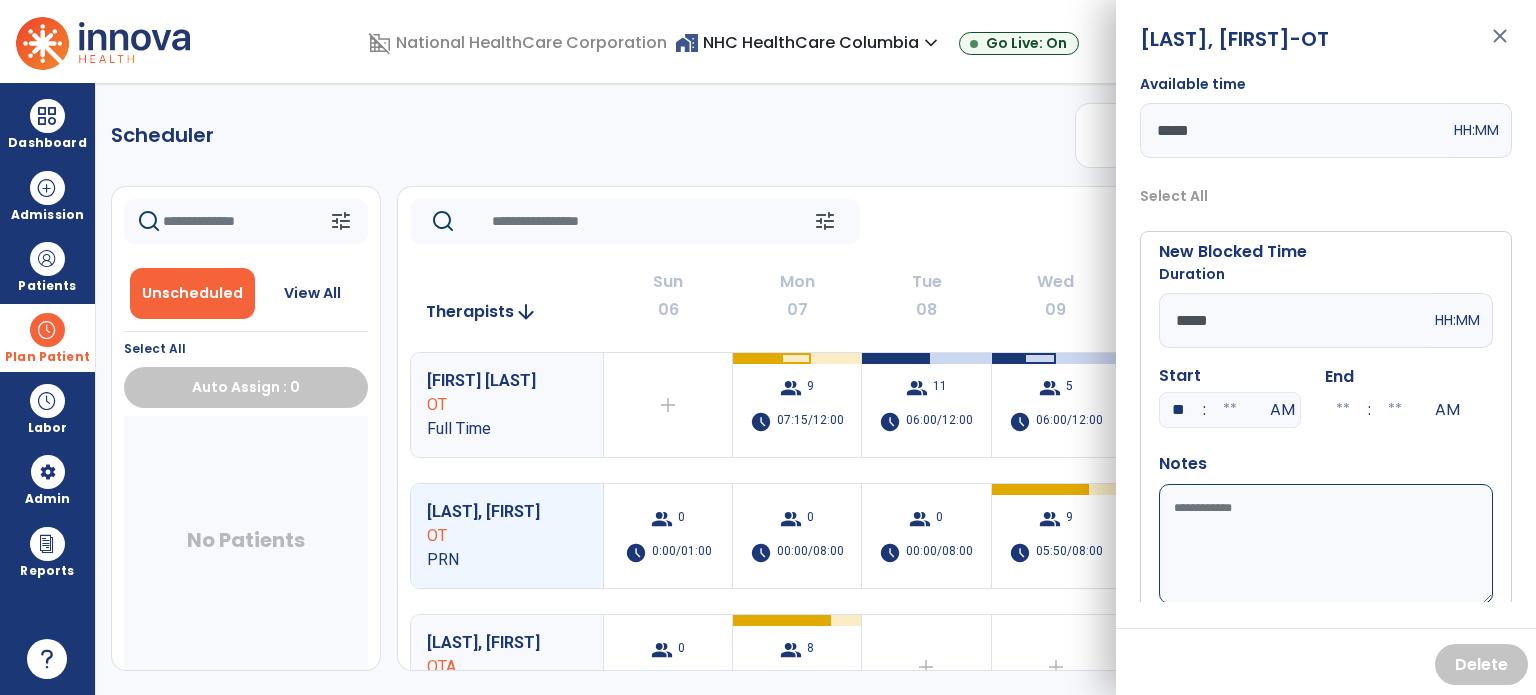 type on "**" 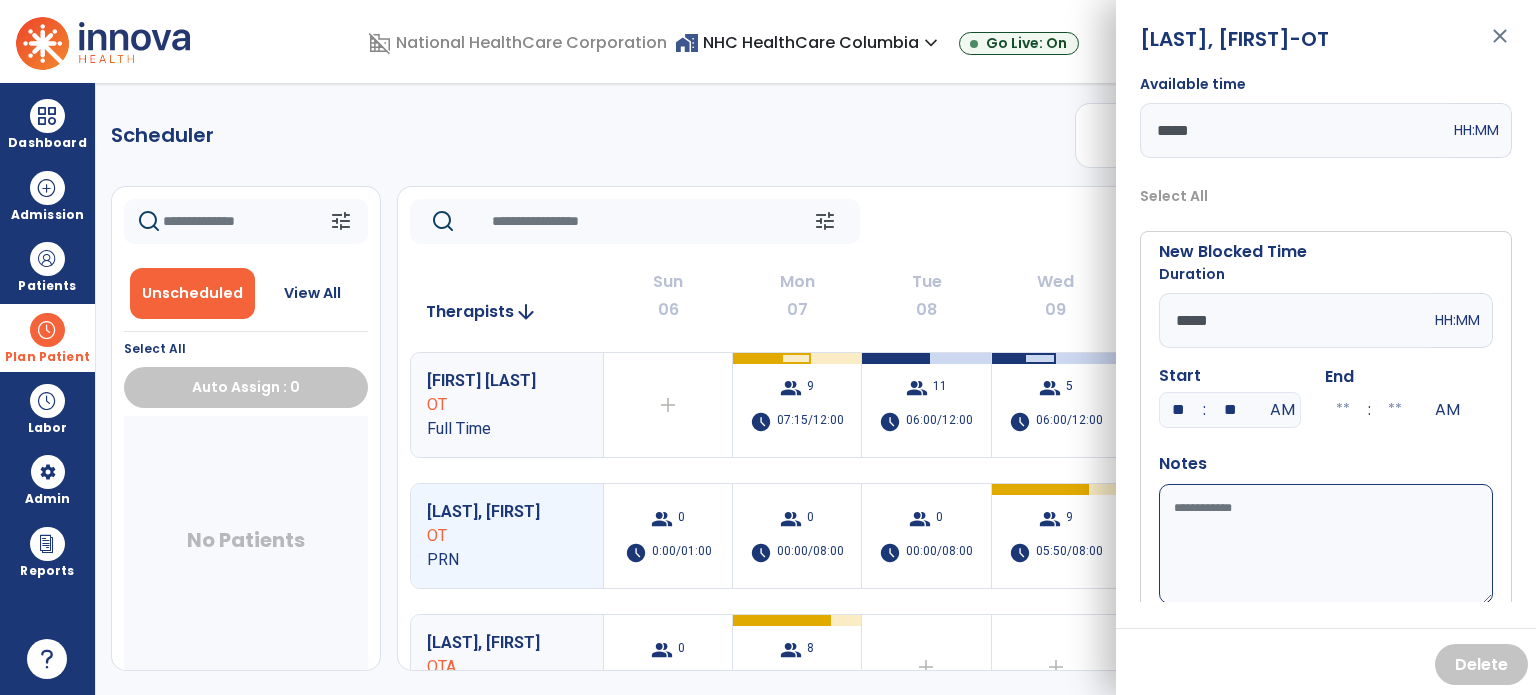 type on "**" 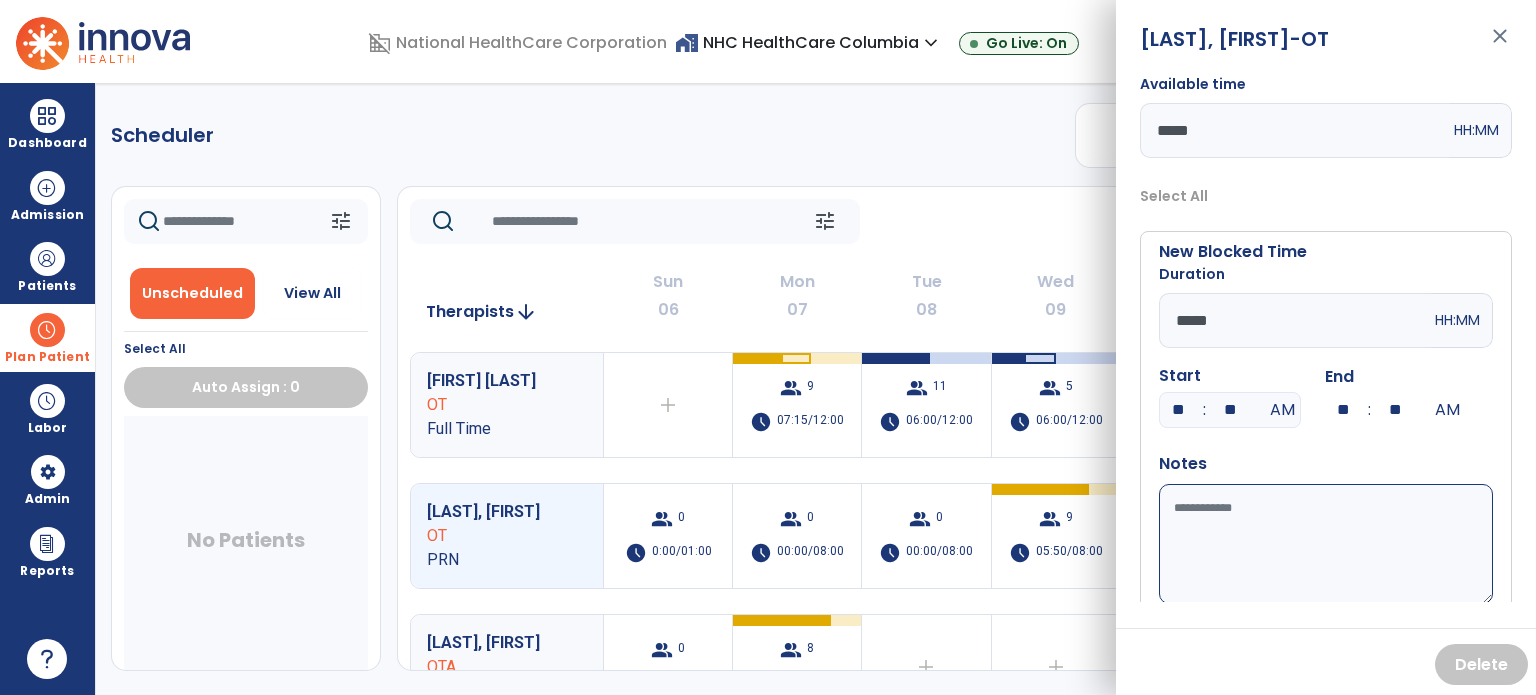 click on "Available time" at bounding box center [1326, 544] 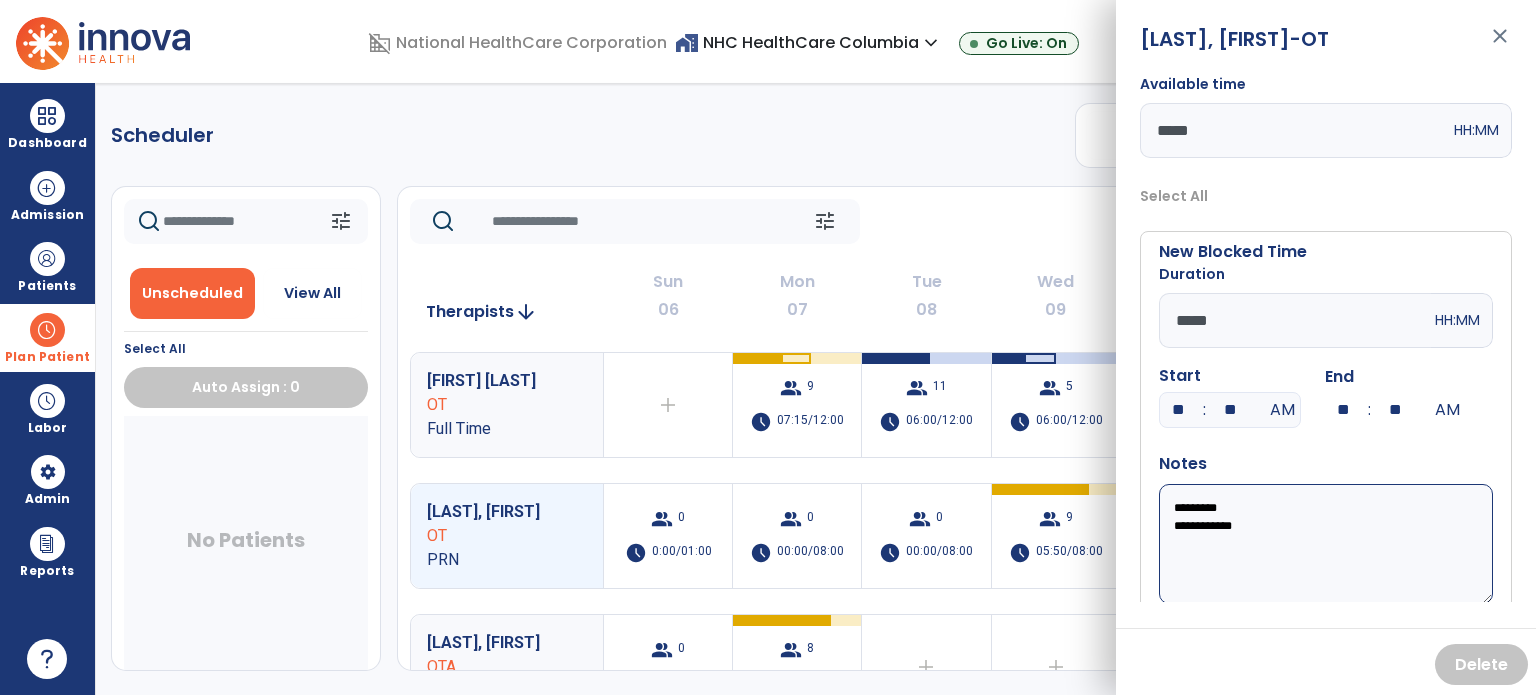 scroll, scrollTop: 56, scrollLeft: 0, axis: vertical 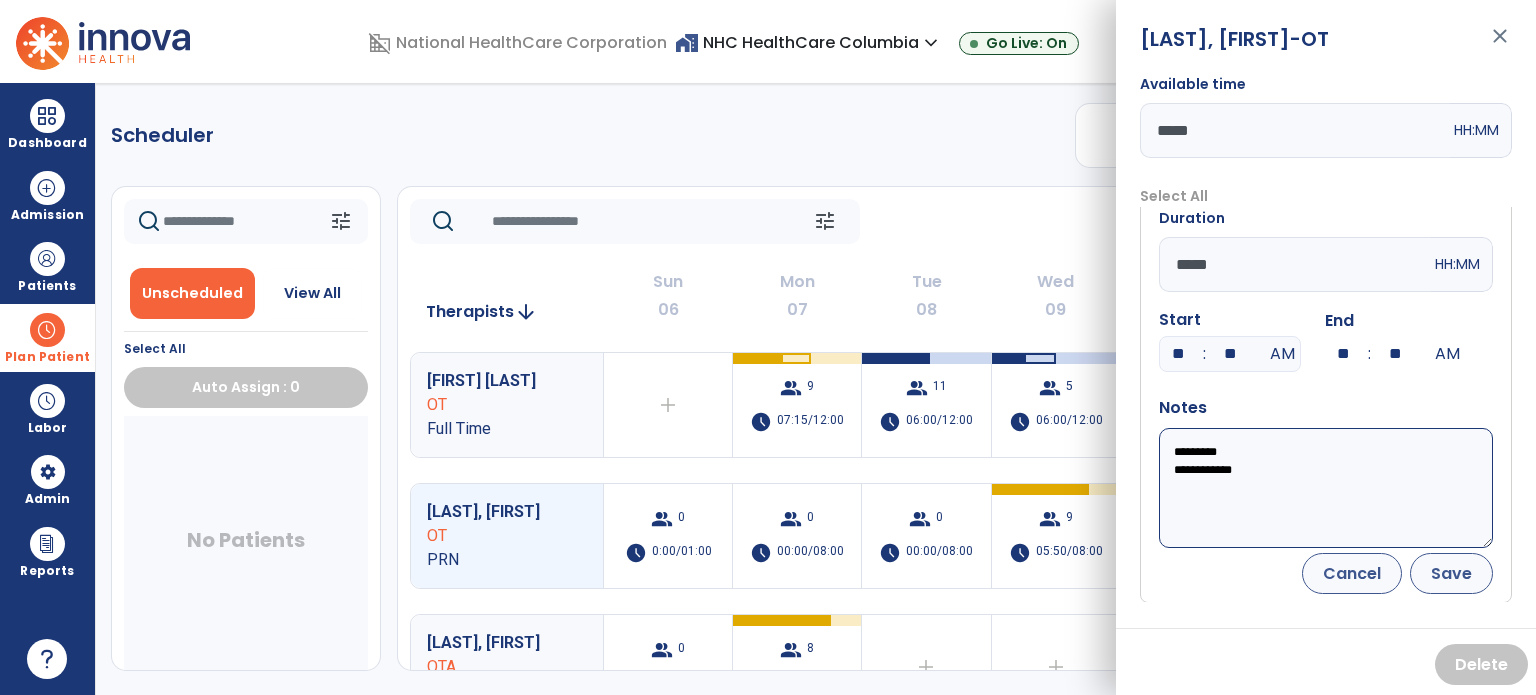 type on "*********" 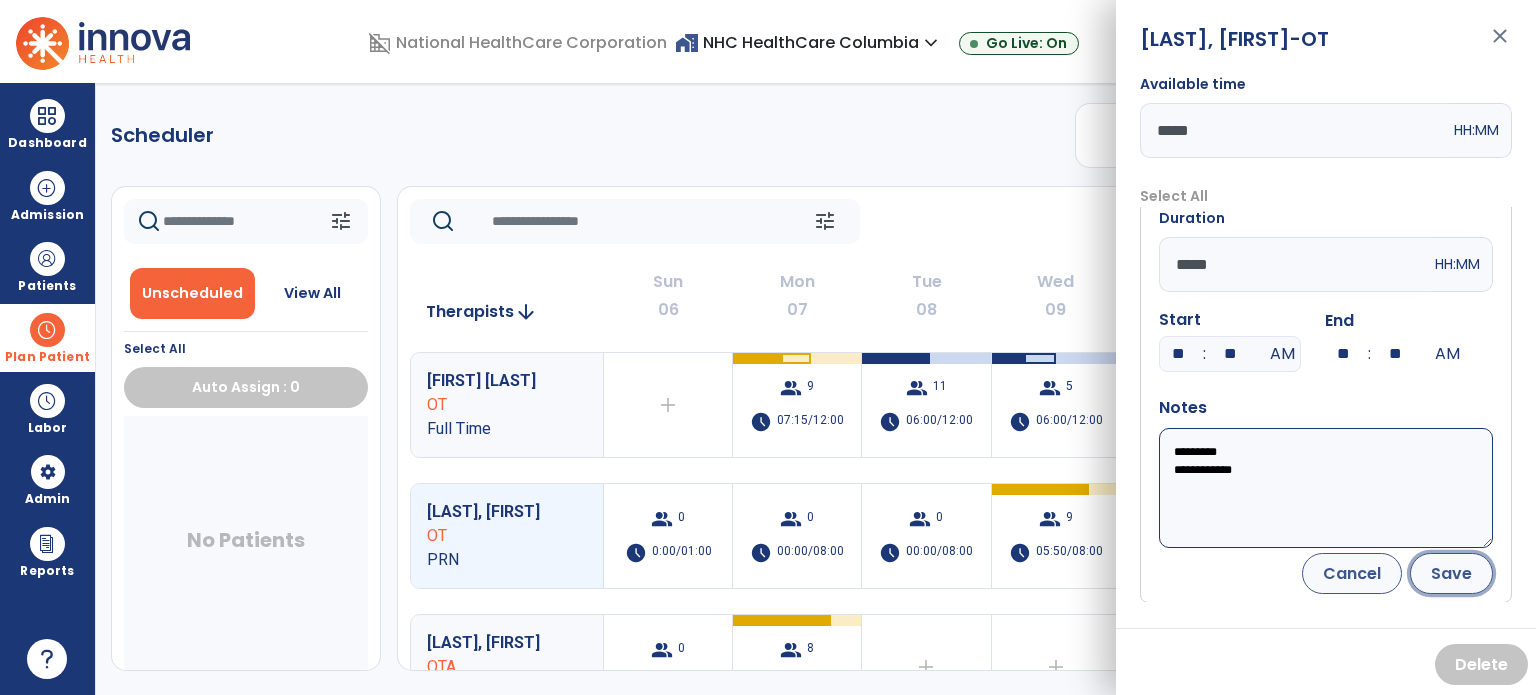 click on "Save" at bounding box center [1451, 573] 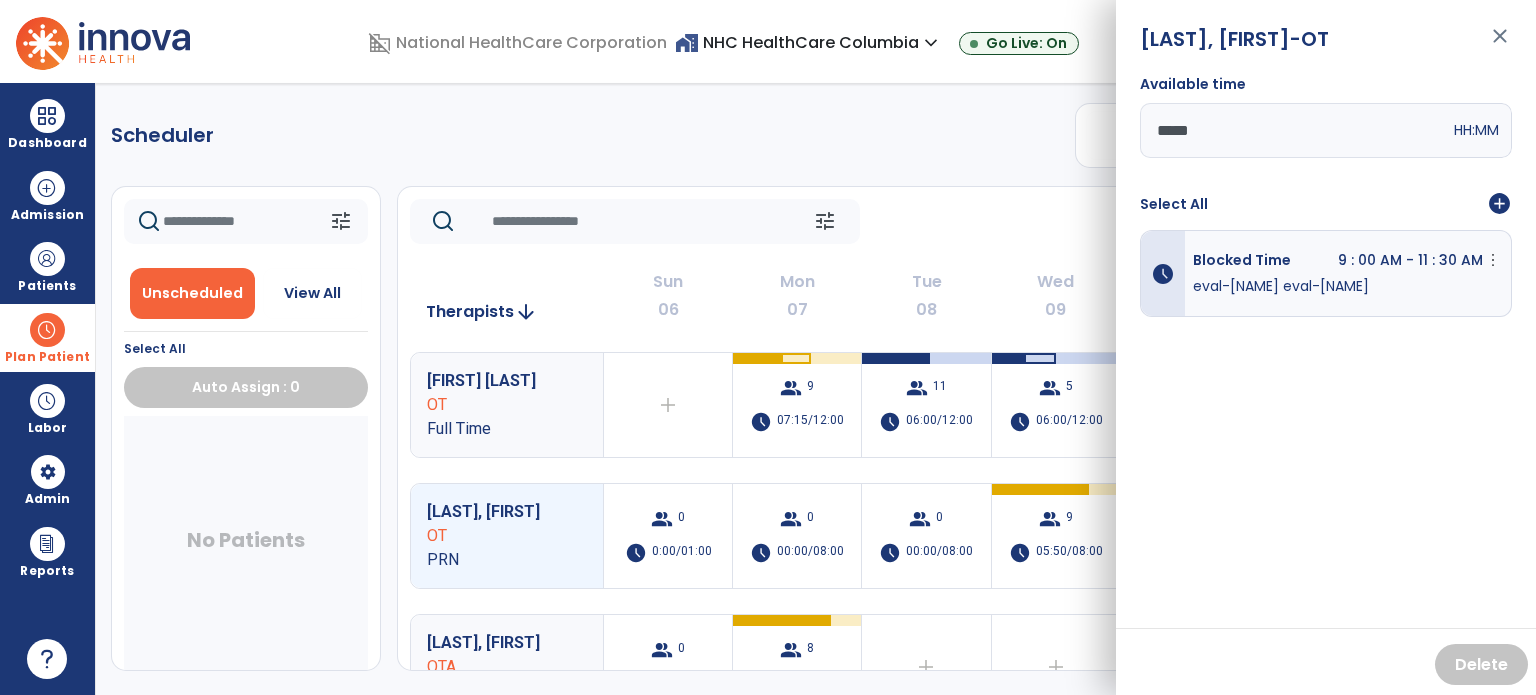 scroll, scrollTop: 0, scrollLeft: 0, axis: both 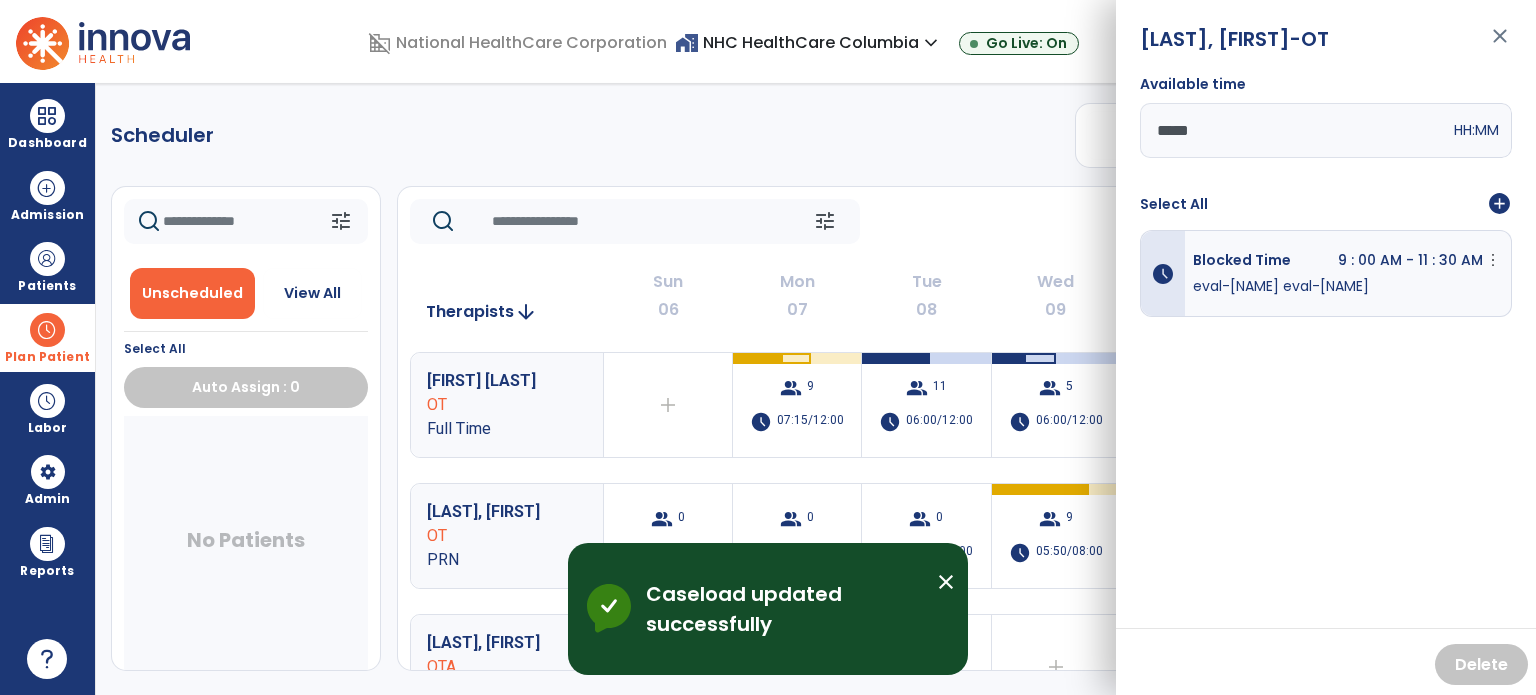 click on "close" at bounding box center (1500, 45) 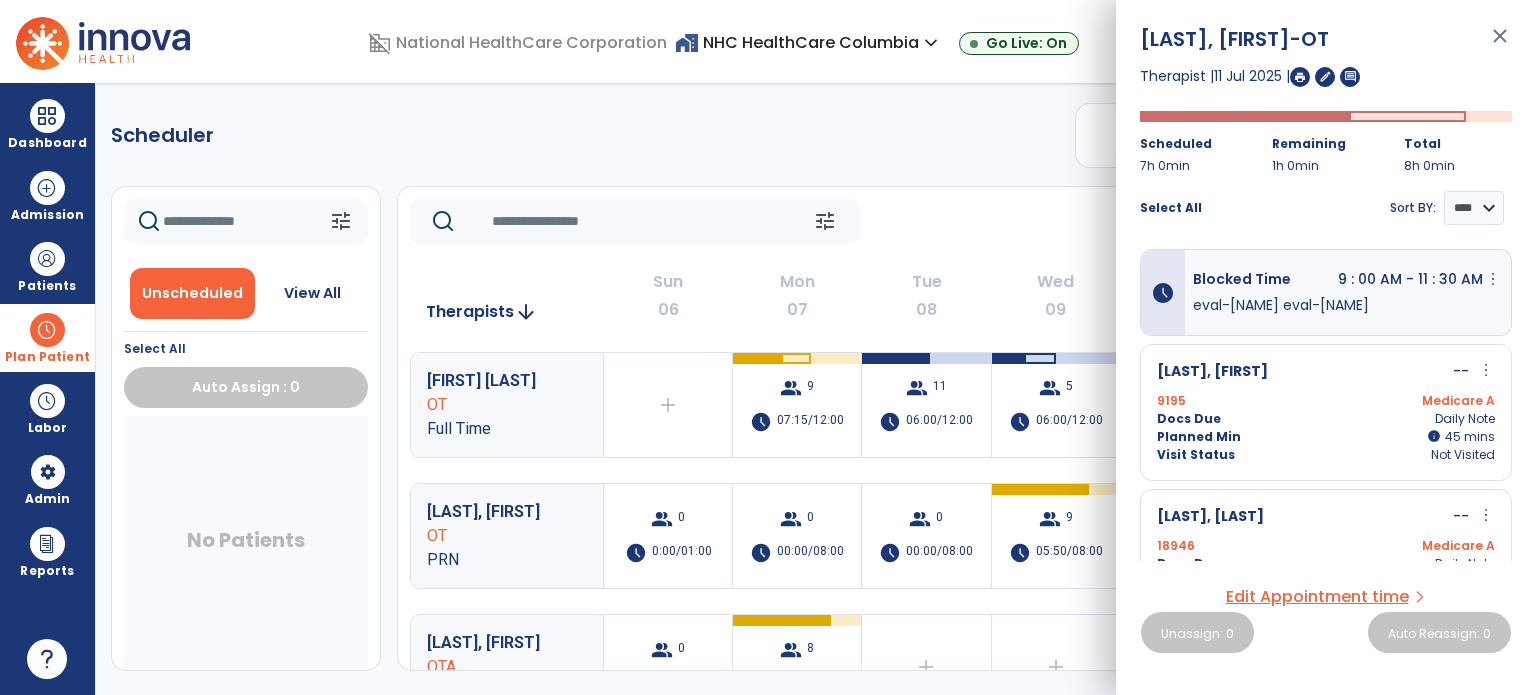 click on "close" at bounding box center [1500, 45] 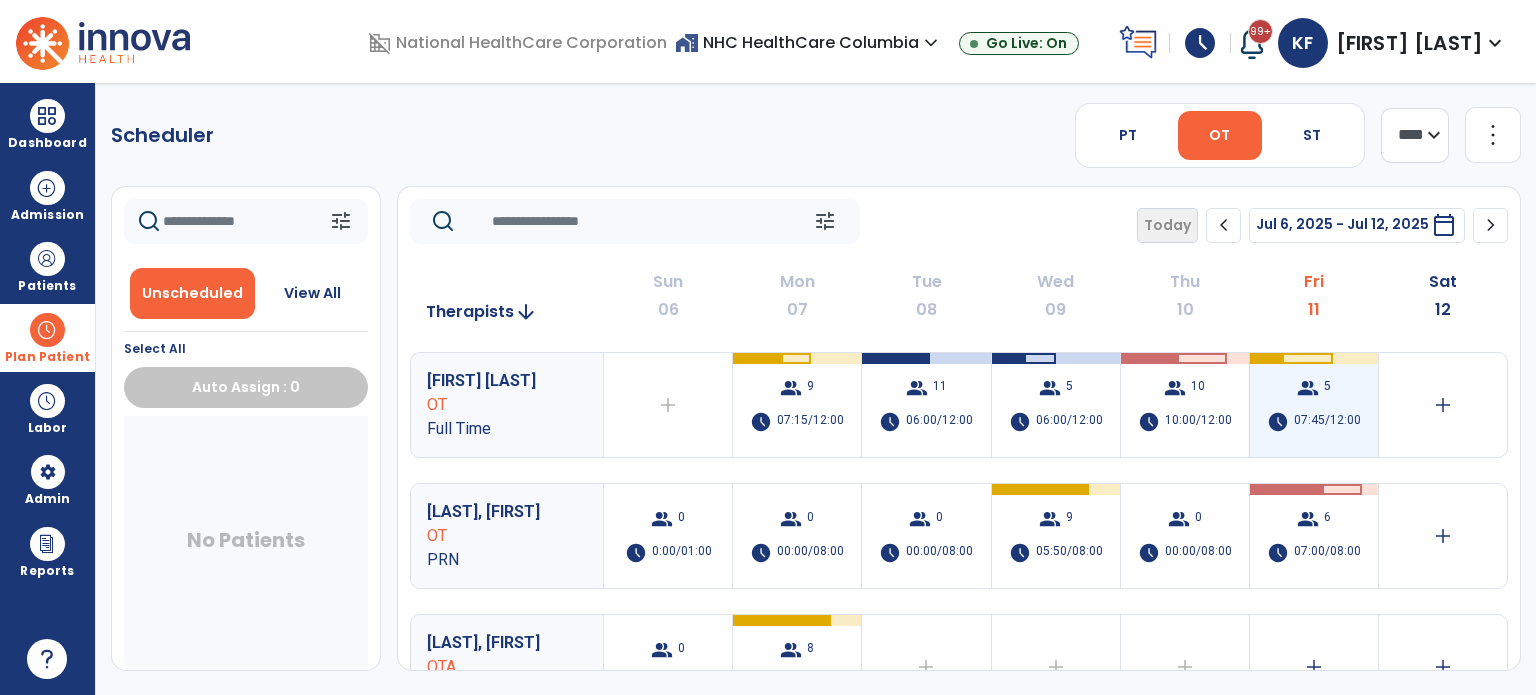 click on "07:45/12:00" at bounding box center (1327, 422) 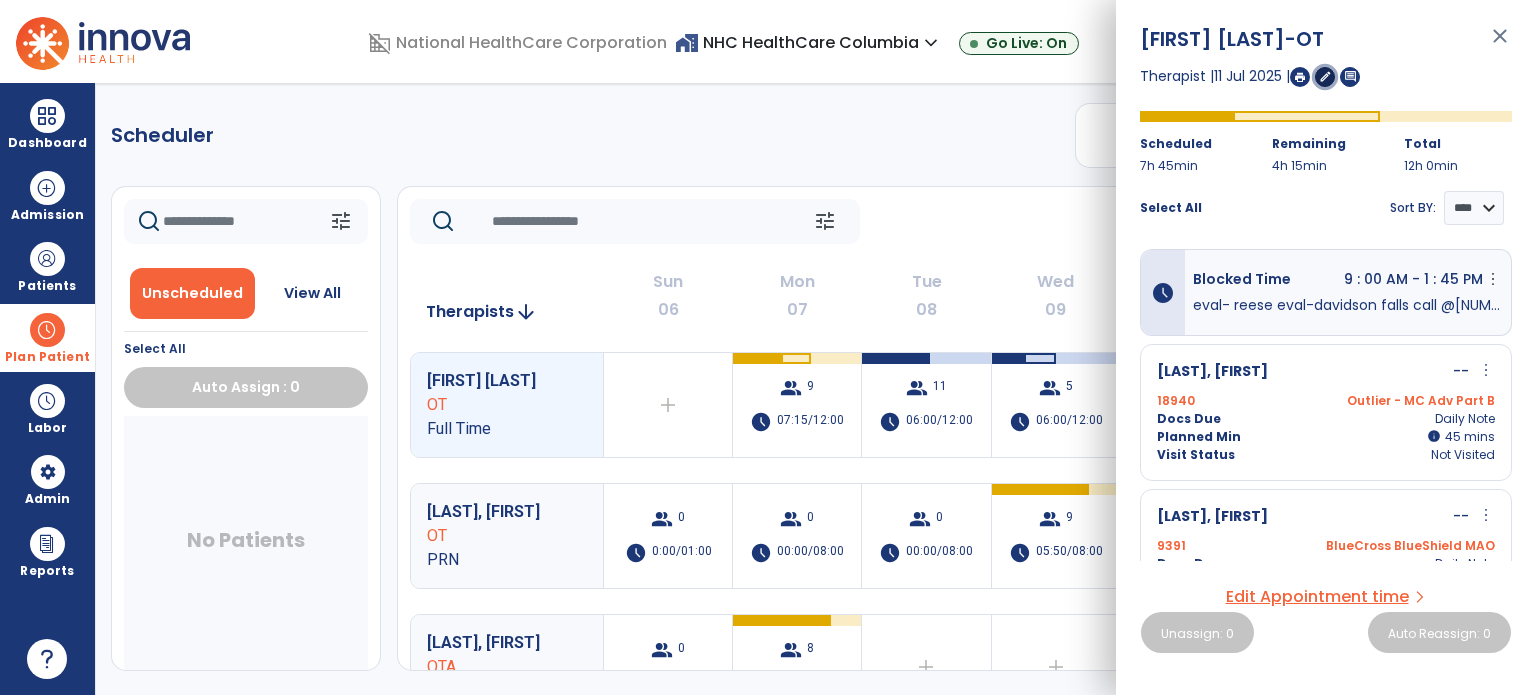 click on "edit" at bounding box center [1325, 76] 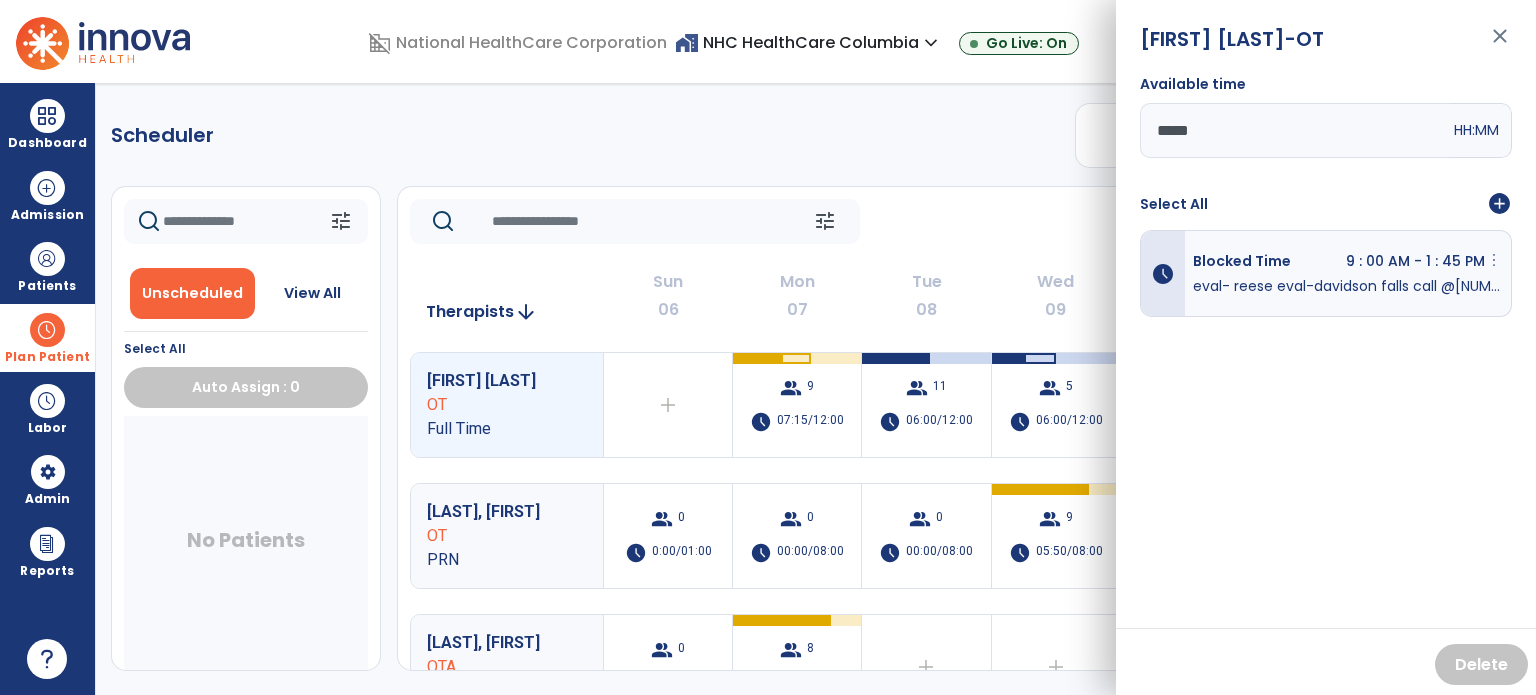 click on "more_vert" at bounding box center [1494, 260] 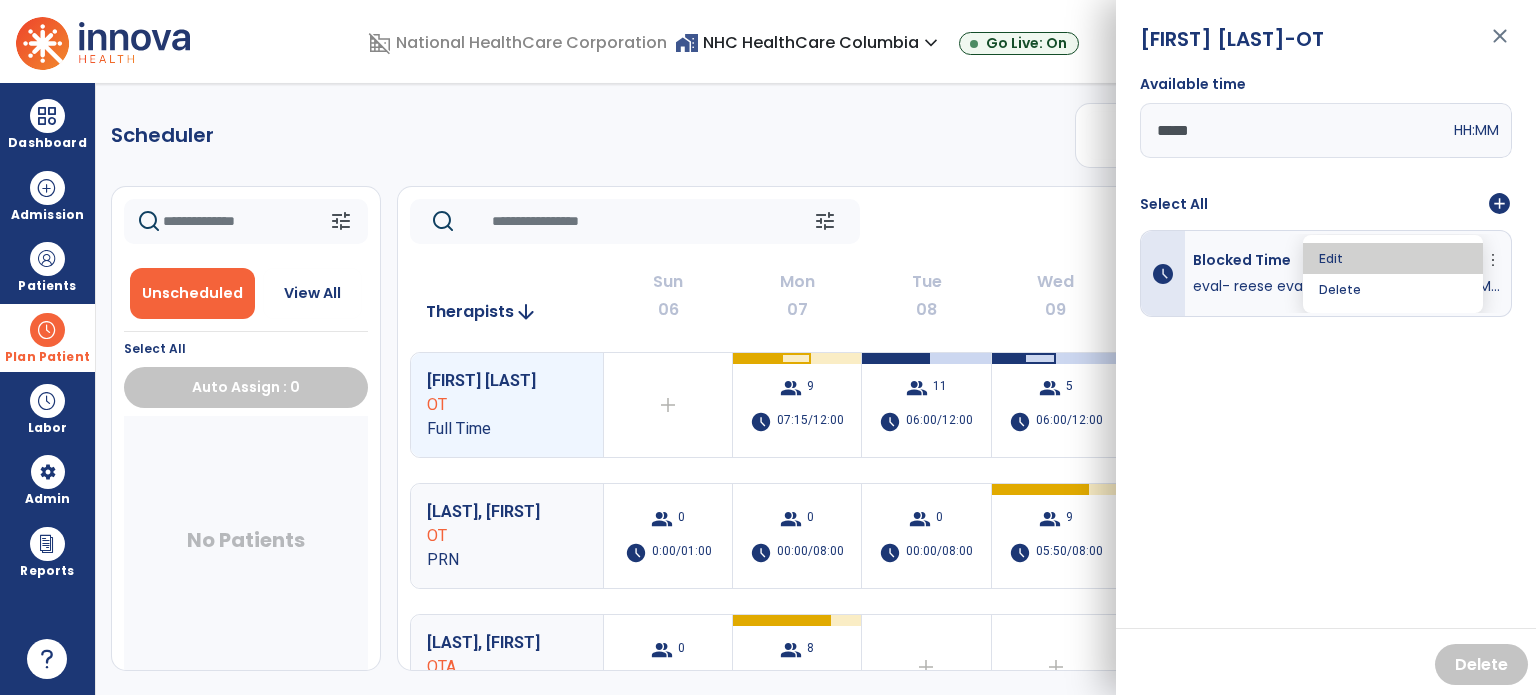 click on "Edit" at bounding box center [1393, 258] 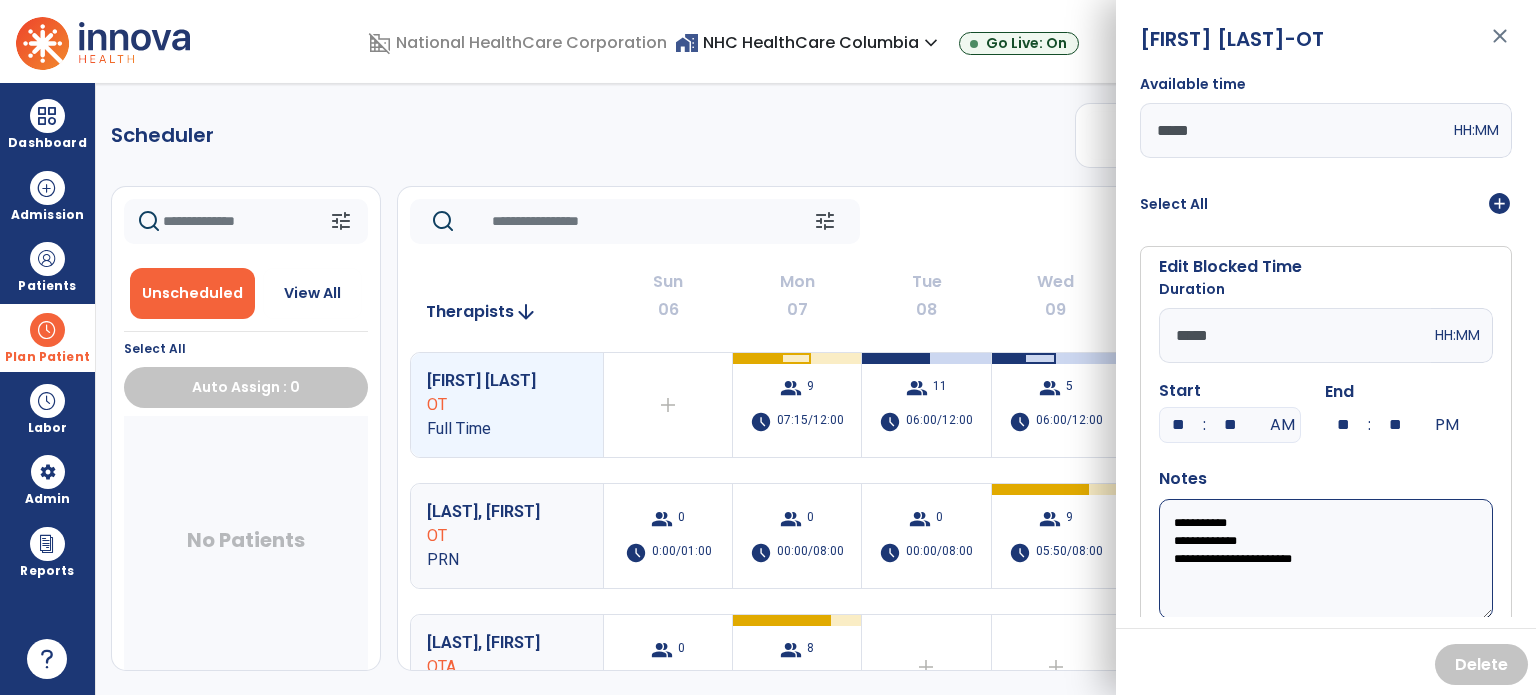 click on "**********" at bounding box center [1326, 559] 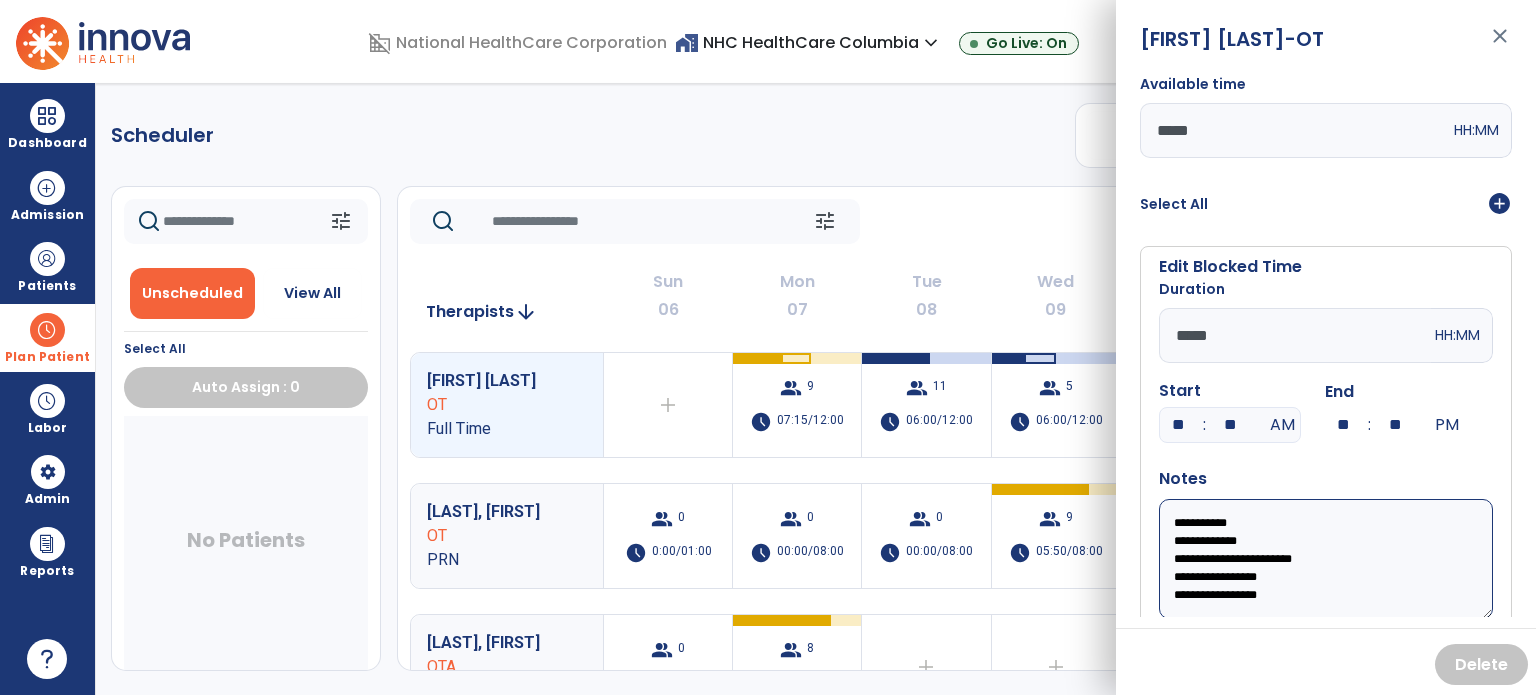 scroll, scrollTop: 55, scrollLeft: 0, axis: vertical 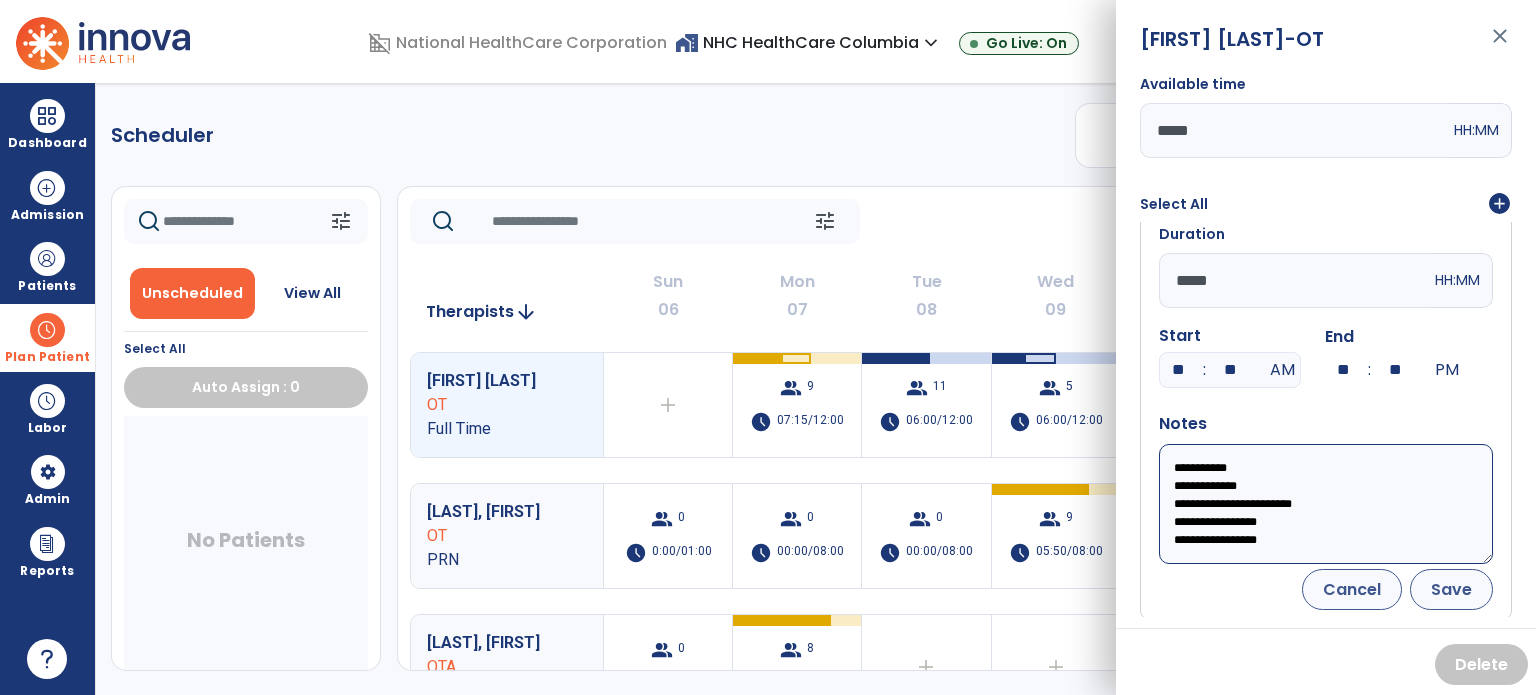 type on "**********" 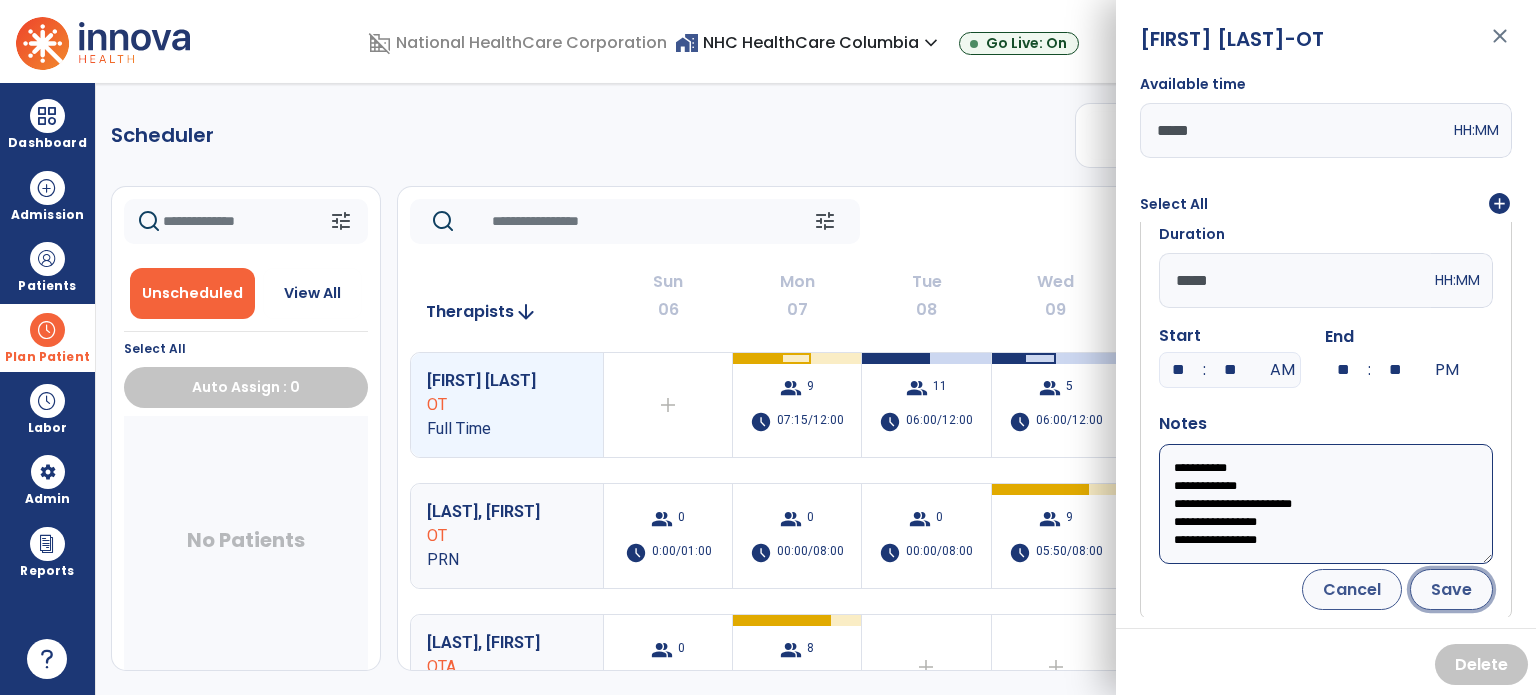 click on "Save" at bounding box center [1451, 589] 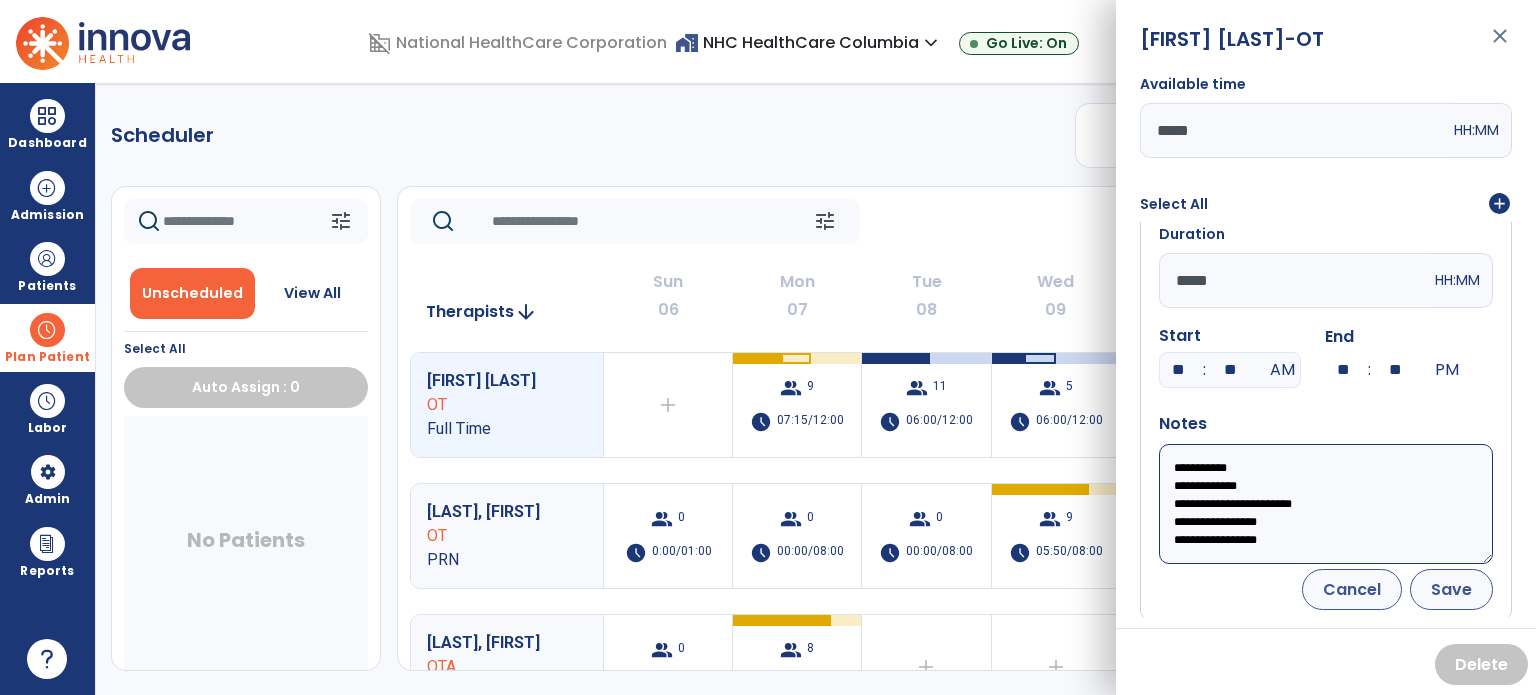 scroll, scrollTop: 0, scrollLeft: 0, axis: both 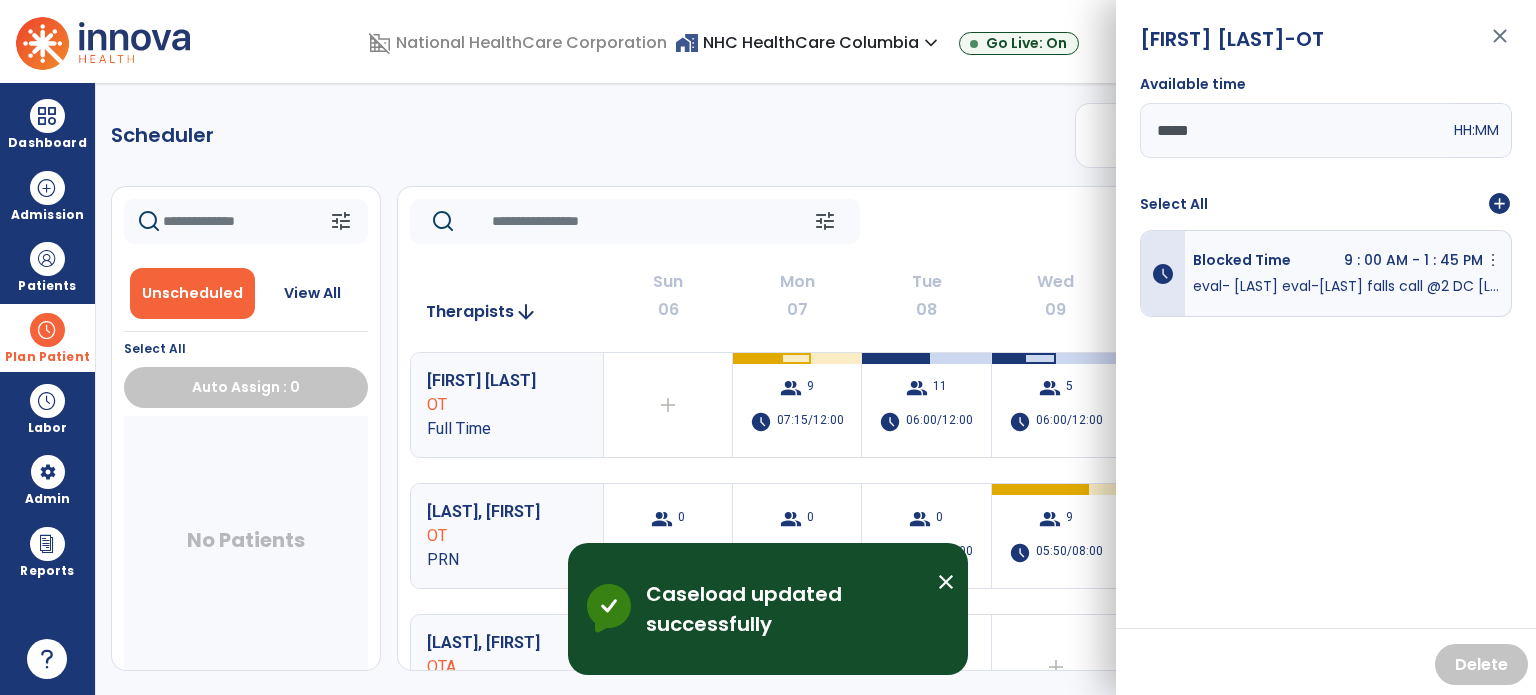 click on "close" at bounding box center (1500, 45) 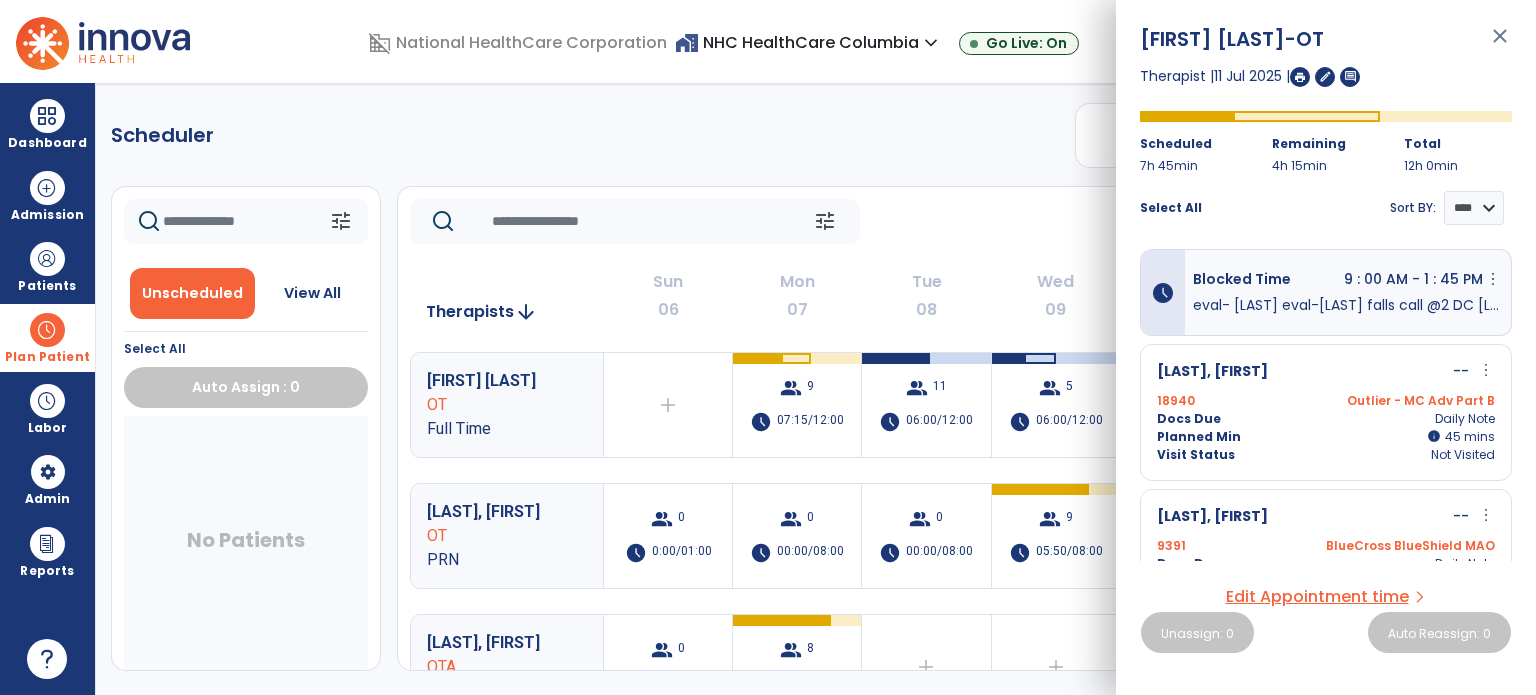 click on "close" at bounding box center (1500, 45) 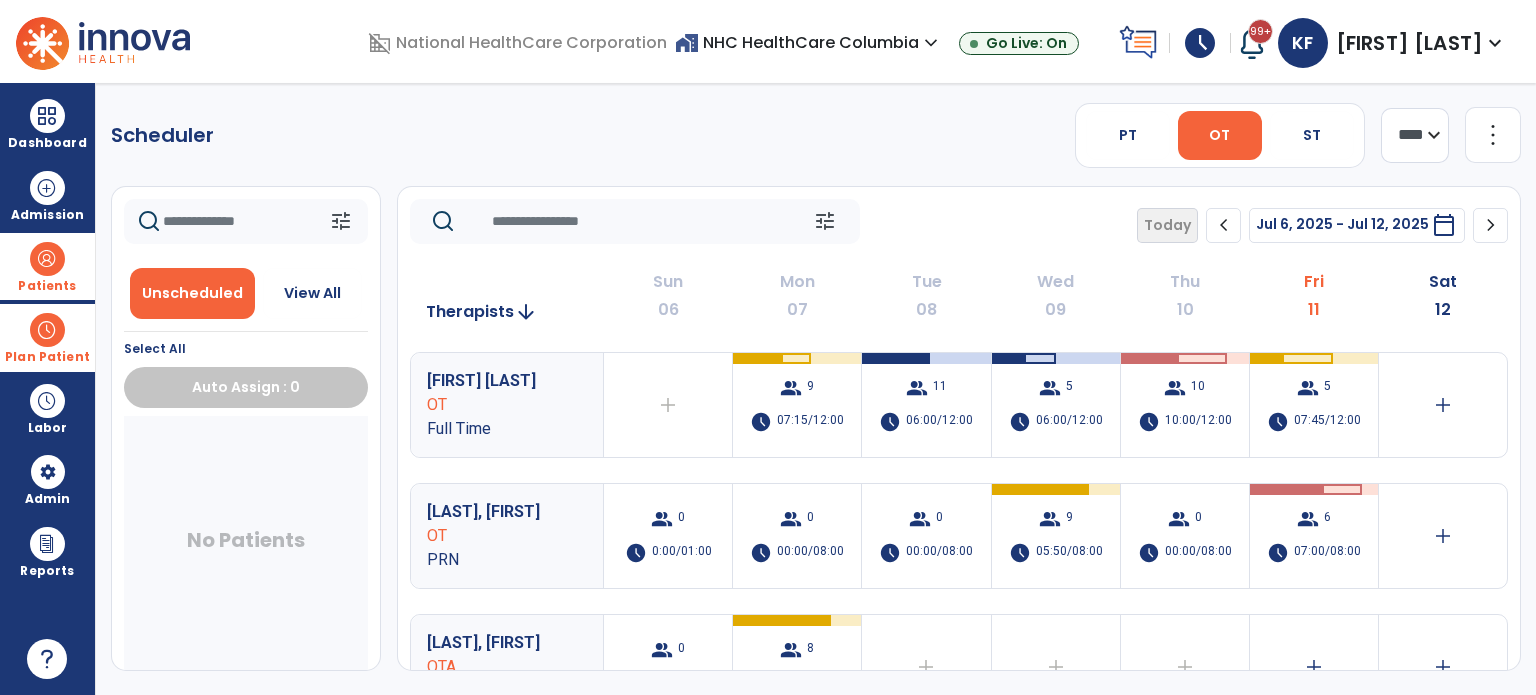 click at bounding box center [47, 259] 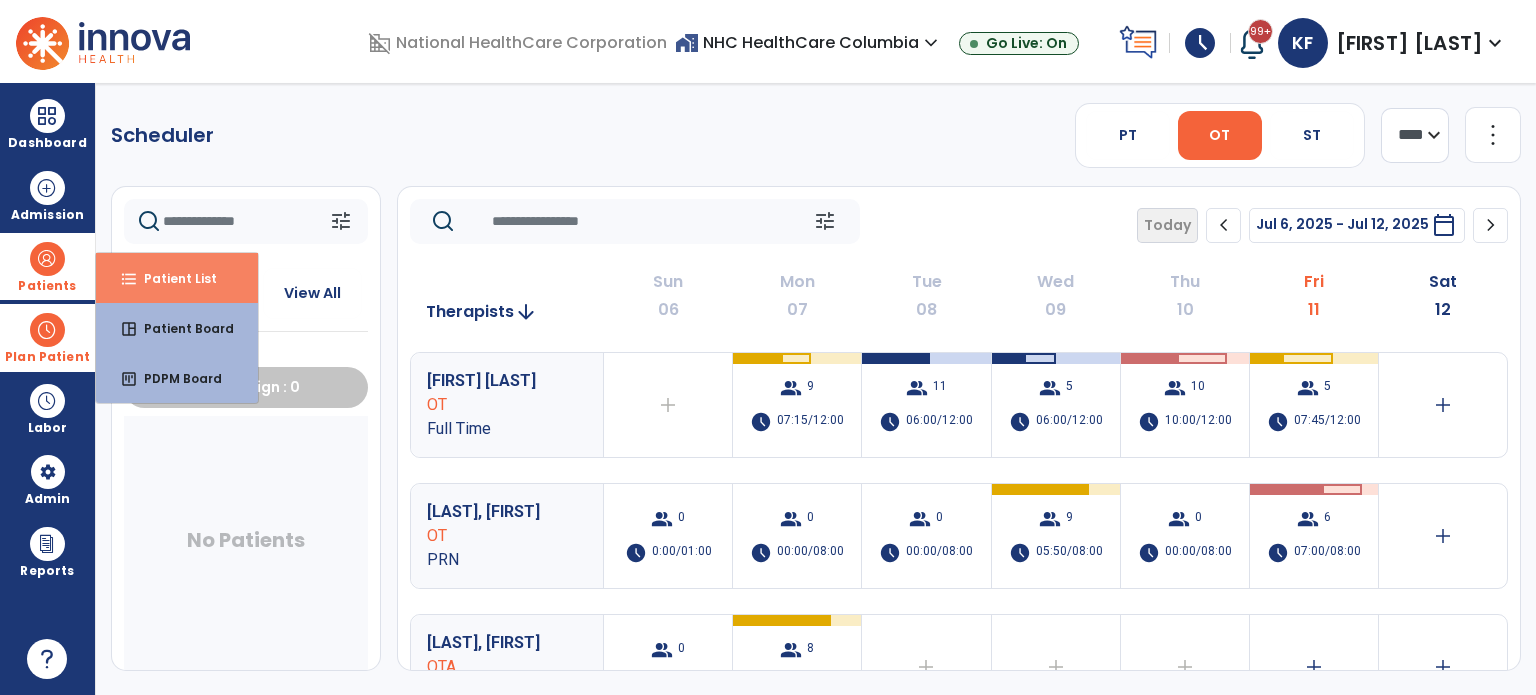 click on "Patient List" at bounding box center [172, 278] 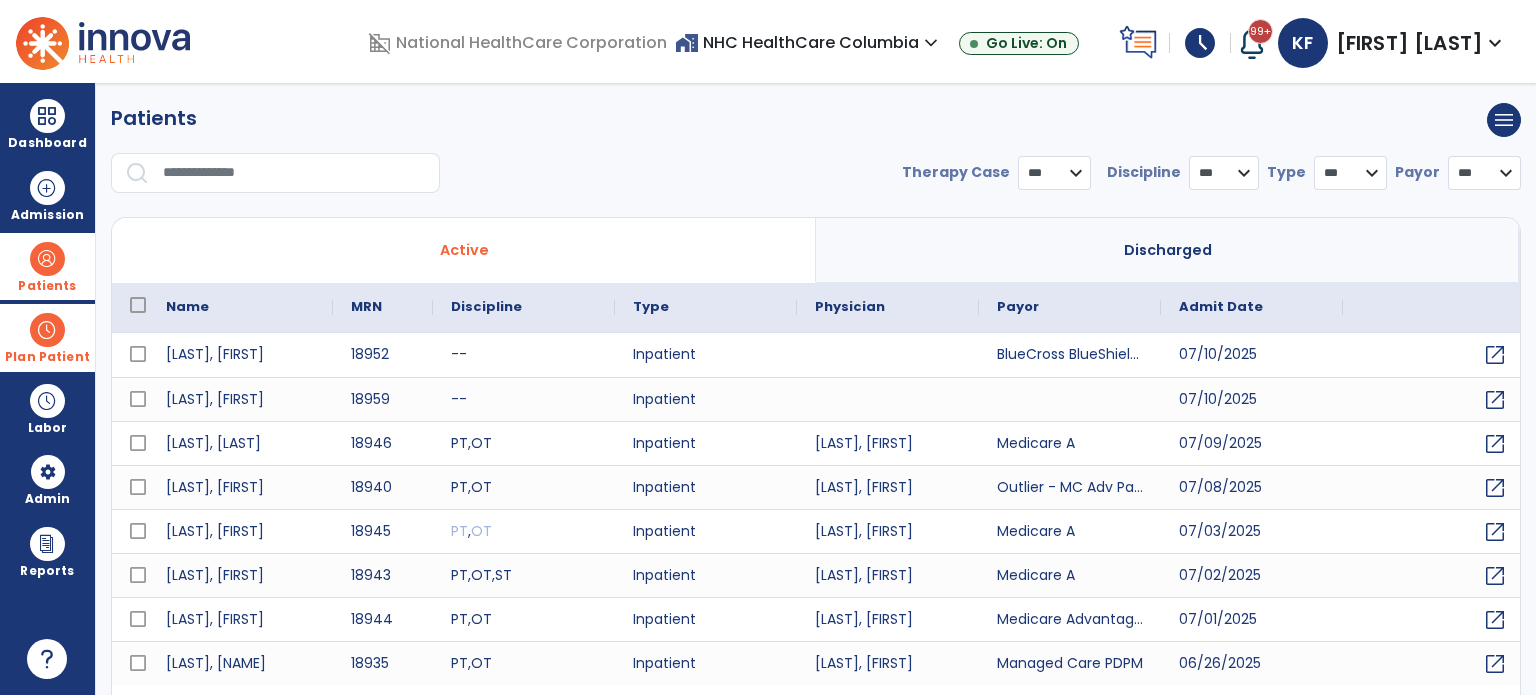 select on "***" 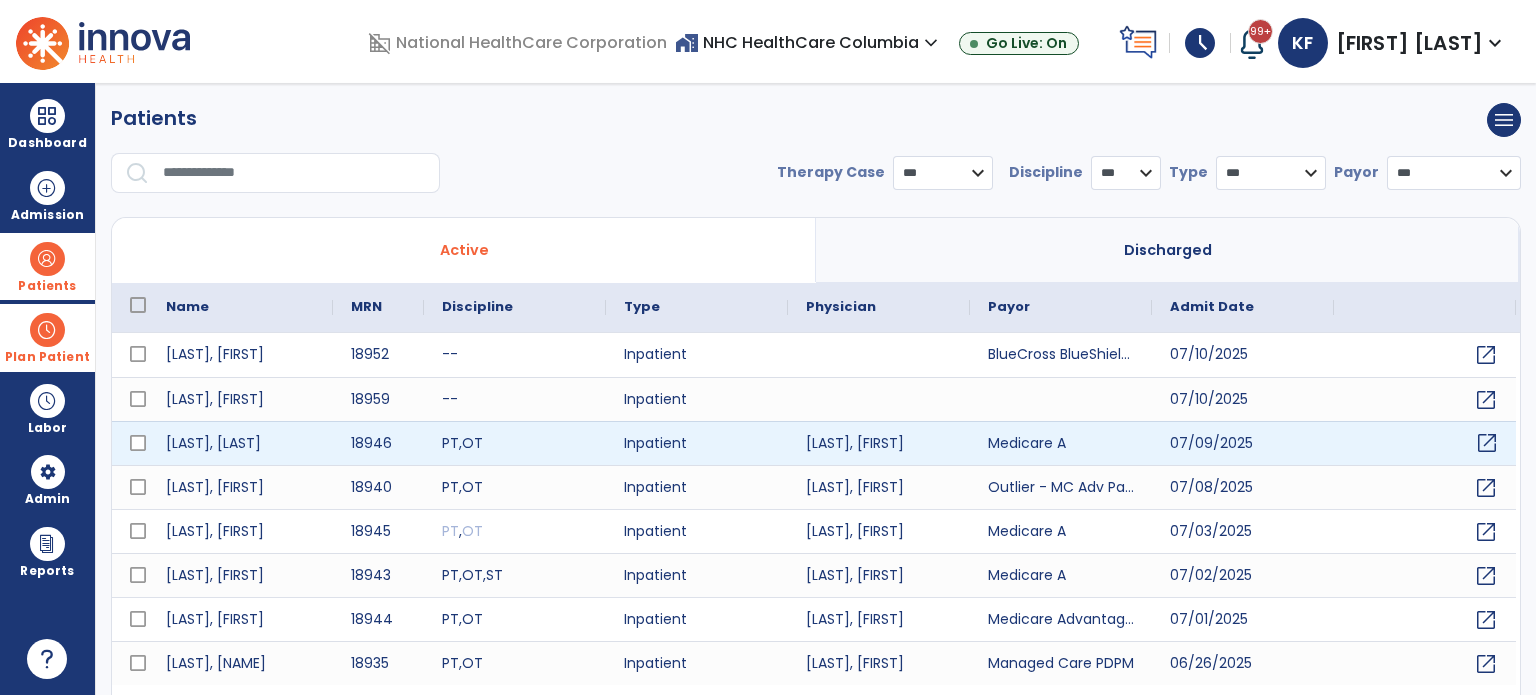 click on "open_in_new" at bounding box center (1487, 443) 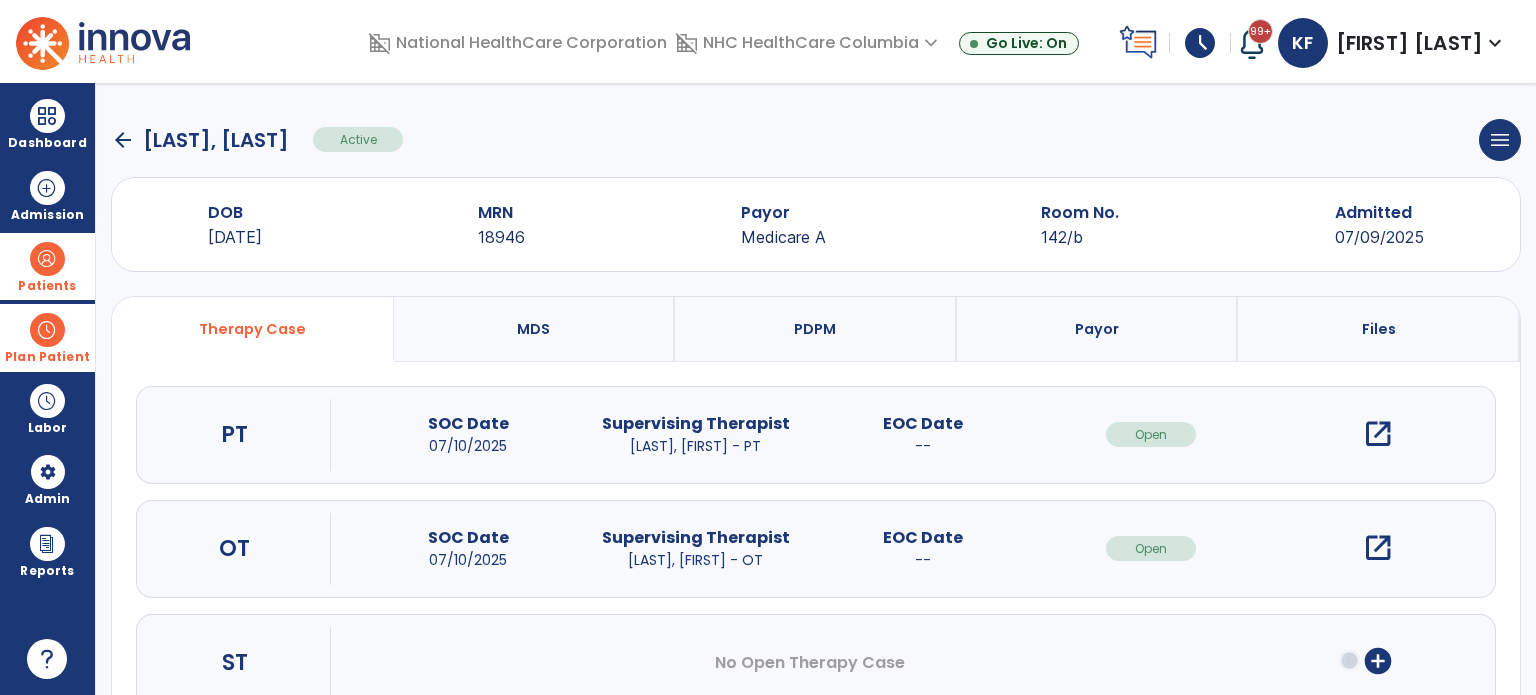 click on "open_in_new" at bounding box center (1378, 548) 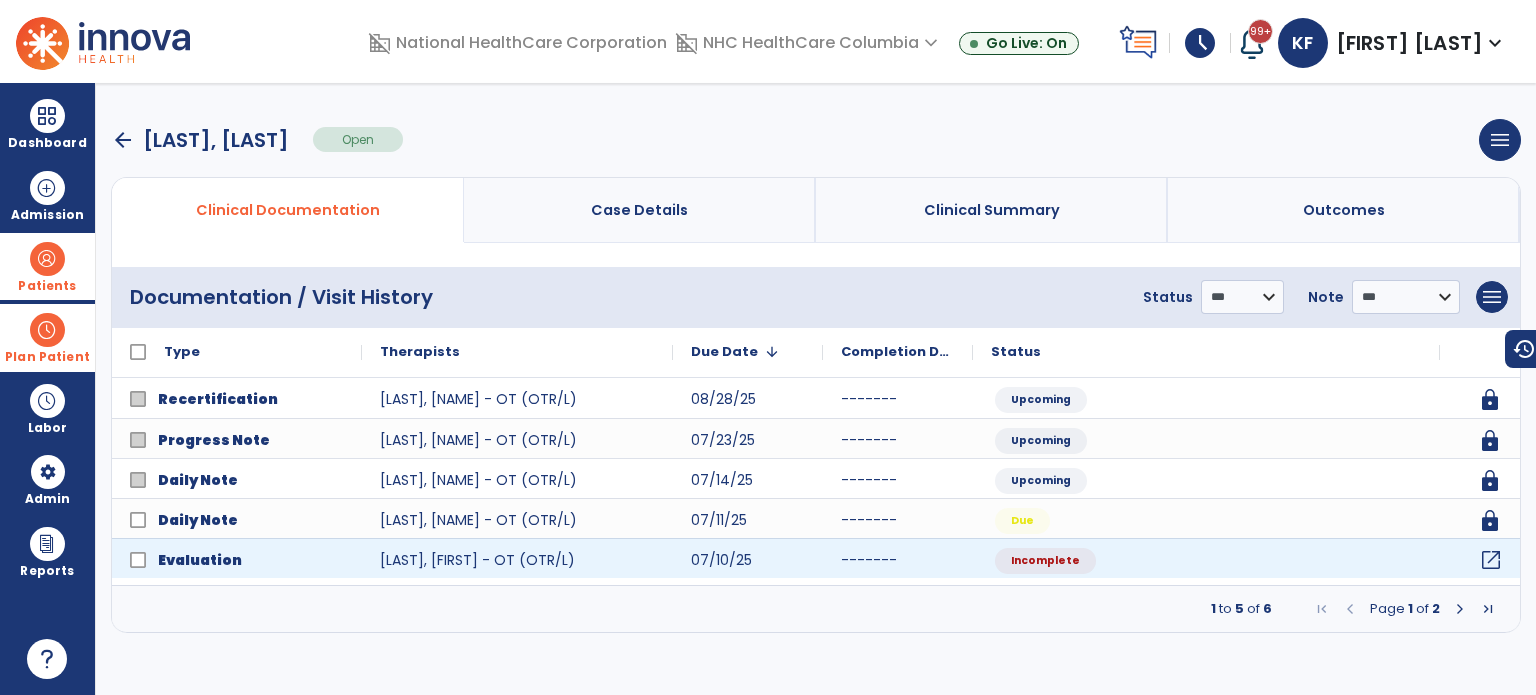 click on "open_in_new" 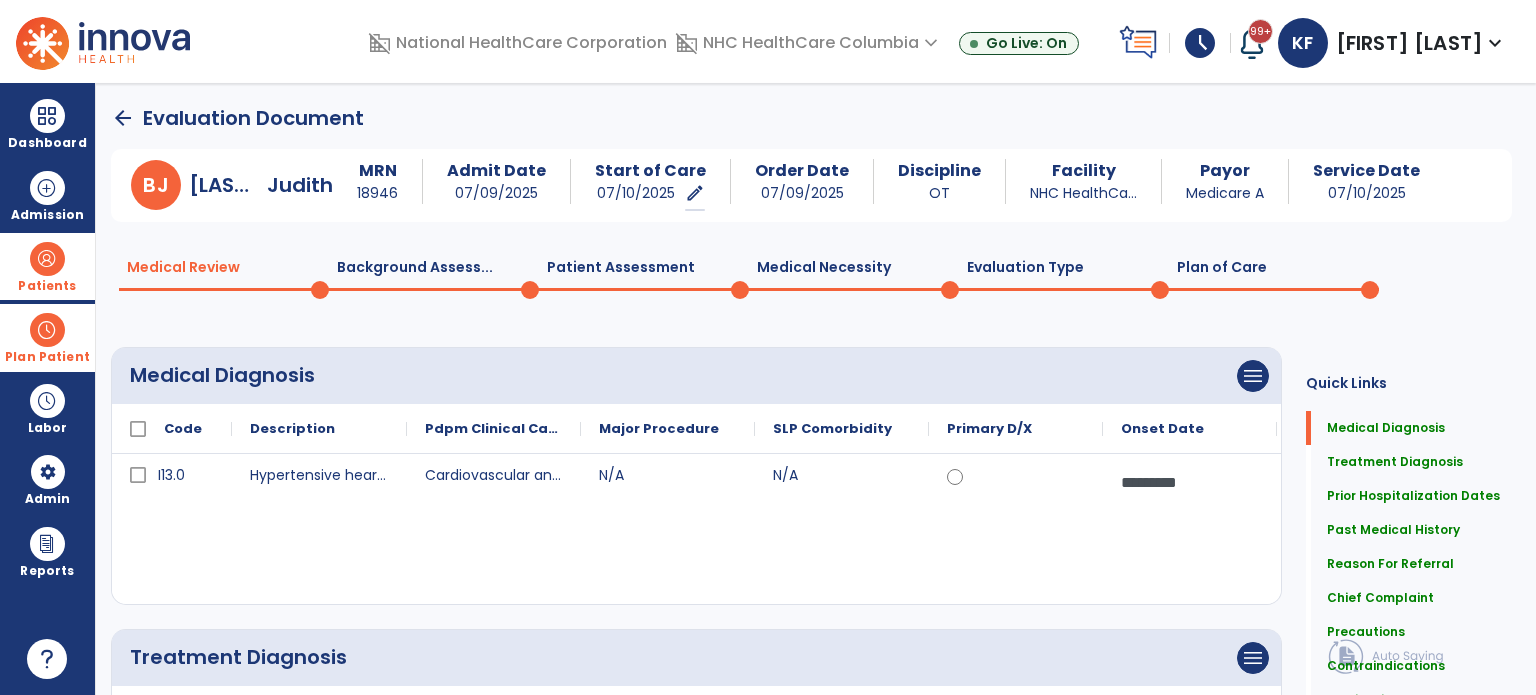 click on "Plan of Care  0" 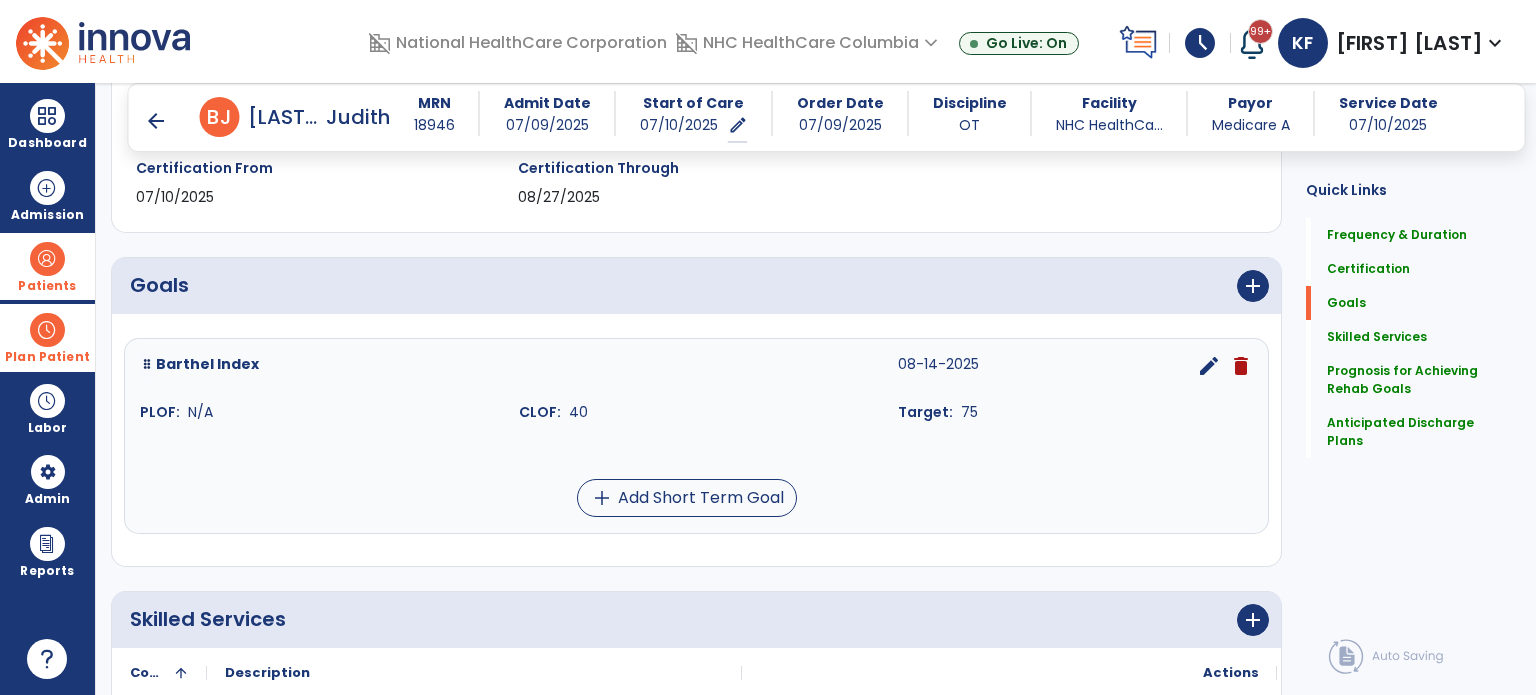 scroll, scrollTop: 334, scrollLeft: 0, axis: vertical 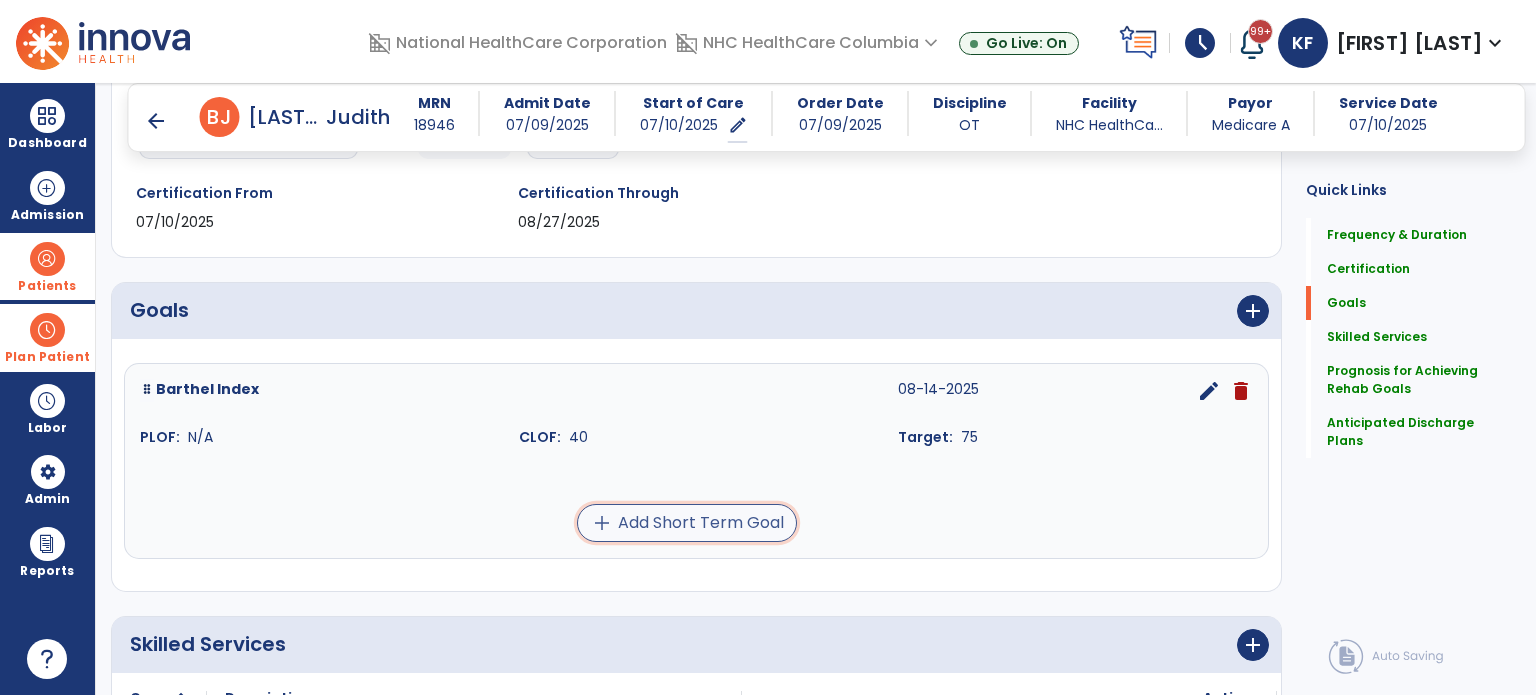 click on "add  Add Short Term Goal" at bounding box center (687, 523) 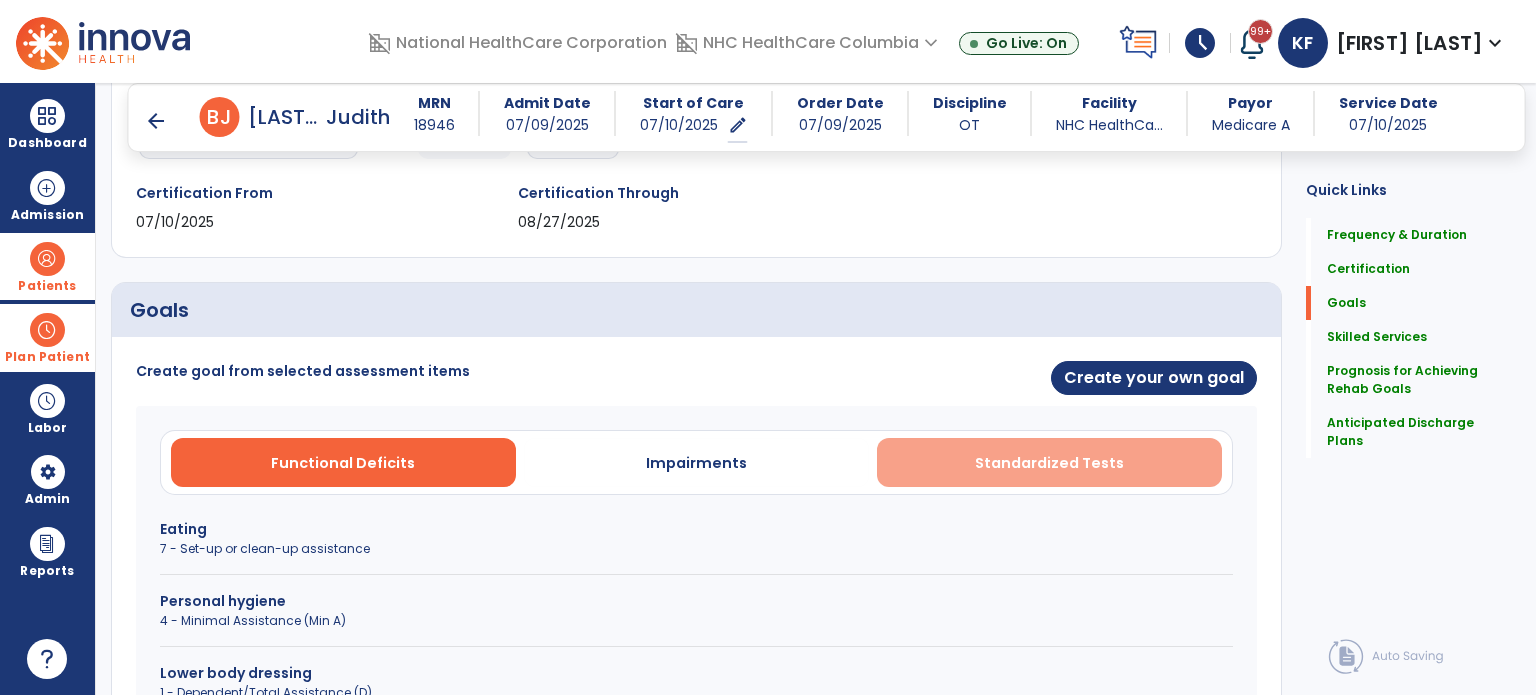 click on "Standardized Tests" at bounding box center [1049, 463] 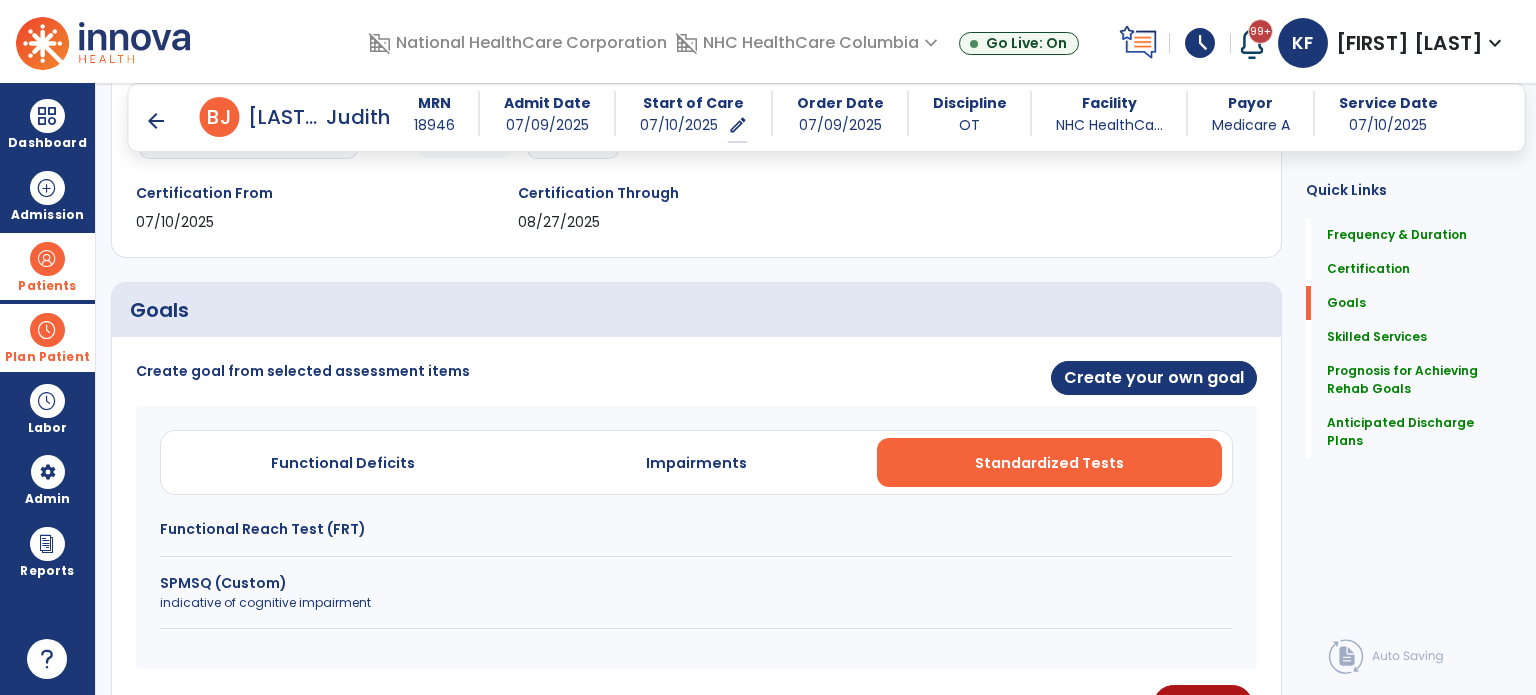 click on "Functional Reach Test (FRT)" at bounding box center [696, 529] 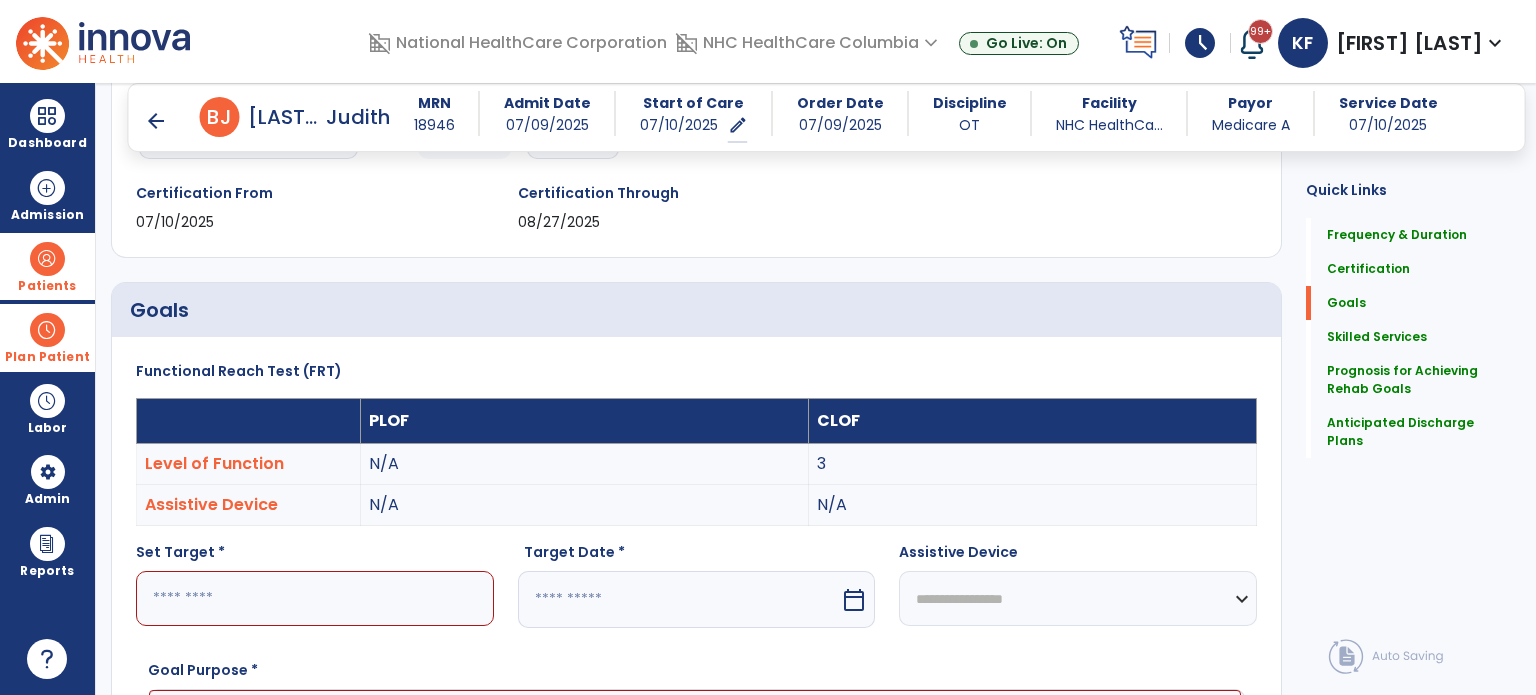 click at bounding box center [315, 598] 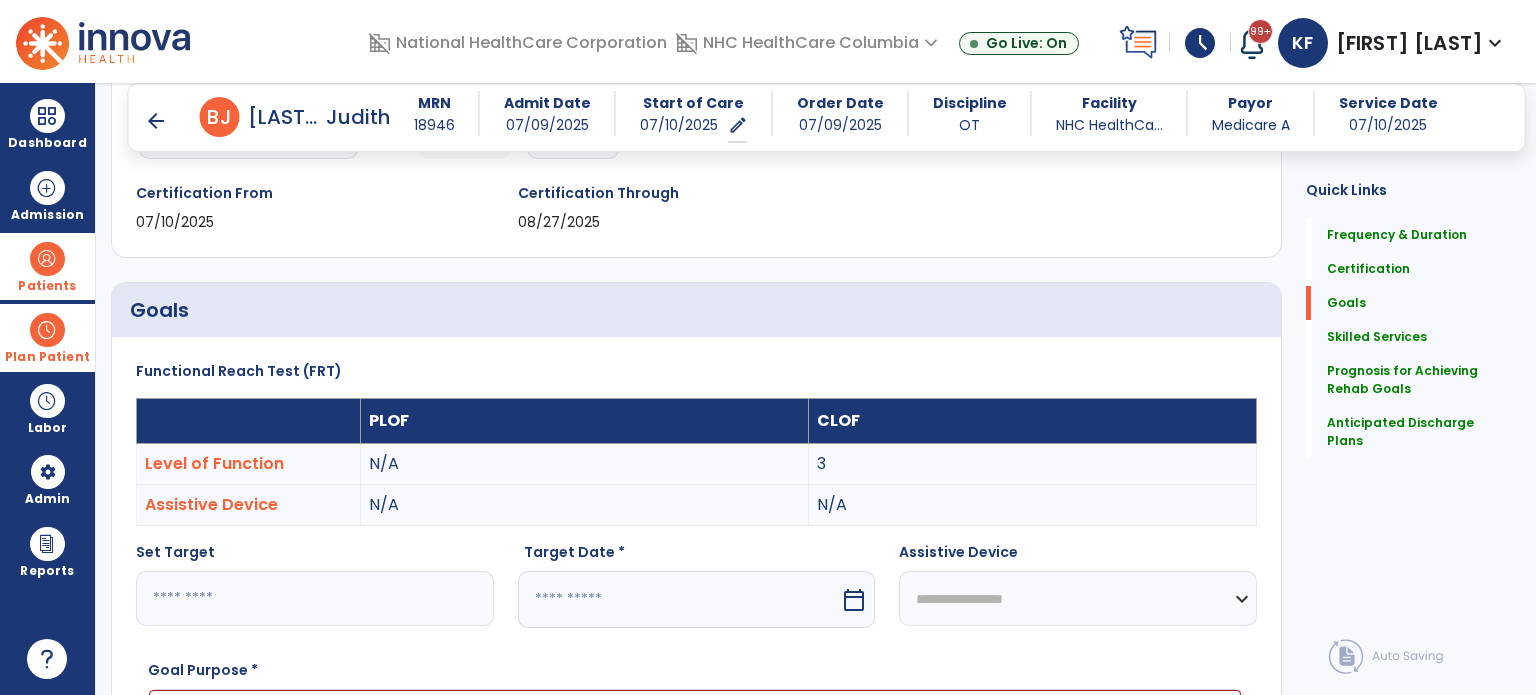 type on "*" 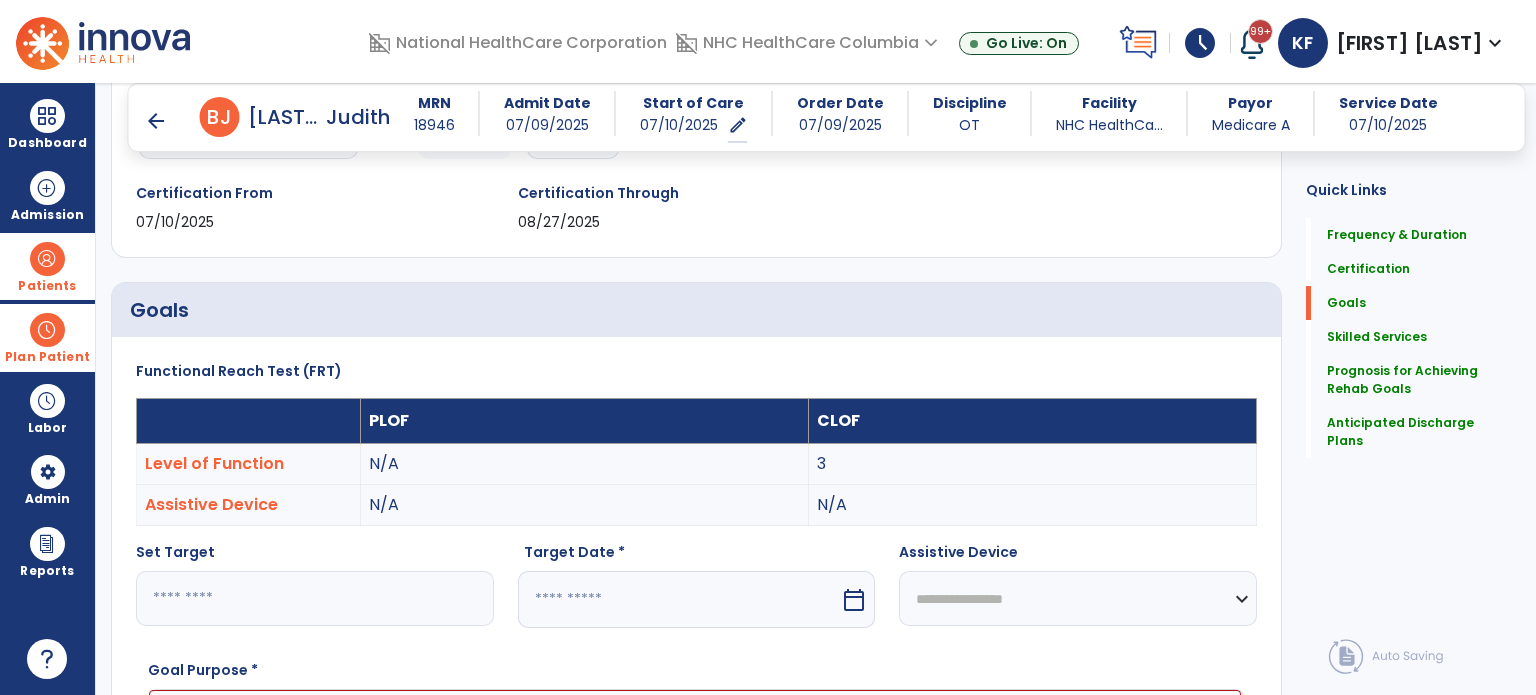 click at bounding box center (679, 599) 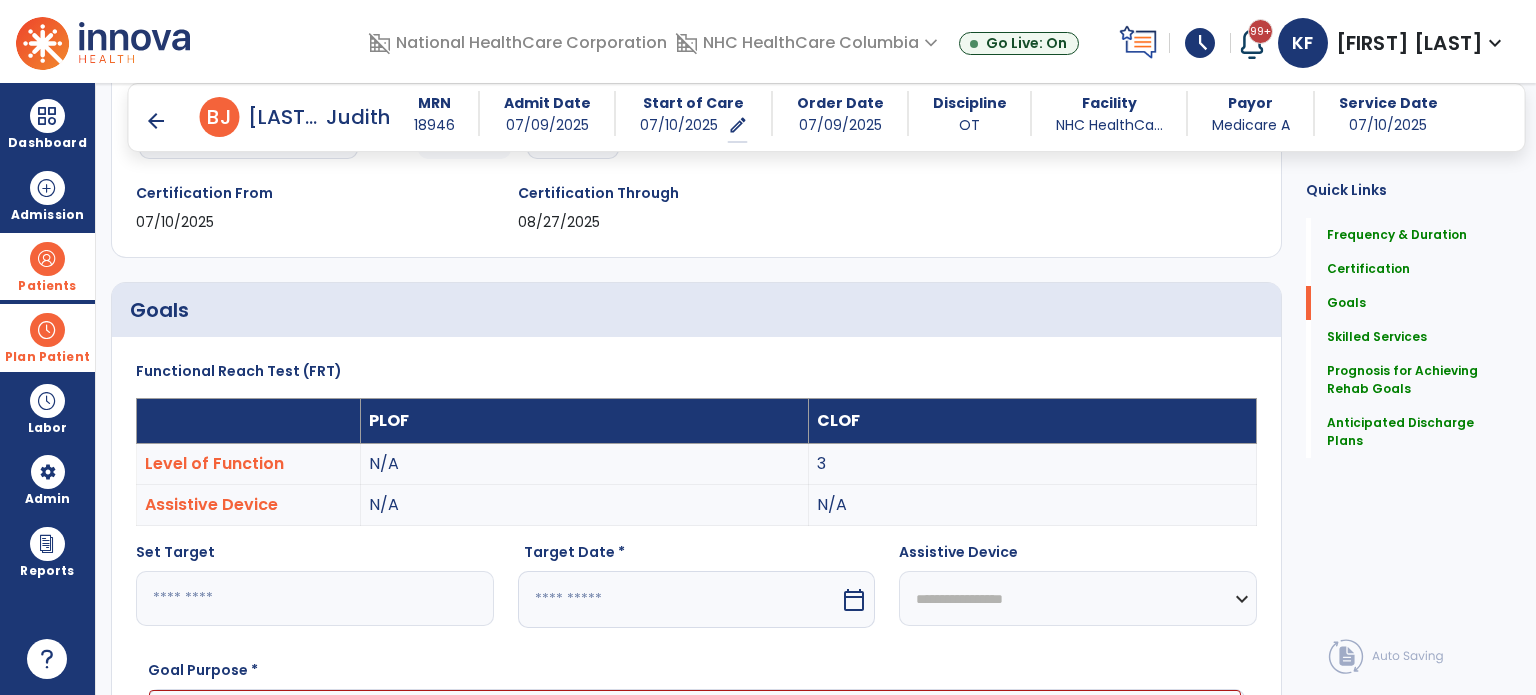 scroll, scrollTop: 711, scrollLeft: 0, axis: vertical 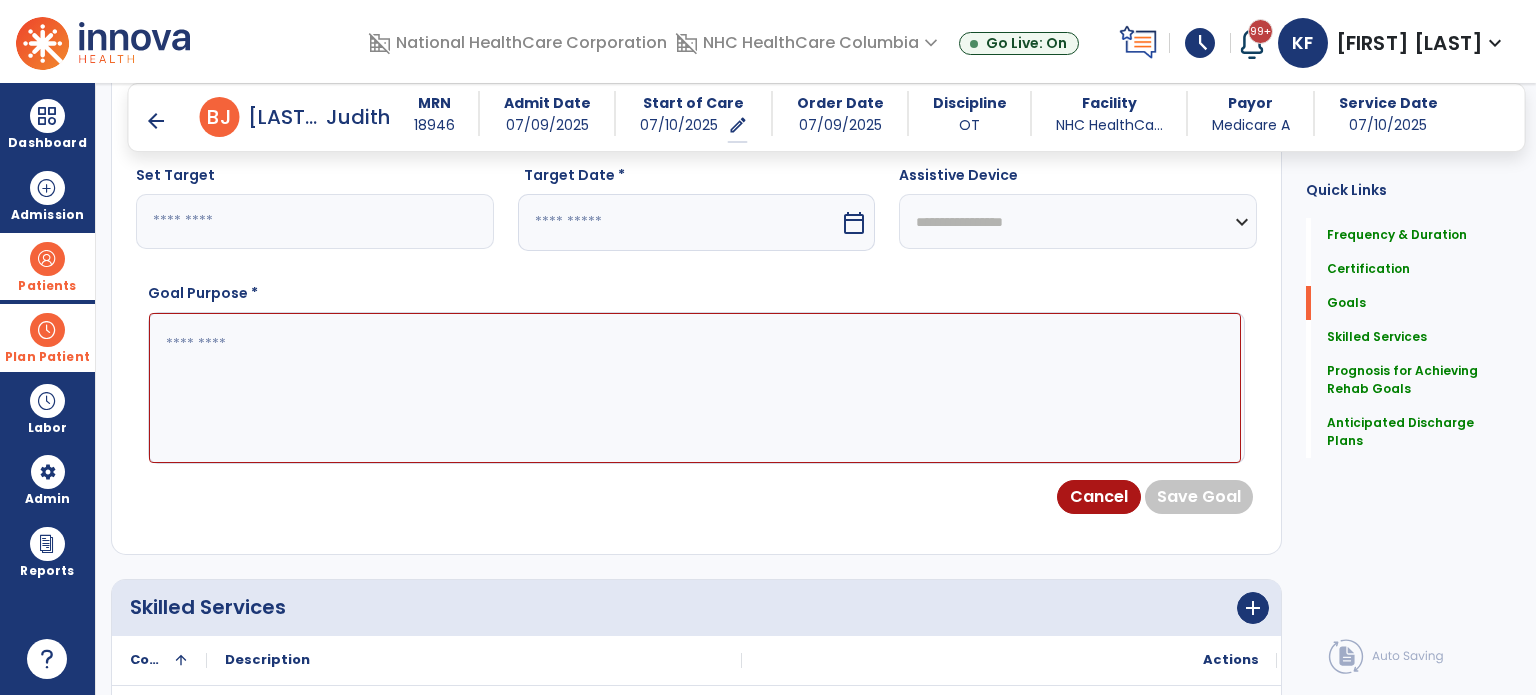 select on "*" 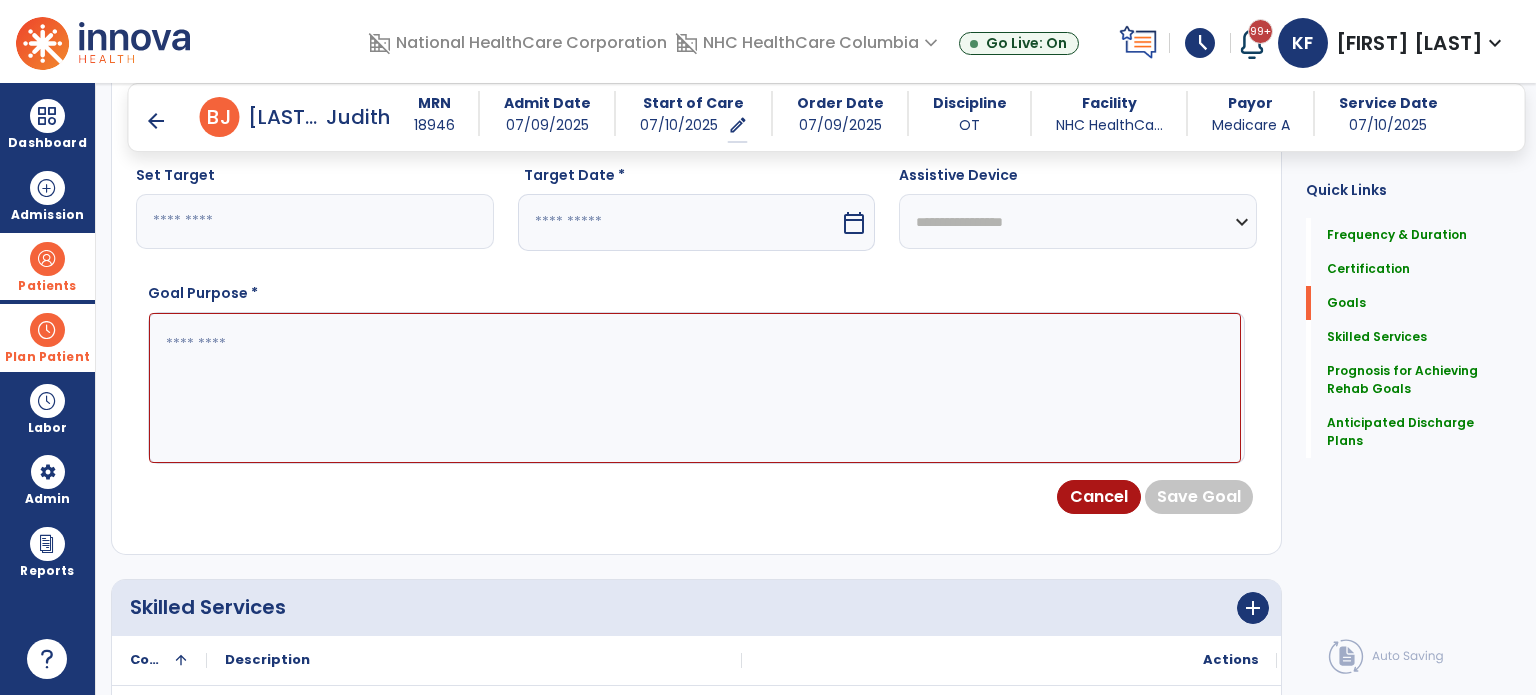 select on "****" 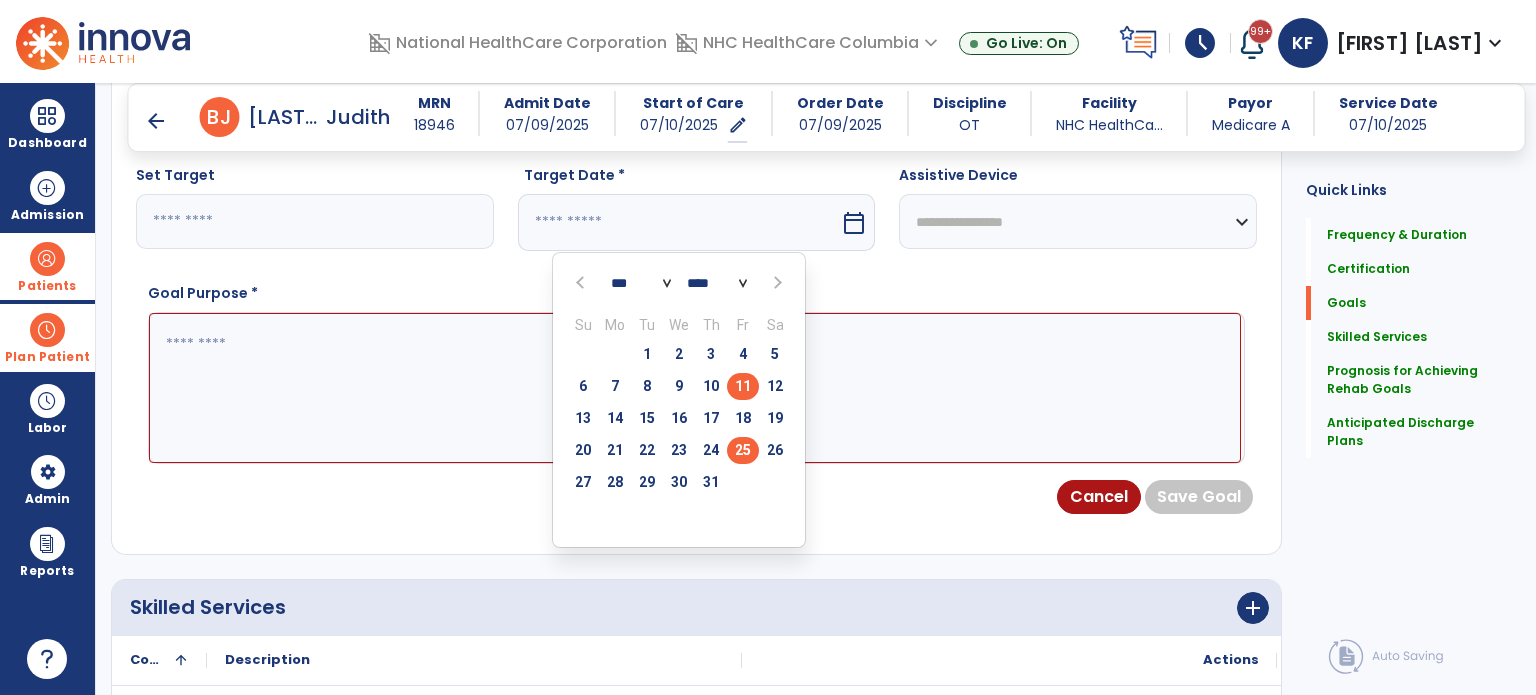 click on "25" at bounding box center [743, 450] 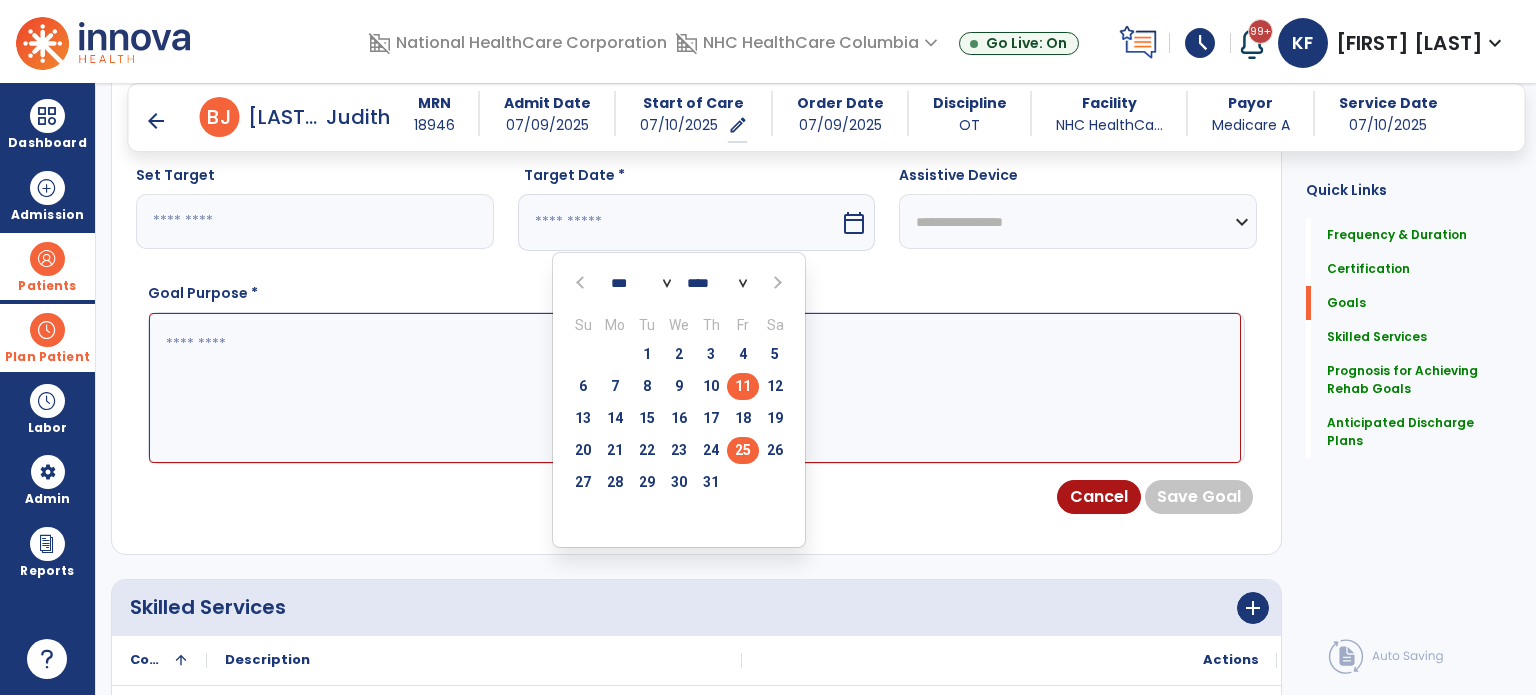 type on "*********" 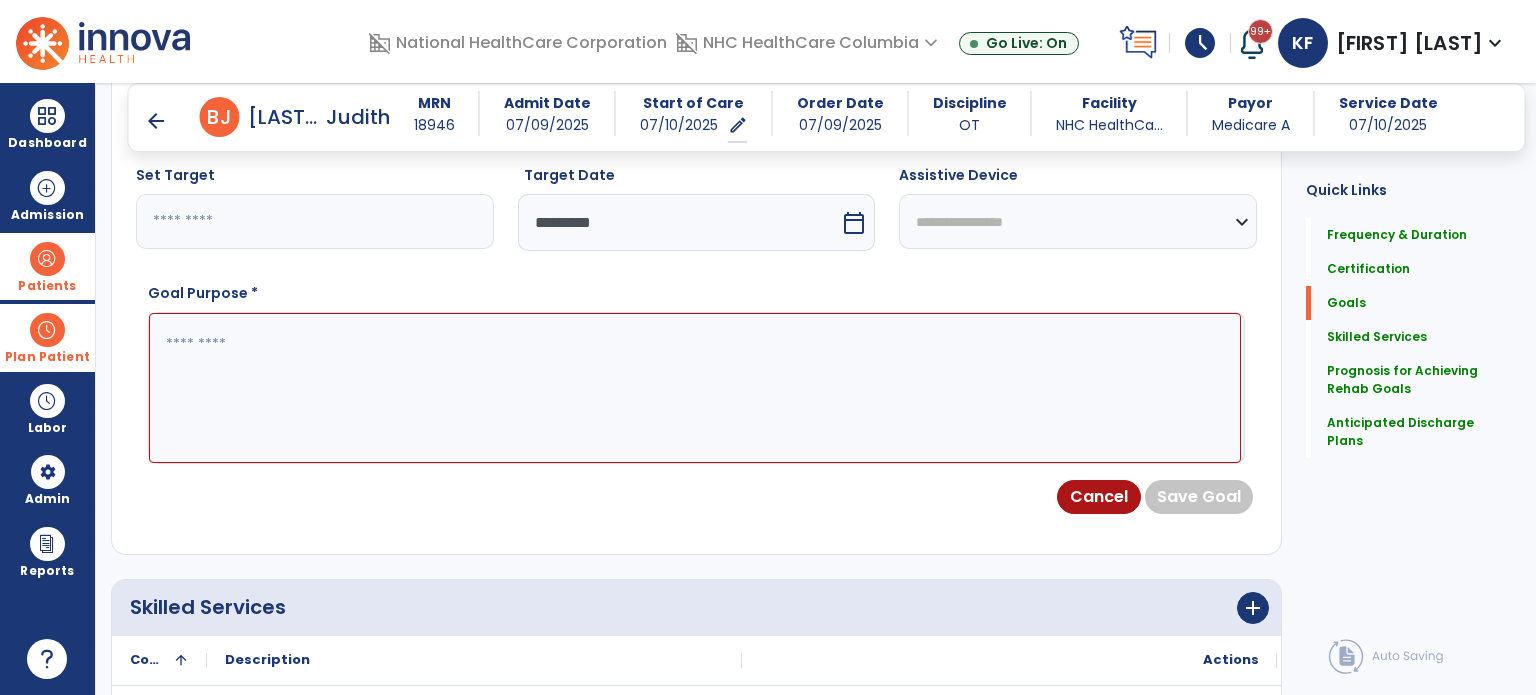 click at bounding box center (695, 388) 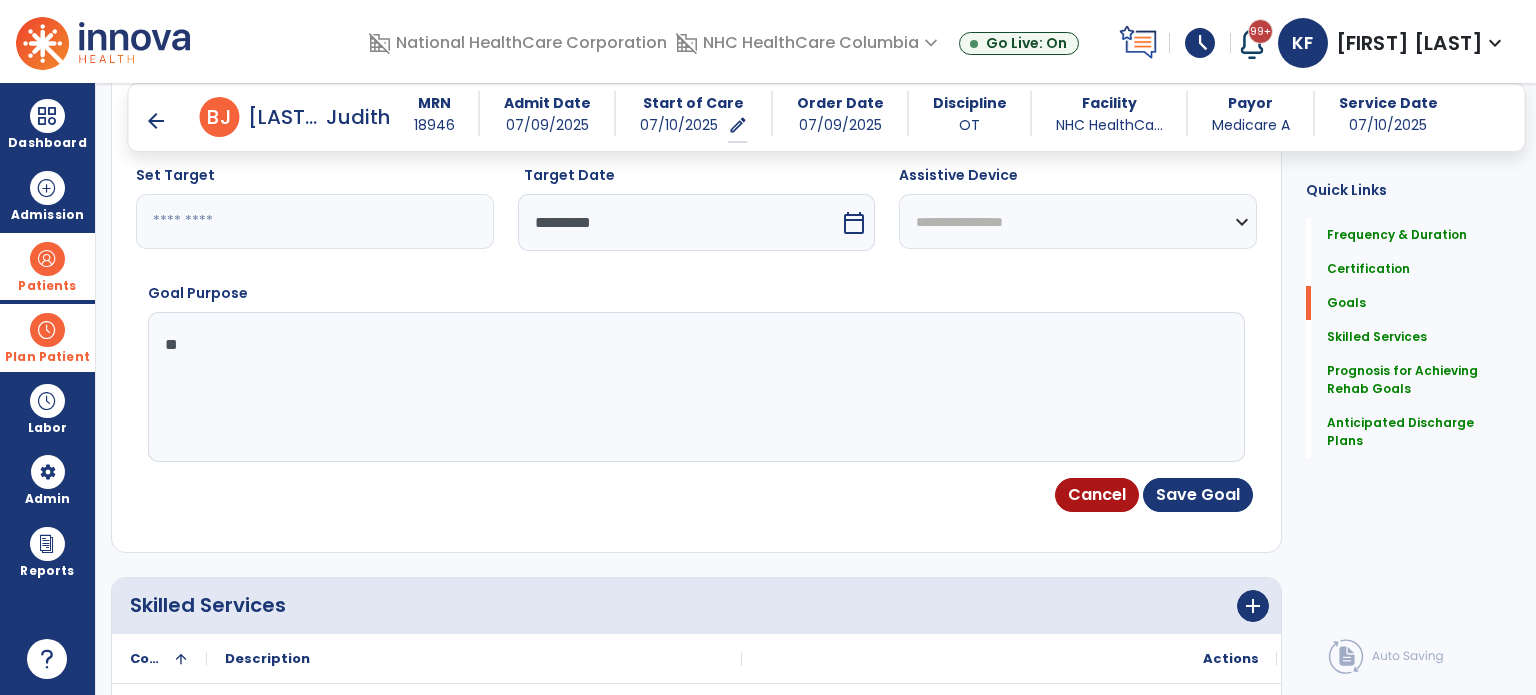 type on "*" 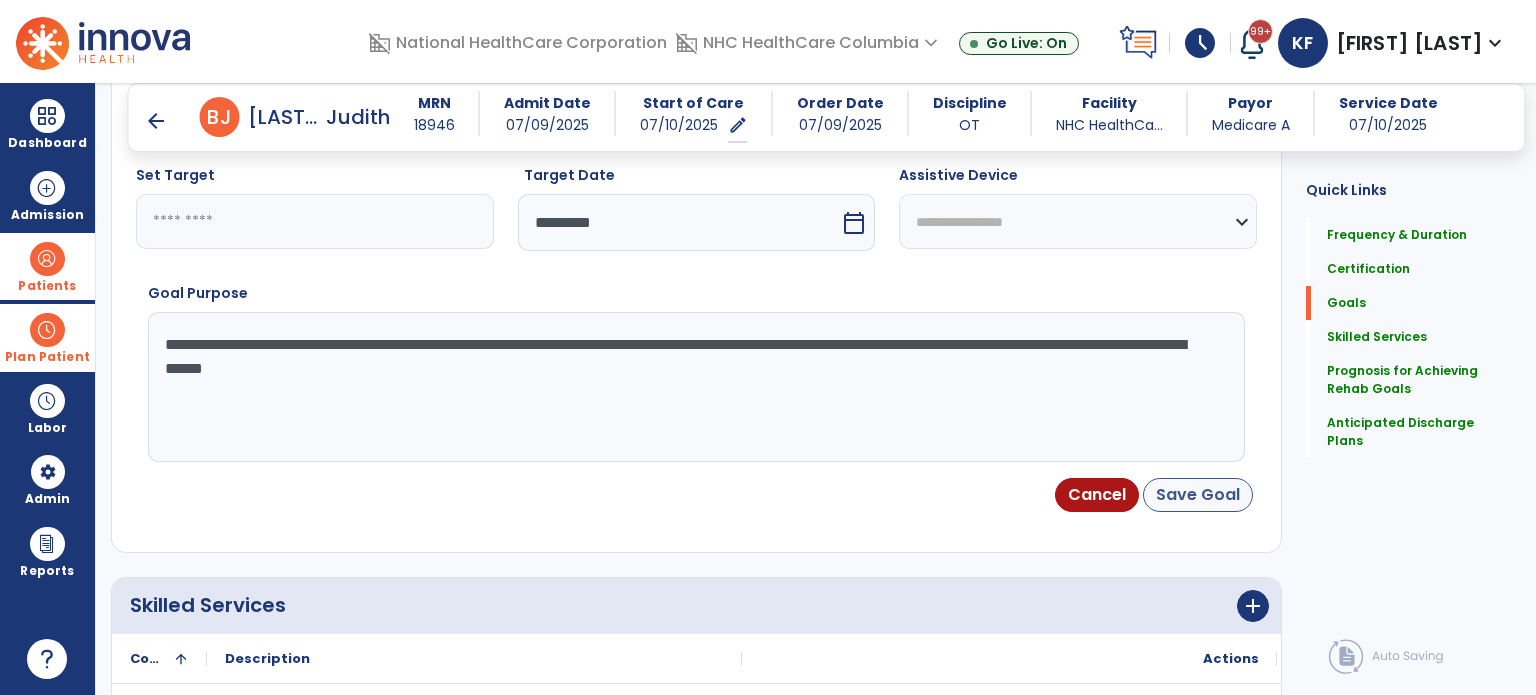 type on "**********" 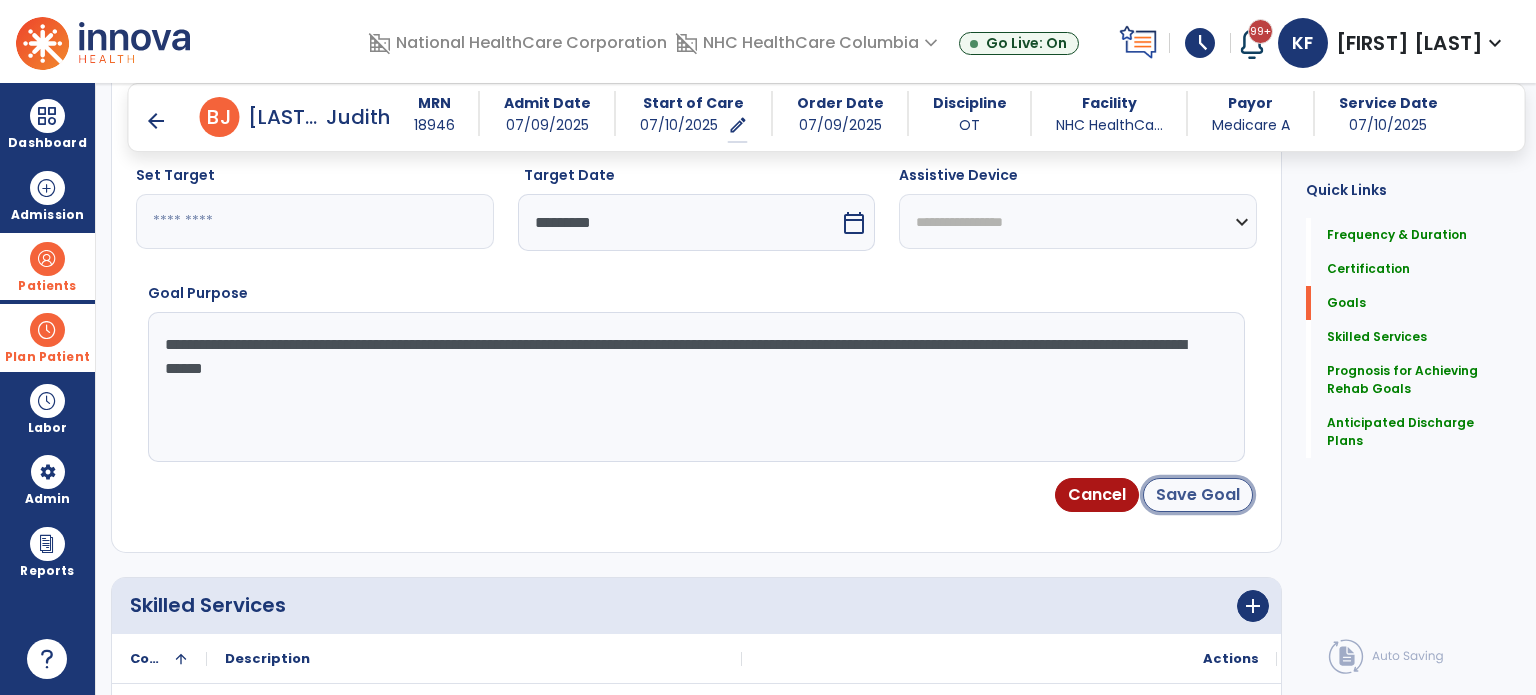 click on "Save Goal" at bounding box center [1198, 495] 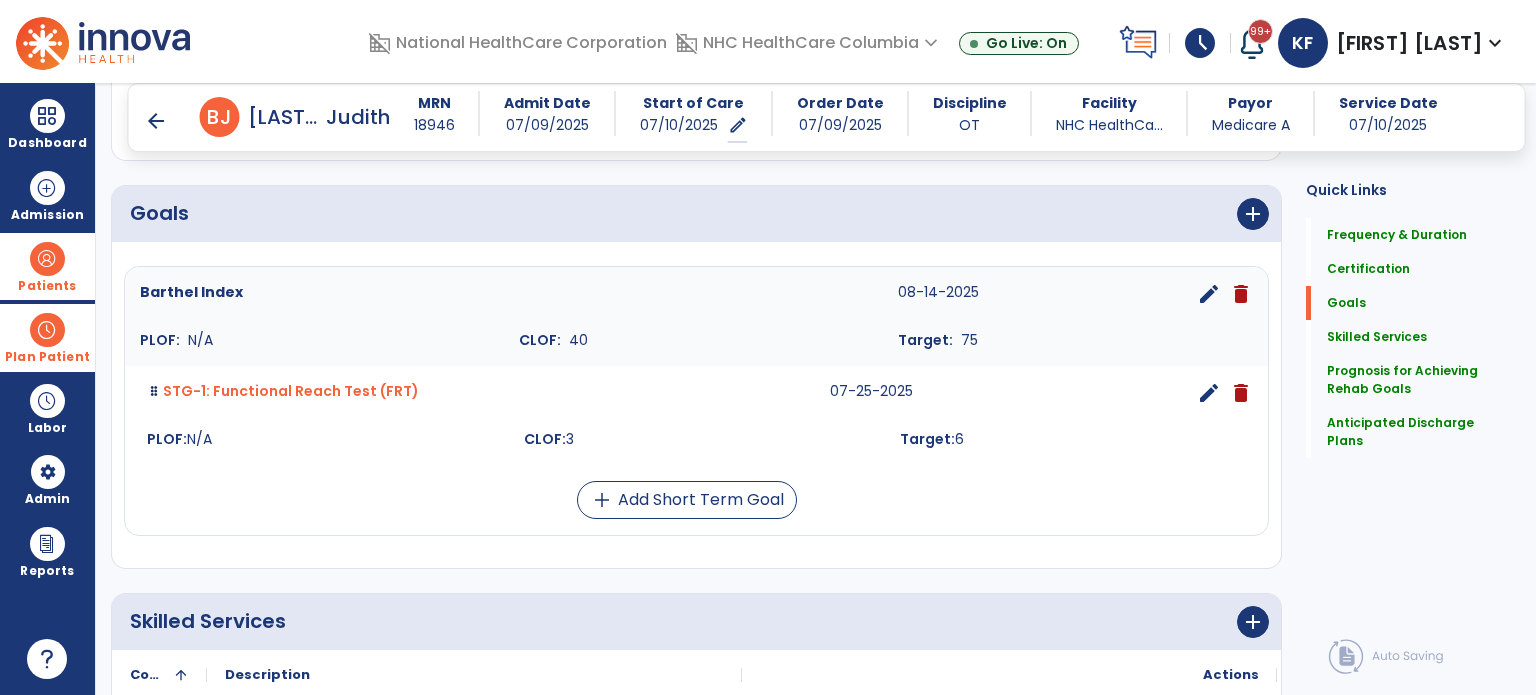 scroll, scrollTop: 435, scrollLeft: 0, axis: vertical 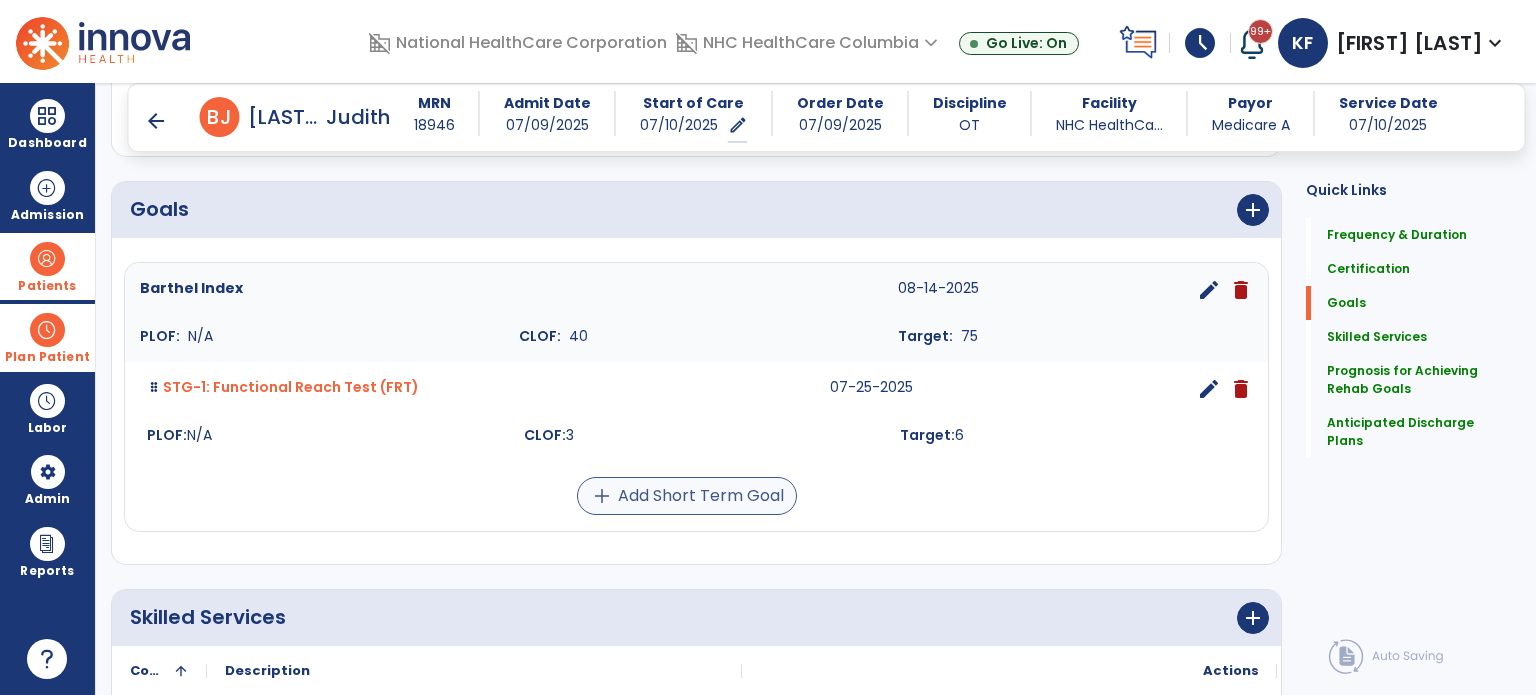 click on "add  Add Short Term Goal" at bounding box center [687, 496] 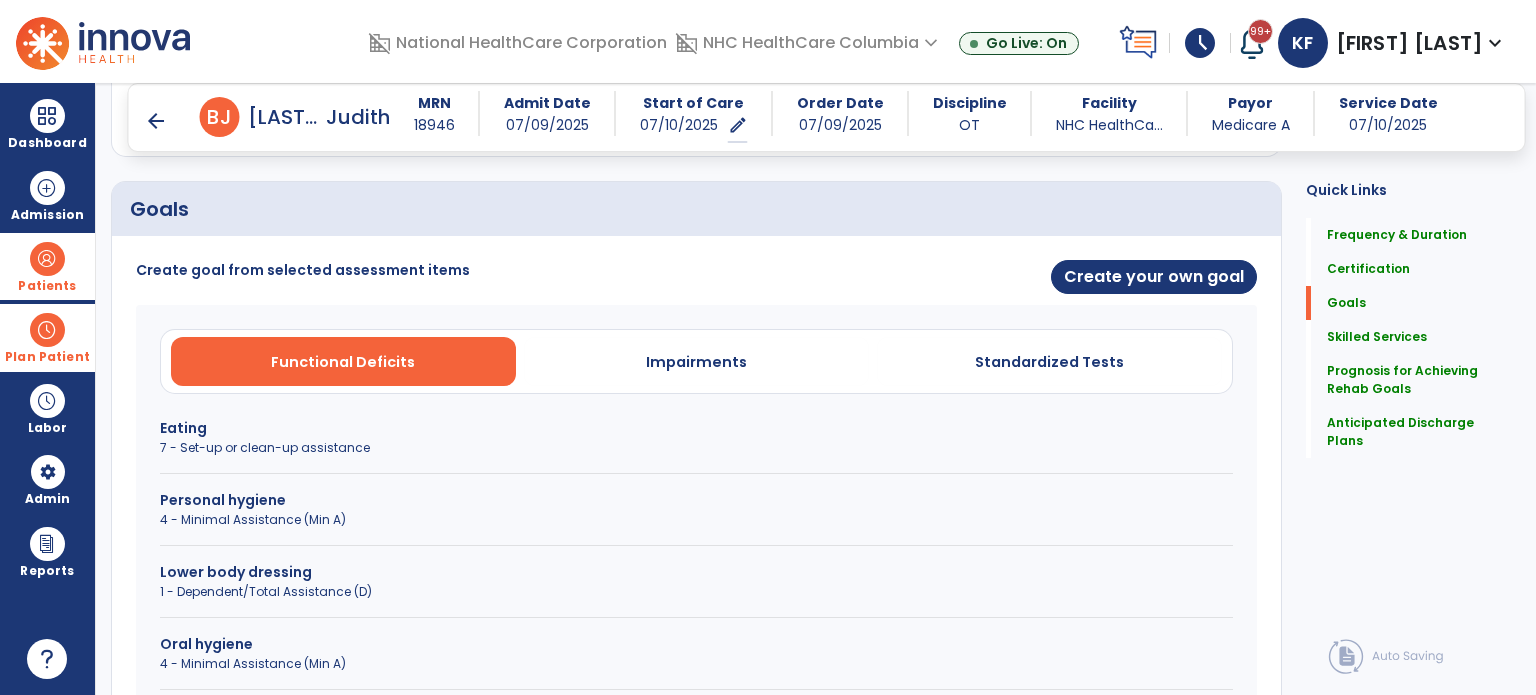 click on "1 - Dependent/Total Assistance (D)" at bounding box center [696, 592] 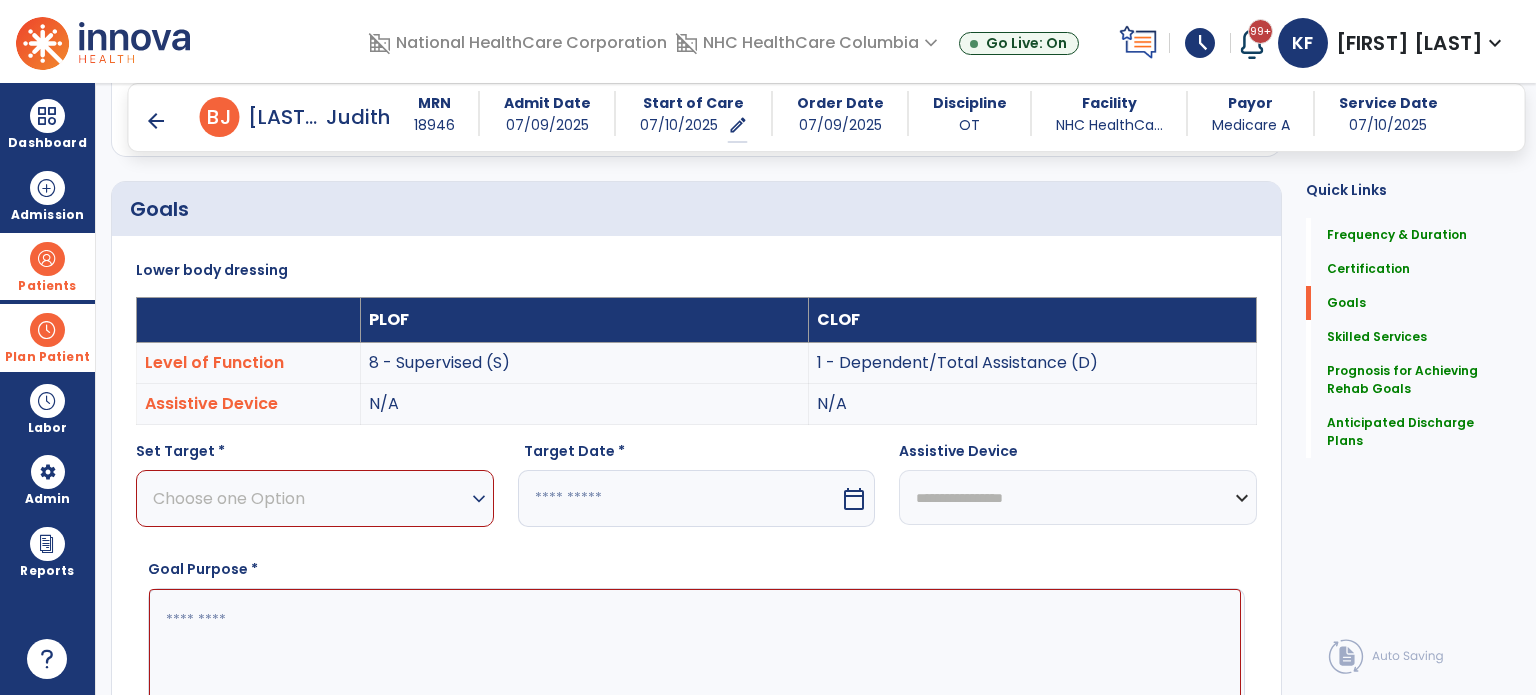 click on "Choose one Option" at bounding box center [310, 498] 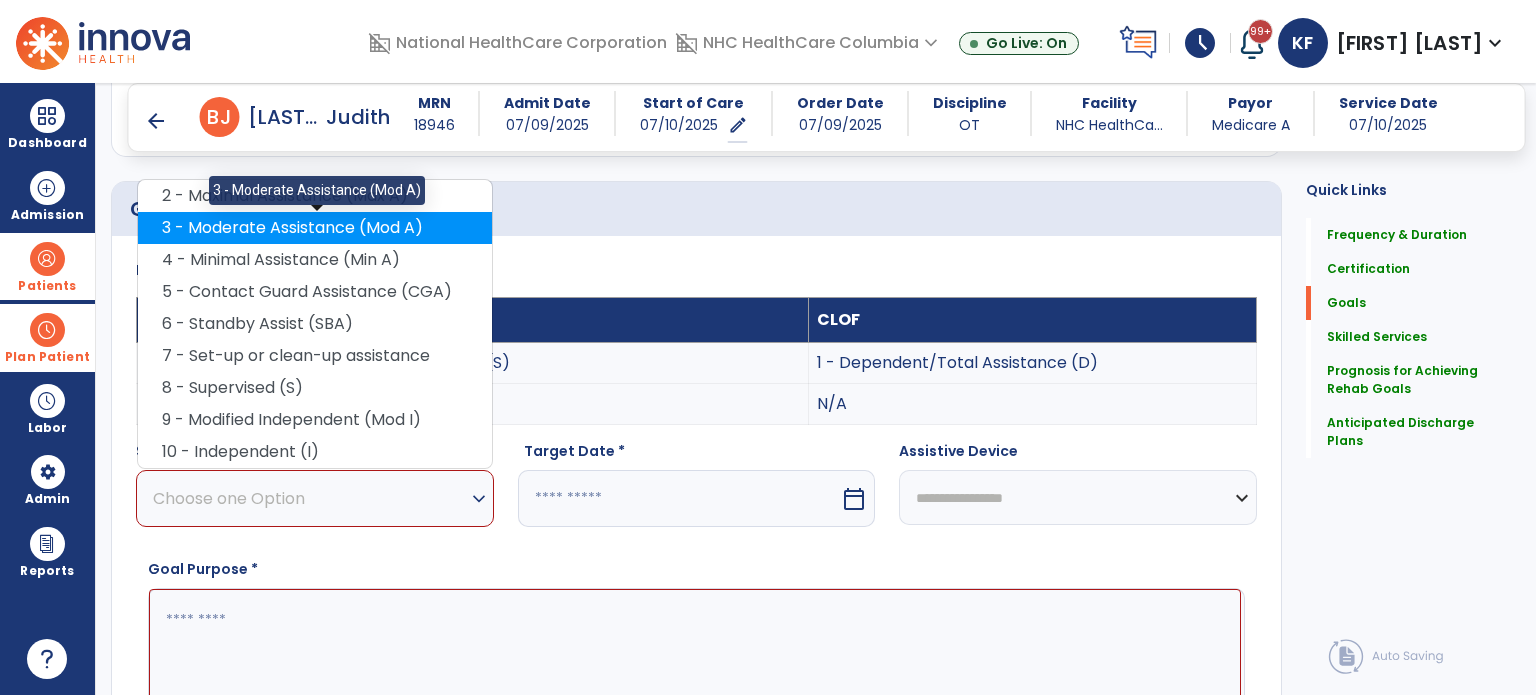 click on "3 - Moderate Assistance (Mod A)" at bounding box center [315, 228] 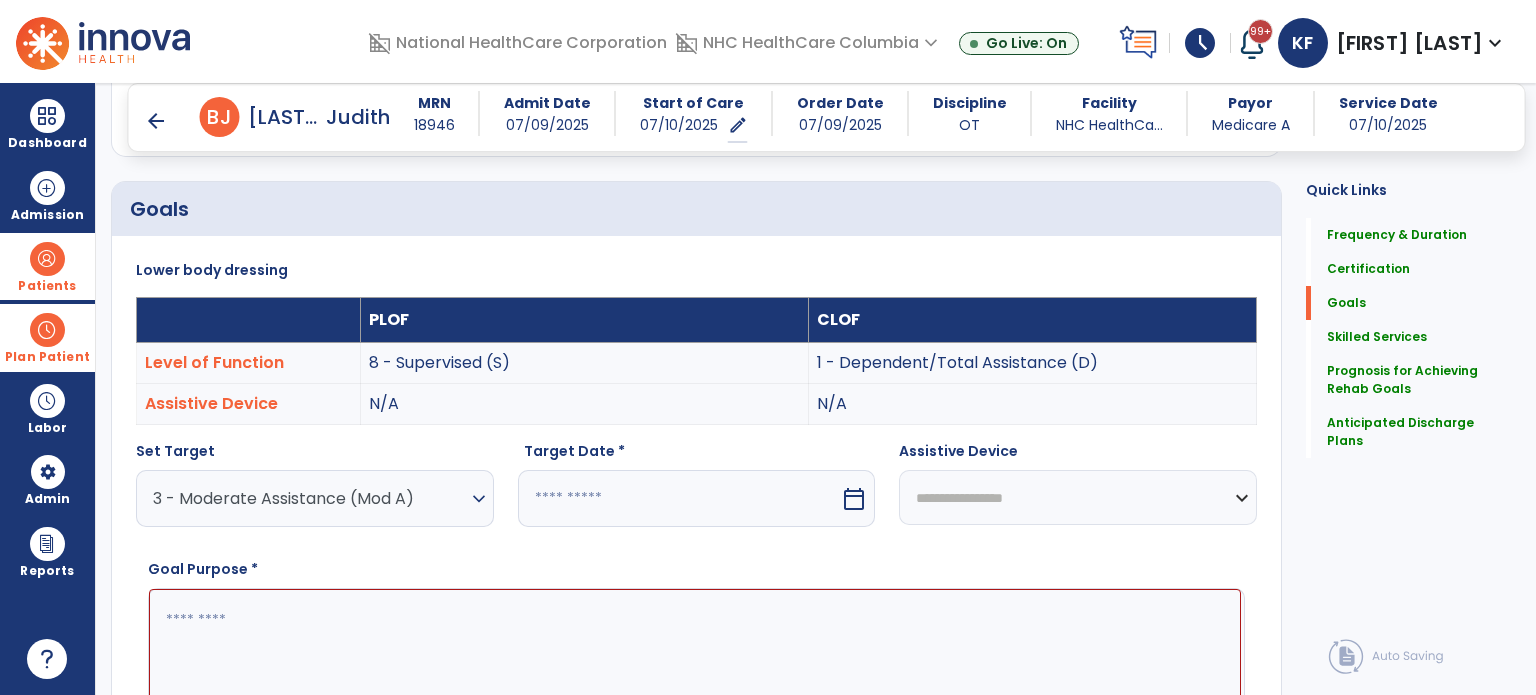 click at bounding box center [679, 498] 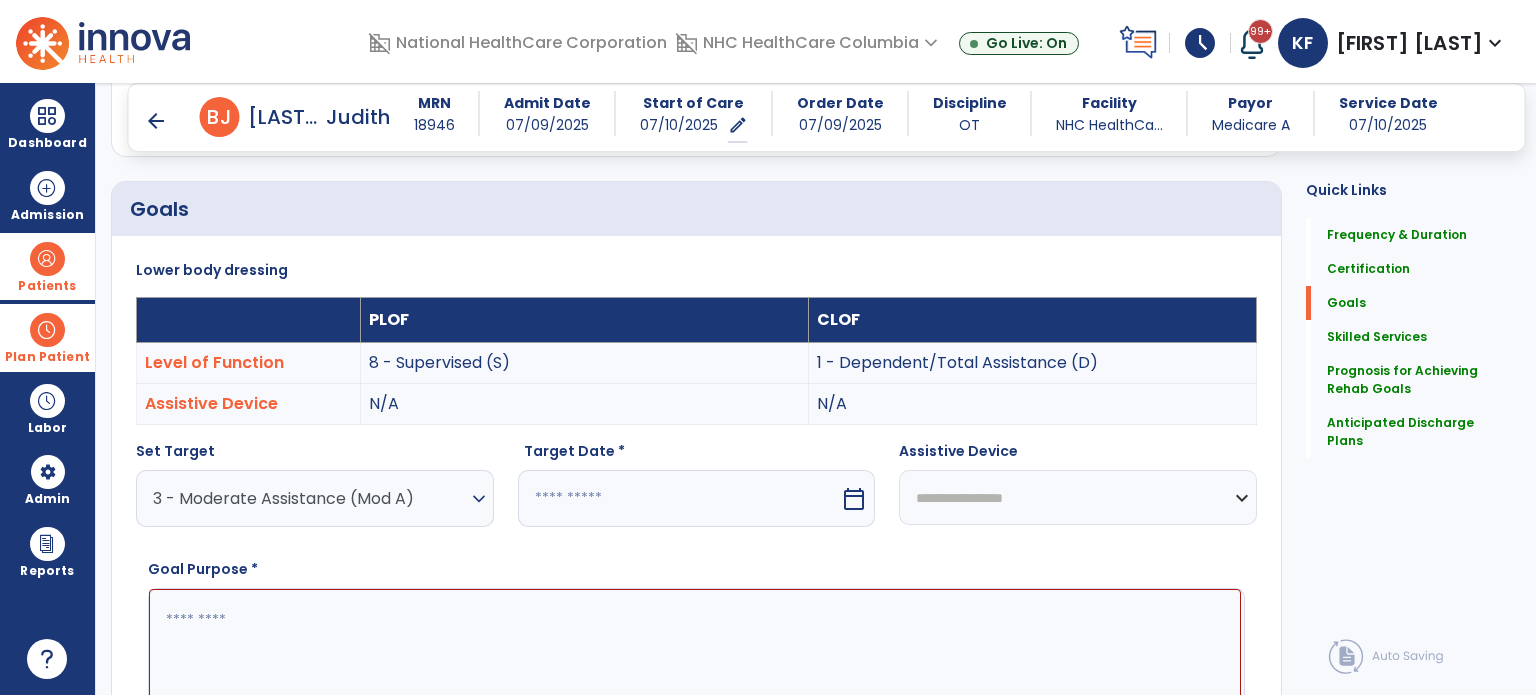 select on "*" 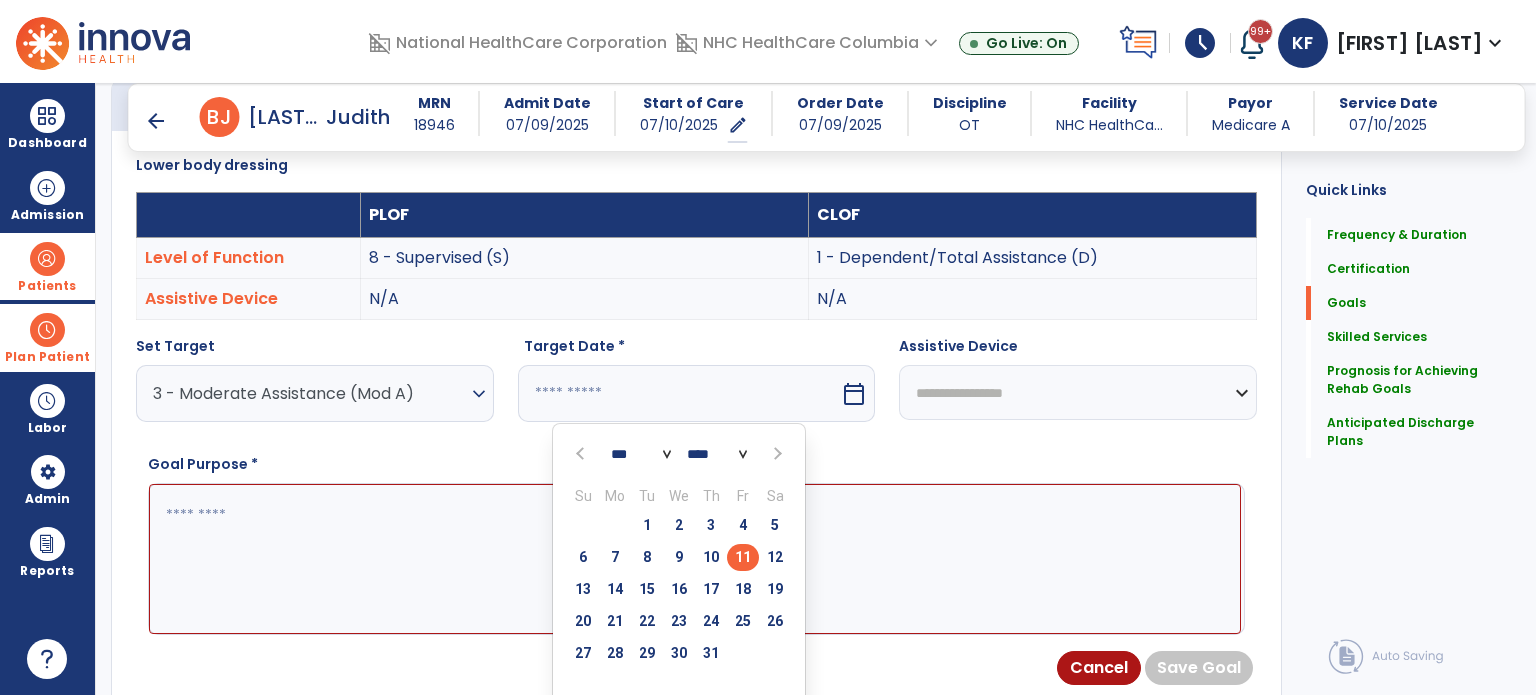 scroll, scrollTop: 601, scrollLeft: 0, axis: vertical 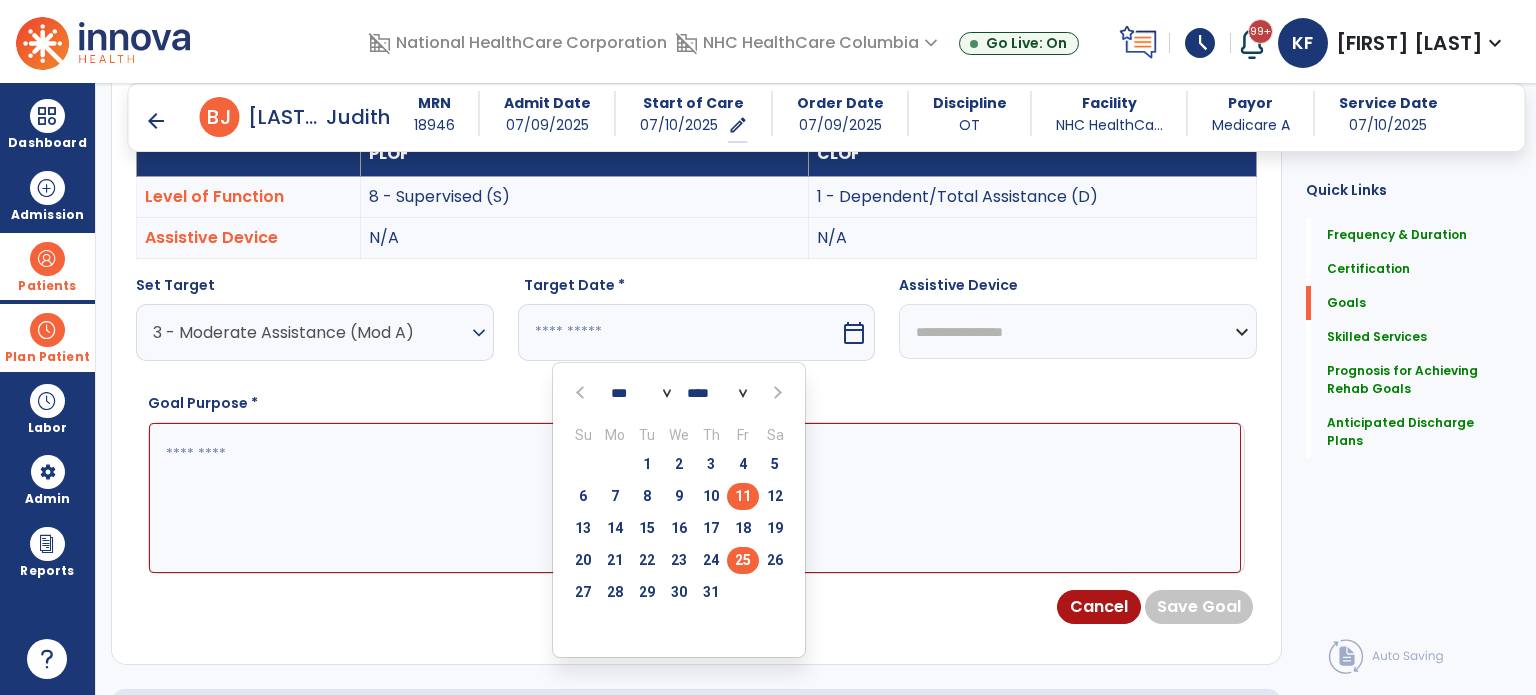 click on "25" at bounding box center (743, 560) 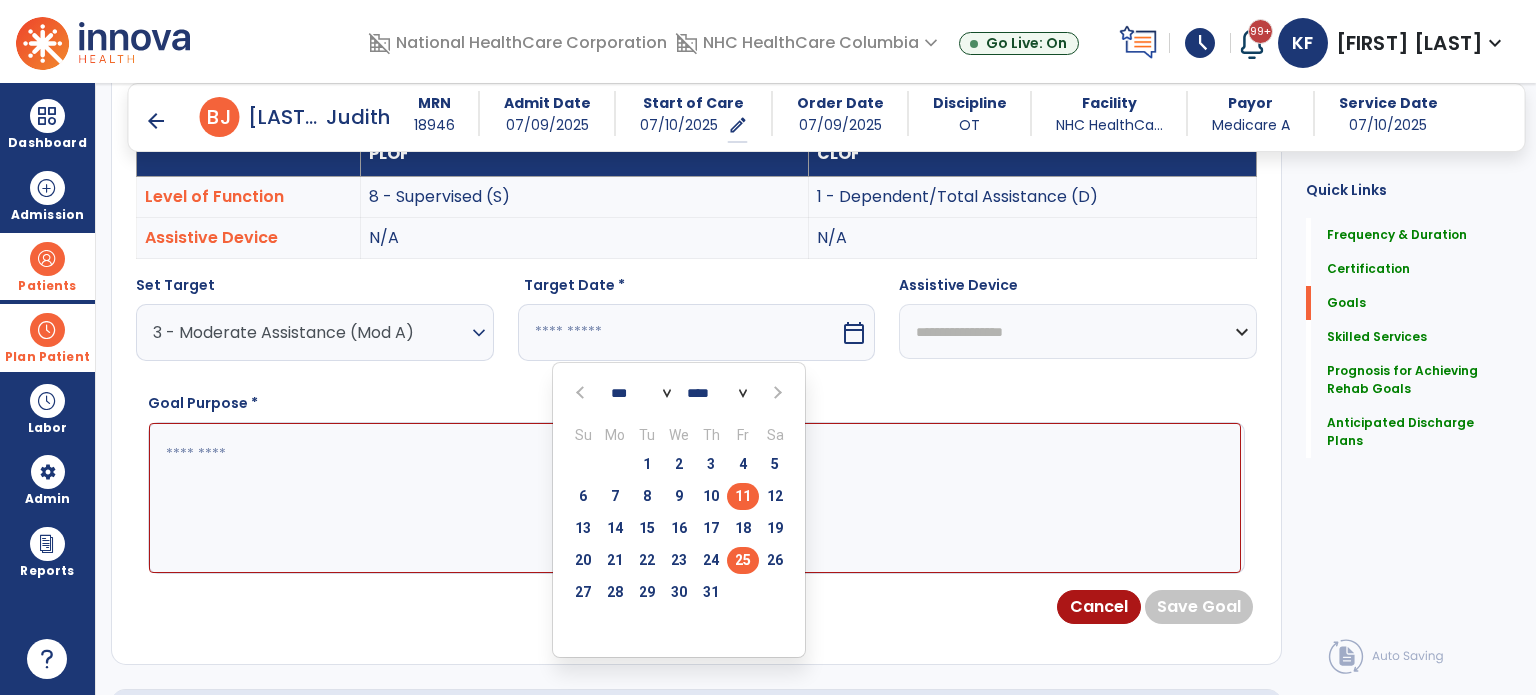 type on "*********" 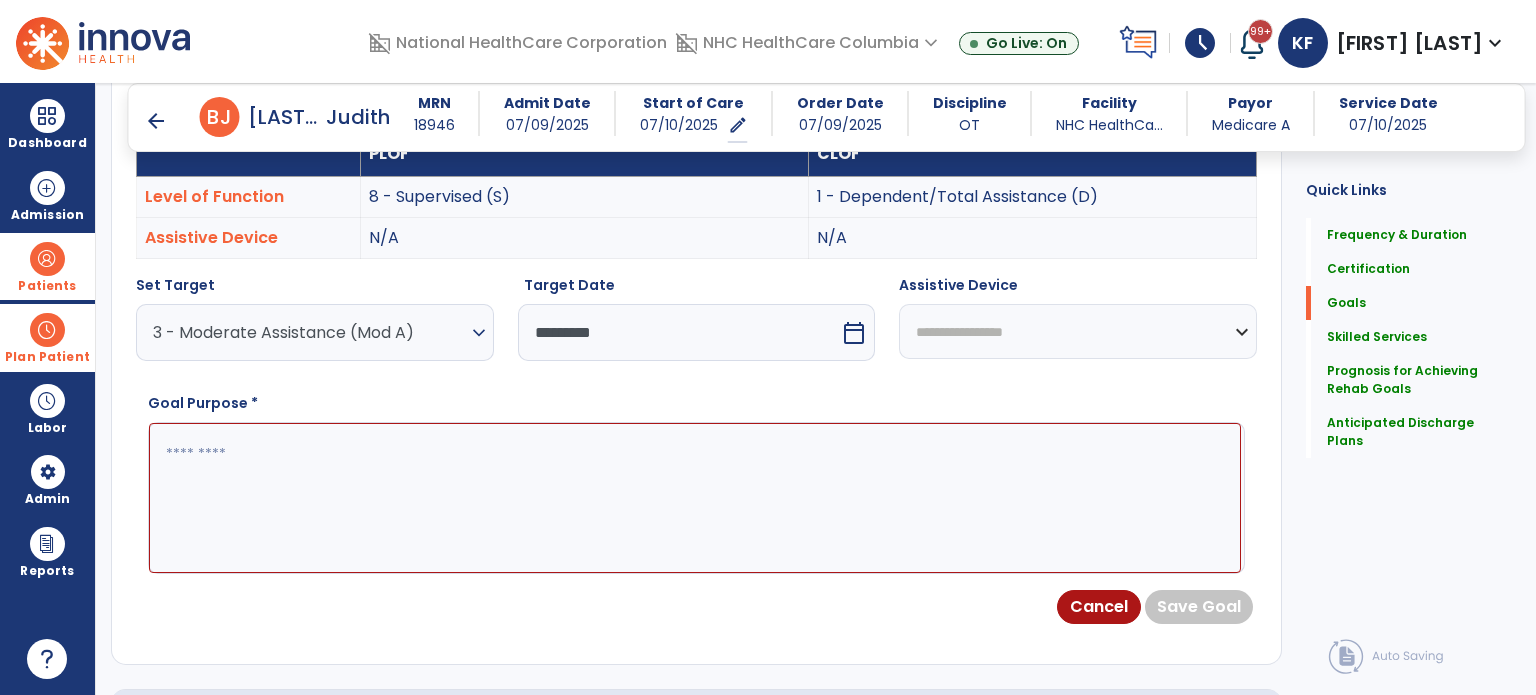 click at bounding box center (695, 498) 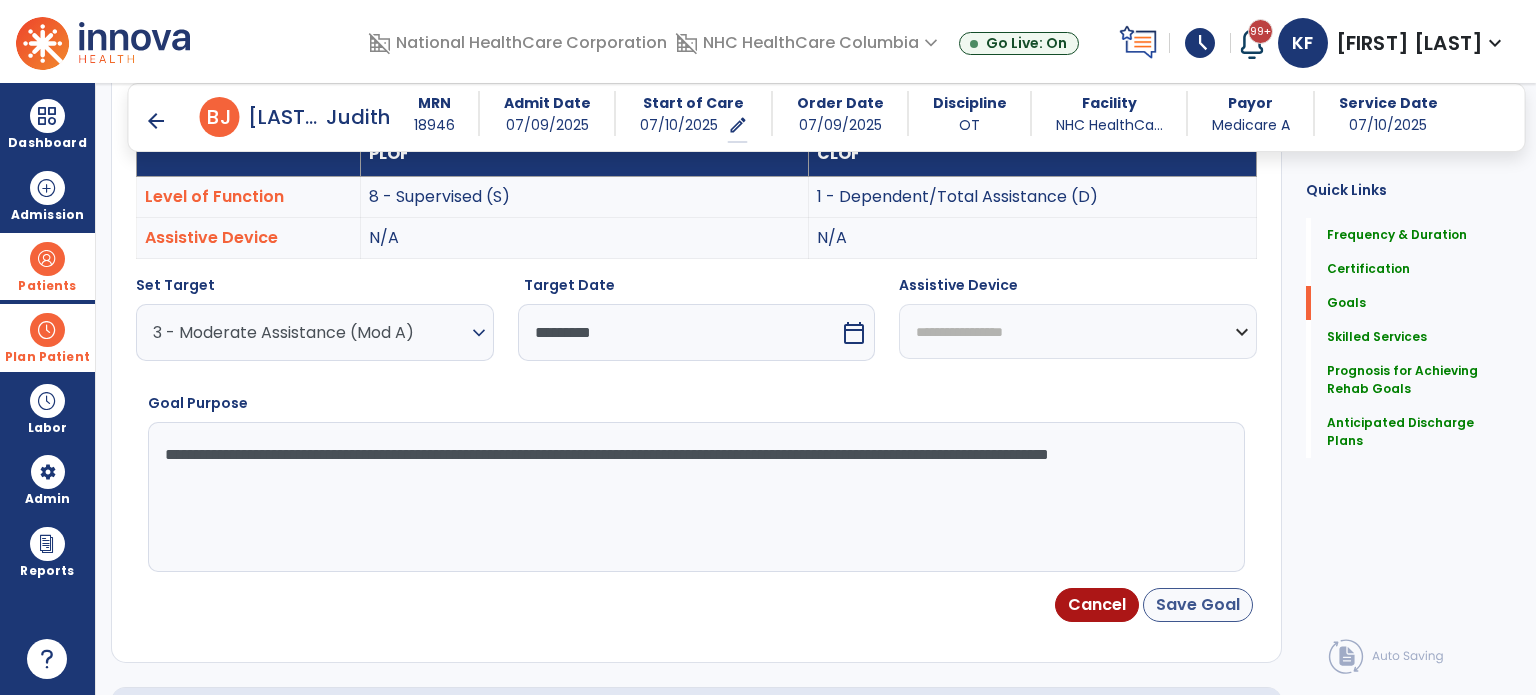 type on "**********" 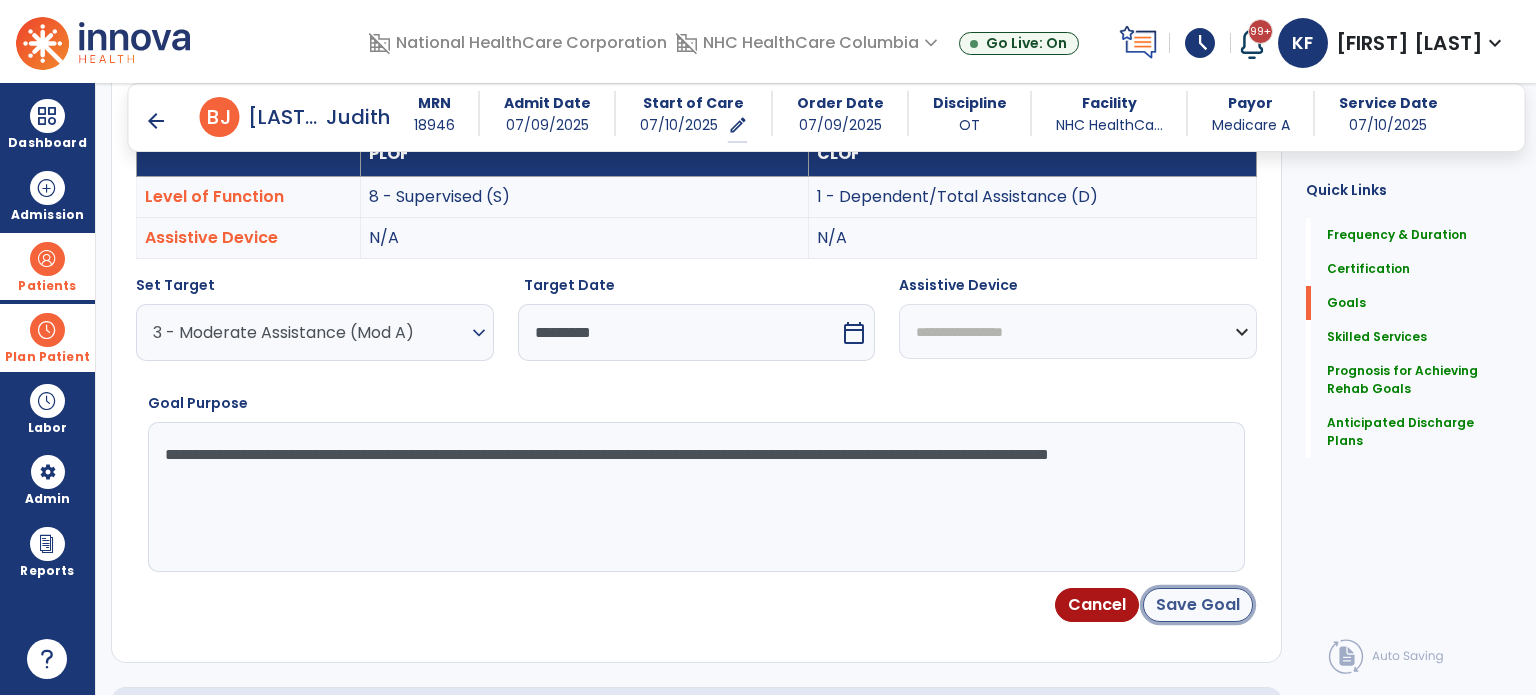 click on "Save Goal" at bounding box center (1198, 605) 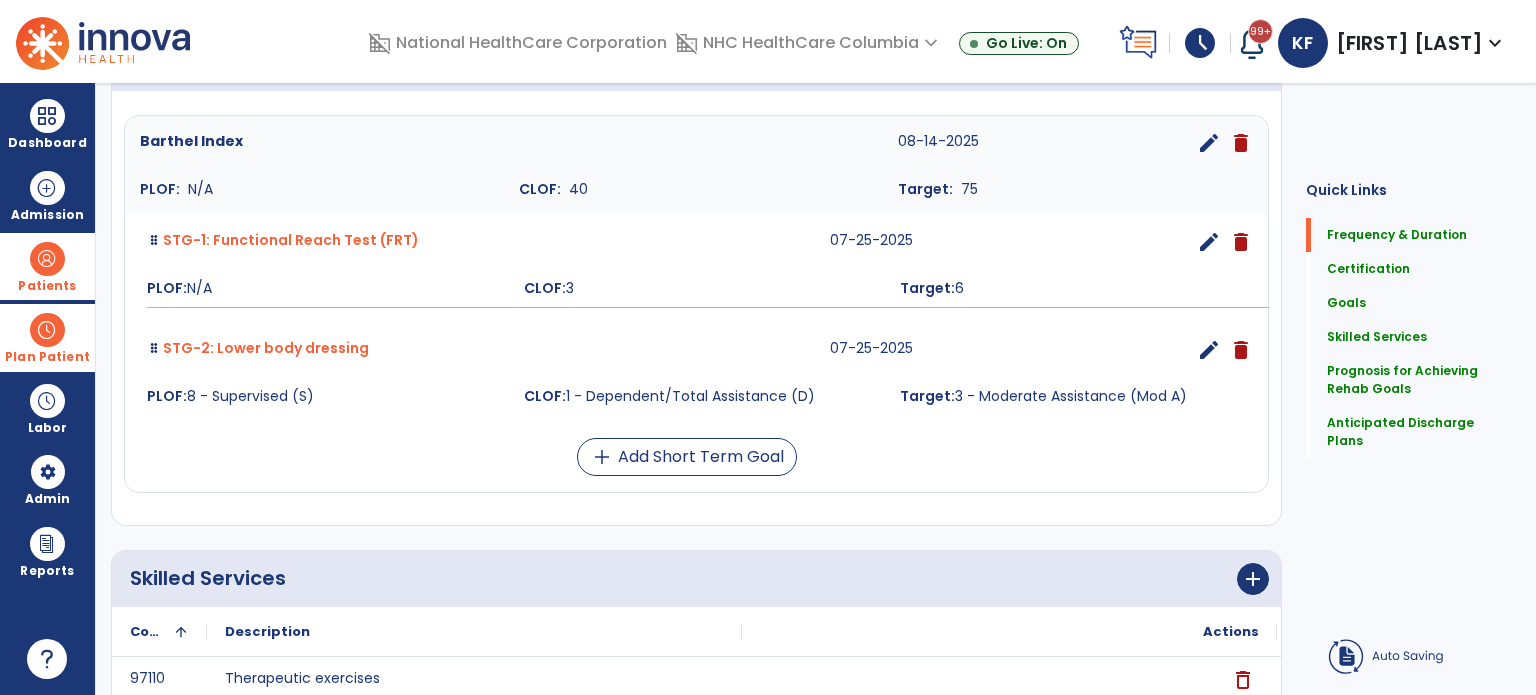 scroll, scrollTop: 12, scrollLeft: 0, axis: vertical 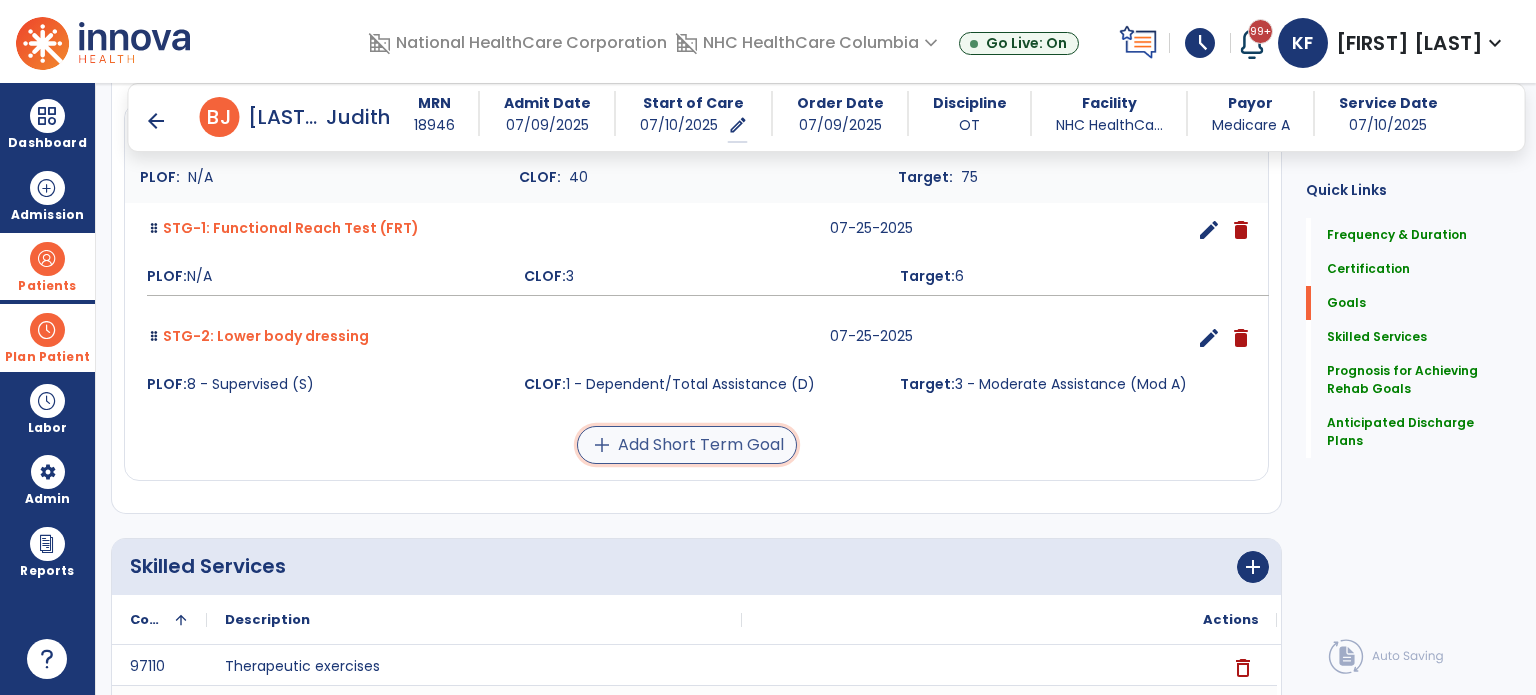 click on "add  Add Short Term Goal" at bounding box center (687, 445) 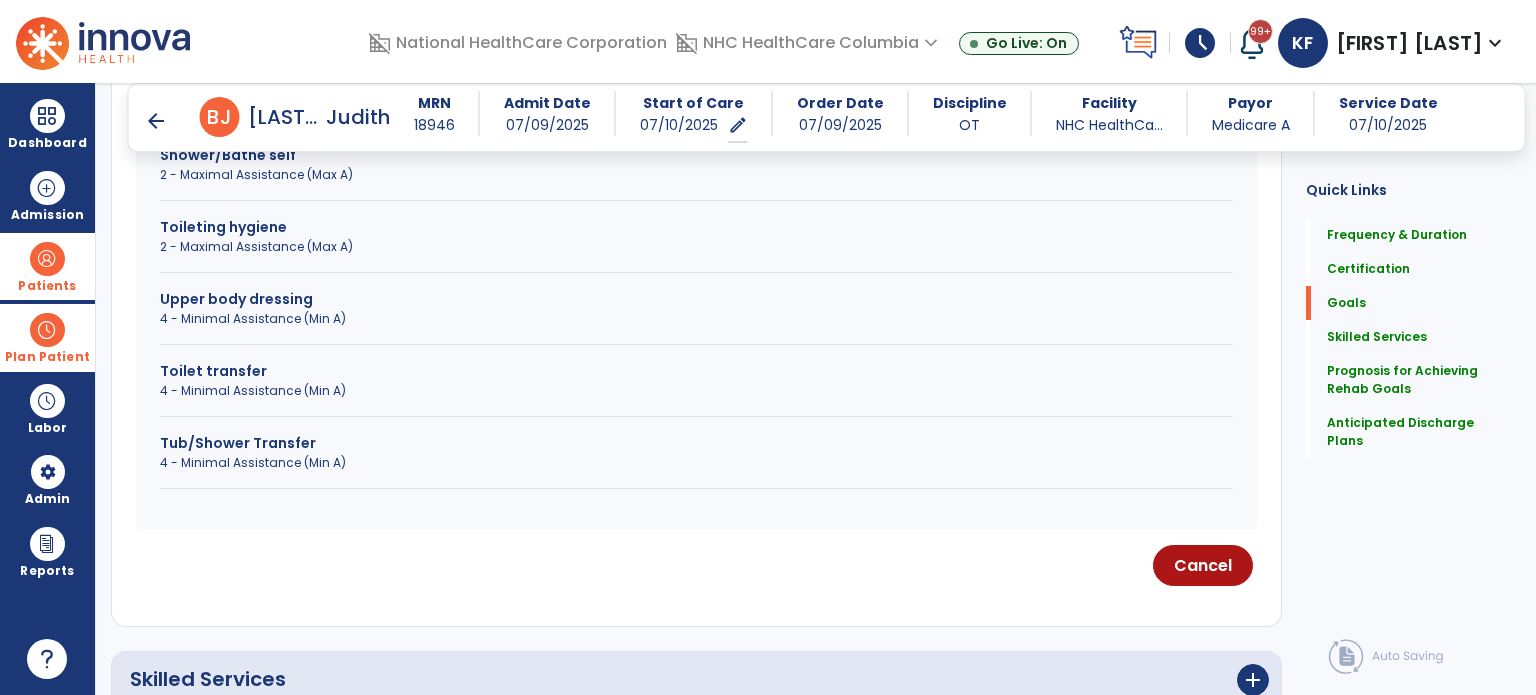 scroll, scrollTop: 990, scrollLeft: 0, axis: vertical 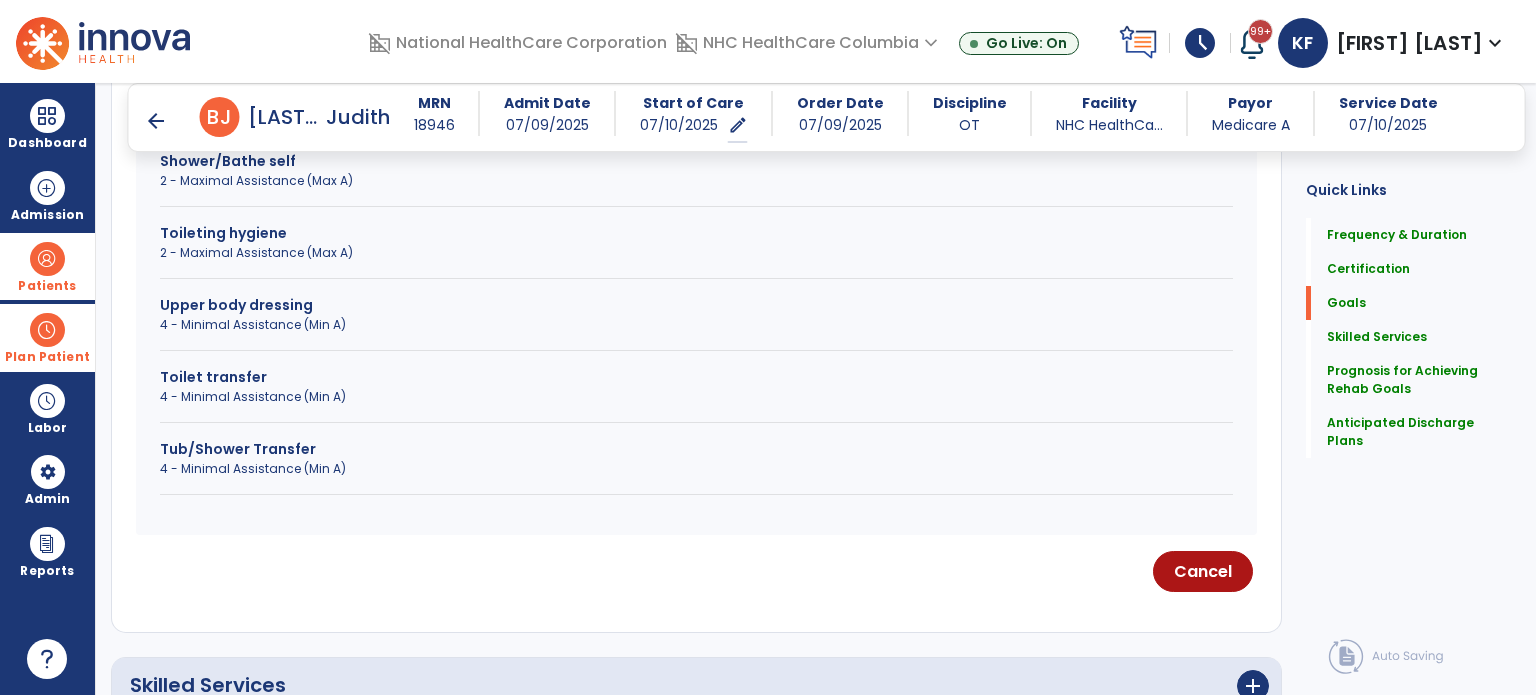 click on "Toilet transfer" at bounding box center (696, 377) 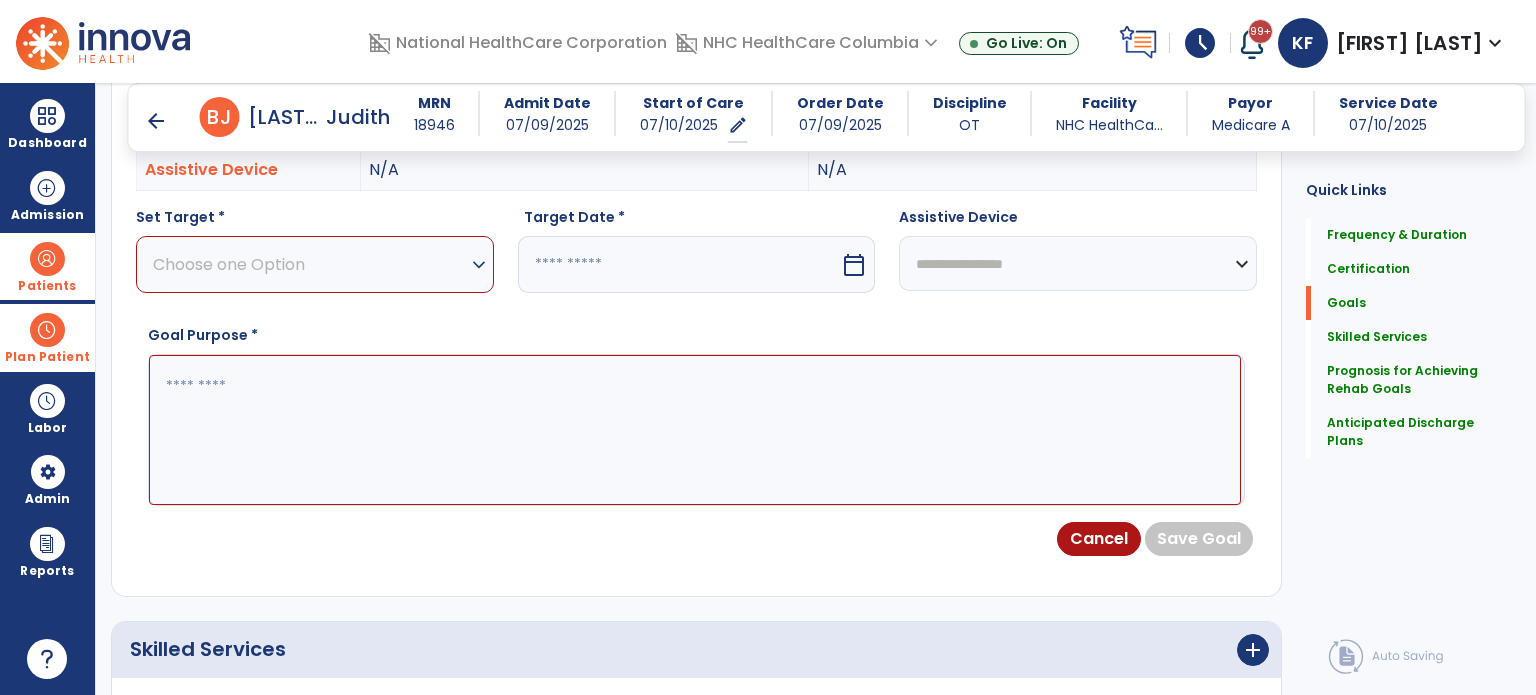 scroll, scrollTop: 611, scrollLeft: 0, axis: vertical 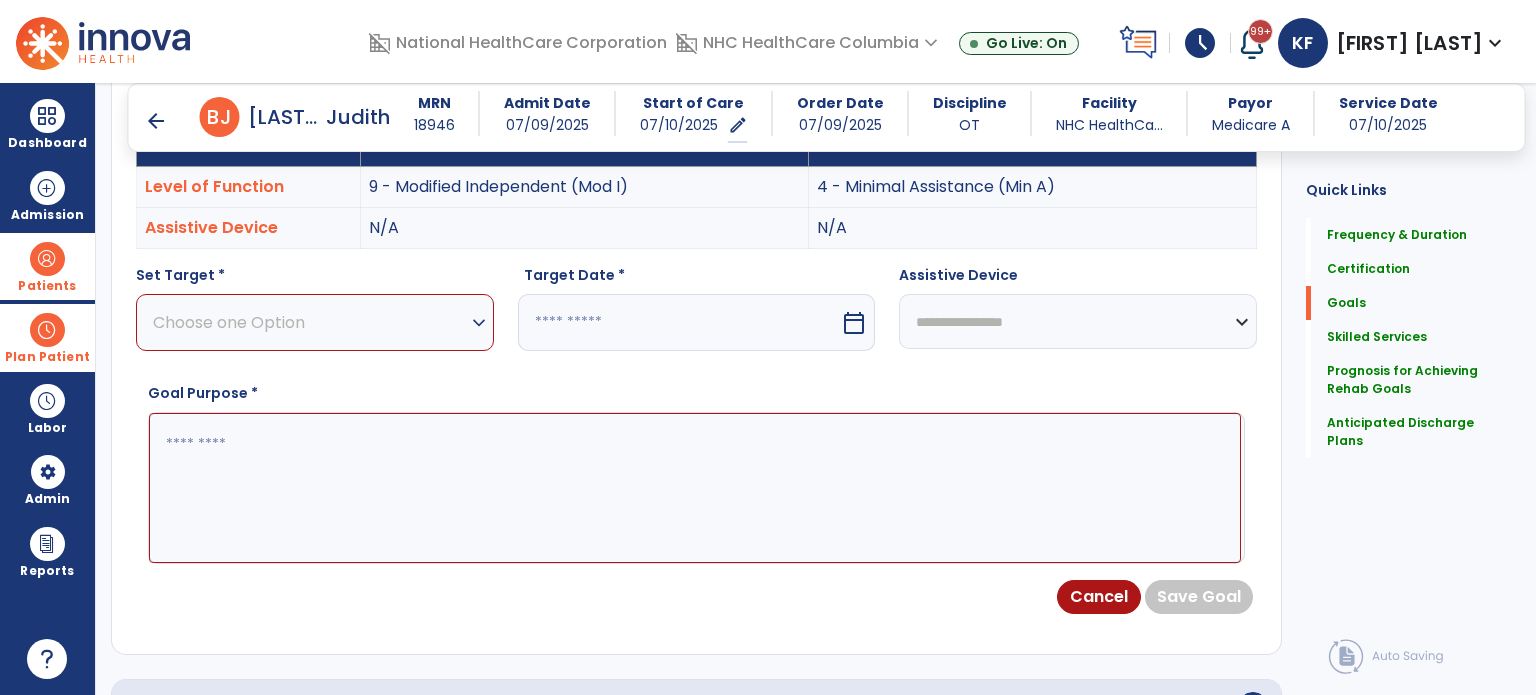 click on "Choose one Option" at bounding box center (310, 322) 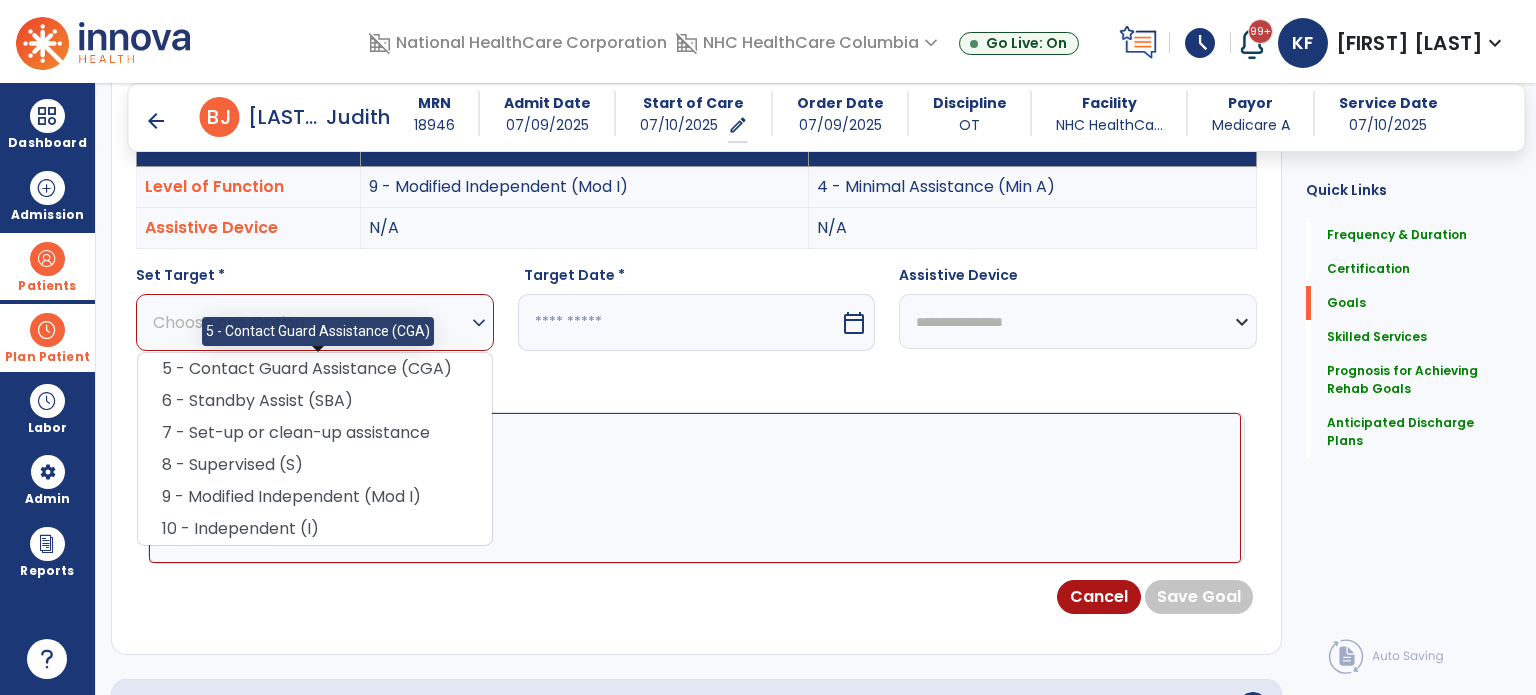 click on "5 - Contact Guard Assistance (CGA)" at bounding box center [315, 369] 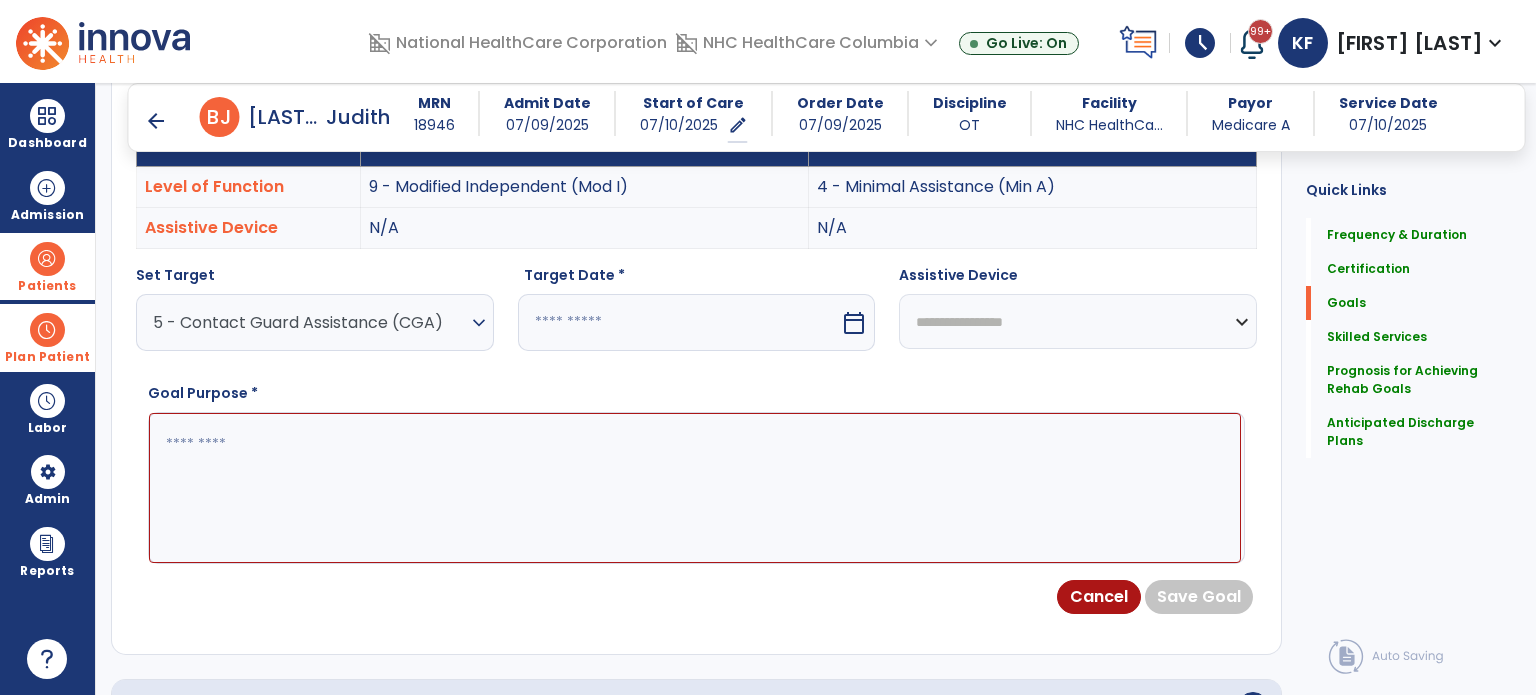 click at bounding box center [679, 322] 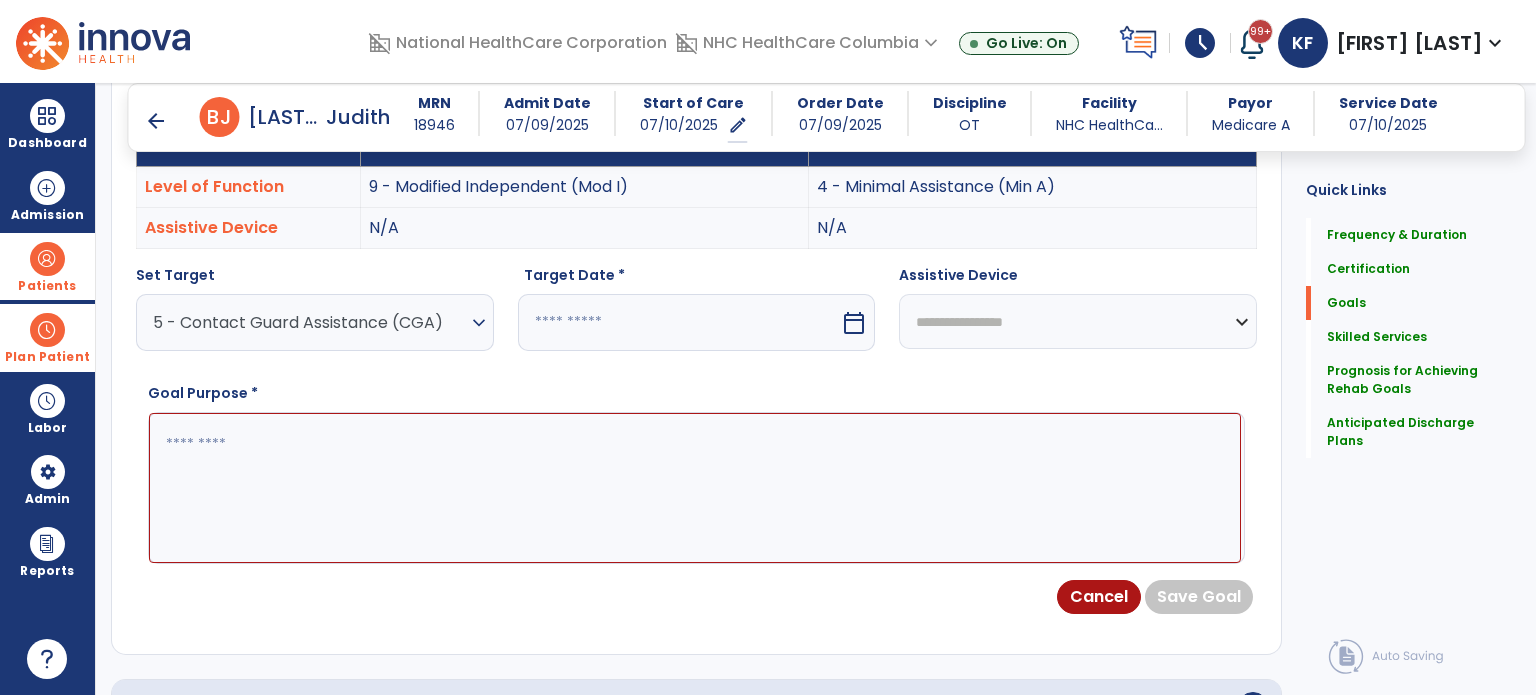 select on "*" 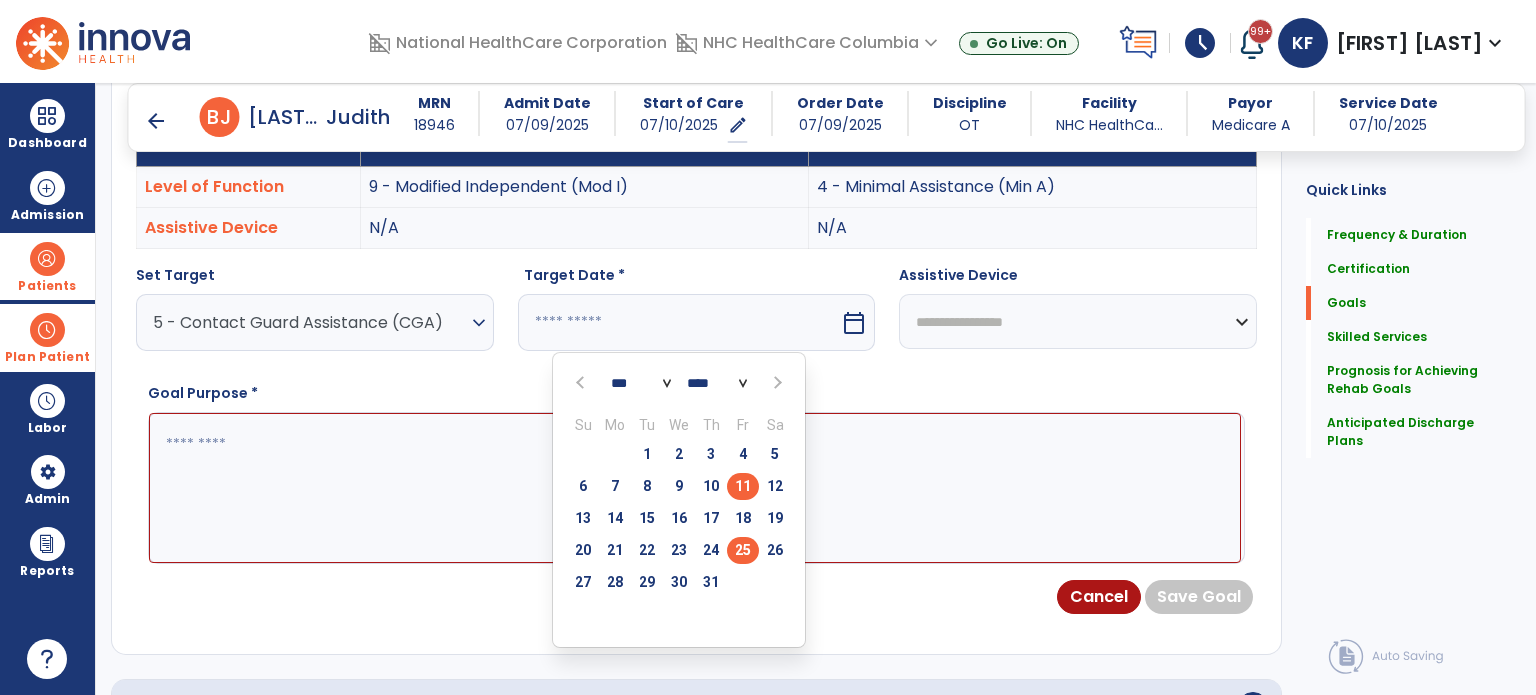 click on "25" at bounding box center (743, 550) 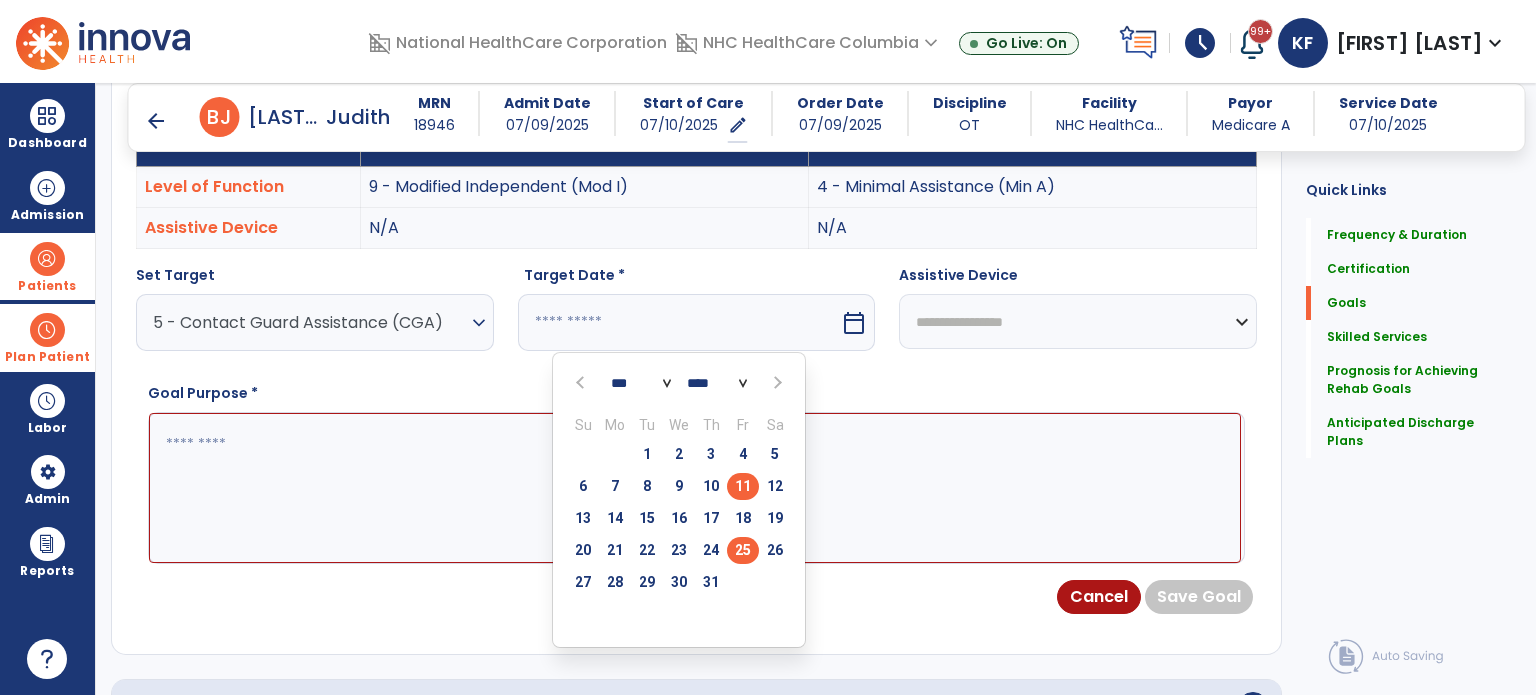type on "*********" 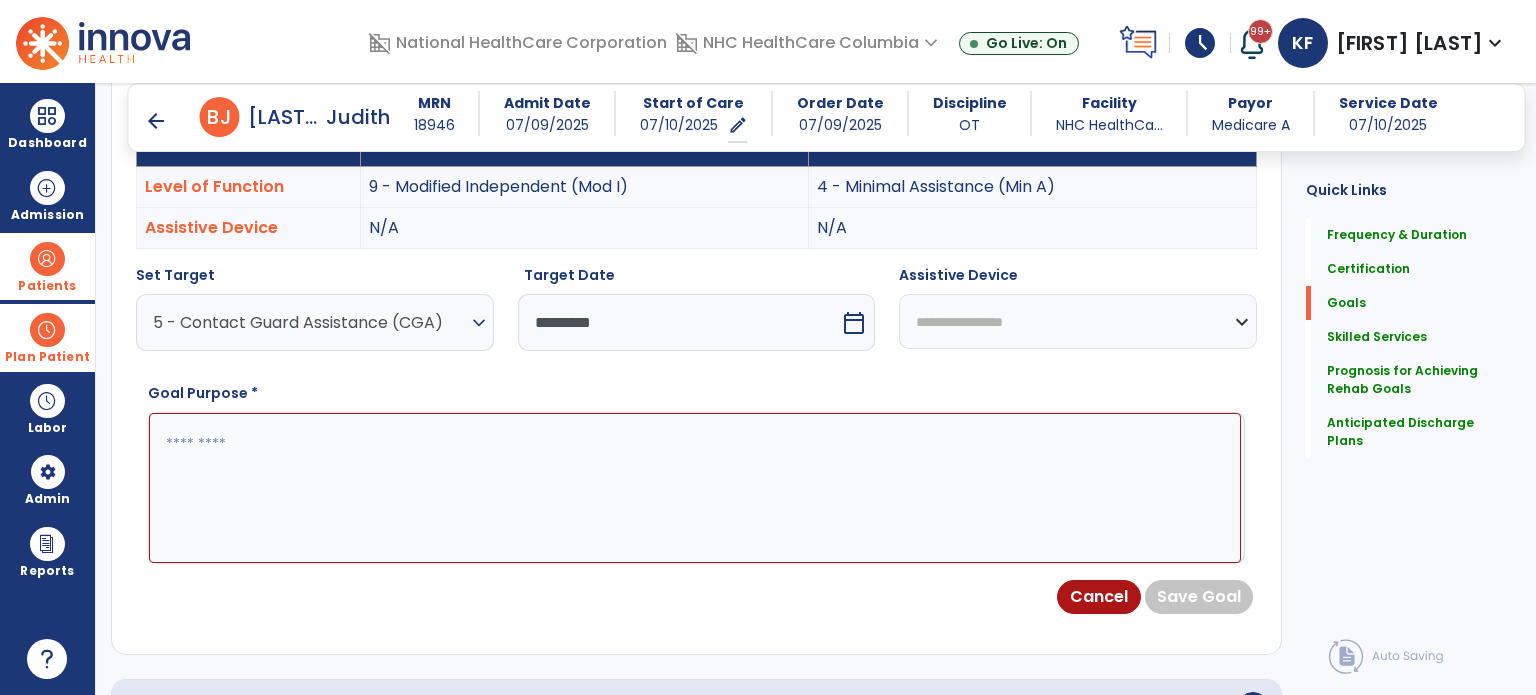 click at bounding box center (695, 488) 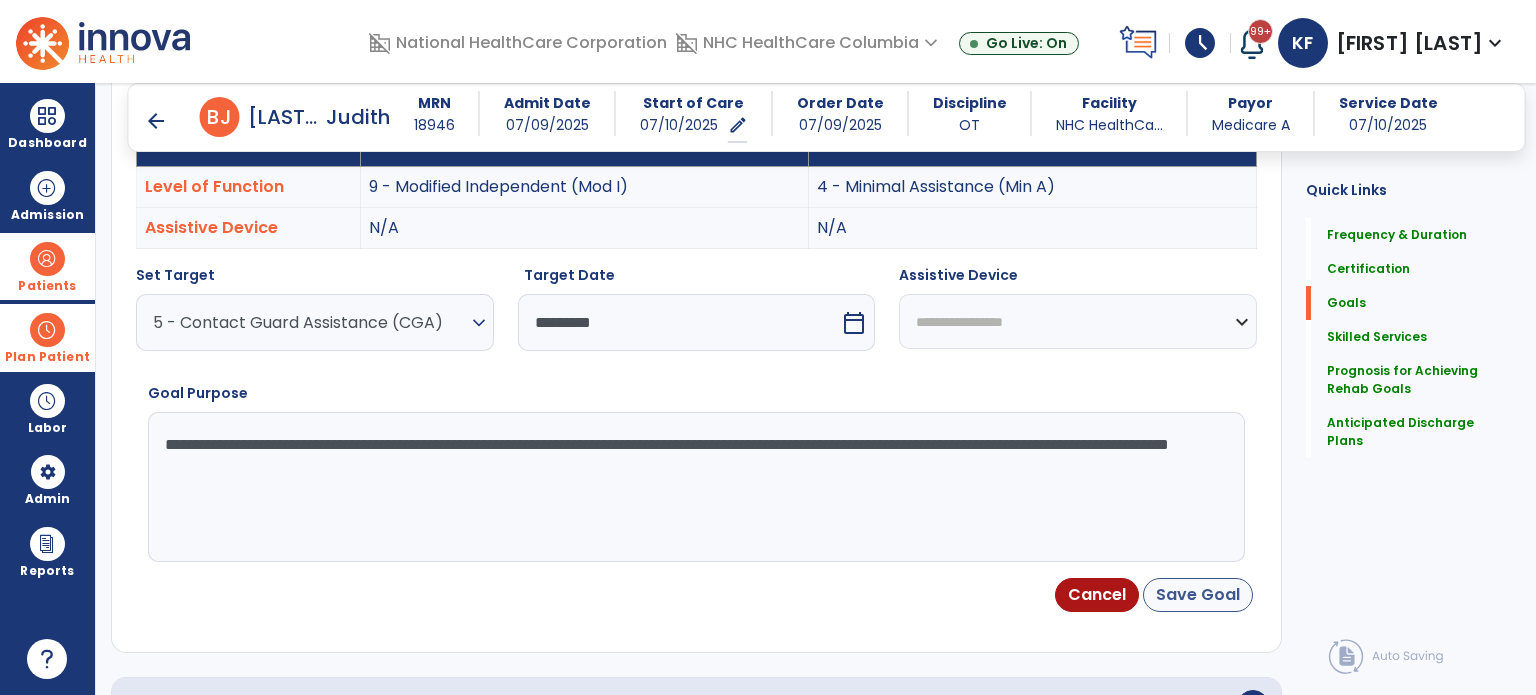 type on "**********" 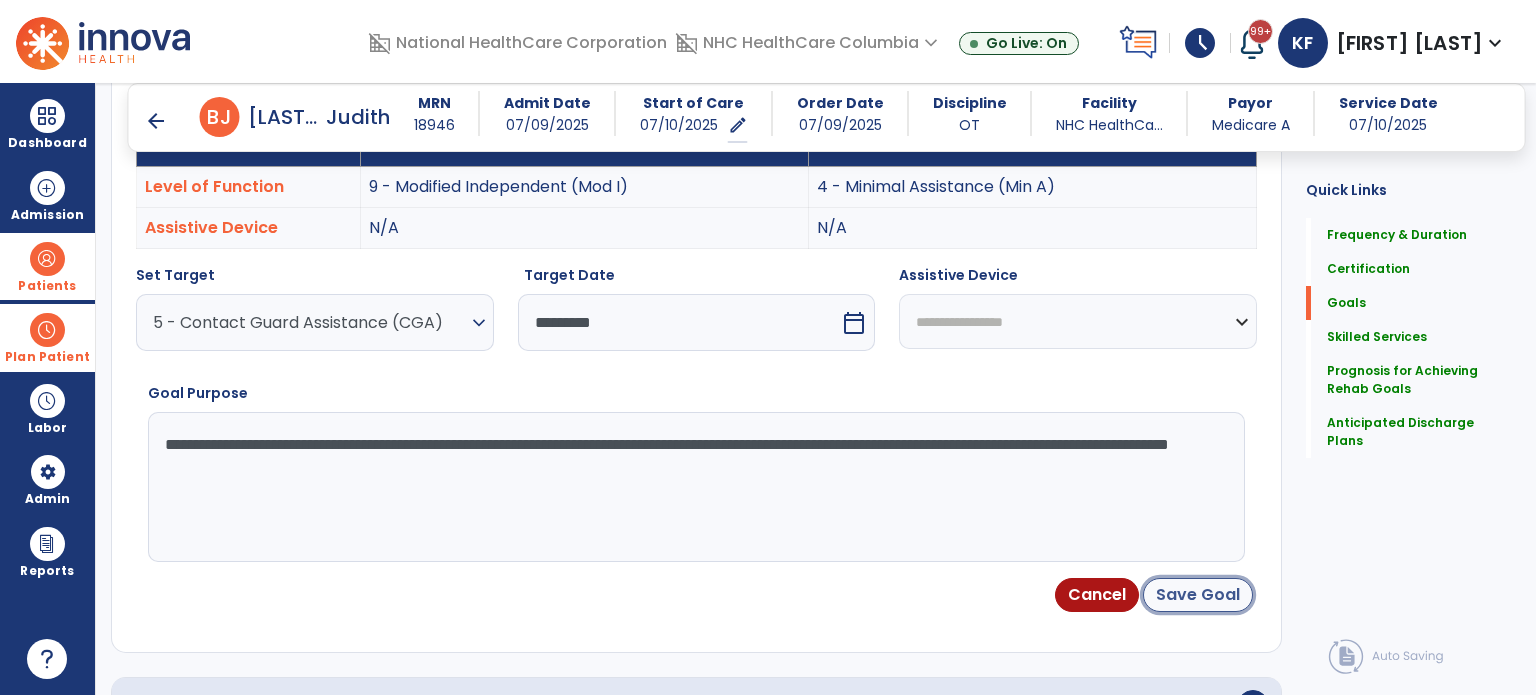 click on "Save Goal" at bounding box center [1198, 595] 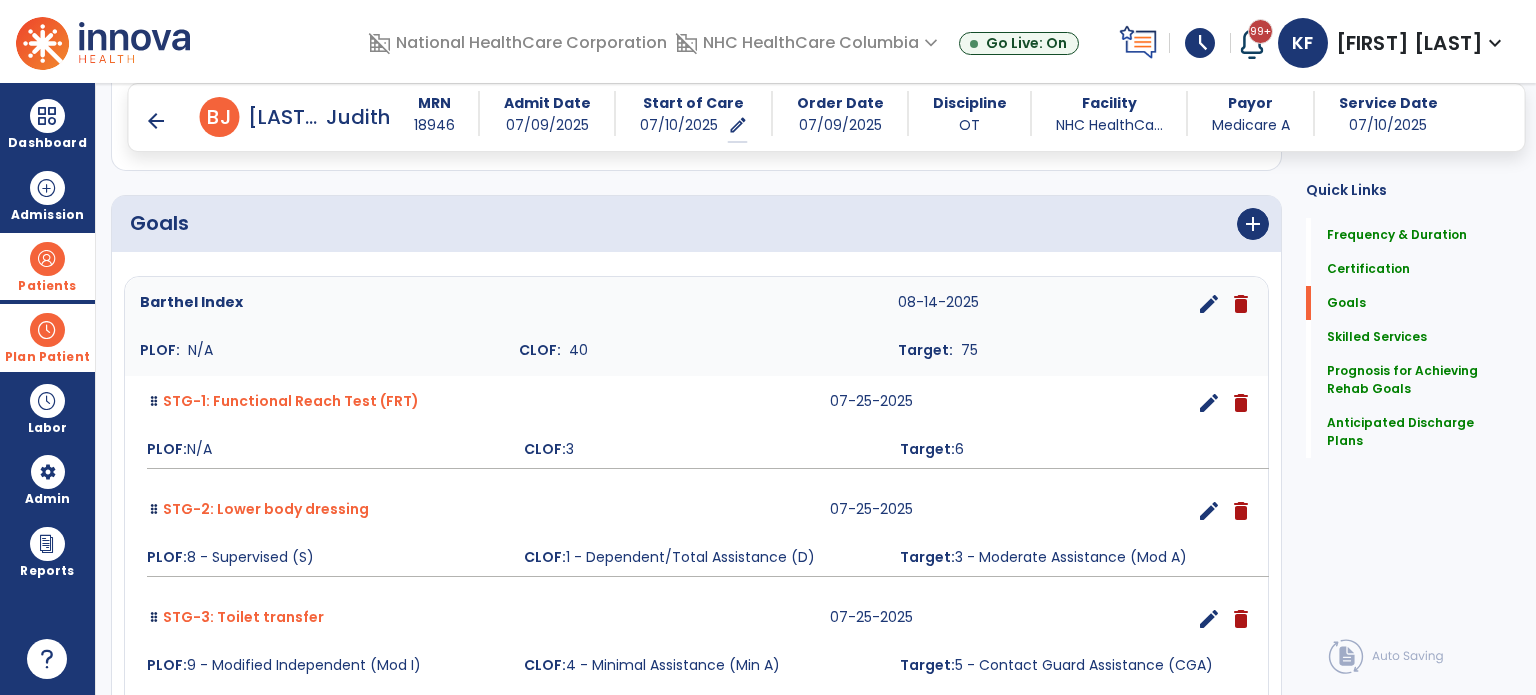 scroll, scrollTop: 420, scrollLeft: 0, axis: vertical 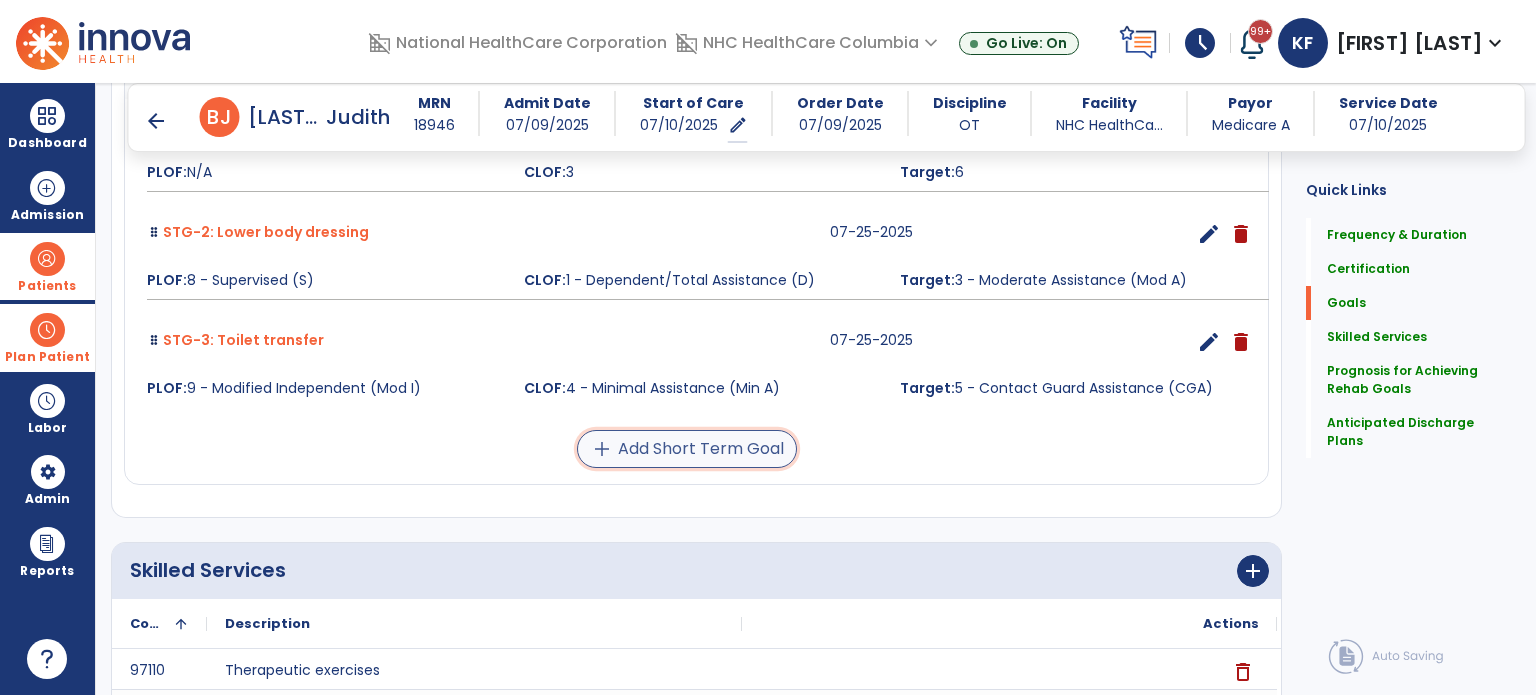 click on "add  Add Short Term Goal" at bounding box center (687, 449) 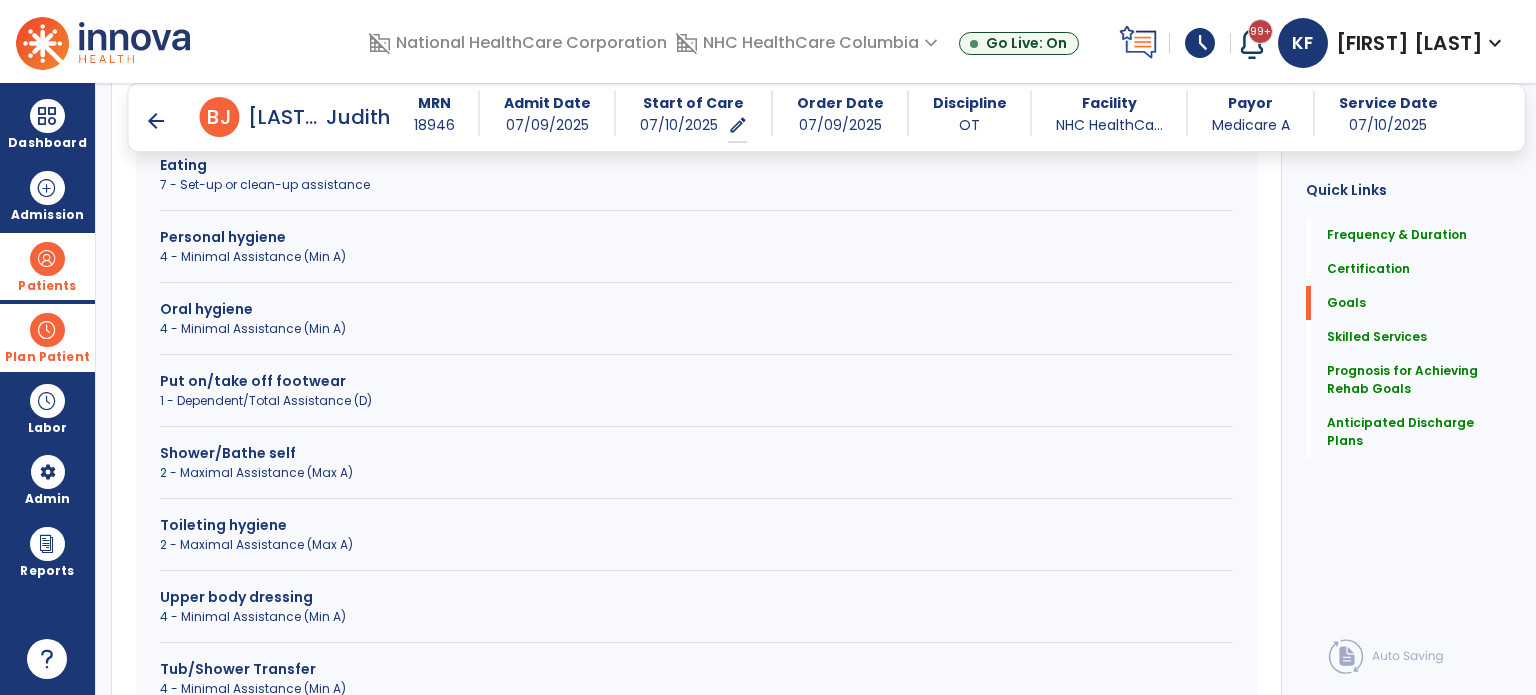 scroll, scrollTop: 1574, scrollLeft: 0, axis: vertical 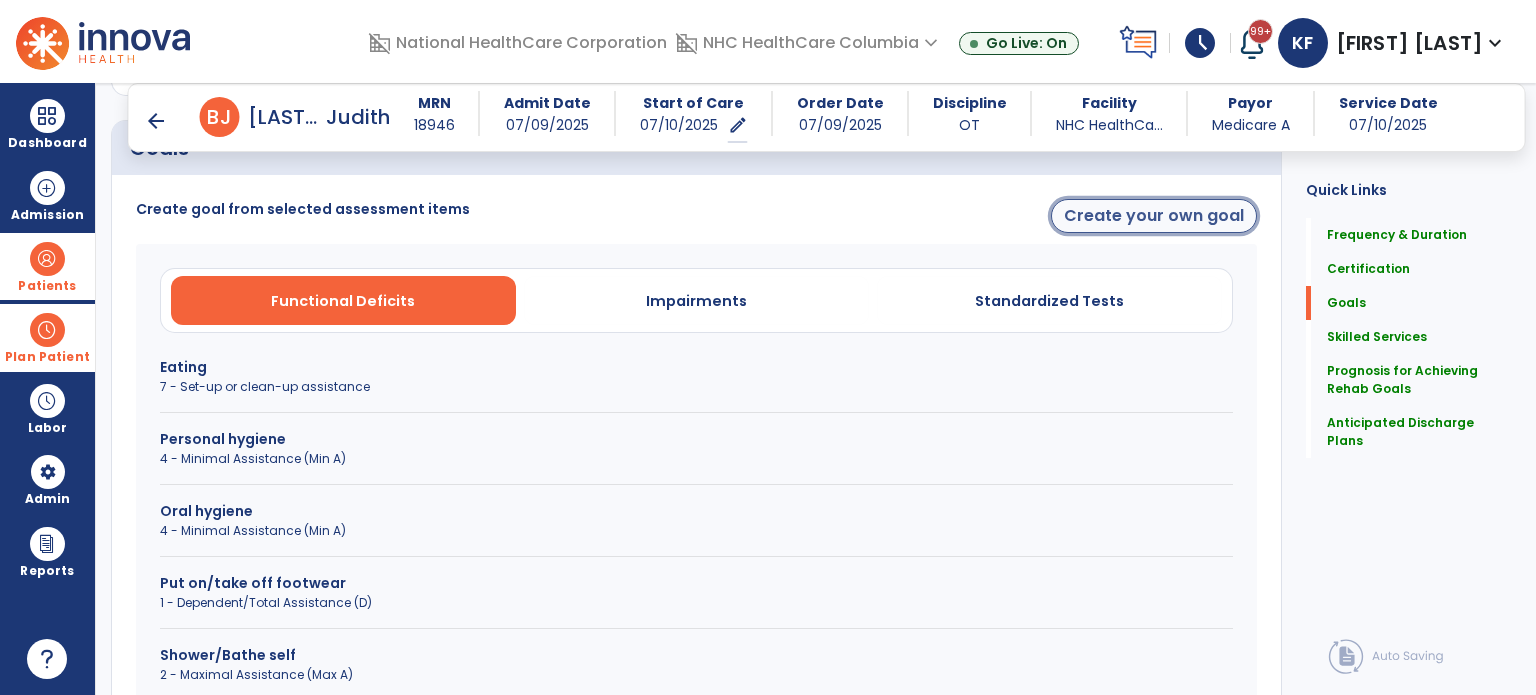 click on "Create your own goal" at bounding box center (1154, 216) 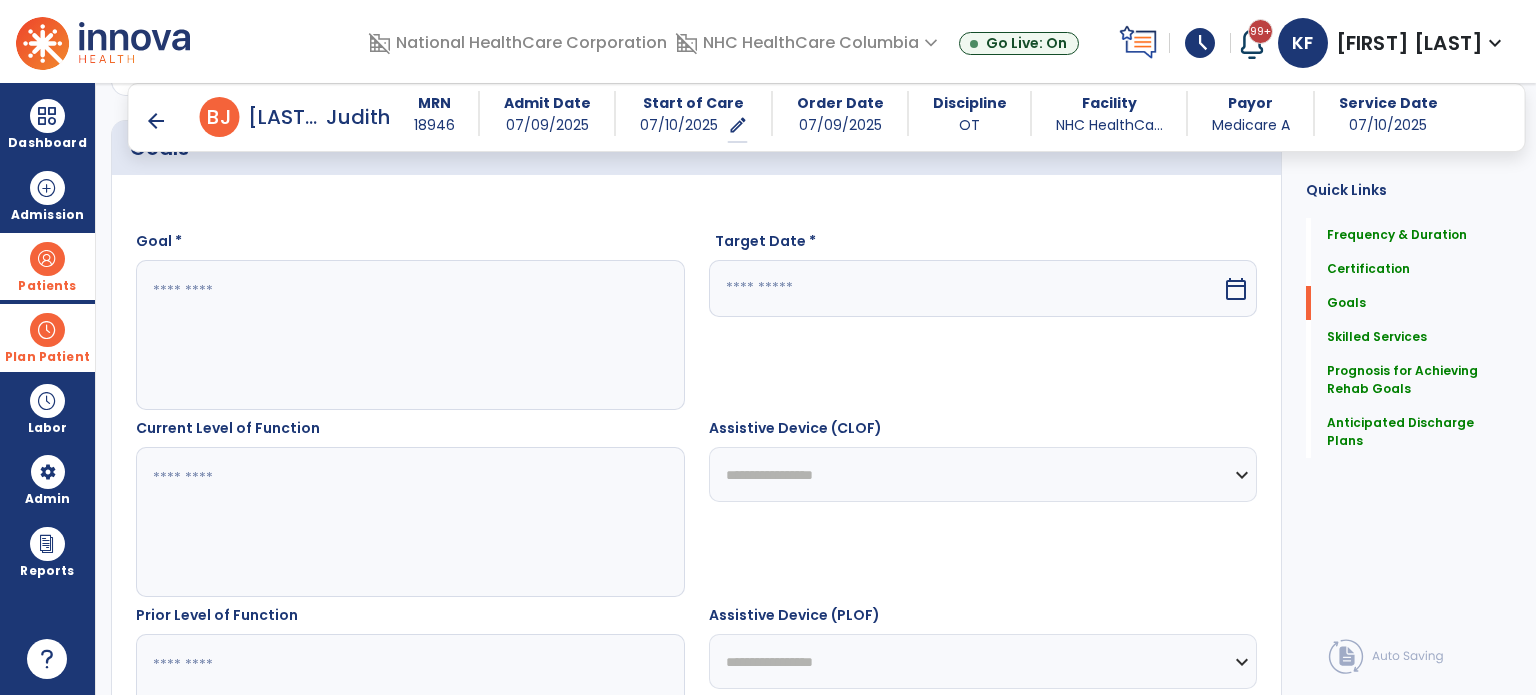click at bounding box center (409, 335) 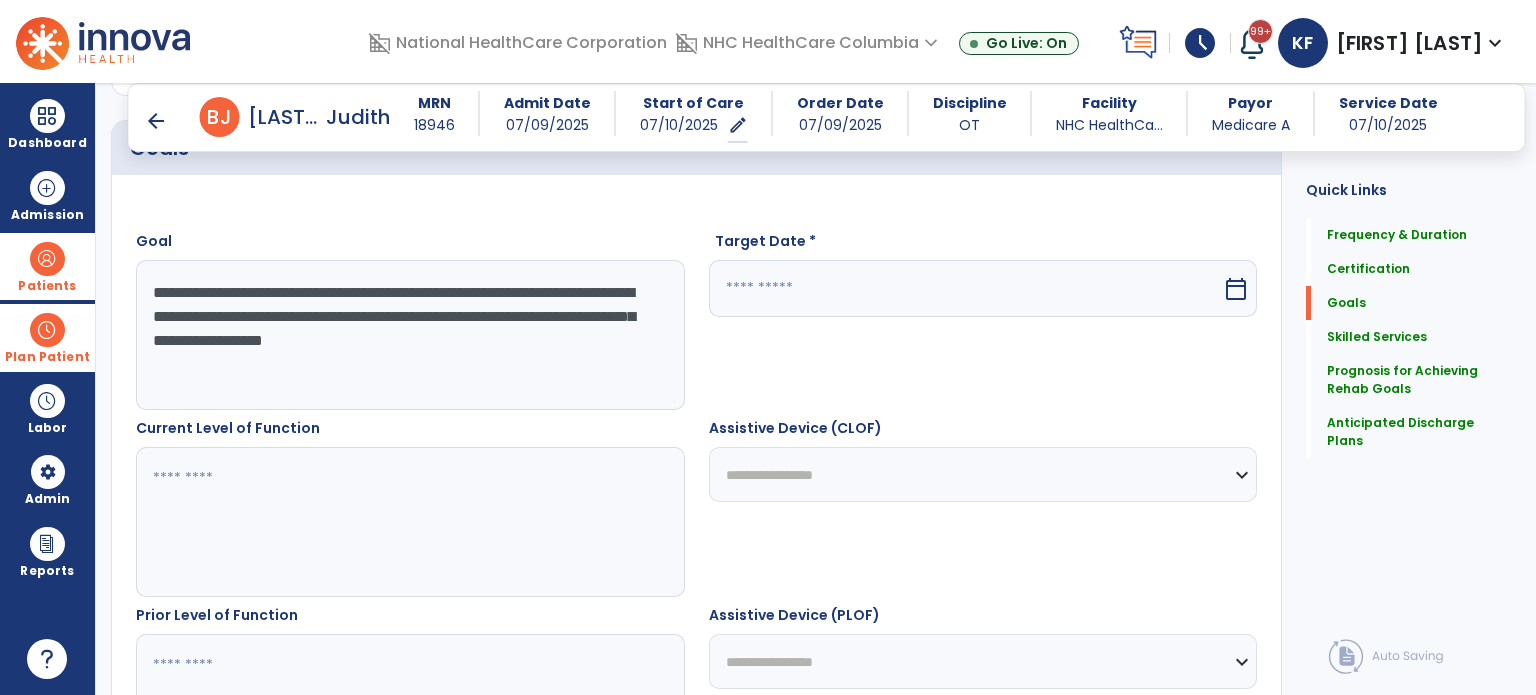 type on "**********" 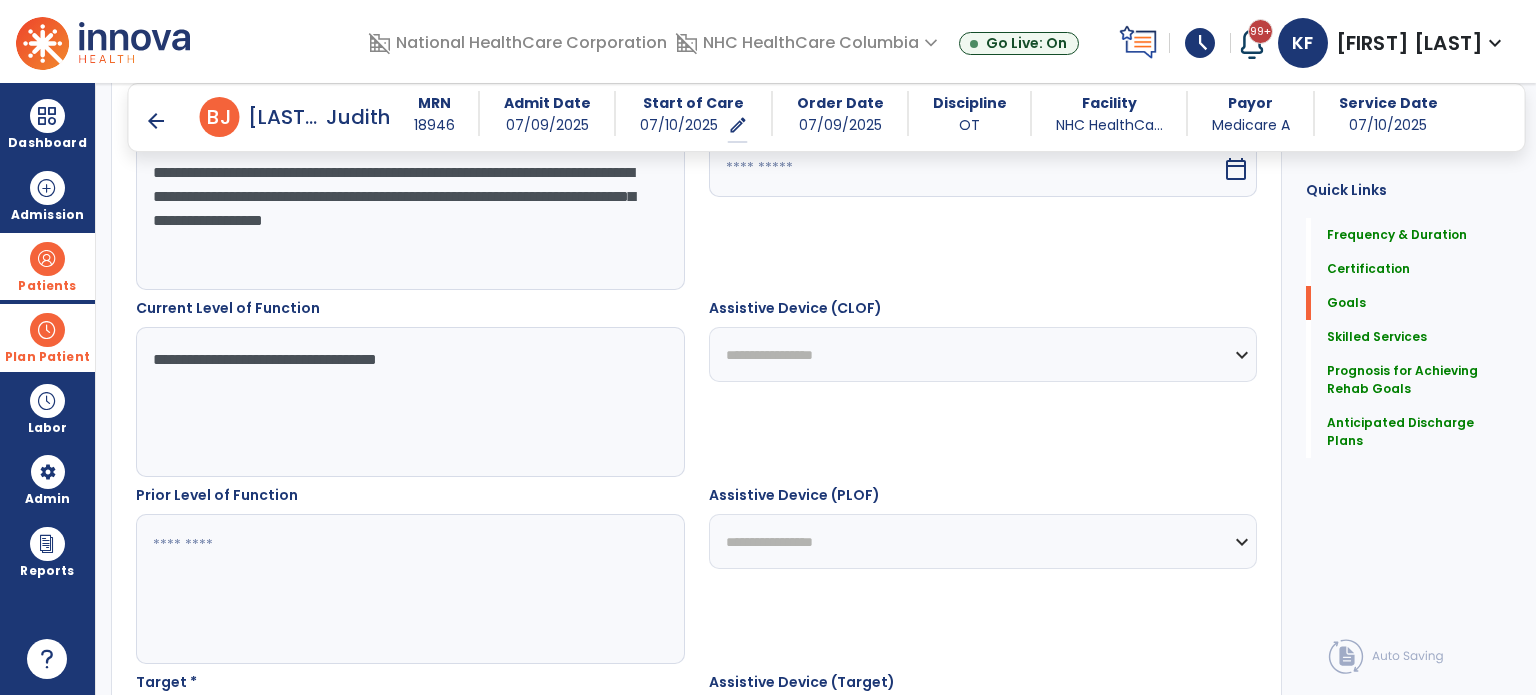 scroll, scrollTop: 640, scrollLeft: 0, axis: vertical 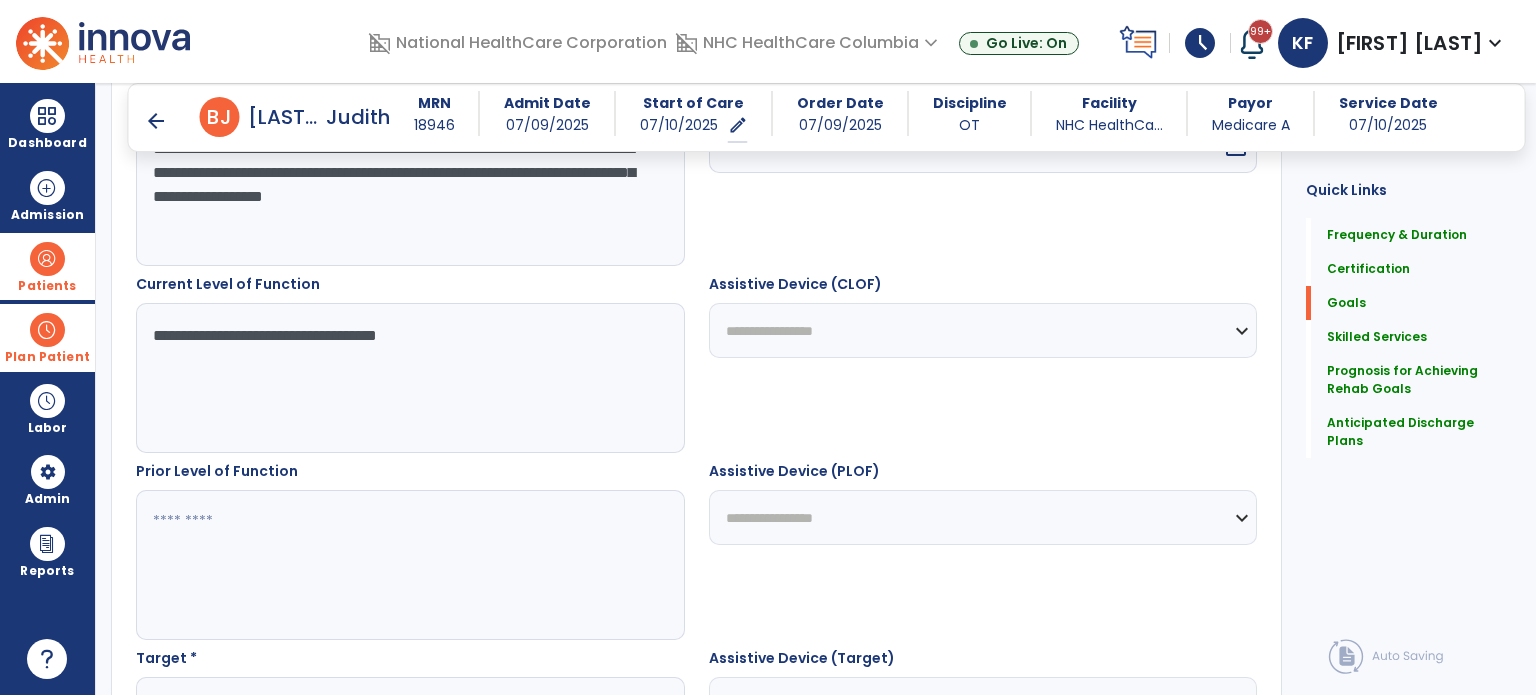 type on "**********" 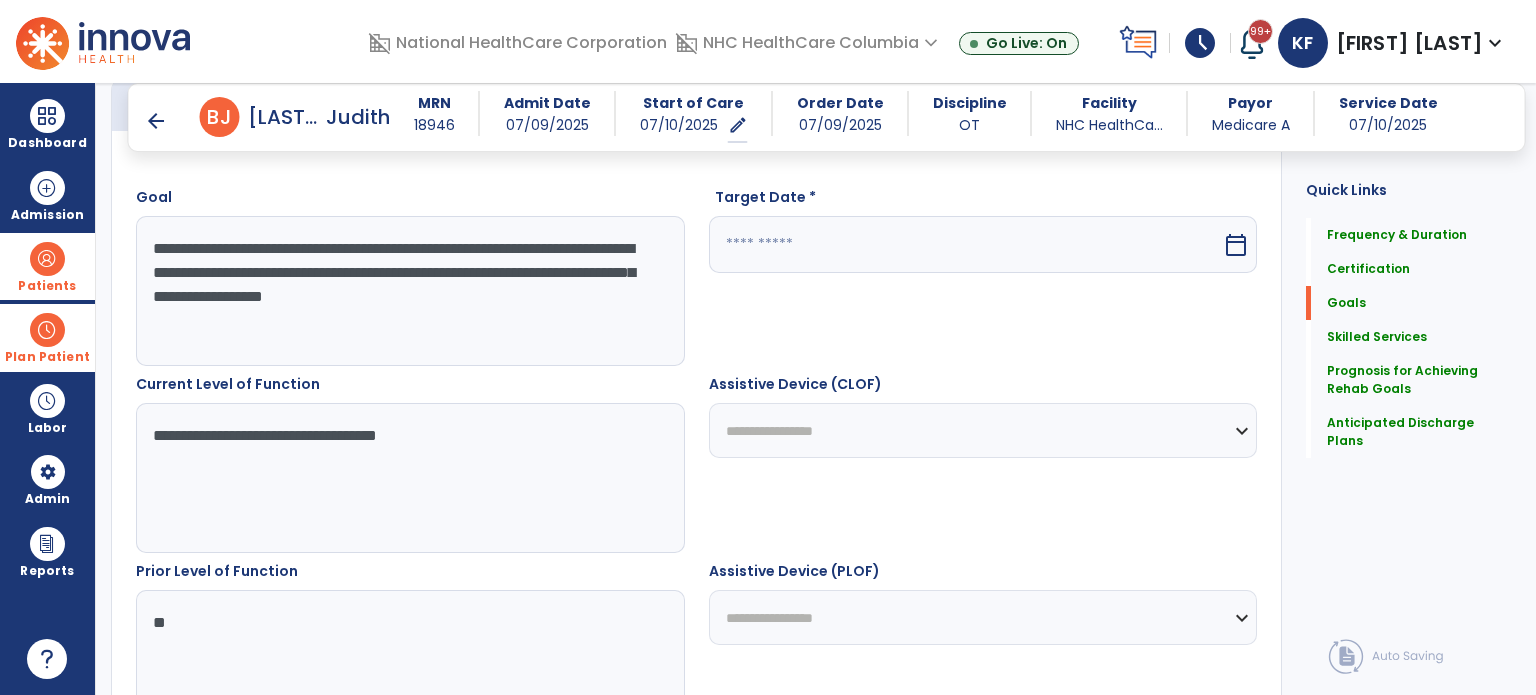 scroll, scrollTop: 535, scrollLeft: 0, axis: vertical 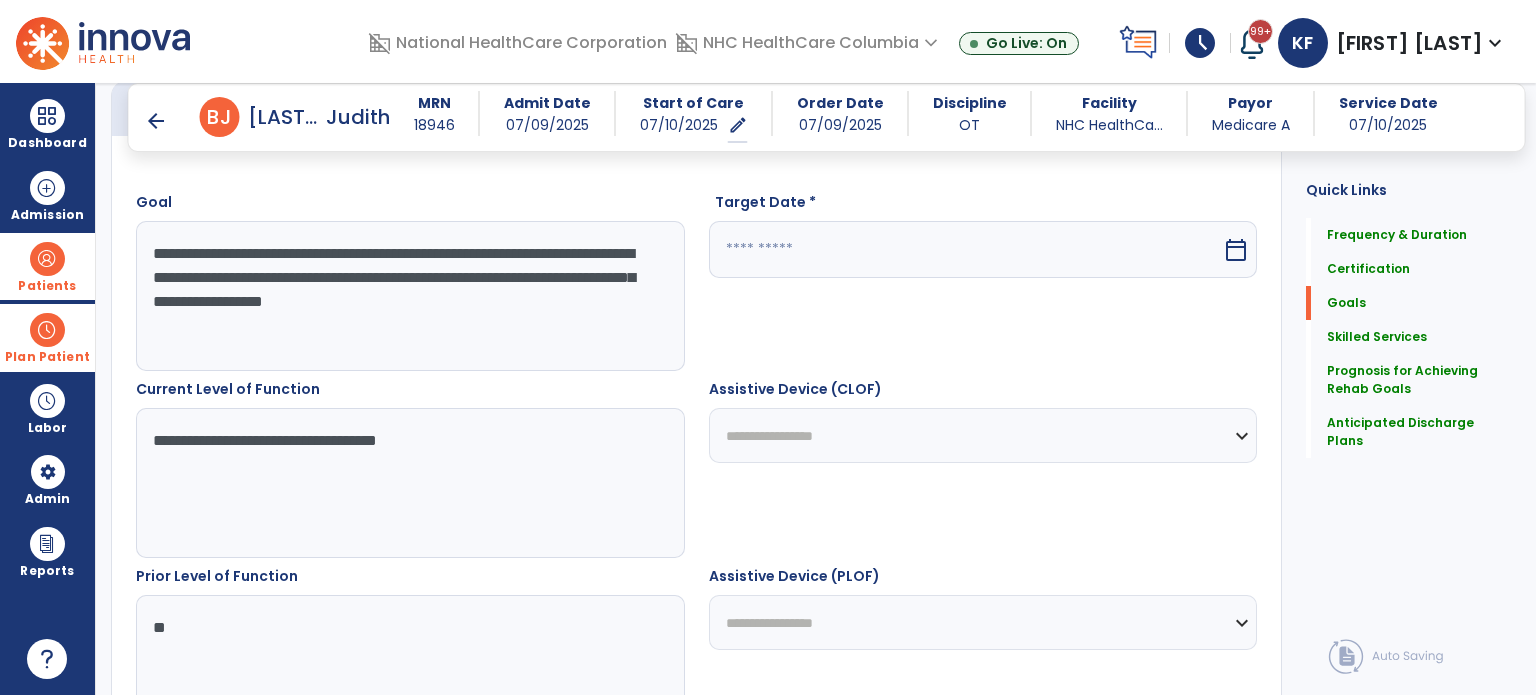 type on "**" 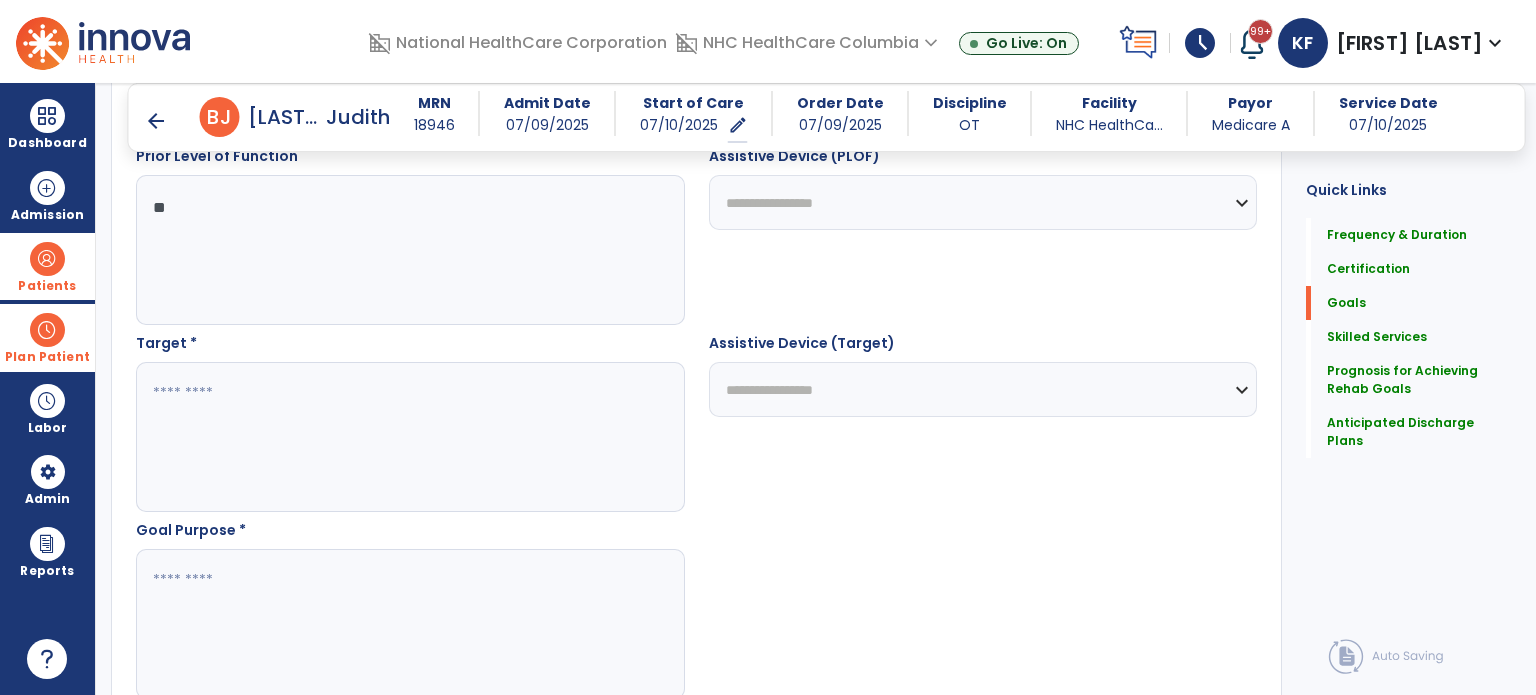 scroll, scrollTop: 960, scrollLeft: 0, axis: vertical 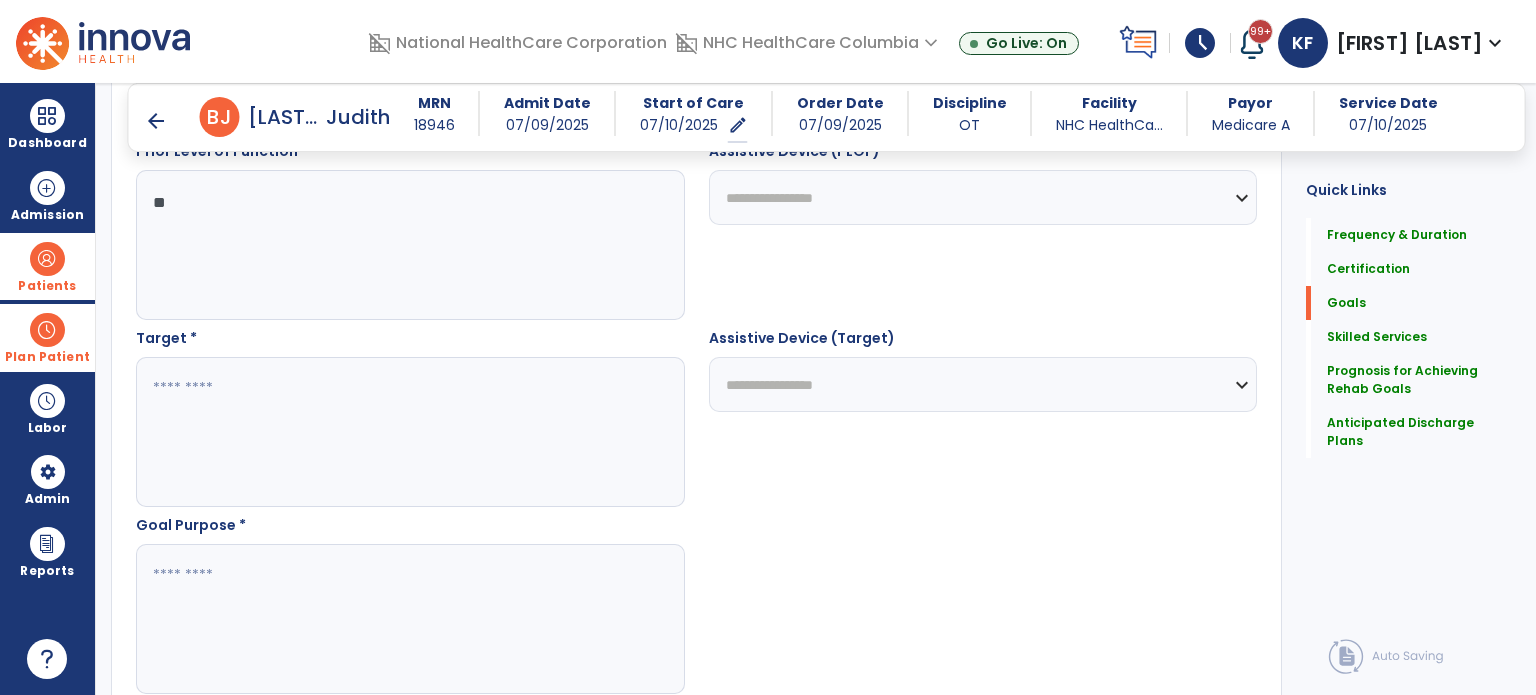 click at bounding box center [409, 432] 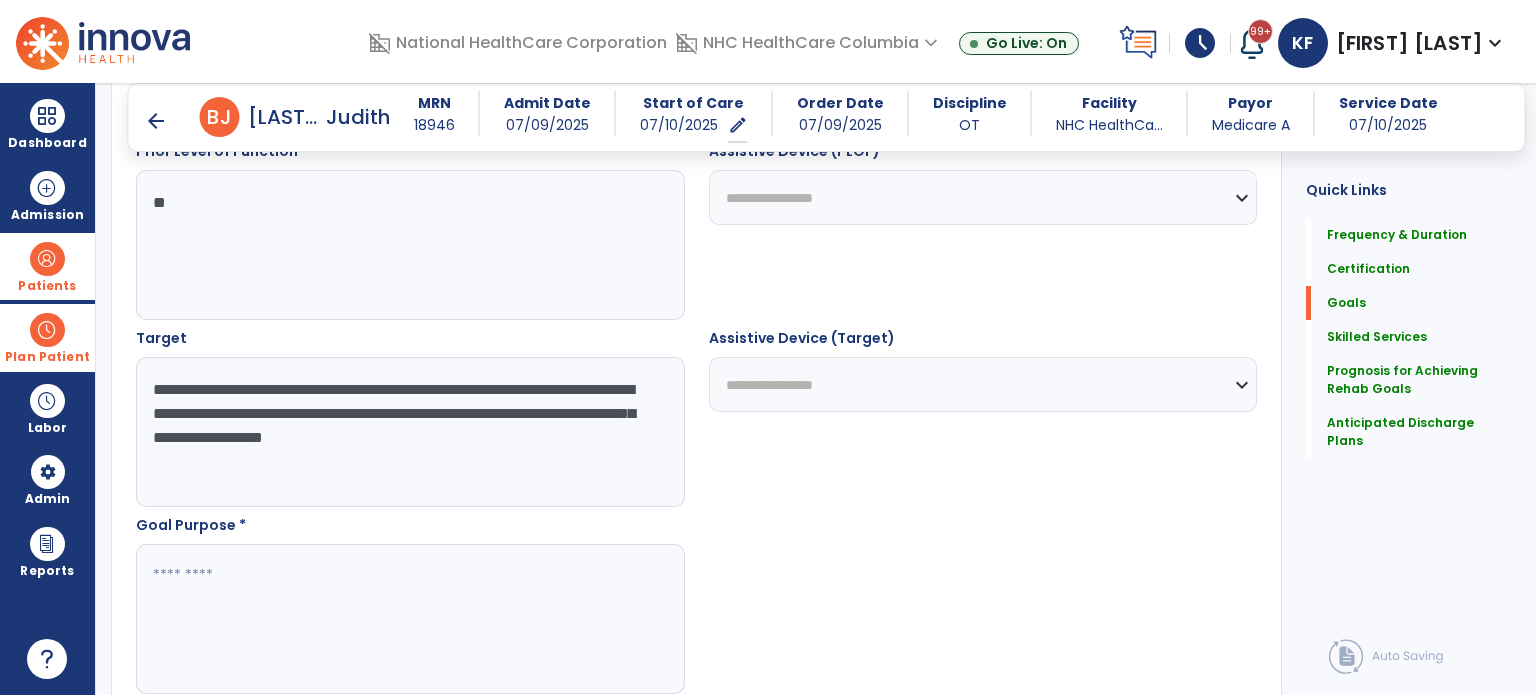 type on "**********" 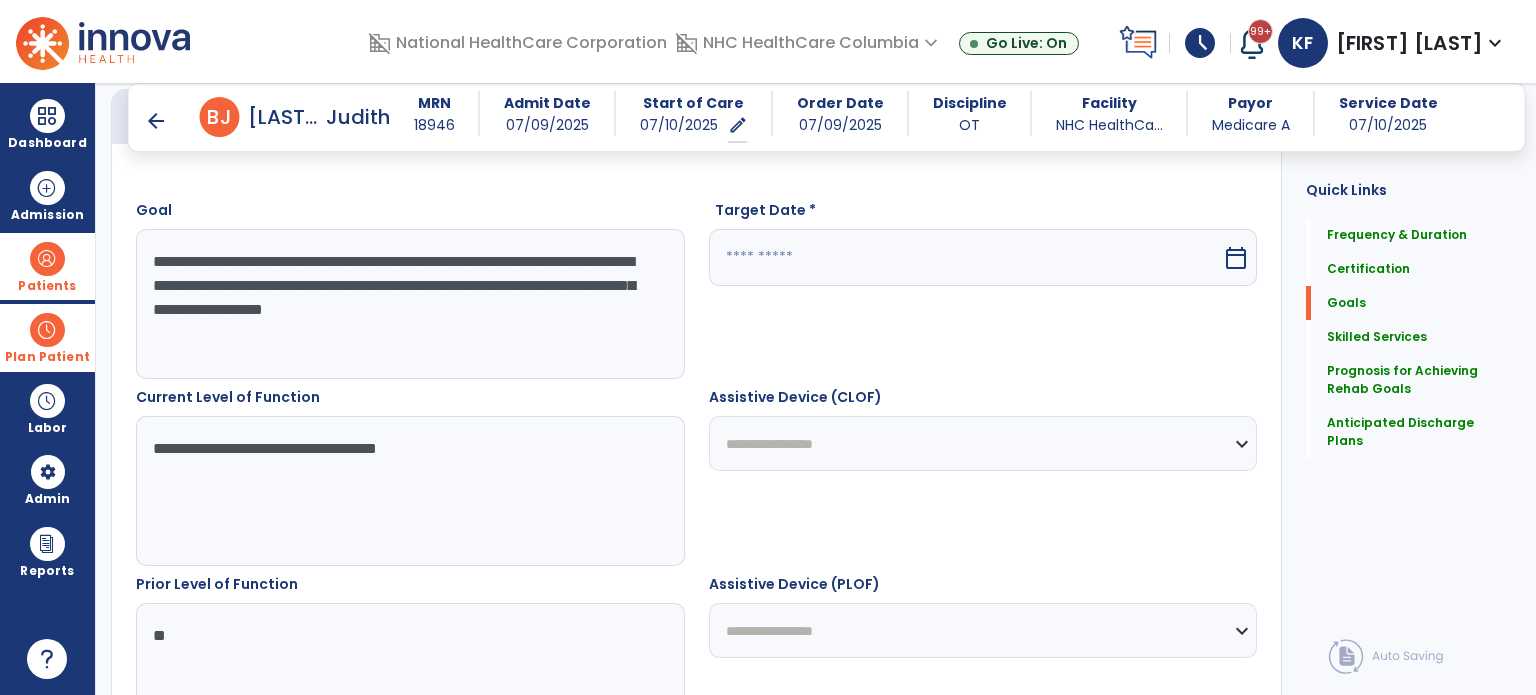 scroll, scrollTop: 528, scrollLeft: 0, axis: vertical 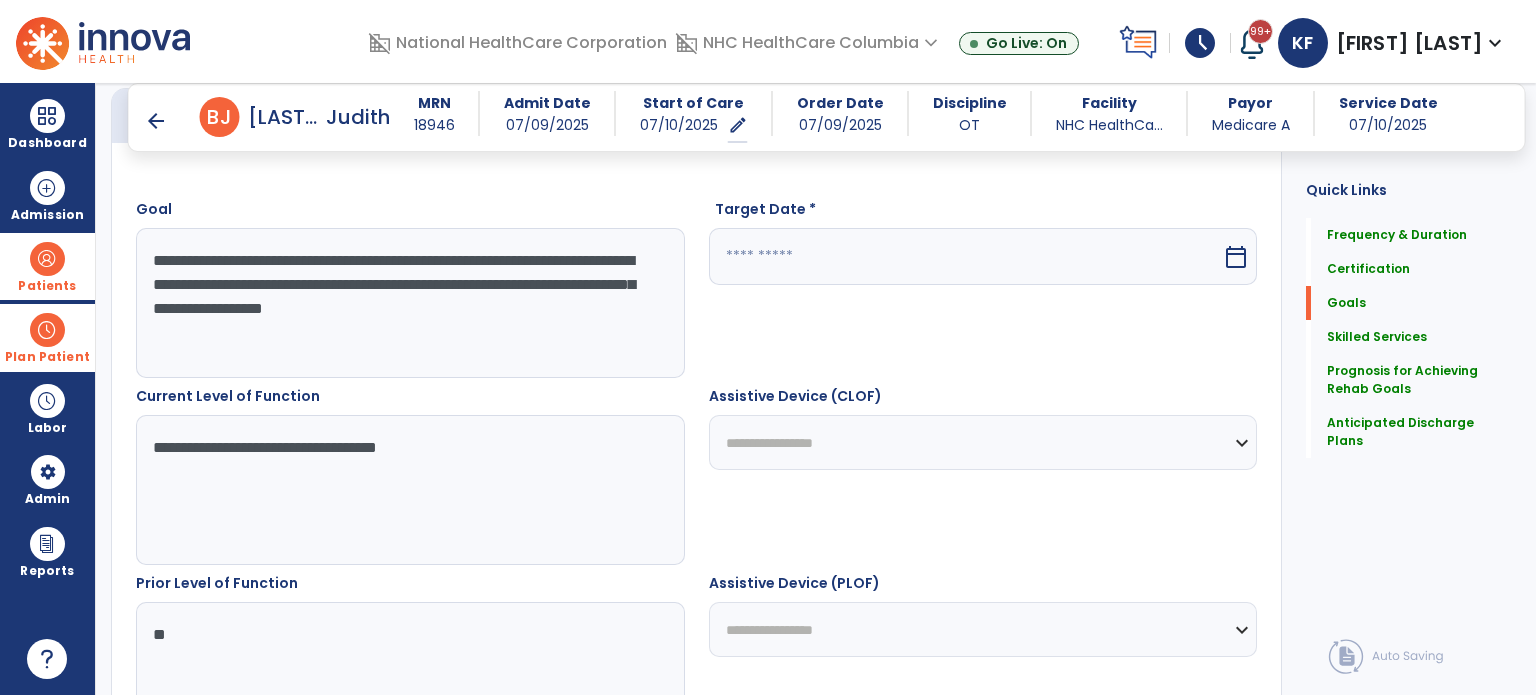 type on "**********" 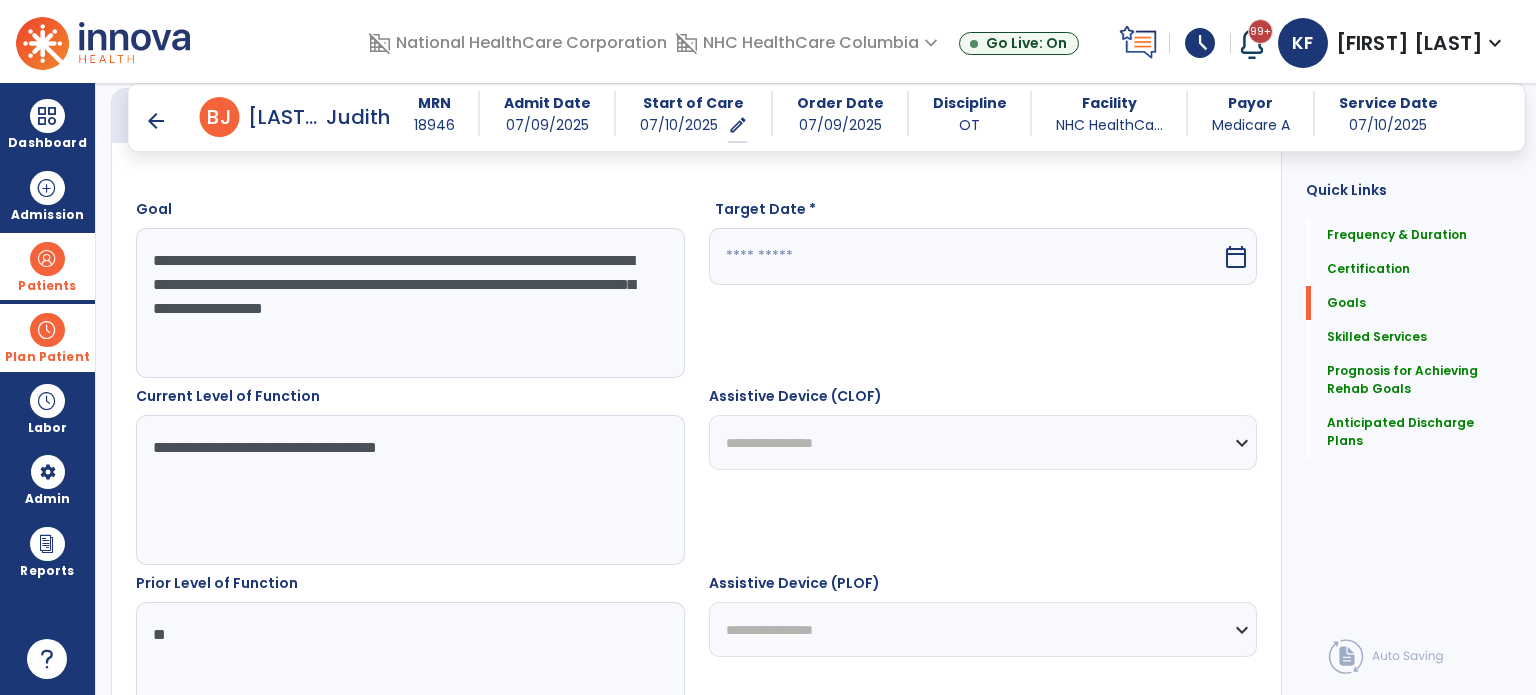 click at bounding box center (966, 256) 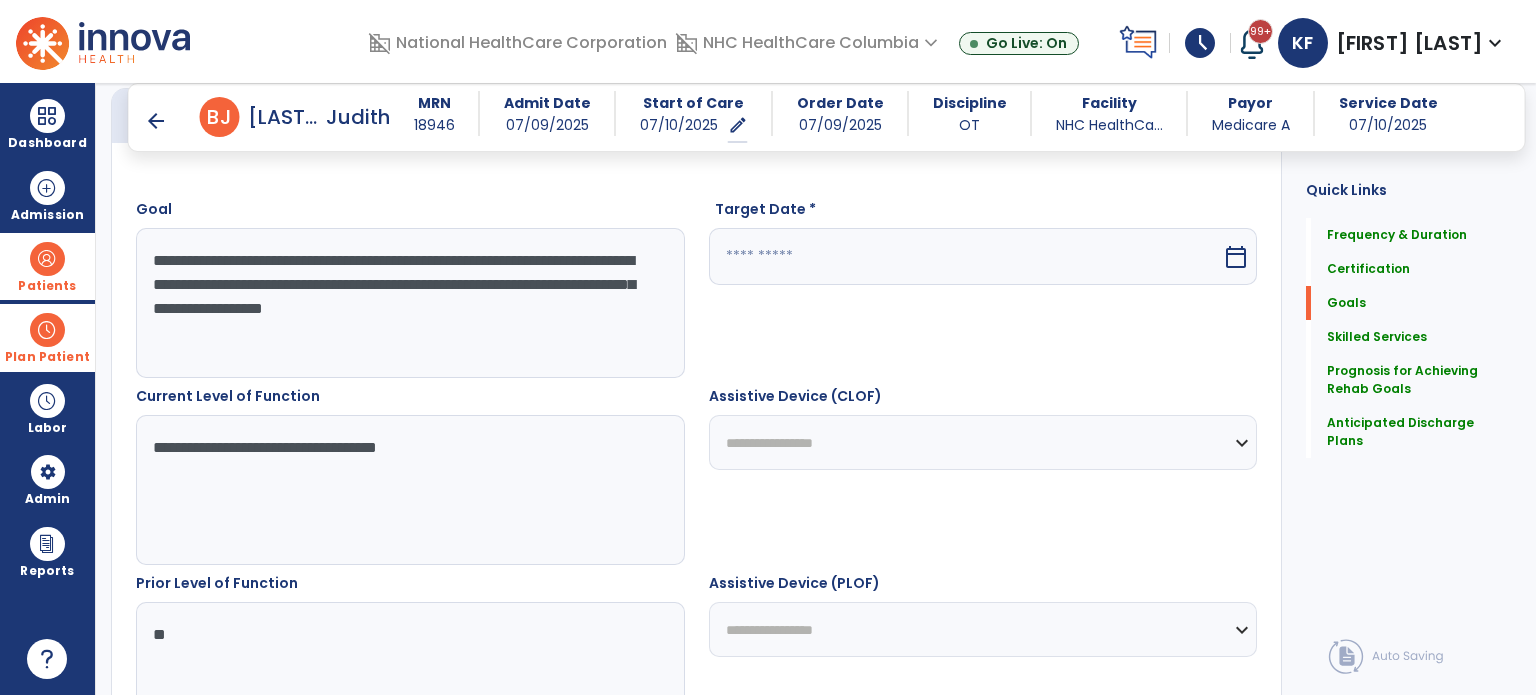 select on "*" 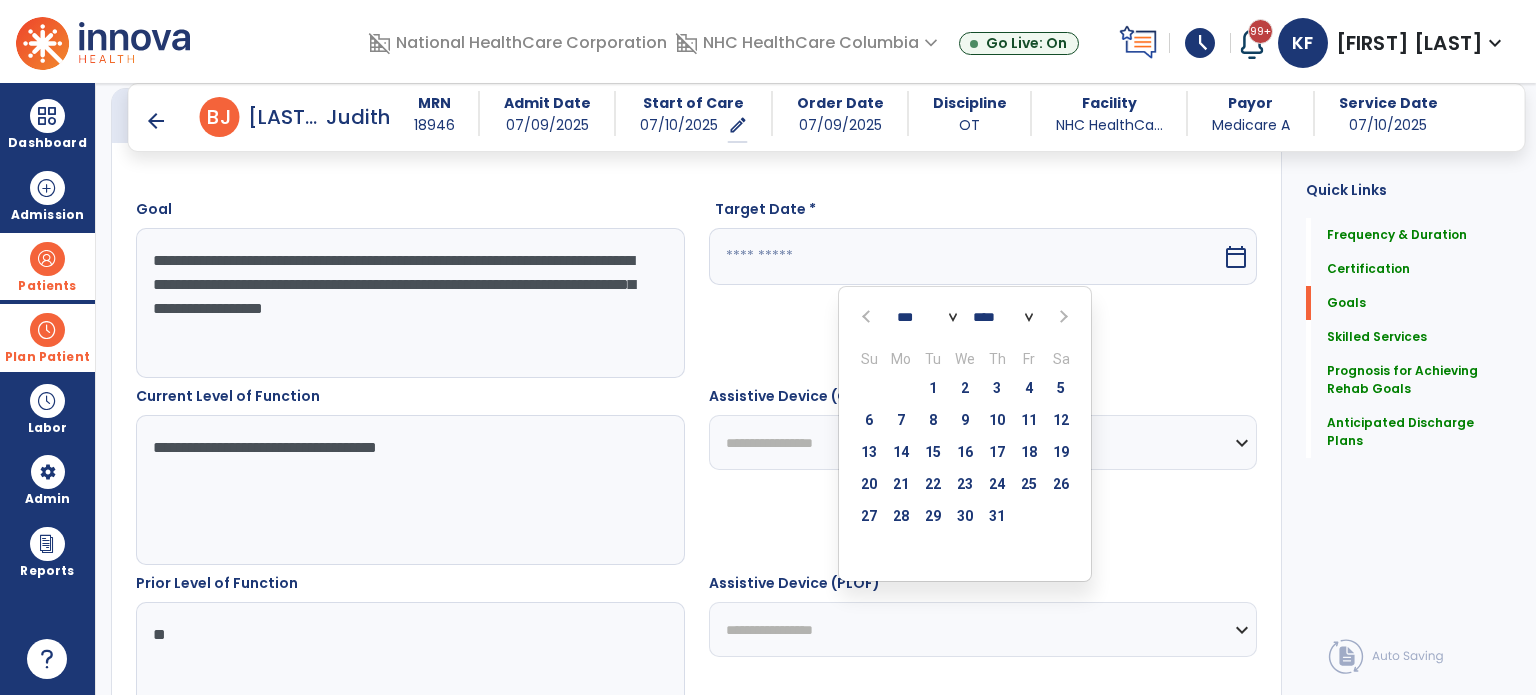 click on "*** *** *** *** *** *** *** *** *** *** *** ***" at bounding box center [927, 318] 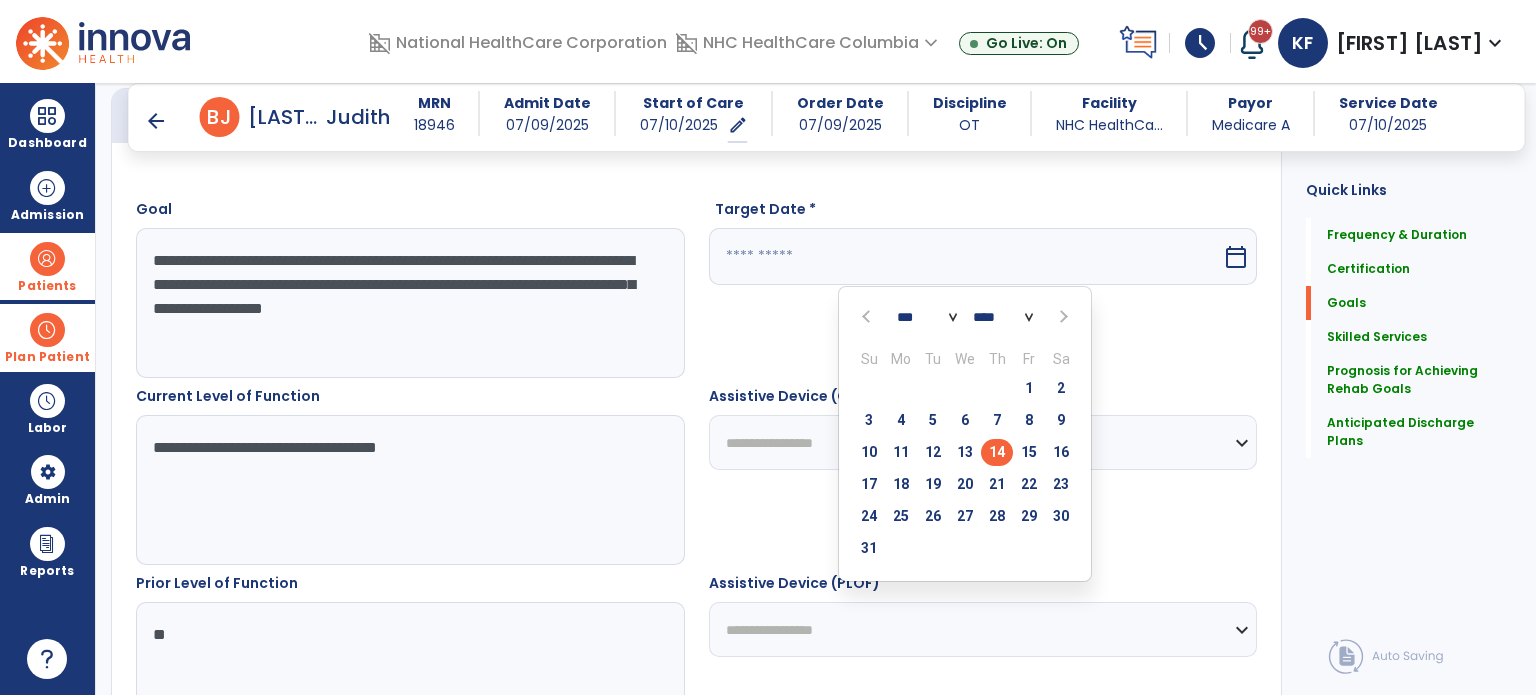 click on "14" at bounding box center (997, 452) 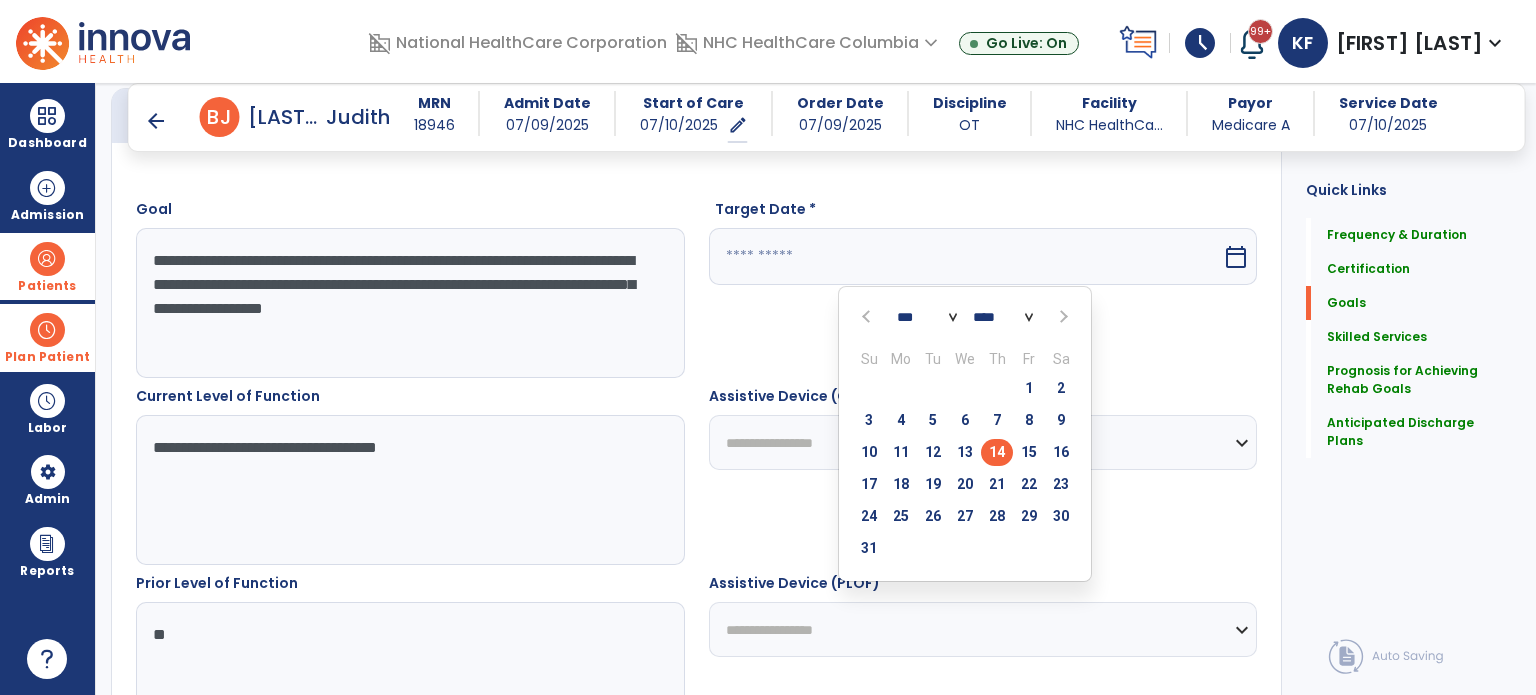 type on "*********" 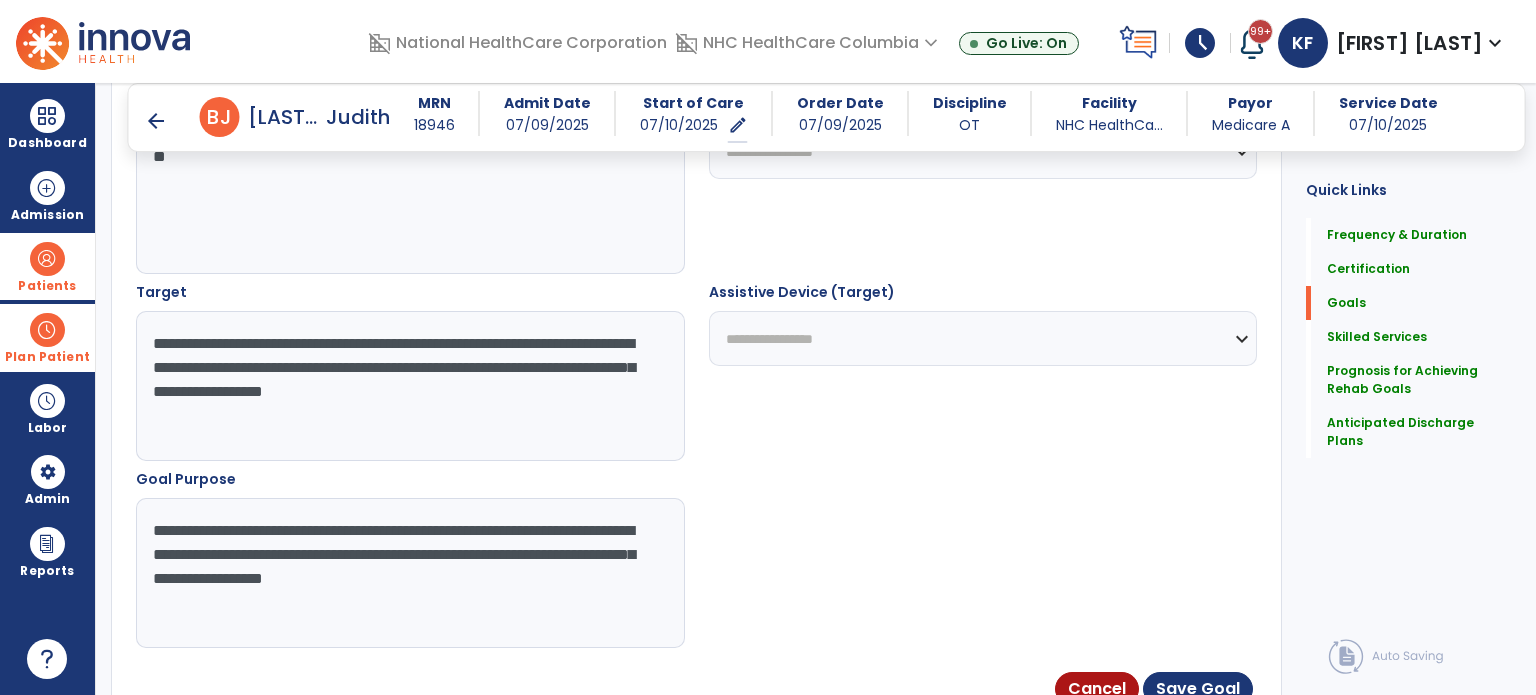 scroll, scrollTop: 1041, scrollLeft: 0, axis: vertical 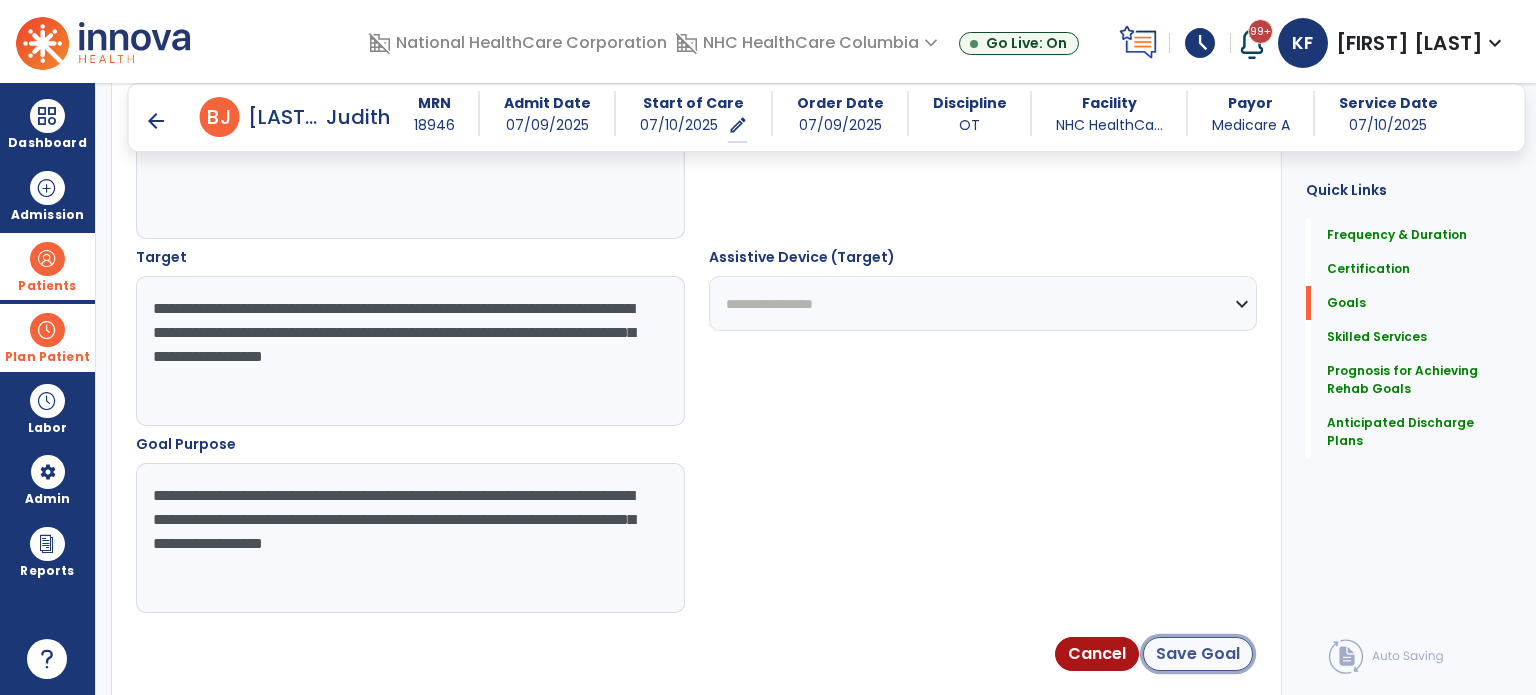 click on "Save Goal" at bounding box center (1198, 654) 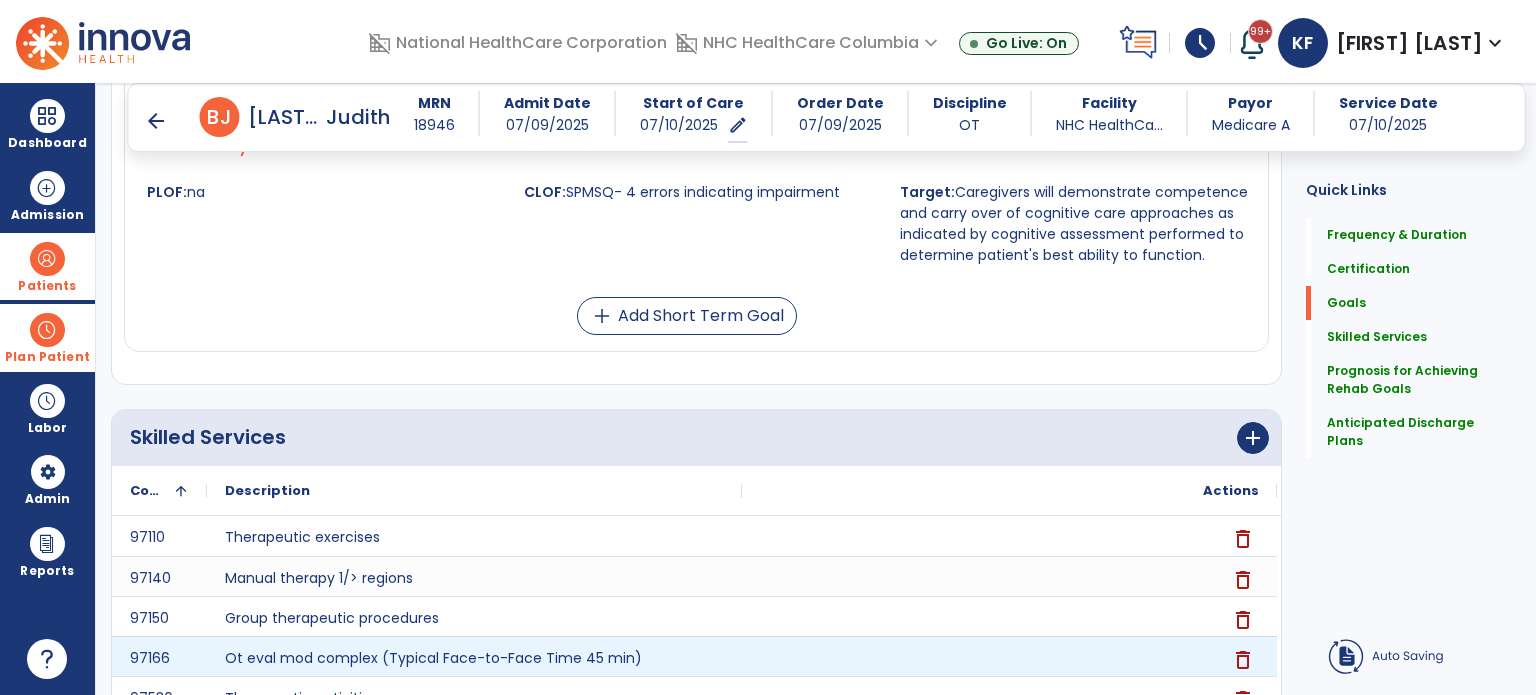 scroll, scrollTop: 1044, scrollLeft: 0, axis: vertical 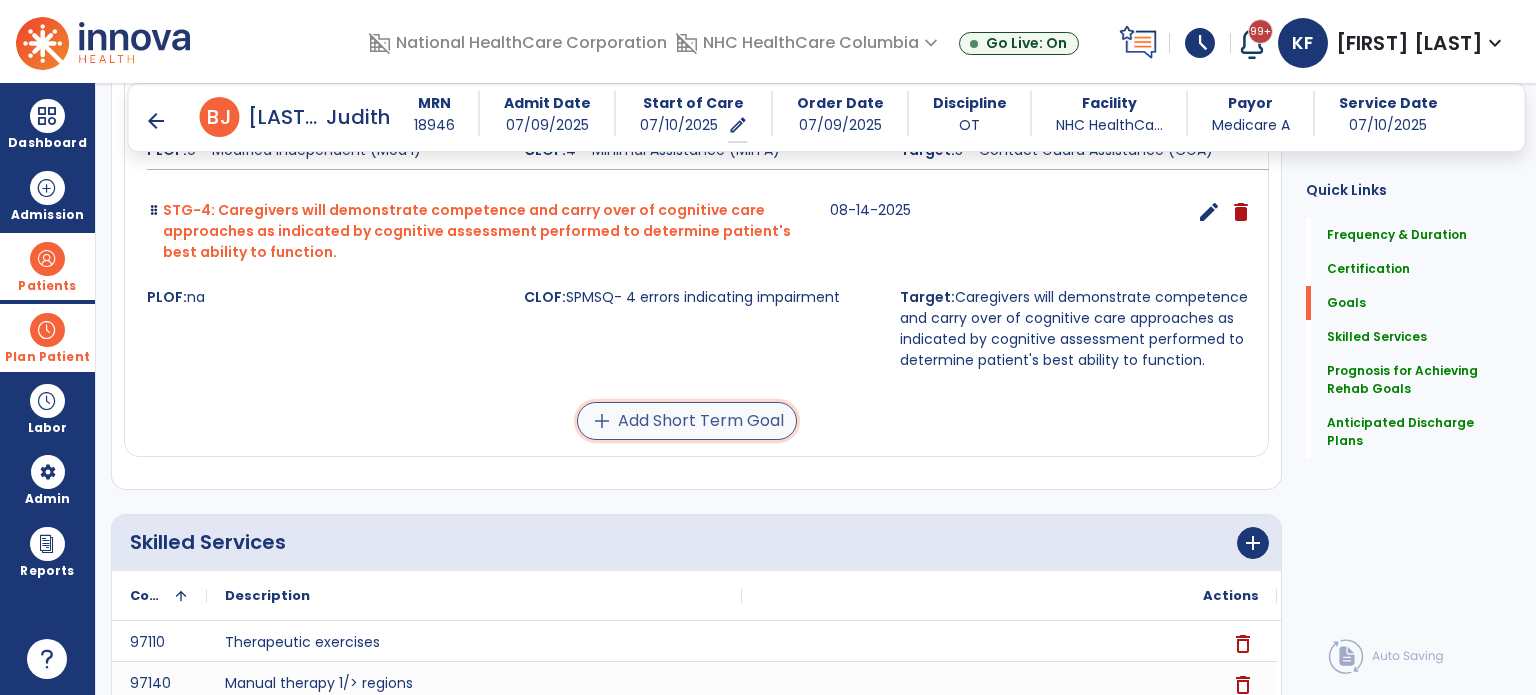 click on "add  Add Short Term Goal" at bounding box center (687, 421) 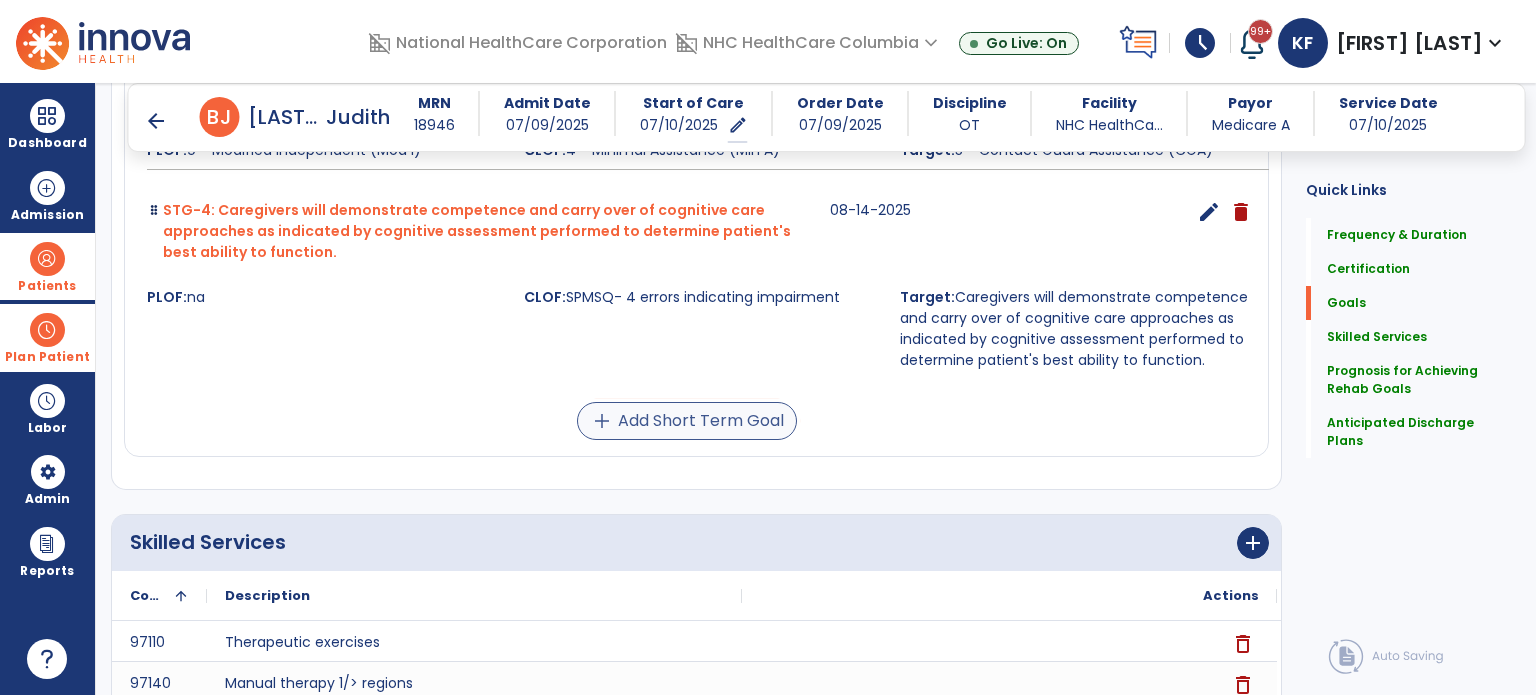 scroll, scrollTop: 1812, scrollLeft: 0, axis: vertical 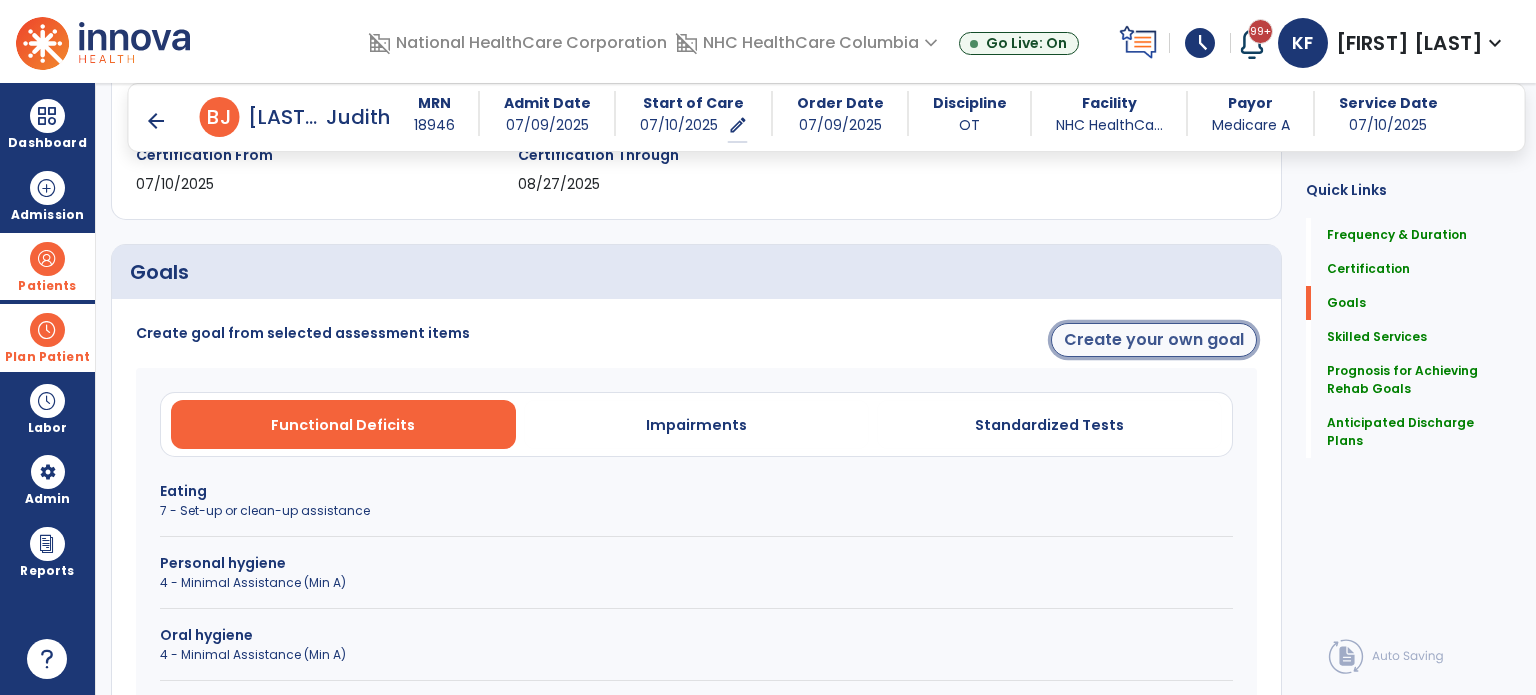 click on "Create your own goal" at bounding box center (1154, 340) 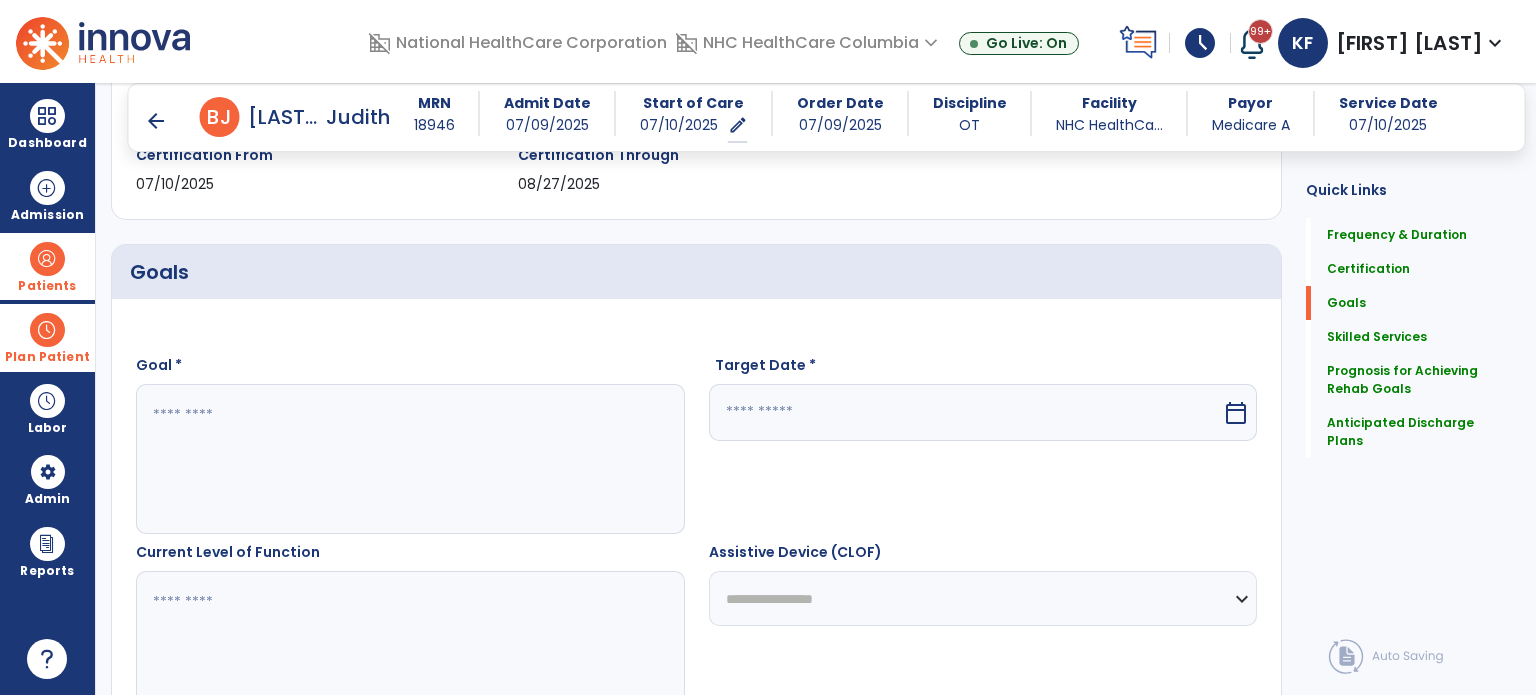 click at bounding box center [409, 459] 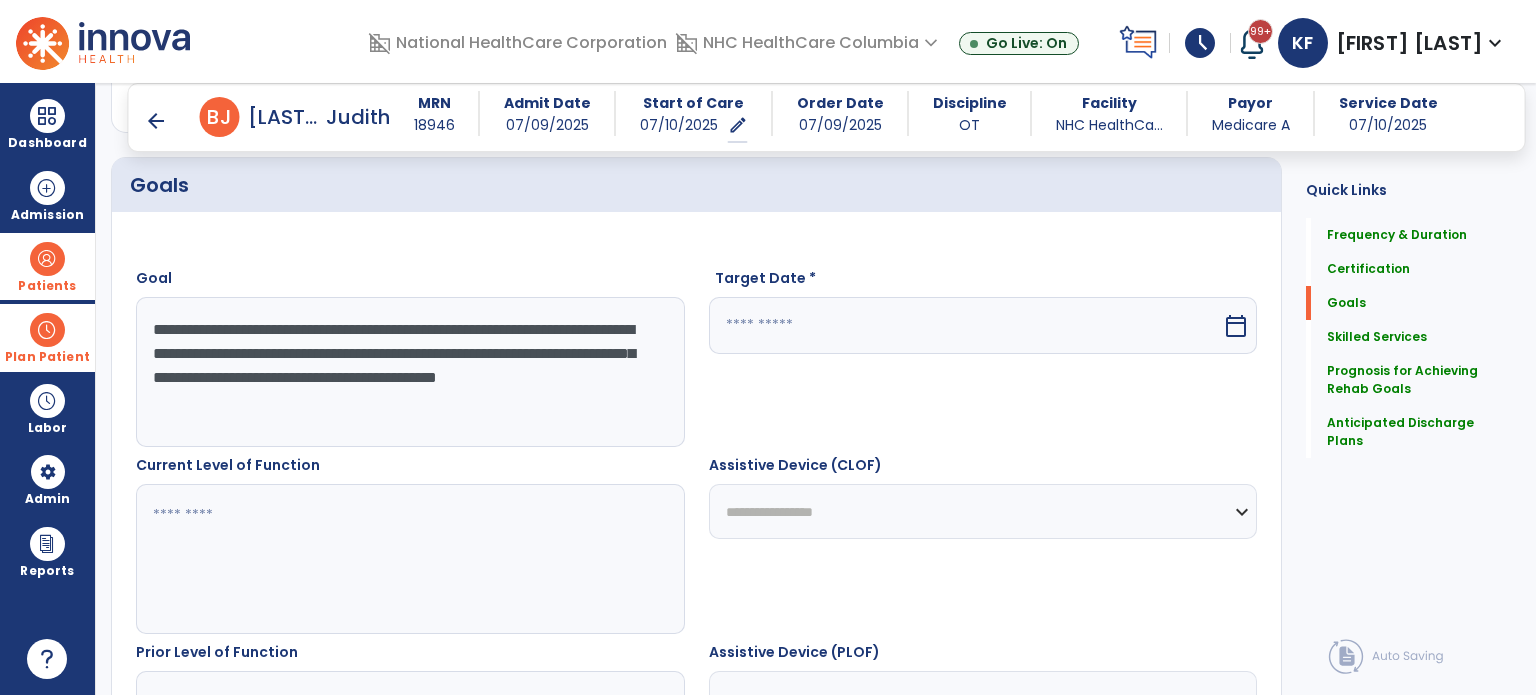 scroll, scrollTop: 485, scrollLeft: 0, axis: vertical 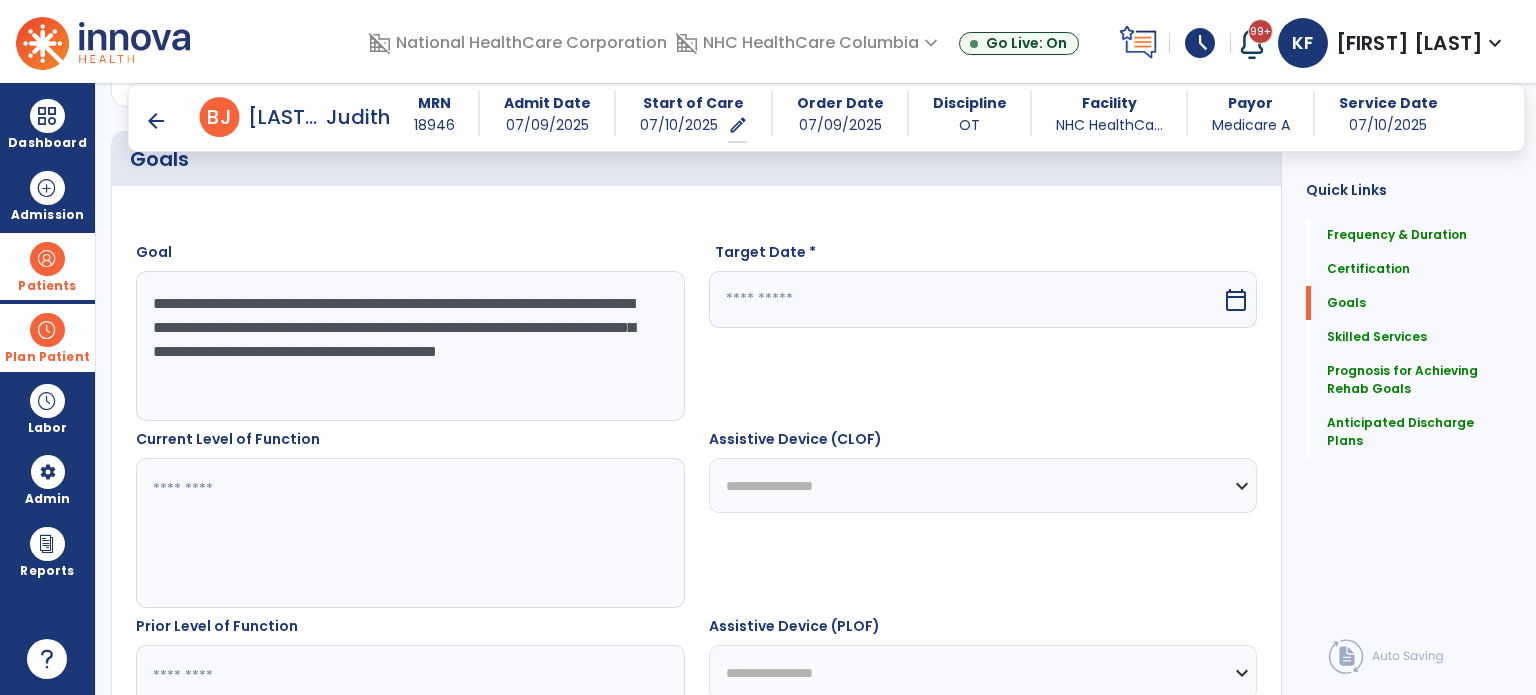 type on "**********" 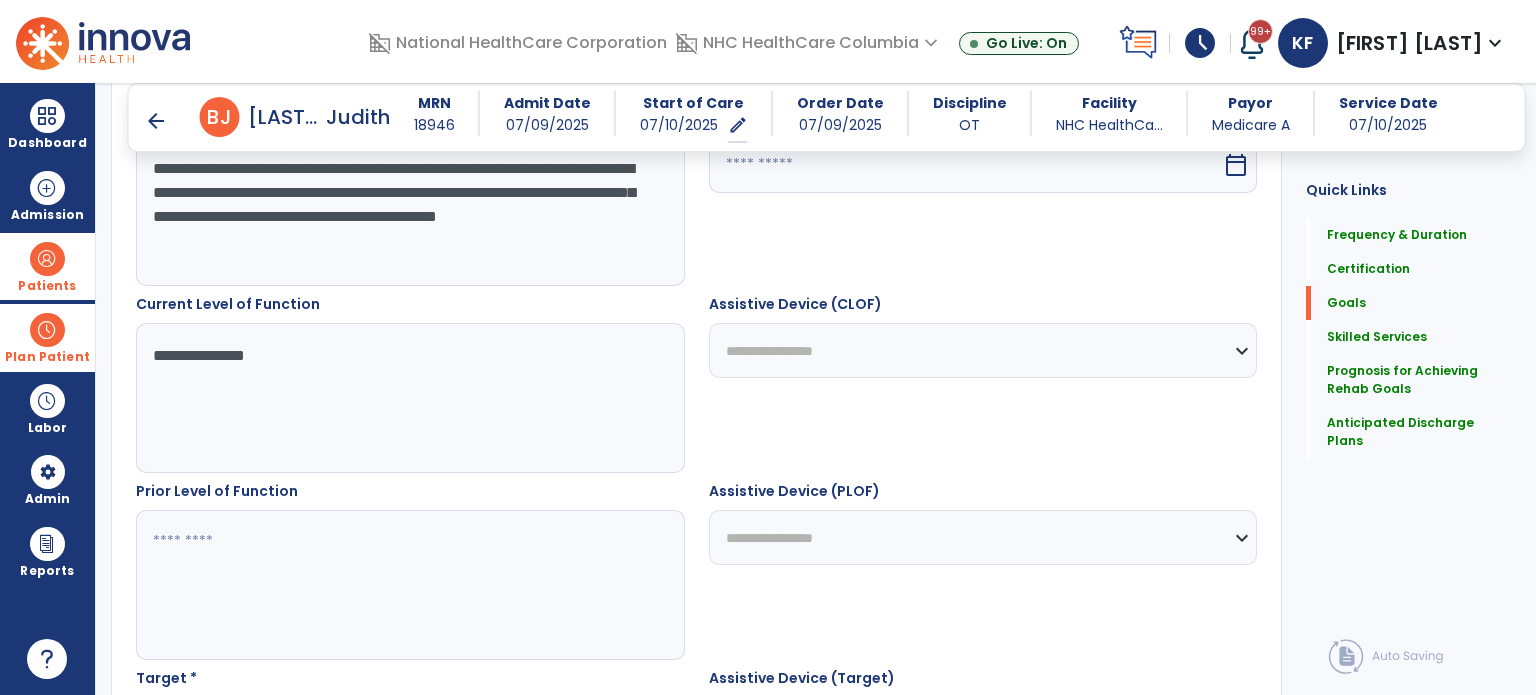 scroll, scrollTop: 668, scrollLeft: 0, axis: vertical 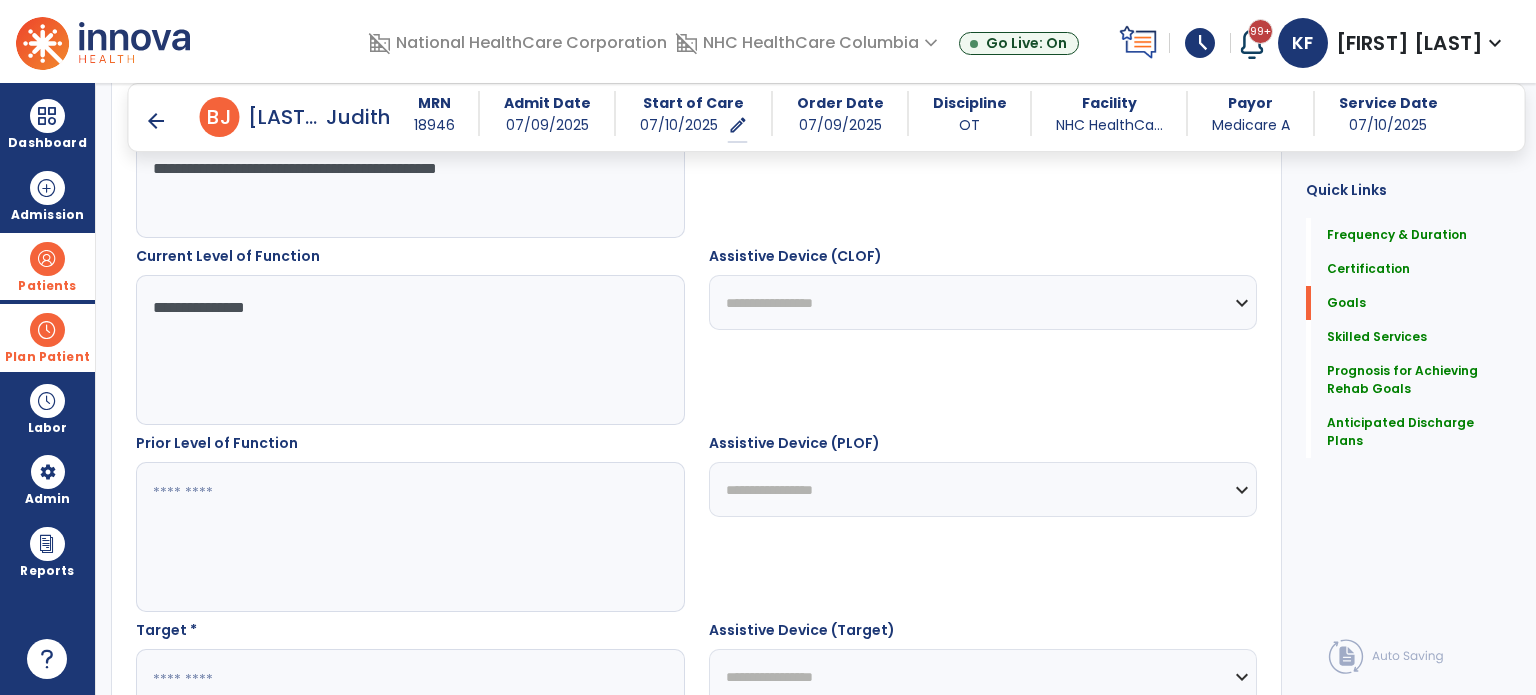 type on "**********" 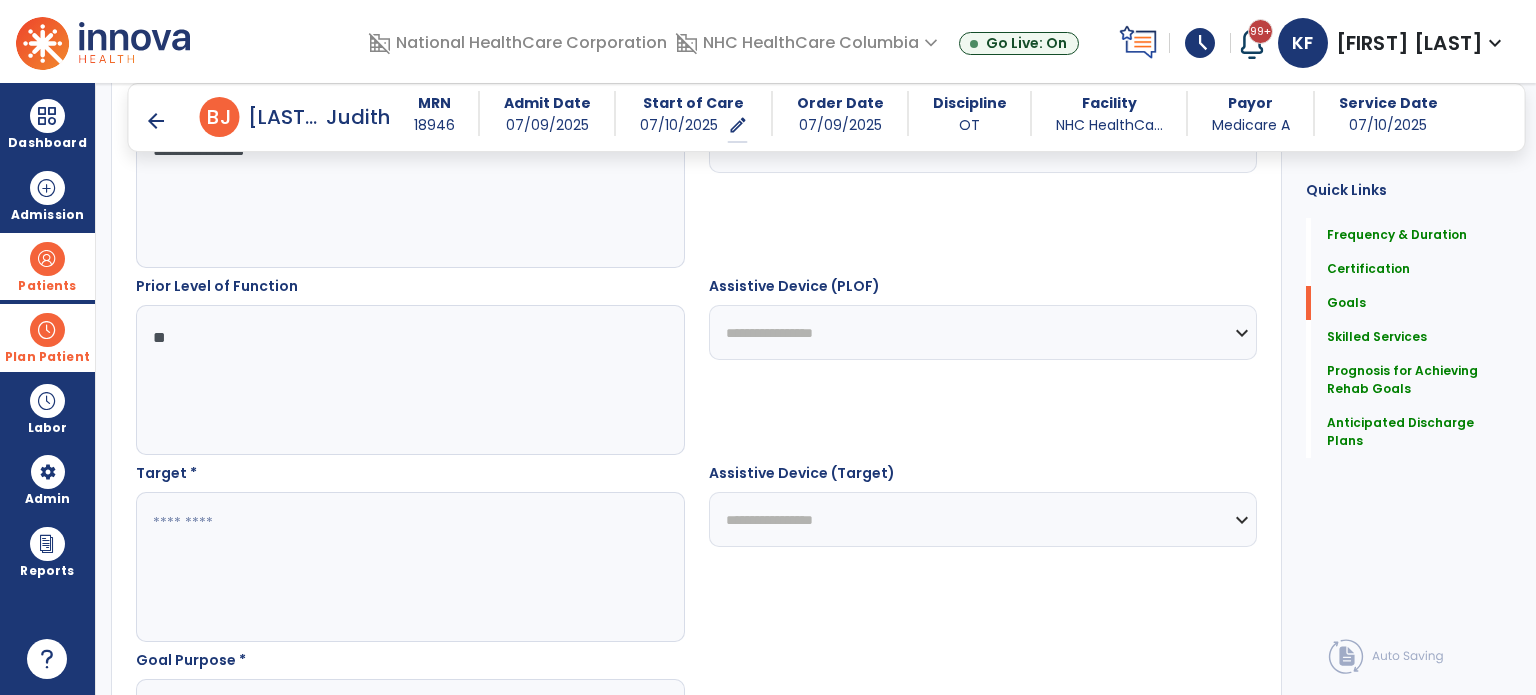 scroll, scrollTop: 870, scrollLeft: 0, axis: vertical 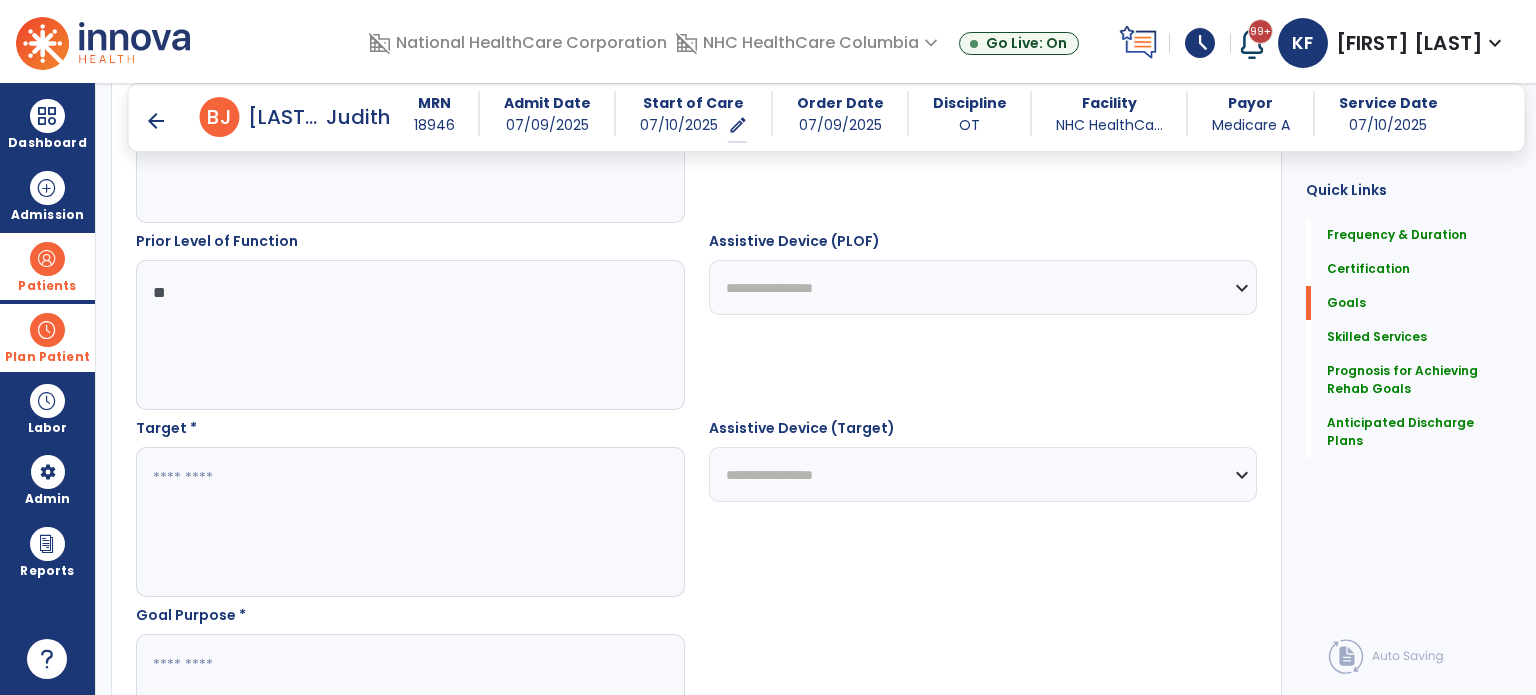 type on "**" 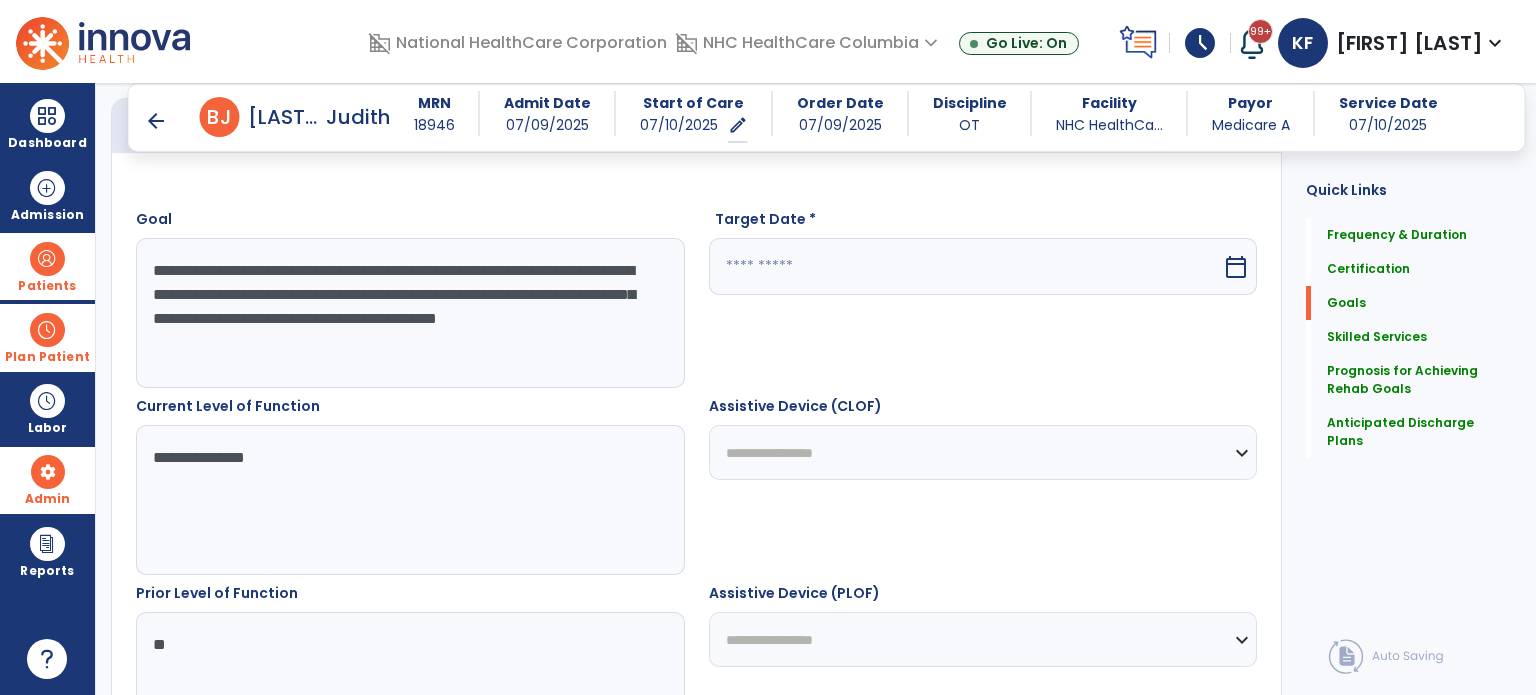 scroll, scrollTop: 525, scrollLeft: 0, axis: vertical 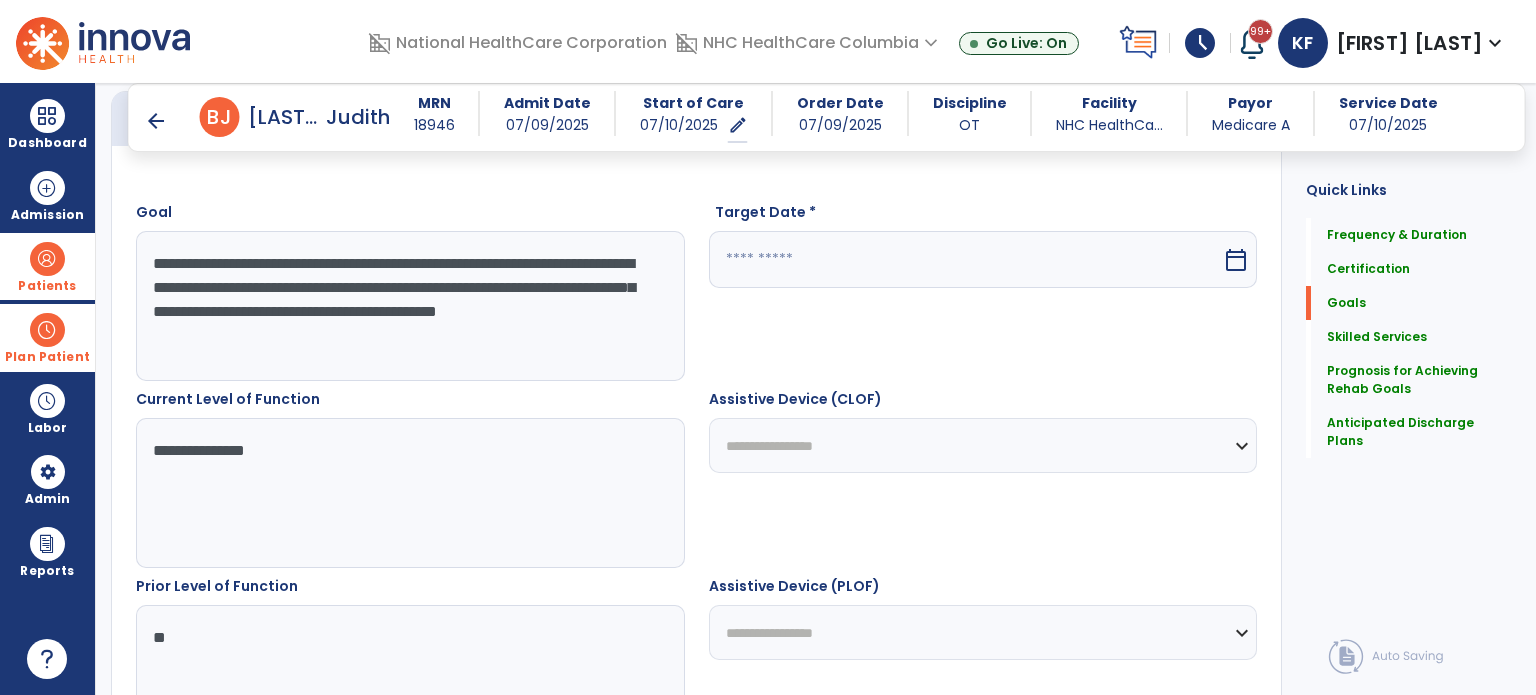 drag, startPoint x: 429, startPoint y: 340, endPoint x: 131, endPoint y: 255, distance: 309.88547 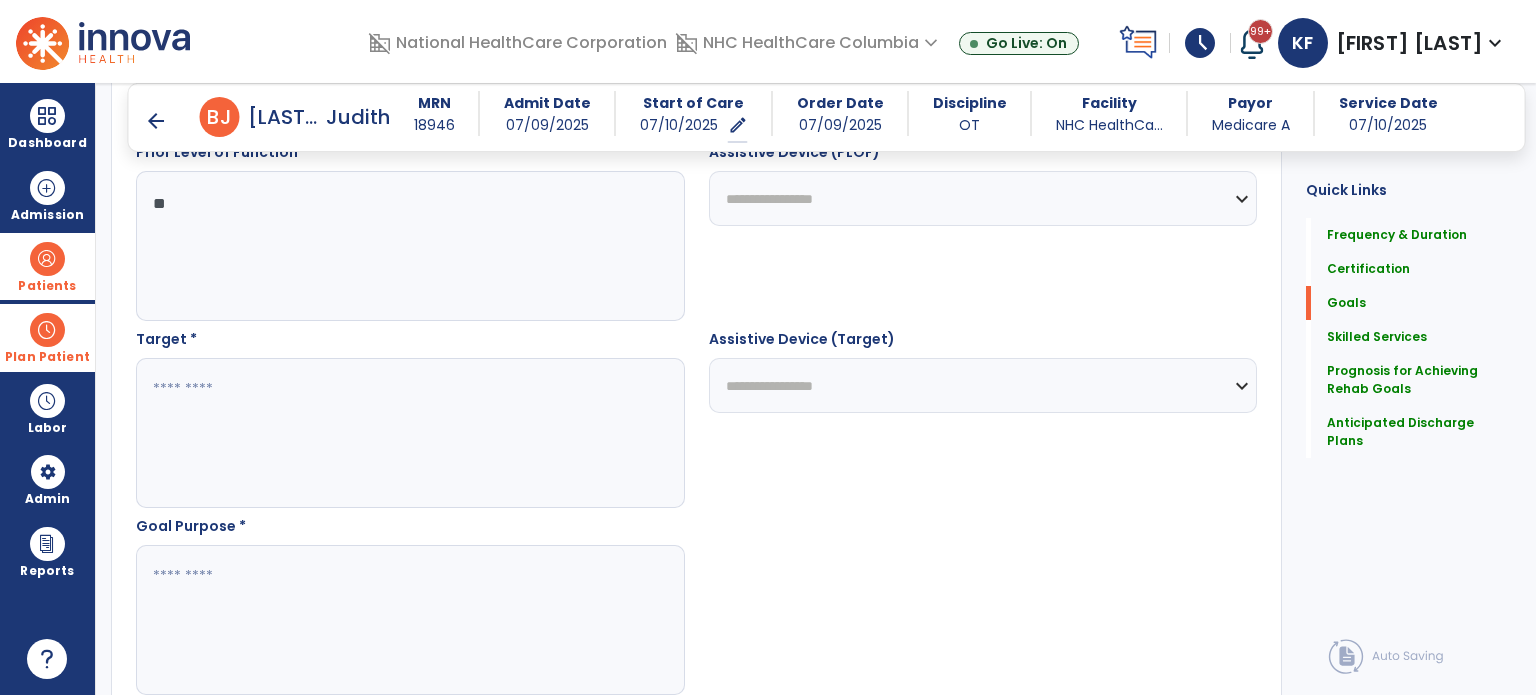 scroll, scrollTop: 955, scrollLeft: 0, axis: vertical 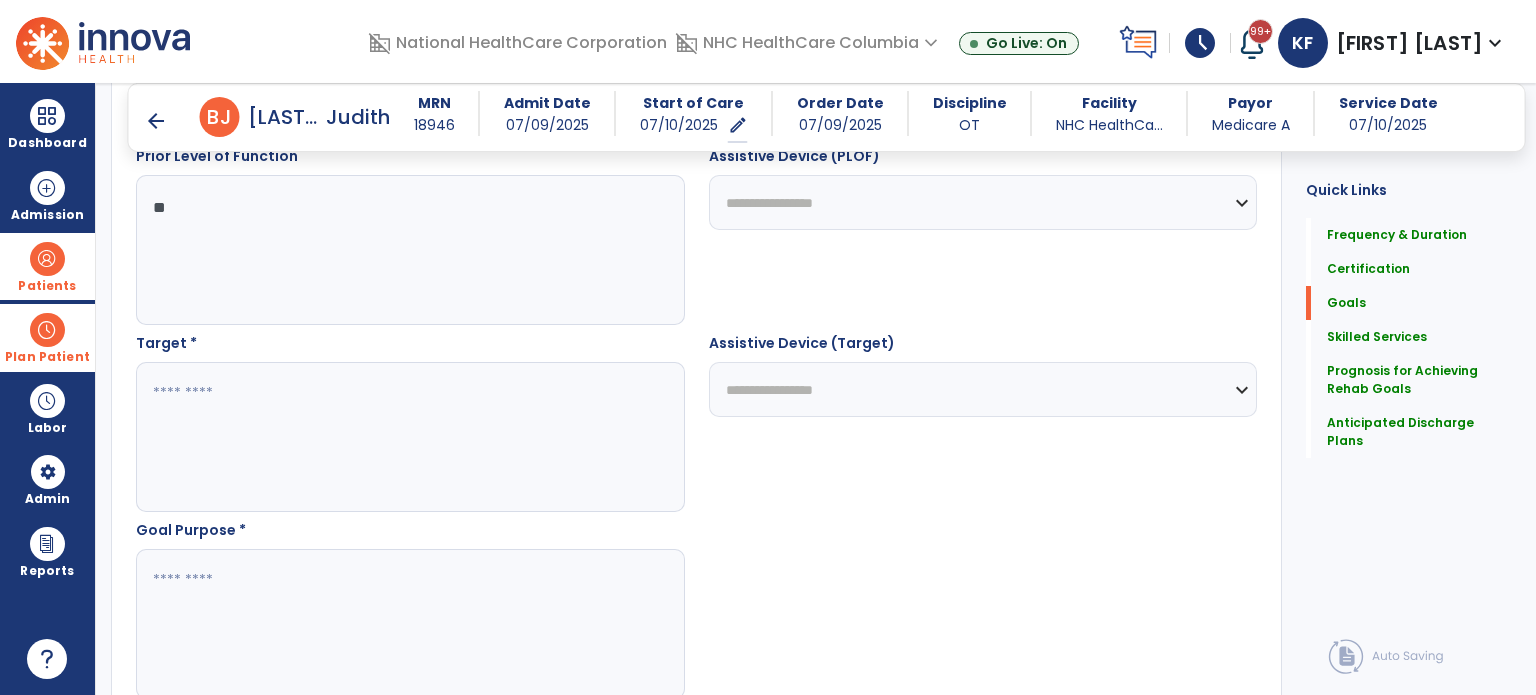 click at bounding box center [409, 437] 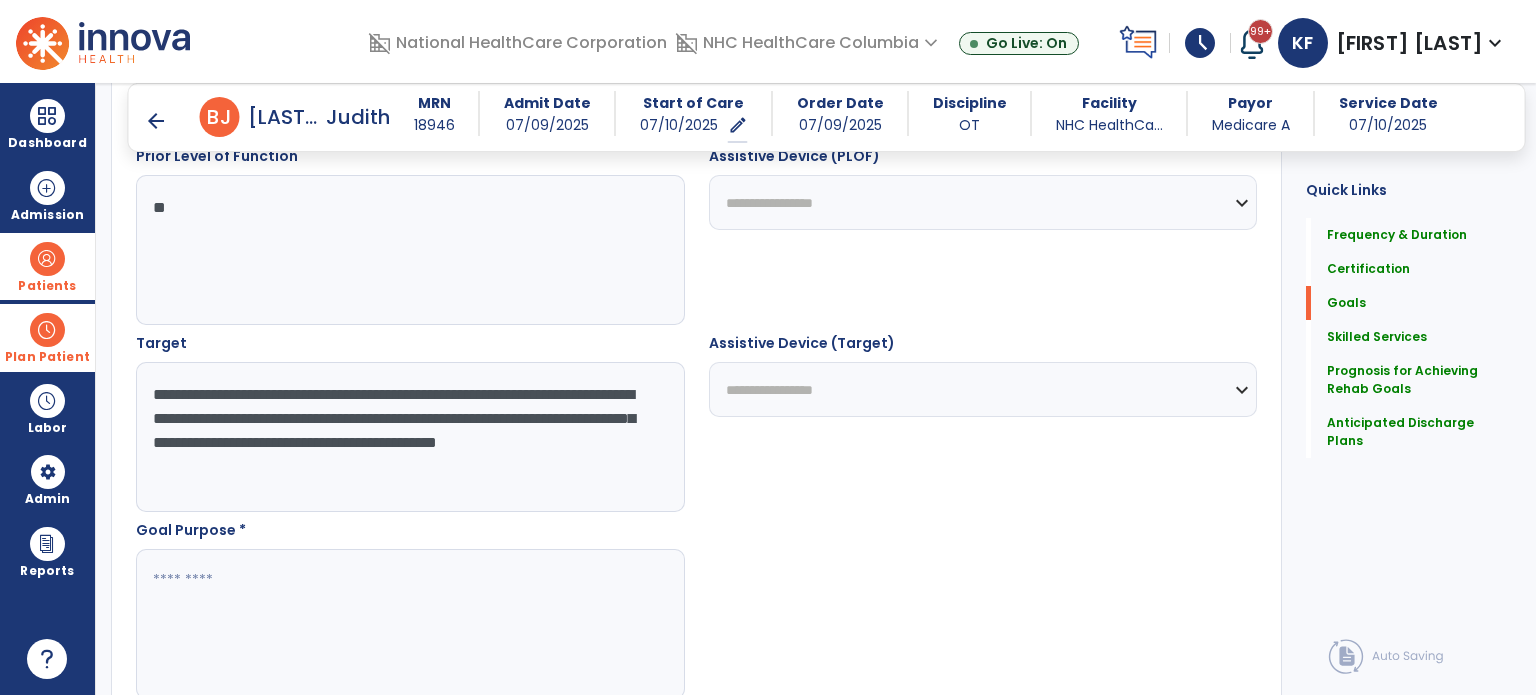 type on "**********" 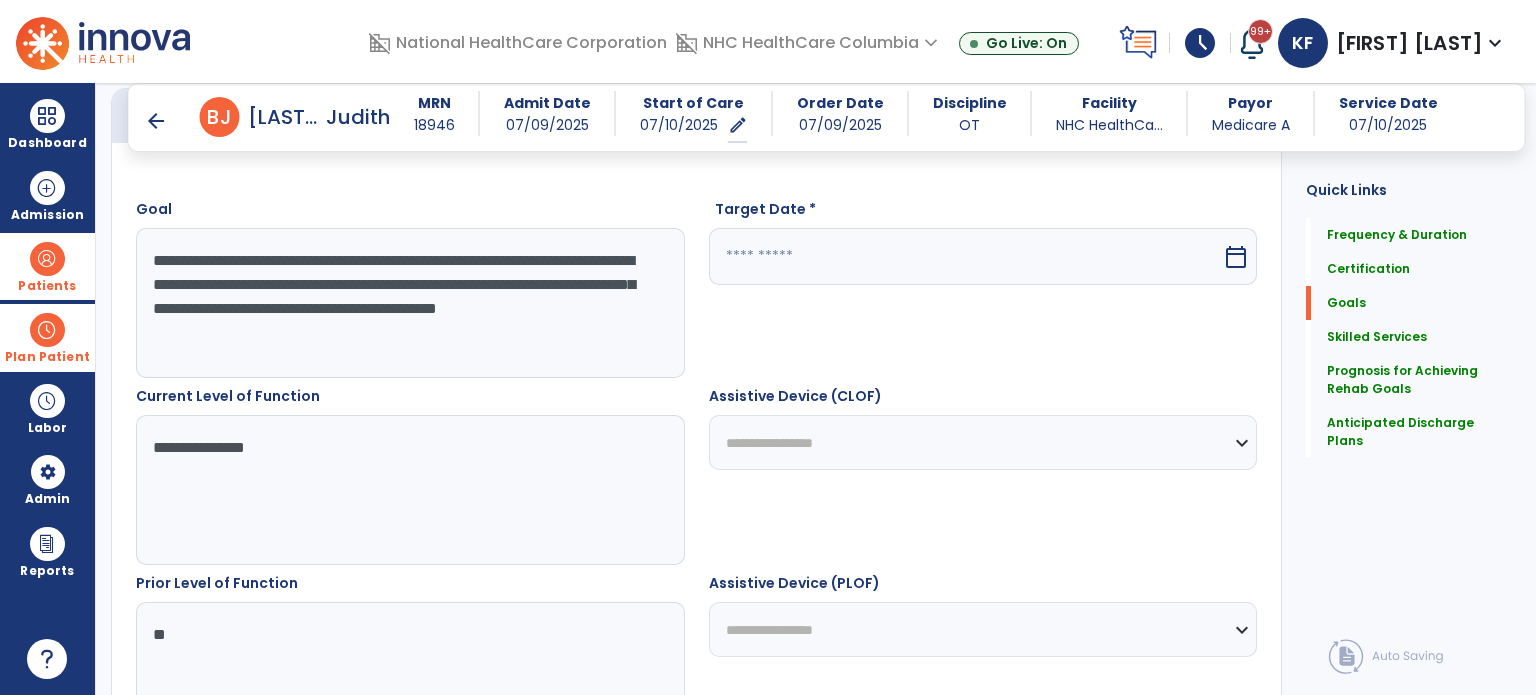 scroll, scrollTop: 471, scrollLeft: 0, axis: vertical 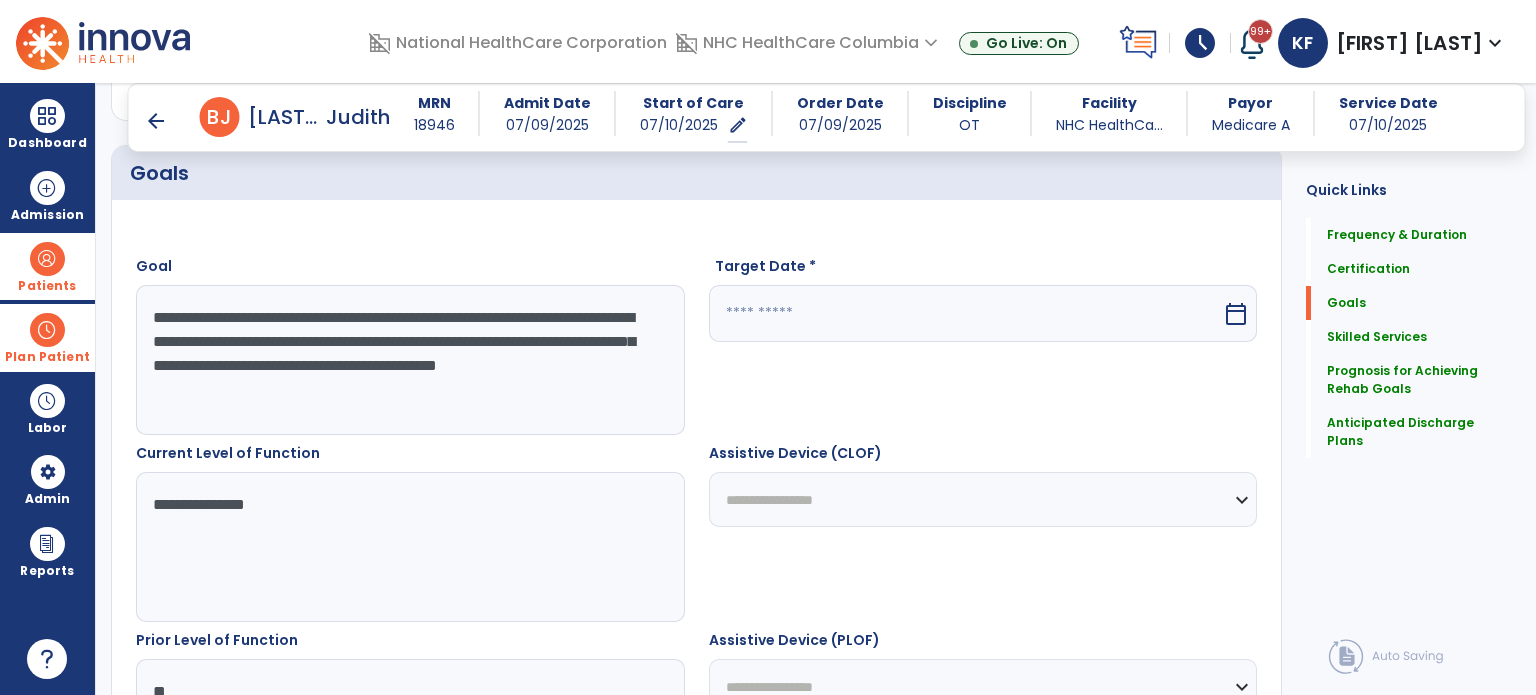 type on "**********" 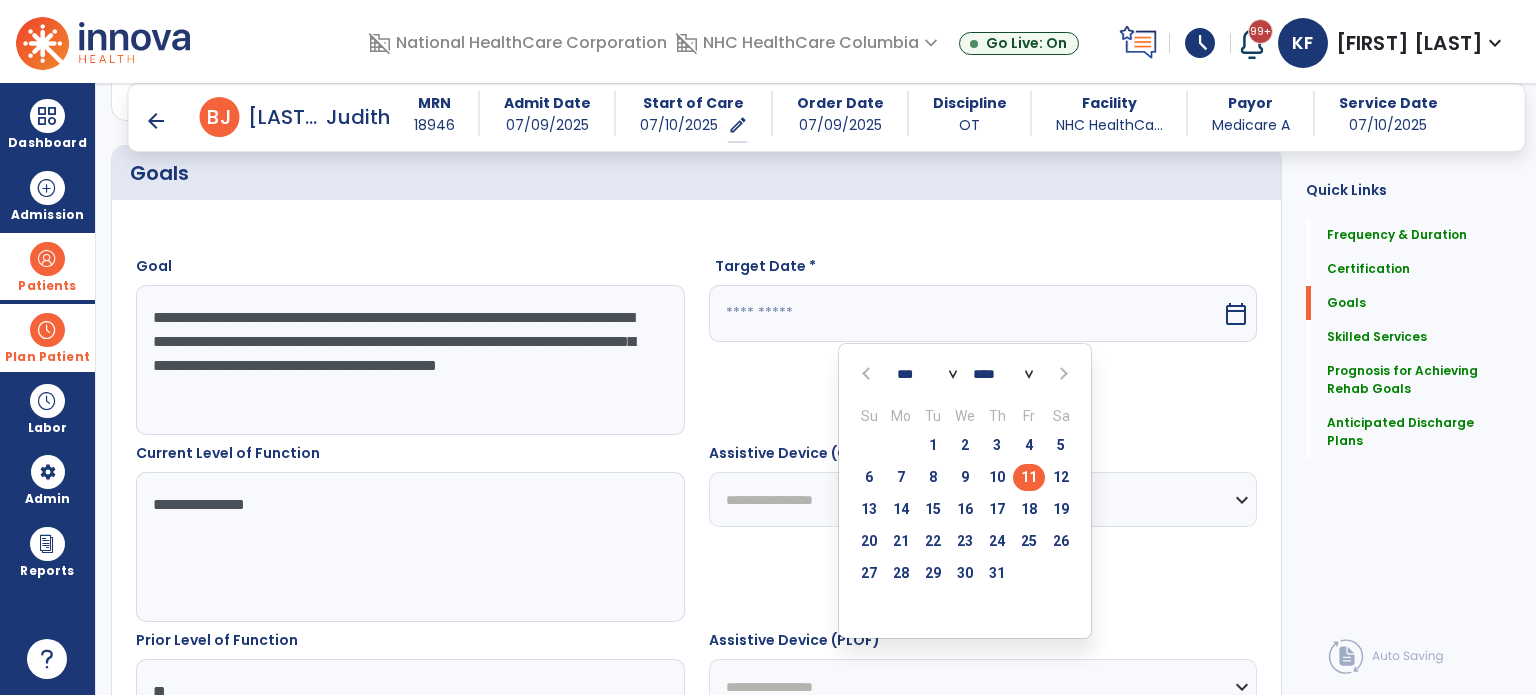 click on "*** *** *** *** *** *** *** *** *** *** *** ***" at bounding box center [927, 375] 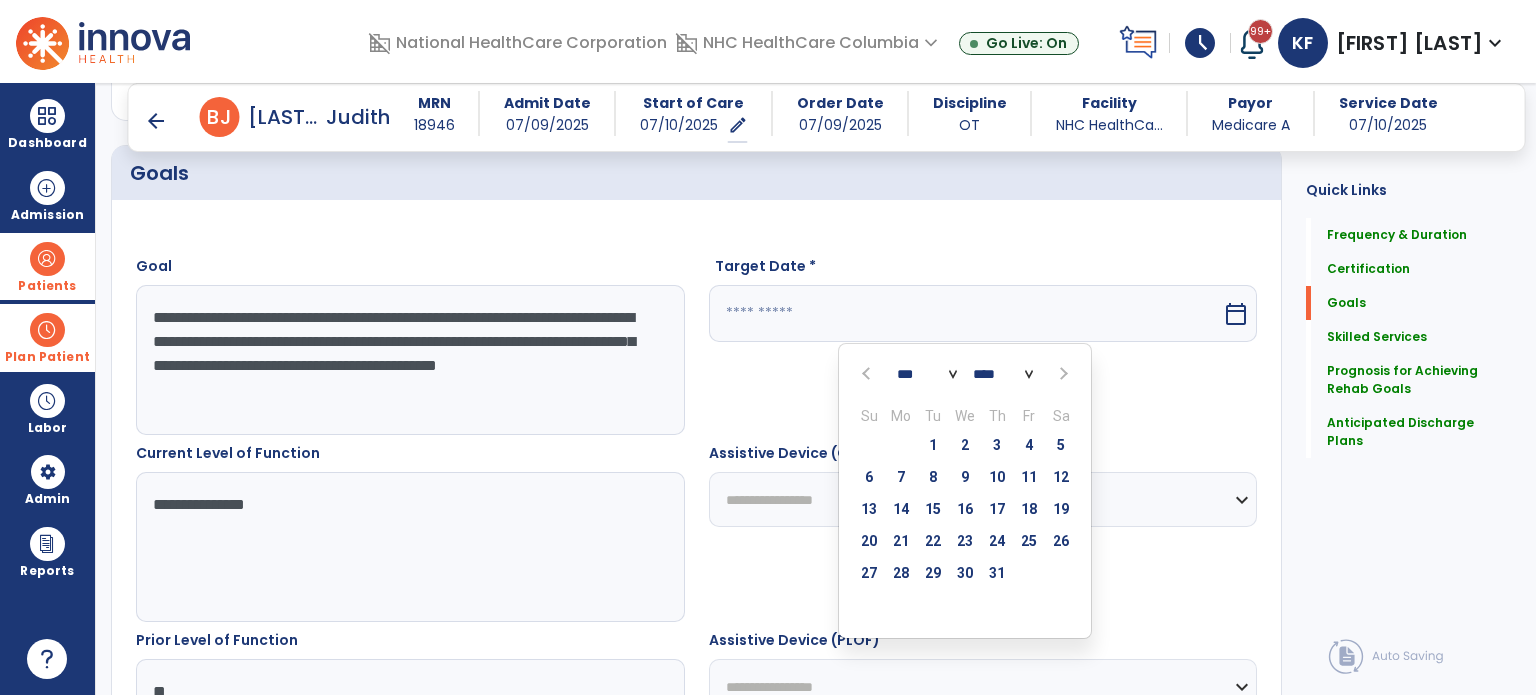 select on "*" 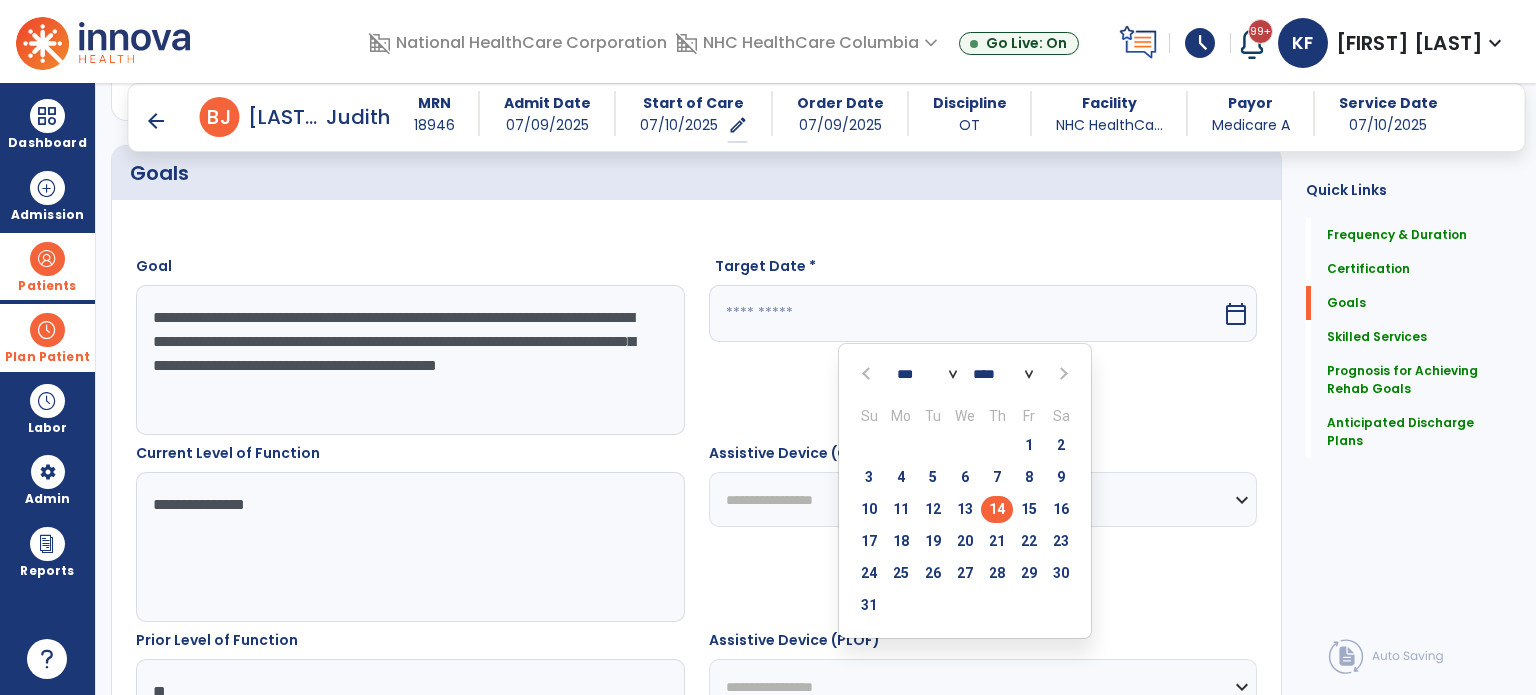 click on "14" at bounding box center [997, 509] 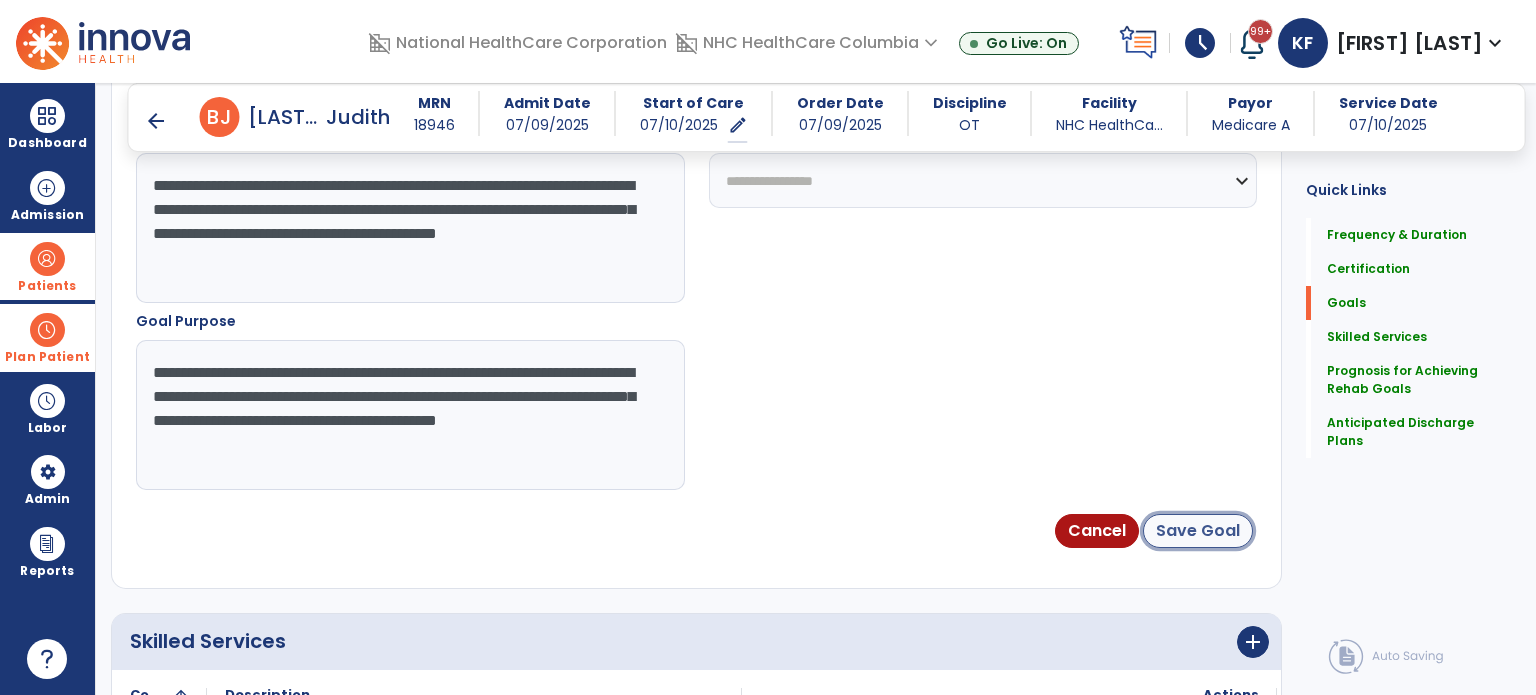 click on "Save Goal" at bounding box center (1198, 531) 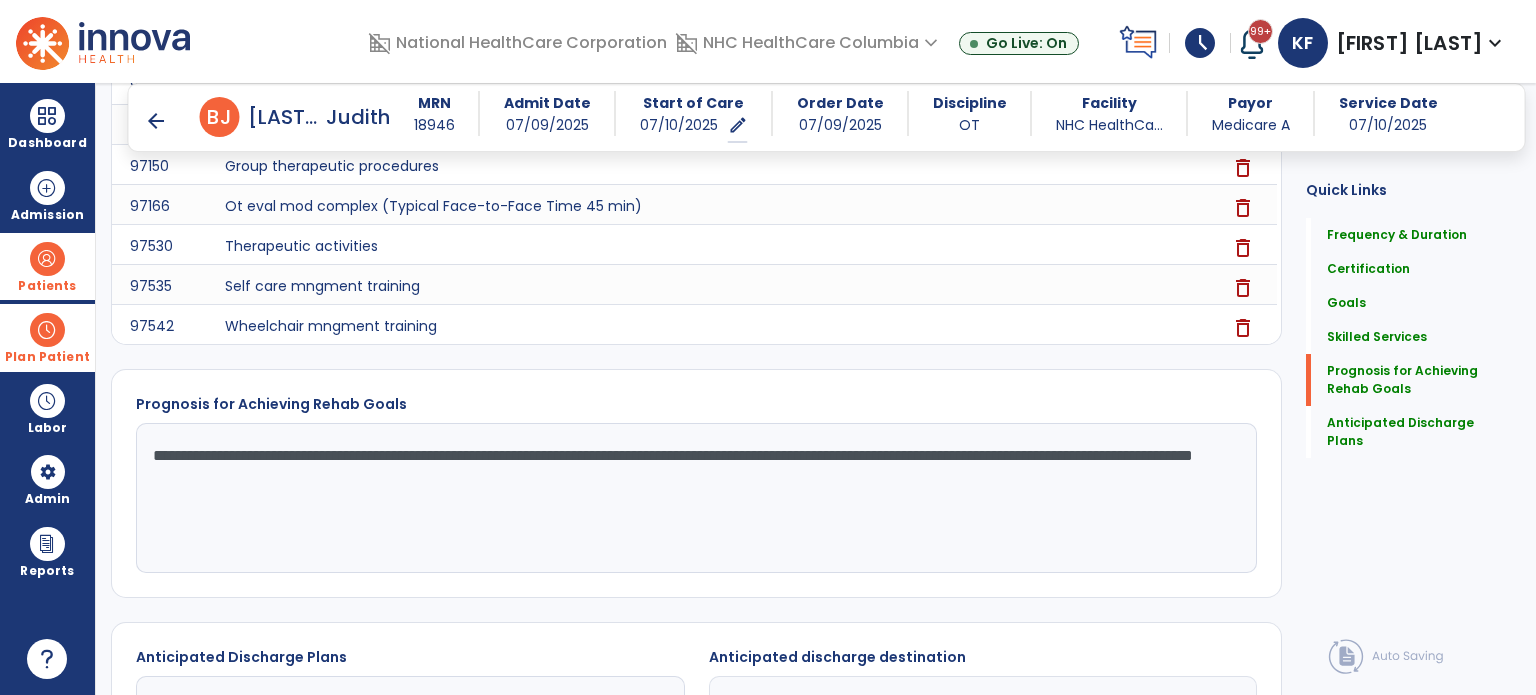 scroll, scrollTop: 1974, scrollLeft: 0, axis: vertical 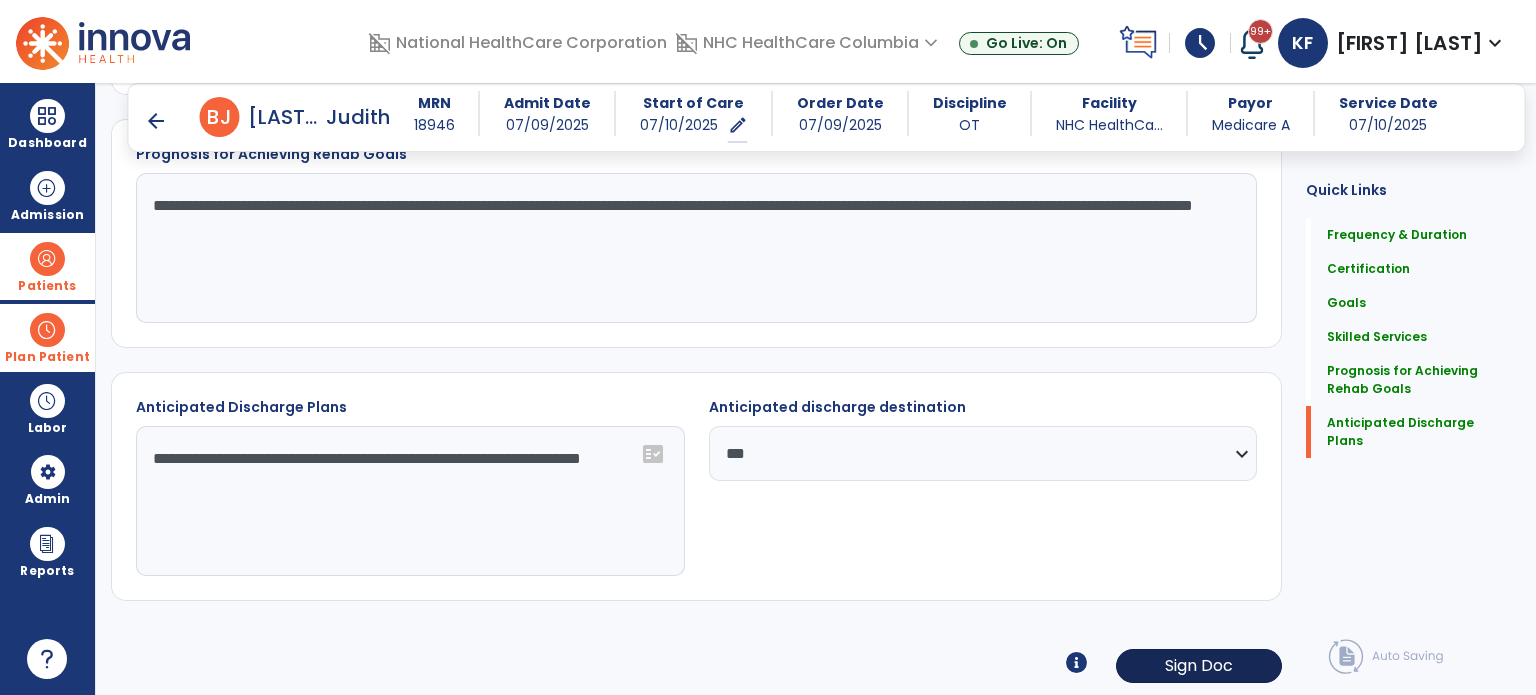 click on "Sign Doc" 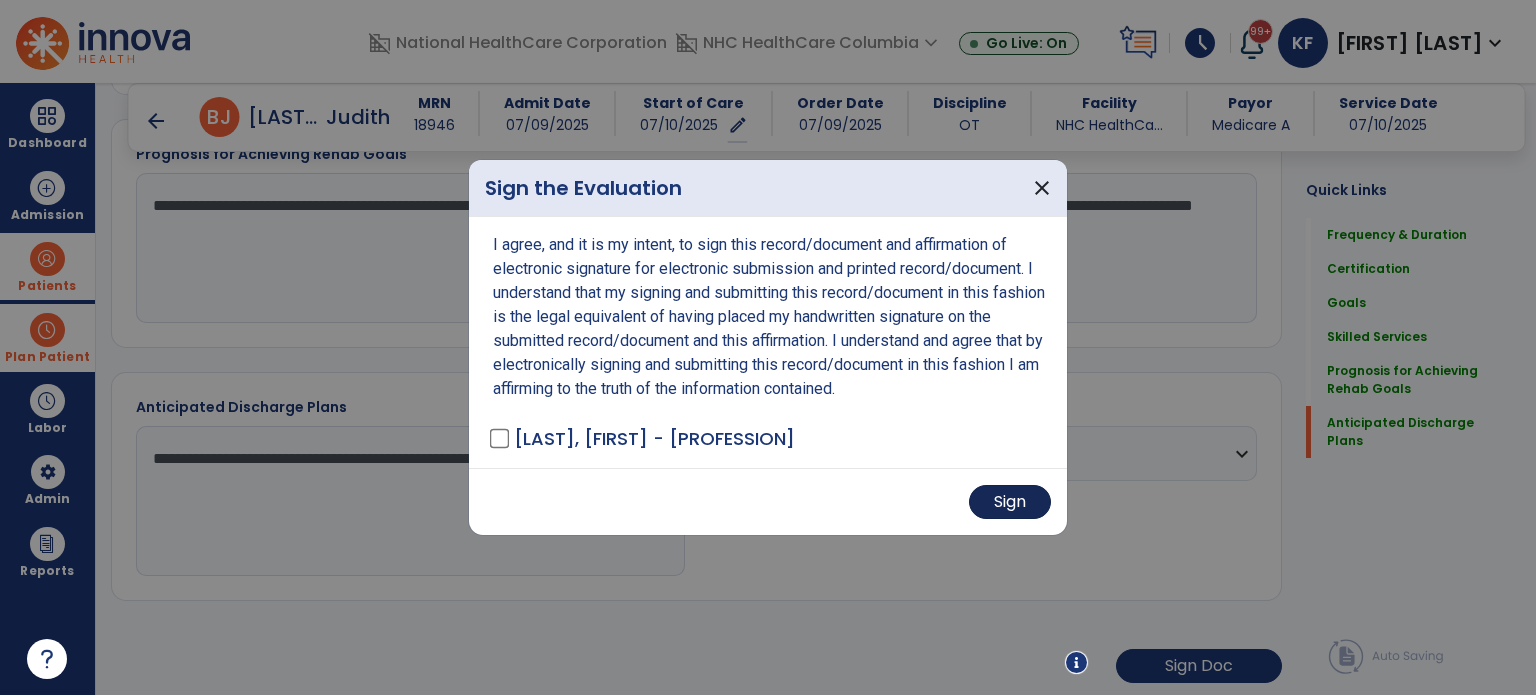 click on "Sign" at bounding box center [1010, 502] 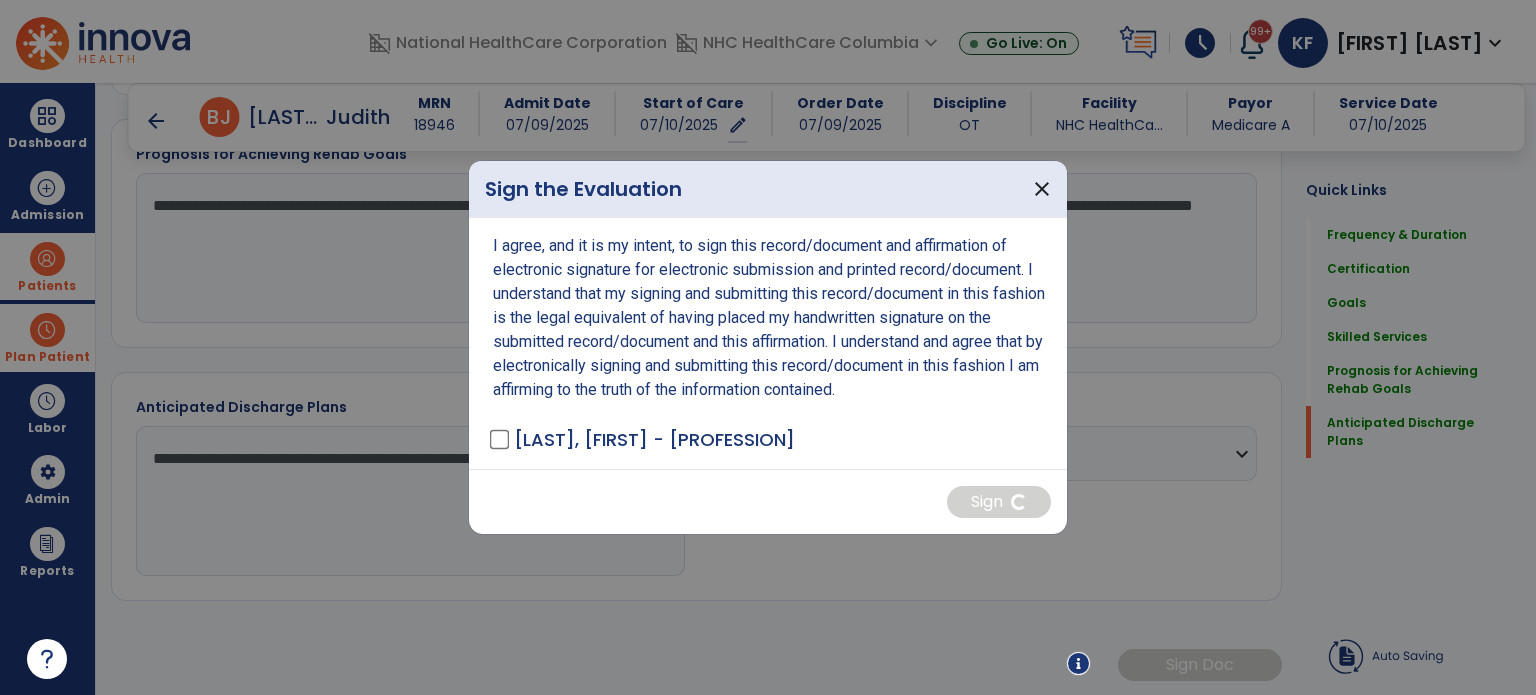 scroll, scrollTop: 1972, scrollLeft: 0, axis: vertical 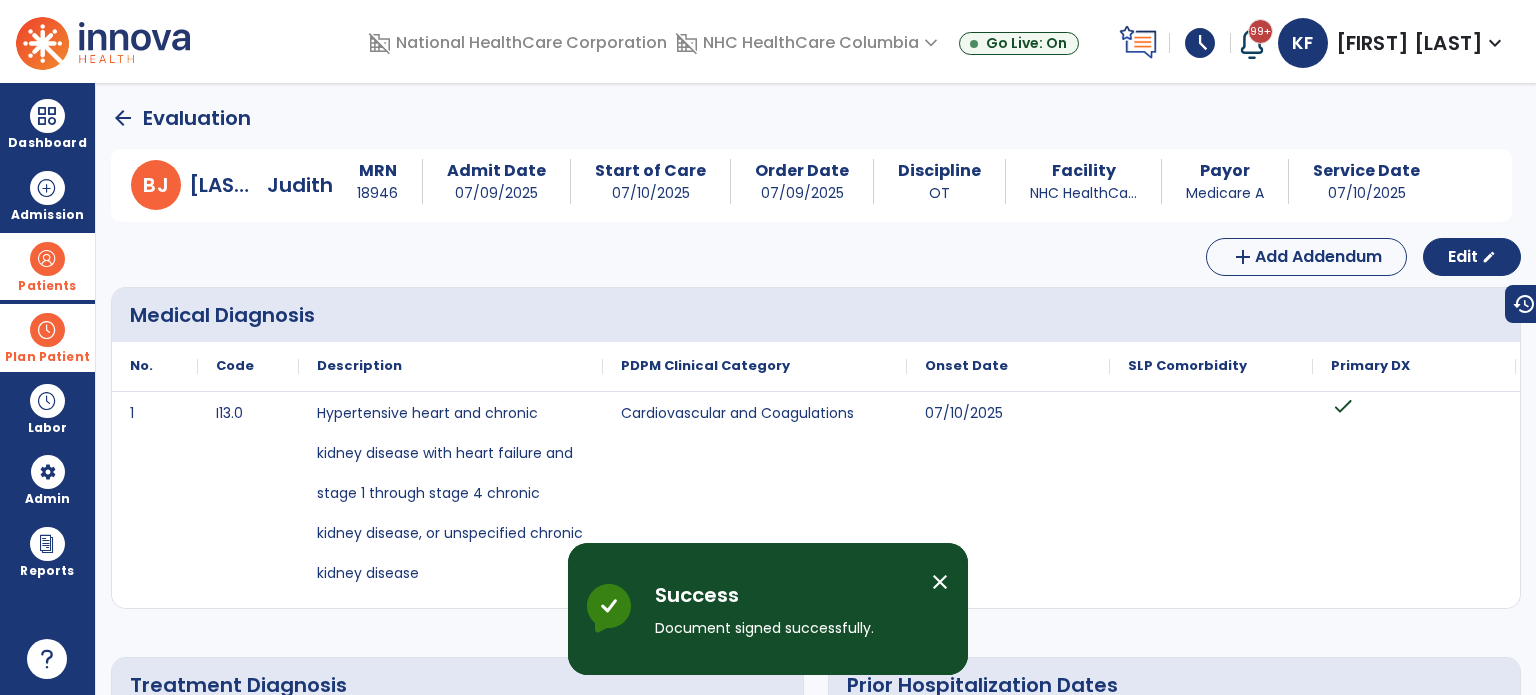 click on "arrow_back" 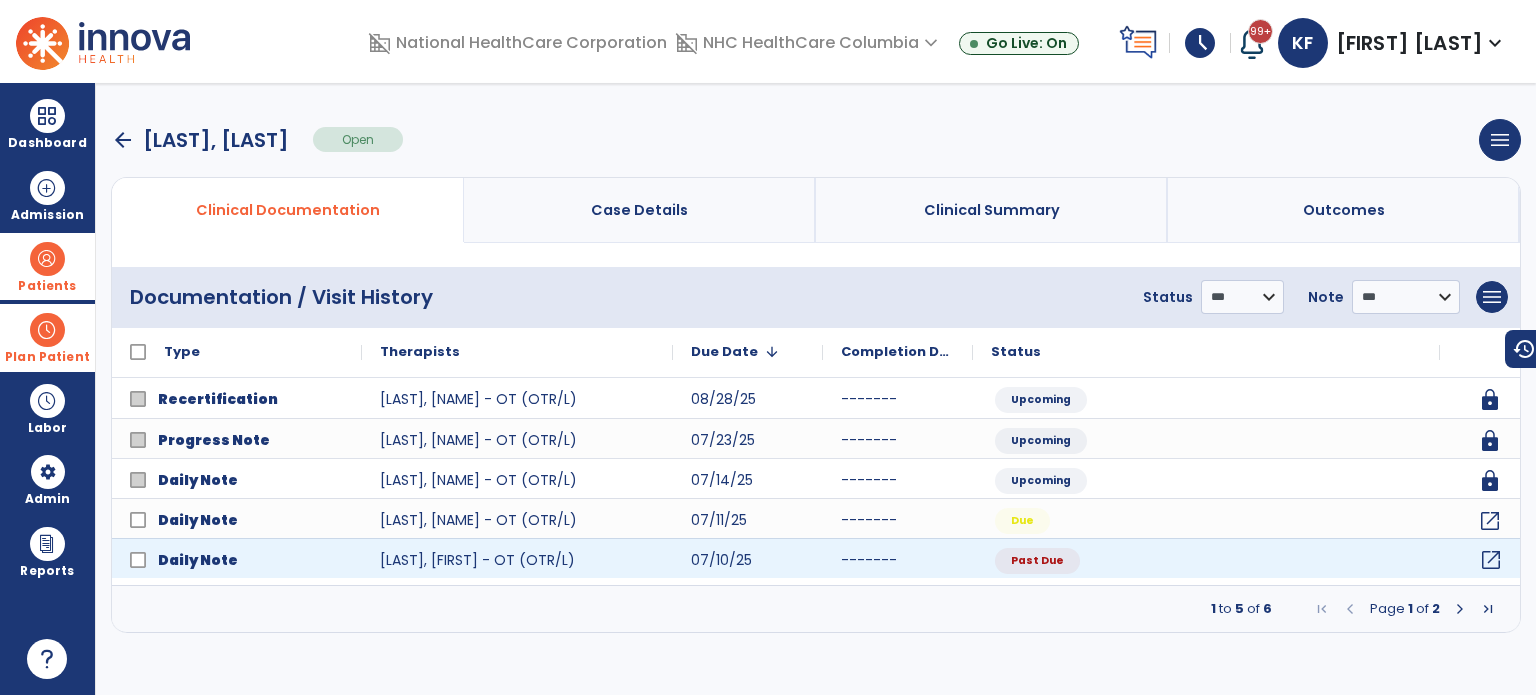 click on "open_in_new" 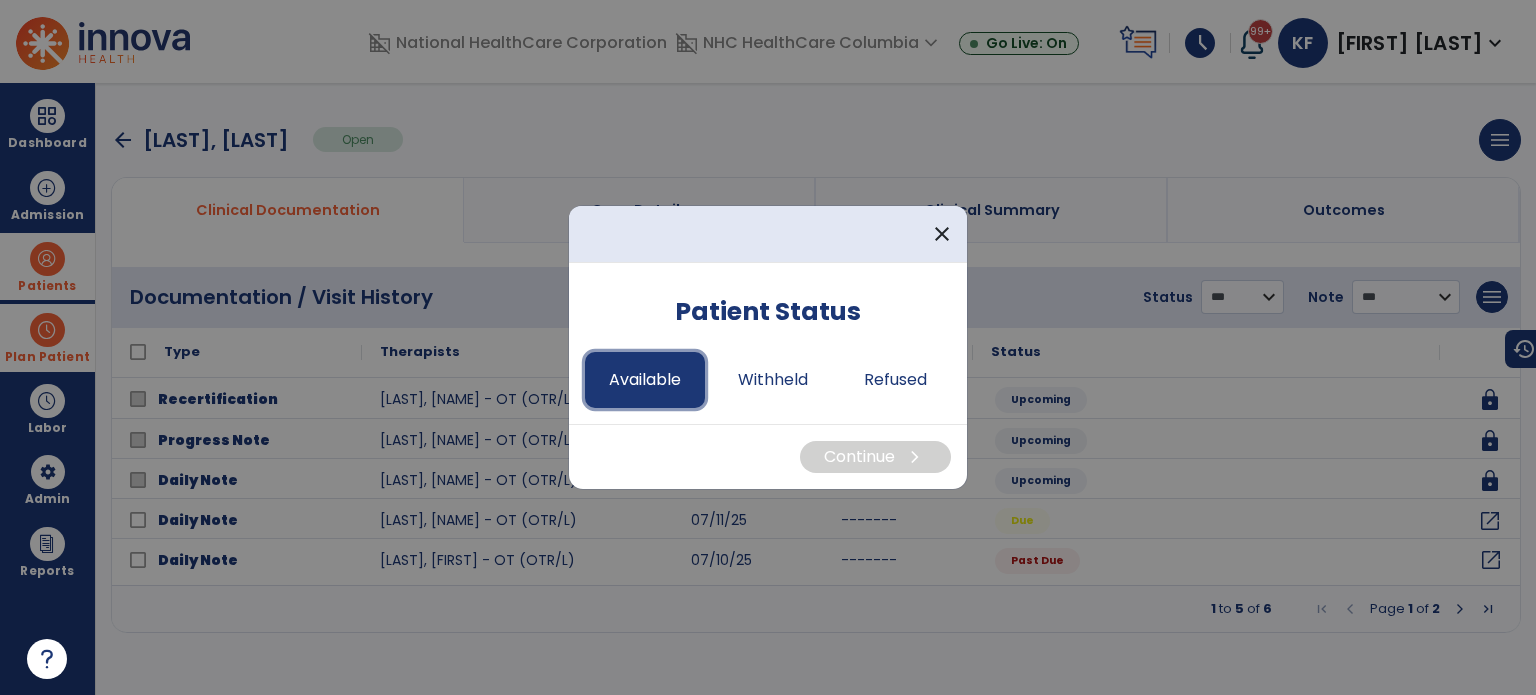 click on "Available" at bounding box center [645, 380] 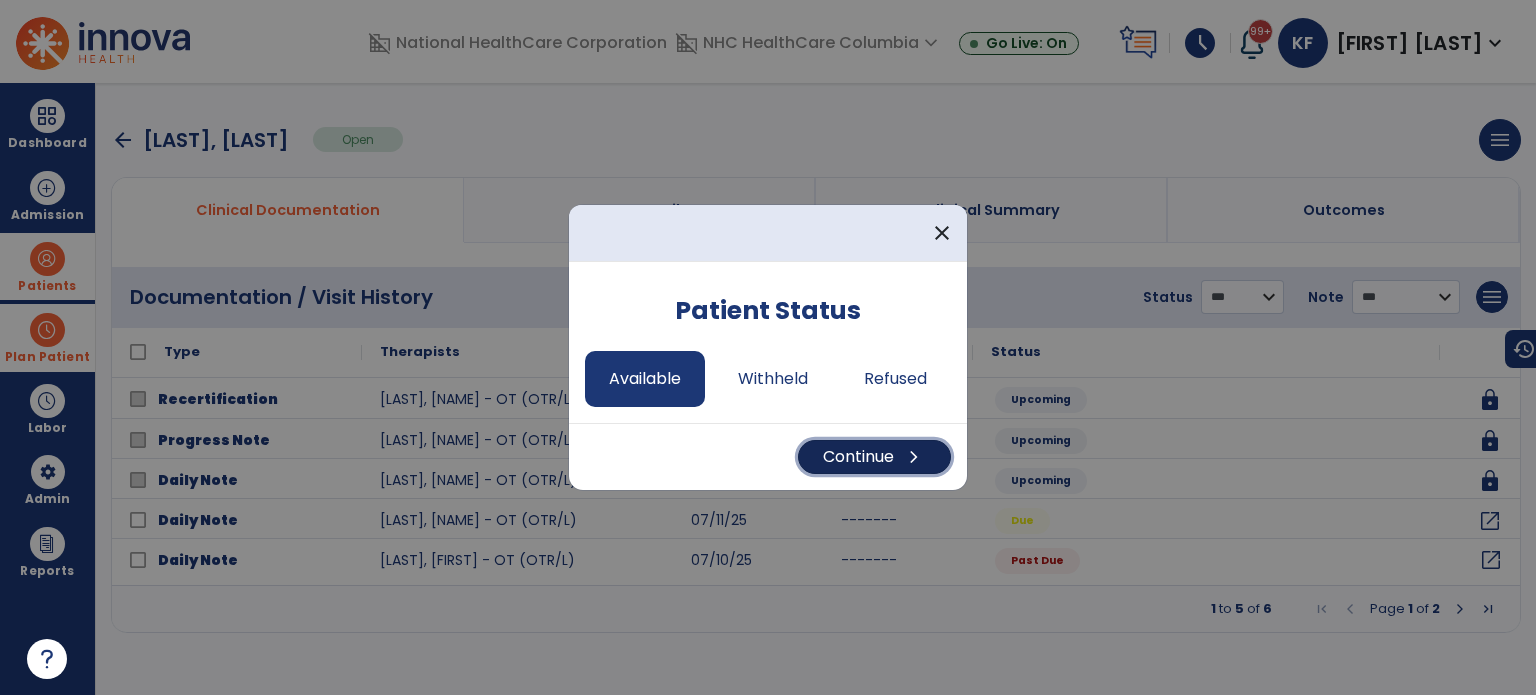 click on "Continue   chevron_right" at bounding box center (874, 457) 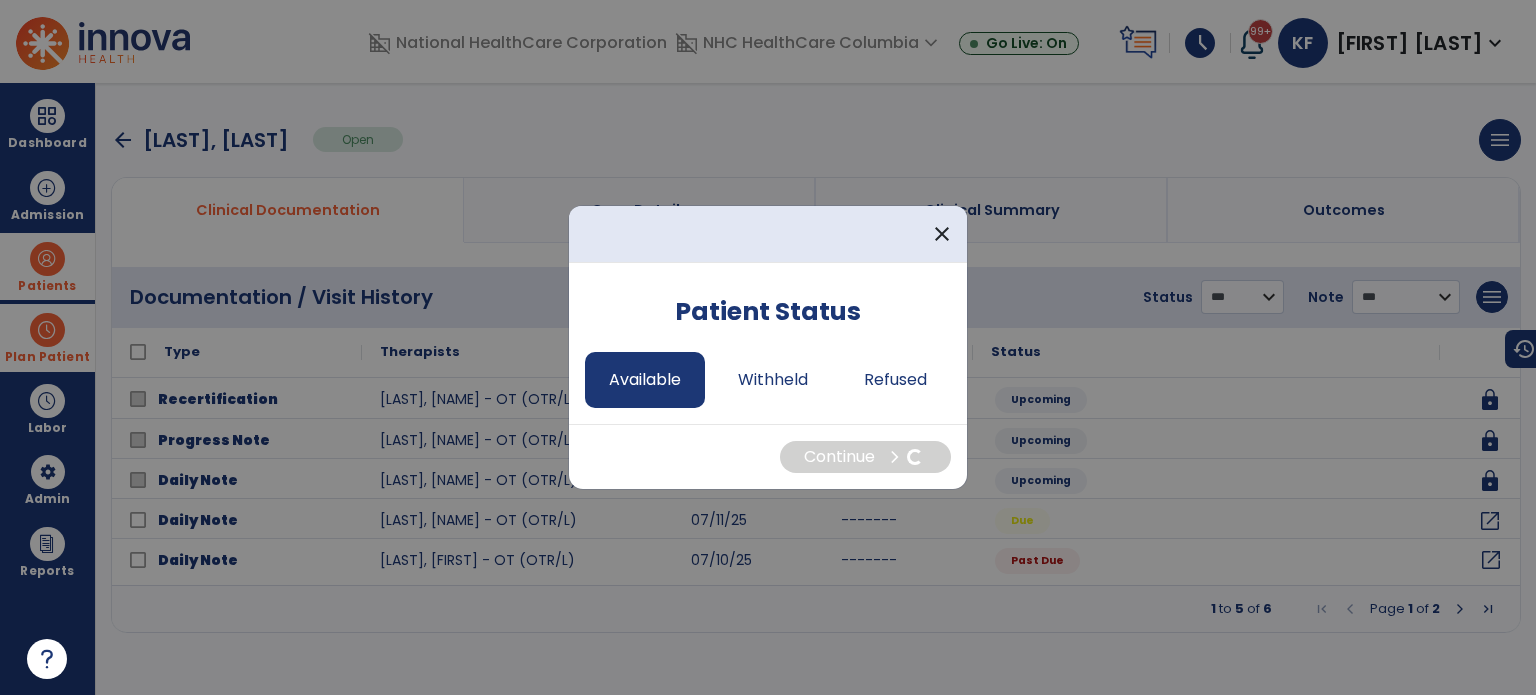 select on "*" 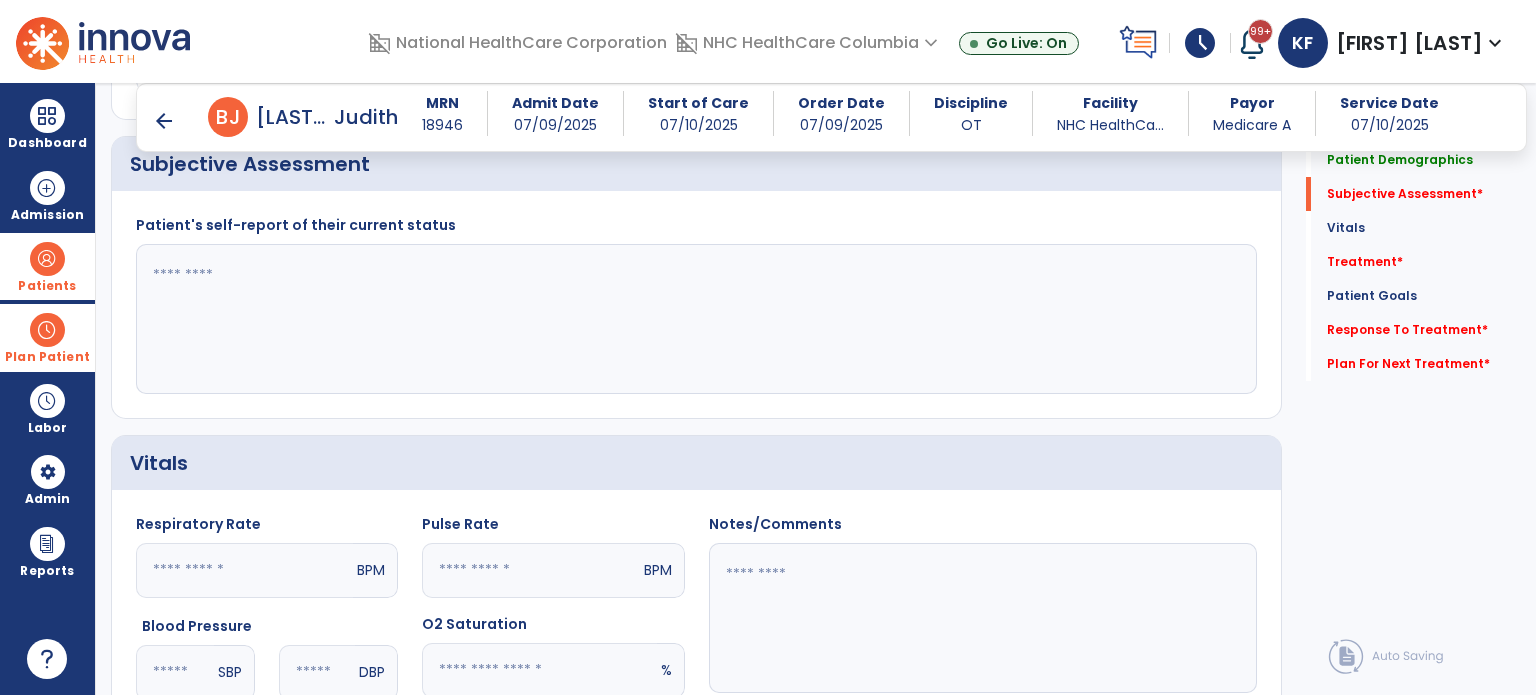 scroll, scrollTop: 355, scrollLeft: 0, axis: vertical 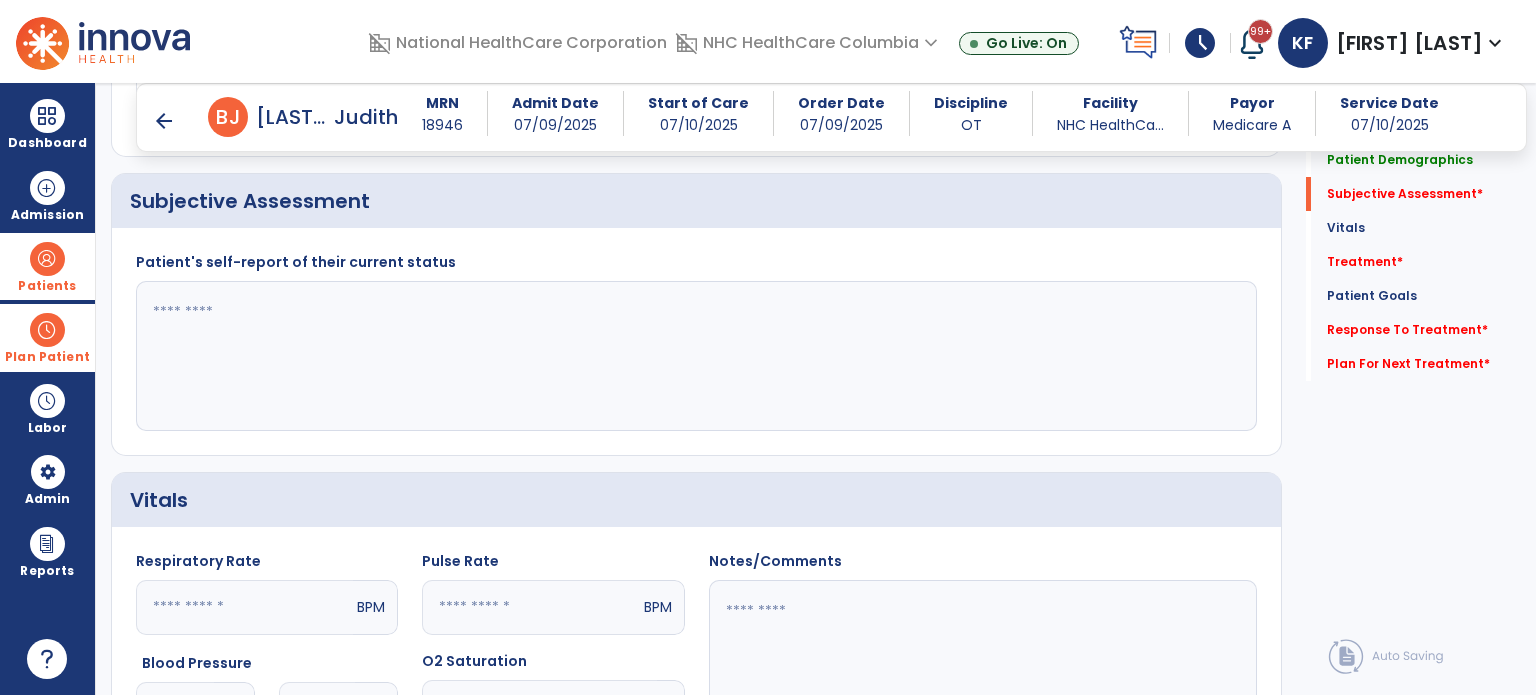 click 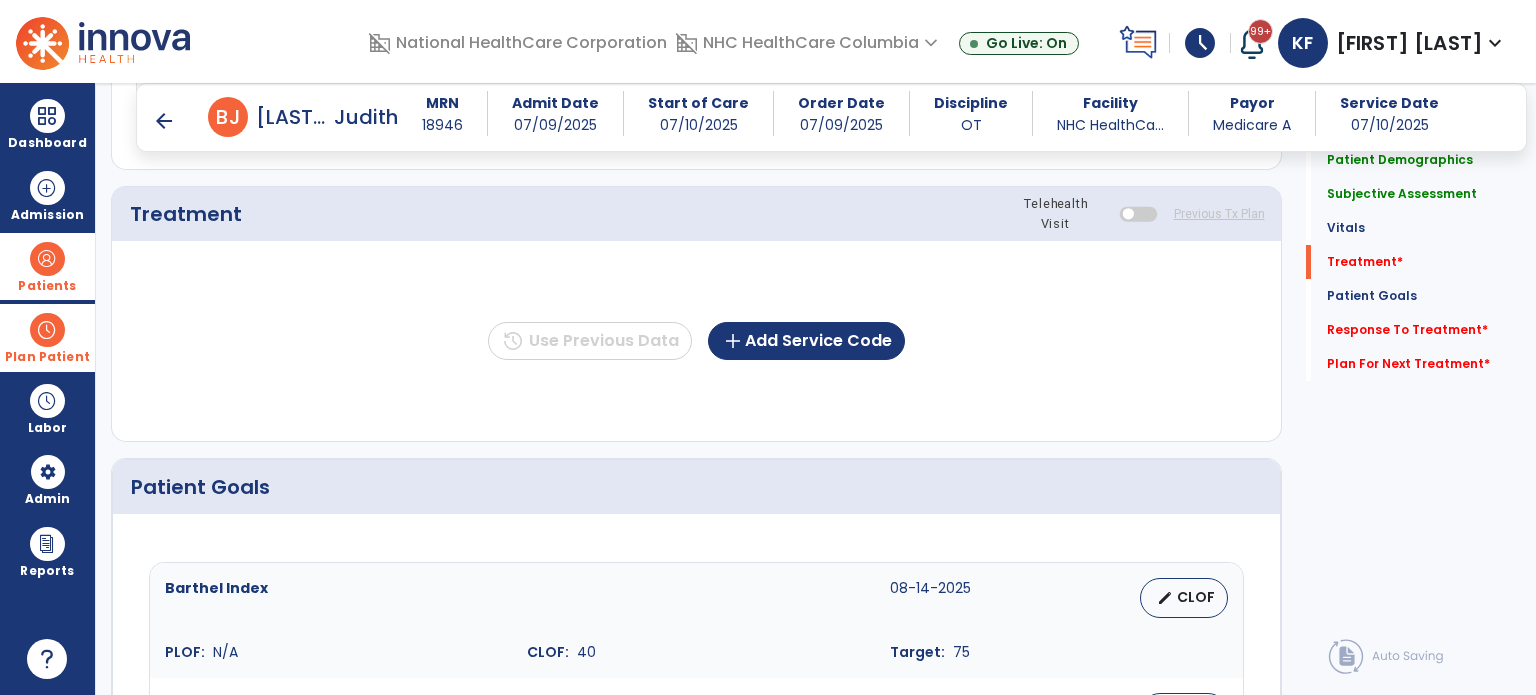 scroll, scrollTop: 1059, scrollLeft: 0, axis: vertical 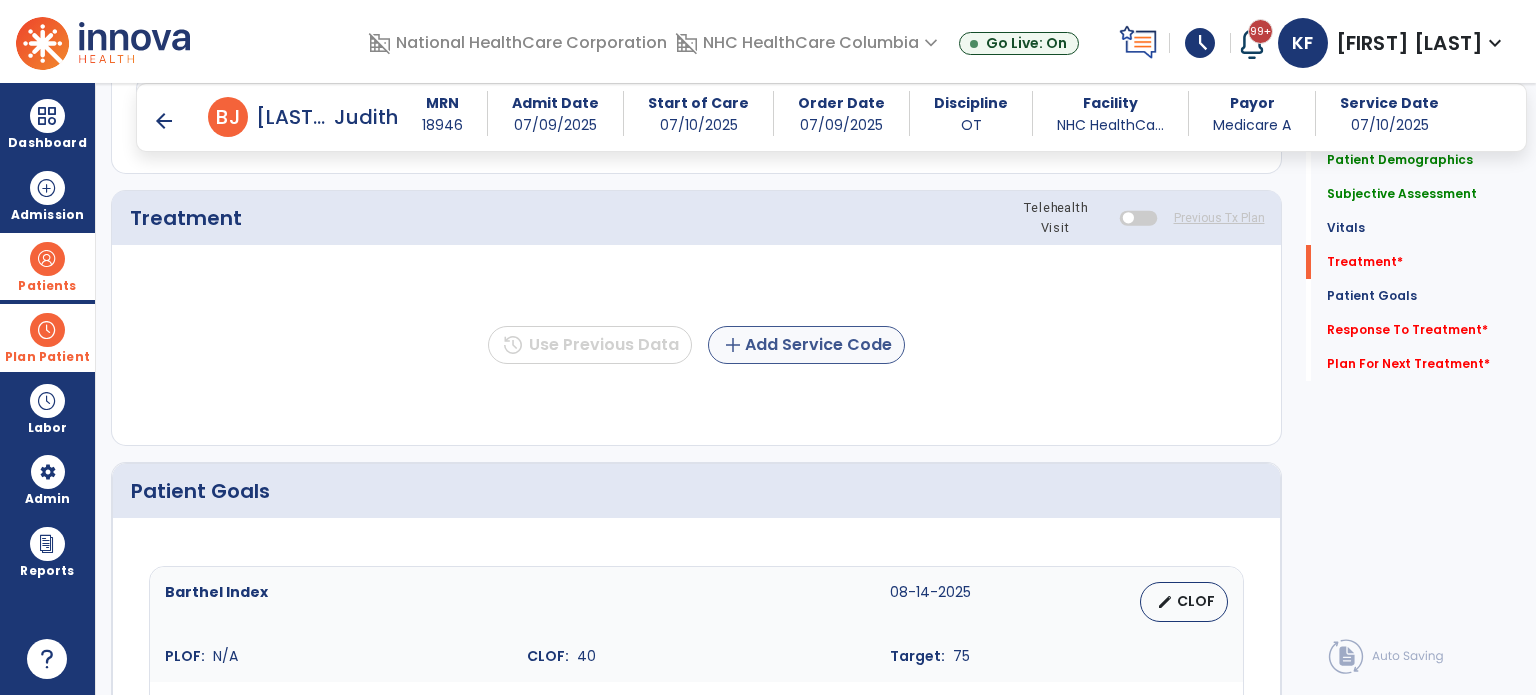 type on "**********" 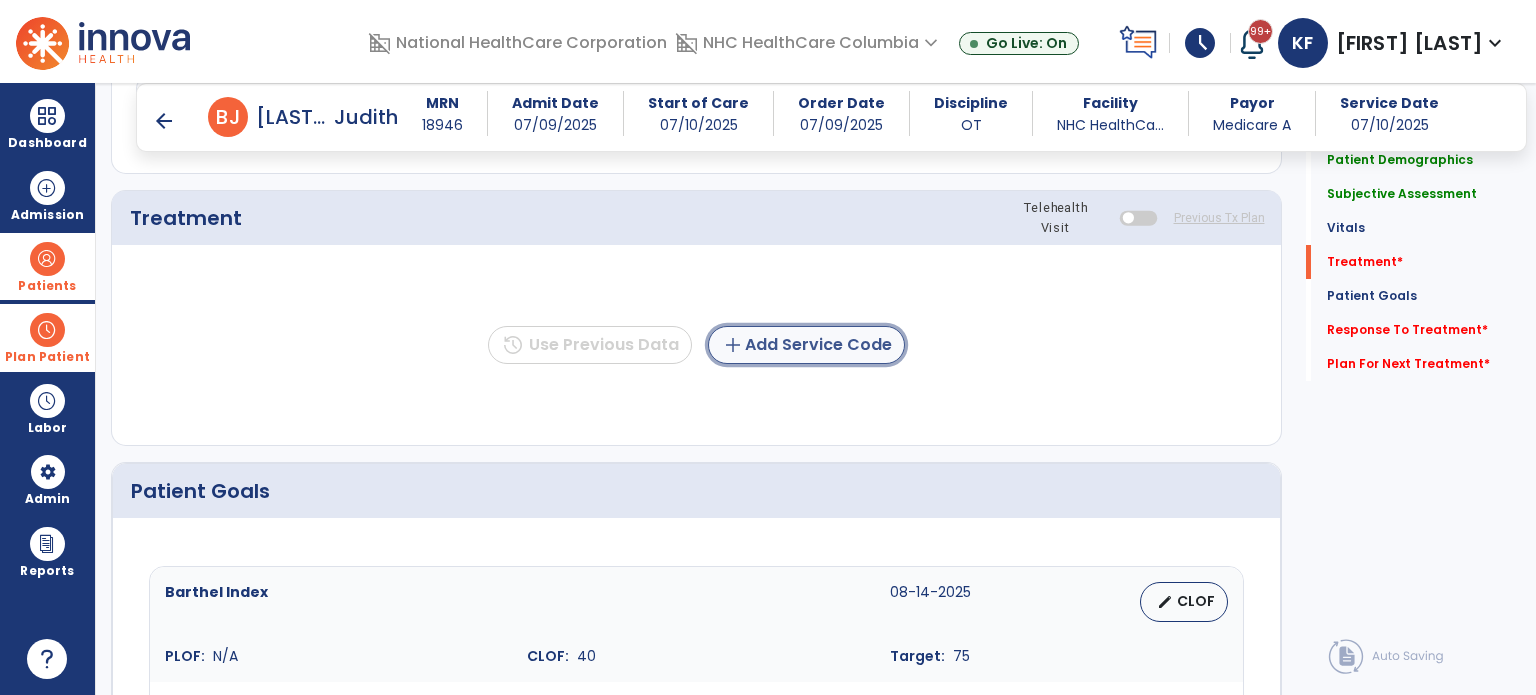 click on "add  Add Service Code" 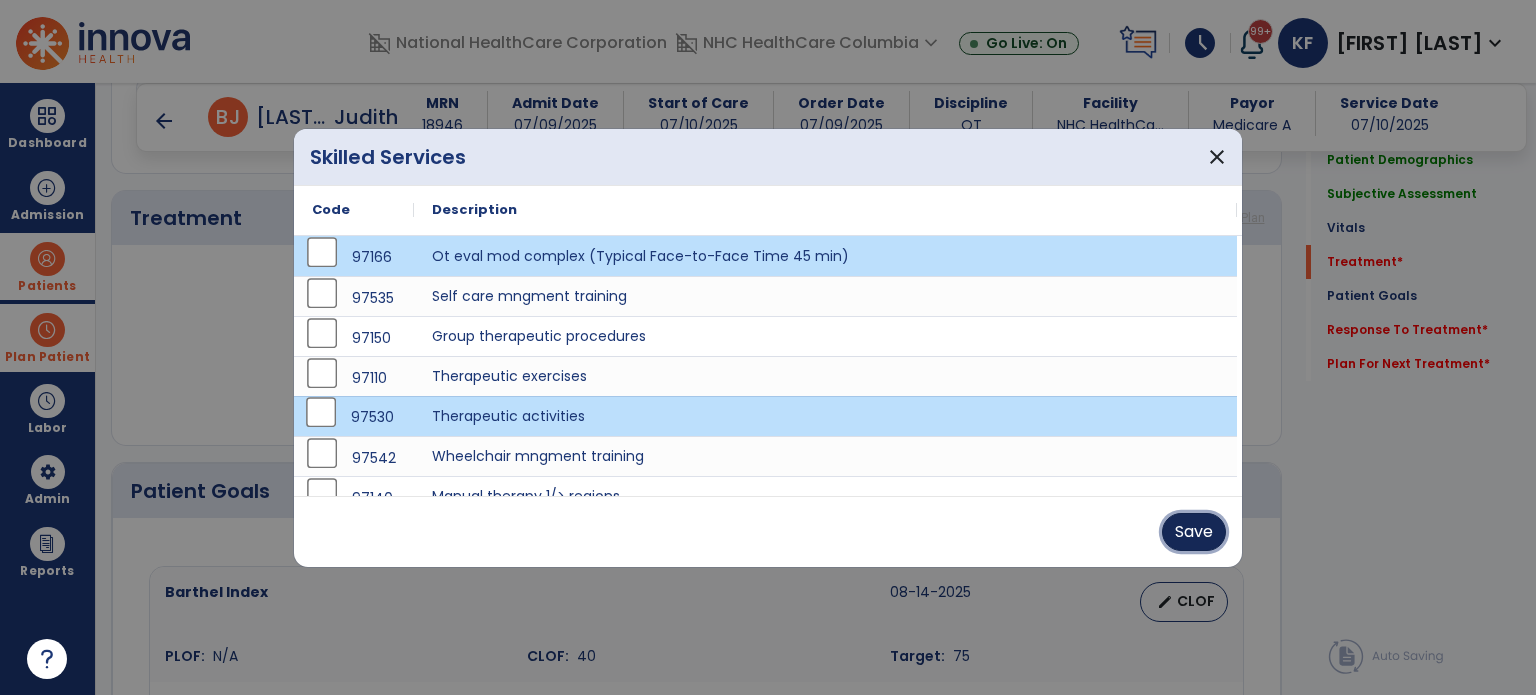 click on "Save" at bounding box center [1194, 532] 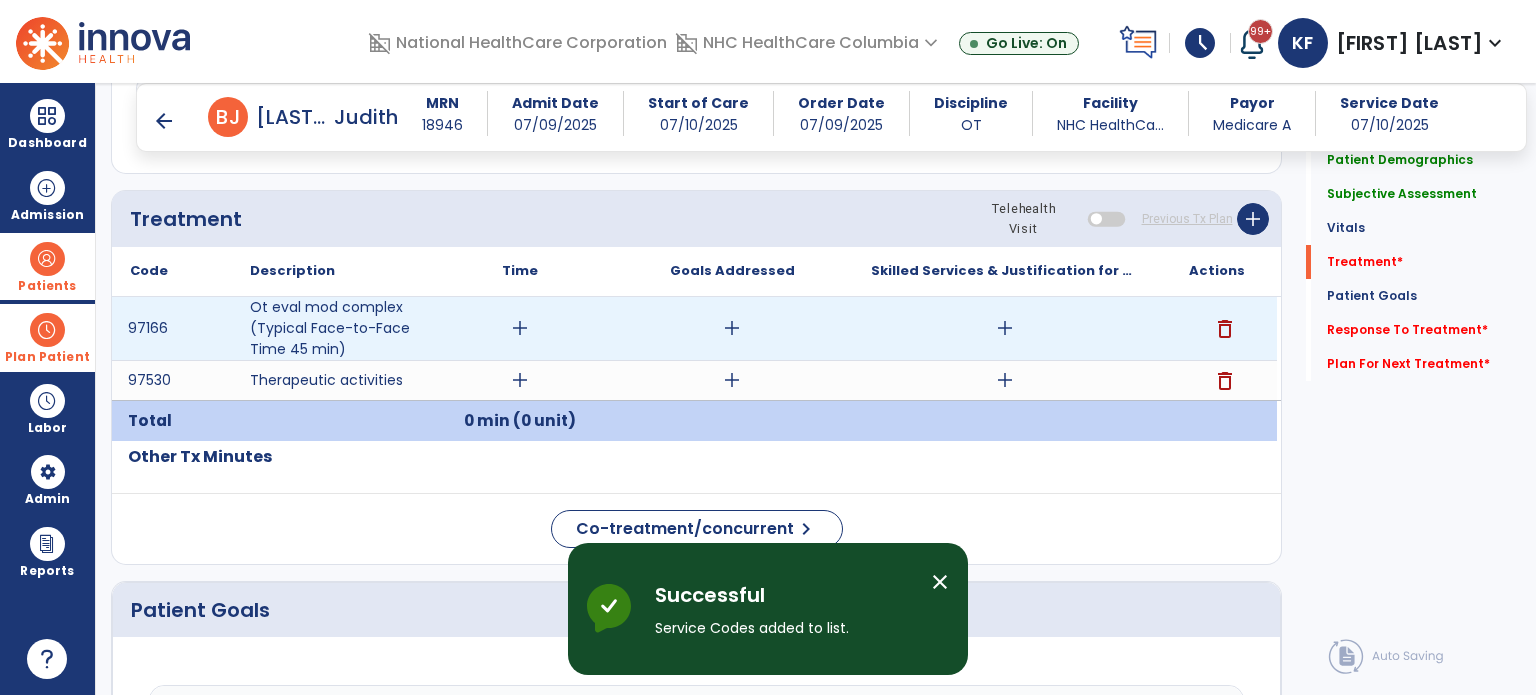 click on "add" at bounding box center (520, 328) 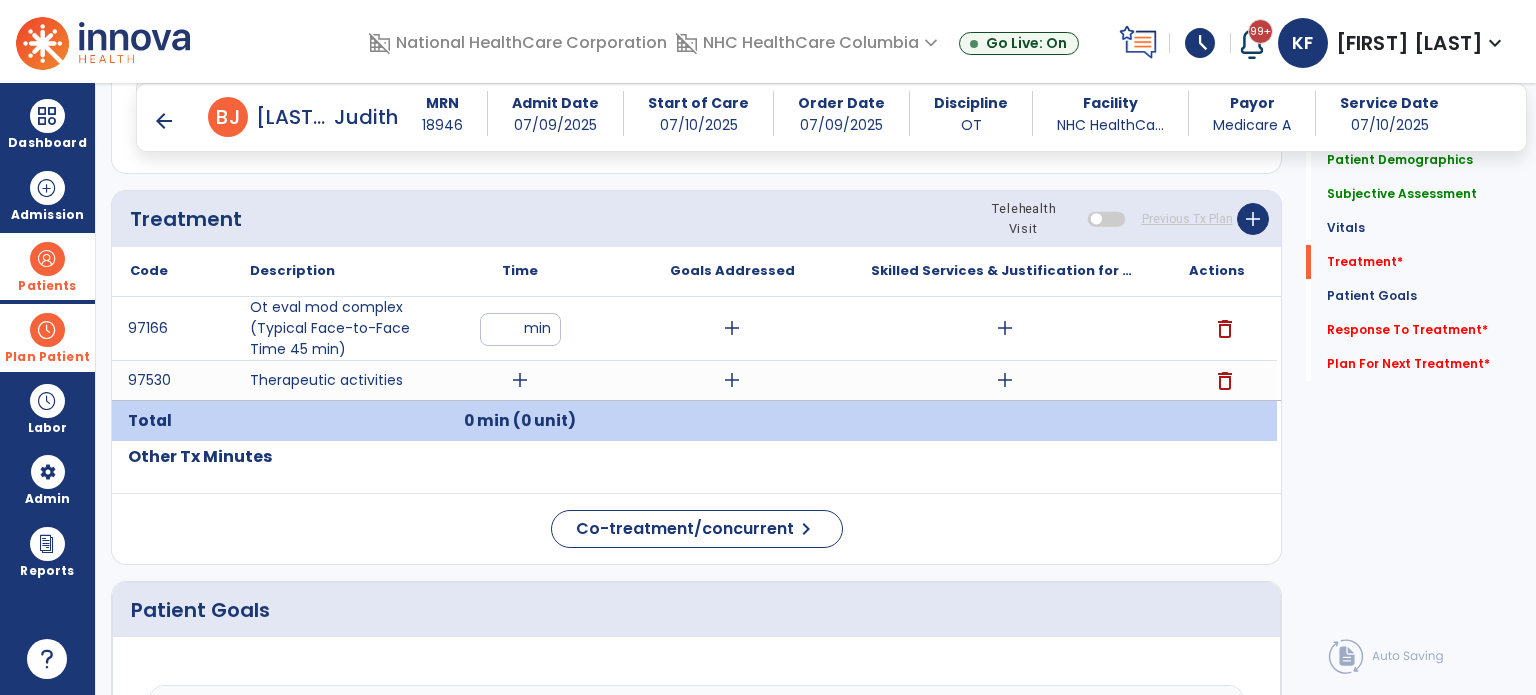 type on "**" 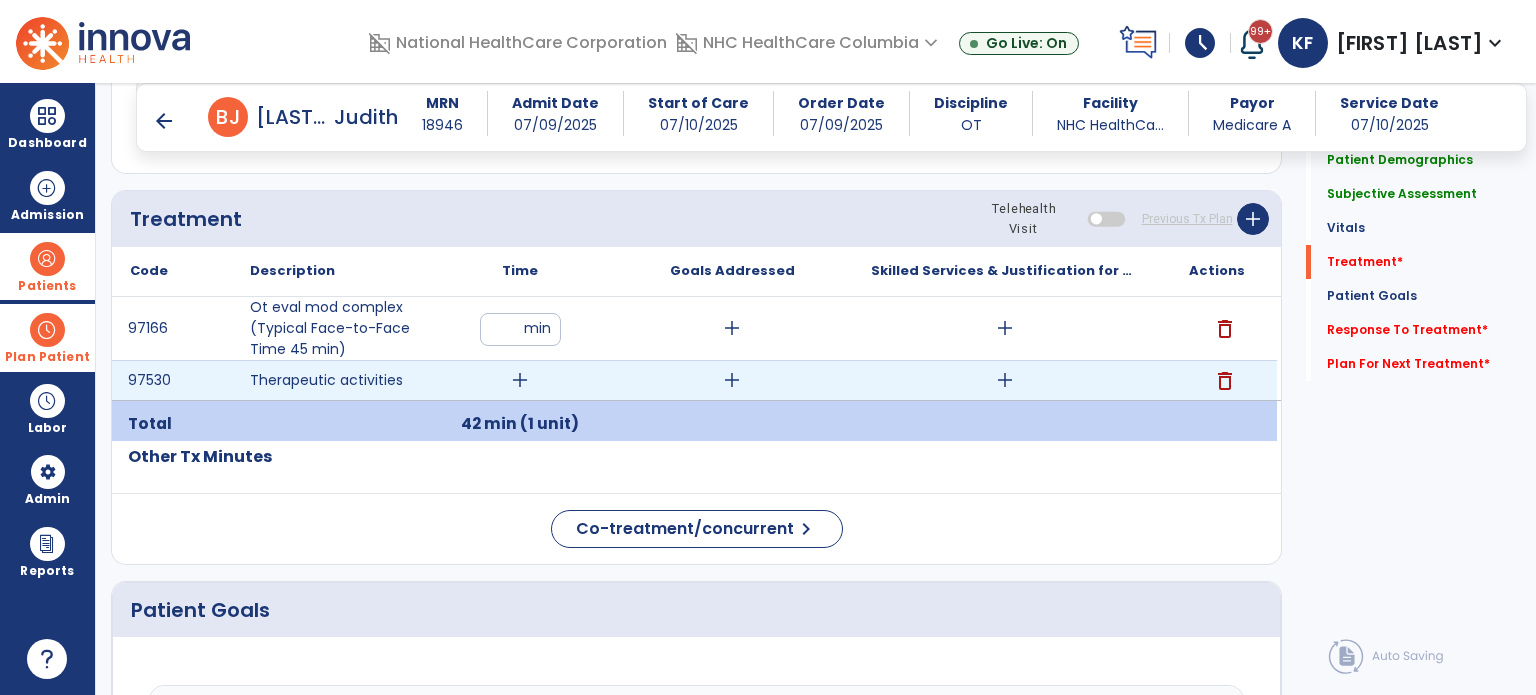 click on "add" at bounding box center [520, 380] 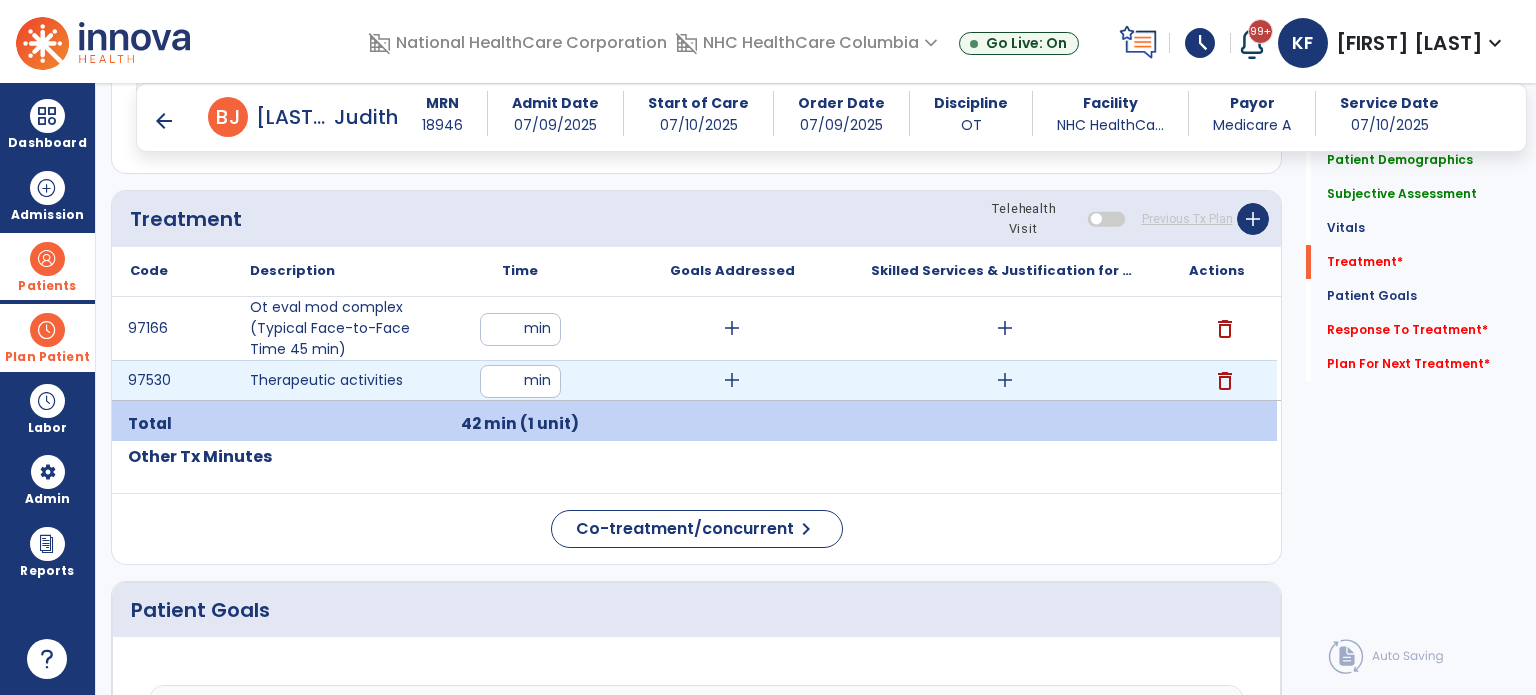 type on "**" 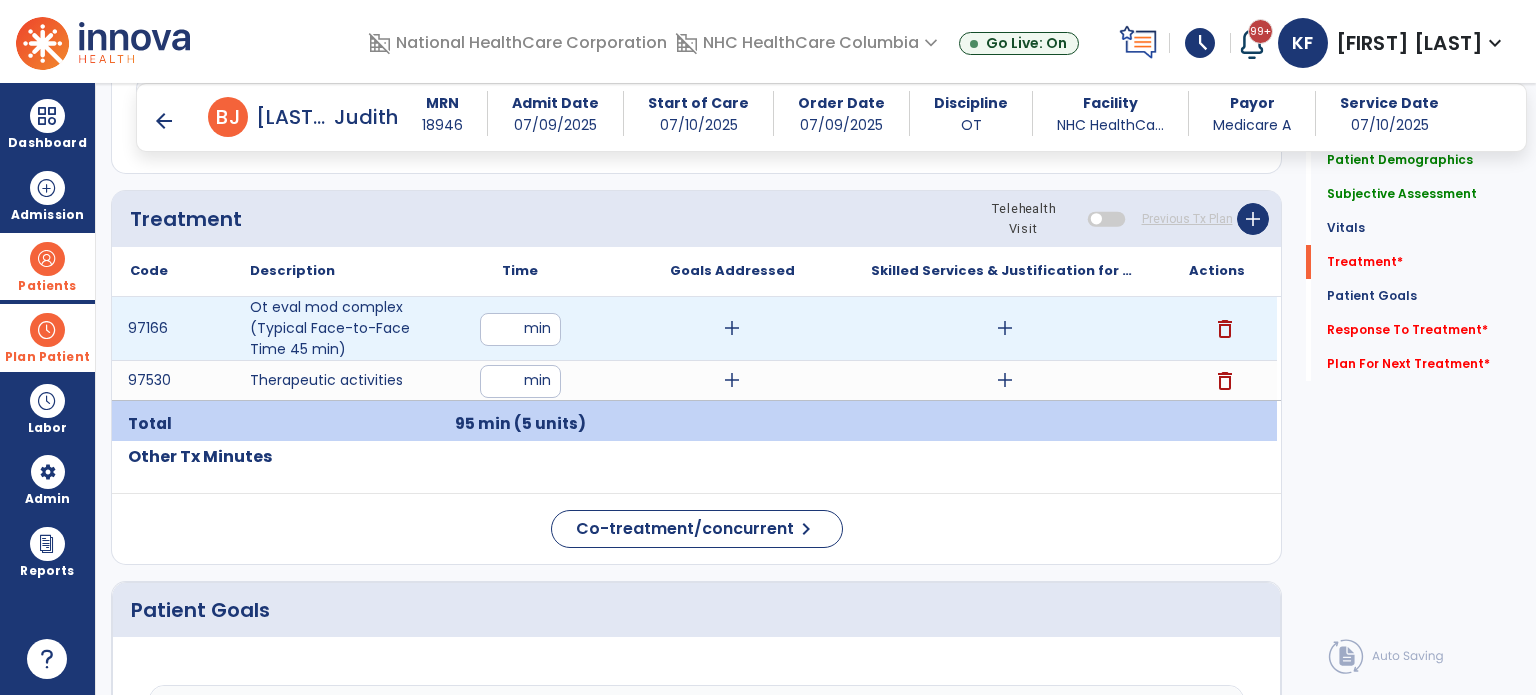 click on "add" at bounding box center (732, 328) 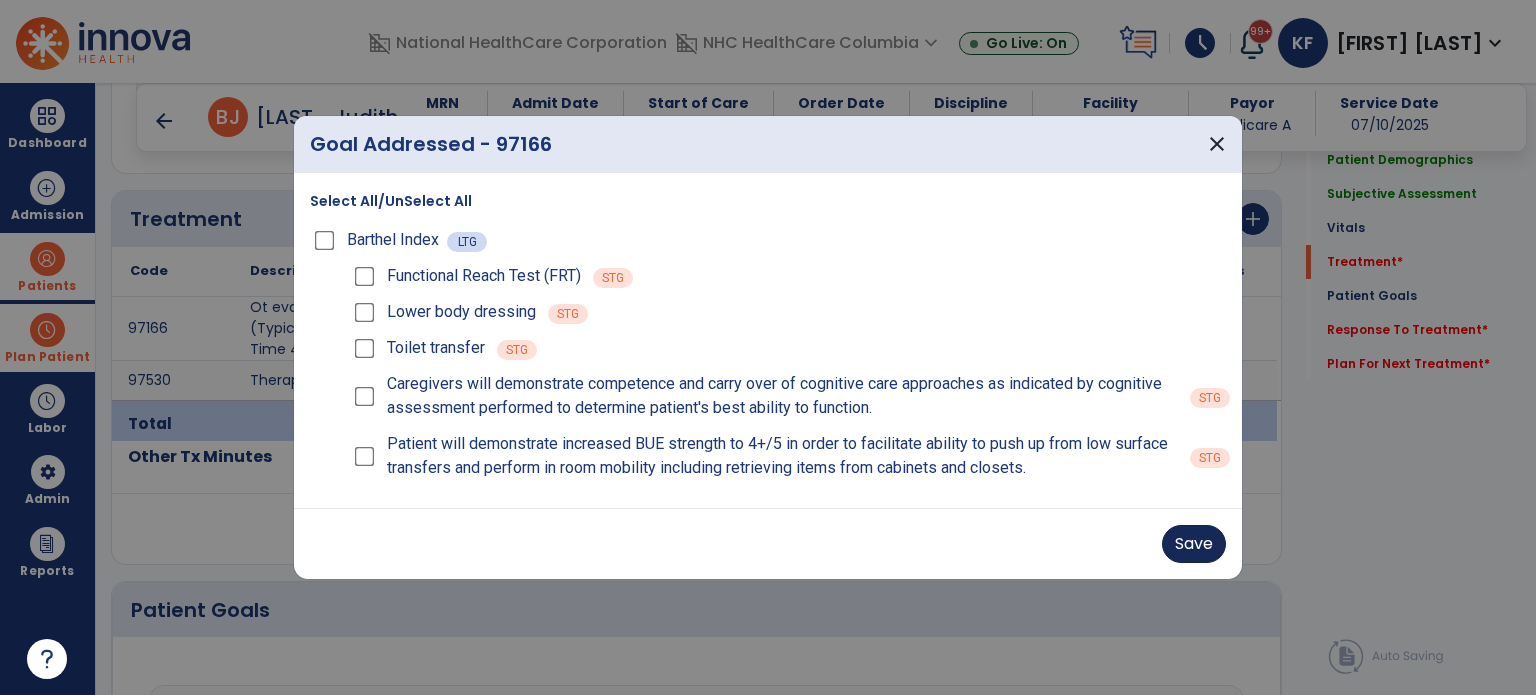 click on "Save" at bounding box center (1194, 544) 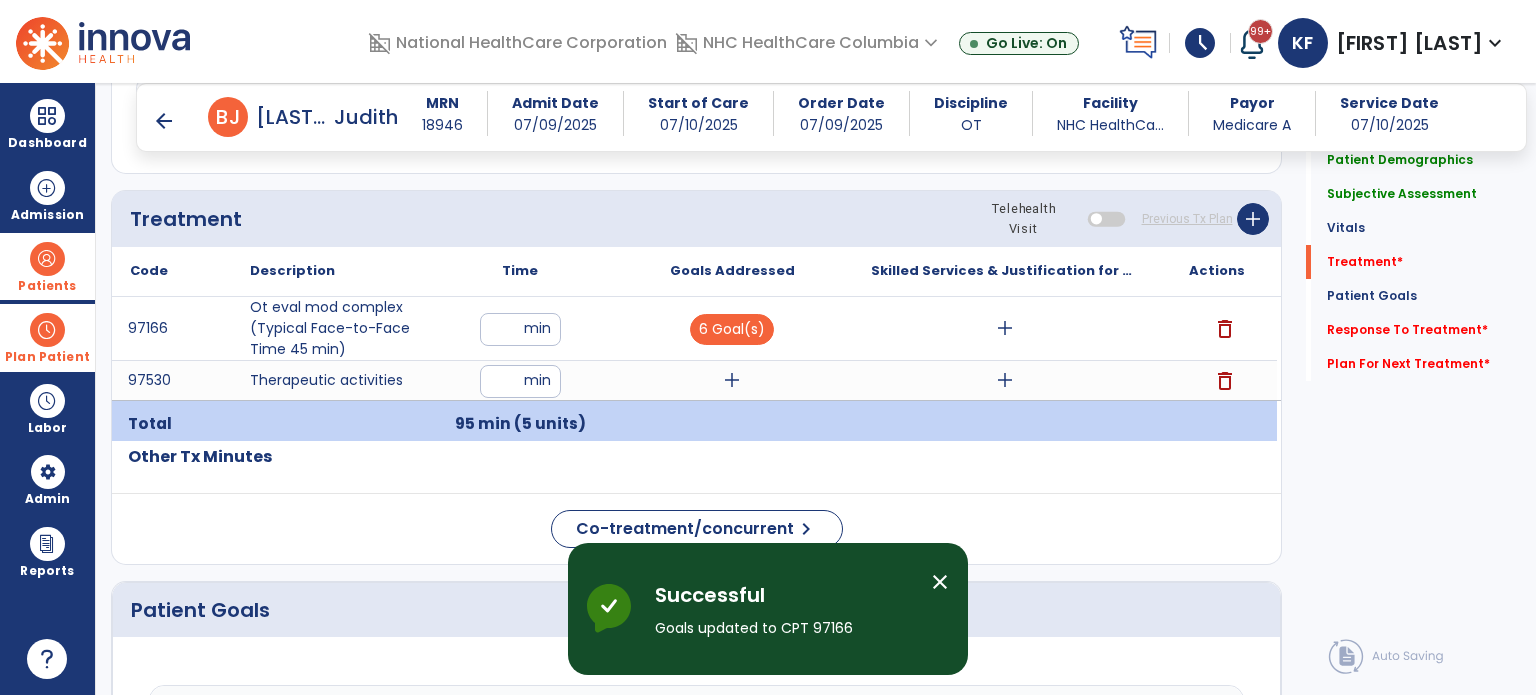 click on "add" at bounding box center [732, 380] 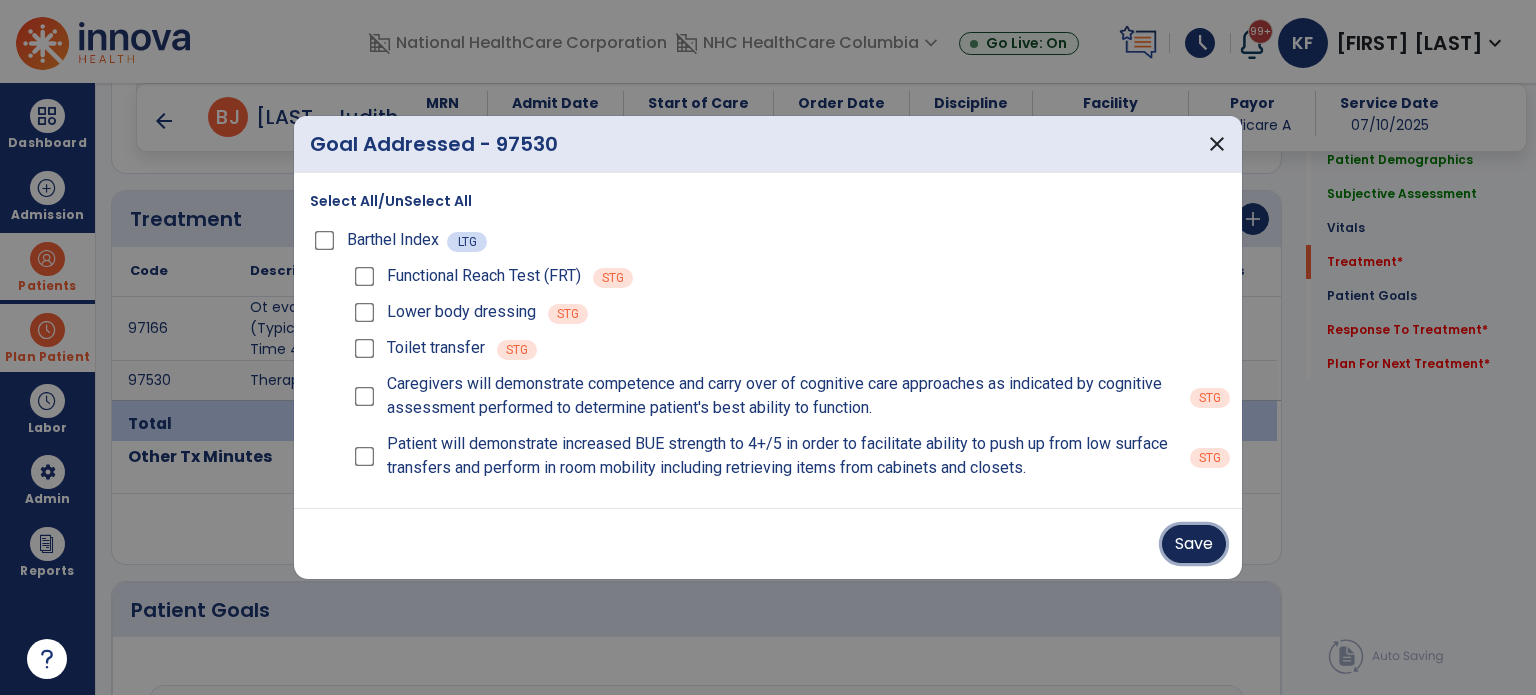 click on "Save" at bounding box center (1194, 544) 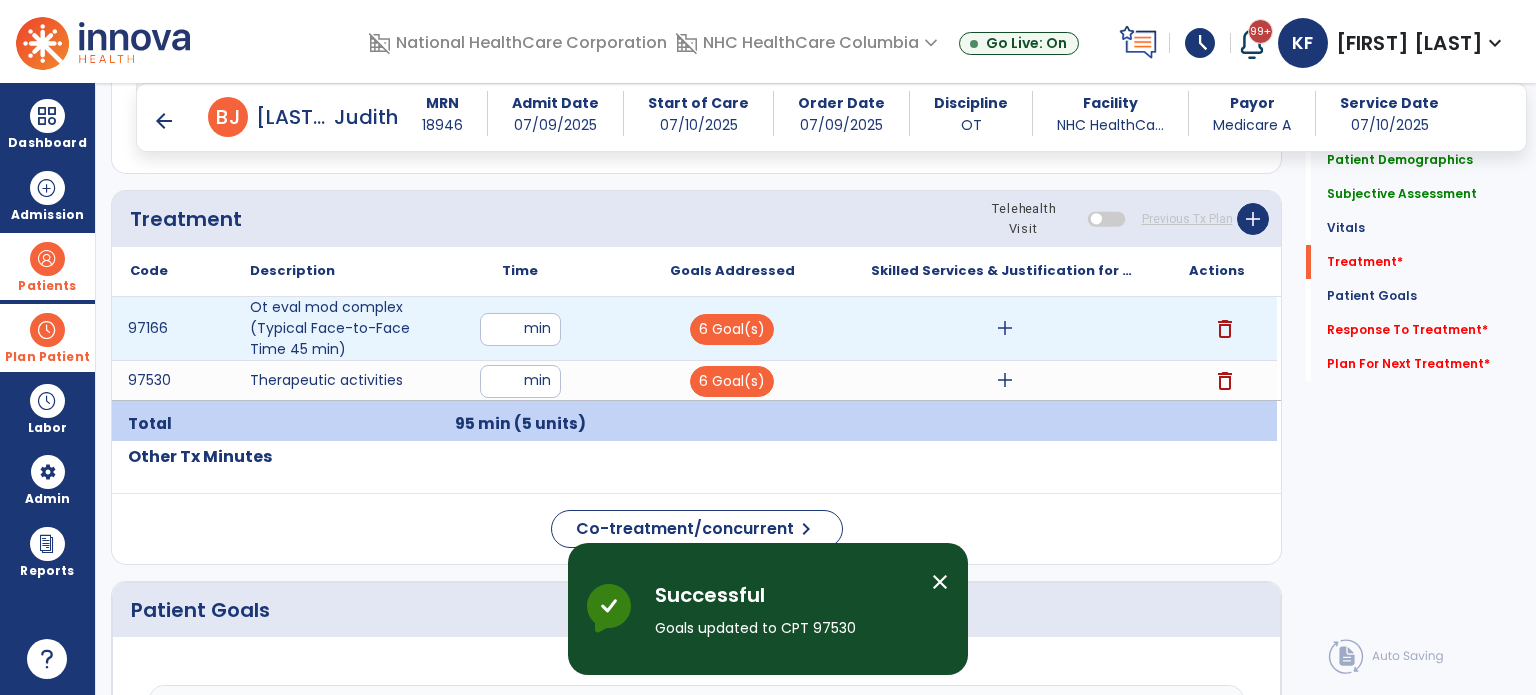 click on "add" at bounding box center (1005, 328) 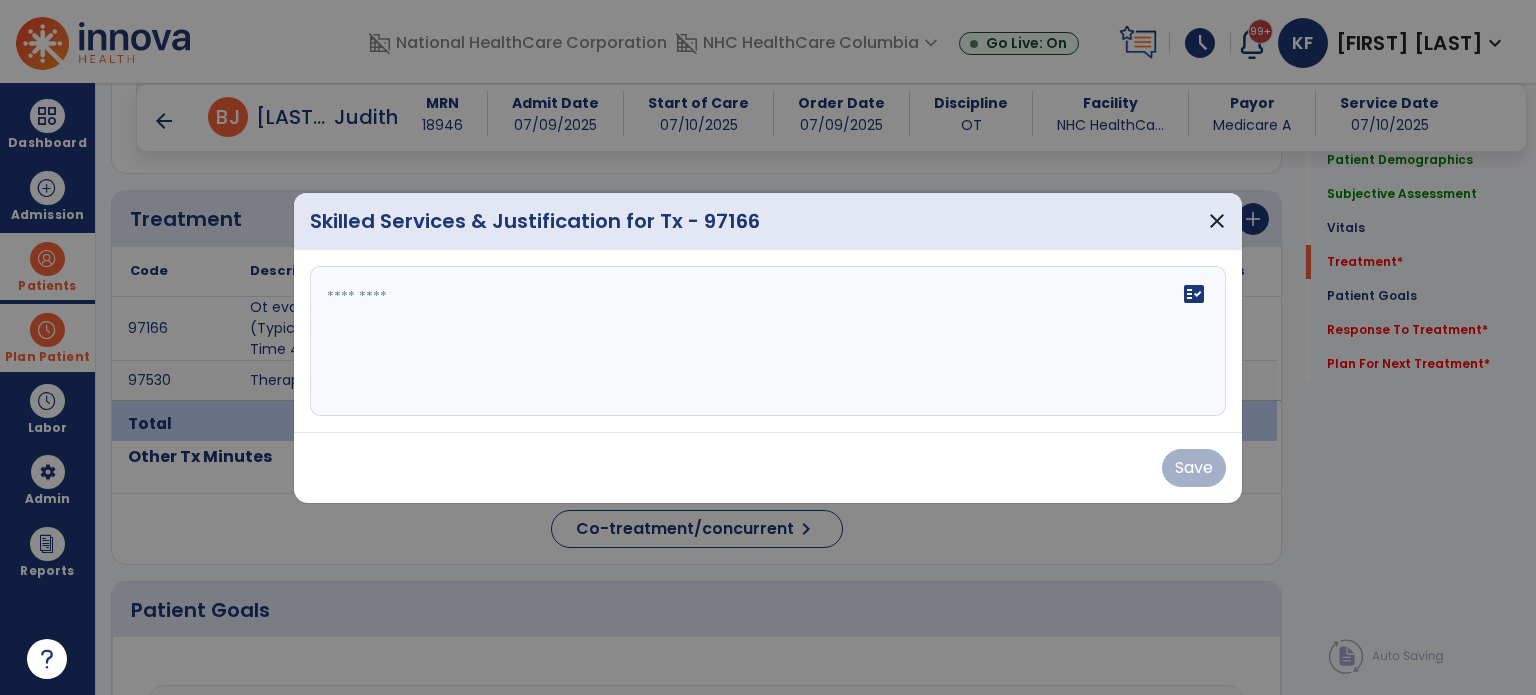 click at bounding box center [768, 341] 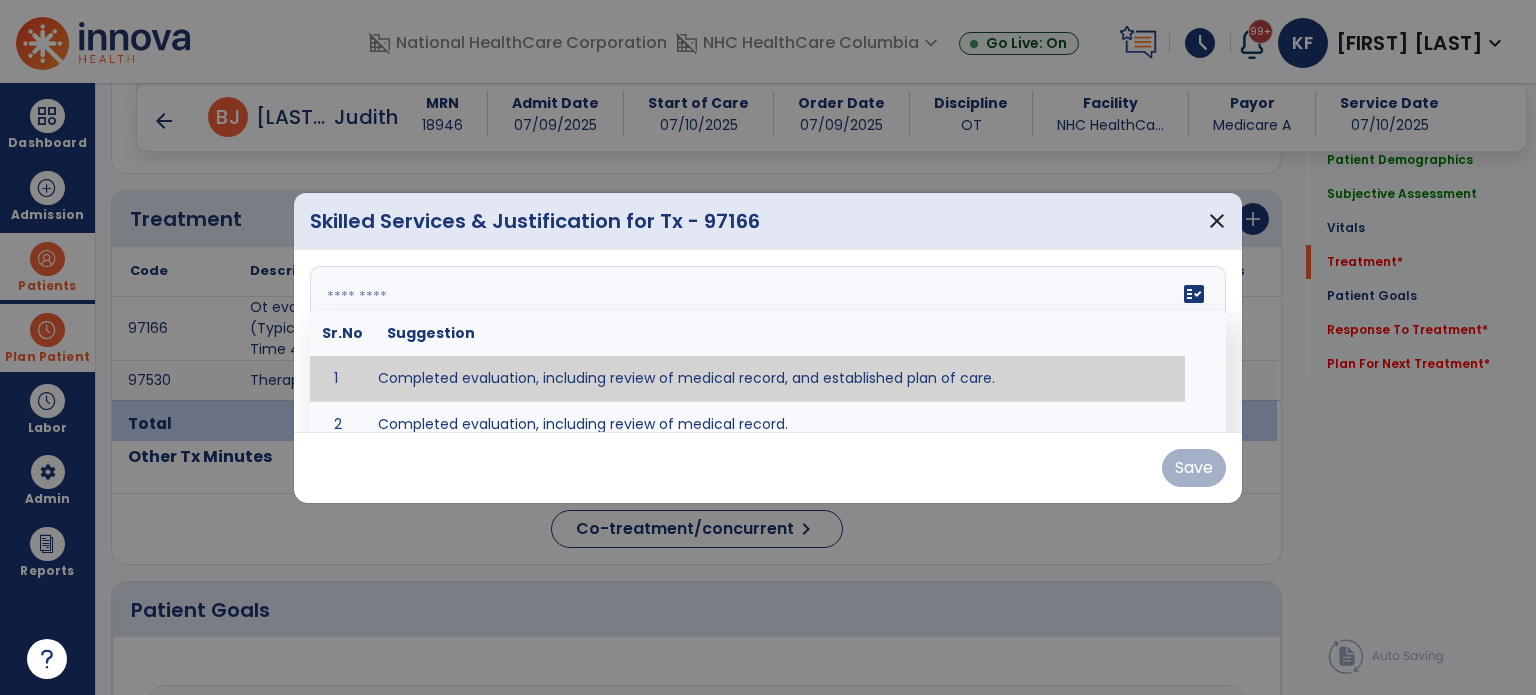 type on "**********" 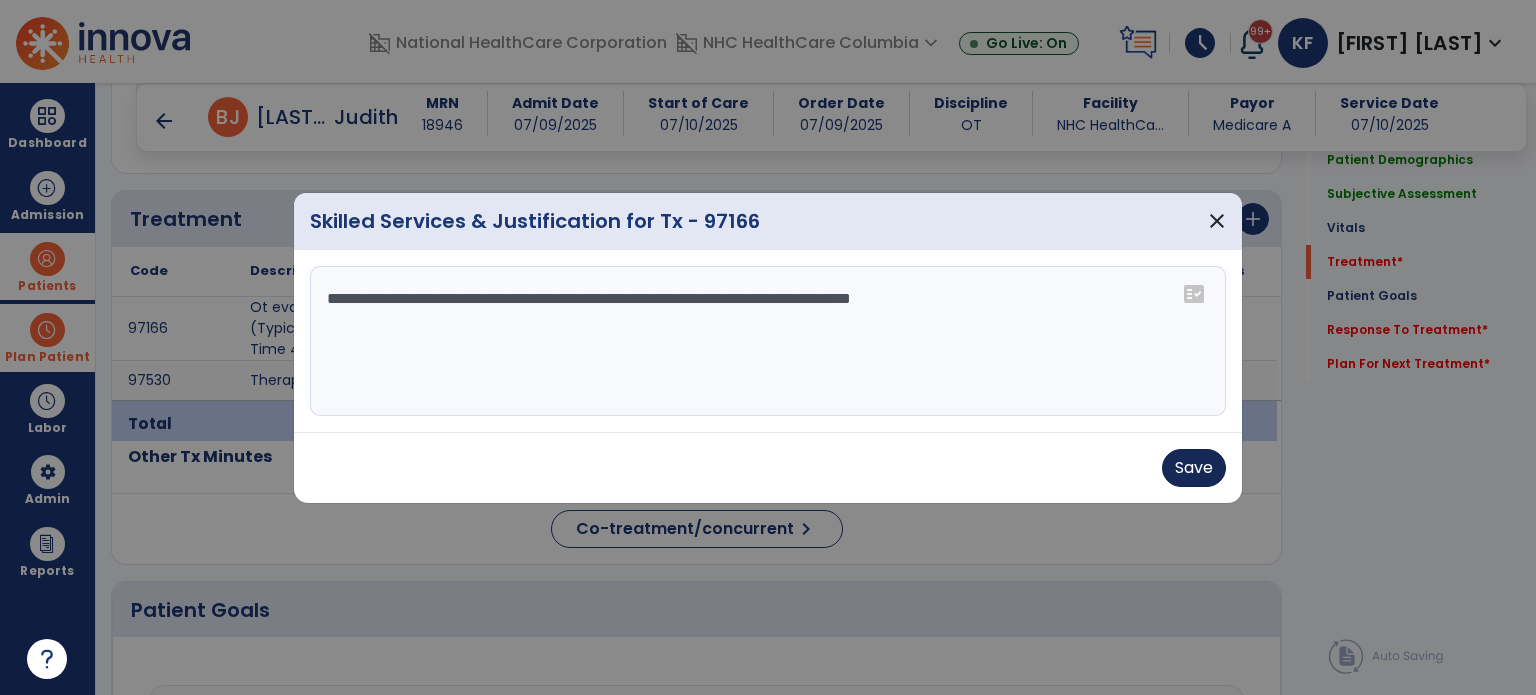 click on "Save" at bounding box center (1194, 468) 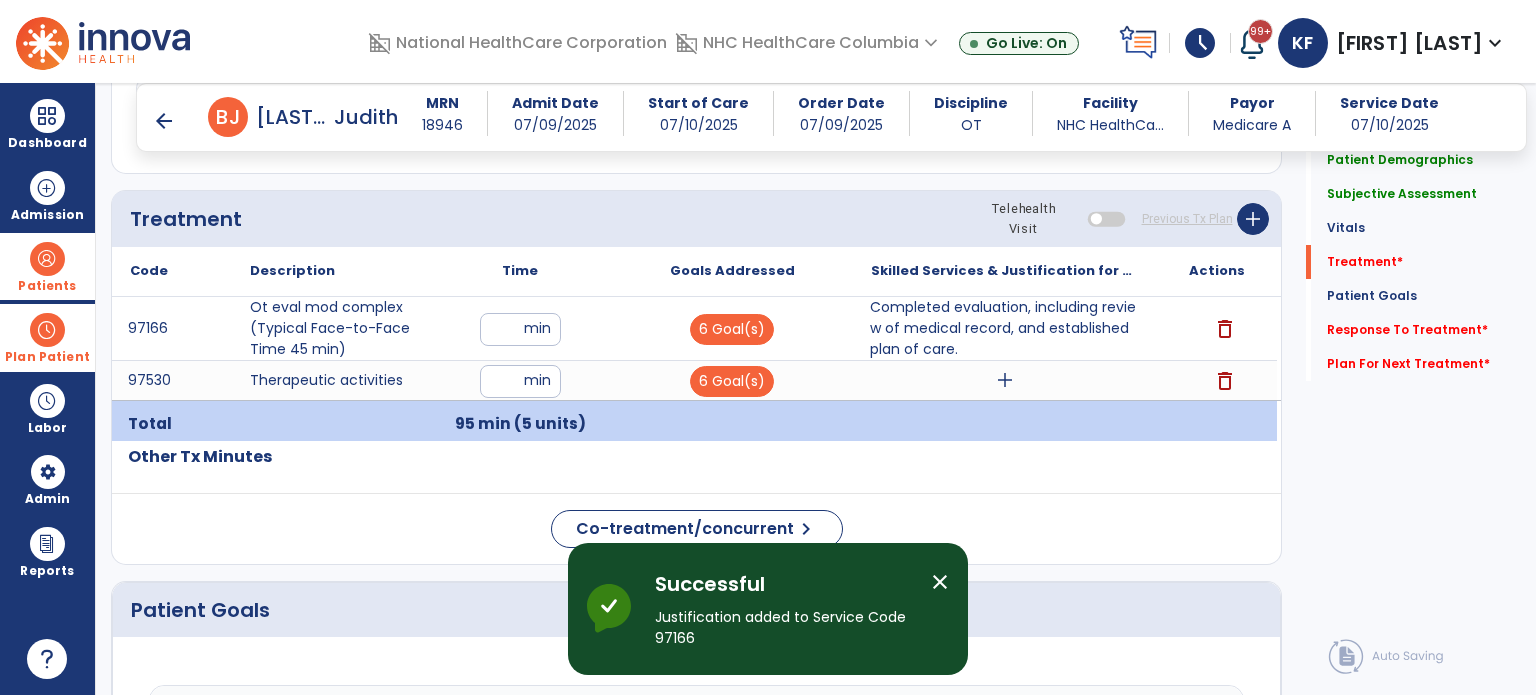 click on "add" at bounding box center (1005, 380) 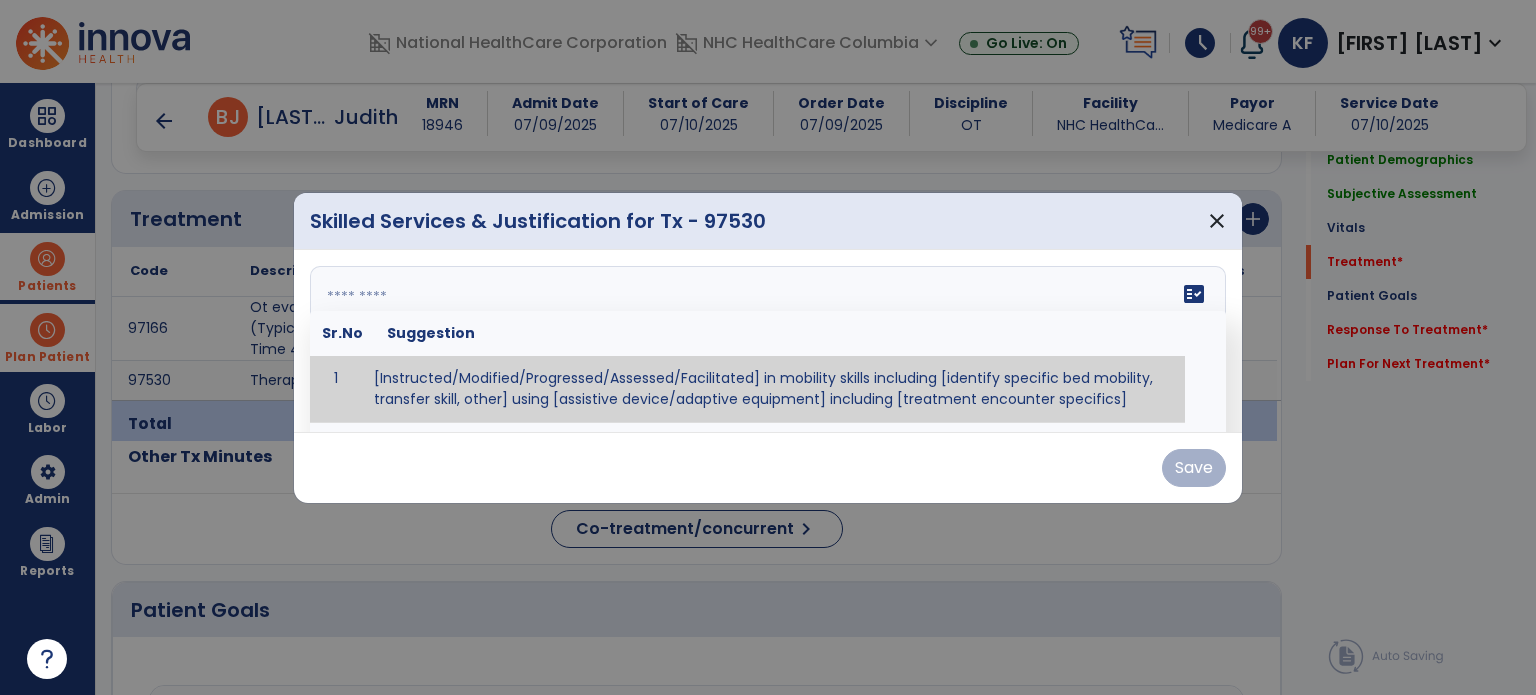 click on "fact_check  Sr.No Suggestion 1 [Instructed/Modified/Progressed/Assessed/Facilitated] in mobility skills including [identify specific bed mobility, transfer skill, other] using [assistive device/adaptive equipment] including [treatment encounter specifics]" at bounding box center (768, 341) 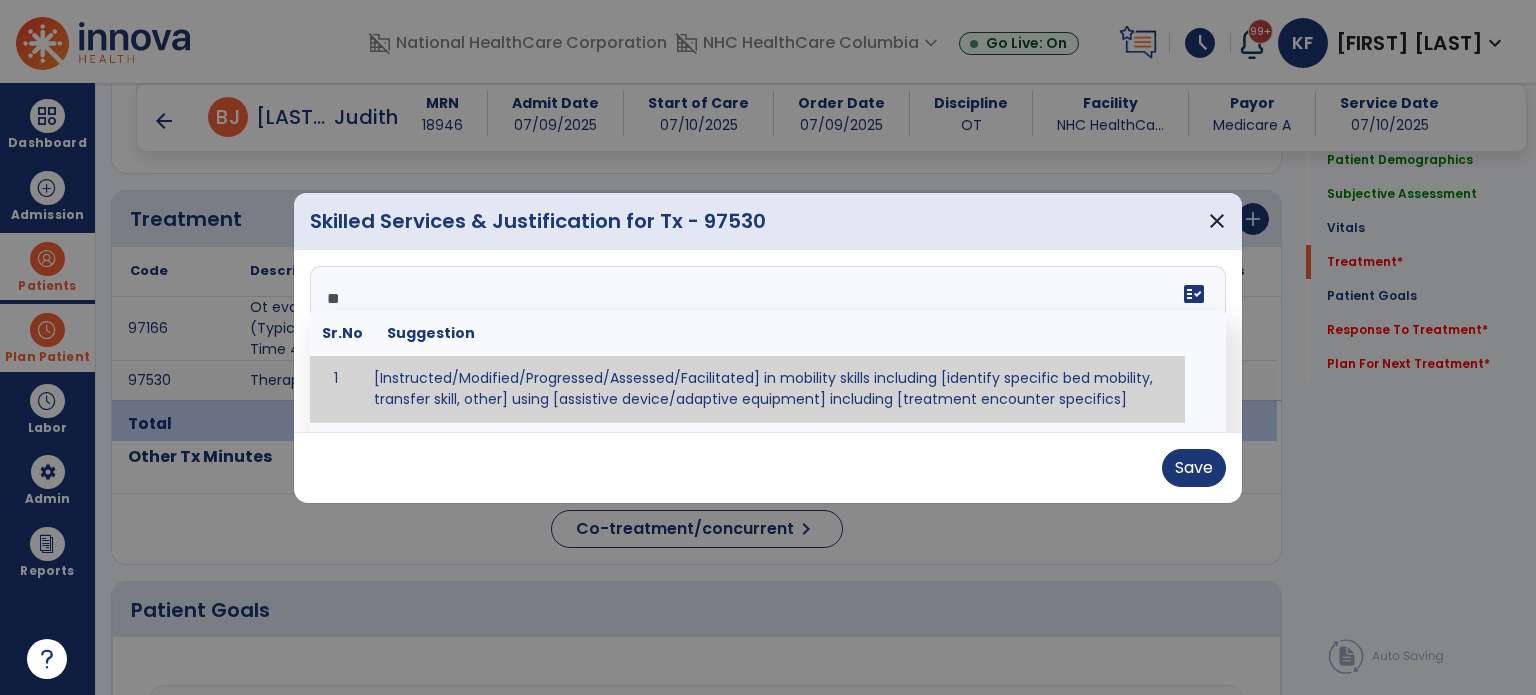 type on "*" 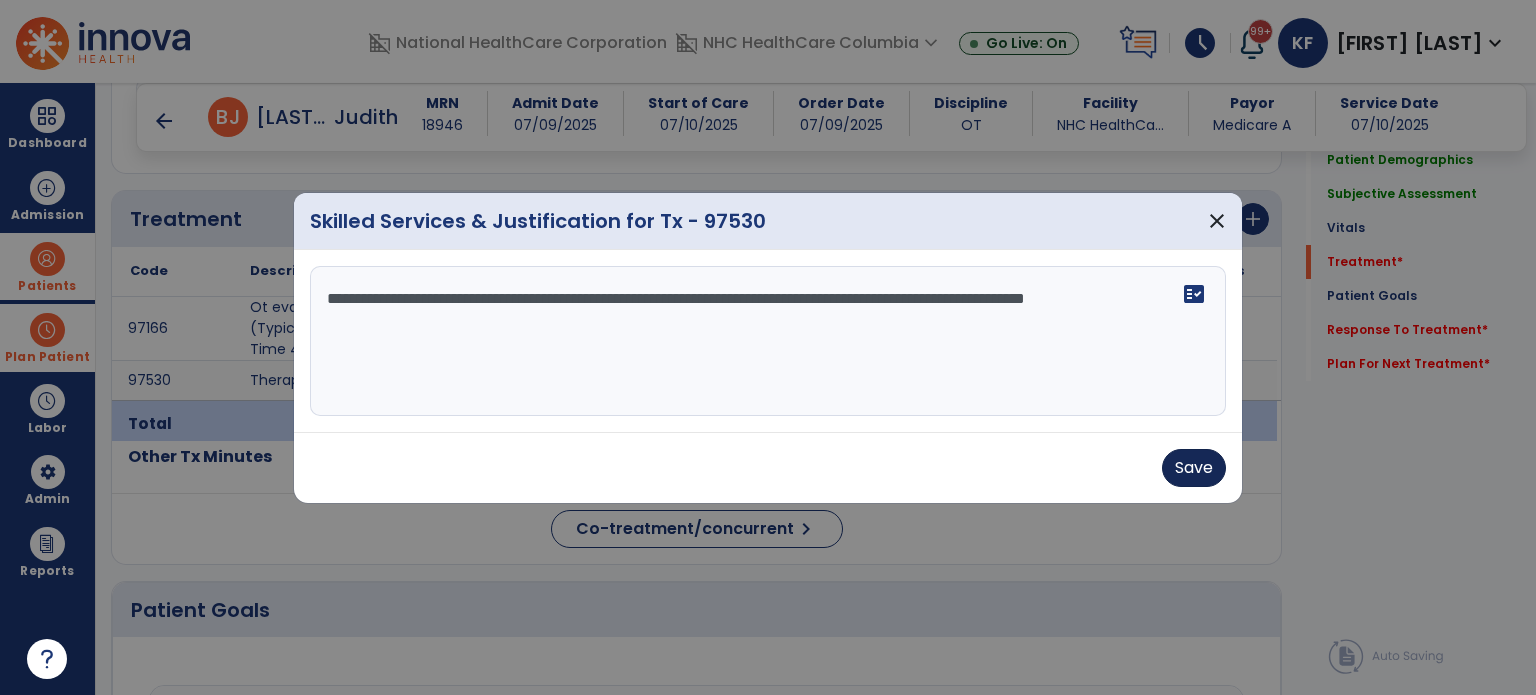 type on "**********" 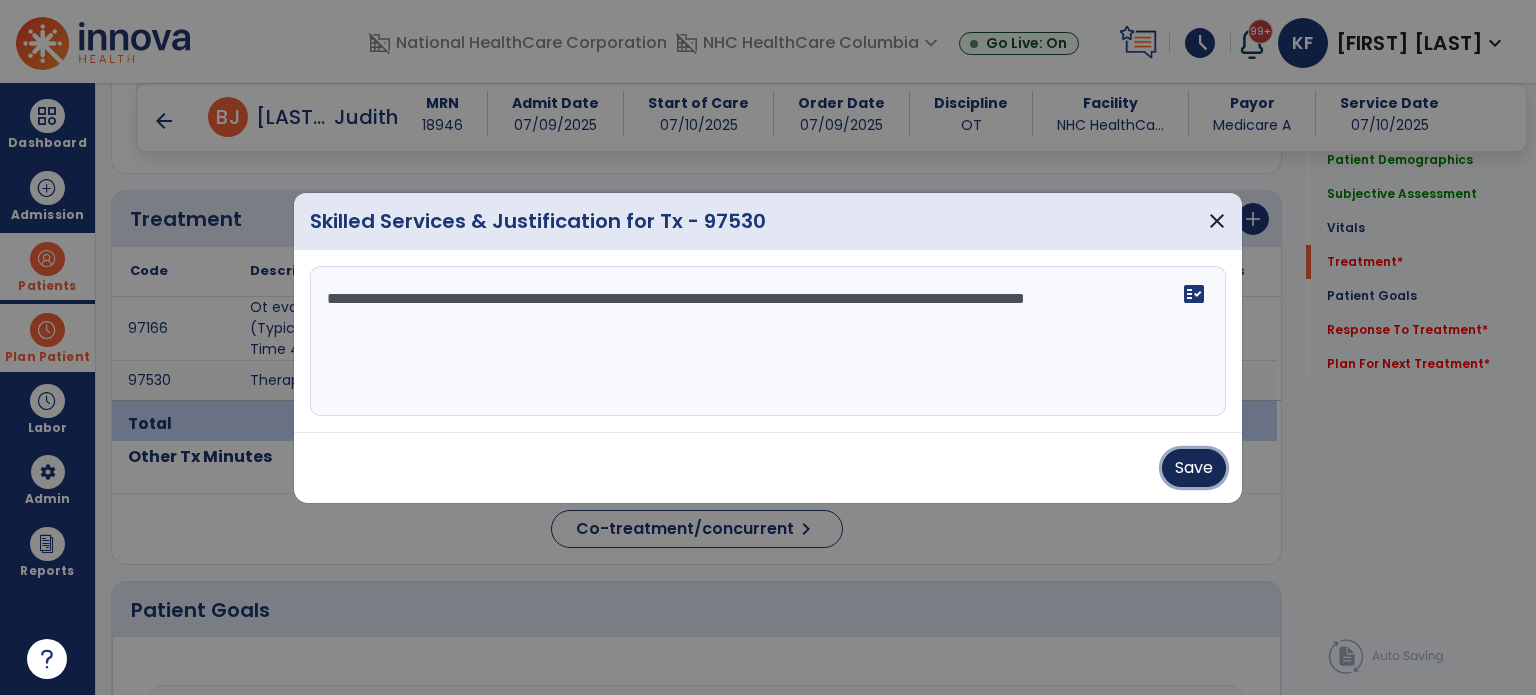 click on "Save" at bounding box center [1194, 468] 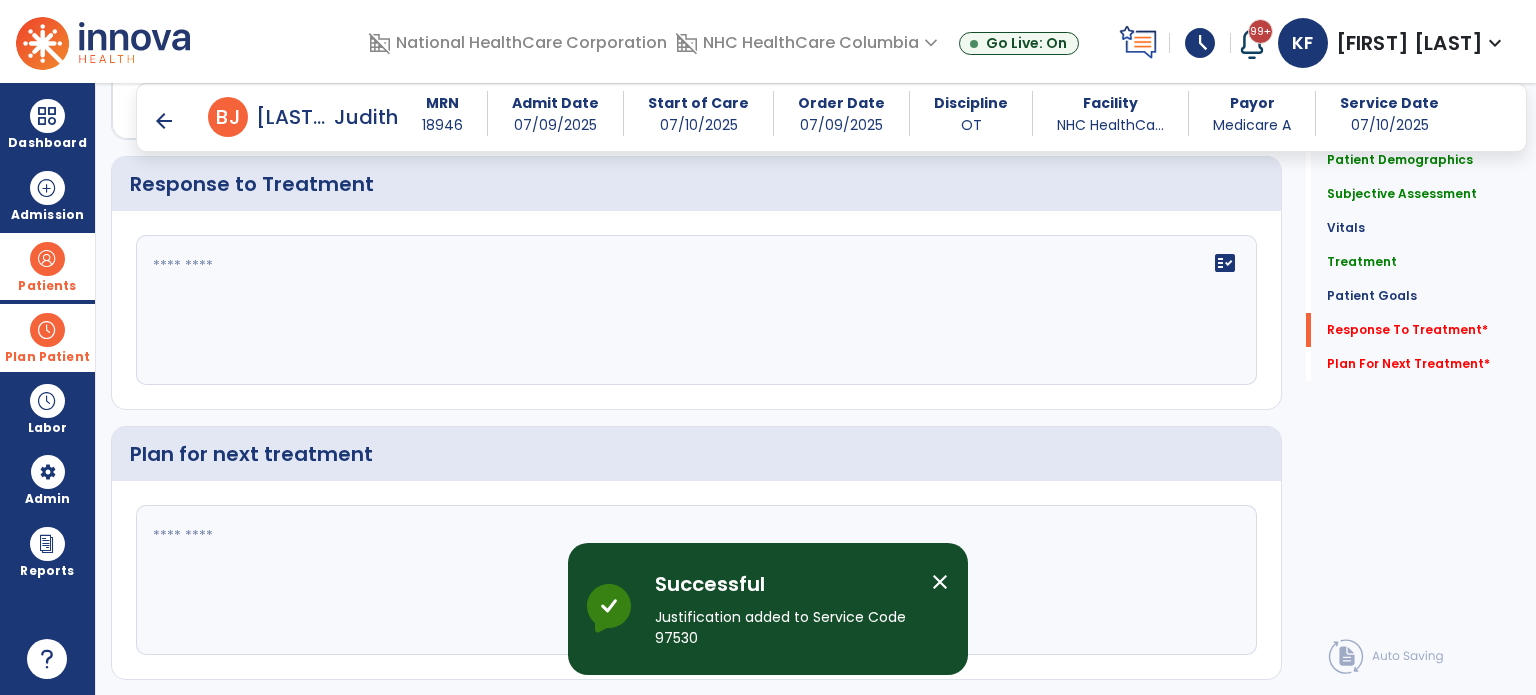 scroll, scrollTop: 2664, scrollLeft: 0, axis: vertical 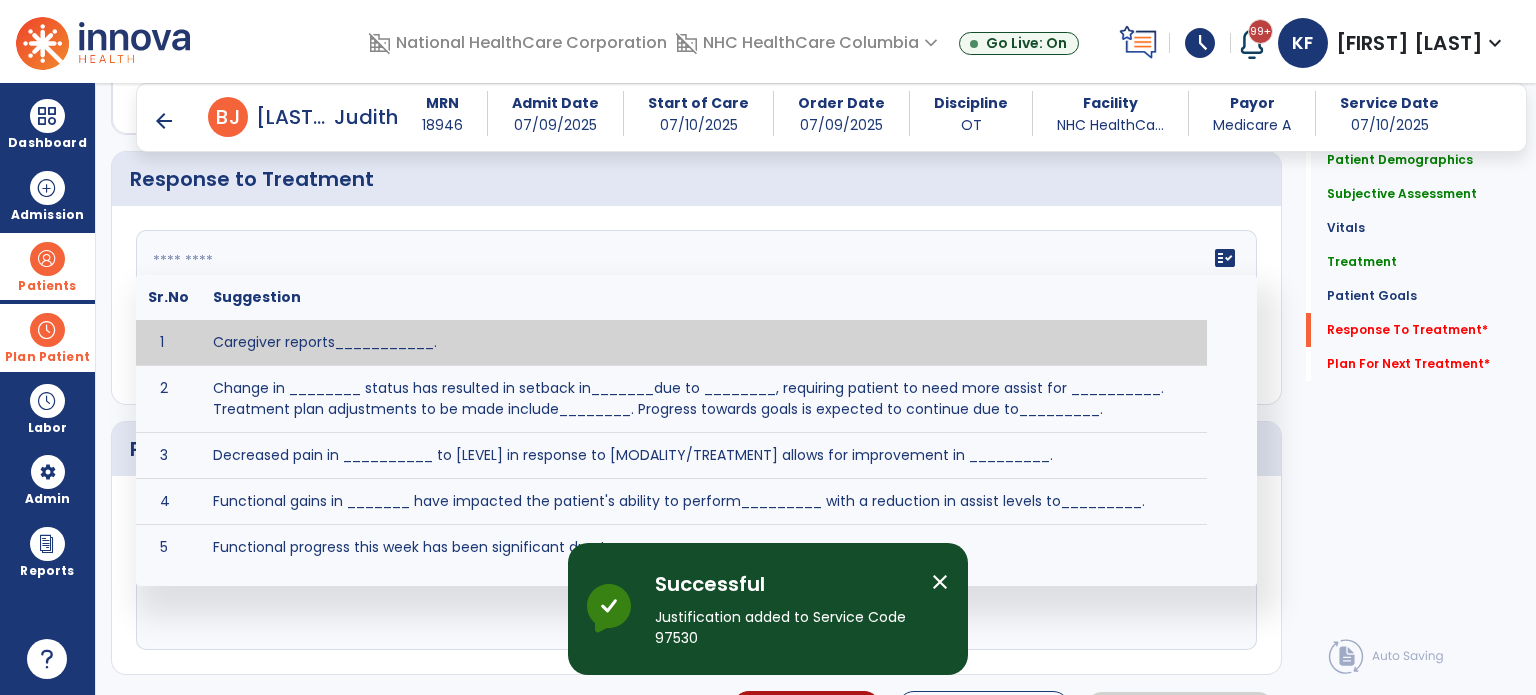 click on "fact_check  Sr.No Suggestion 1 Caregiver reports___________. 2 Change in ________ status has resulted in setback in_______due to ________, requiring patient to need more assist for __________.   Treatment plan adjustments to be made include________.  Progress towards goals is expected to continue due to_________. 3 Decreased pain in __________ to [LEVEL] in response to [MODALITY/TREATMENT] allows for improvement in _________. 4 Functional gains in _______ have impacted the patient's ability to perform_________ with a reduction in assist levels to_________. 5 Functional progress this week has been significant due to__________. 6 Gains in ________ have improved the patient's ability to perform ______with decreased levels of assist to___________. 7 Improvement in ________allows patient to tolerate higher levels of challenges in_________. 8 Pain in [AREA] has decreased to [LEVEL] in response to [TREATMENT/MODALITY], allowing fore ease in completing__________. 9 10 11 12 13 14 15 16 17 18 19 20 21" 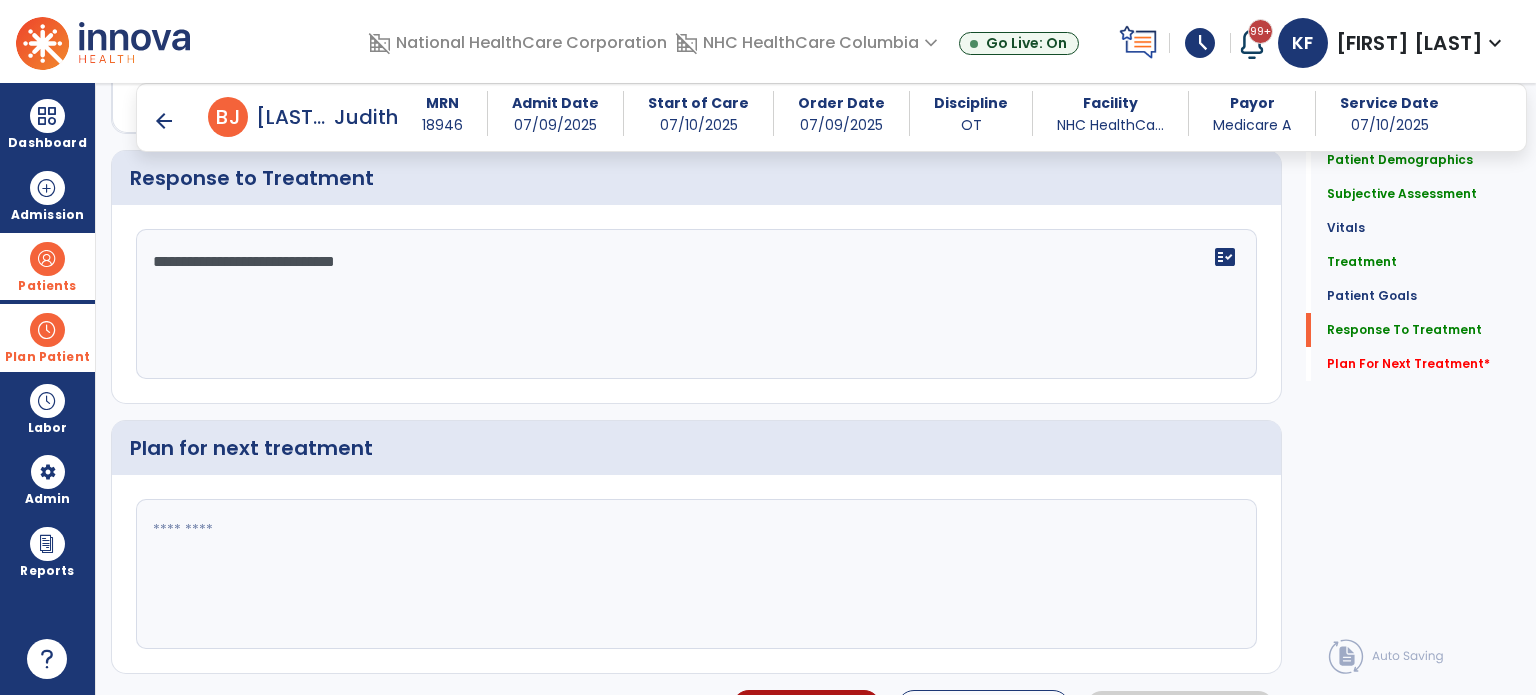 scroll, scrollTop: 2664, scrollLeft: 0, axis: vertical 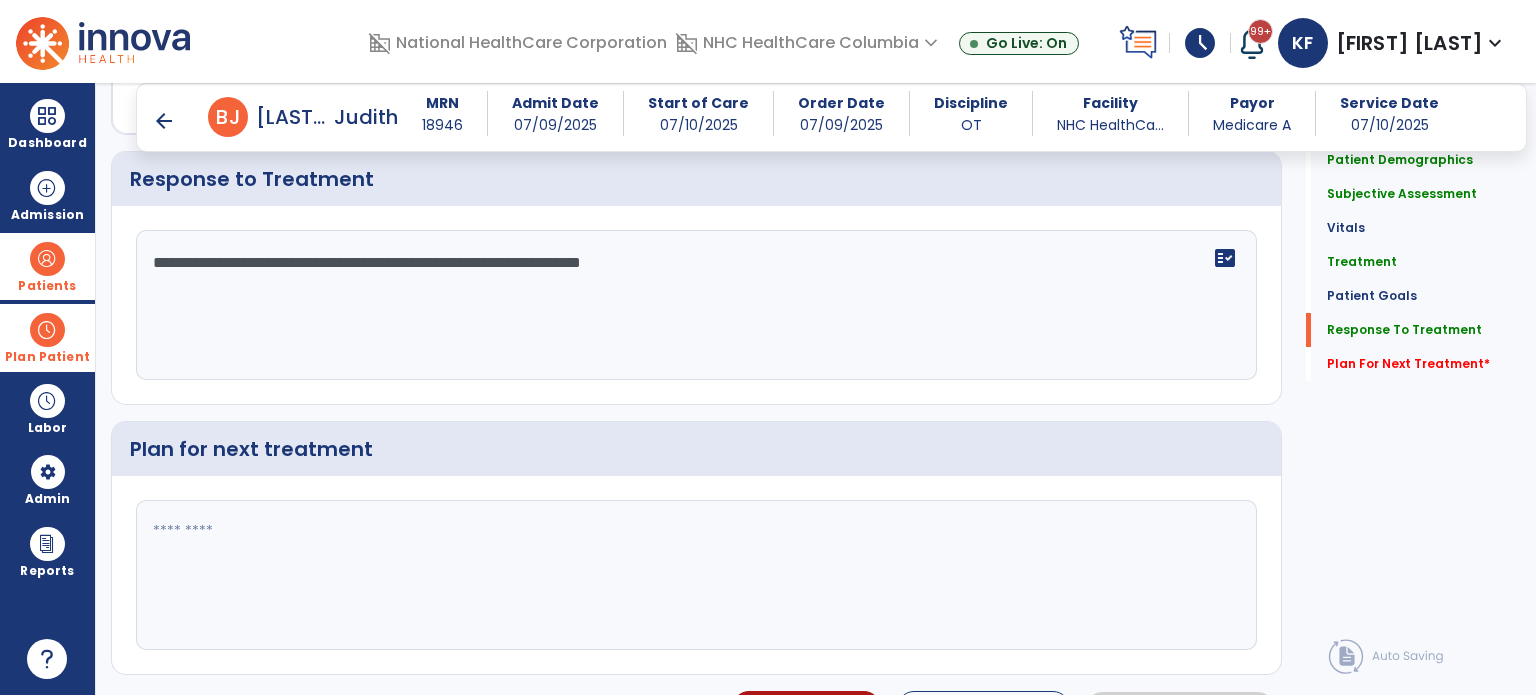 type on "**********" 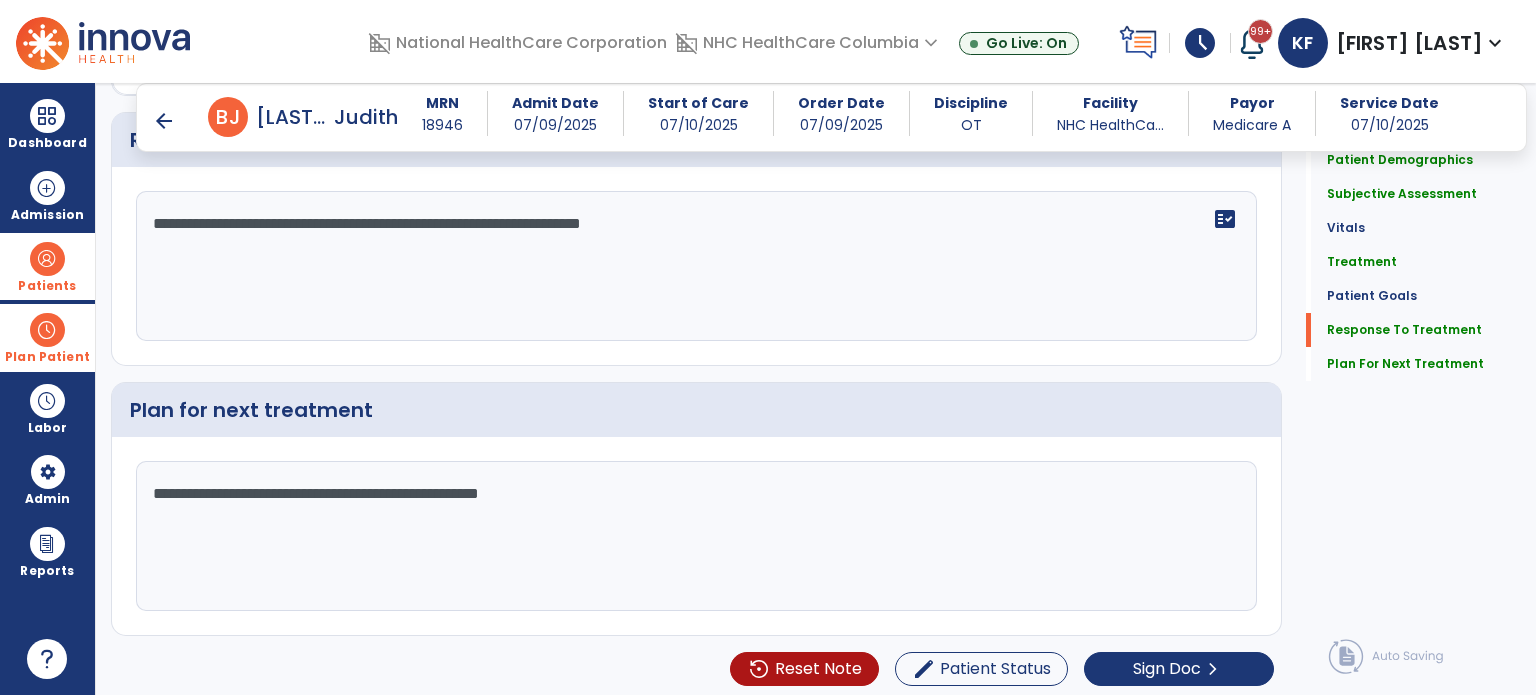 scroll, scrollTop: 2703, scrollLeft: 0, axis: vertical 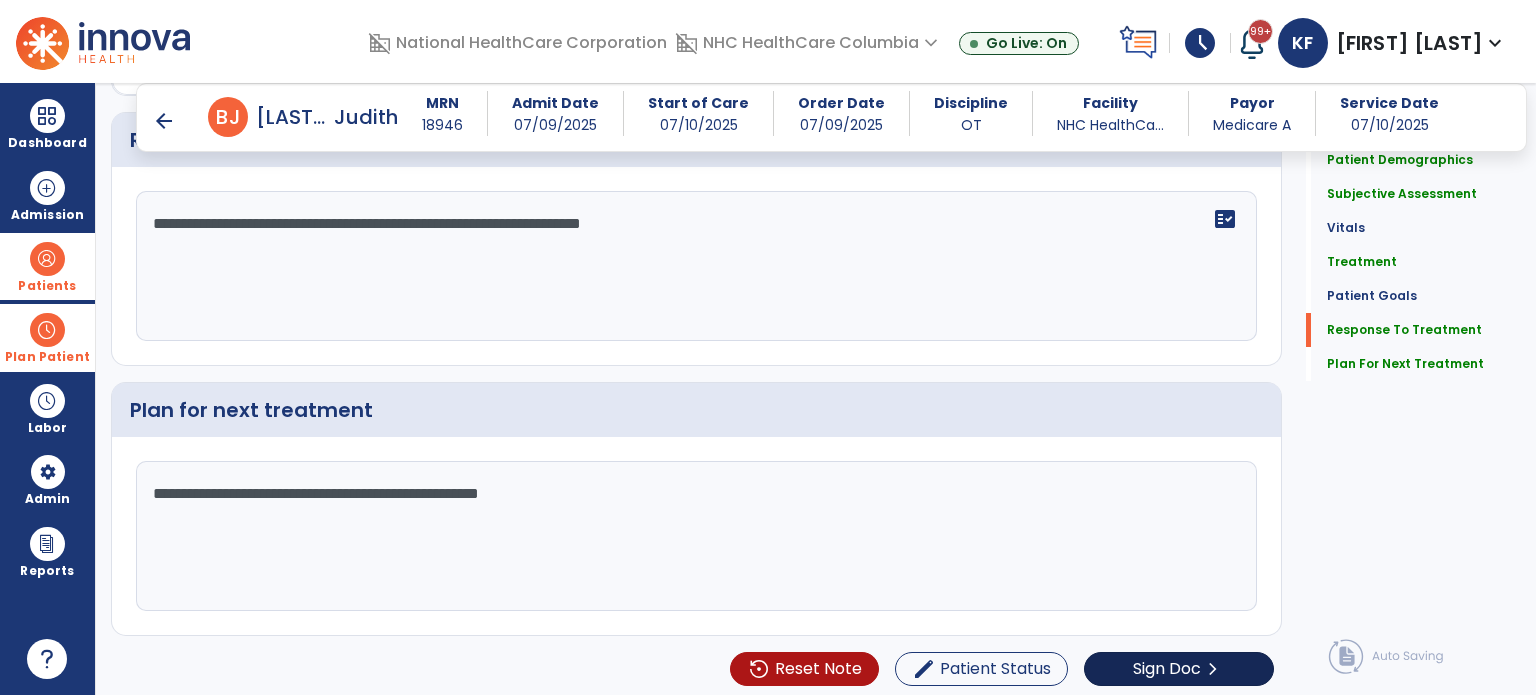 type on "**********" 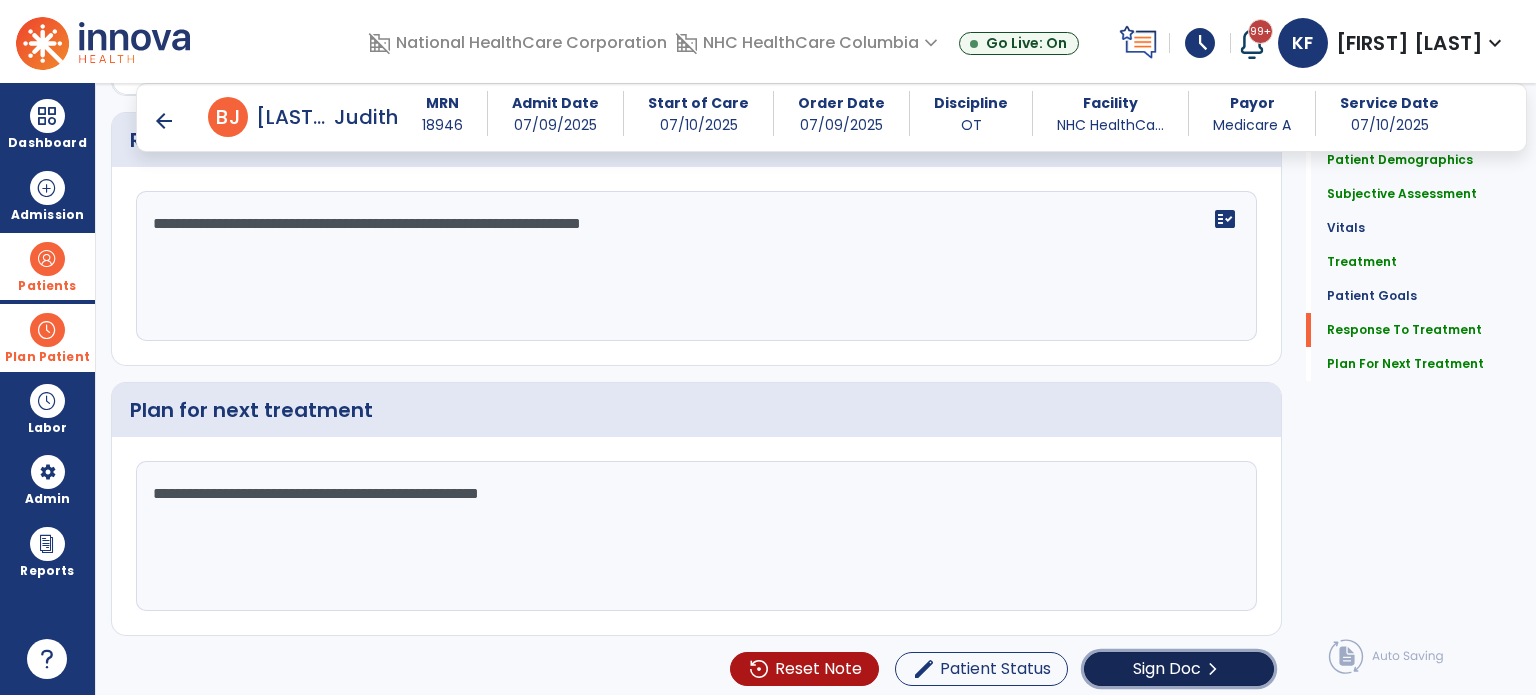 click on "Sign Doc" 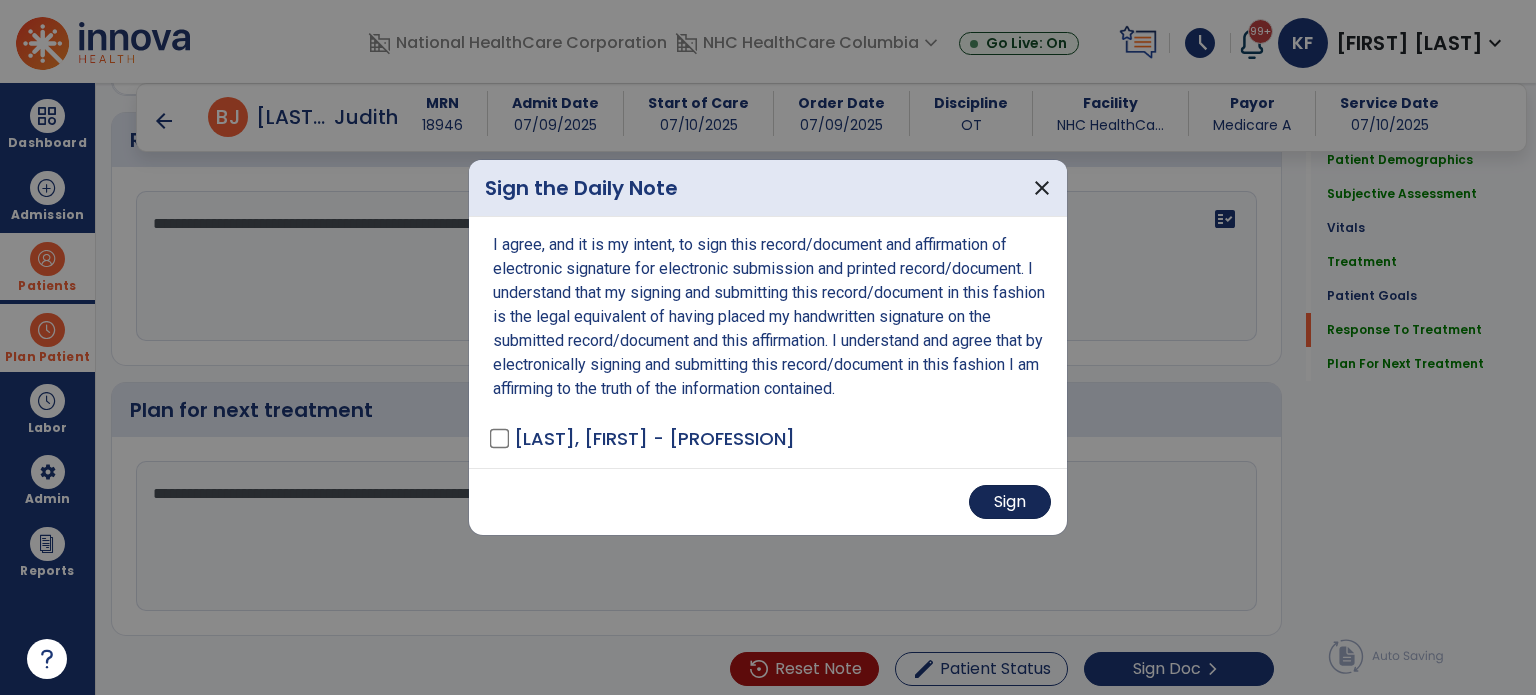 click on "Sign" at bounding box center [1010, 502] 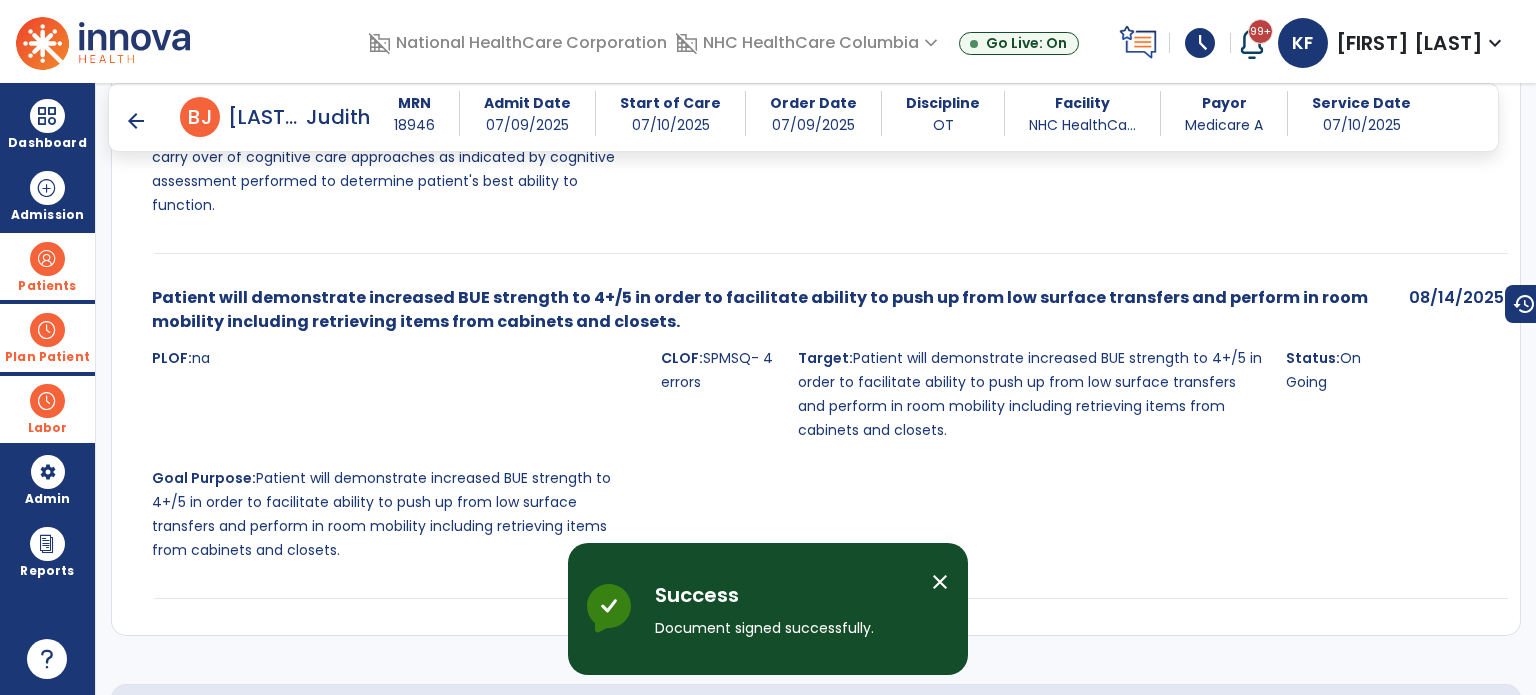 scroll, scrollTop: 5042, scrollLeft: 0, axis: vertical 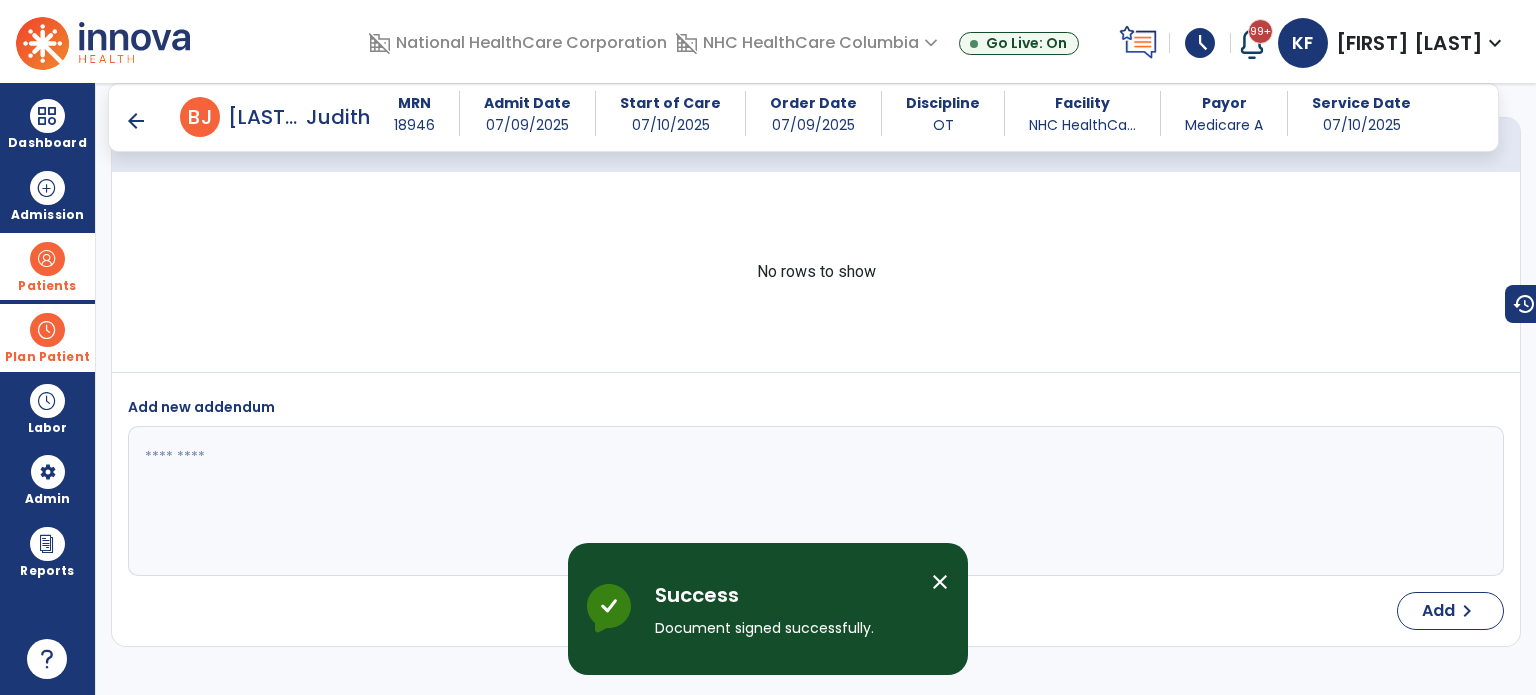 click on "Plan Patient" at bounding box center (47, 266) 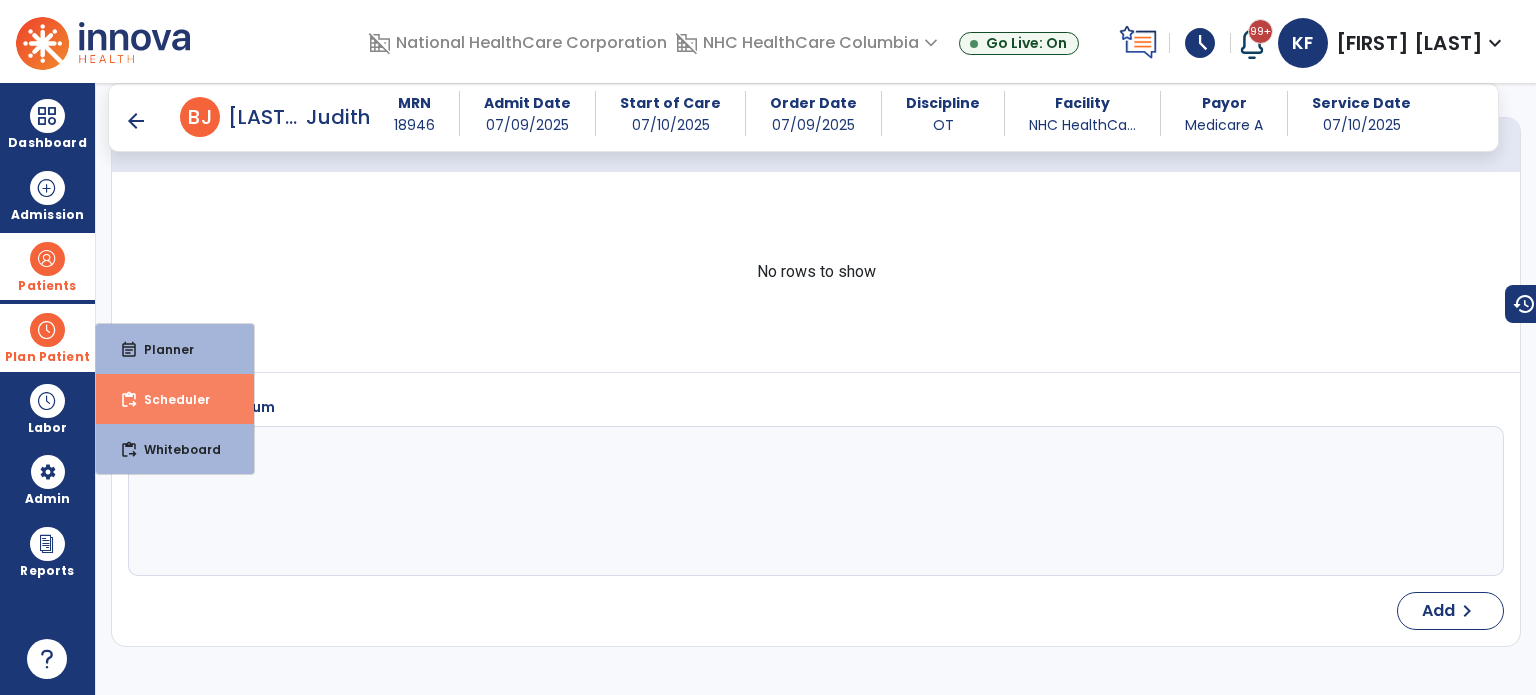 click on "content_paste_go  Scheduler" at bounding box center (175, 399) 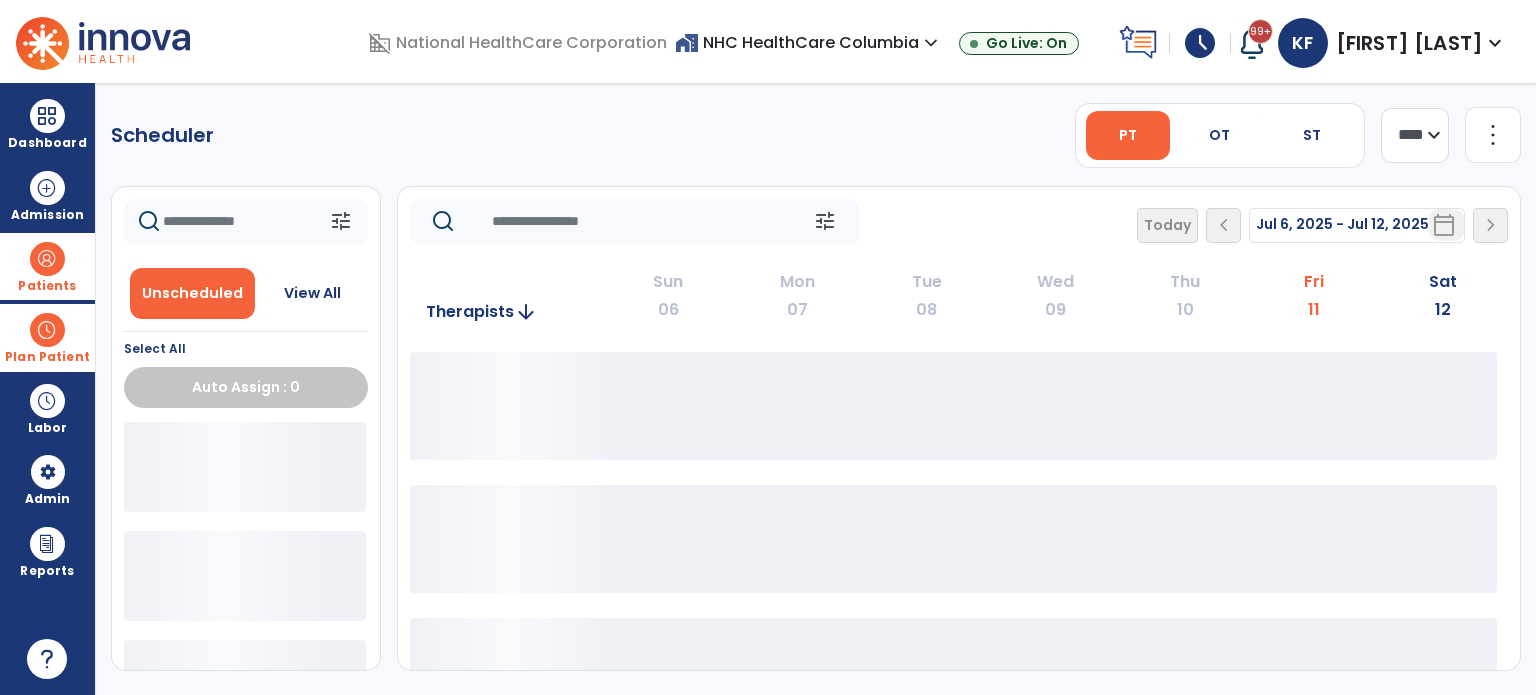 scroll, scrollTop: 0, scrollLeft: 0, axis: both 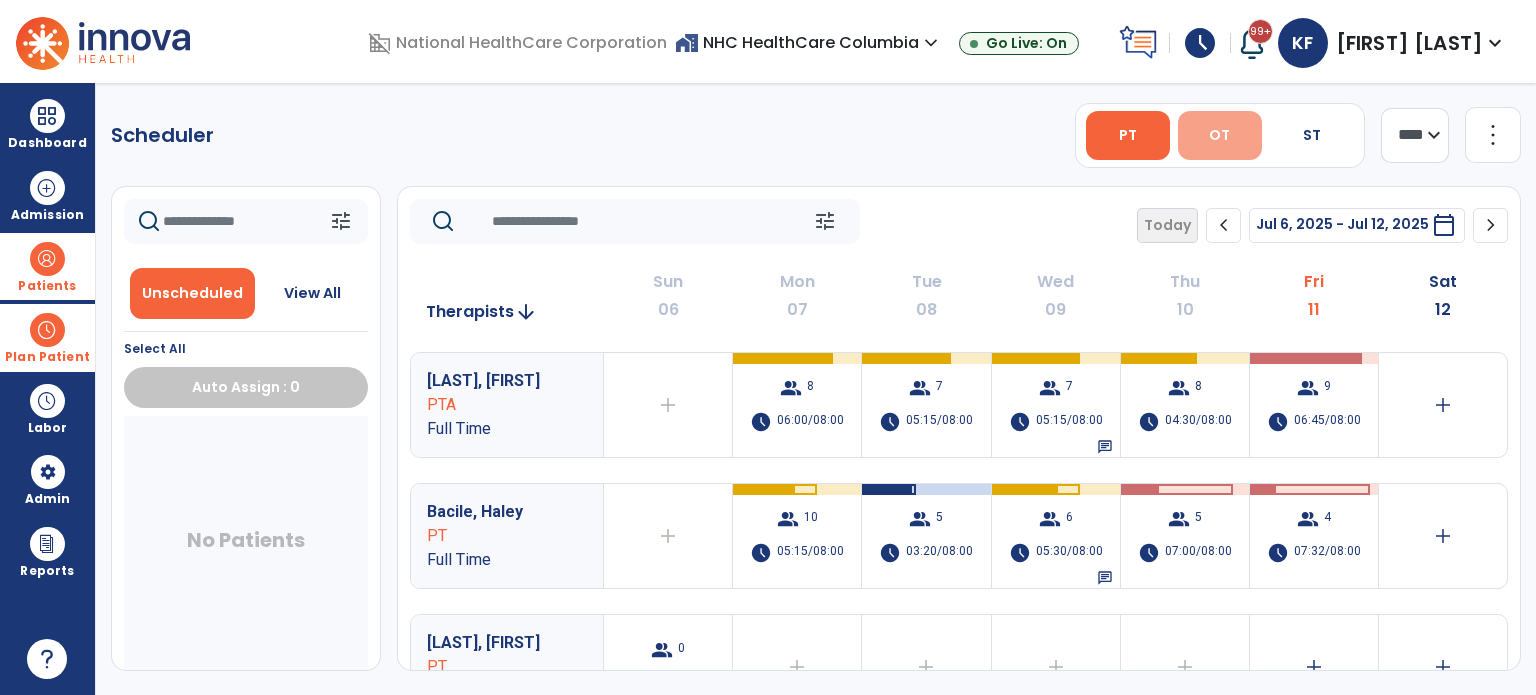 click on "OT" at bounding box center [1219, 135] 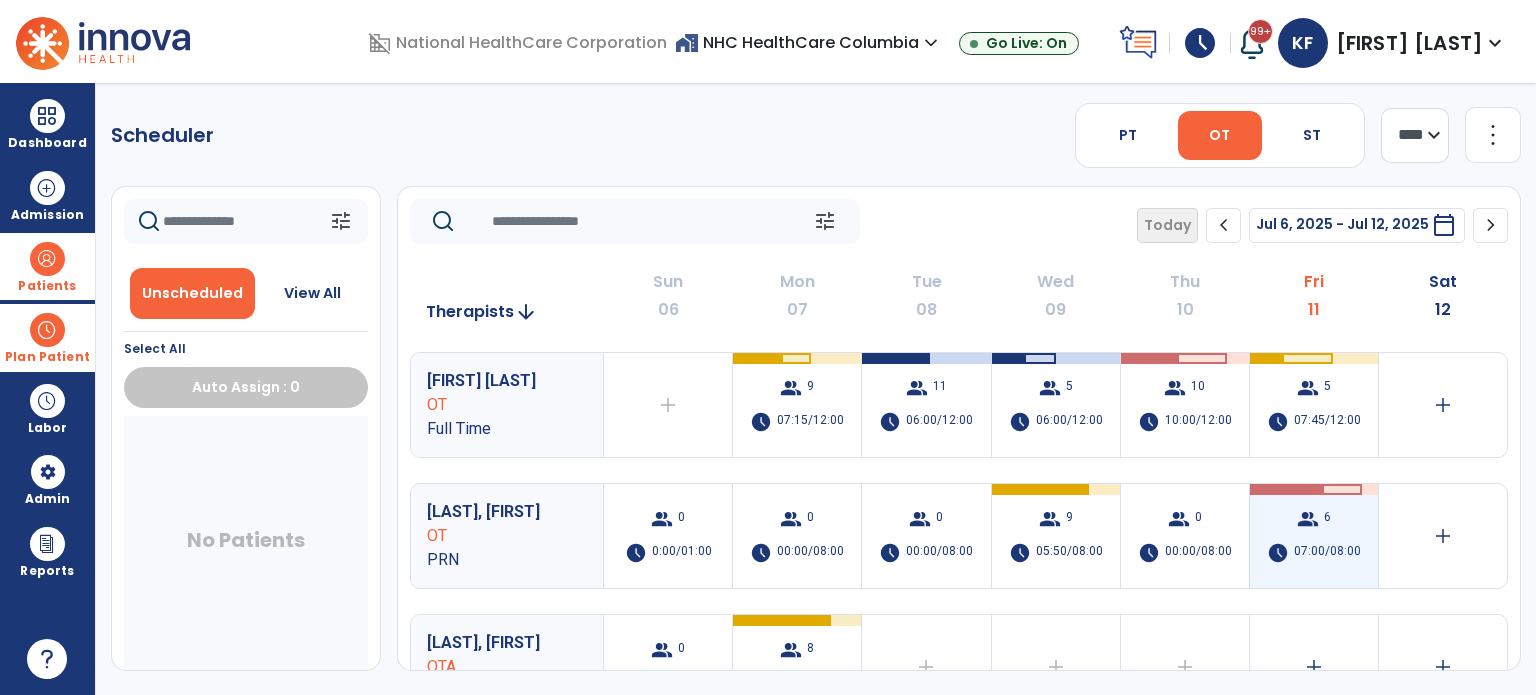 click on "07:00/08:00" at bounding box center (1327, 553) 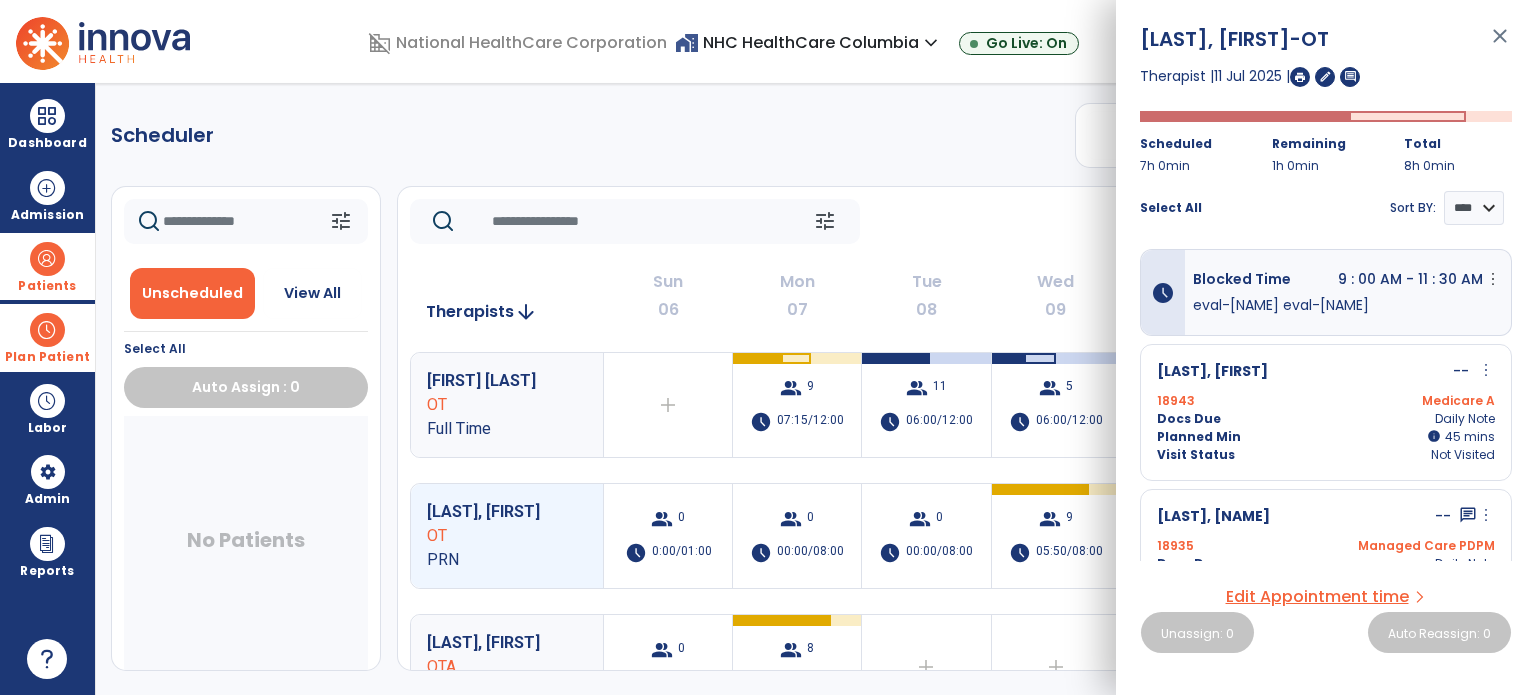 click at bounding box center (1300, 77) 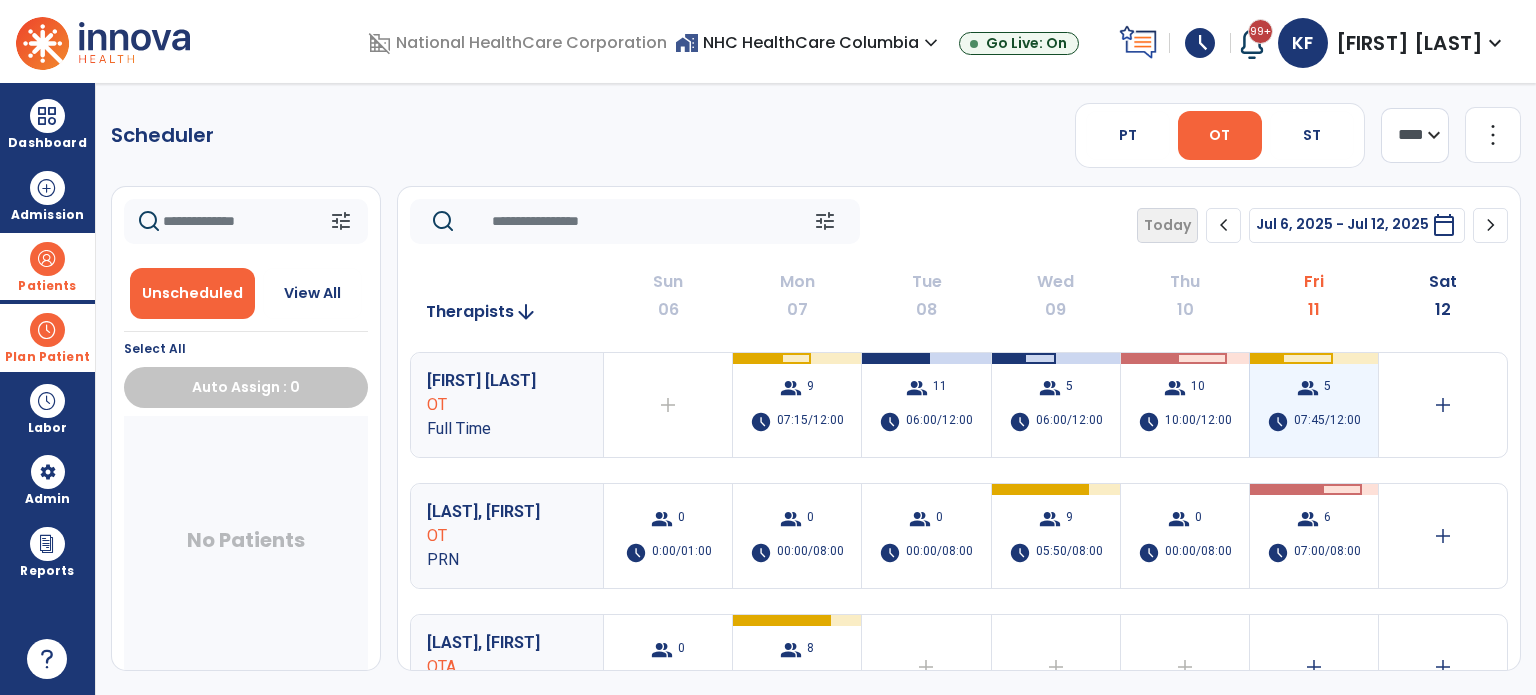 click on "07:45/12:00" at bounding box center (1327, 422) 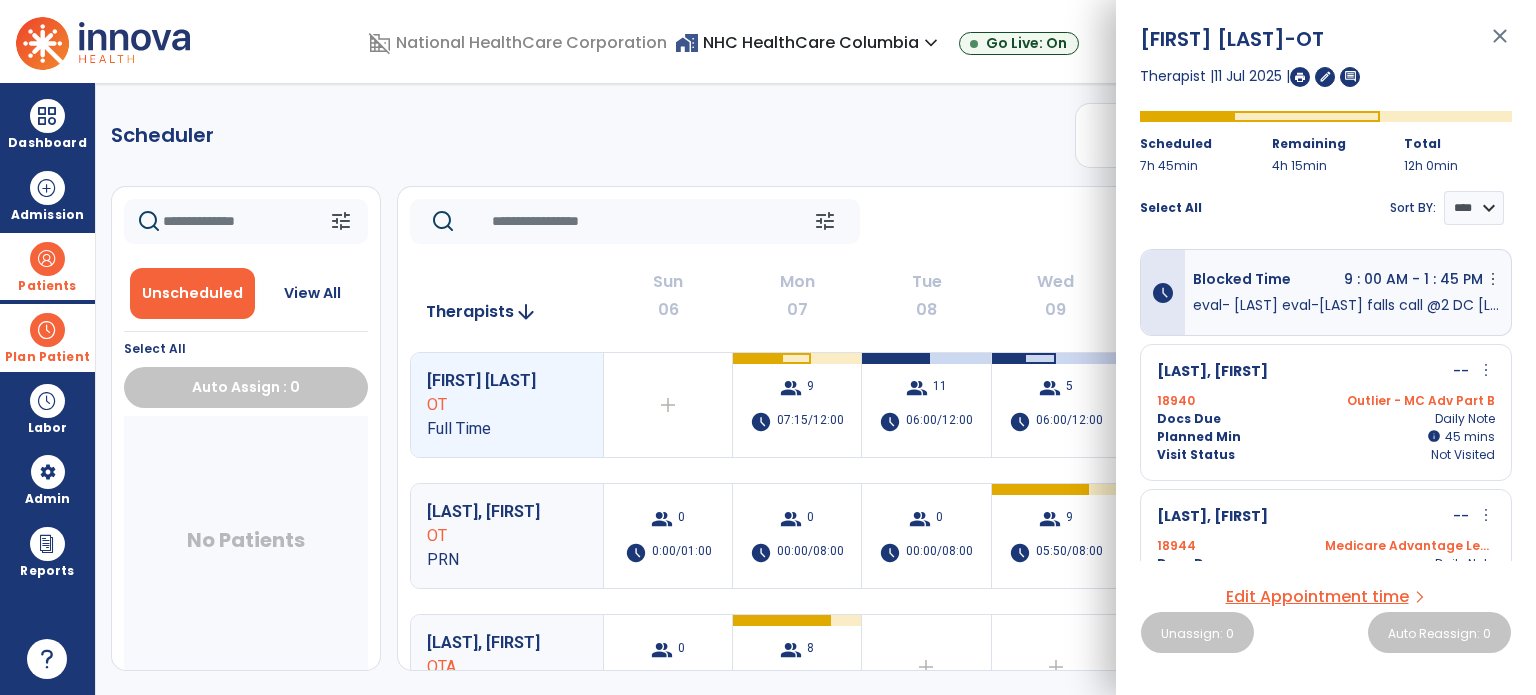 click at bounding box center (1300, 77) 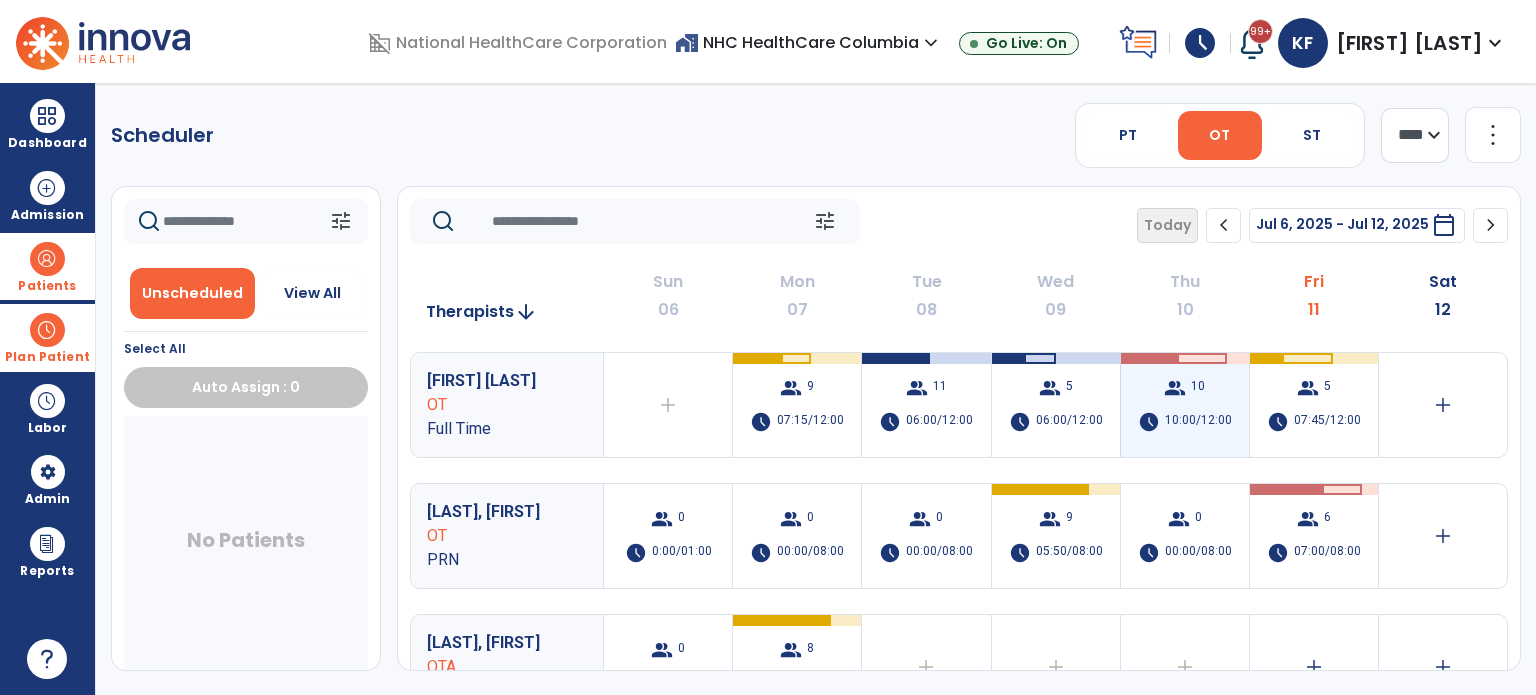 click on "group  10  schedule  10:00/12:00" at bounding box center [1185, 405] 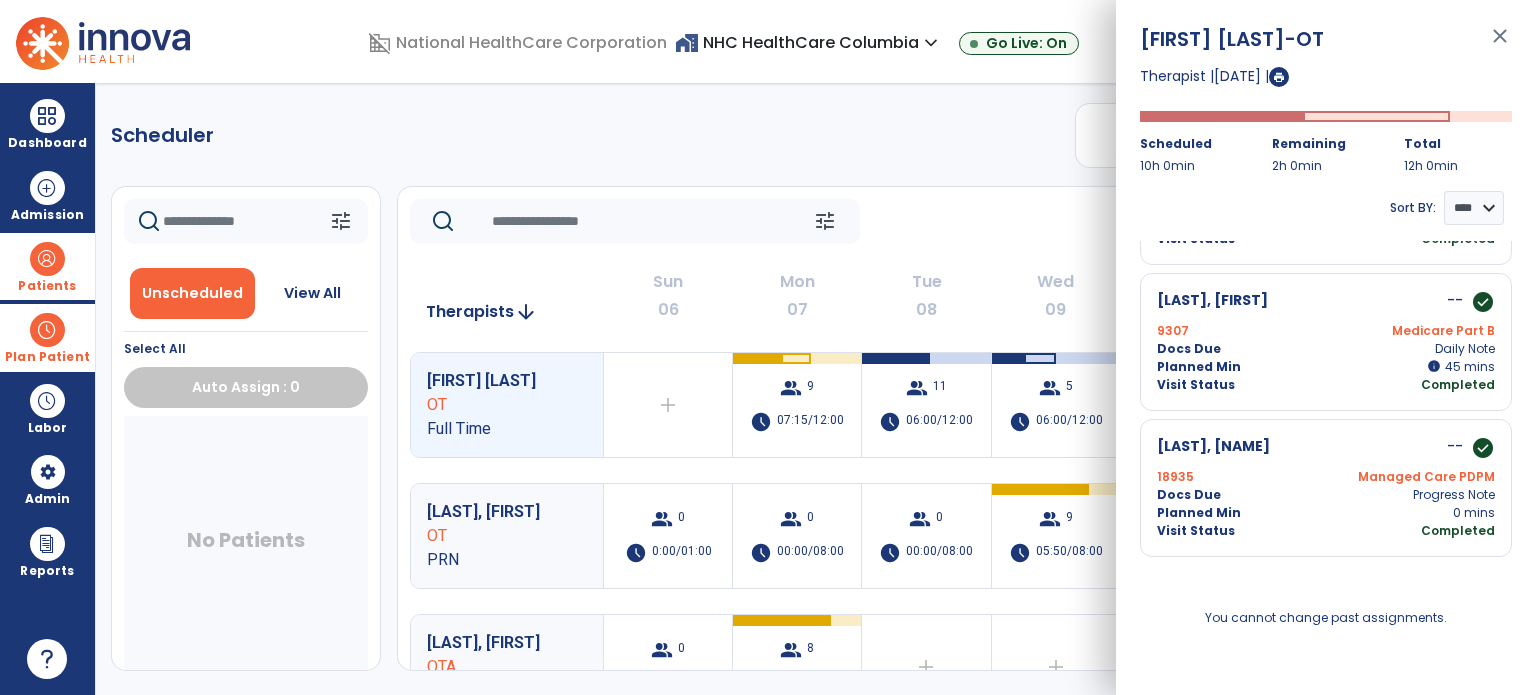 scroll, scrollTop: 966, scrollLeft: 0, axis: vertical 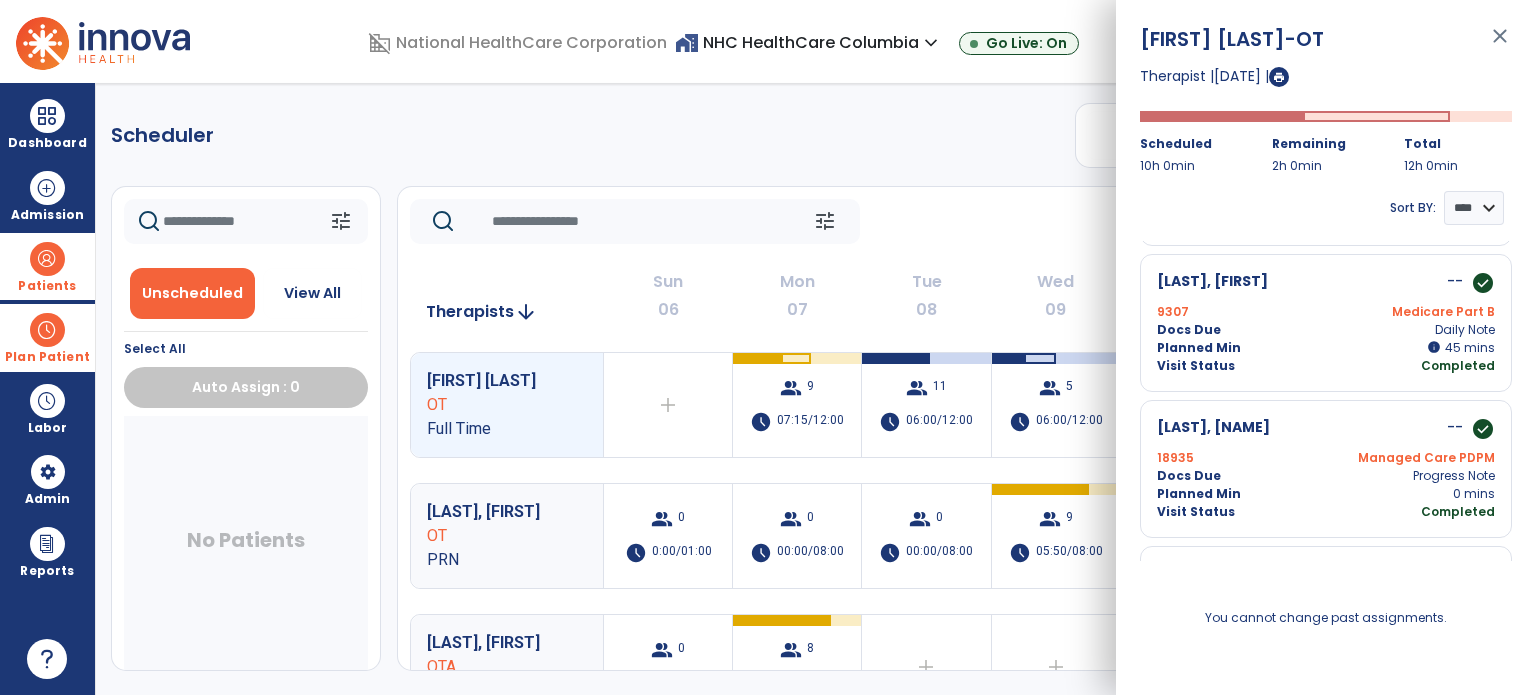 click on "Patients" at bounding box center (47, 286) 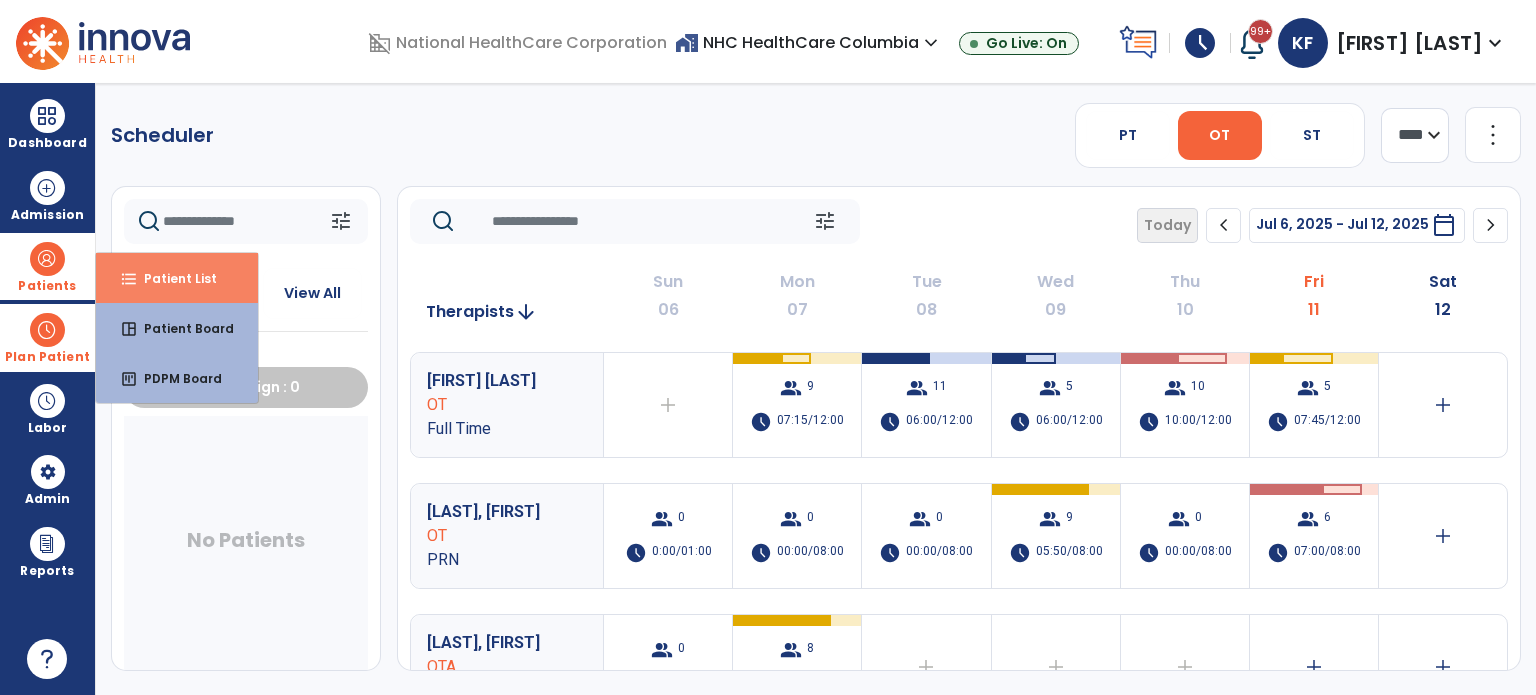 click on "format_list_bulleted  Patient List" at bounding box center [177, 278] 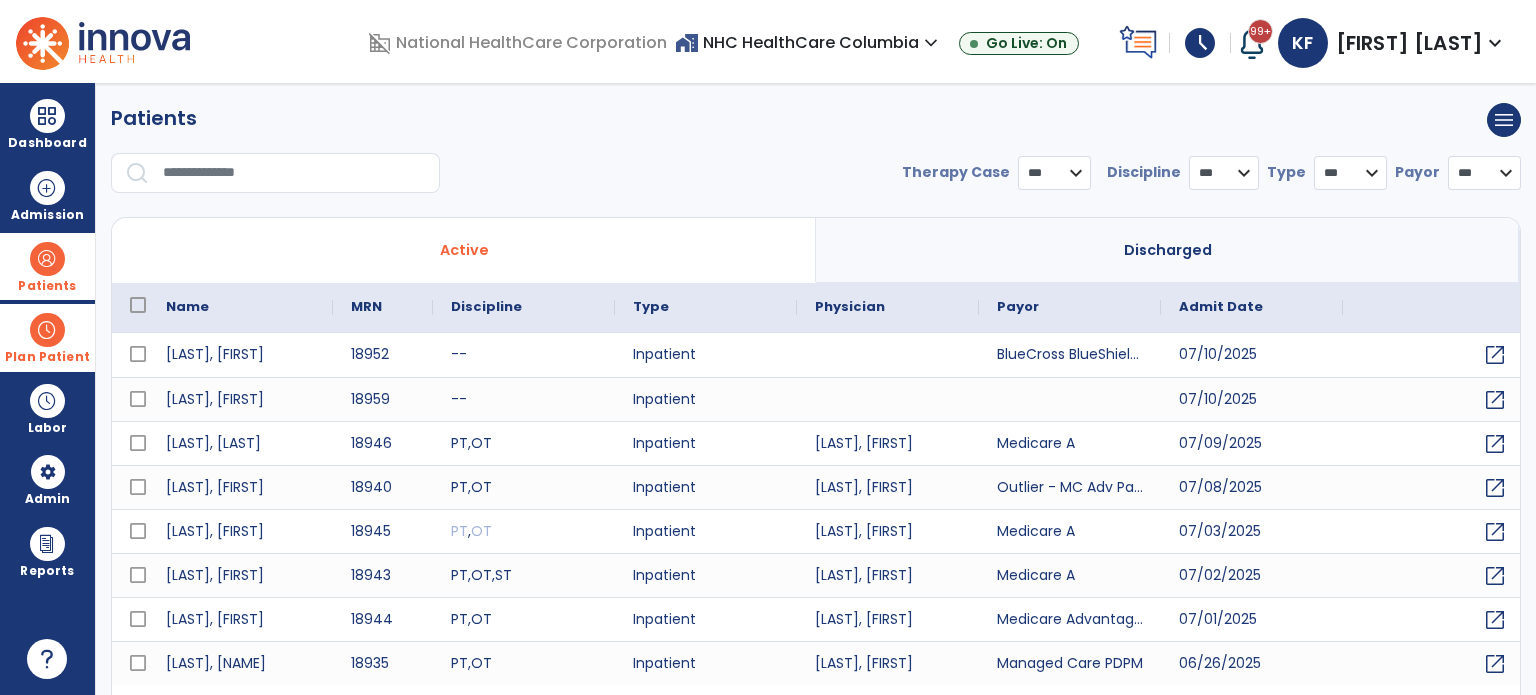 select on "***" 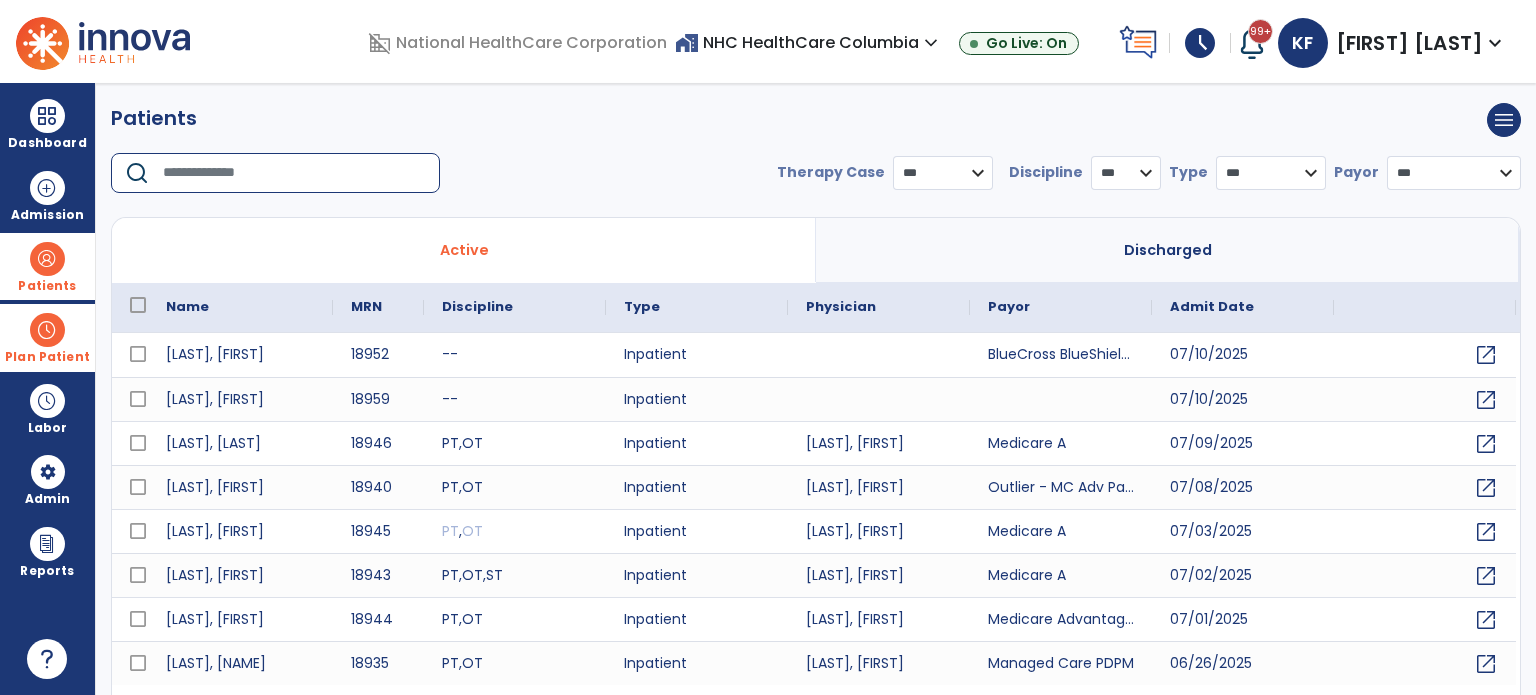 click at bounding box center [294, 173] 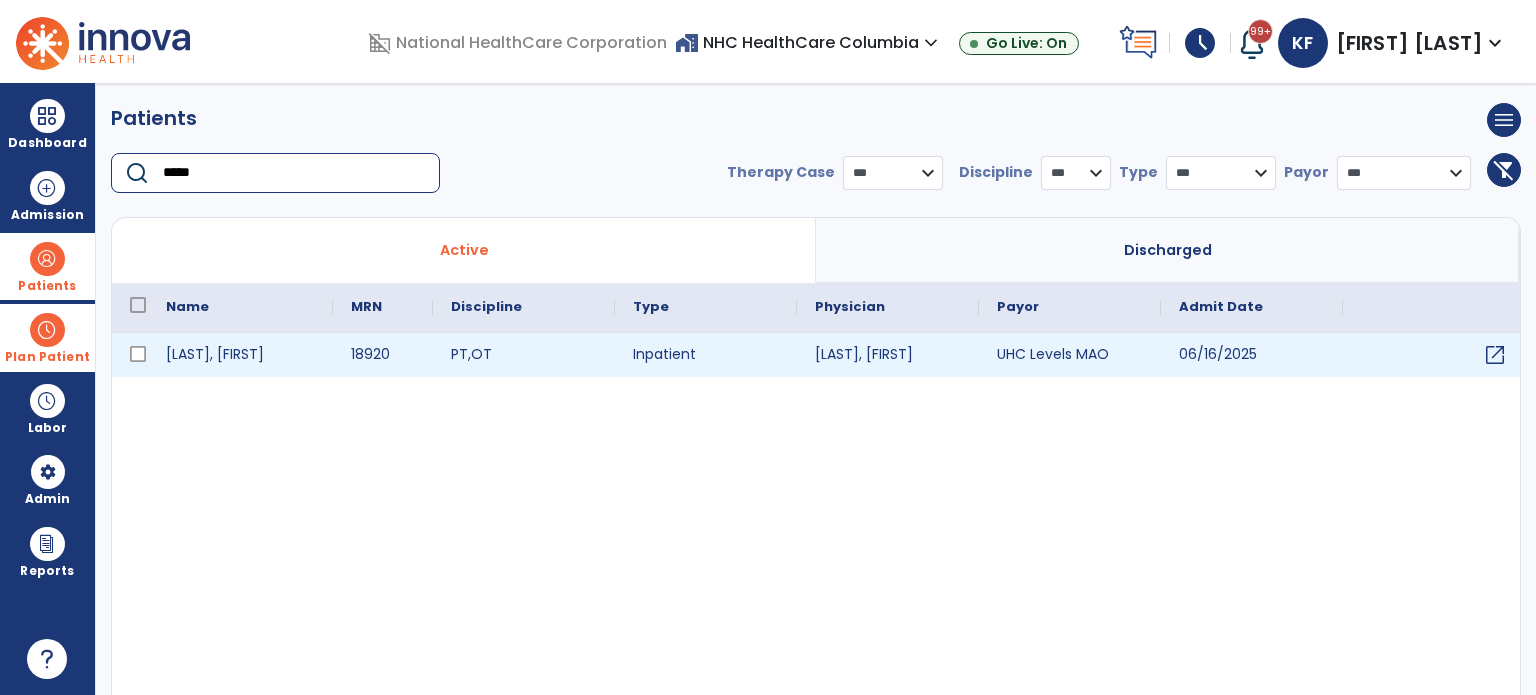 type on "*****" 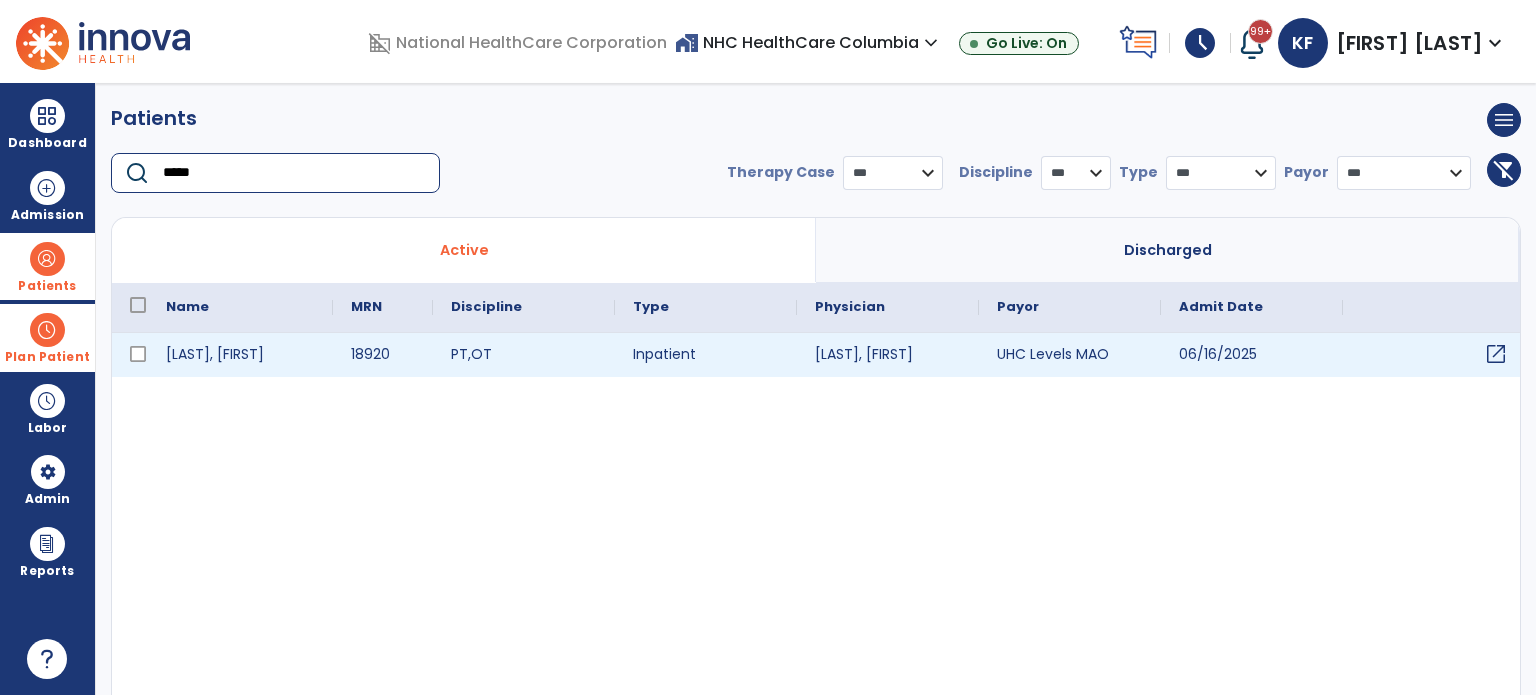 click on "open_in_new" at bounding box center [1496, 354] 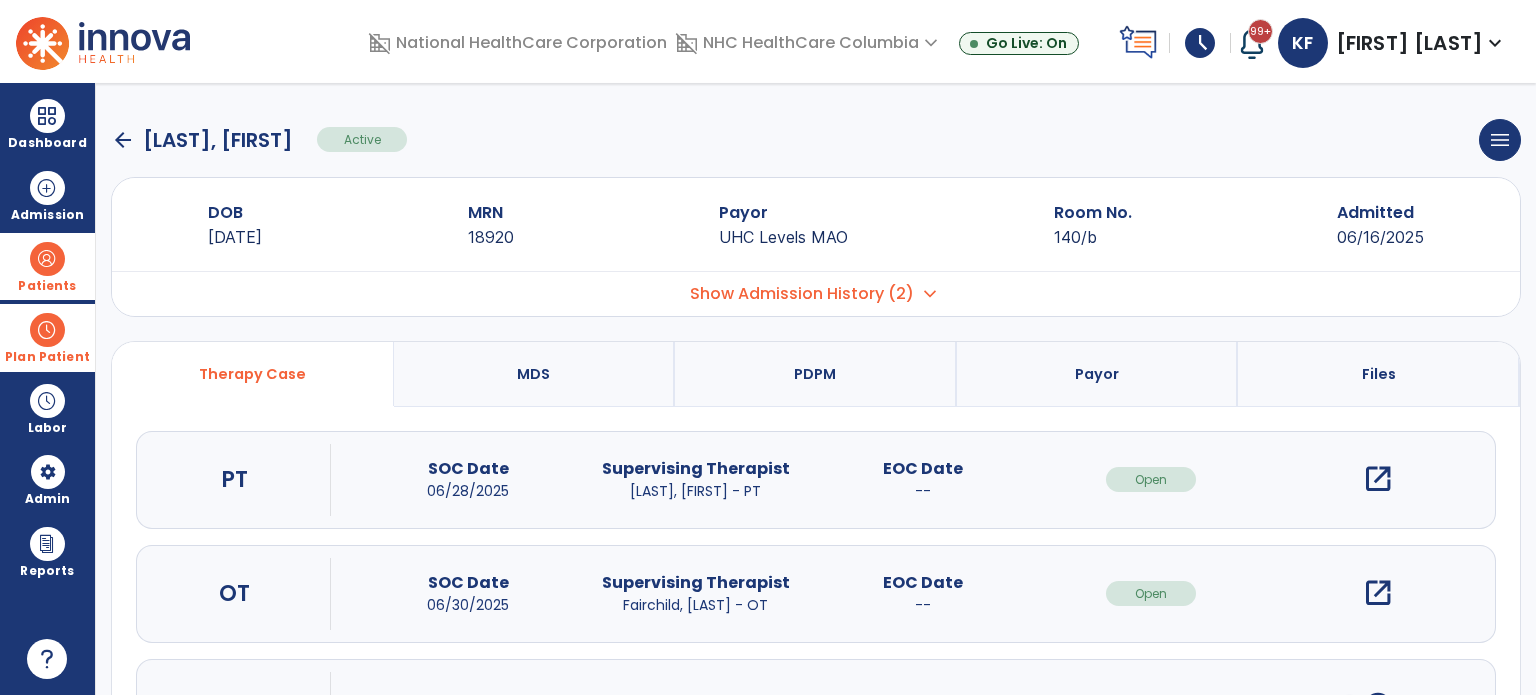 click on "open_in_new" at bounding box center [1378, 593] 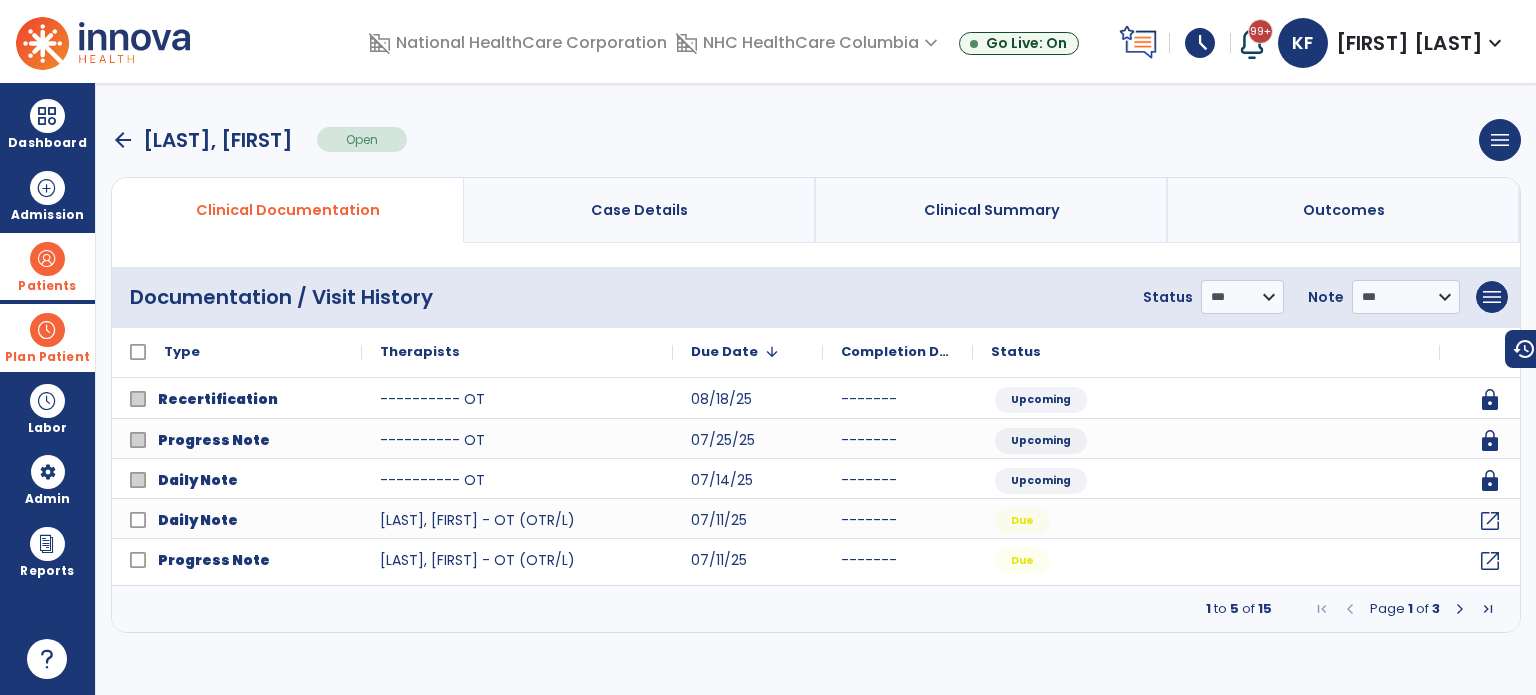 click at bounding box center [47, 259] 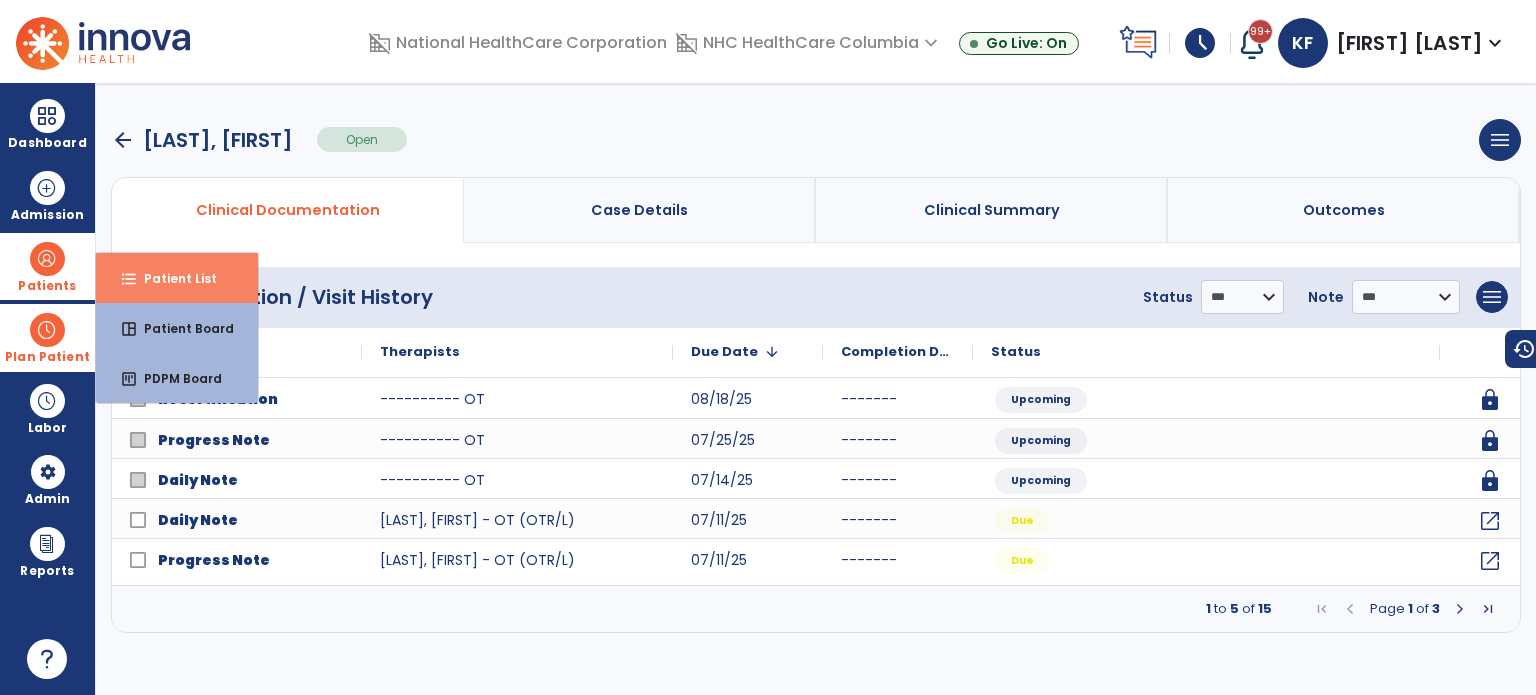 click on "format_list_bulleted  Patient List" at bounding box center [177, 278] 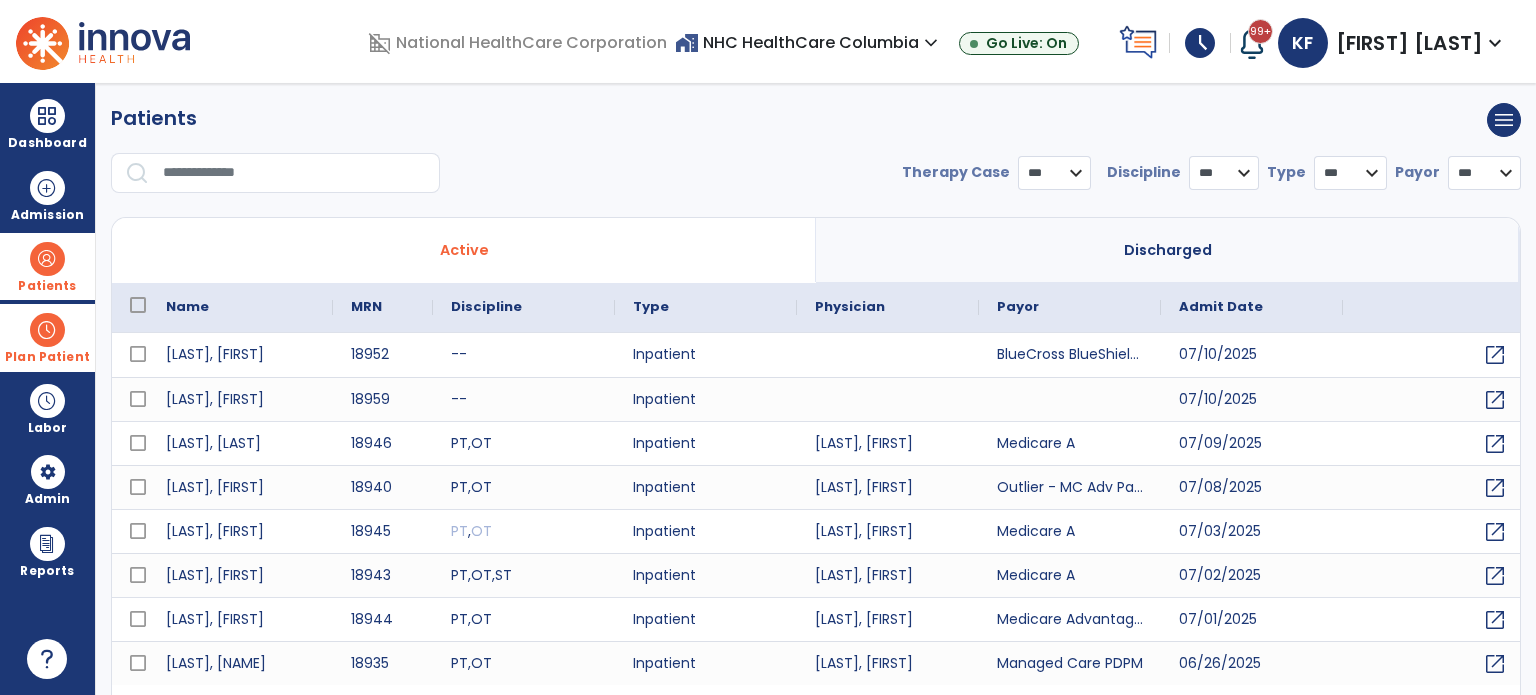 select on "***" 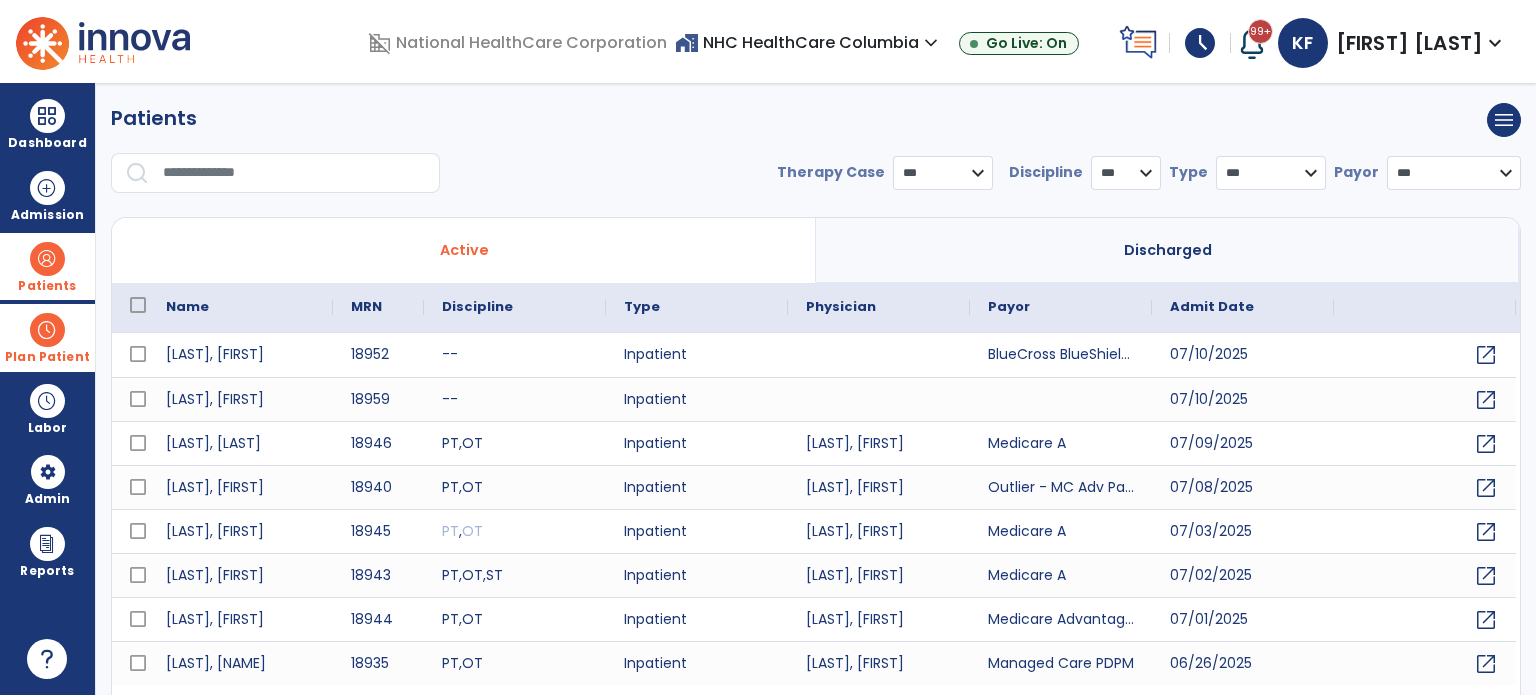 click at bounding box center (294, 173) 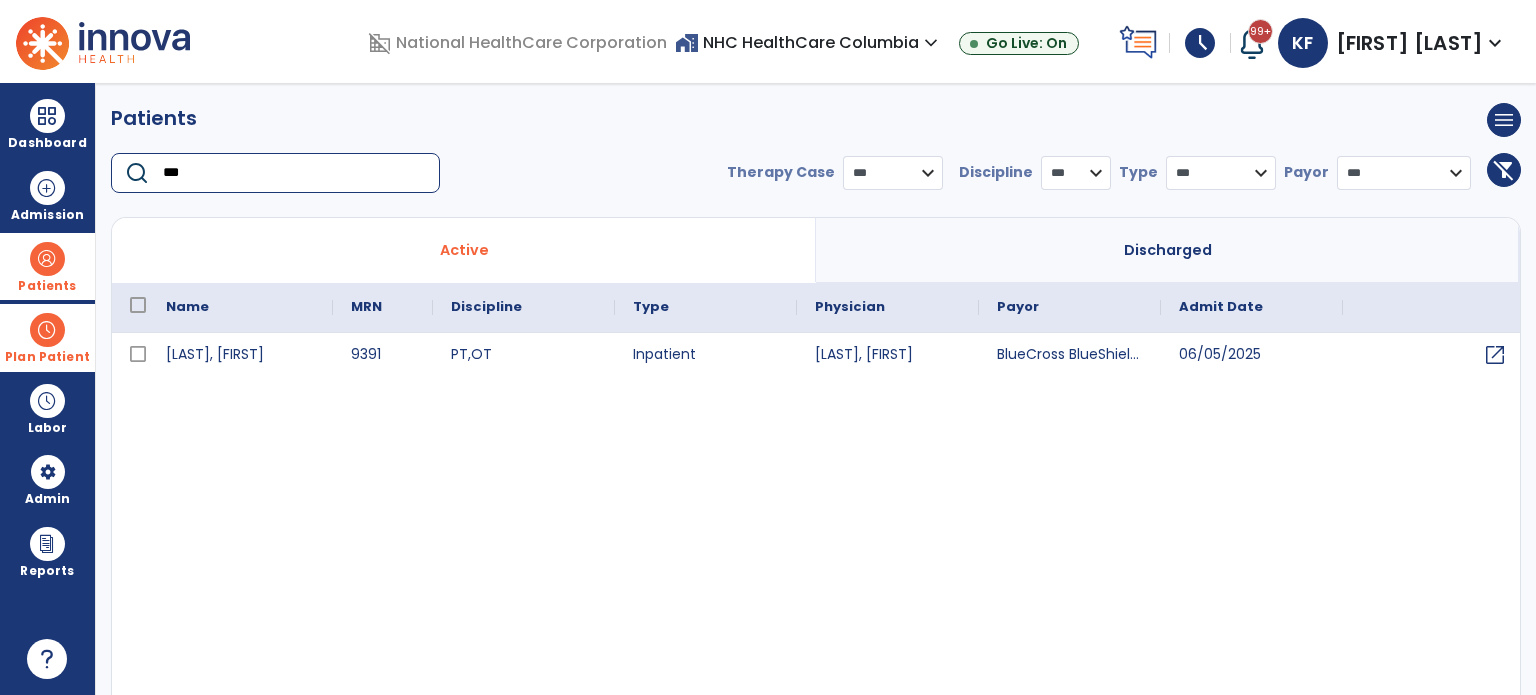 click at bounding box center [47, 259] 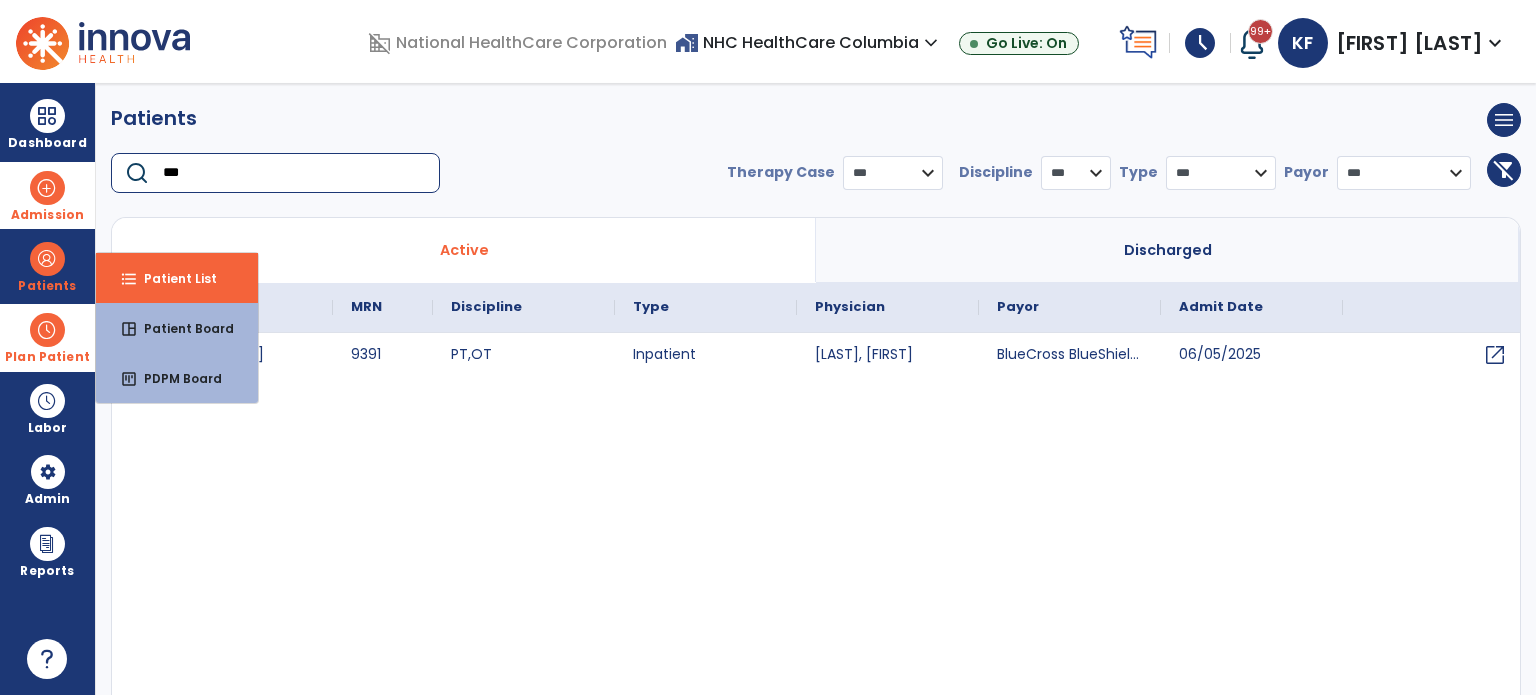 drag, startPoint x: 211, startPoint y: 176, endPoint x: 90, endPoint y: 174, distance: 121.016525 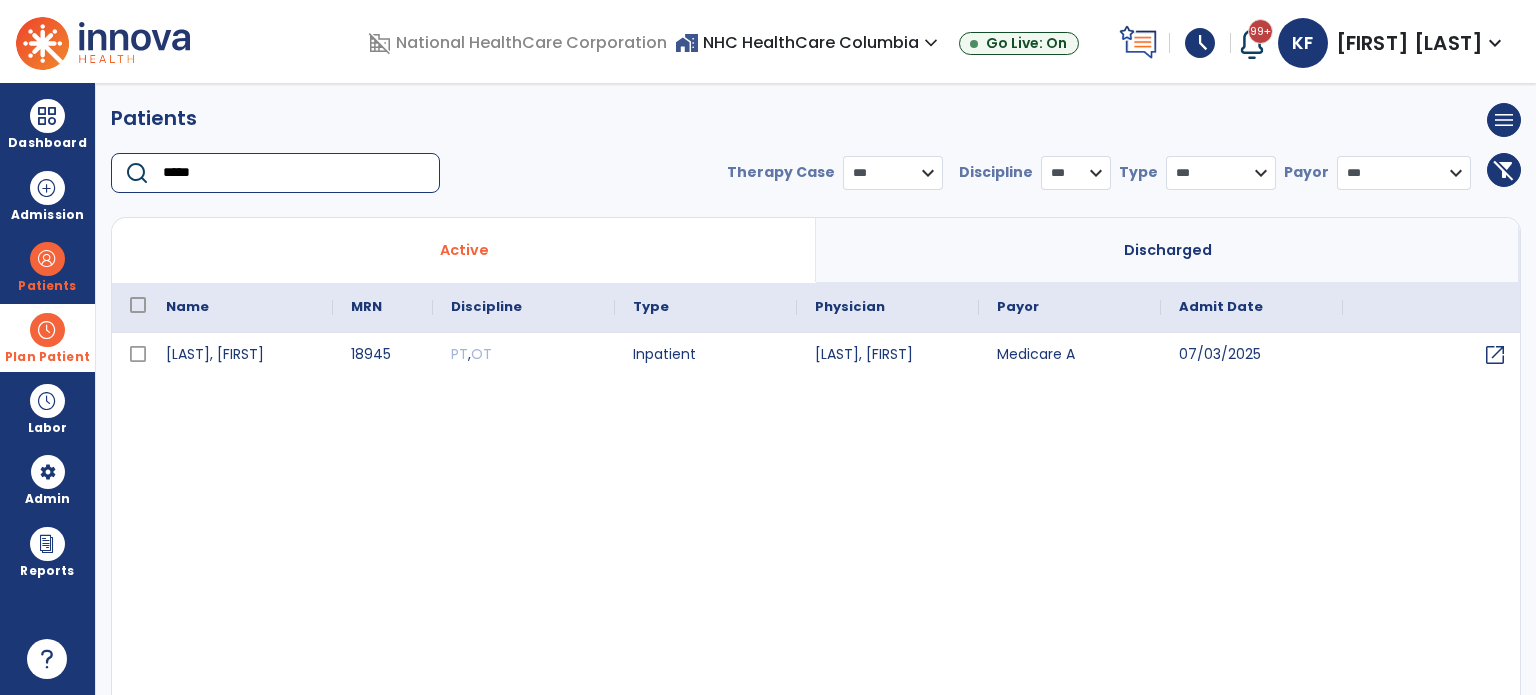 type on "*****" 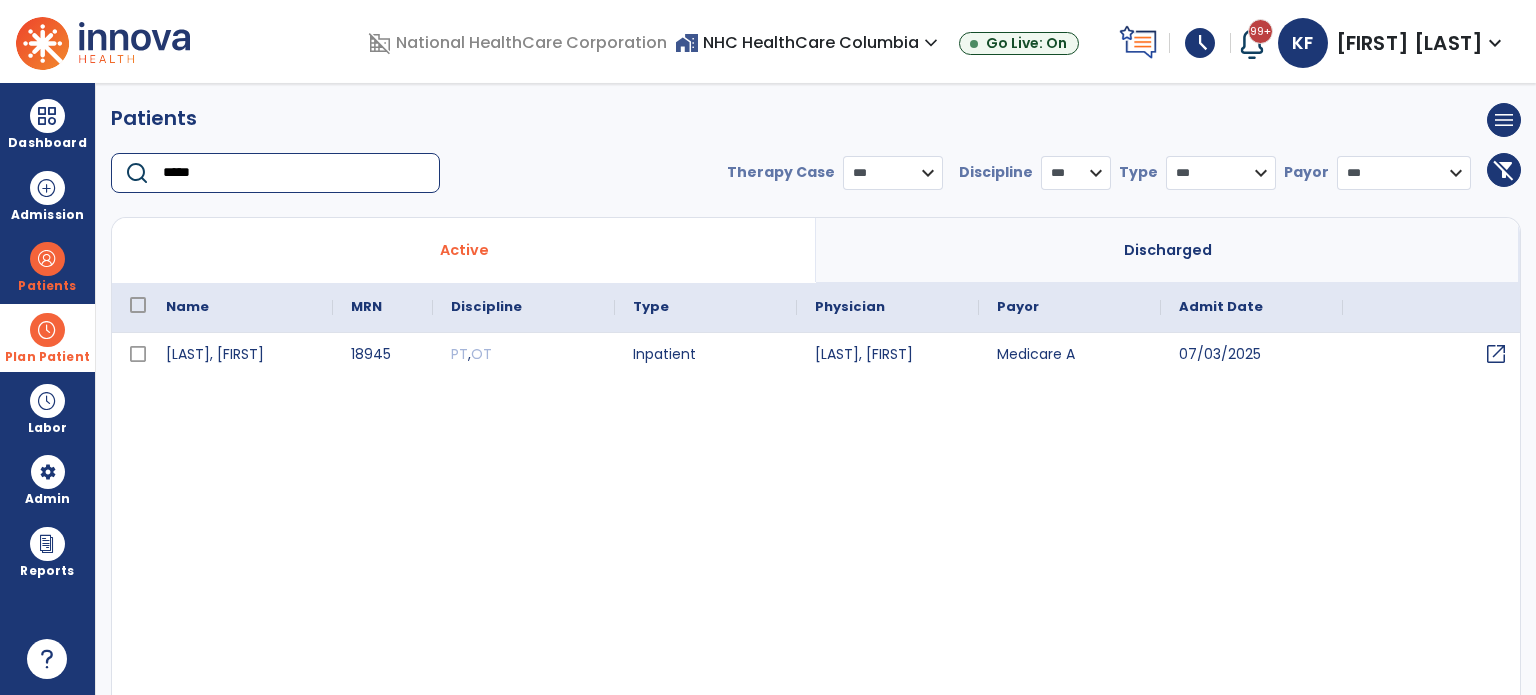 click on "open_in_new" at bounding box center [1496, 354] 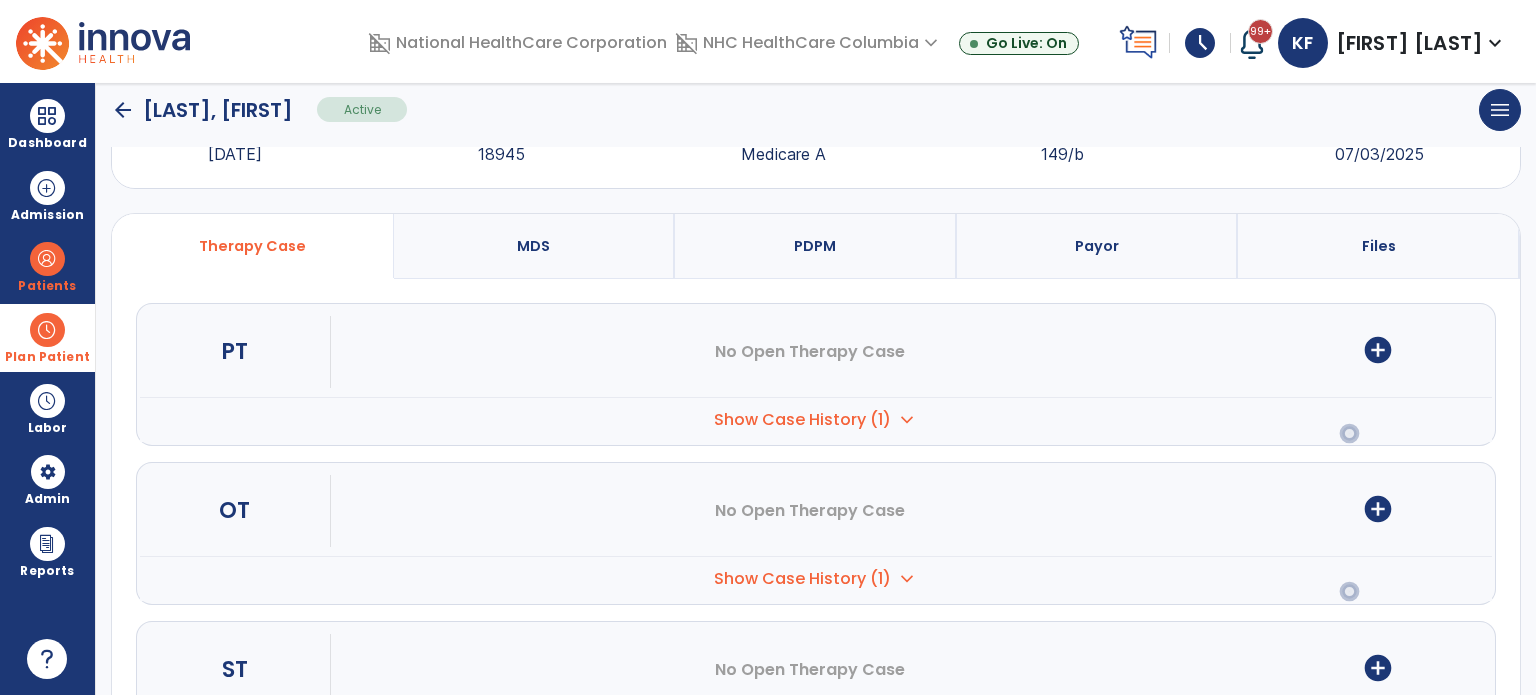 scroll, scrollTop: 96, scrollLeft: 0, axis: vertical 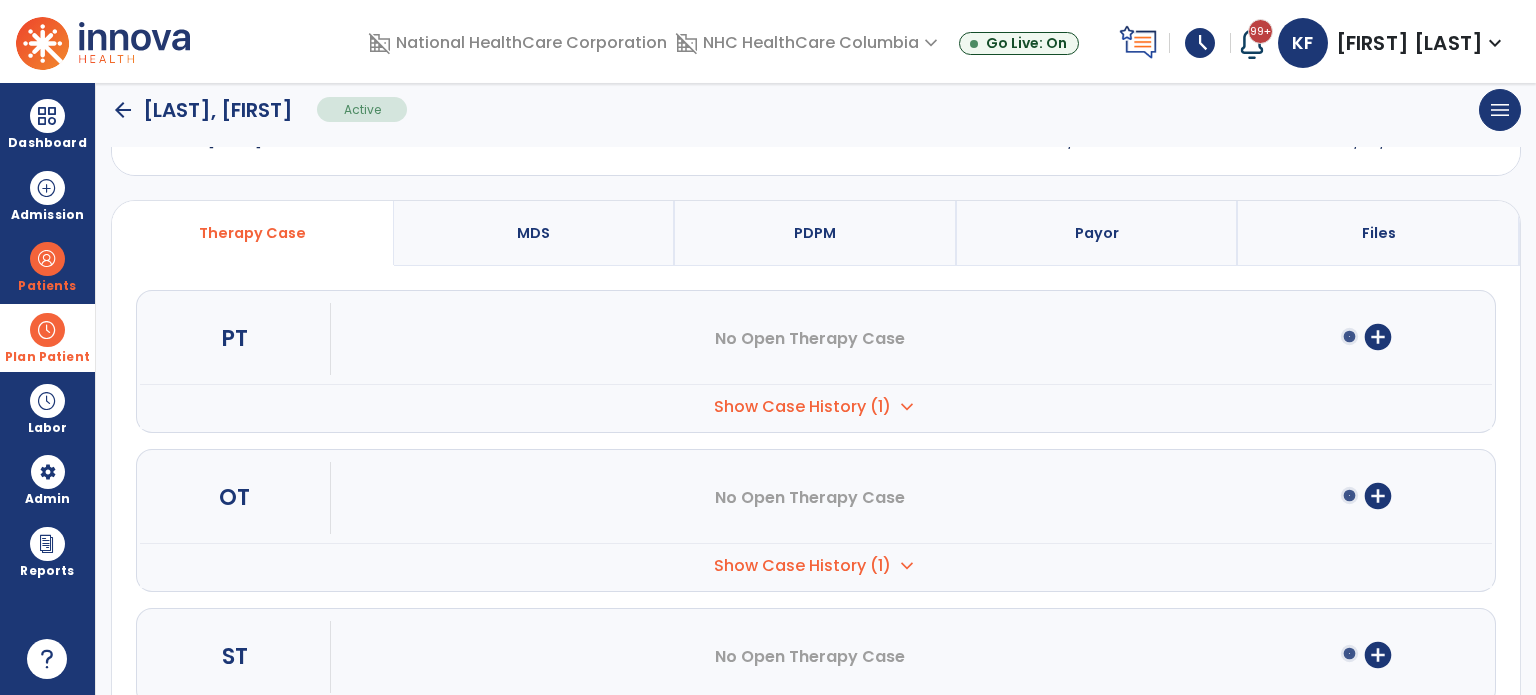 click on "Show Case History (1)     expand_more" at bounding box center [816, 406] 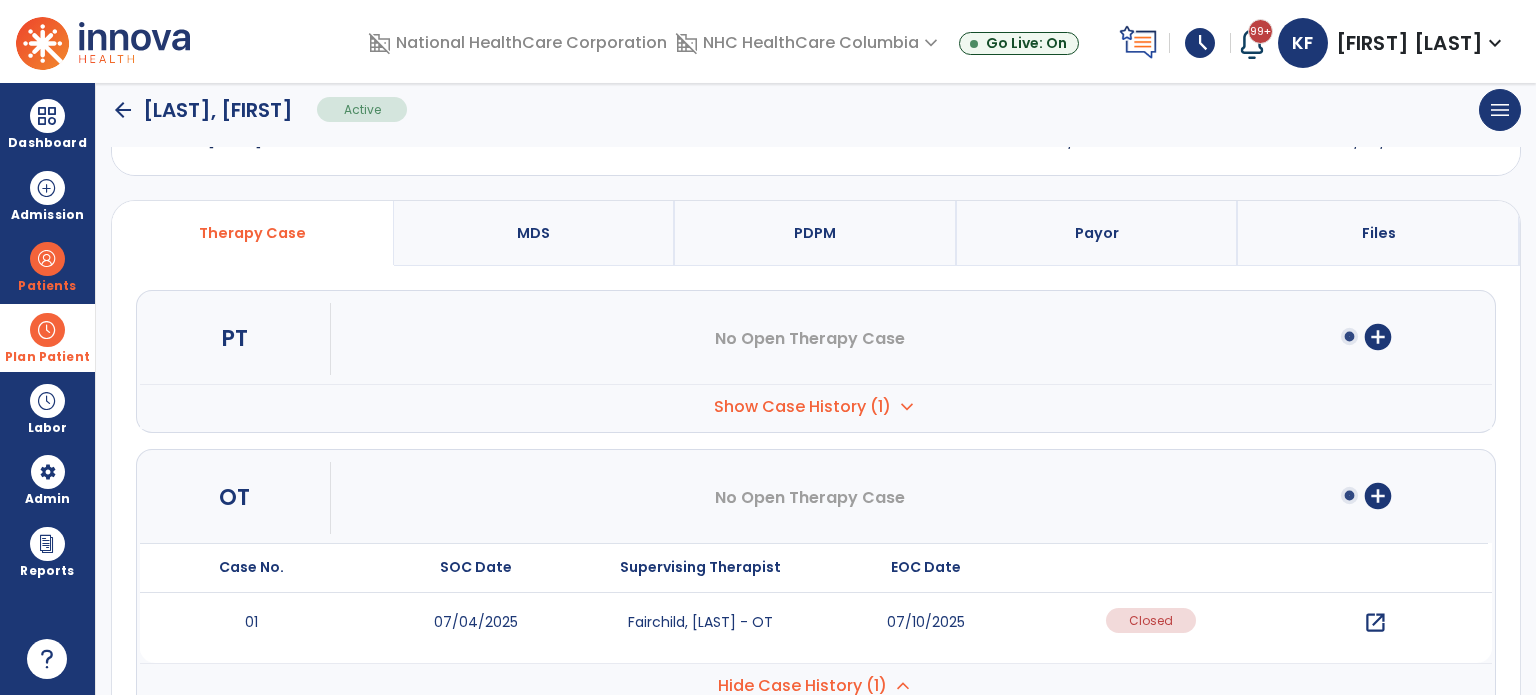 click on "PDPM" at bounding box center [815, 233] 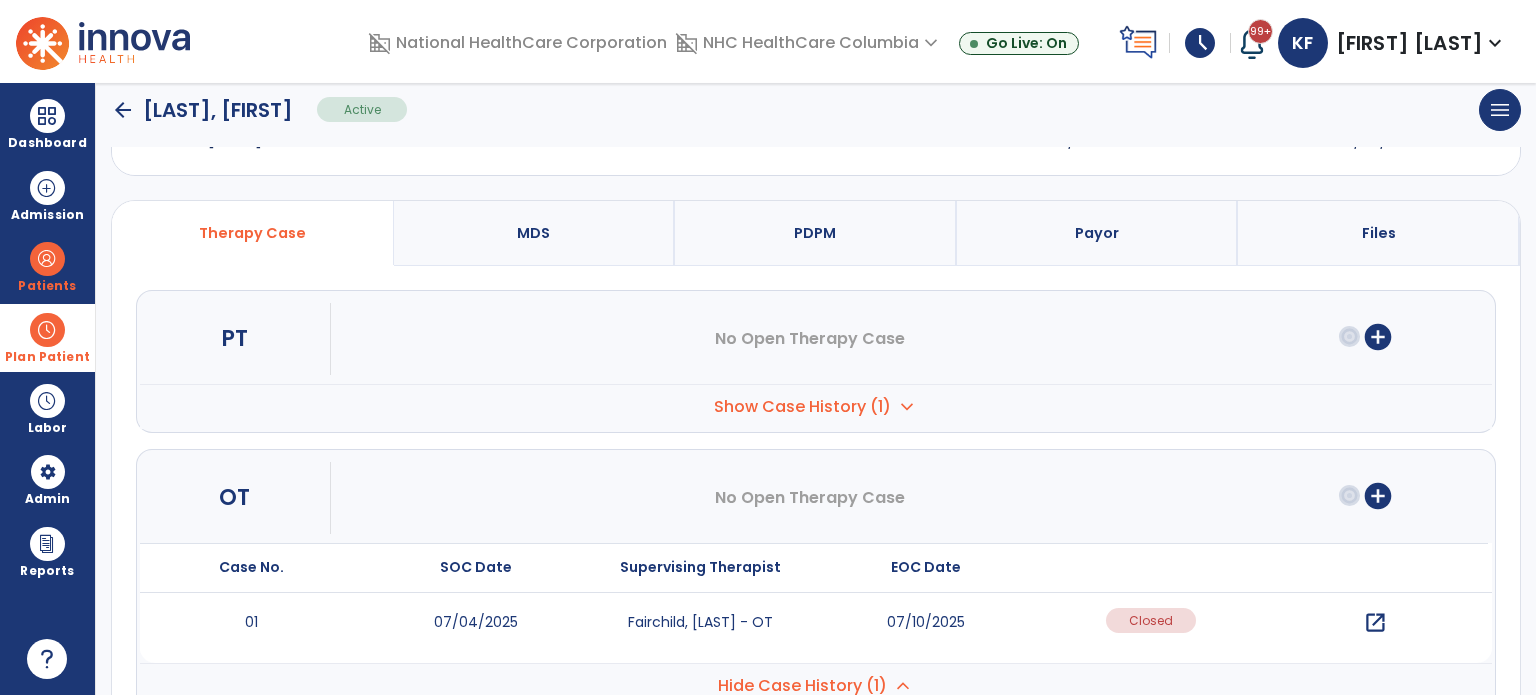 select on "***" 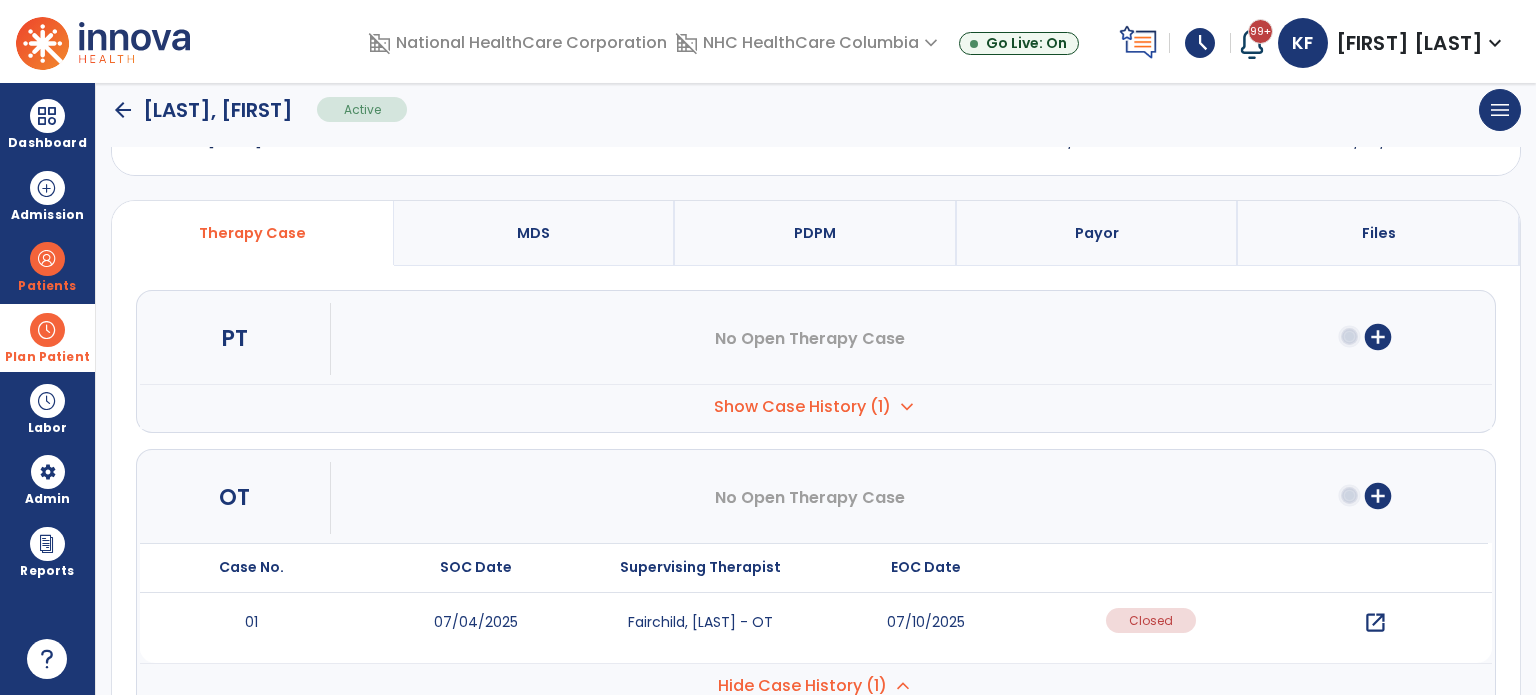 select on "**********" 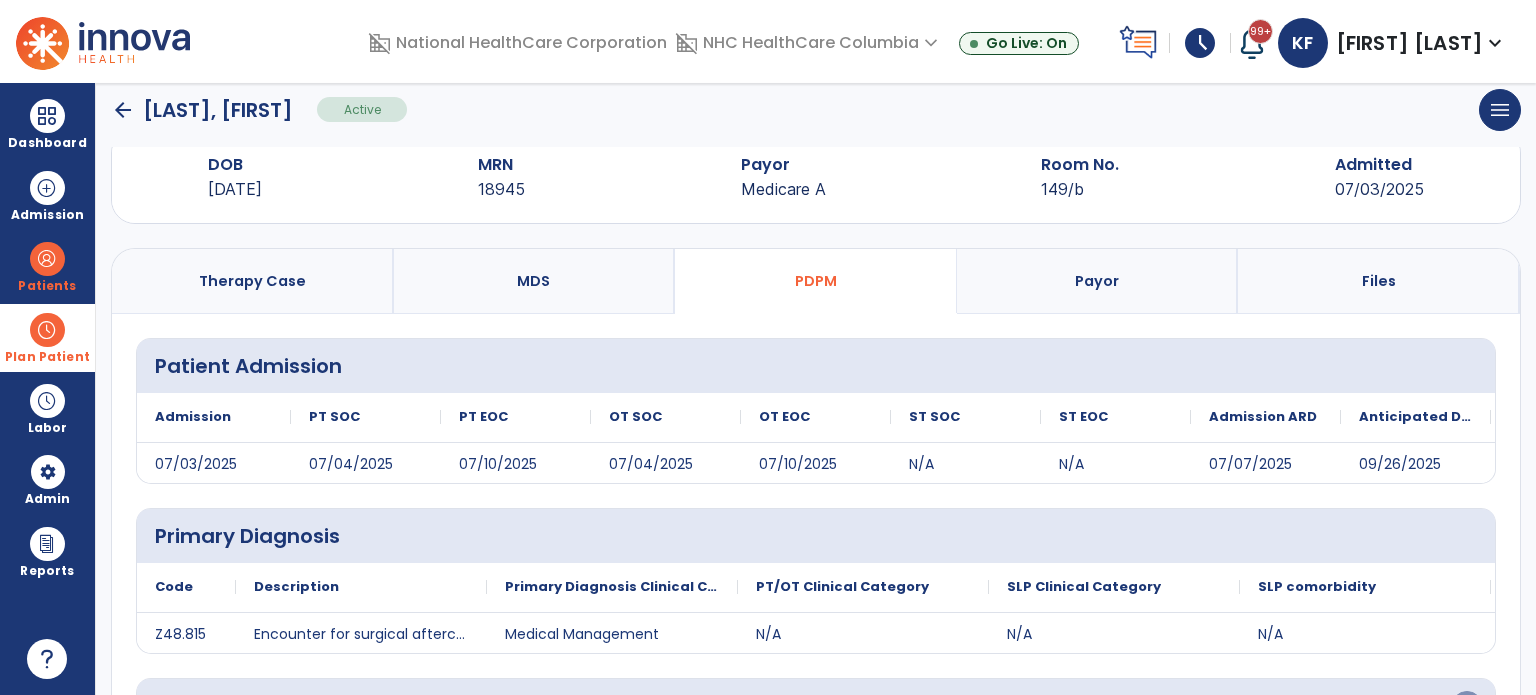 scroll, scrollTop: 0, scrollLeft: 0, axis: both 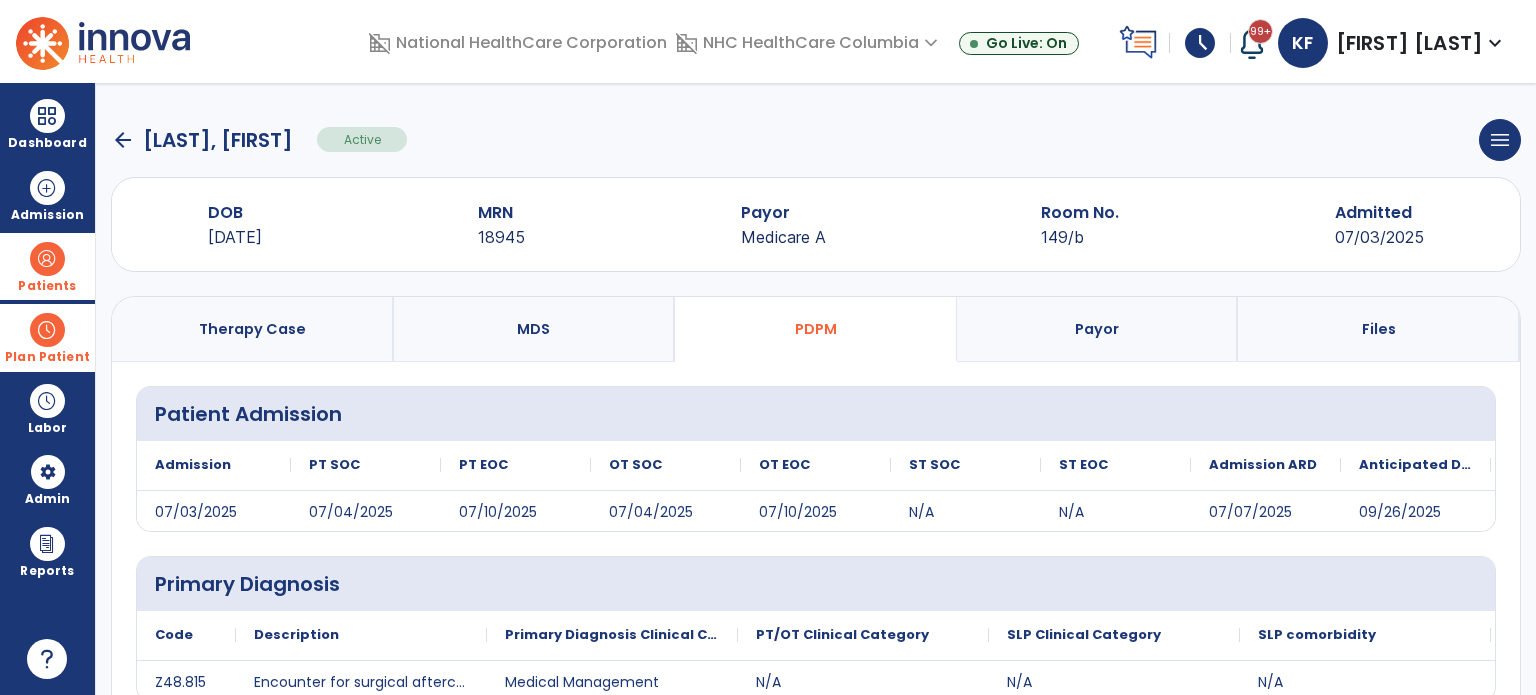 click on "Patients" at bounding box center [47, 266] 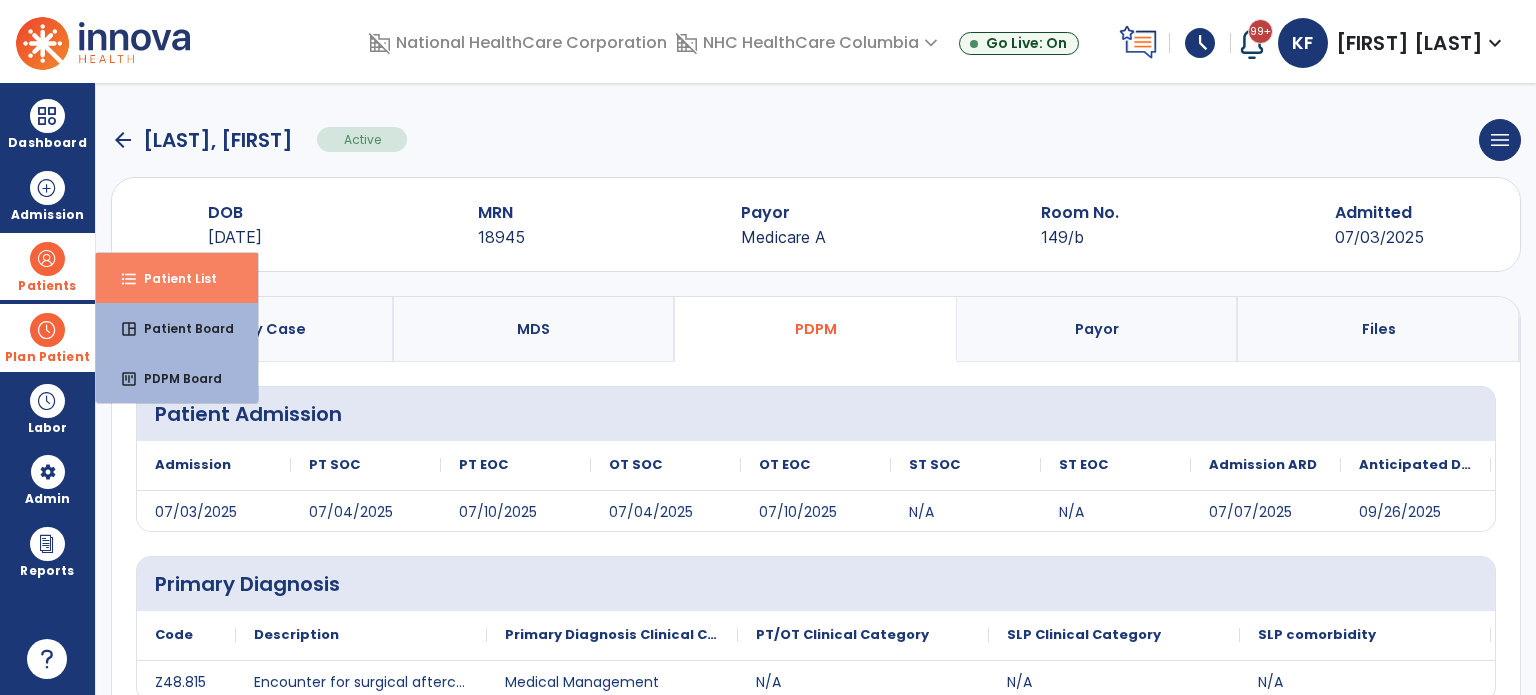 click on "format_list_bulleted  Patient List" at bounding box center (177, 278) 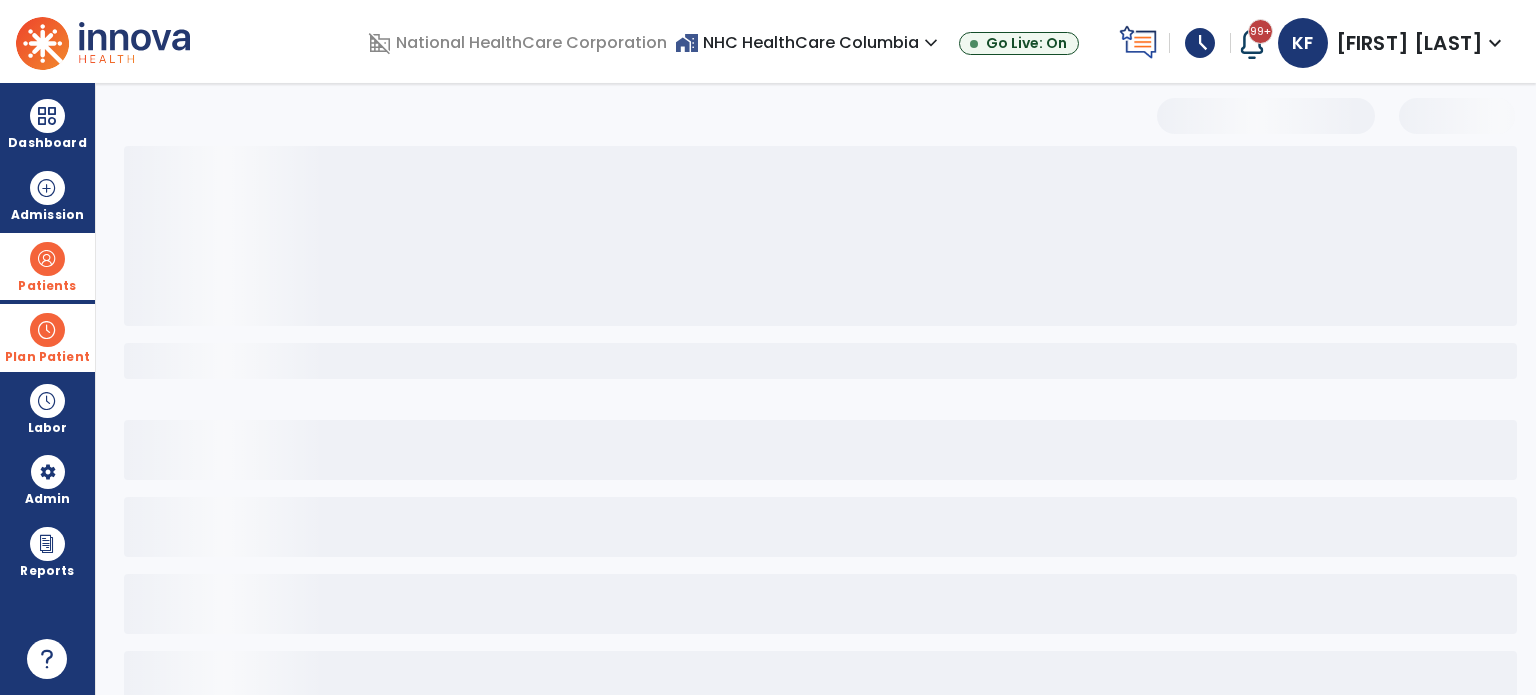 select on "***" 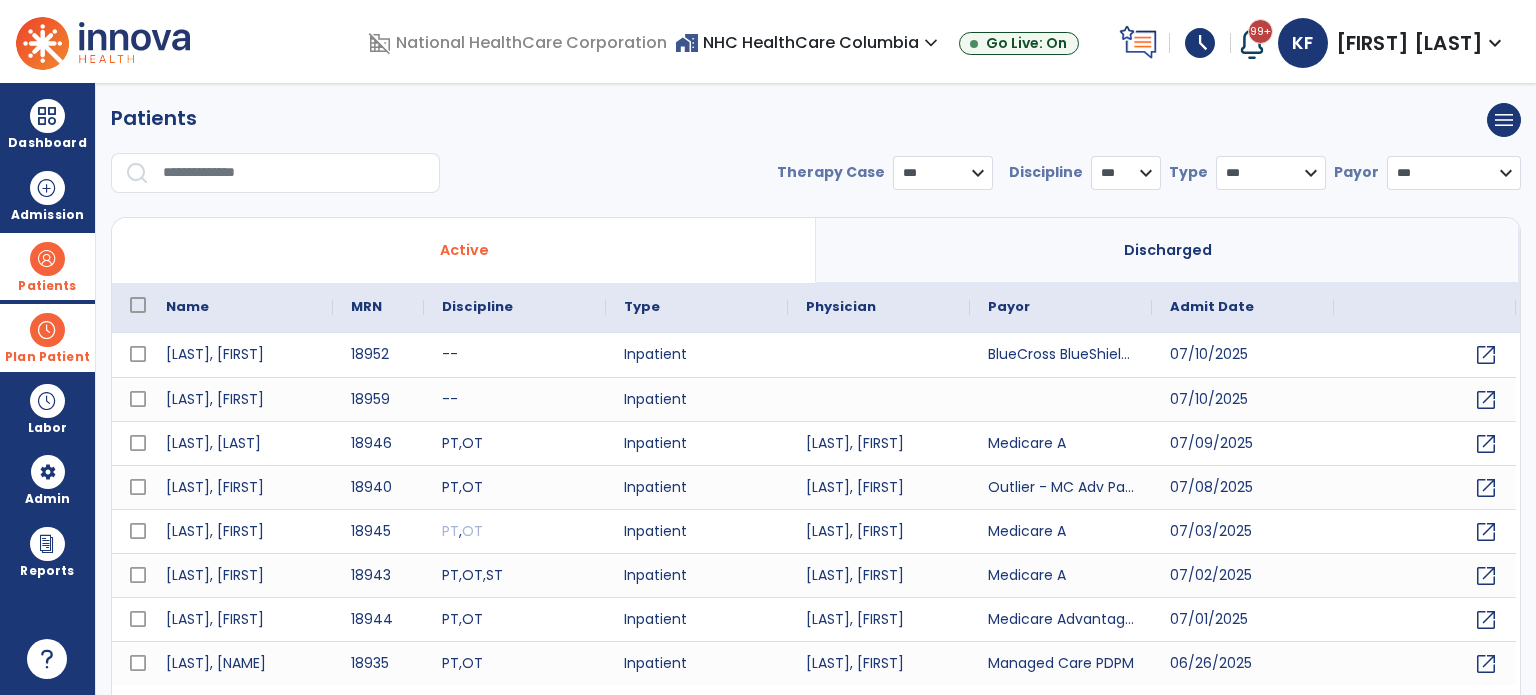 click at bounding box center [294, 173] 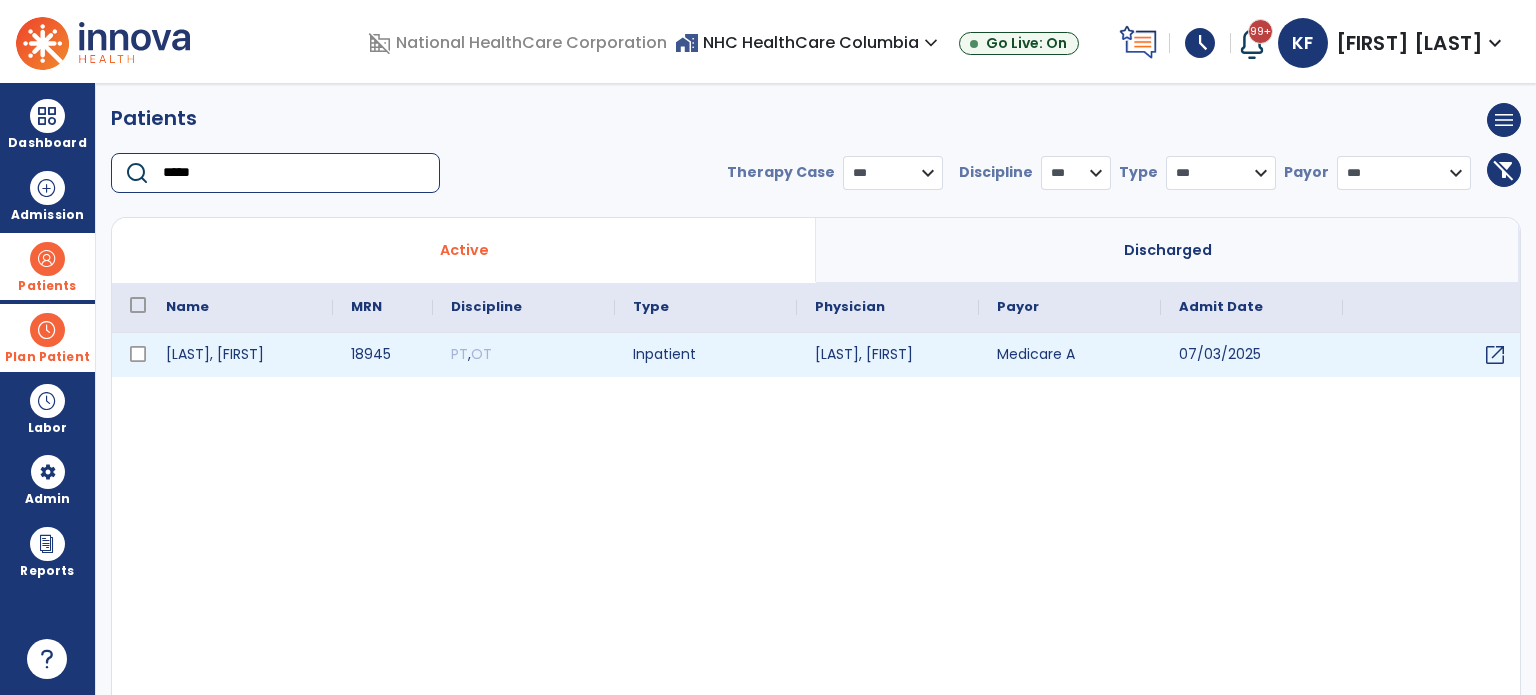 type on "*****" 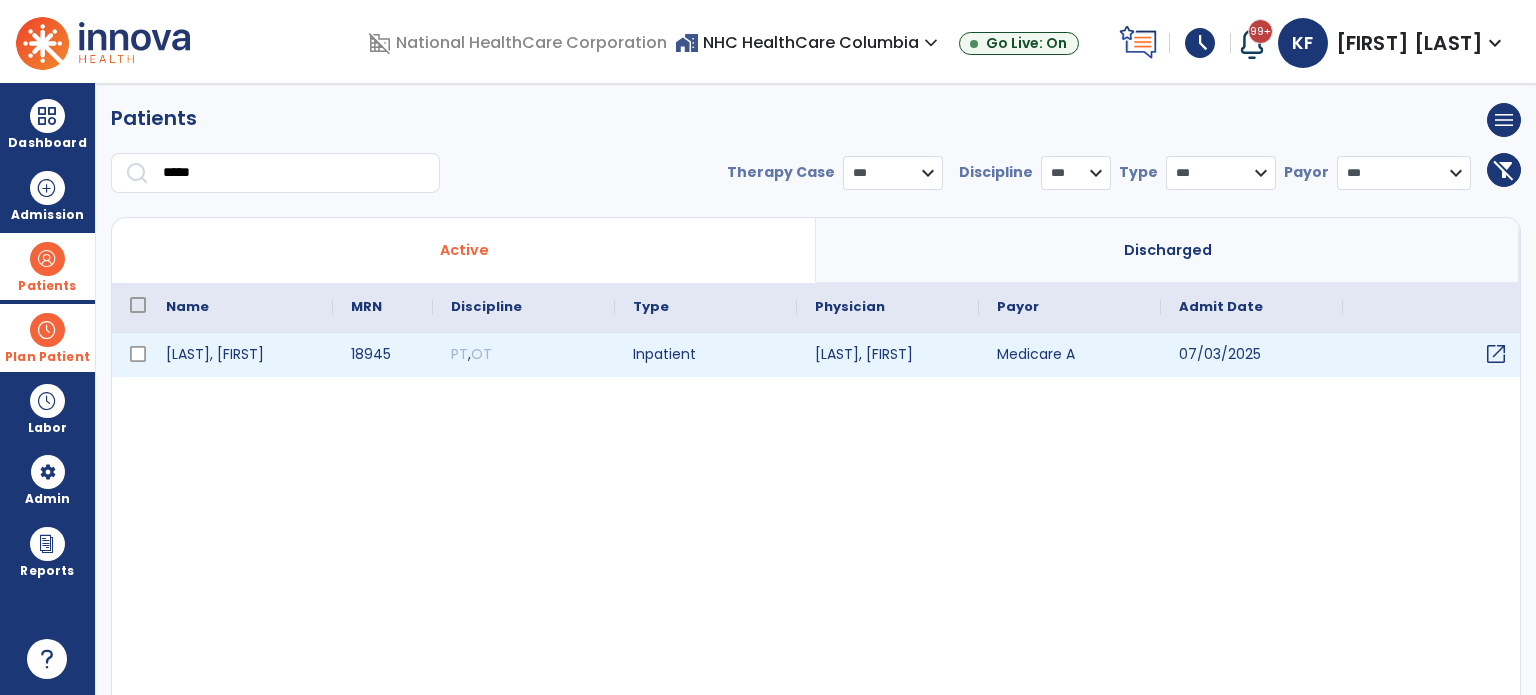 click on "open_in_new" at bounding box center (1496, 354) 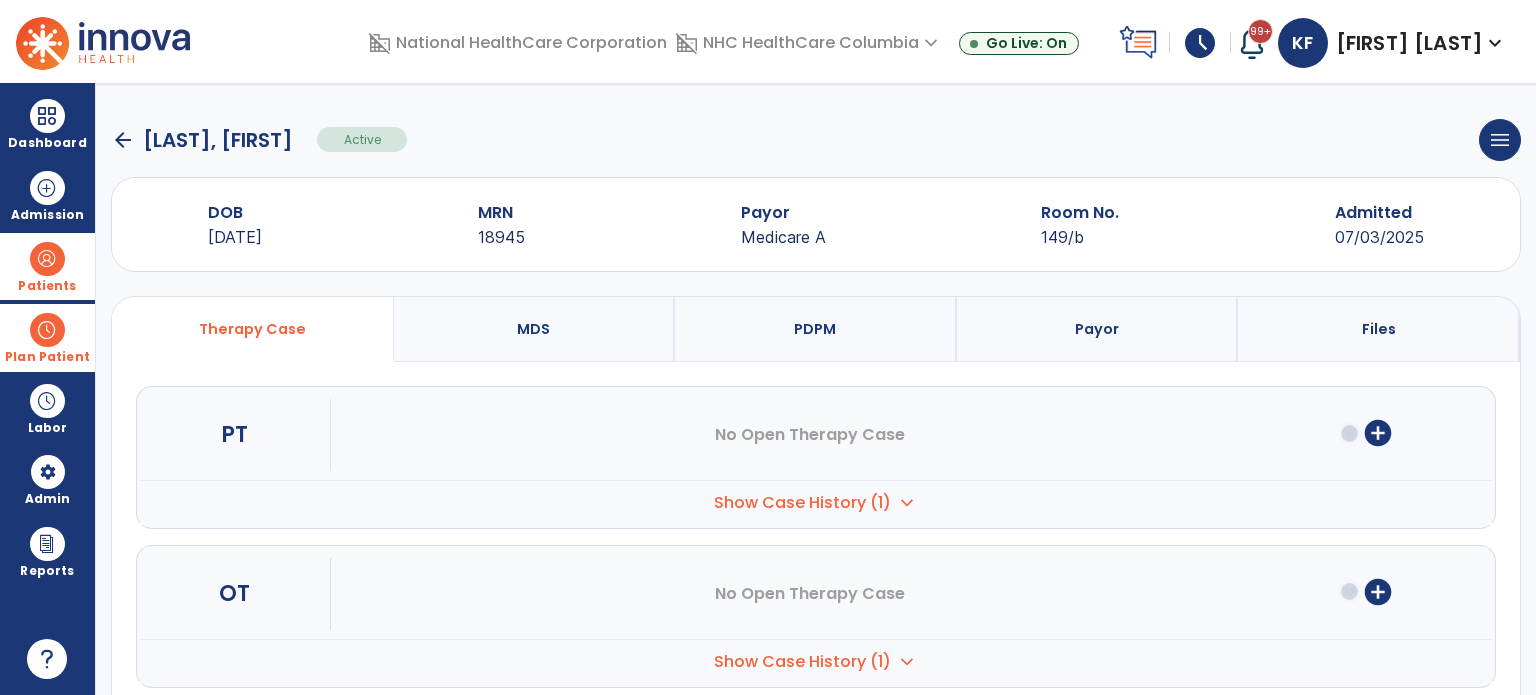 click on "Show Case History (1)" at bounding box center [802, 503] 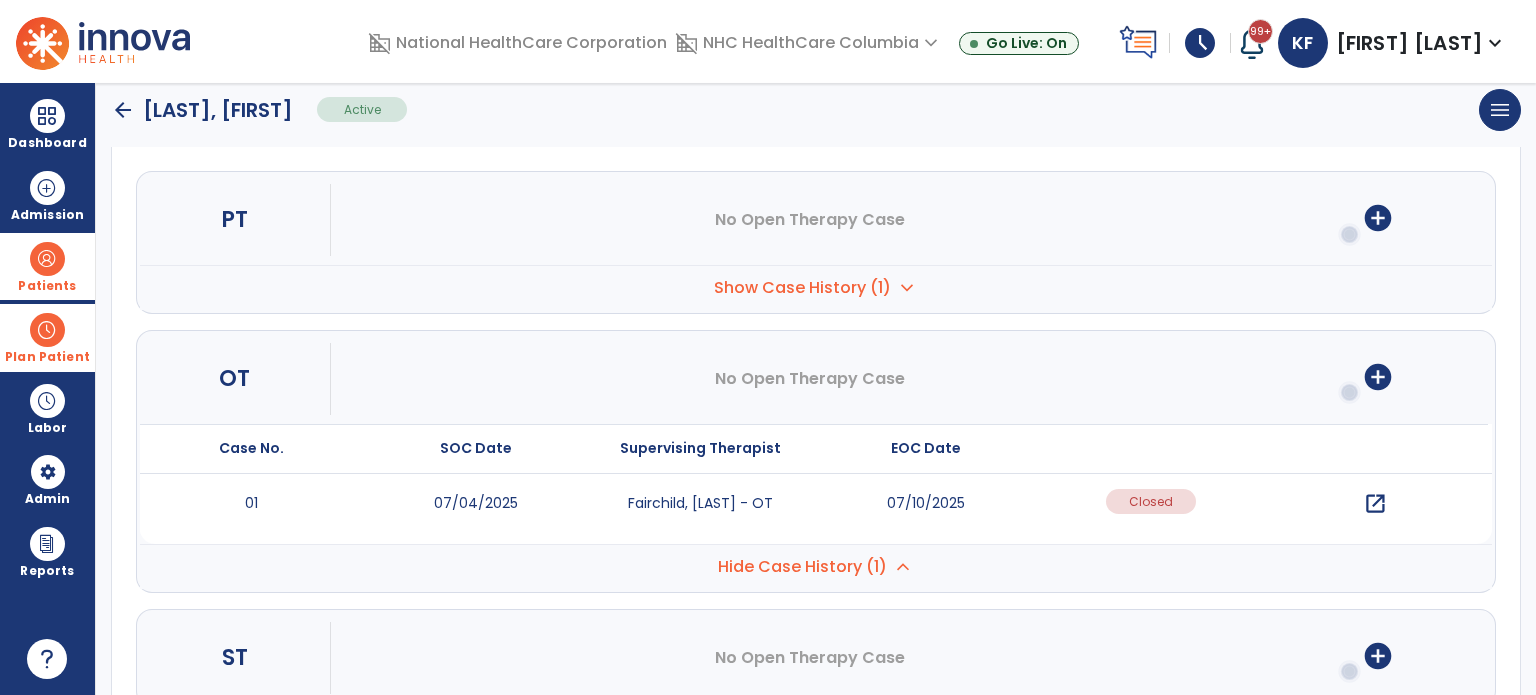 scroll, scrollTop: 224, scrollLeft: 0, axis: vertical 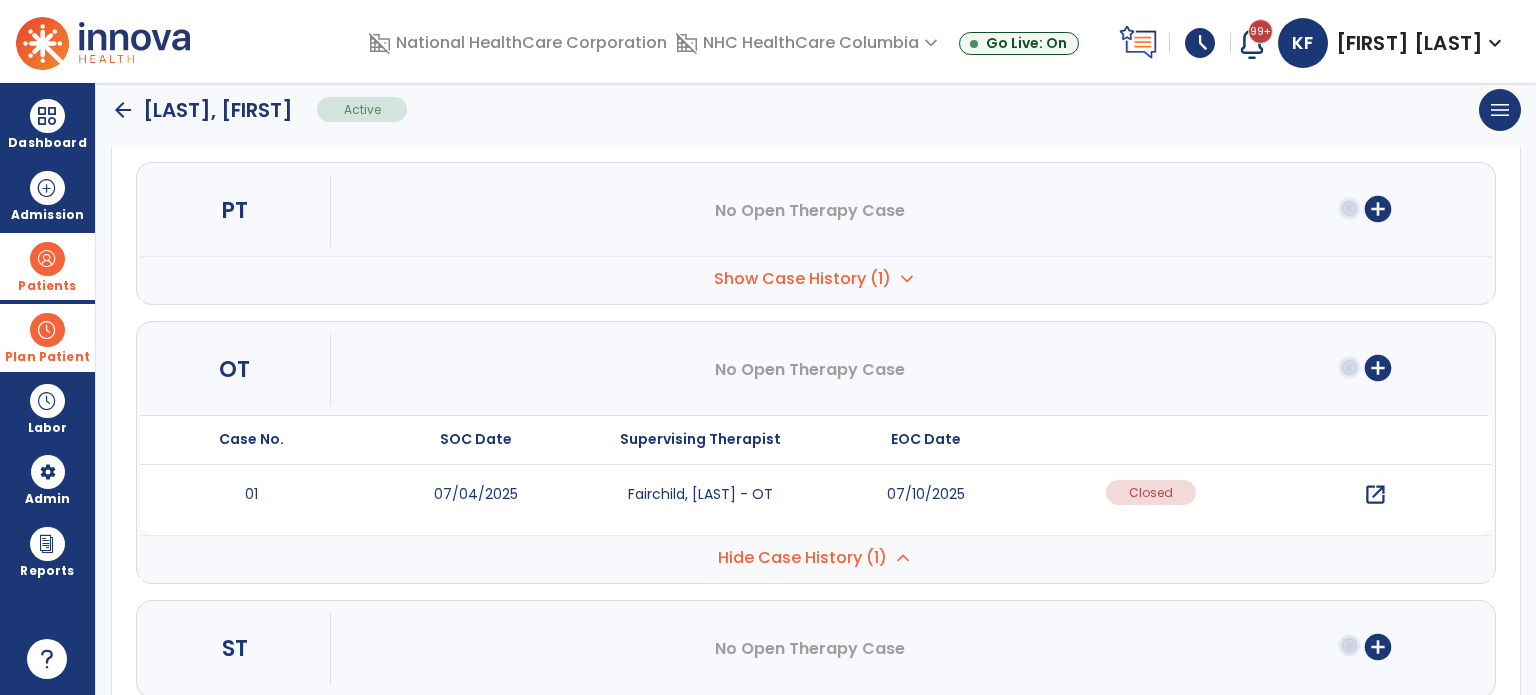 click on "open_in_new" at bounding box center (1375, 495) 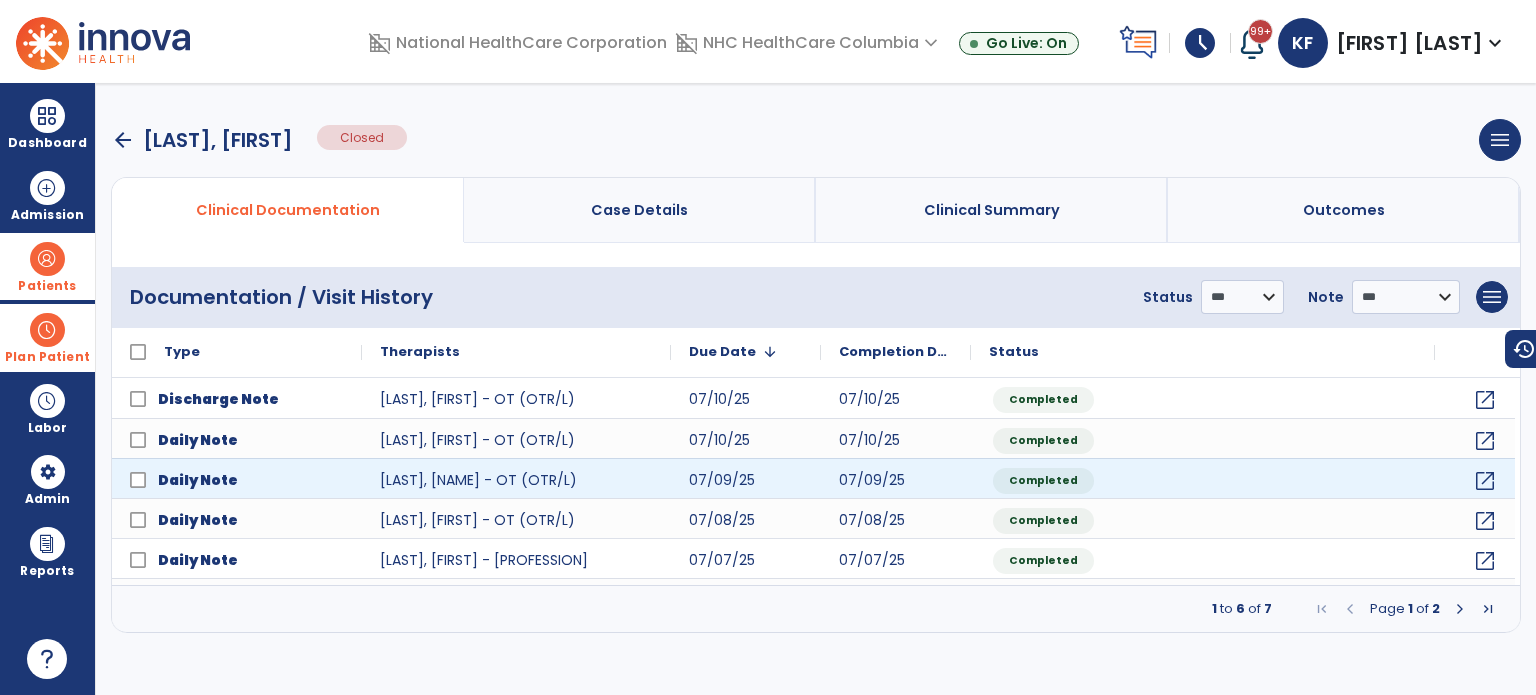 scroll, scrollTop: 0, scrollLeft: 0, axis: both 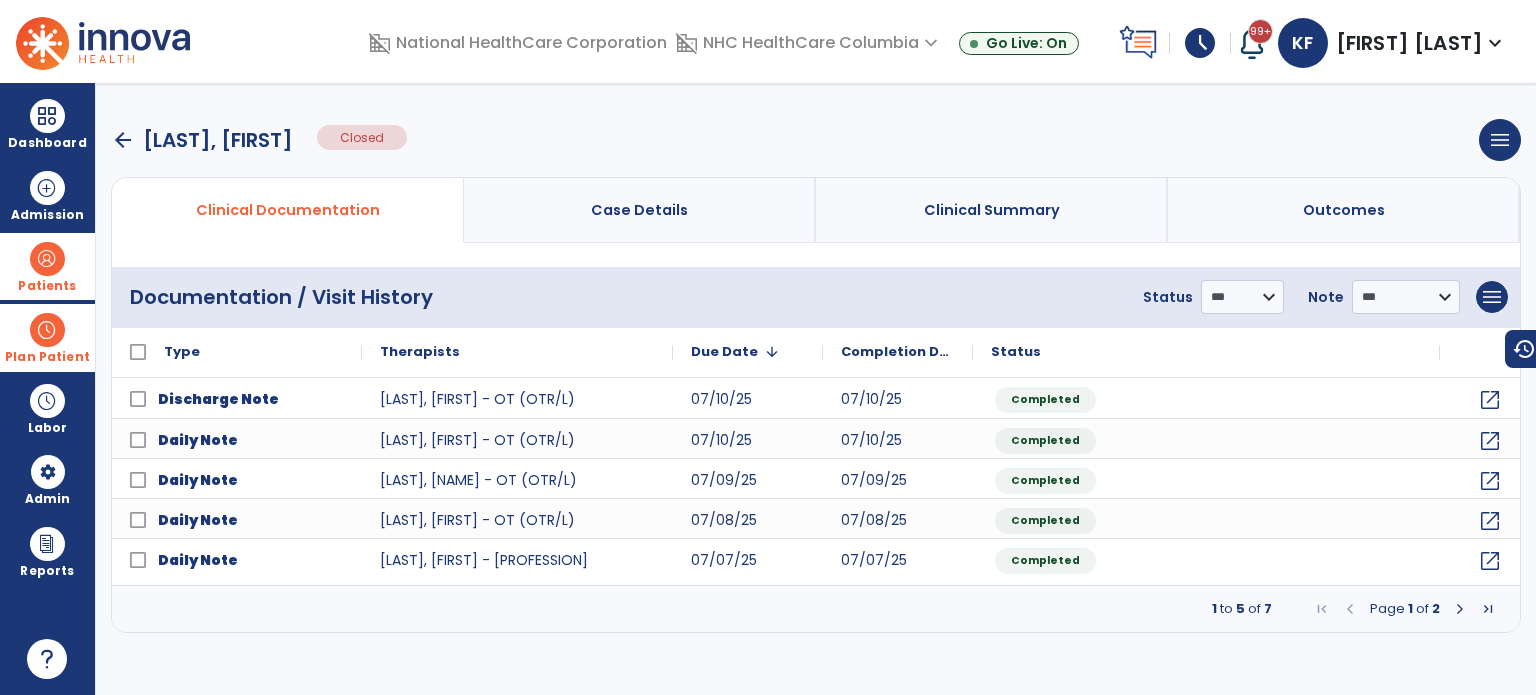 click at bounding box center (1460, 609) 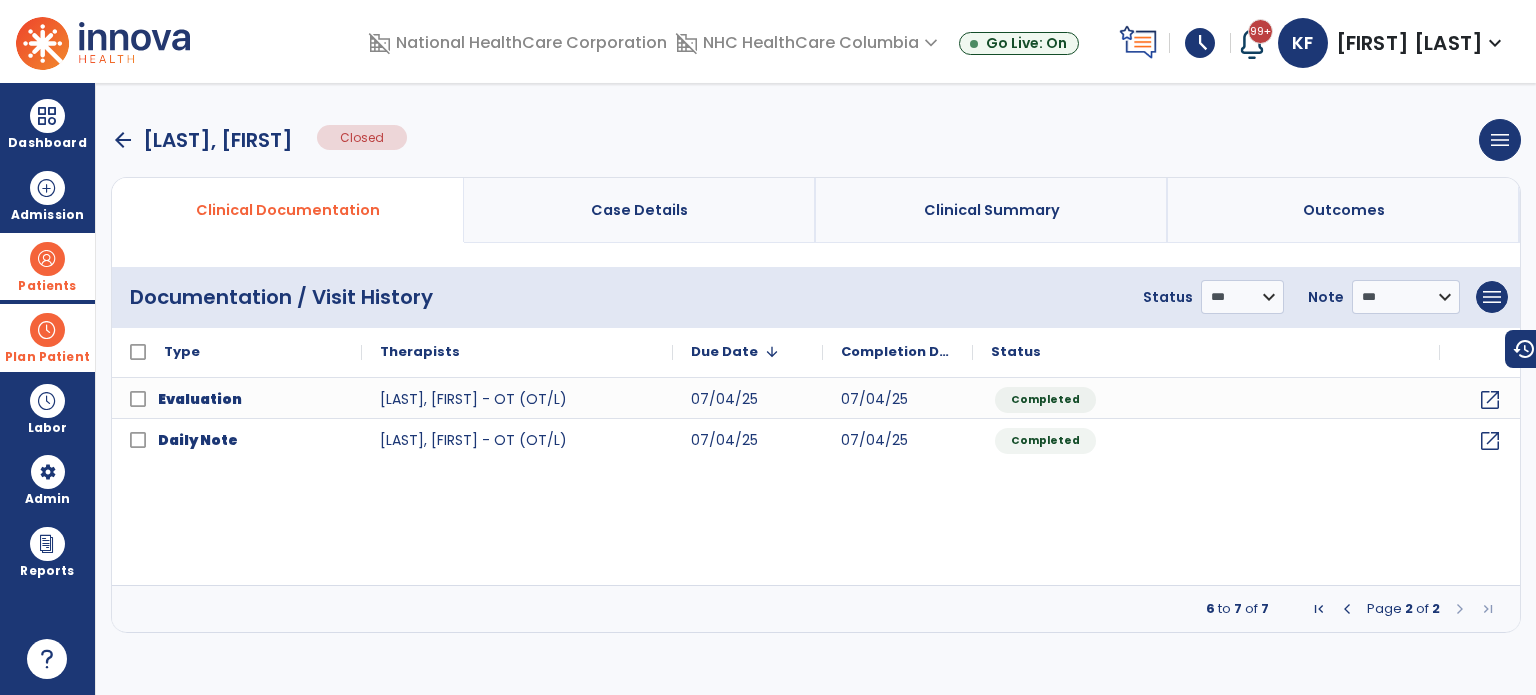 click at bounding box center [1347, 609] 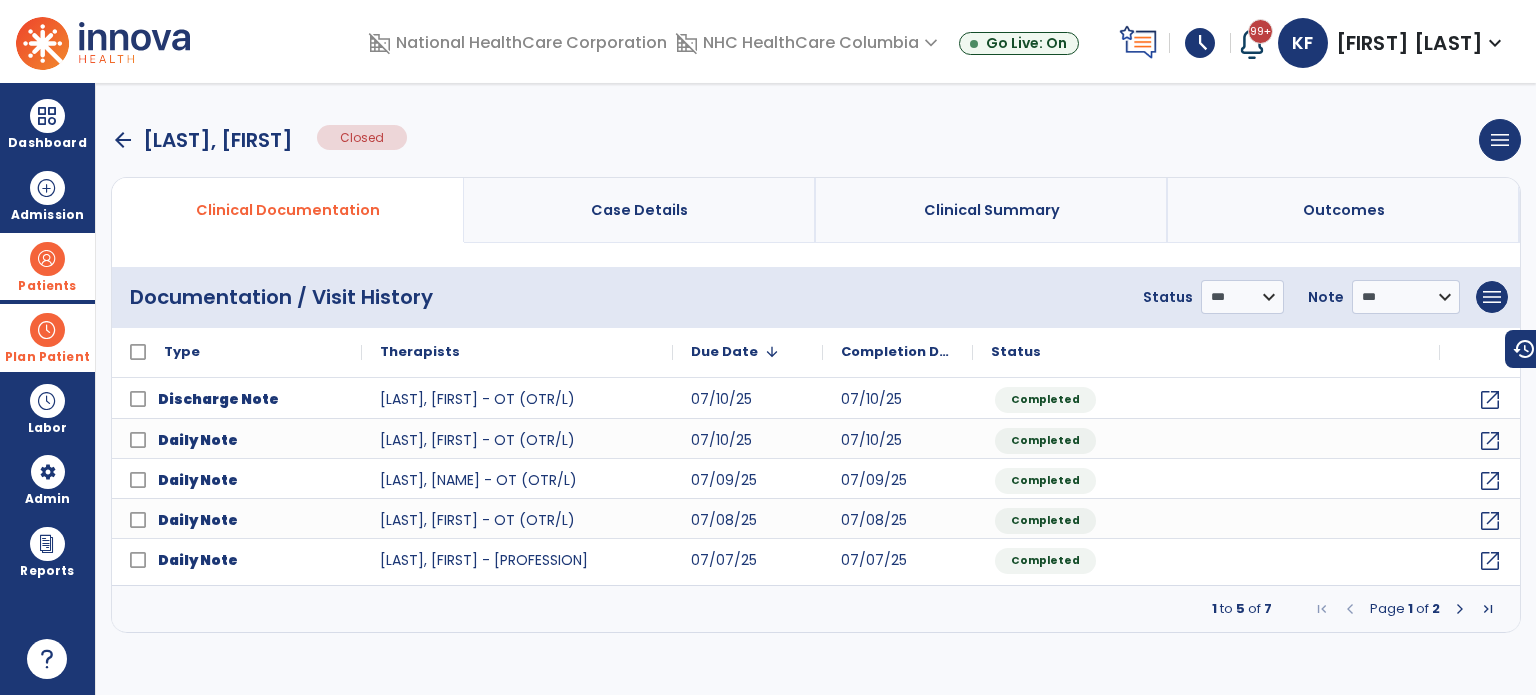 click on "arrow_back" at bounding box center [123, 140] 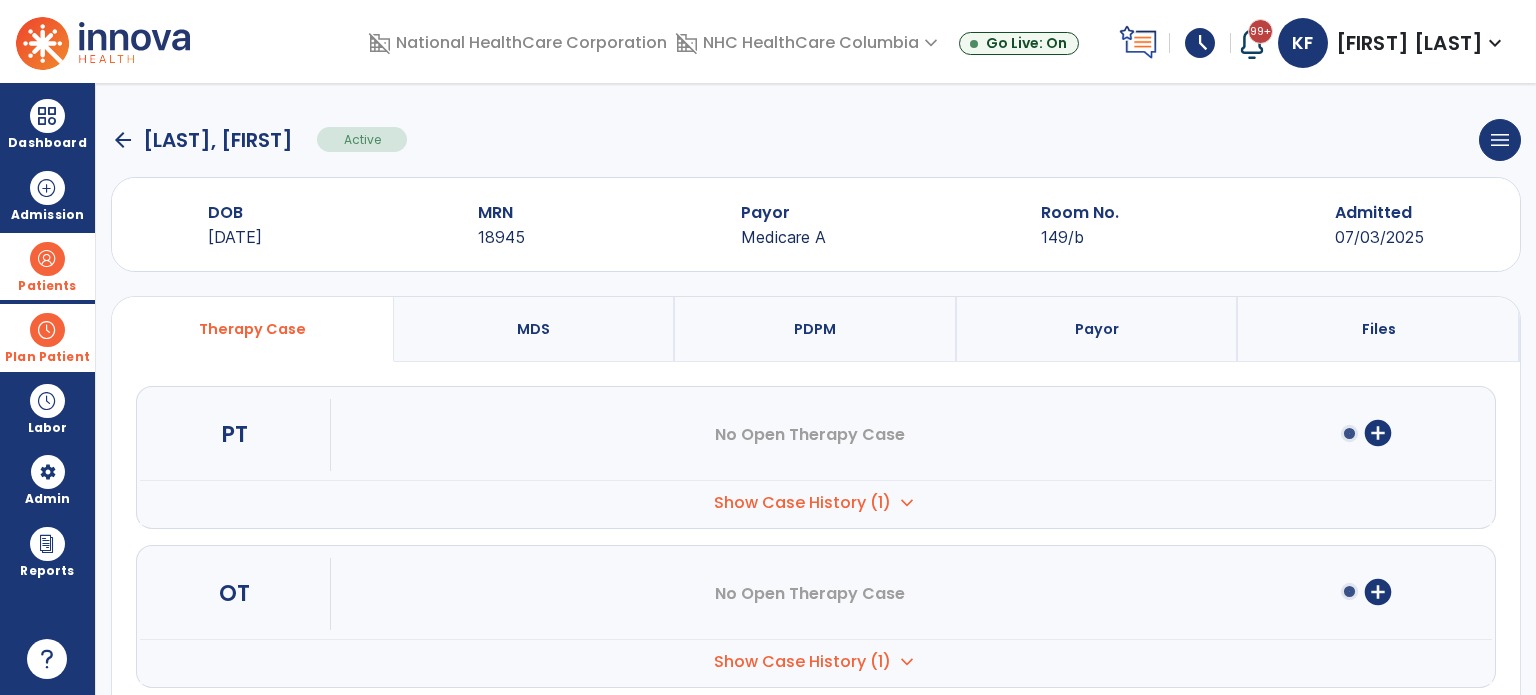 click on "PDPM" at bounding box center [815, 329] 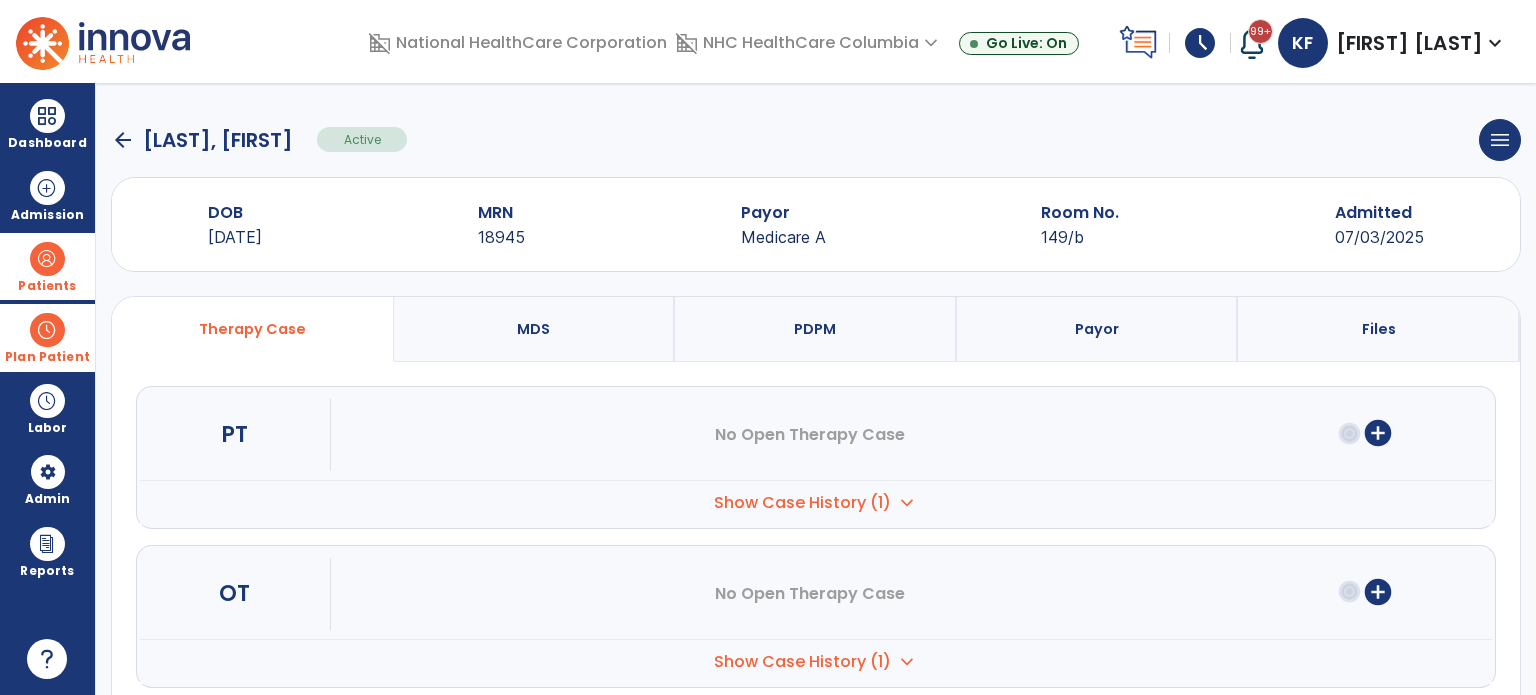select on "***" 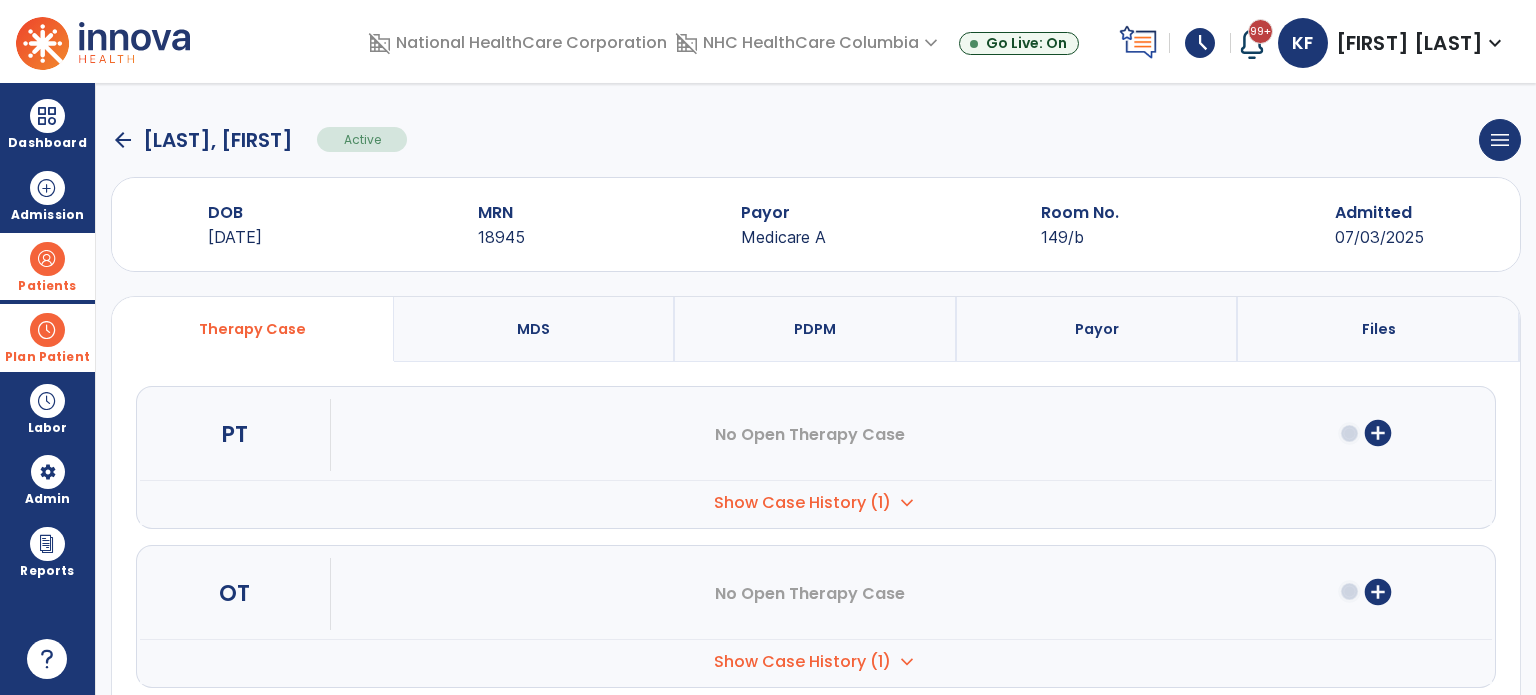 select on "**********" 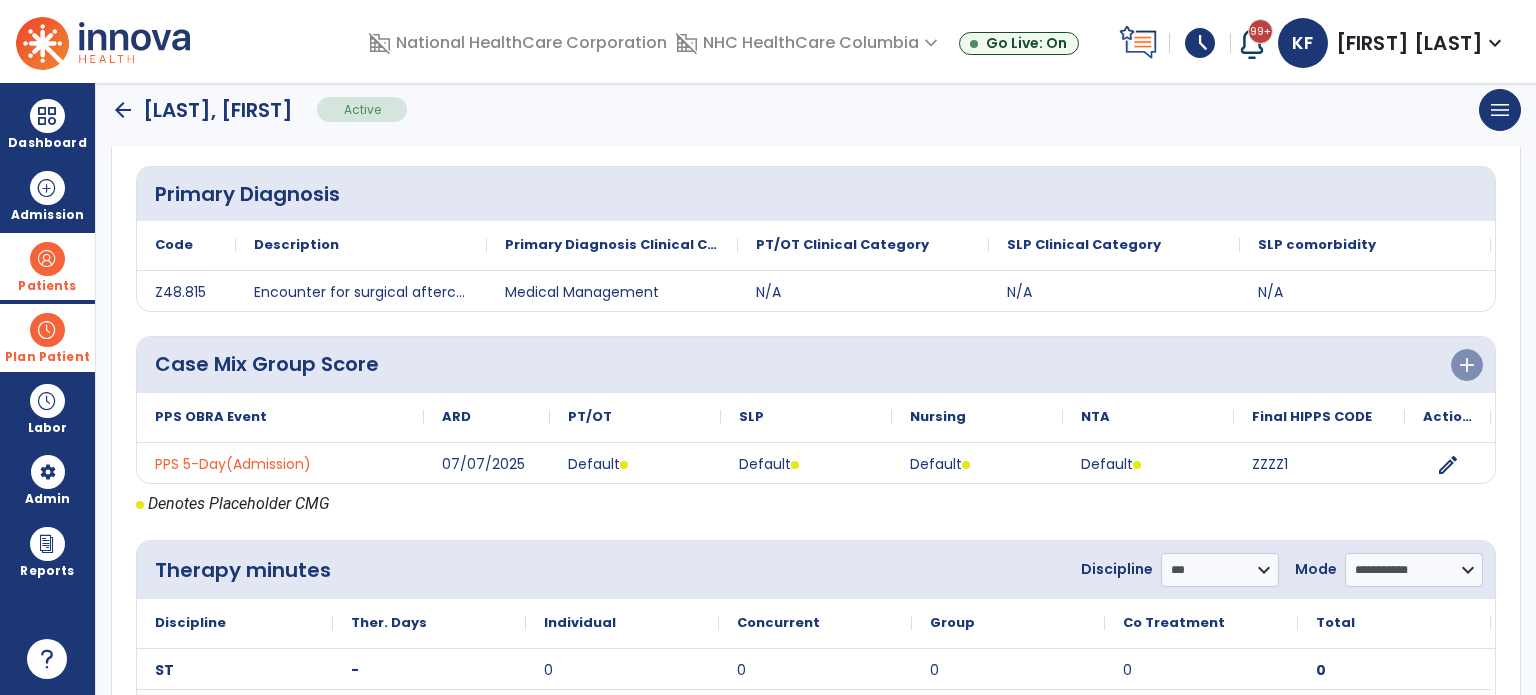 scroll, scrollTop: 543, scrollLeft: 0, axis: vertical 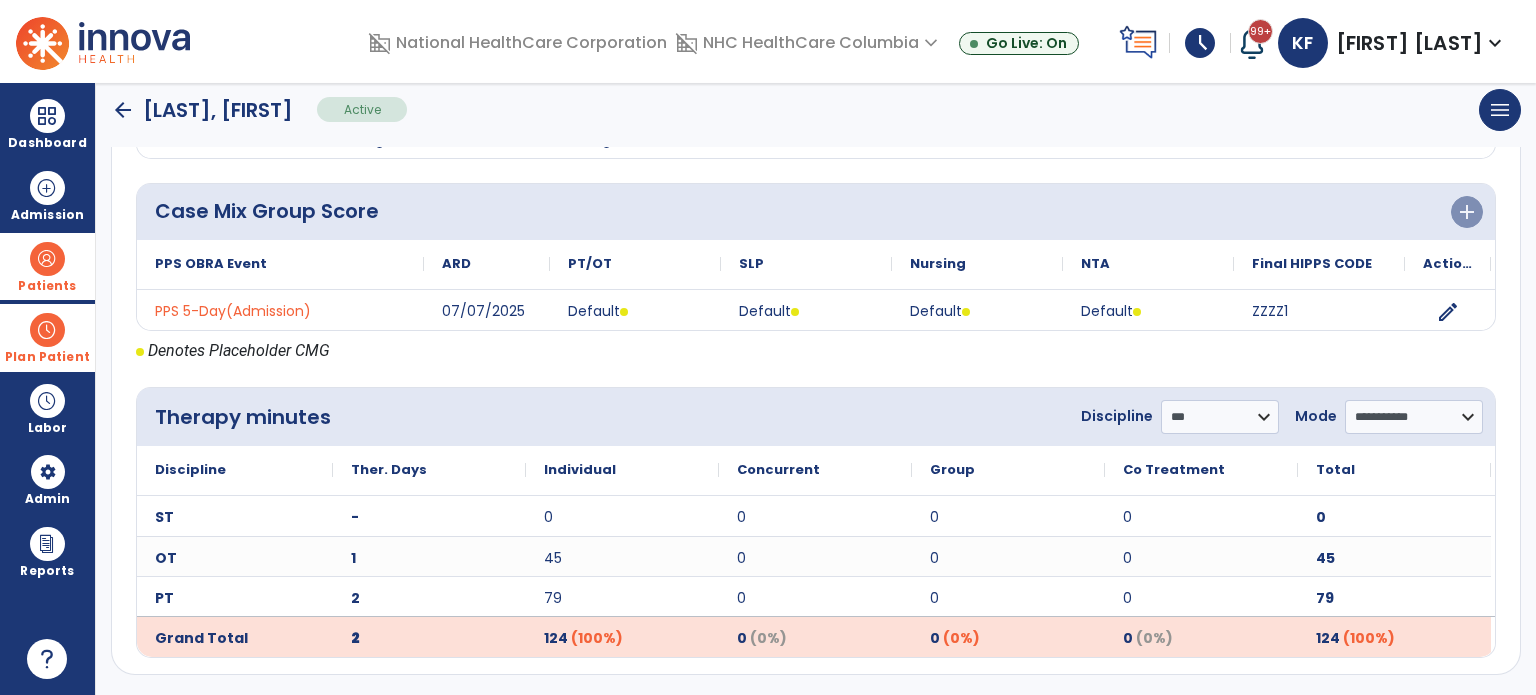 click at bounding box center [47, 259] 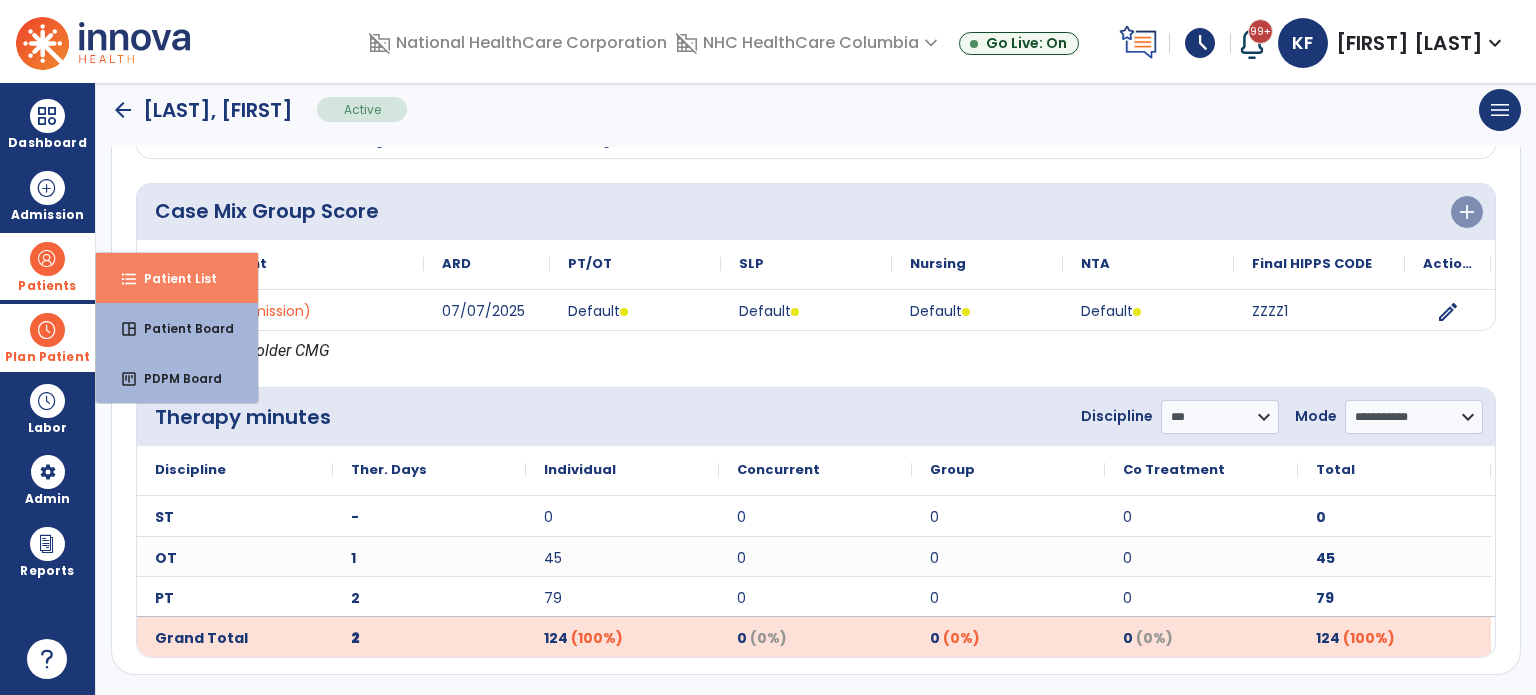 click on "format_list_bulleted  Patient List" at bounding box center (177, 278) 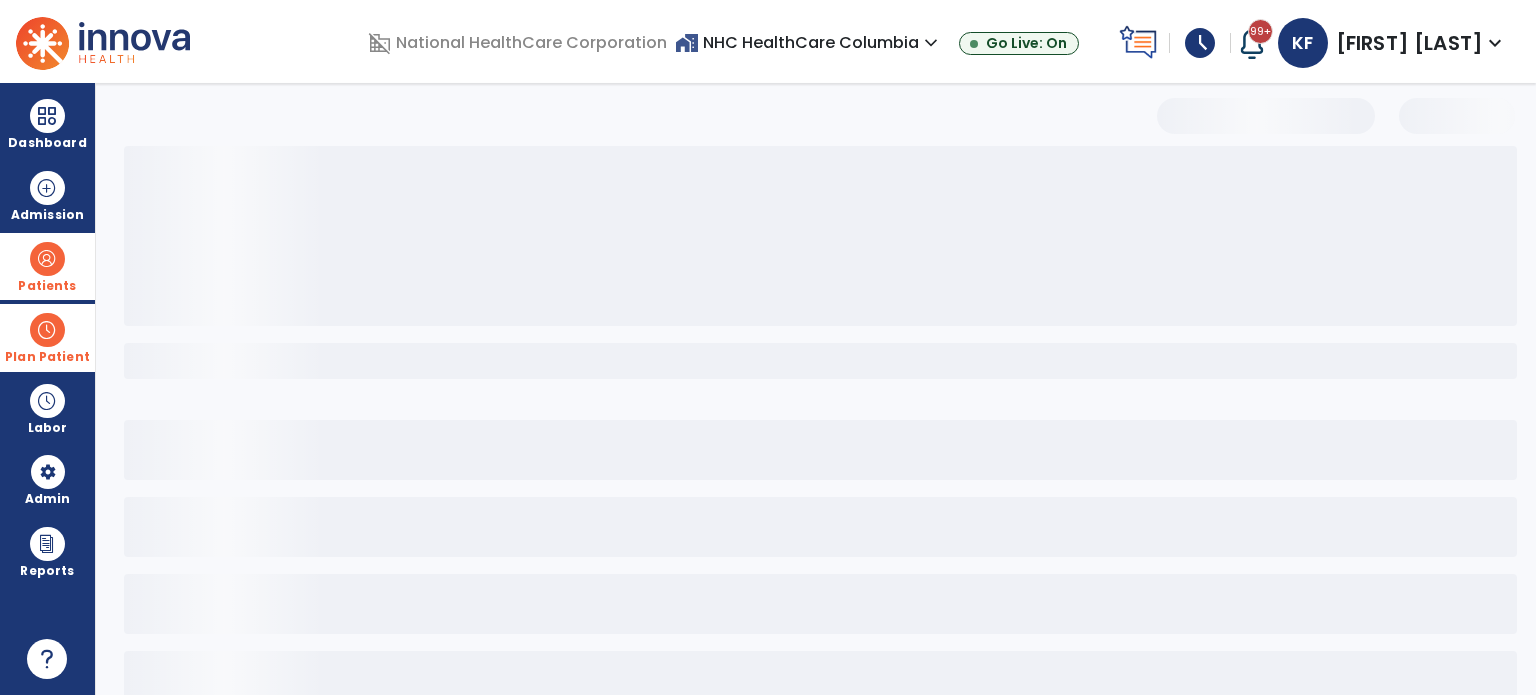 scroll, scrollTop: 0, scrollLeft: 0, axis: both 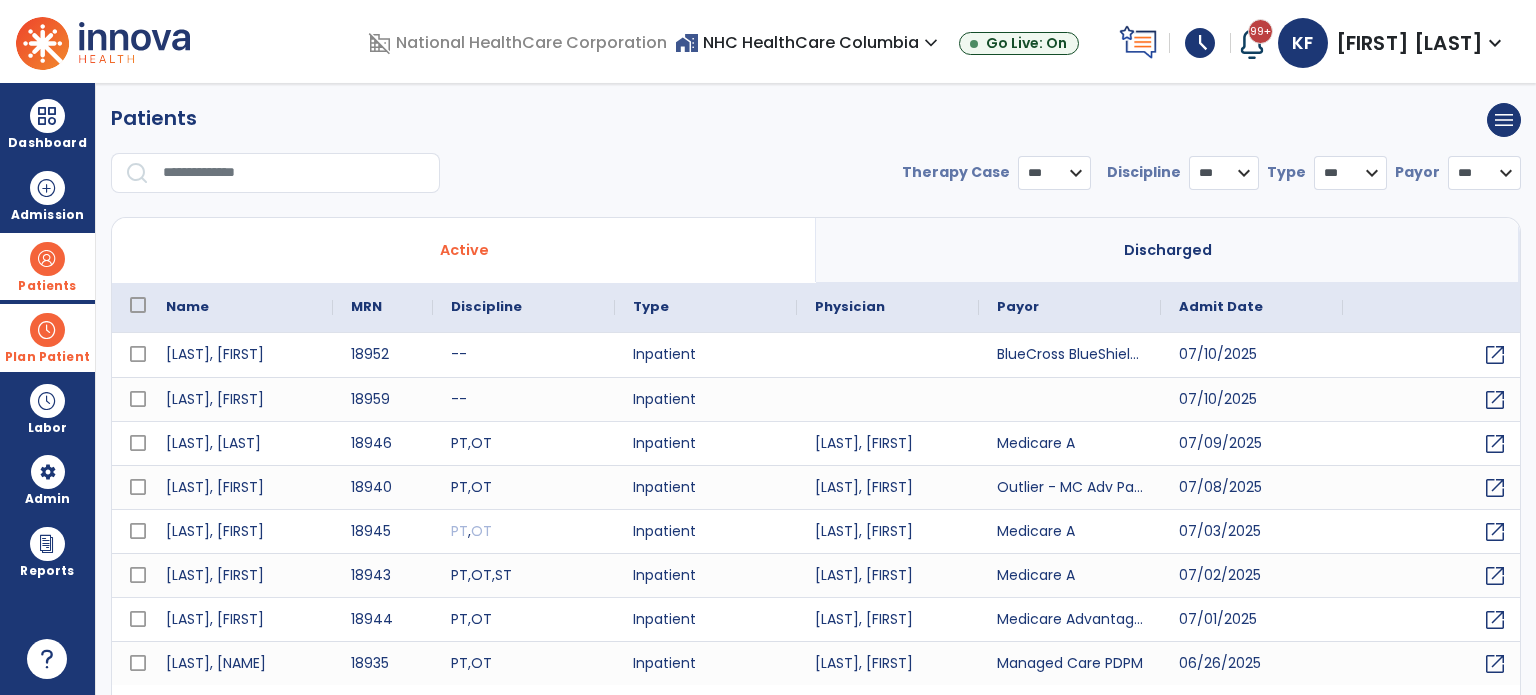 select on "***" 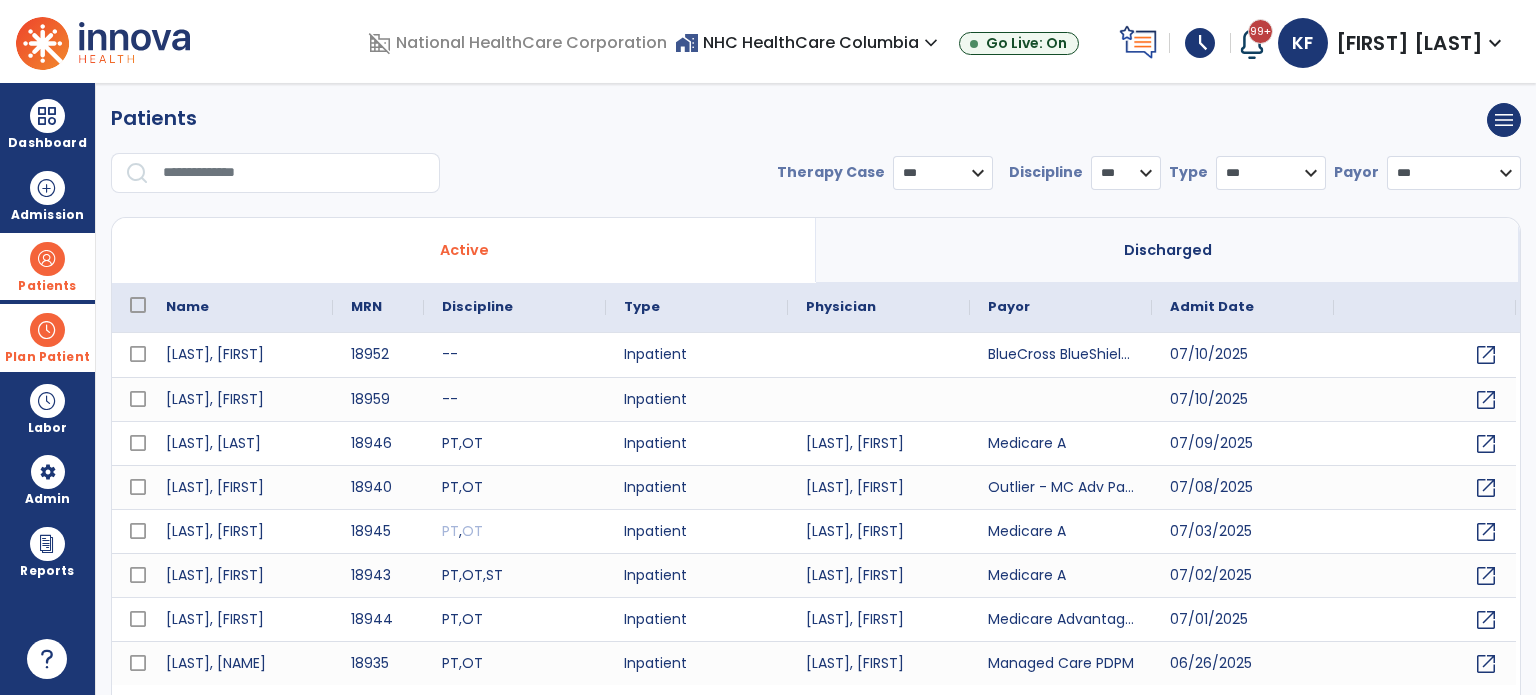 click at bounding box center (294, 173) 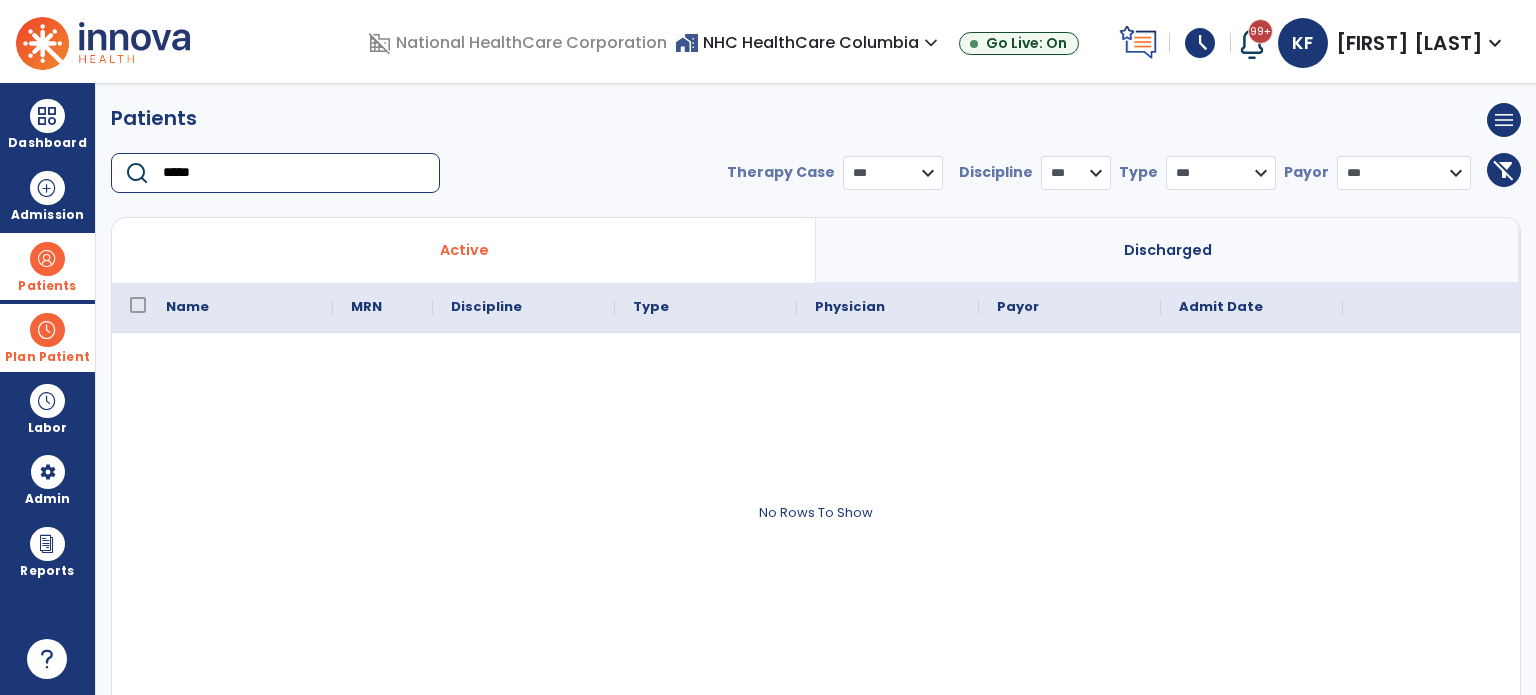 type on "*****" 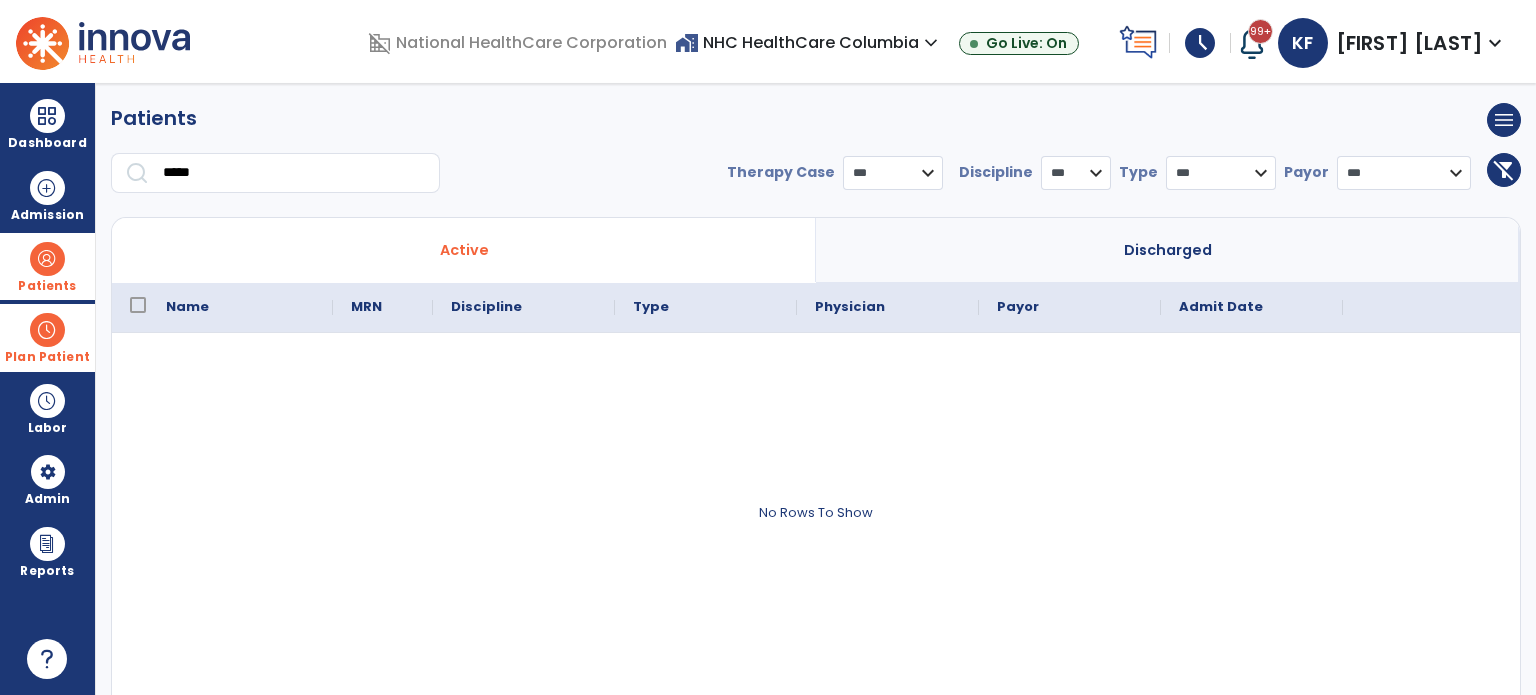 click on "Discharged" at bounding box center [1168, 250] 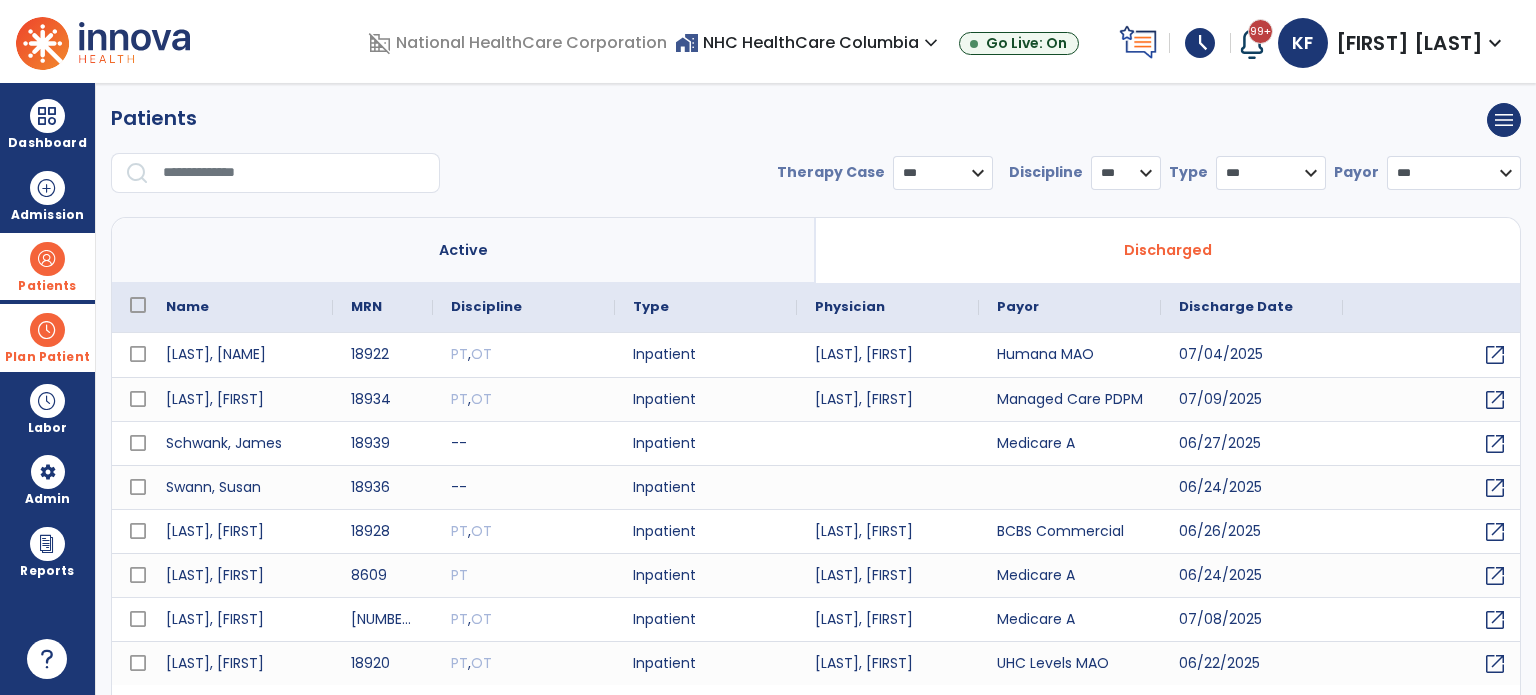 click at bounding box center [294, 173] 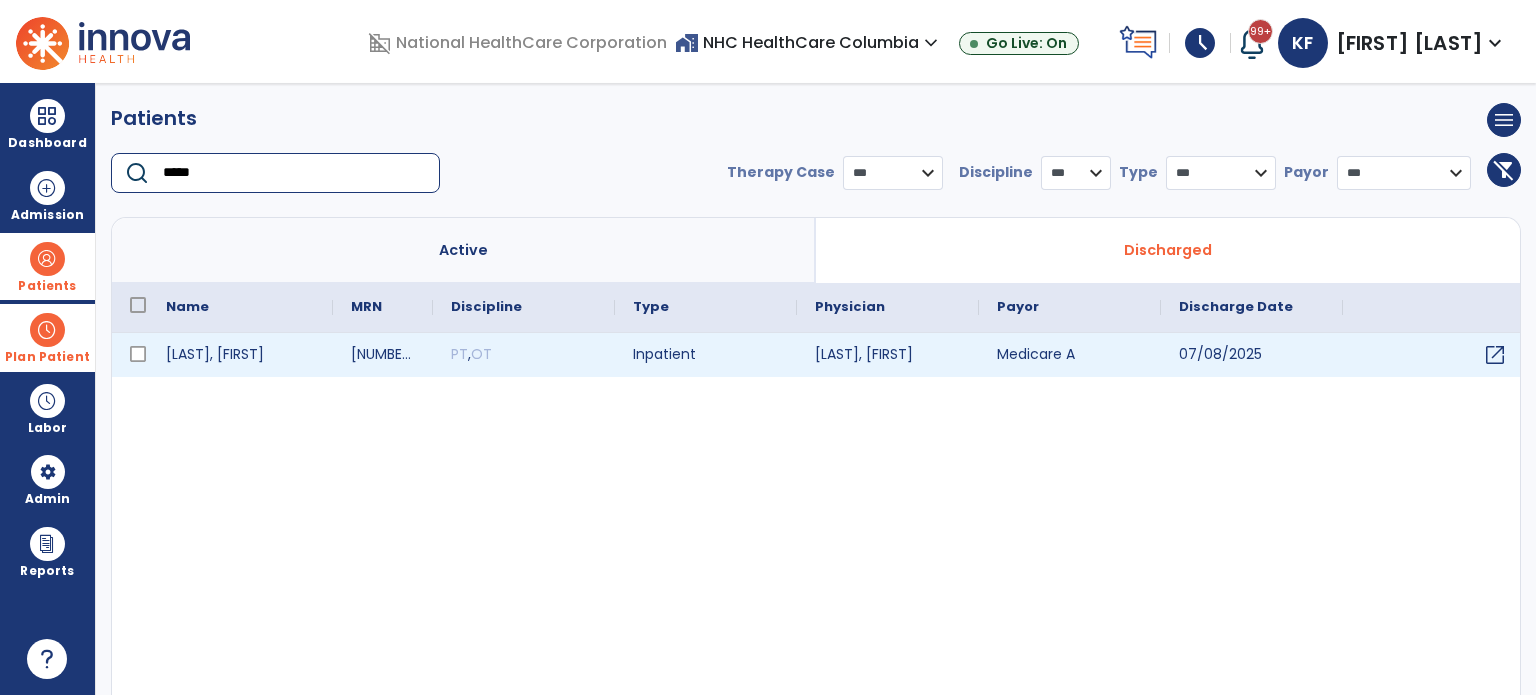 type on "*****" 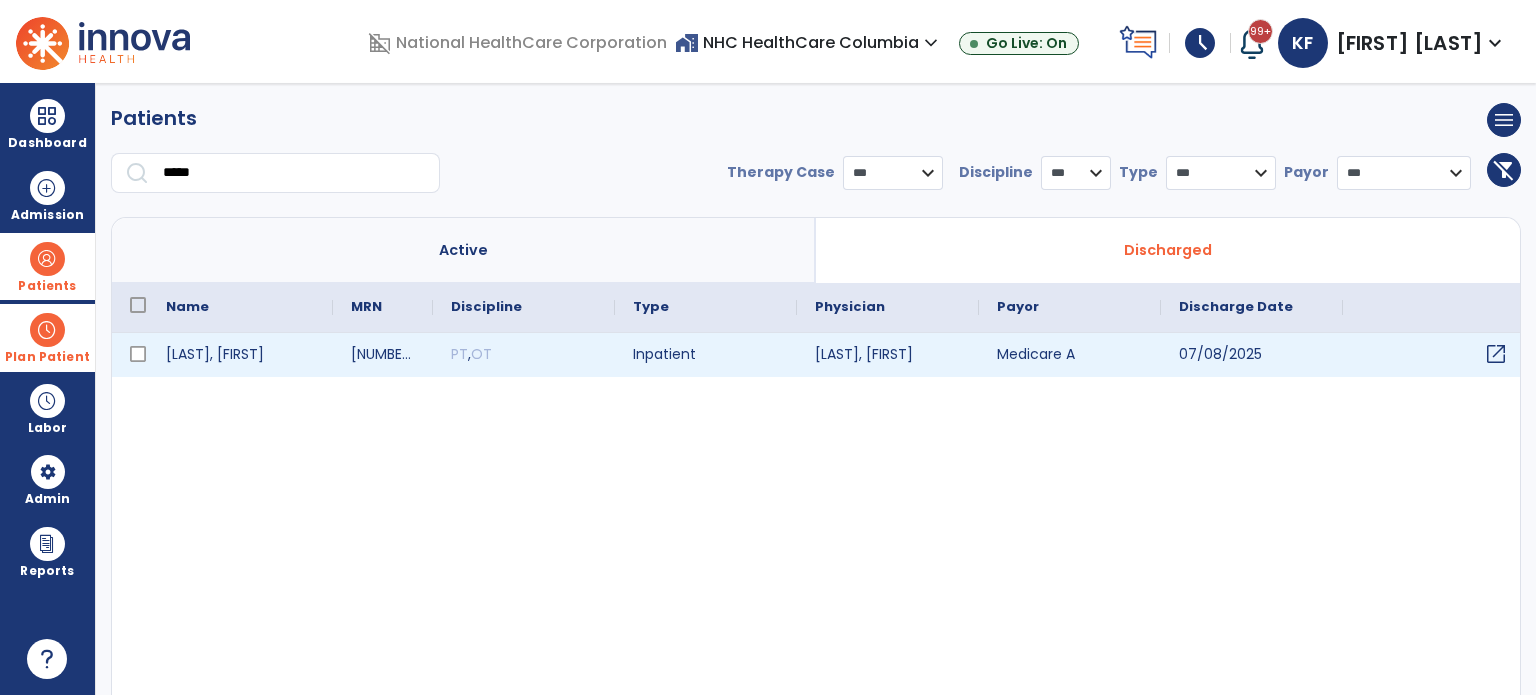 click on "open_in_new" at bounding box center (1496, 354) 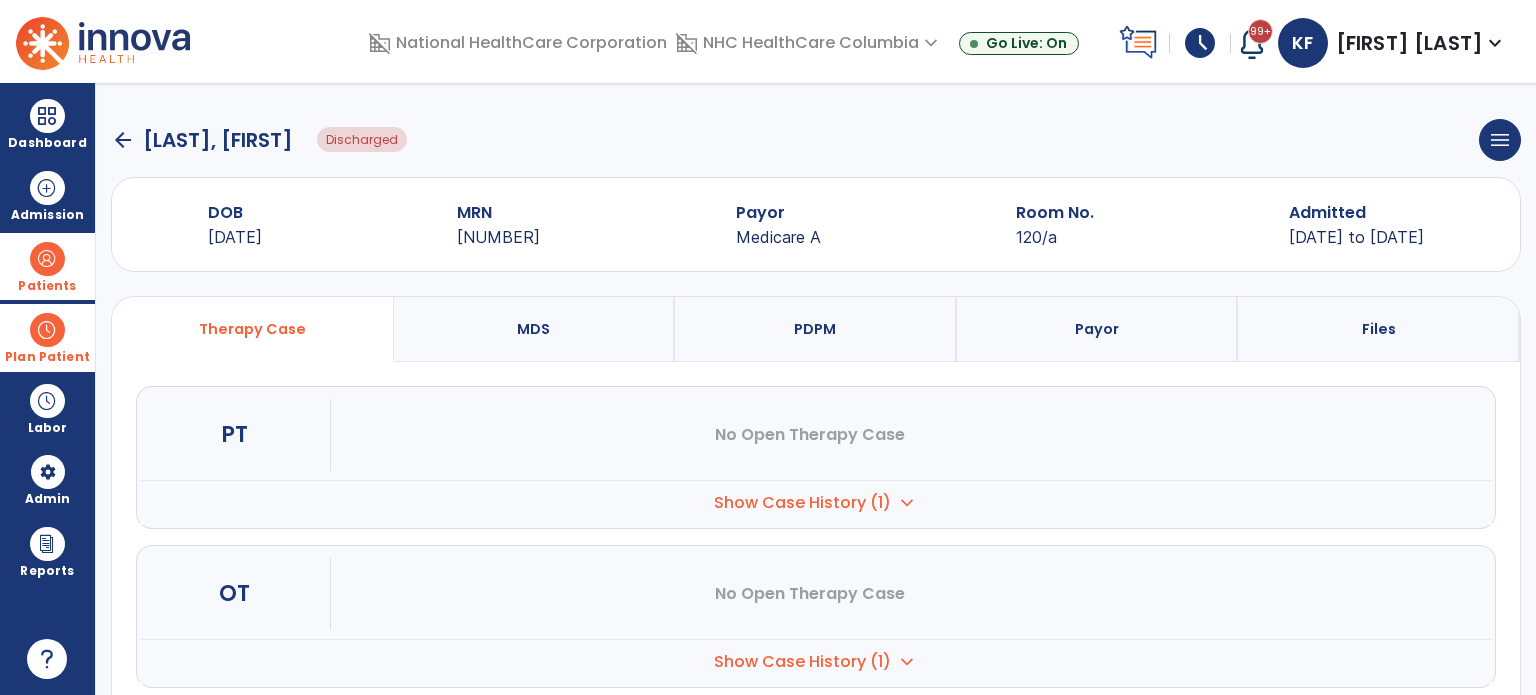 click on "PDPM" at bounding box center (816, 329) 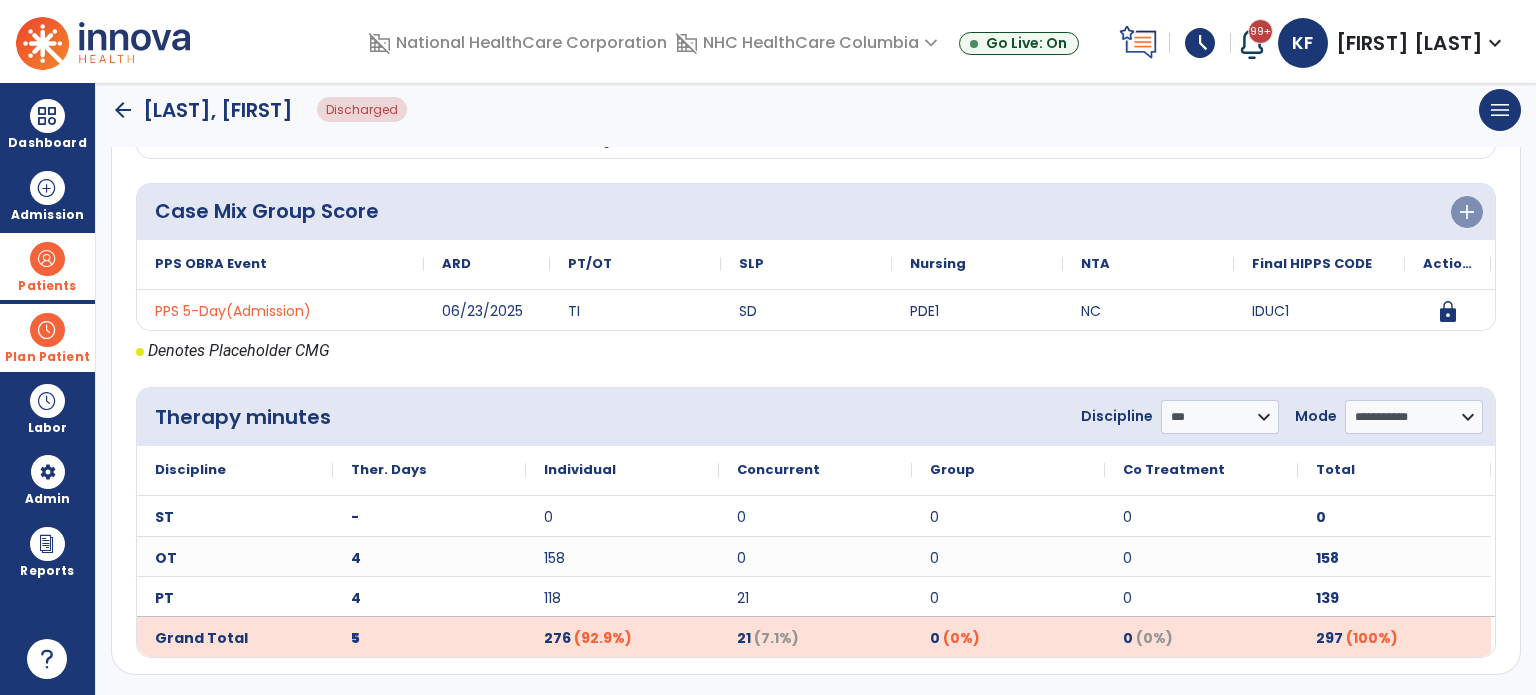 scroll, scrollTop: 542, scrollLeft: 0, axis: vertical 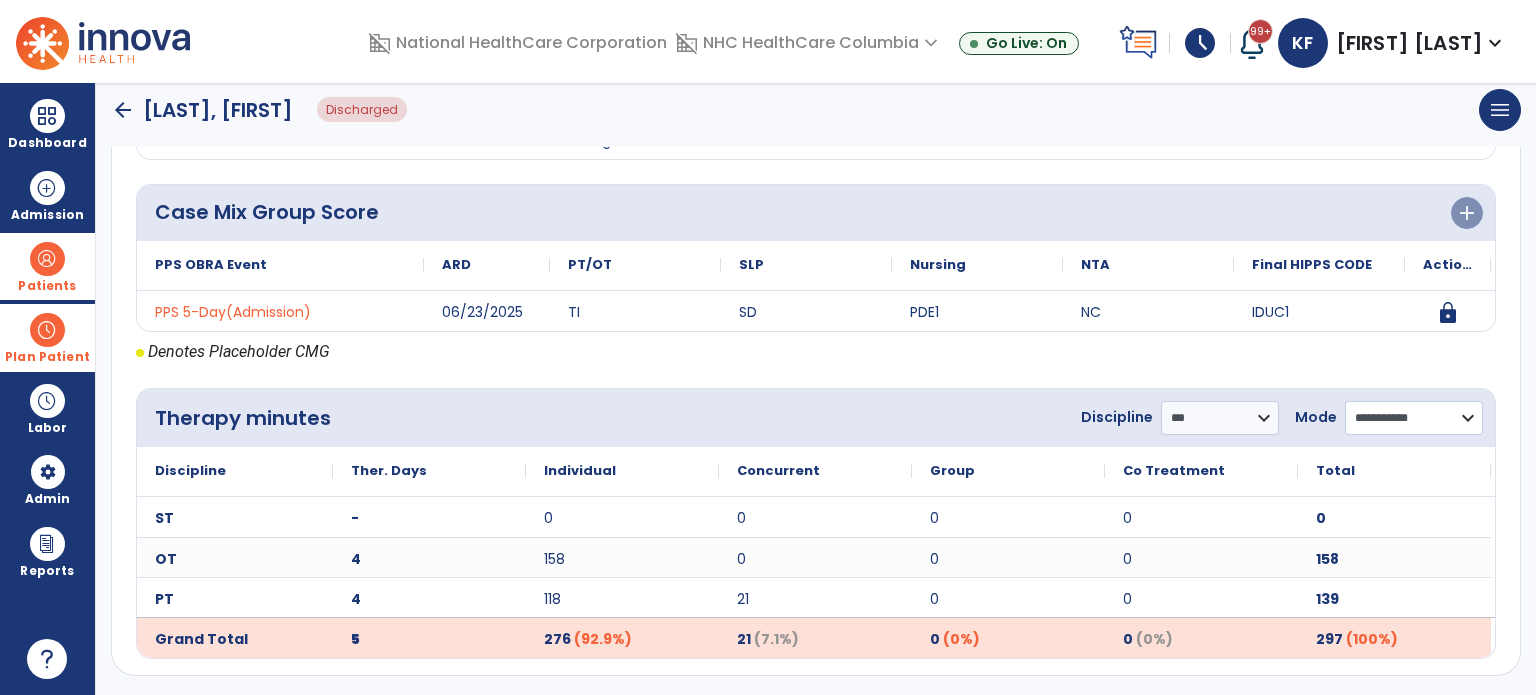 click on "**********" 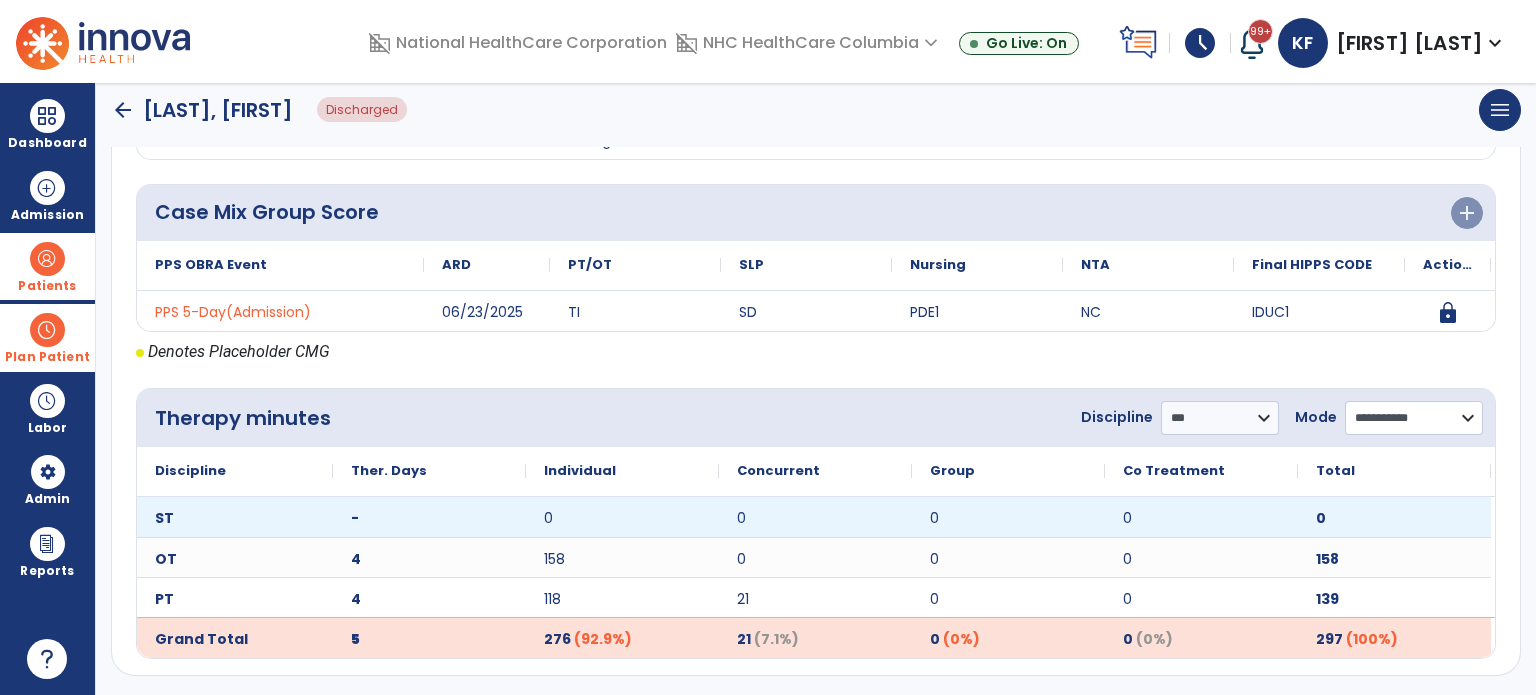 select on "**********" 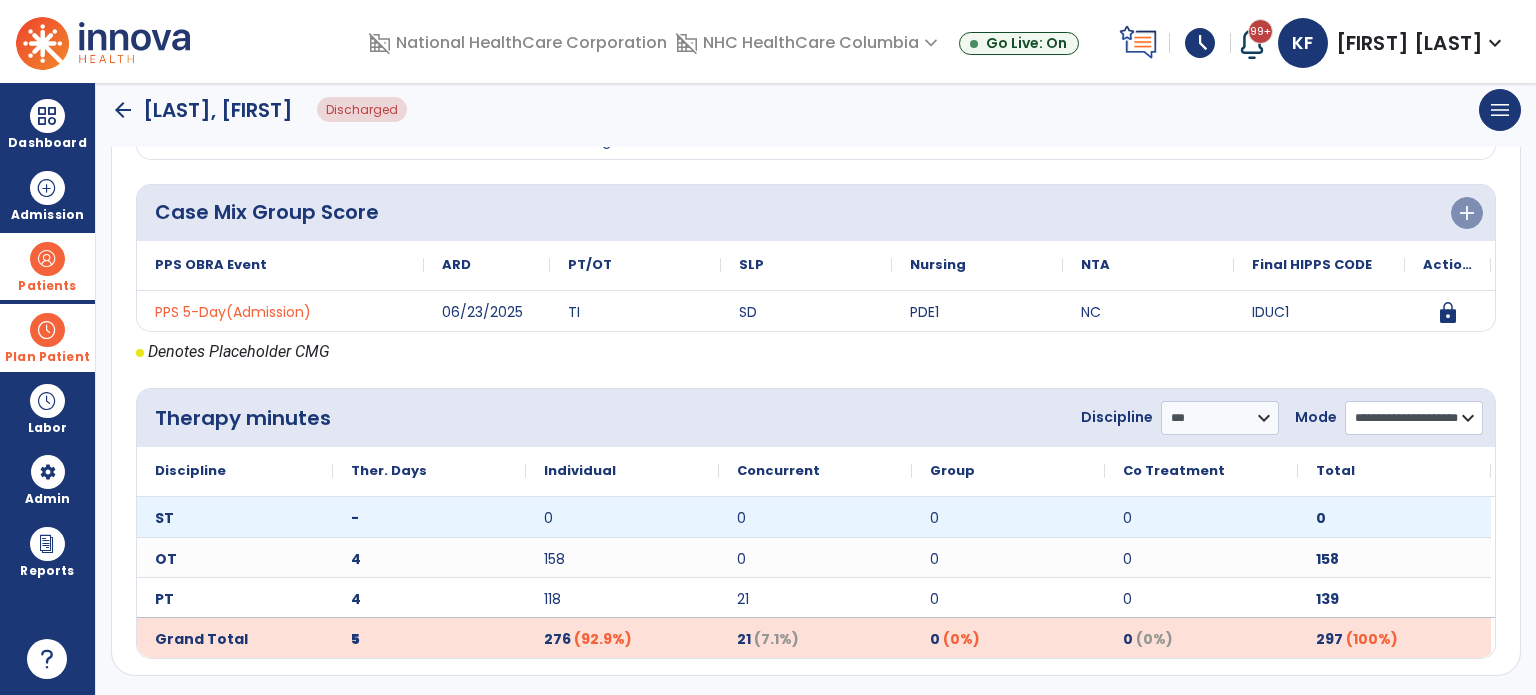 click on "**********" 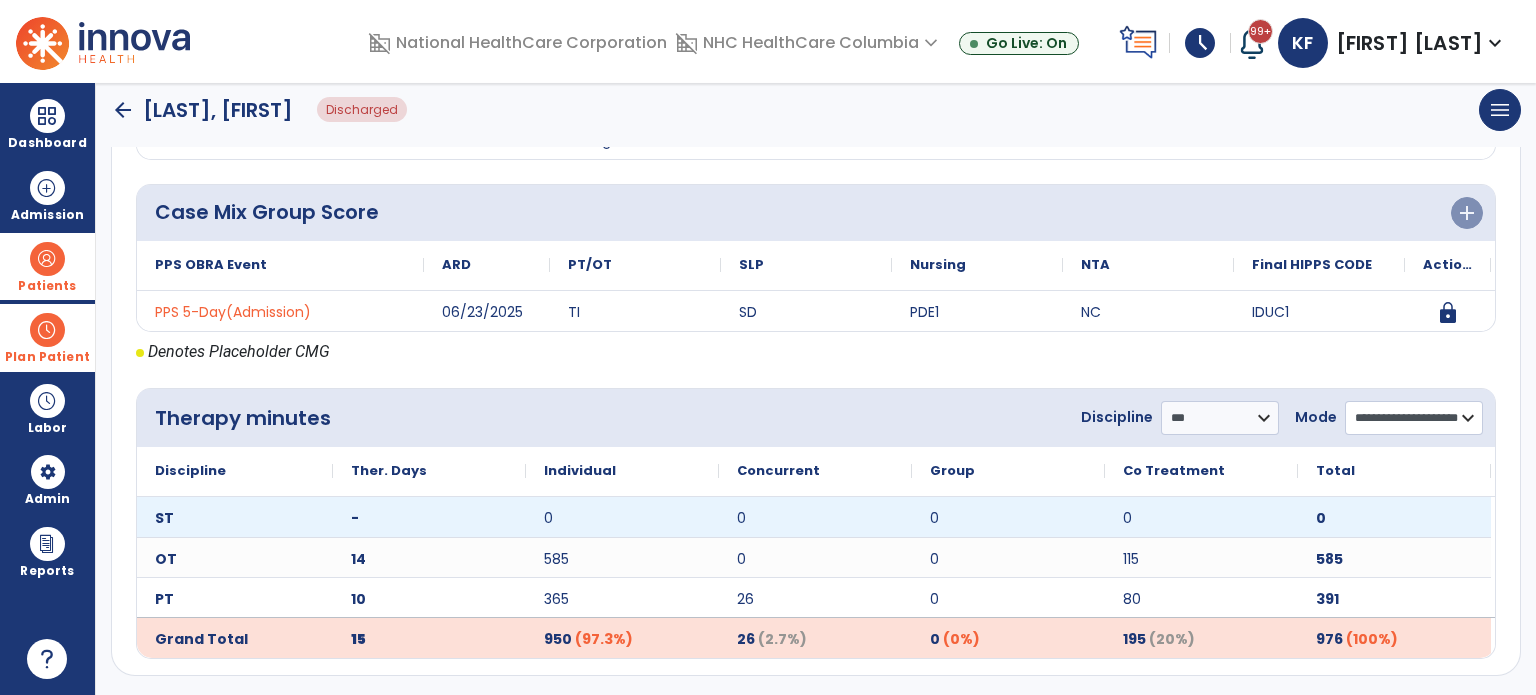 scroll, scrollTop: 543, scrollLeft: 0, axis: vertical 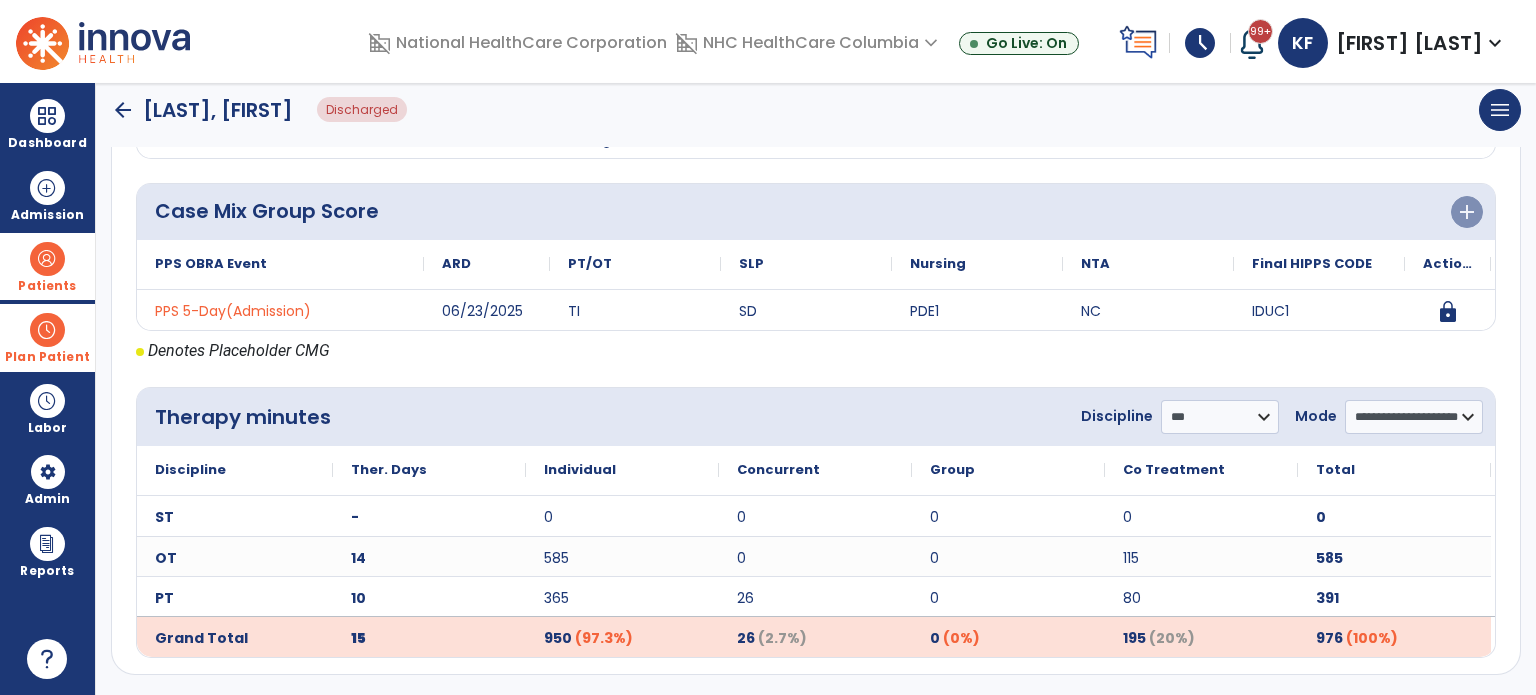 click on "arrow_back" 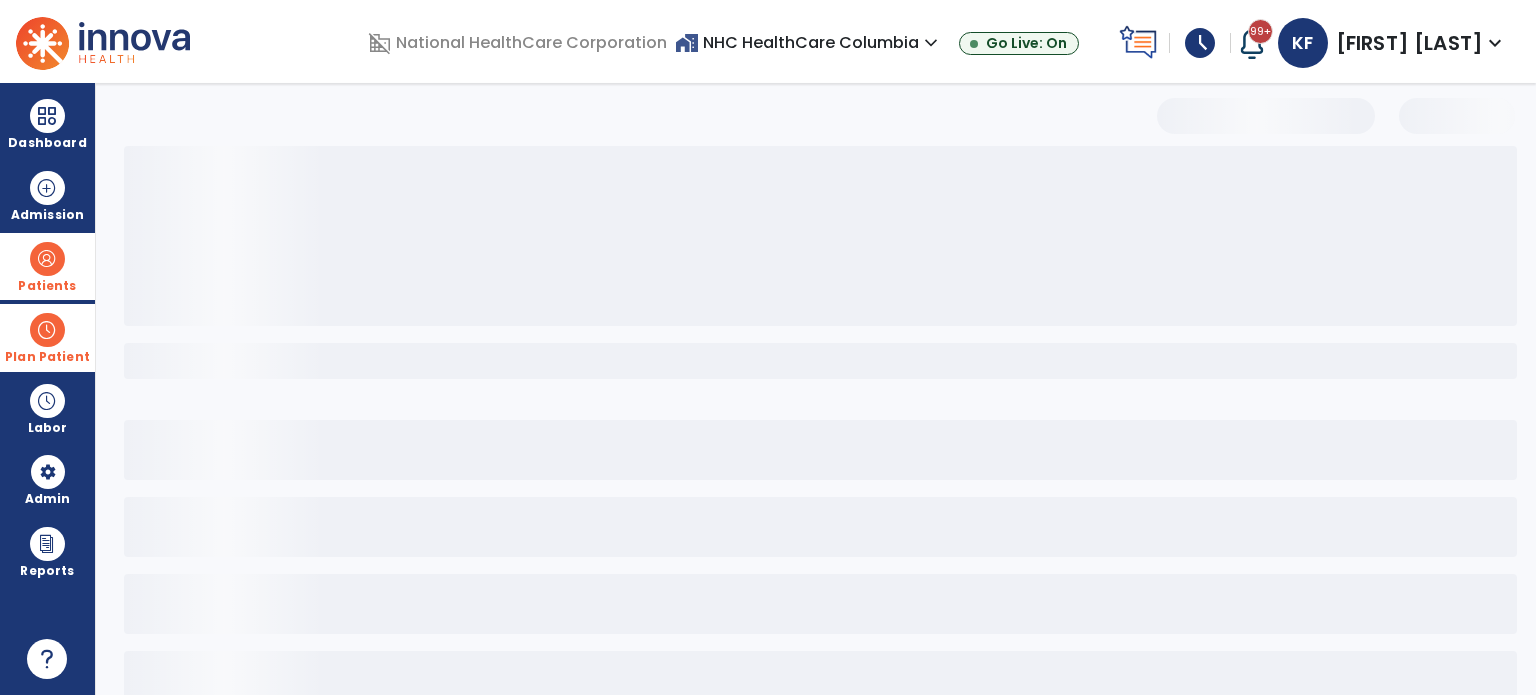 scroll, scrollTop: 0, scrollLeft: 0, axis: both 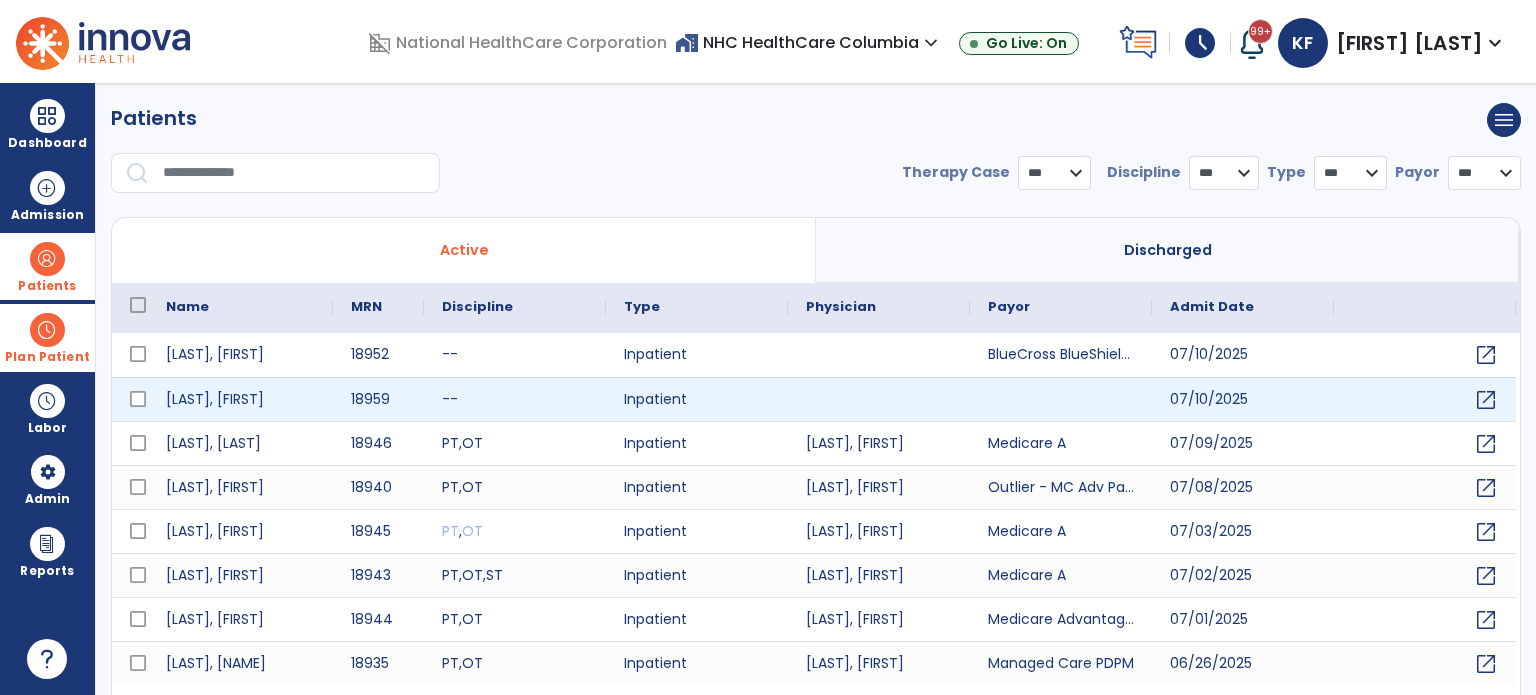 select on "***" 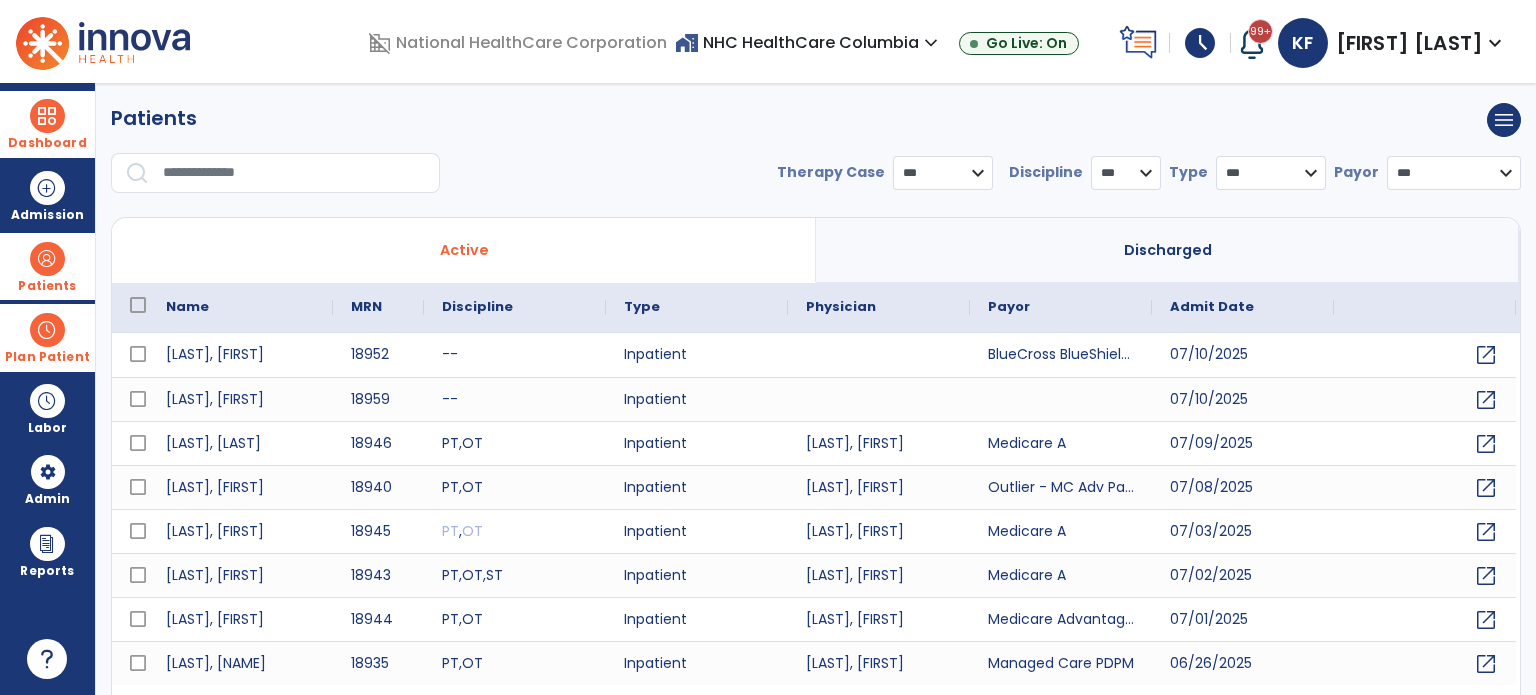 click on "Dashboard" at bounding box center (47, 124) 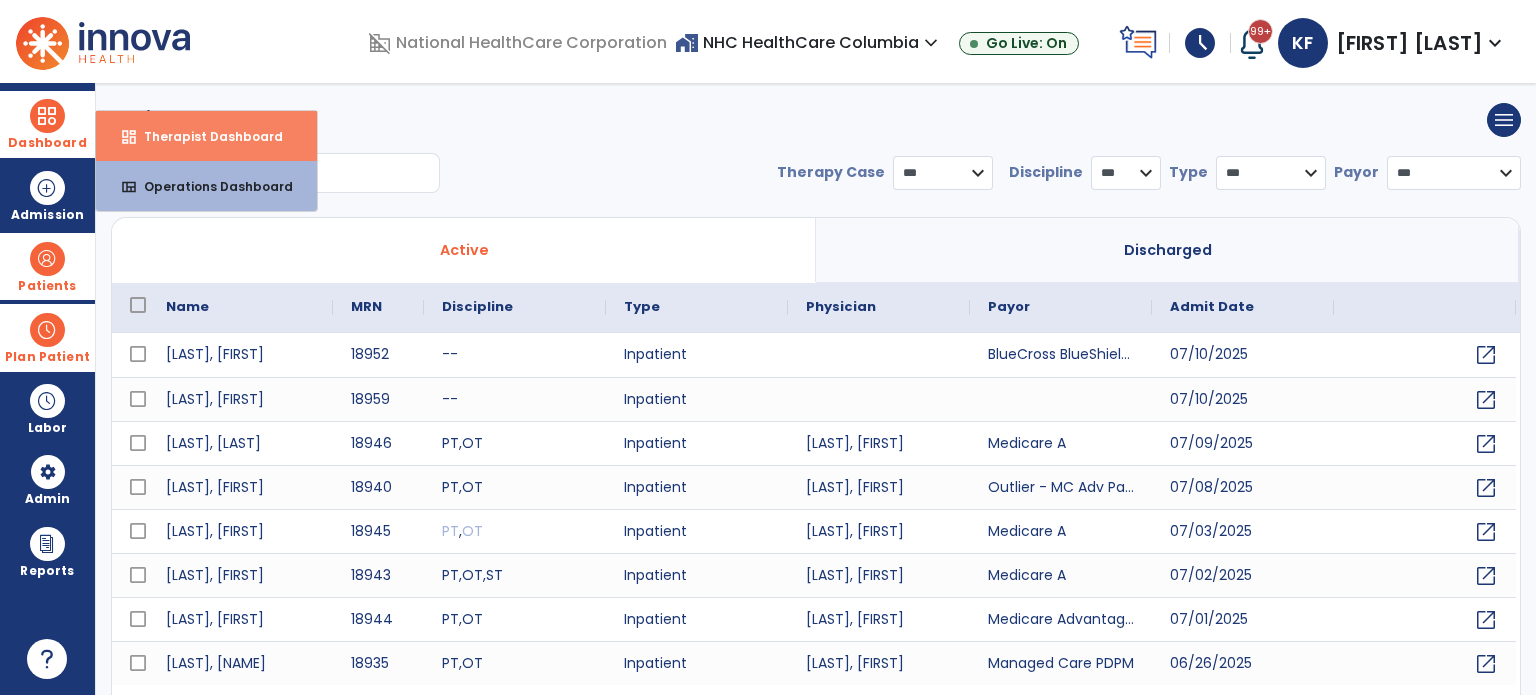 click on "Therapist Dashboard" at bounding box center [205, 136] 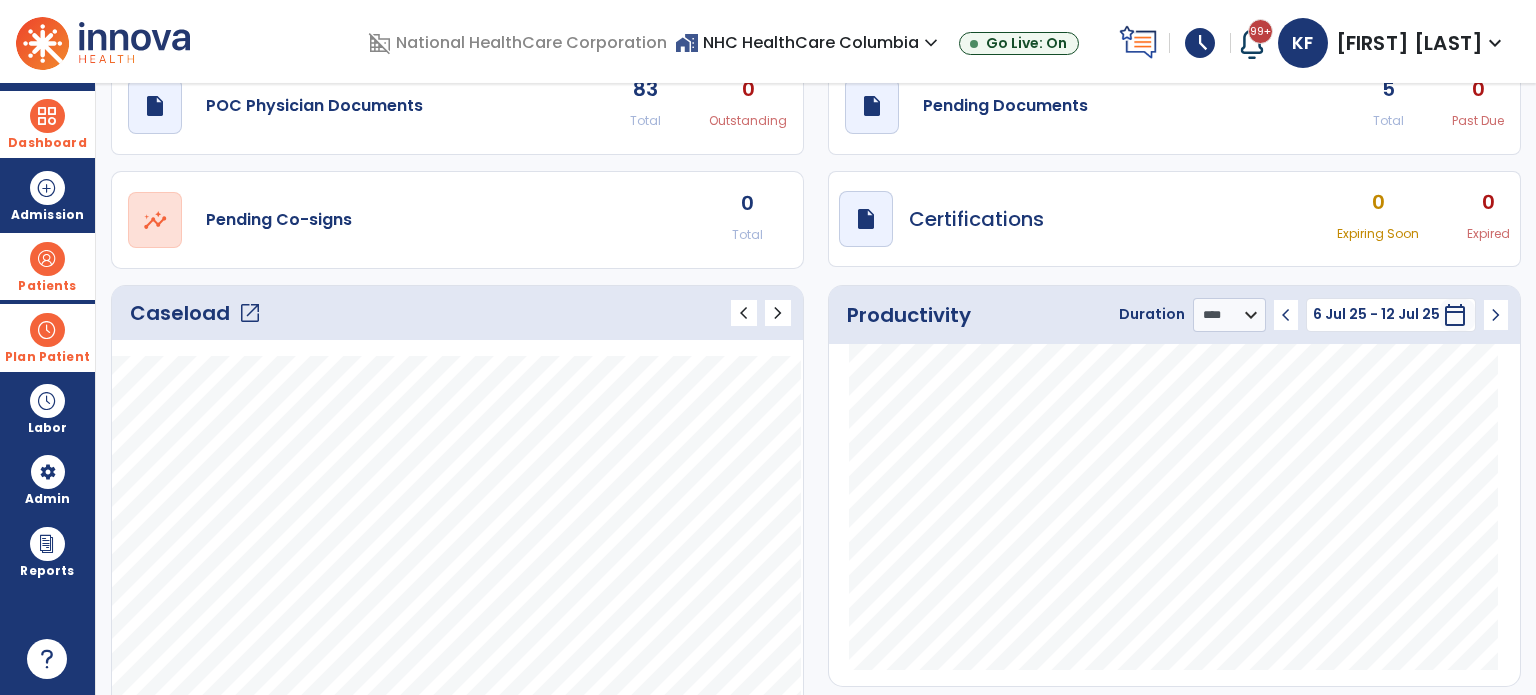 scroll, scrollTop: 0, scrollLeft: 0, axis: both 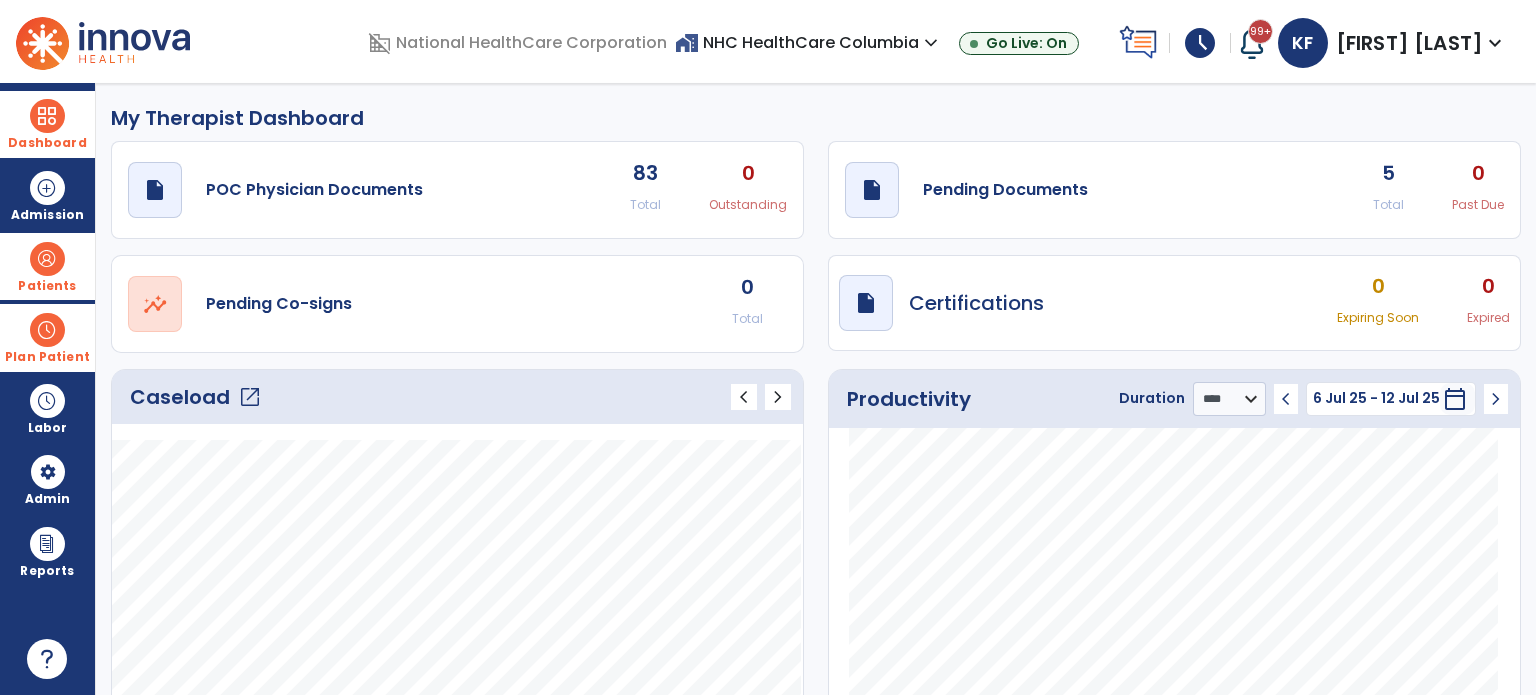 click on "Dashboard" at bounding box center (47, 124) 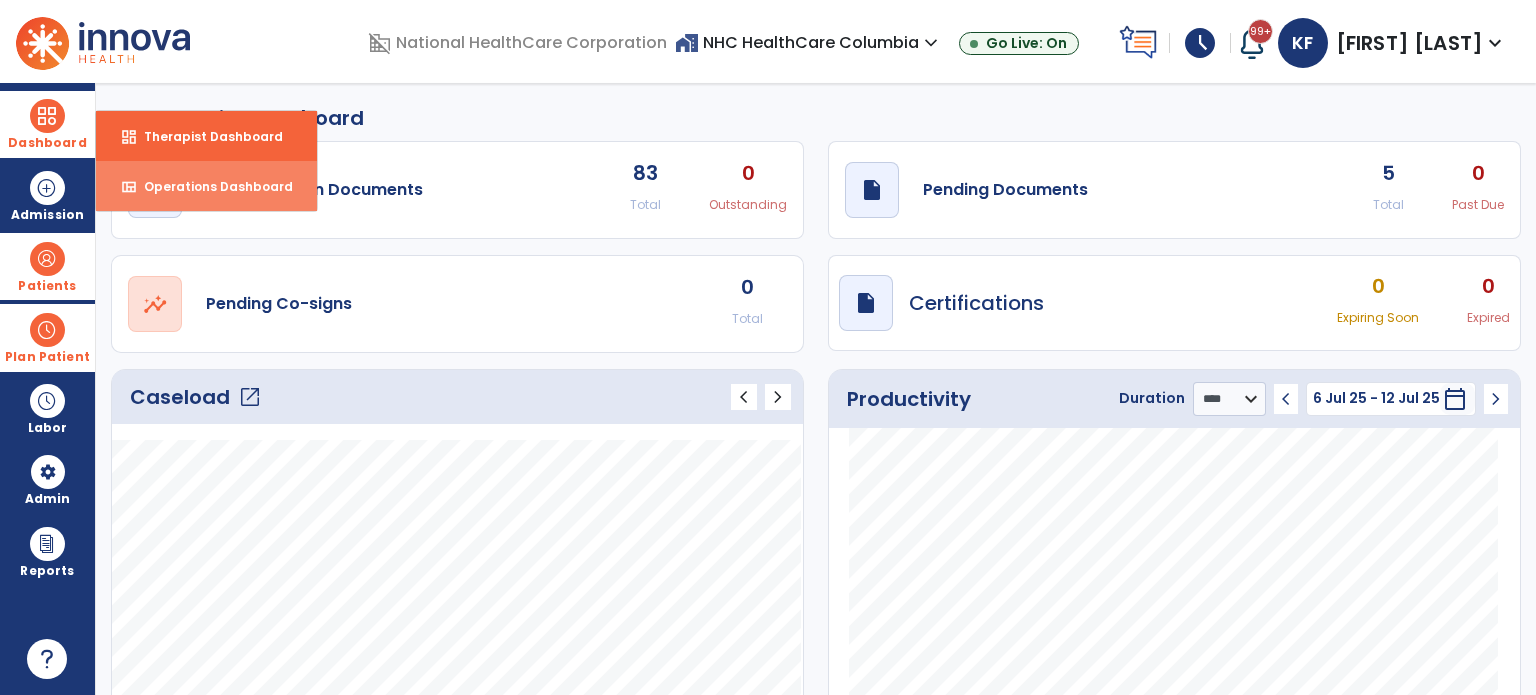 click on "Operations Dashboard" at bounding box center [210, 186] 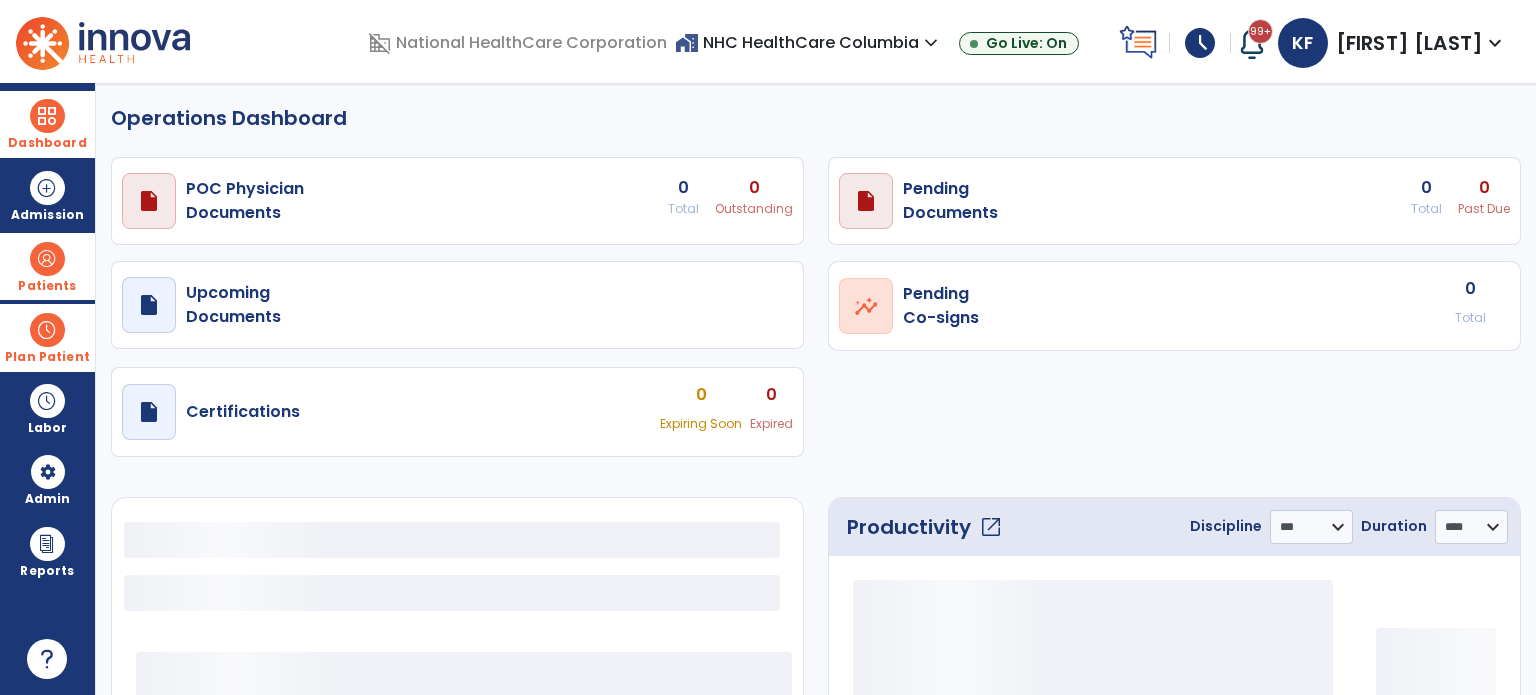 select on "***" 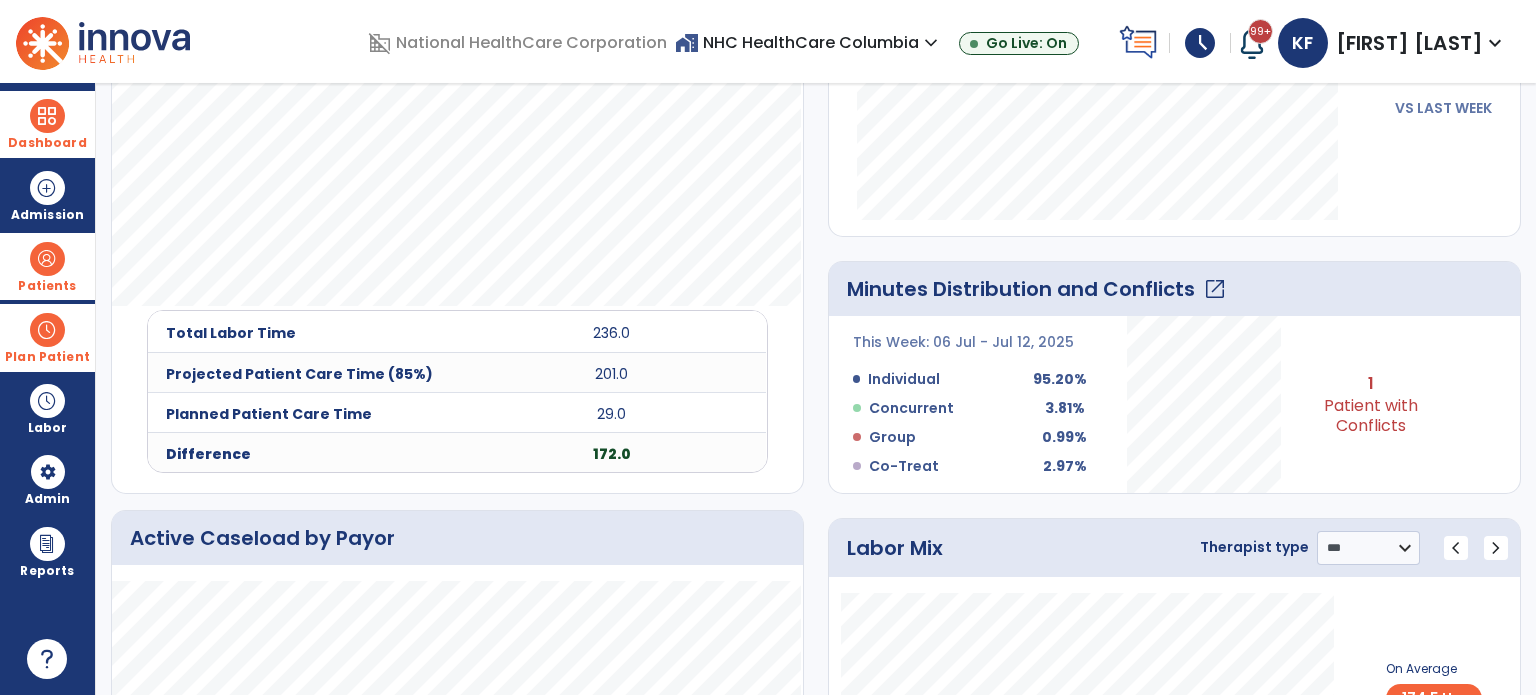 scroll, scrollTop: 658, scrollLeft: 0, axis: vertical 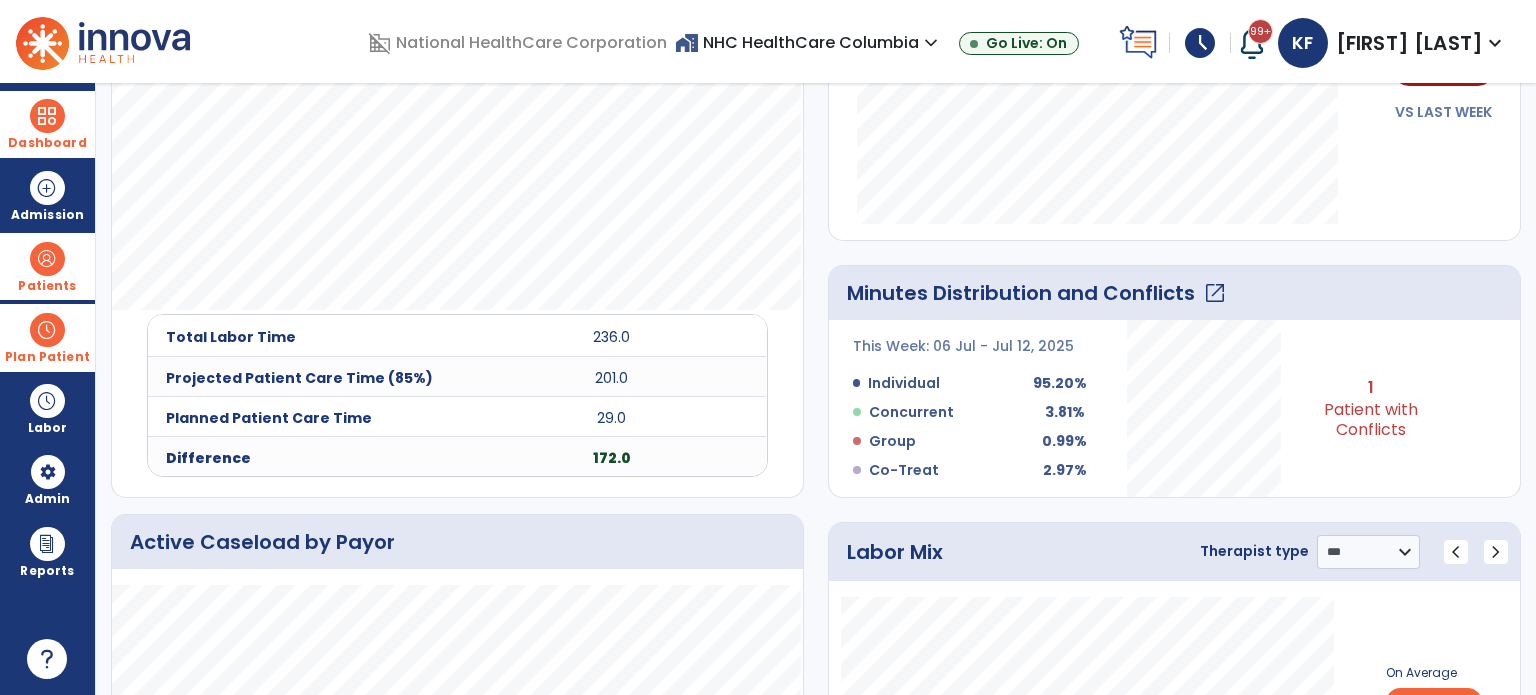 click on "open_in_new" 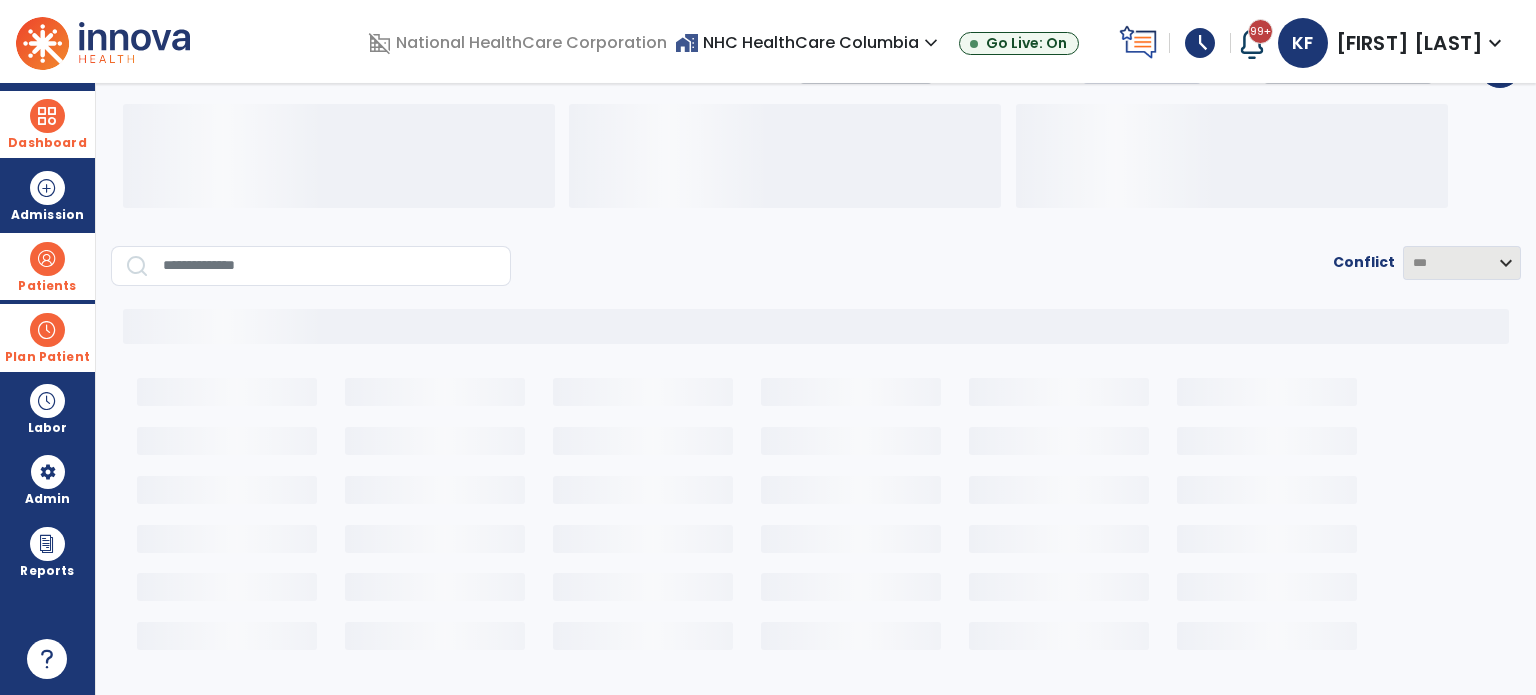 scroll, scrollTop: 44, scrollLeft: 0, axis: vertical 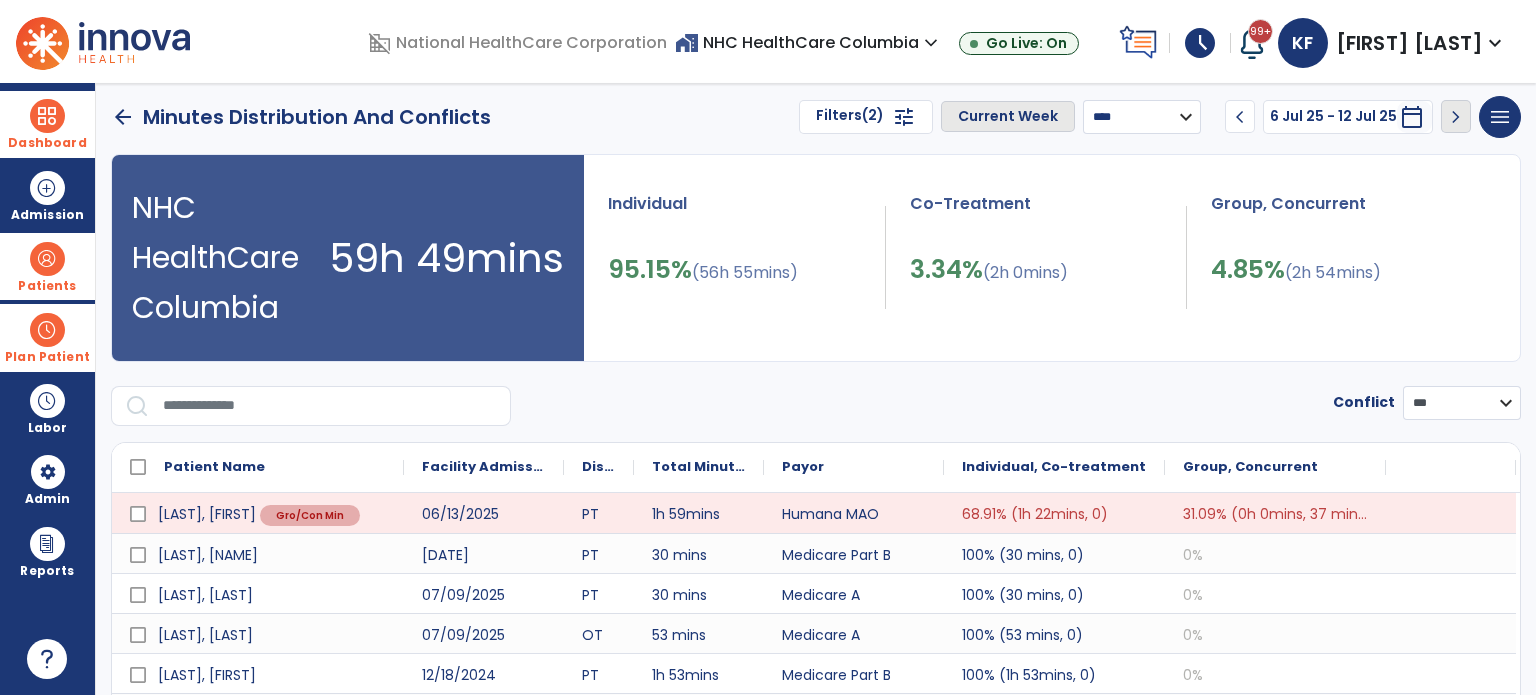 click on "chevron_left" at bounding box center [1240, 117] 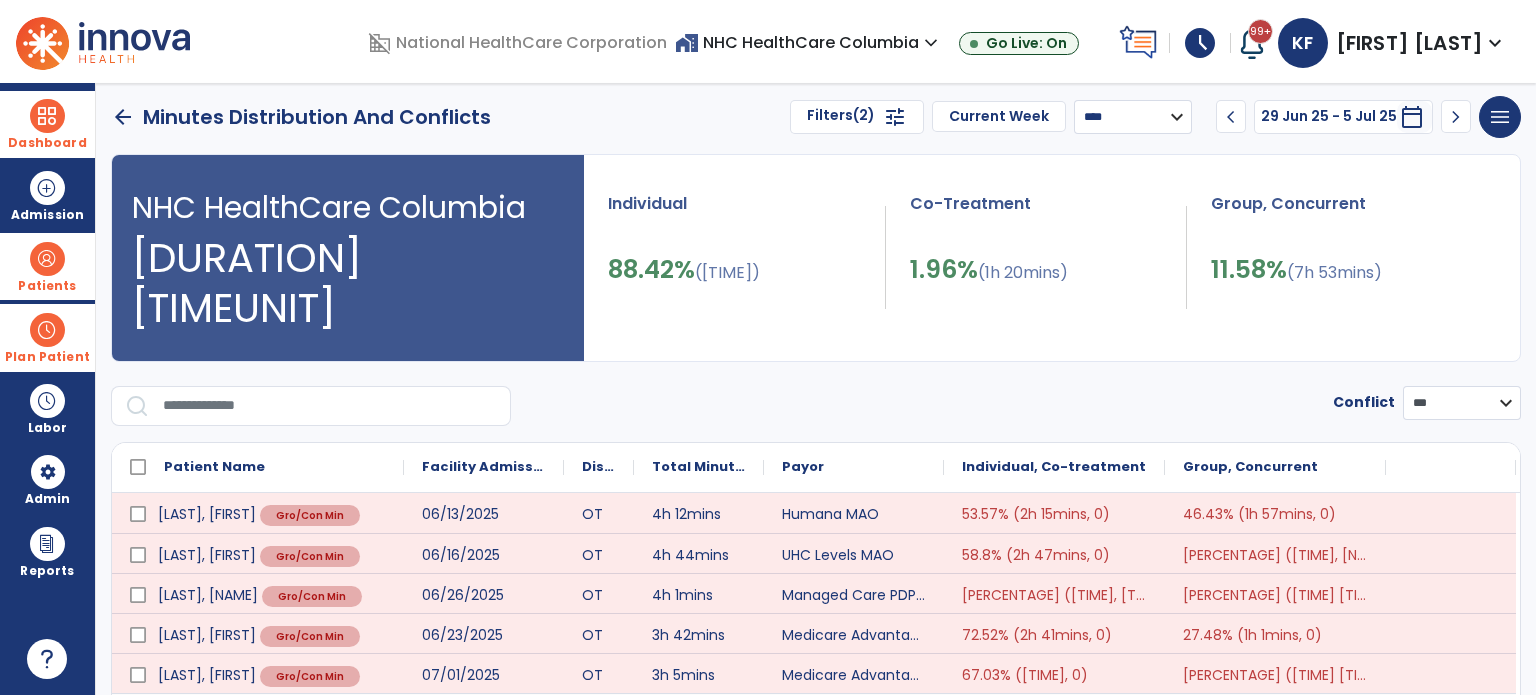 click on "chevron_left" at bounding box center [1231, 117] 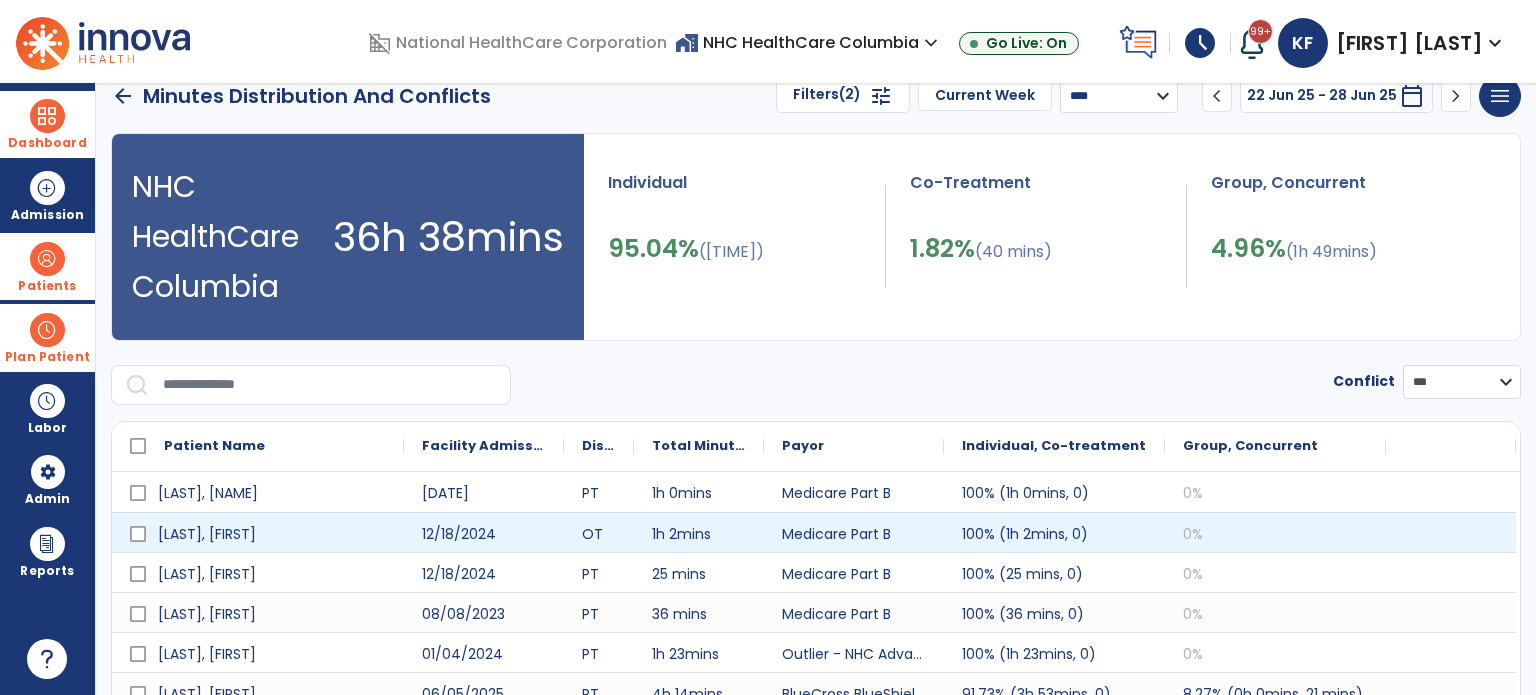 scroll, scrollTop: 28, scrollLeft: 0, axis: vertical 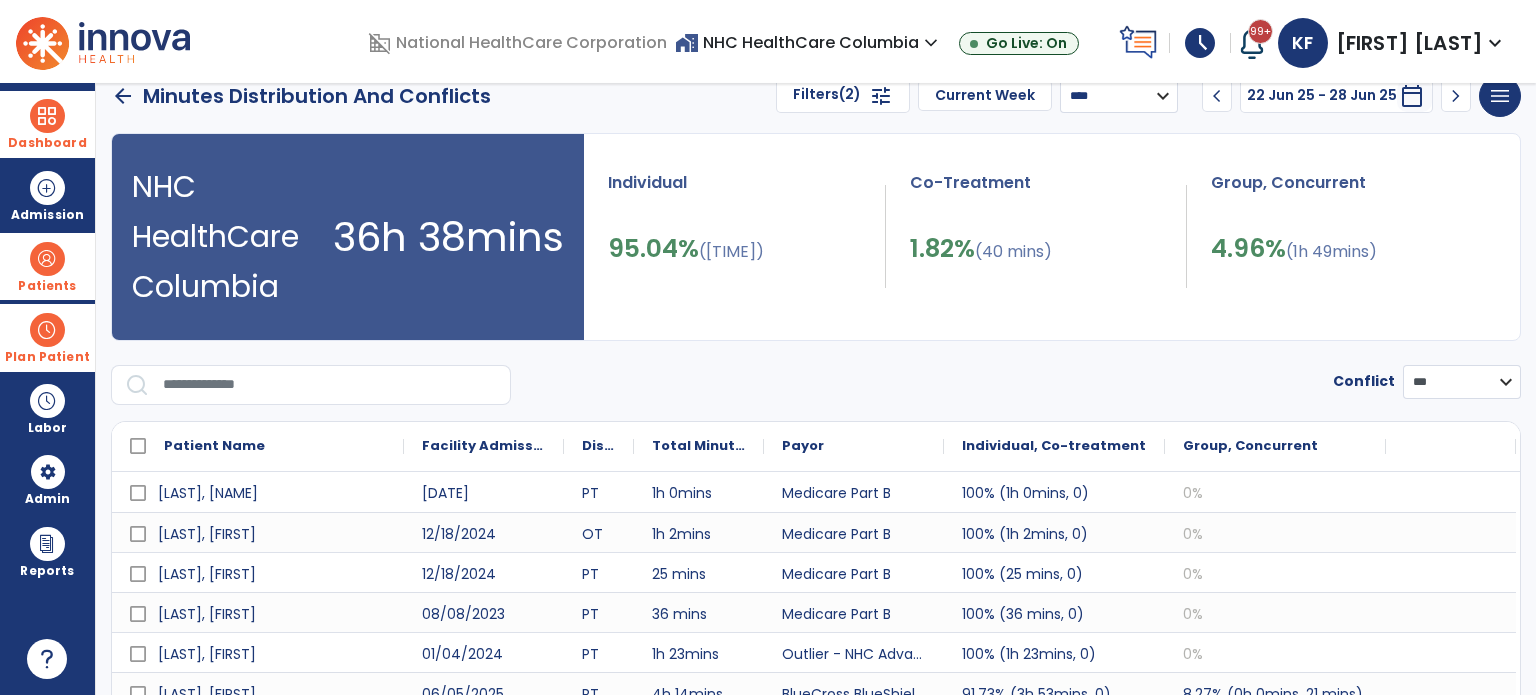 click on "chevron_left" at bounding box center (1217, 96) 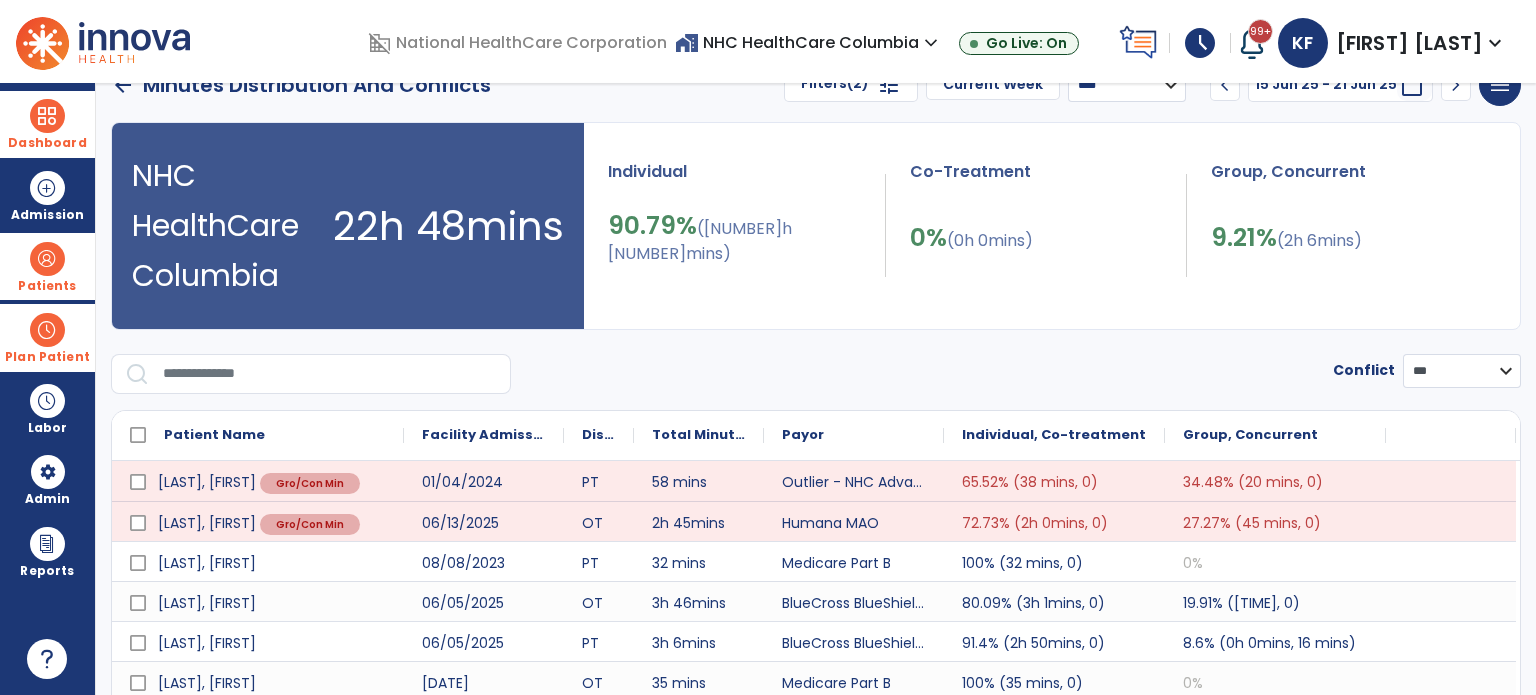 scroll, scrollTop: 0, scrollLeft: 0, axis: both 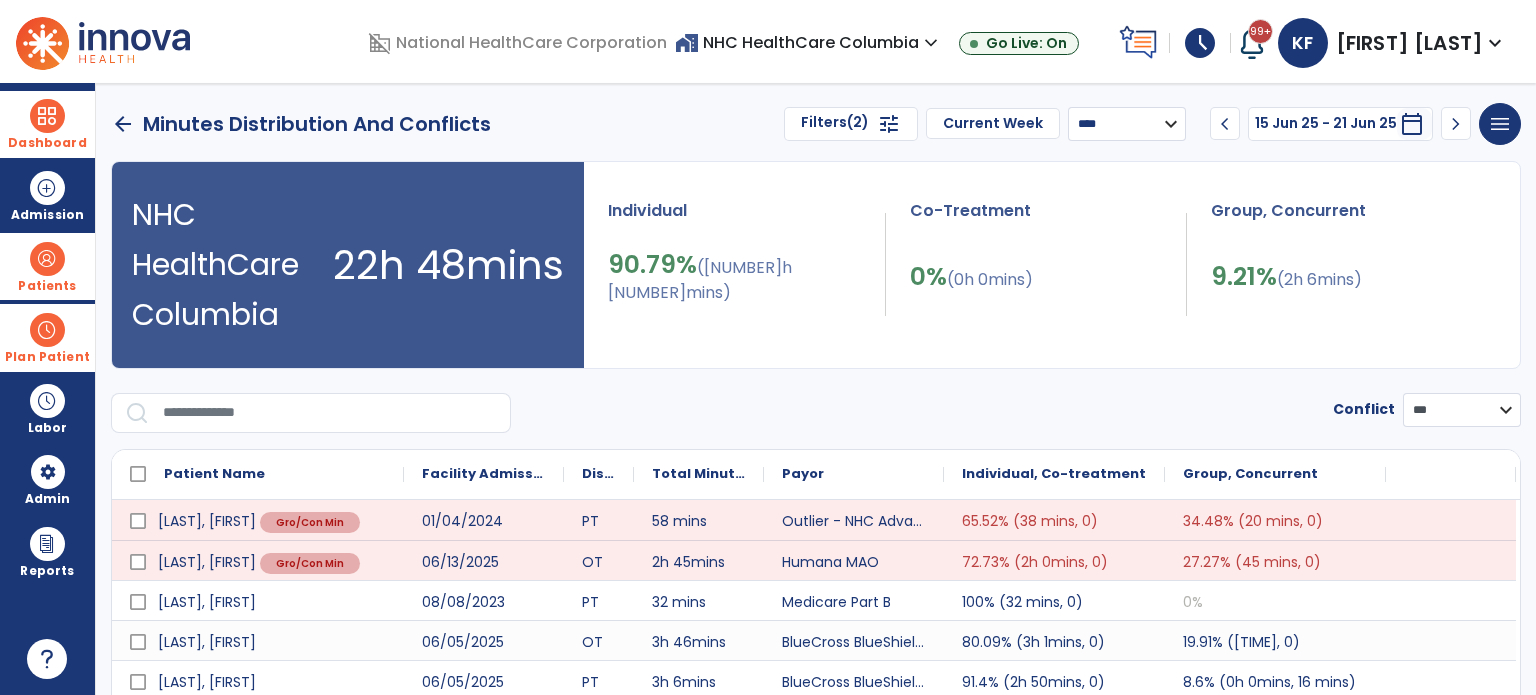click on "chevron_left" at bounding box center (1225, 124) 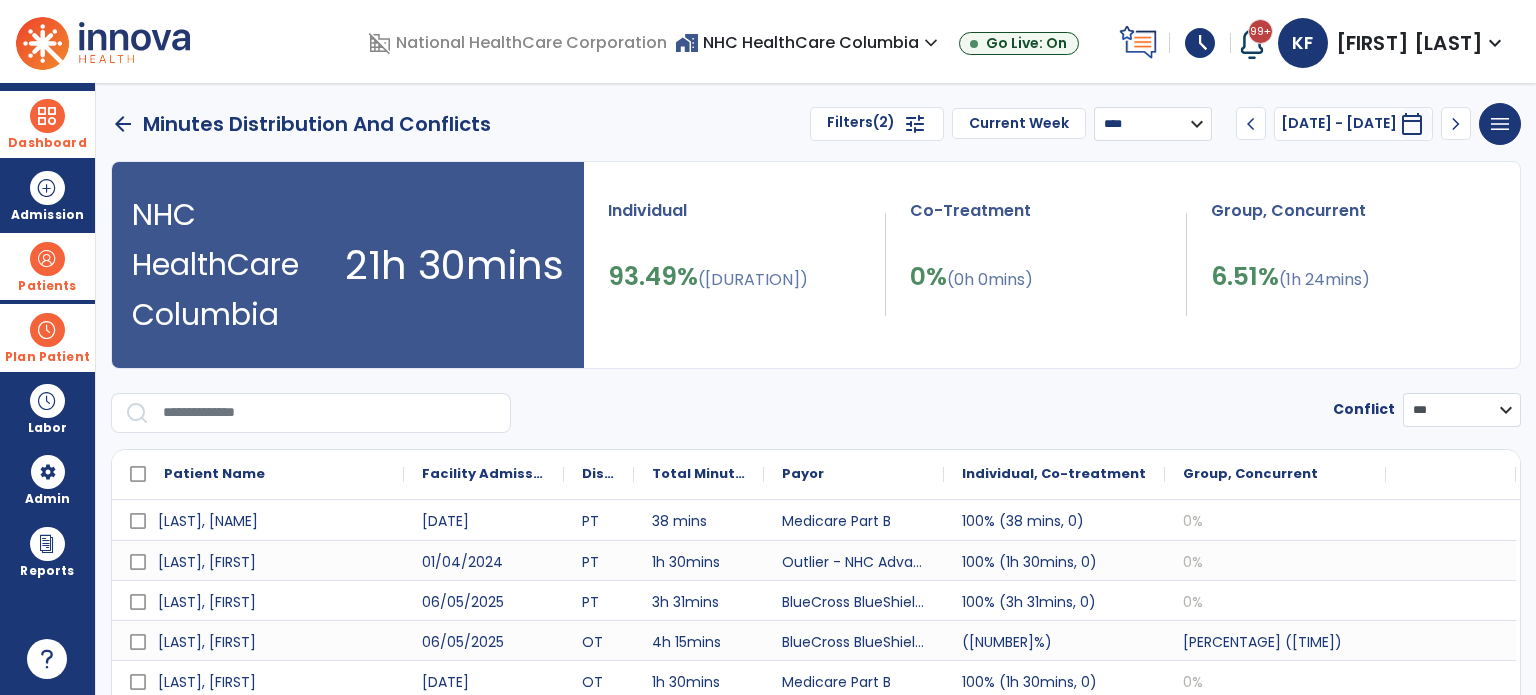 click on "chevron_right" at bounding box center (1456, 124) 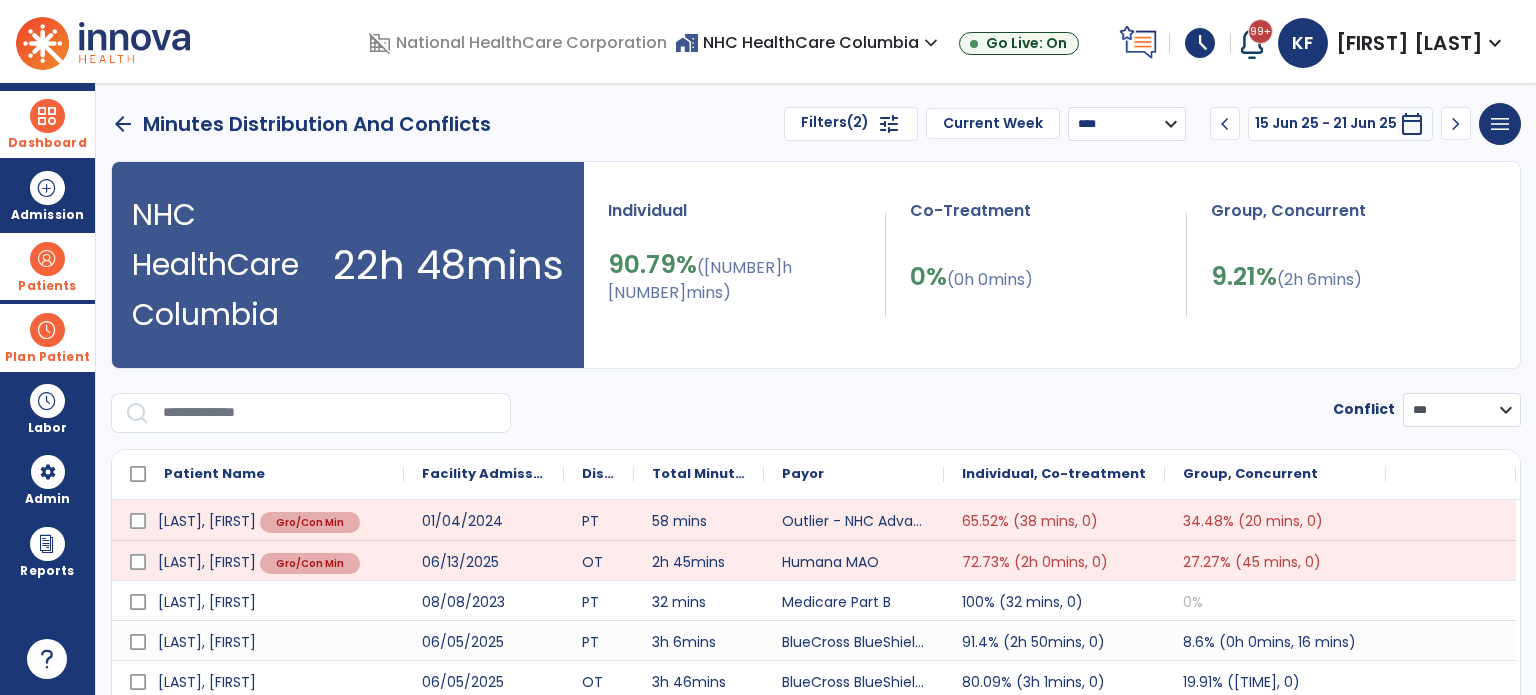 click on "chevron_right" at bounding box center [1456, 124] 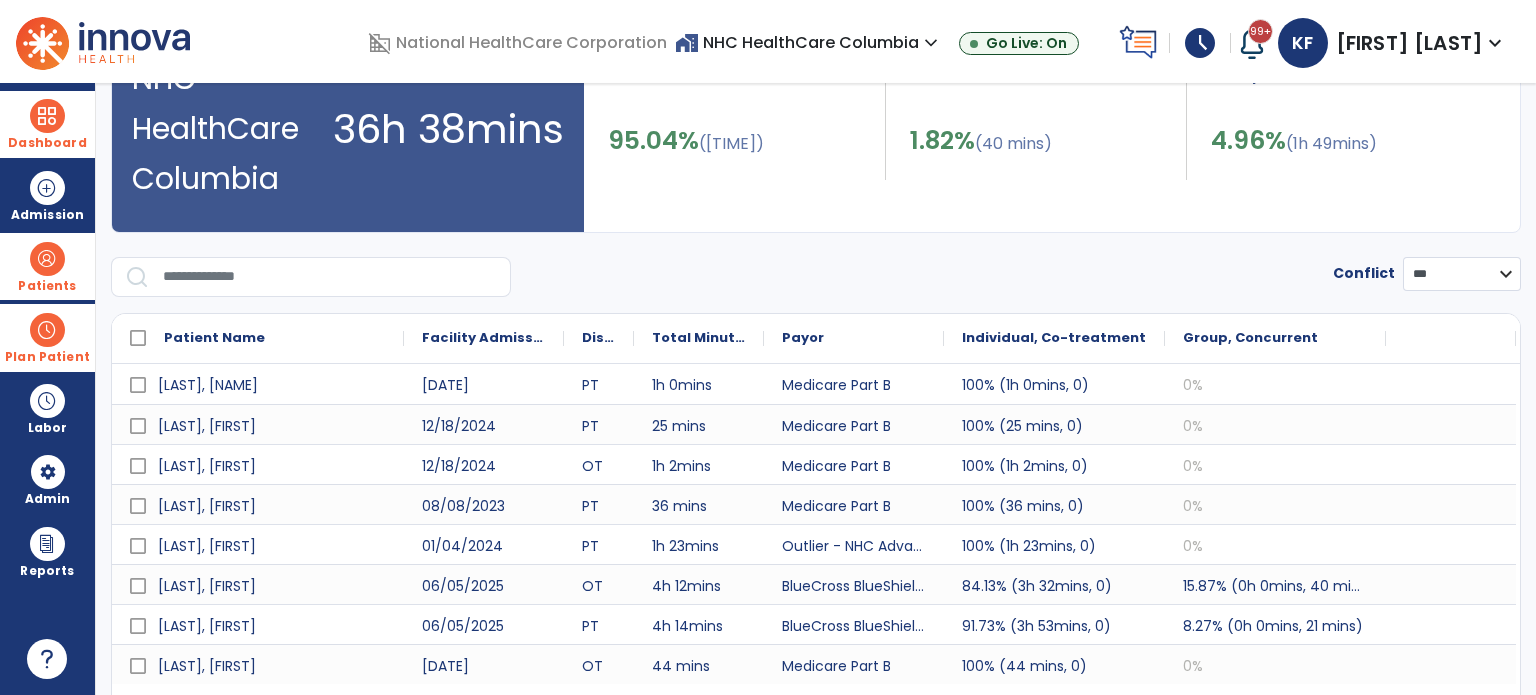scroll, scrollTop: 204, scrollLeft: 0, axis: vertical 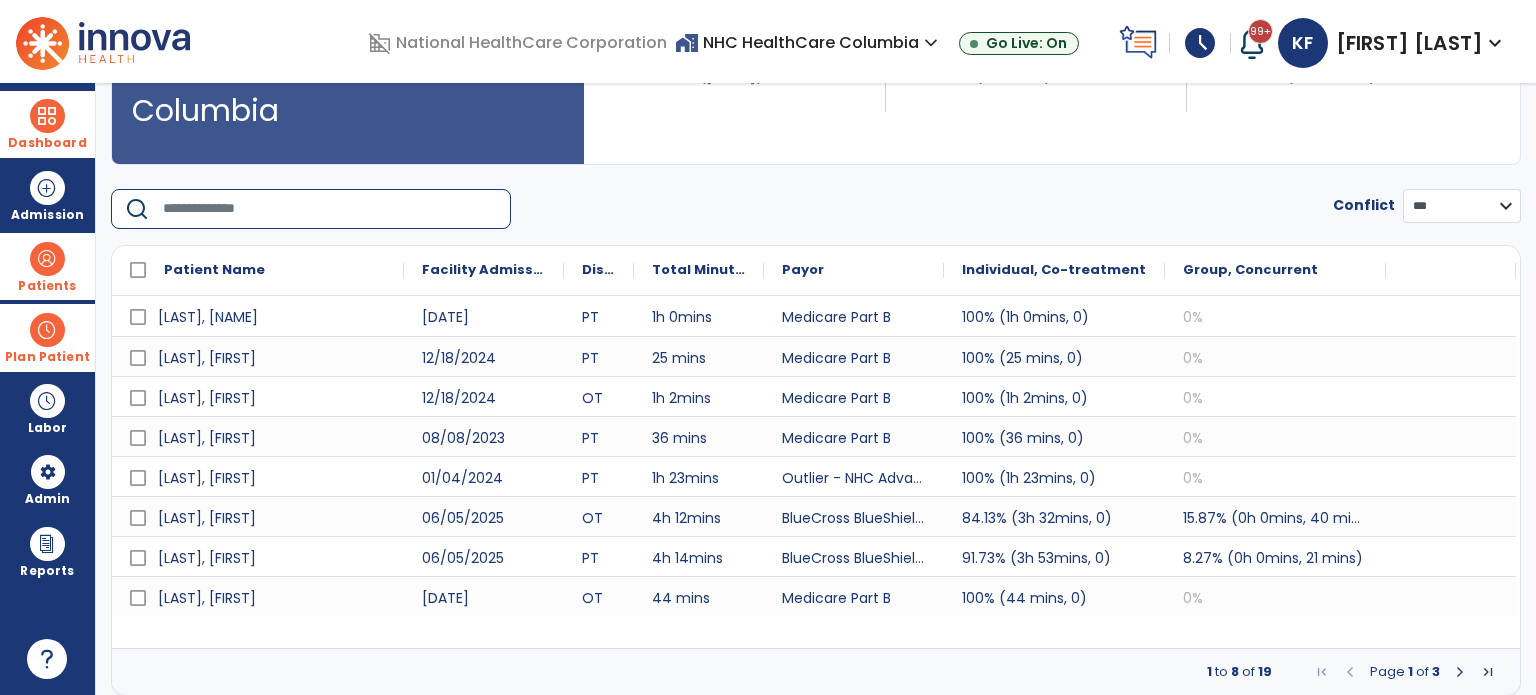 click at bounding box center [330, 209] 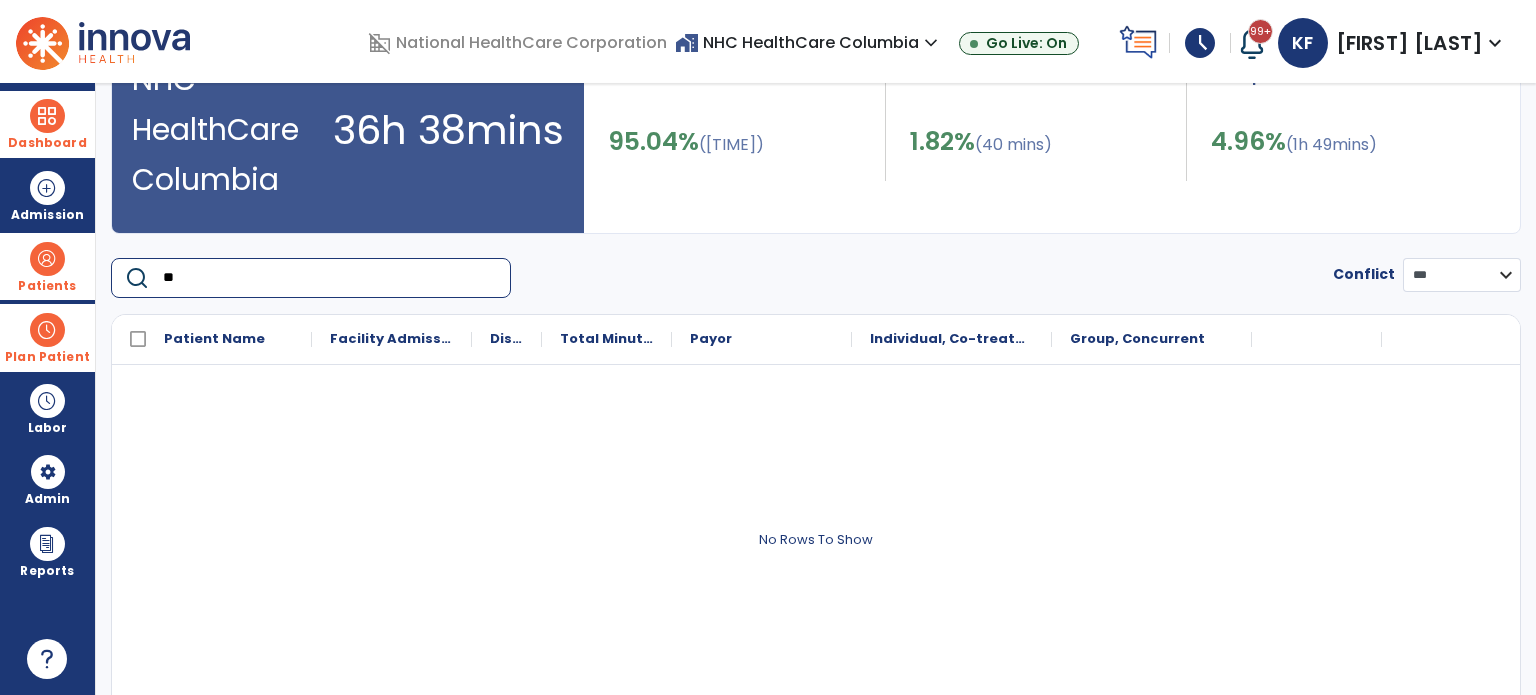 scroll, scrollTop: 204, scrollLeft: 0, axis: vertical 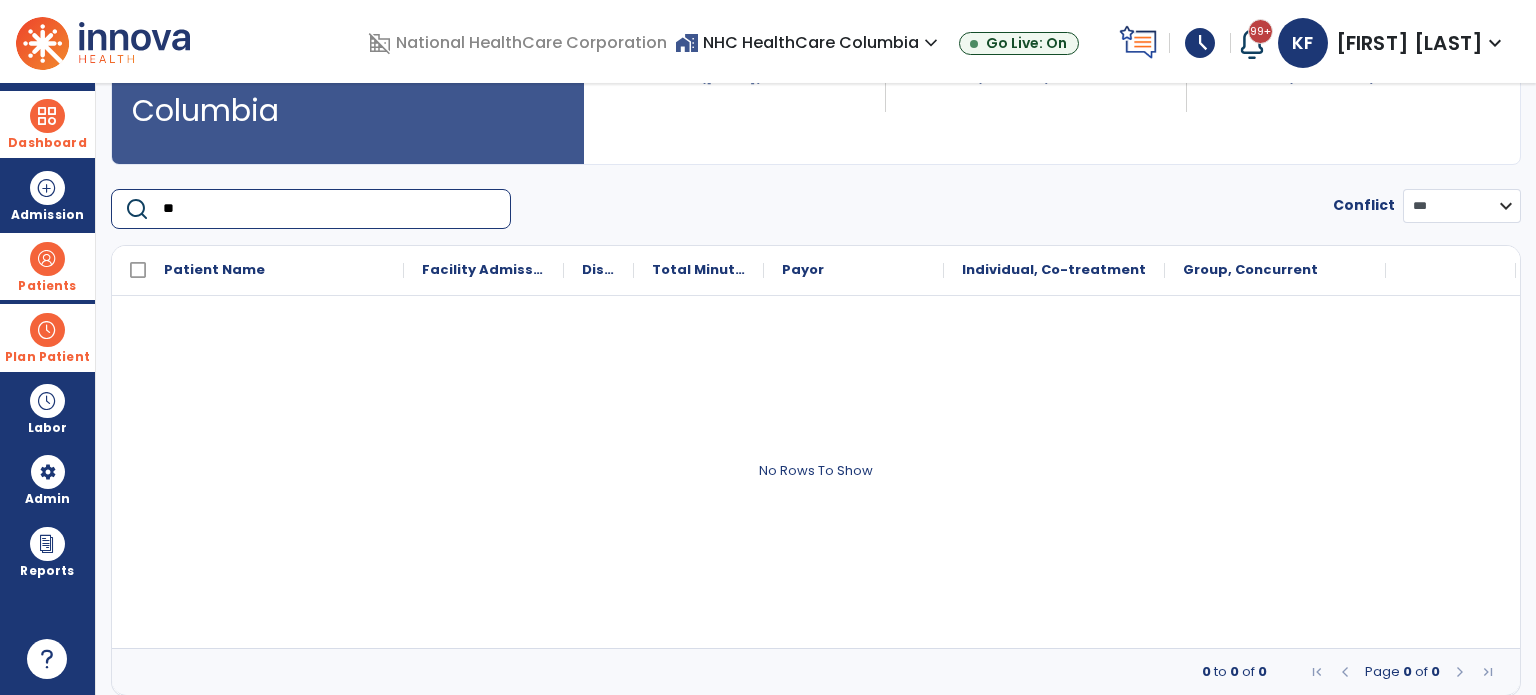 type on "*" 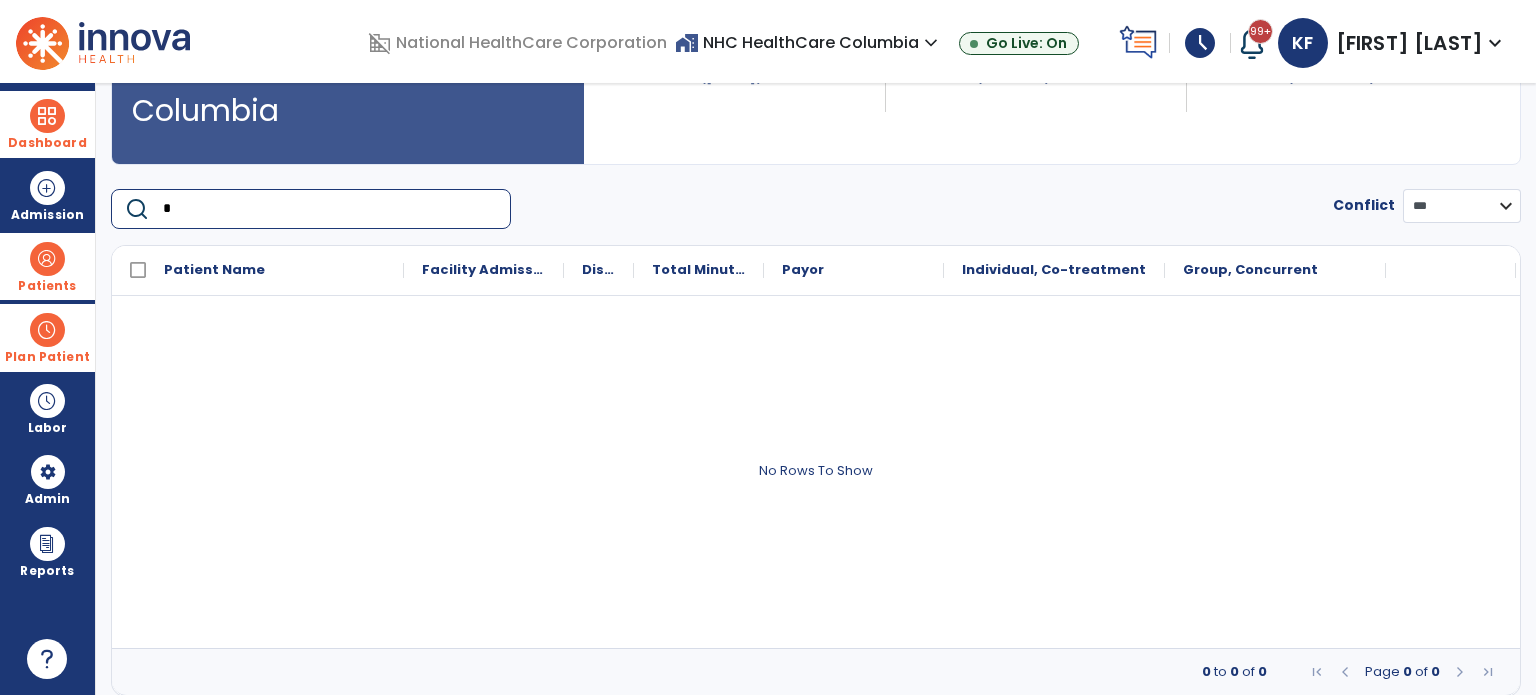 scroll, scrollTop: 135, scrollLeft: 0, axis: vertical 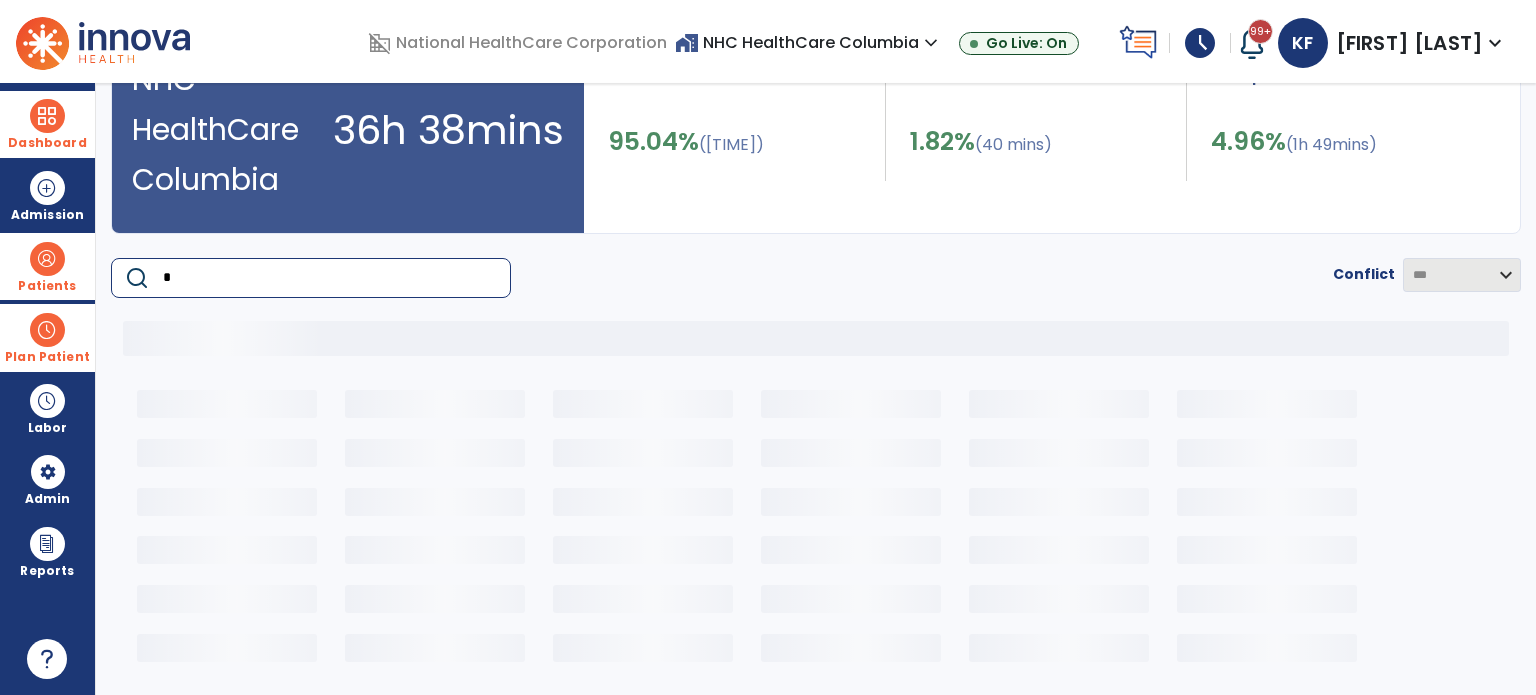 type 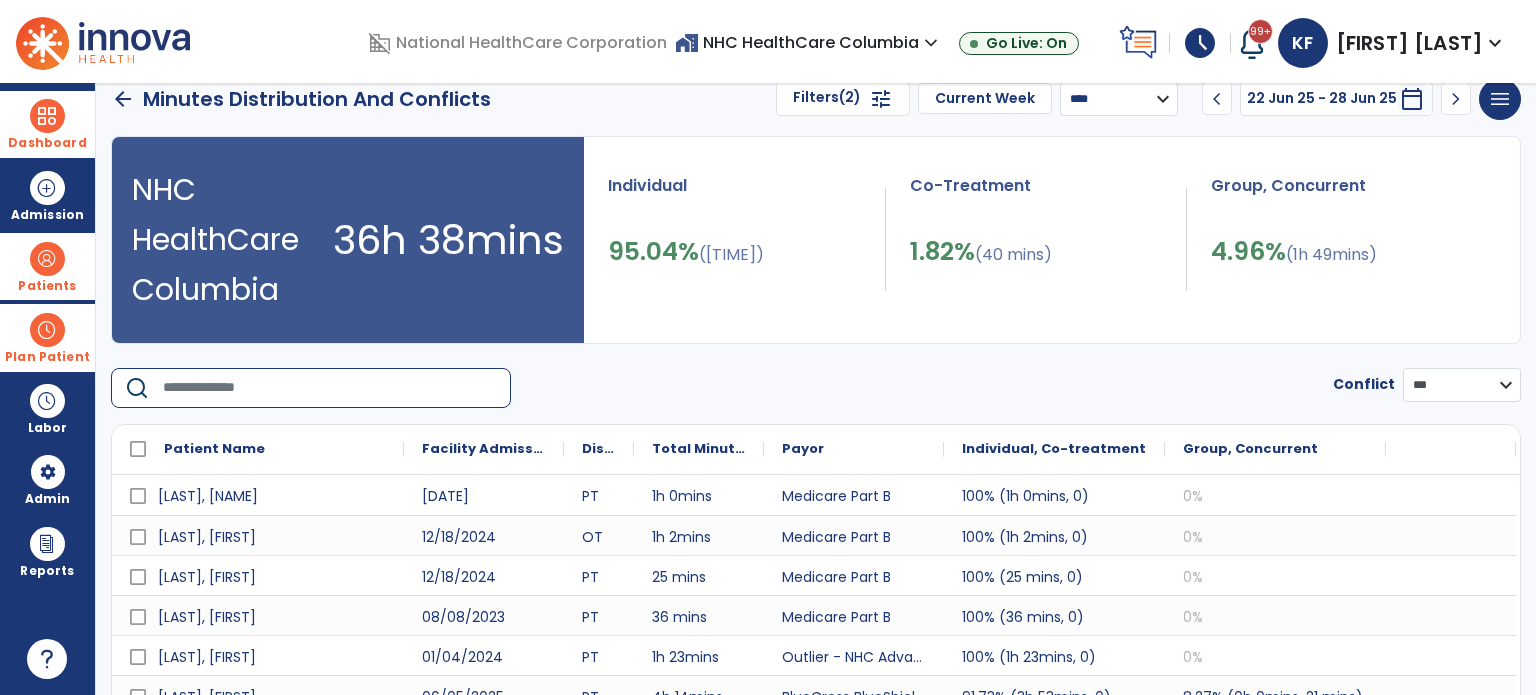scroll, scrollTop: 0, scrollLeft: 0, axis: both 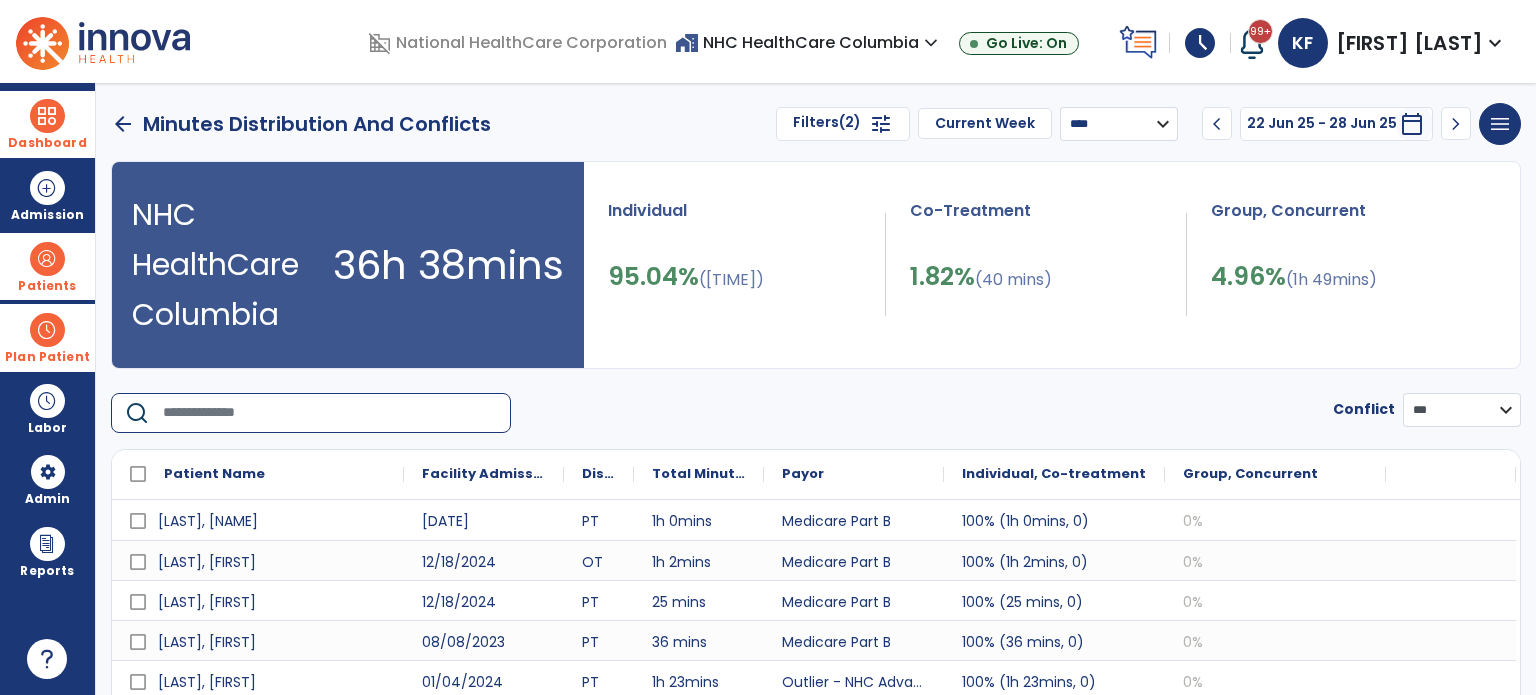 click on "arrow_back" at bounding box center [123, 124] 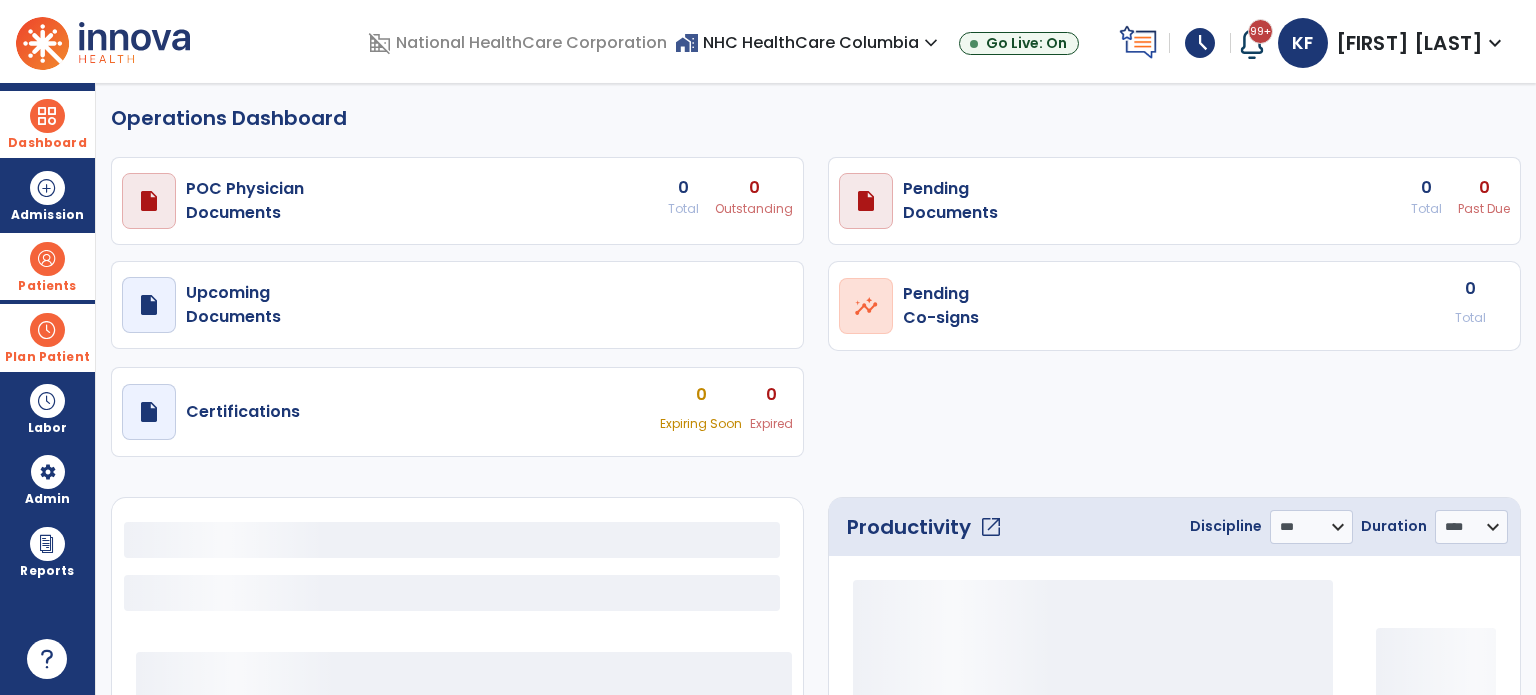select on "***" 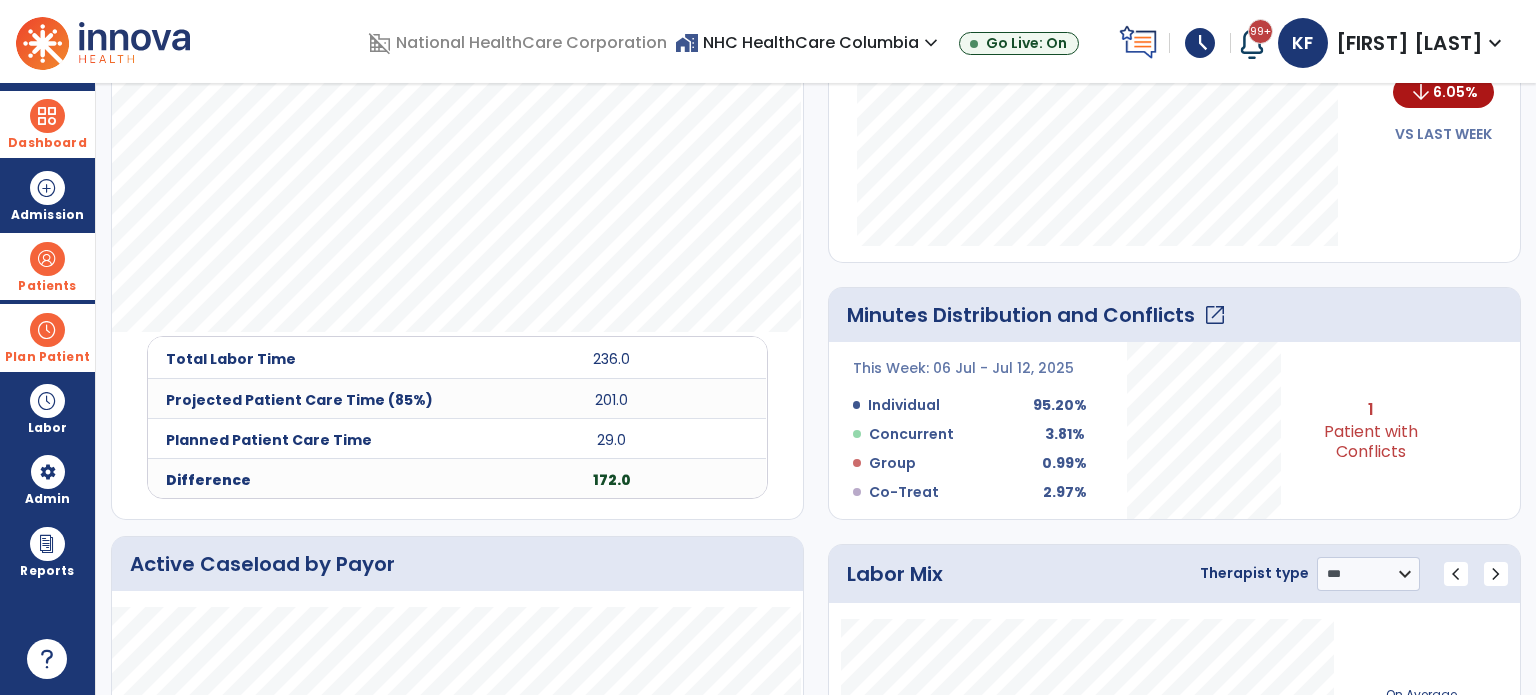 scroll, scrollTop: 637, scrollLeft: 0, axis: vertical 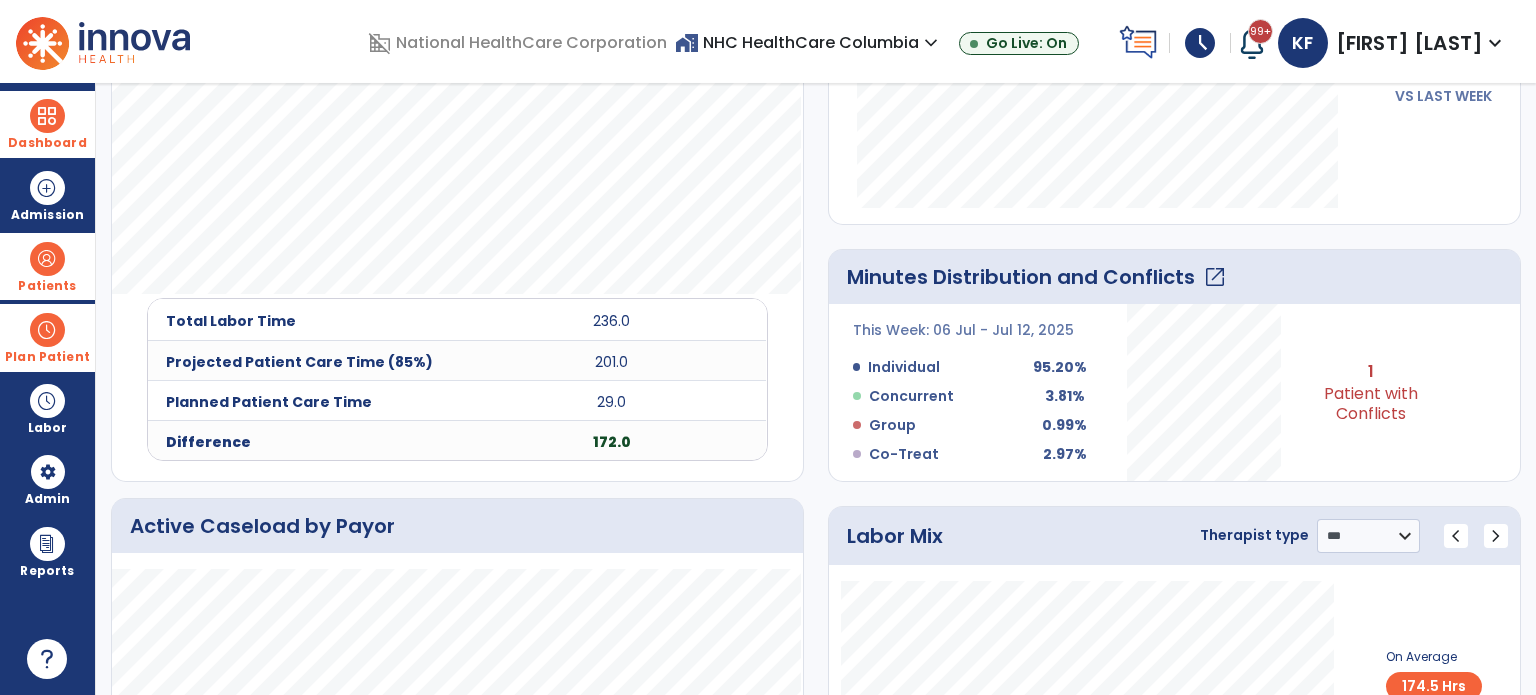 click on "open_in_new" 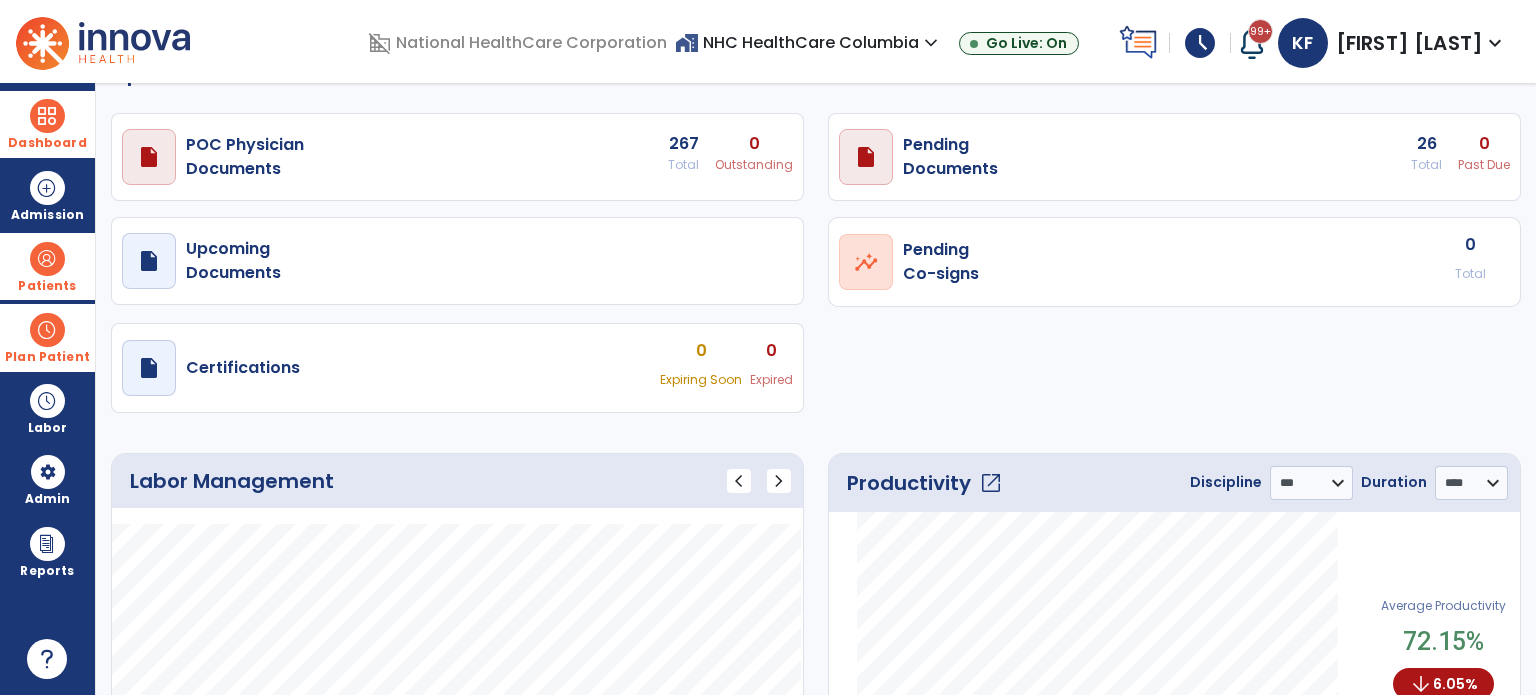 select on "****" 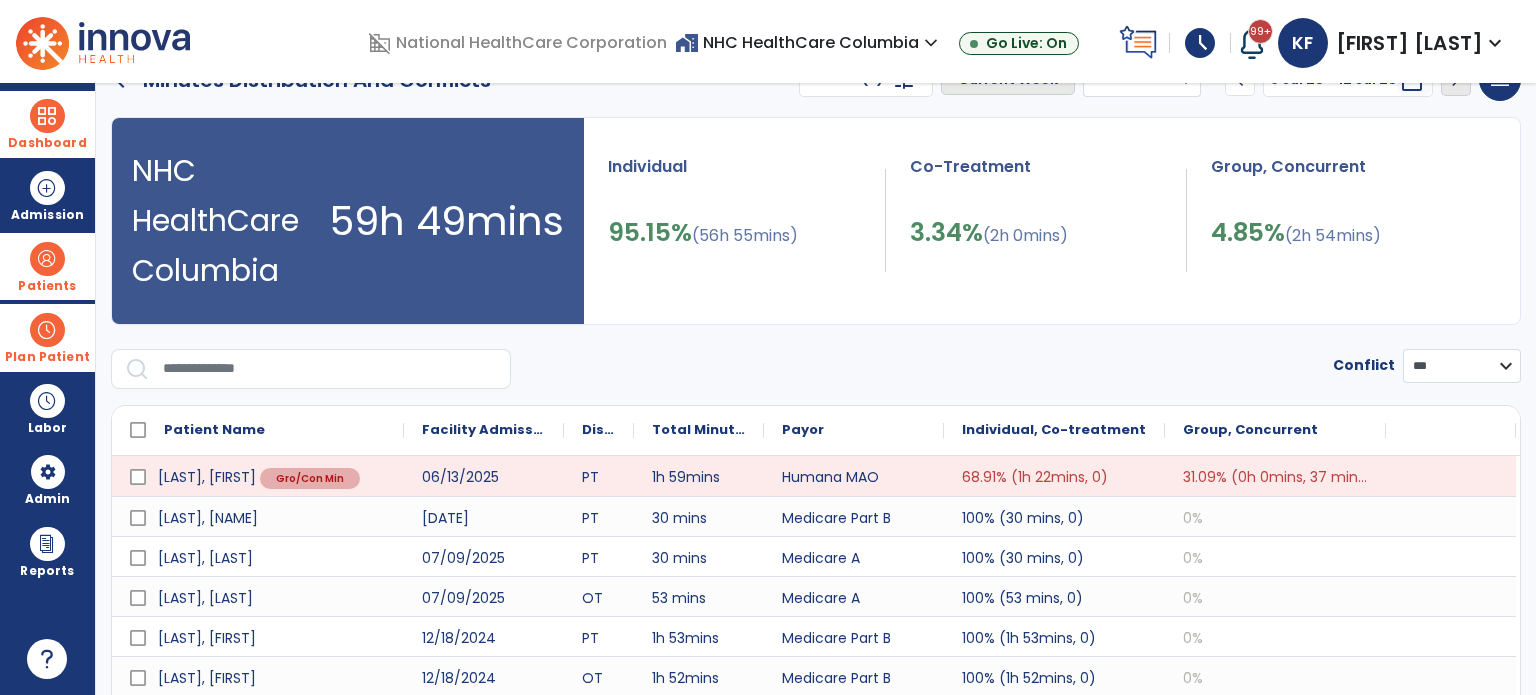 scroll, scrollTop: 0, scrollLeft: 0, axis: both 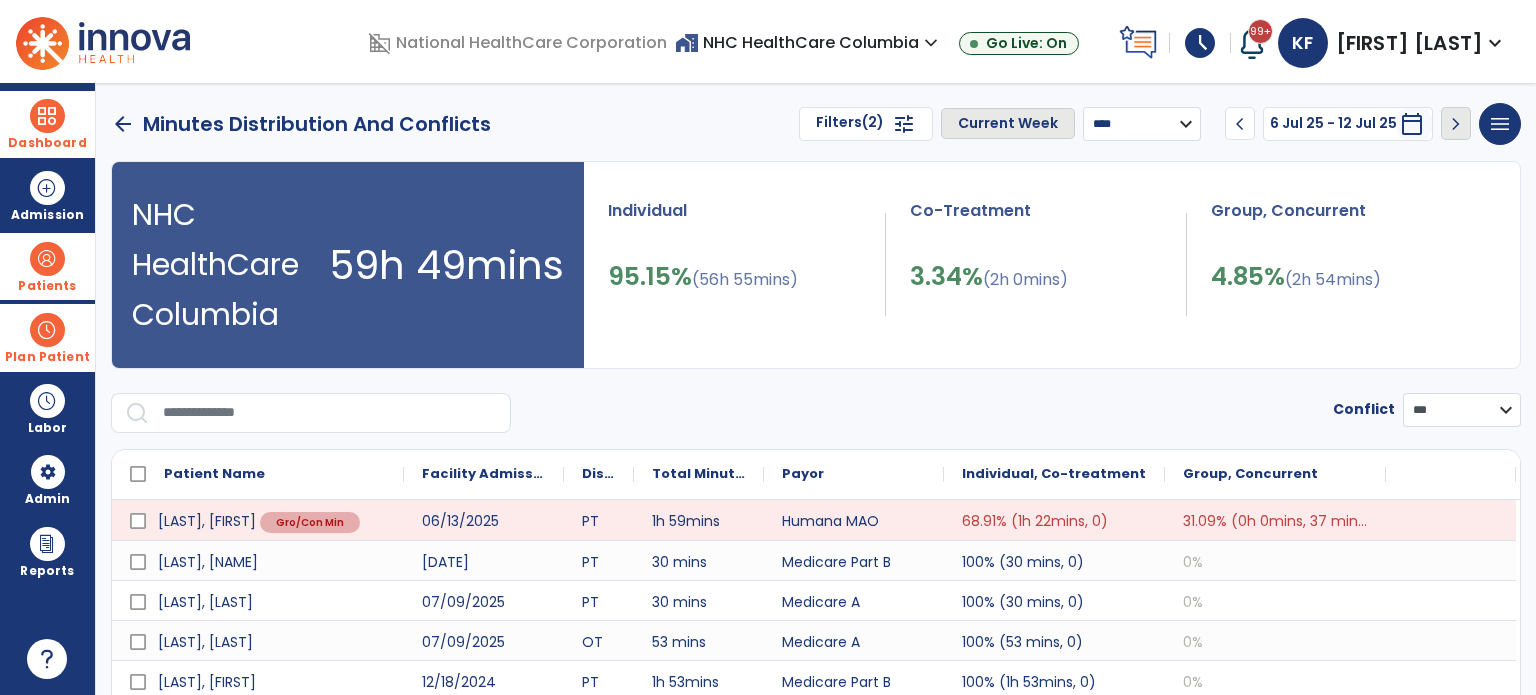 click on "chevron_left" at bounding box center [1240, 124] 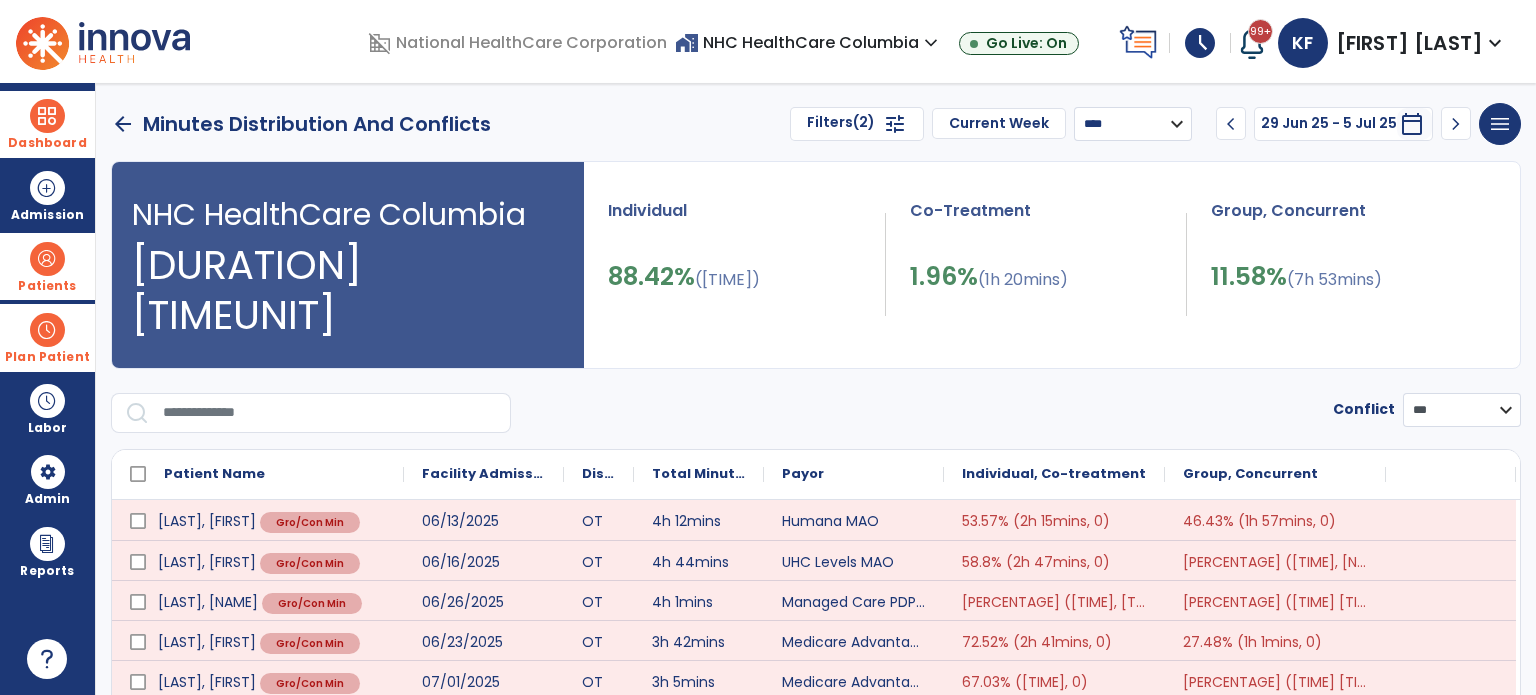 click at bounding box center (330, 413) 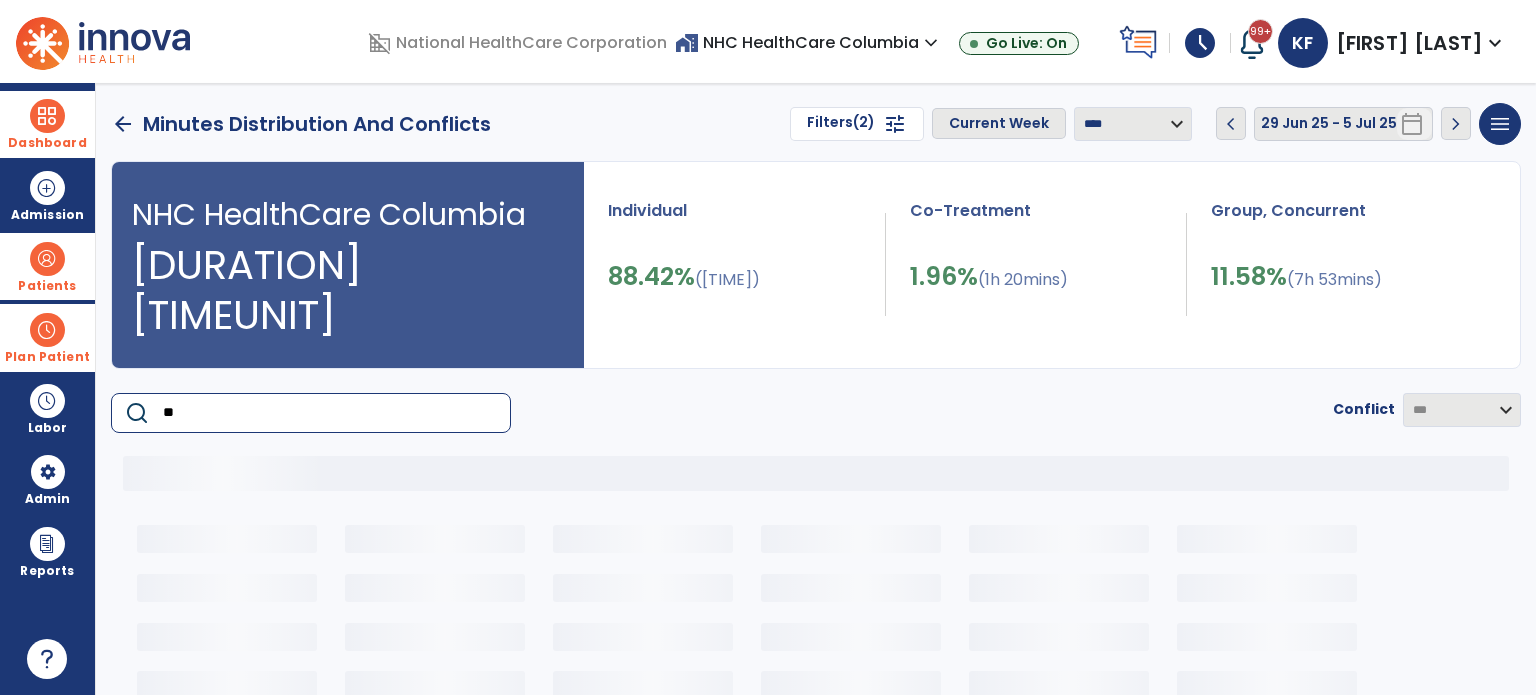 type on "*" 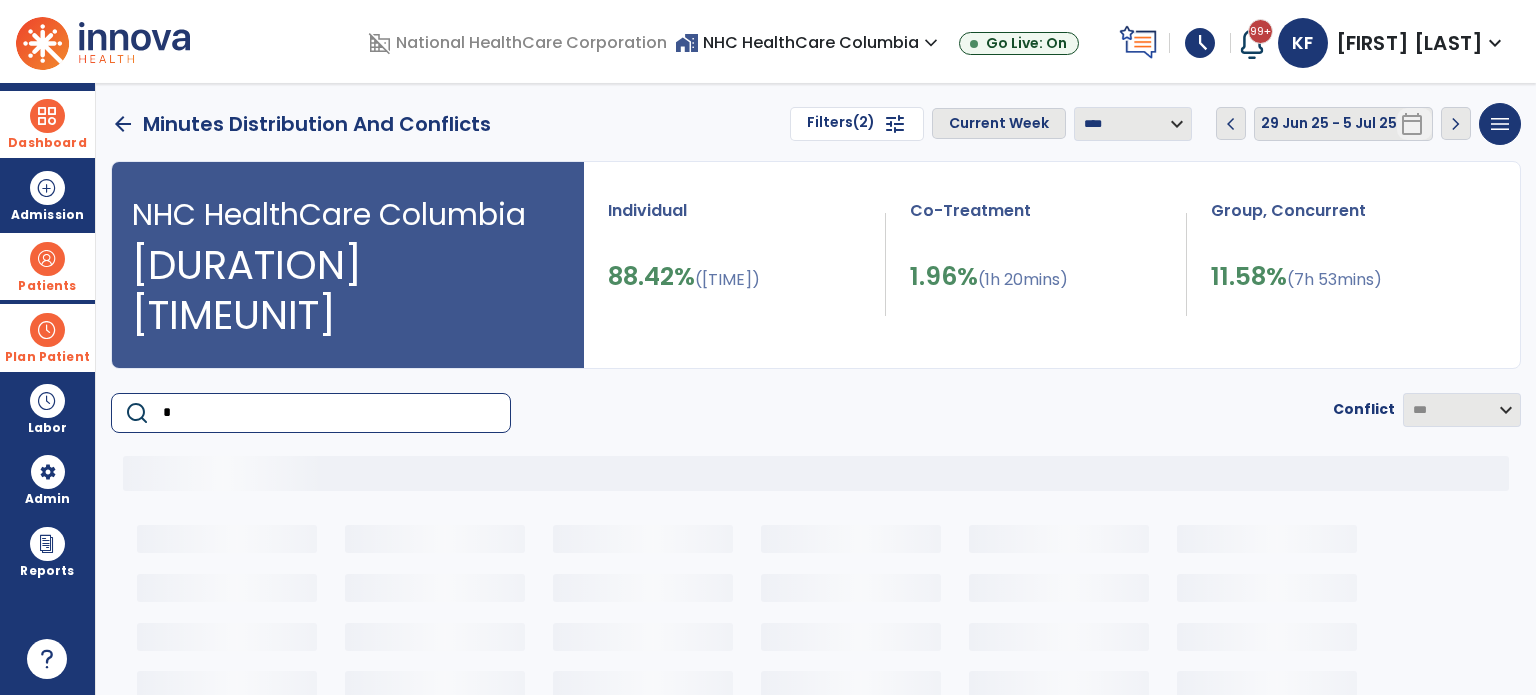 type 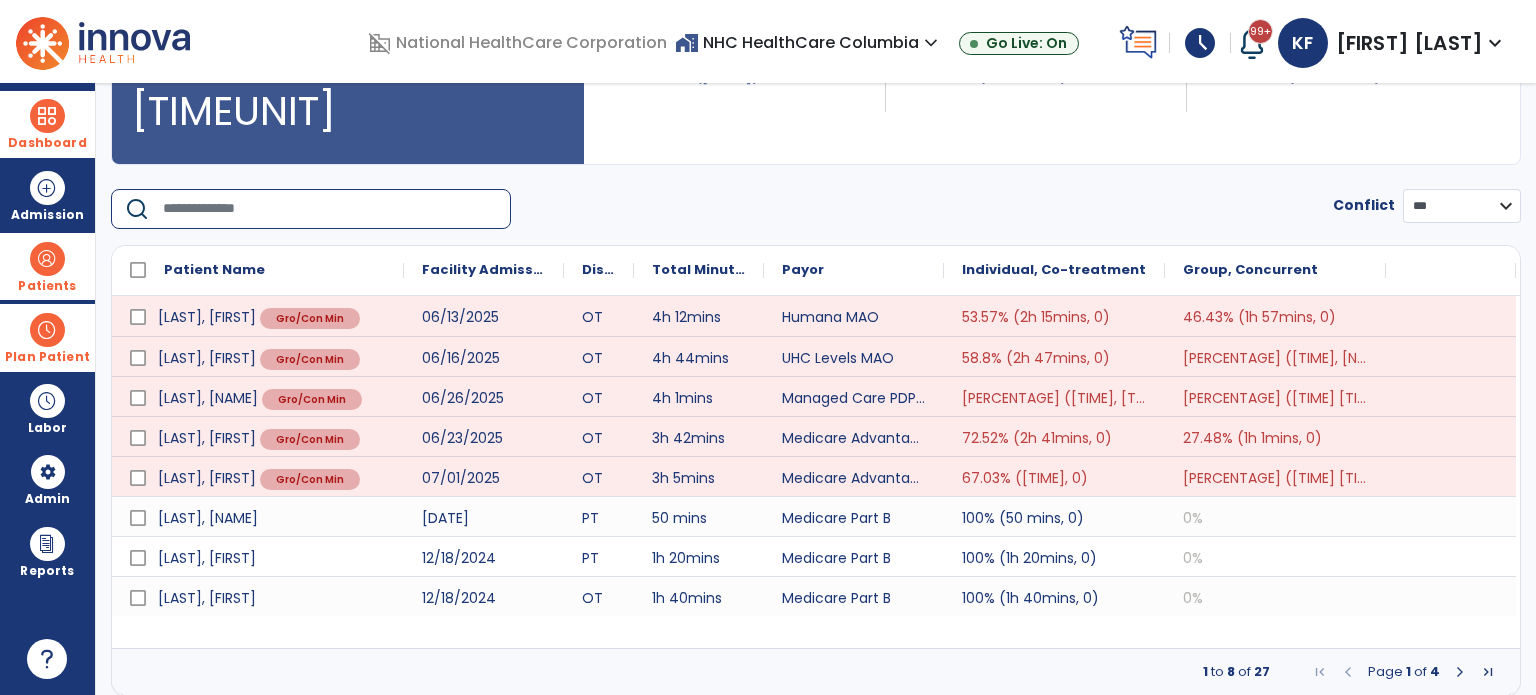 scroll, scrollTop: 201, scrollLeft: 0, axis: vertical 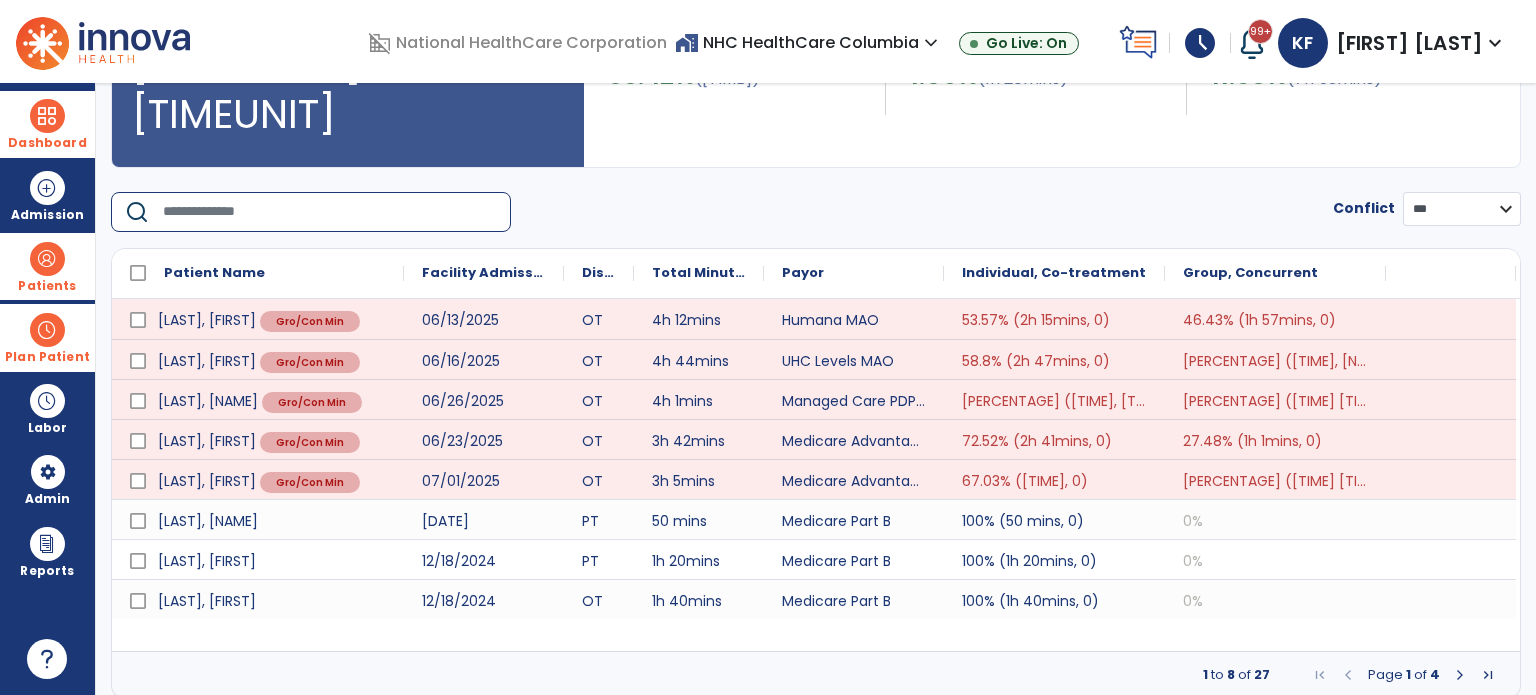 click at bounding box center (1460, 675) 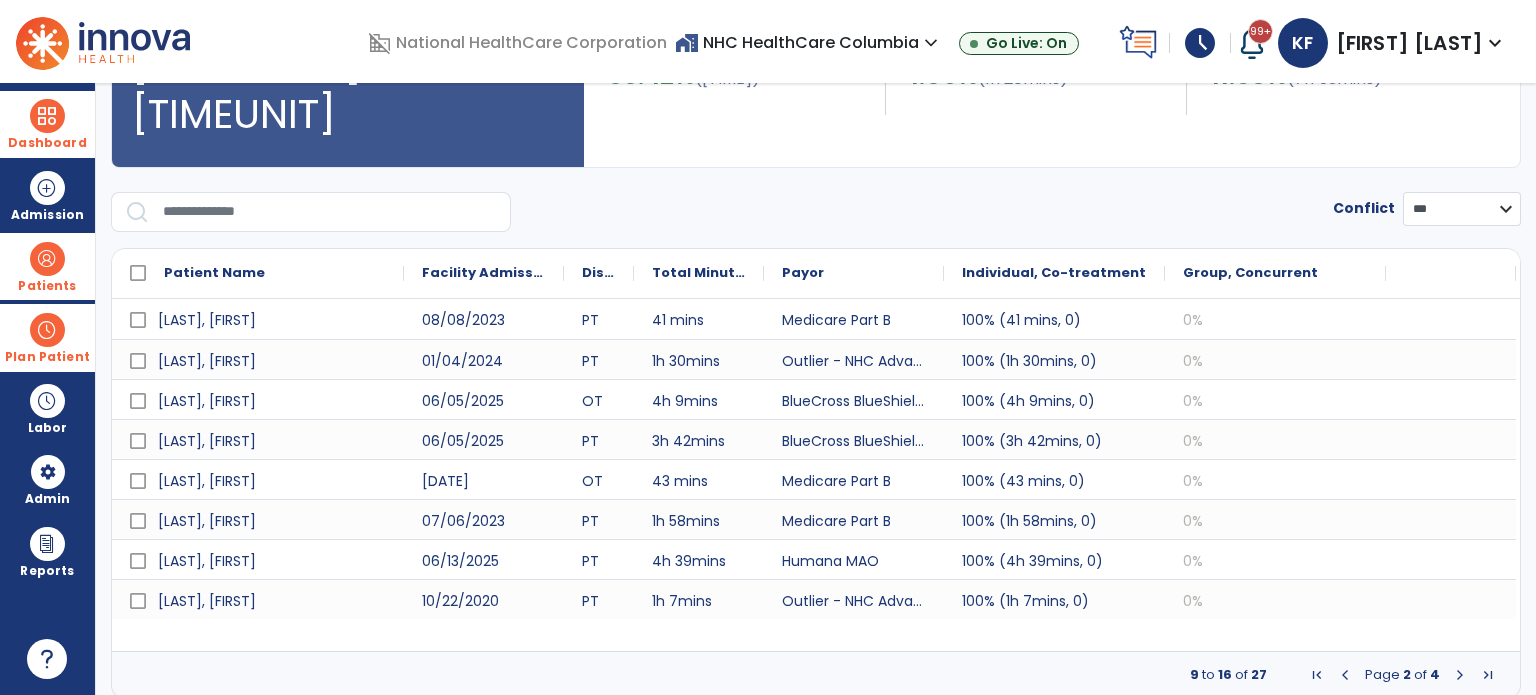 click at bounding box center [1460, 675] 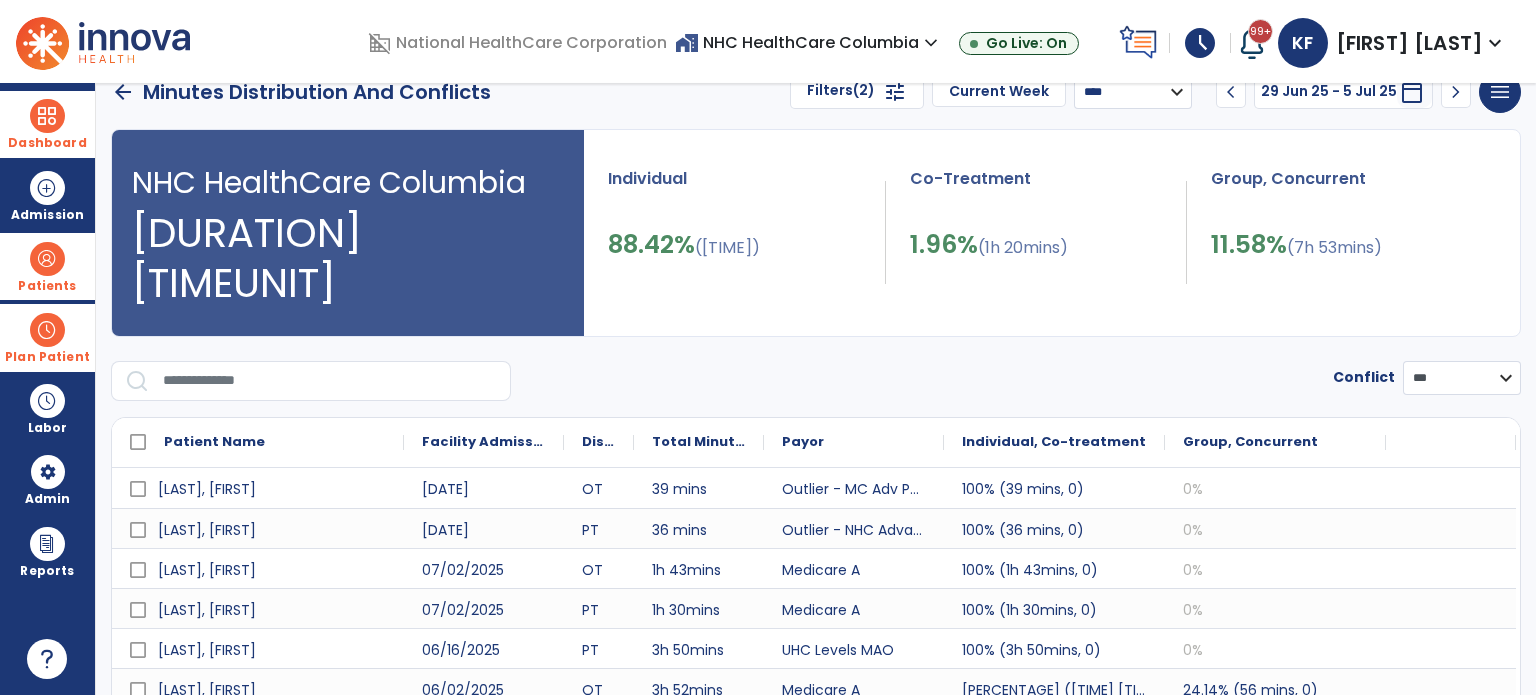 scroll, scrollTop: 0, scrollLeft: 0, axis: both 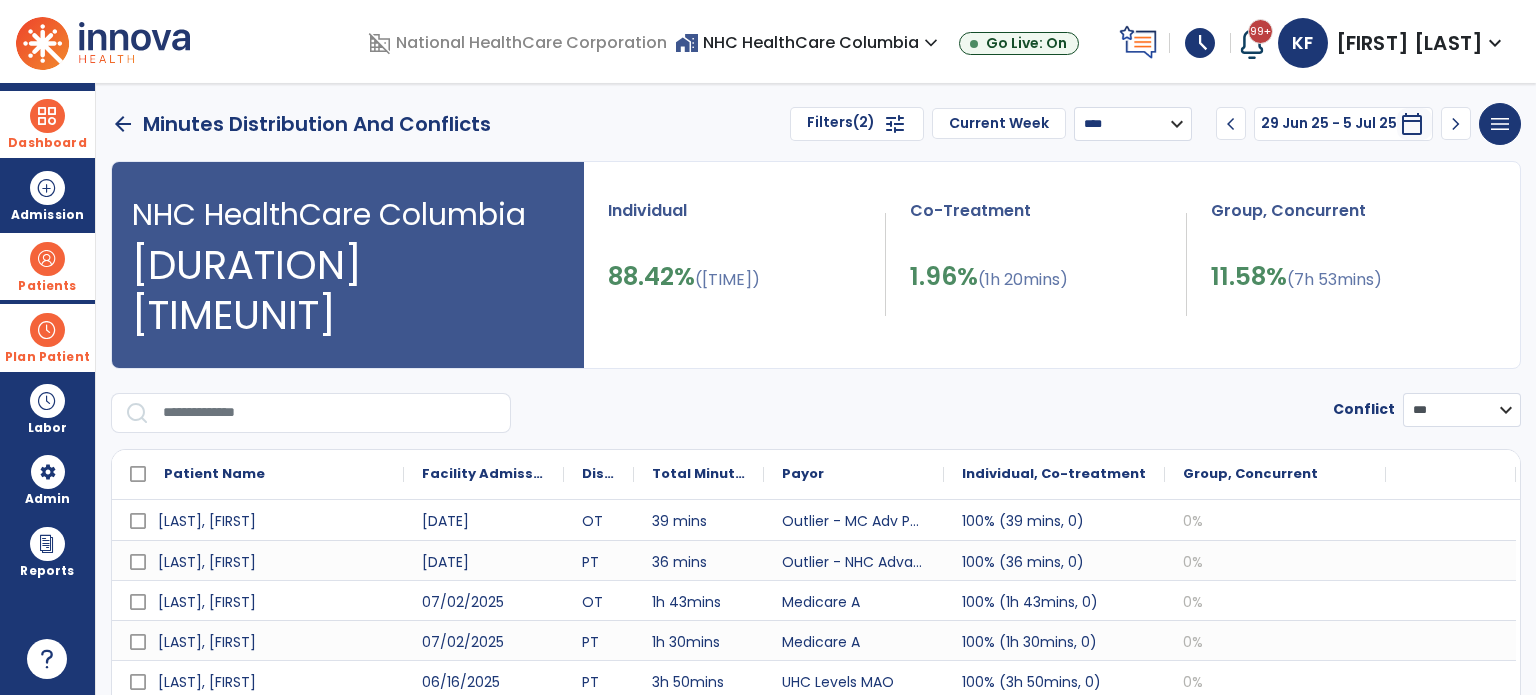 click on "(1h 20mins)" at bounding box center [1023, 279] 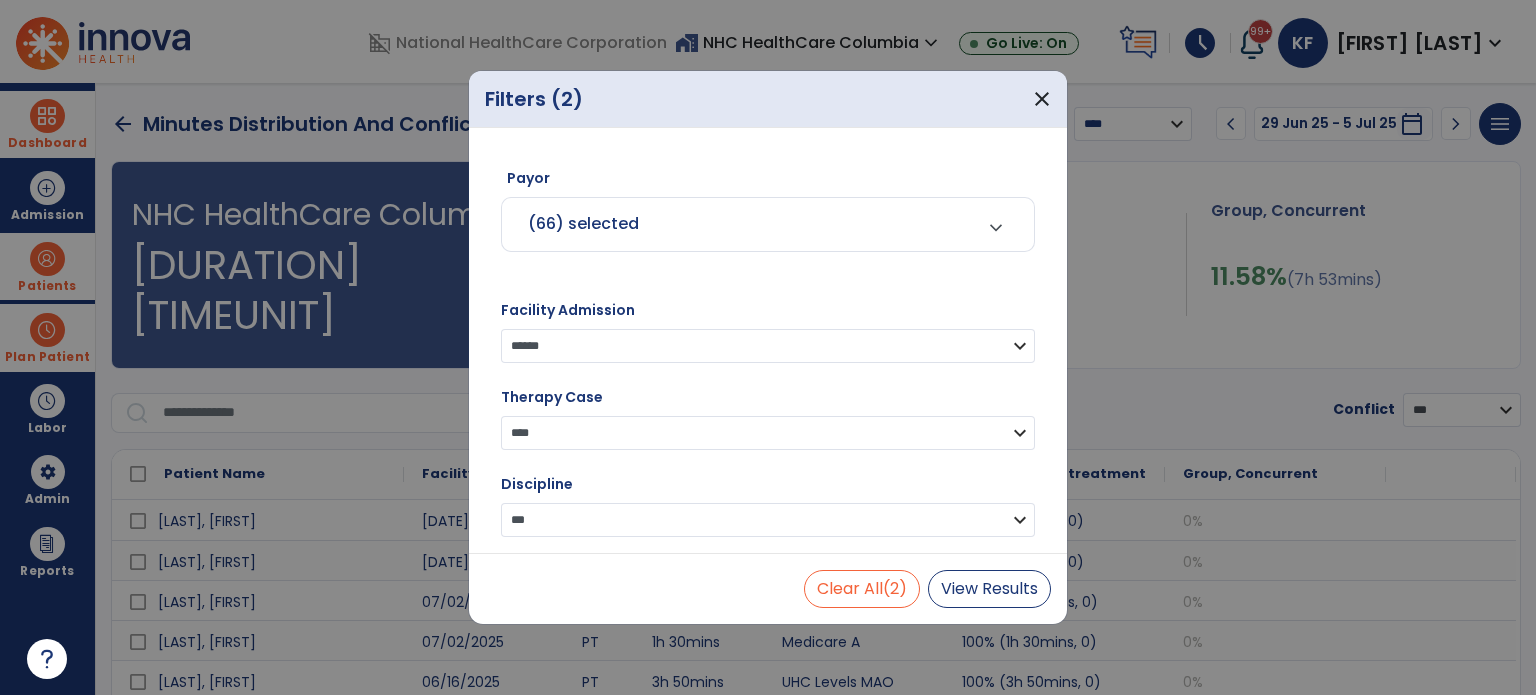click on "**********" at bounding box center [768, 433] 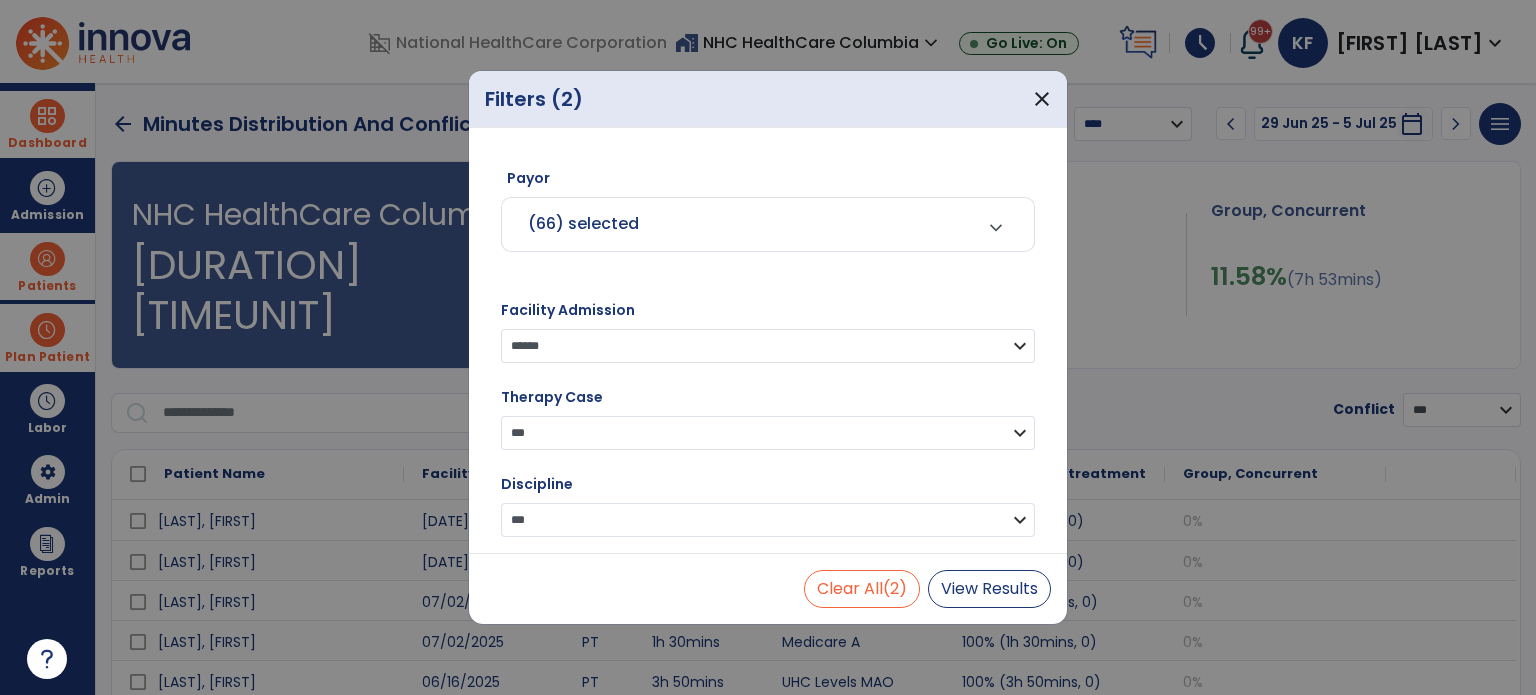 click on "**********" at bounding box center [768, 433] 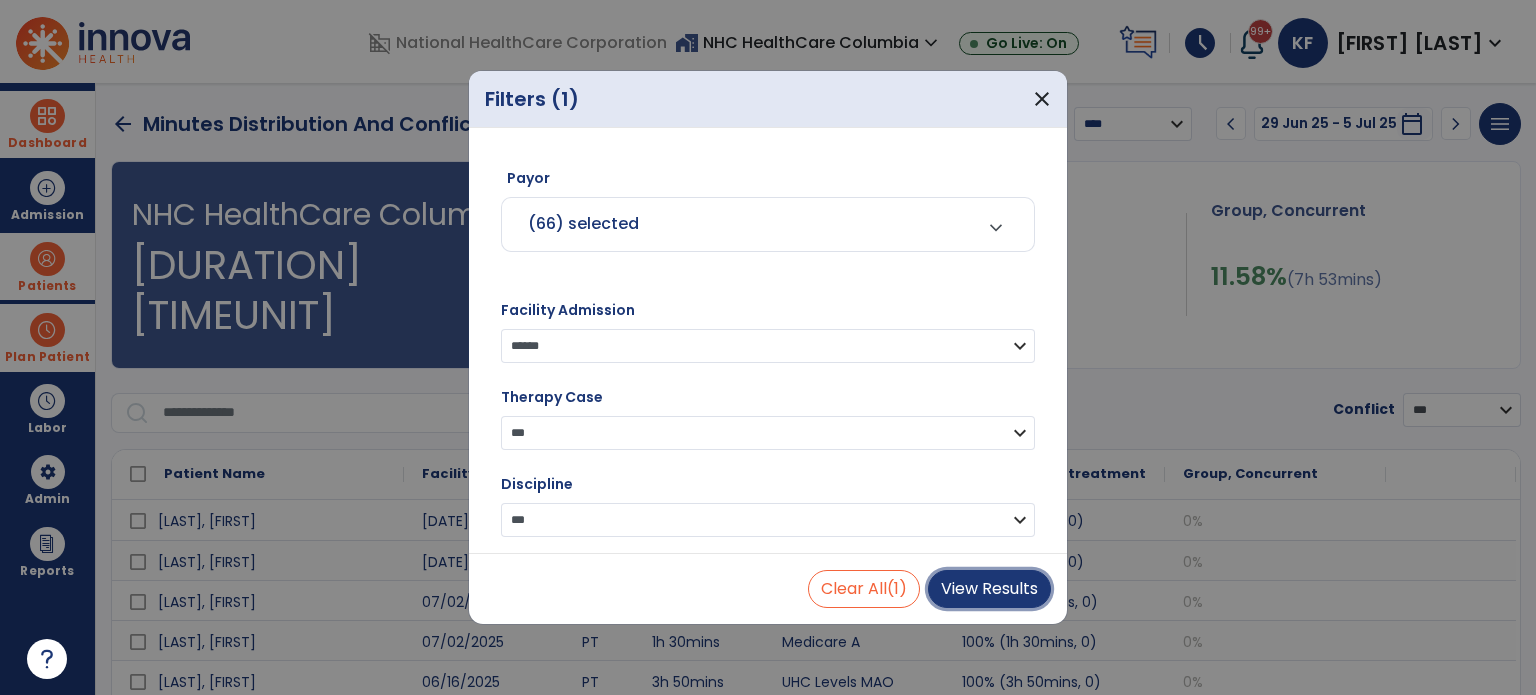 click on "View Results" at bounding box center (989, 589) 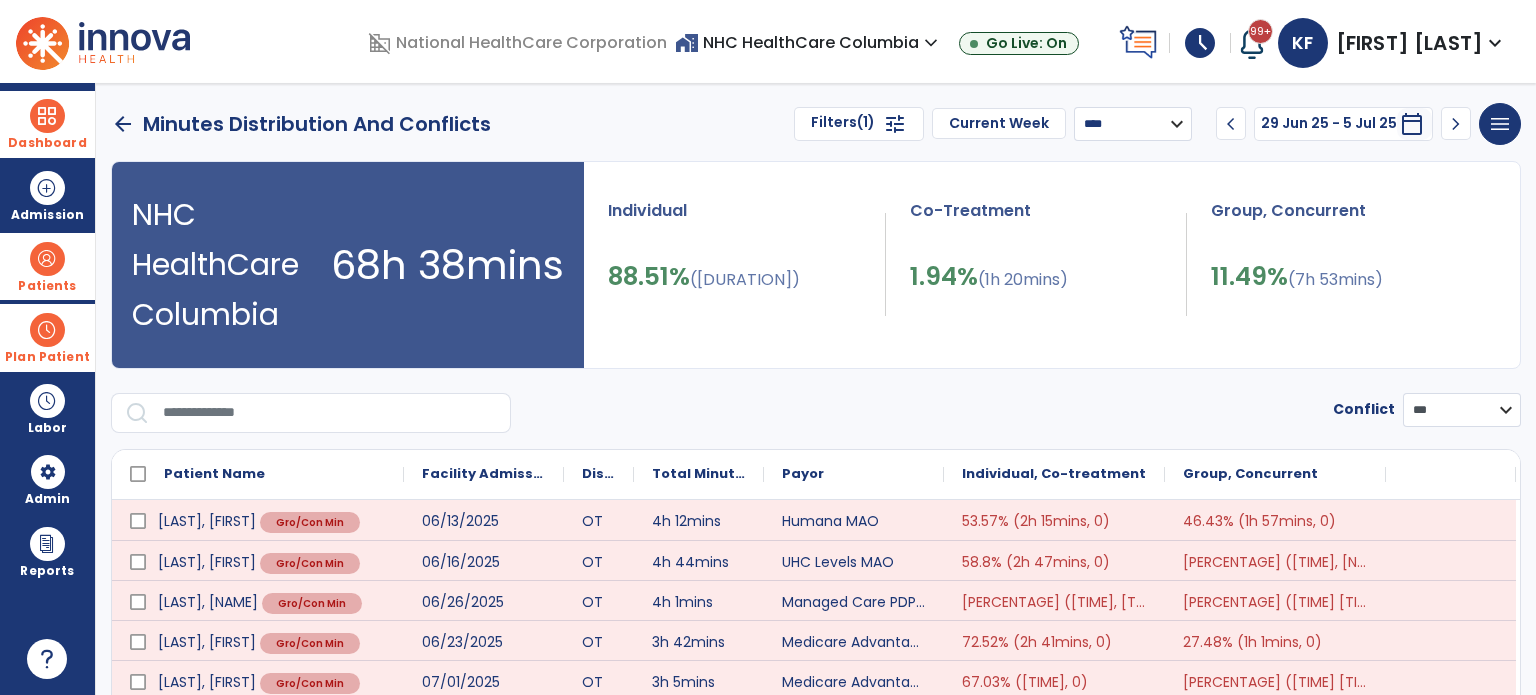 click at bounding box center [330, 413] 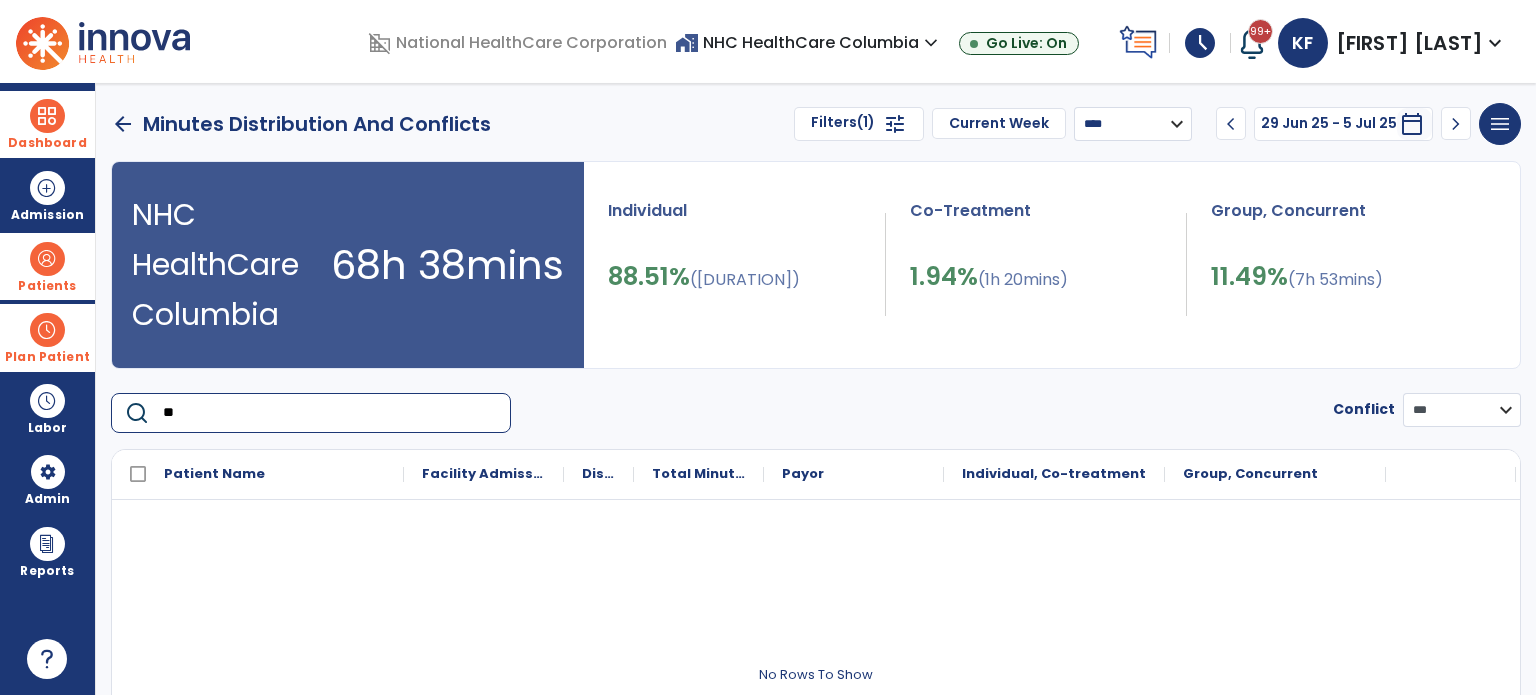 type on "*" 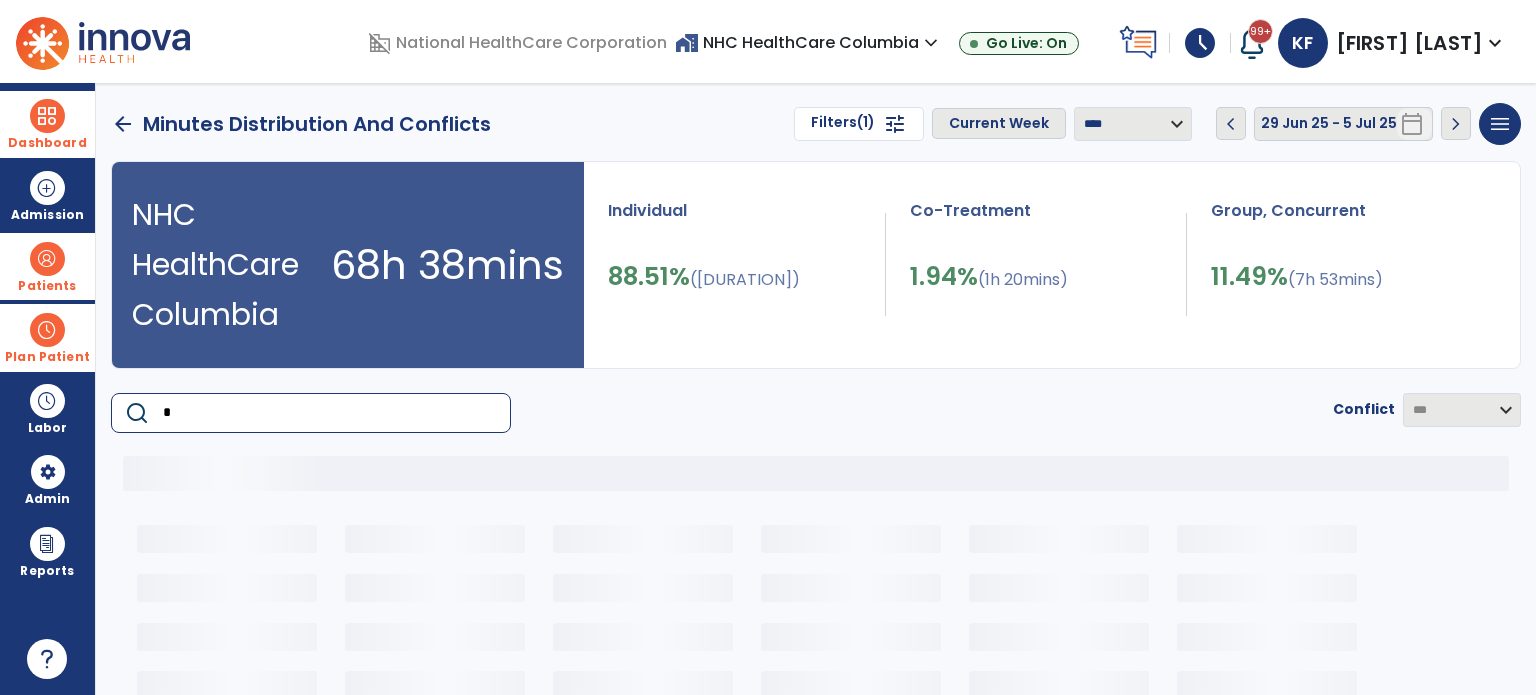 type 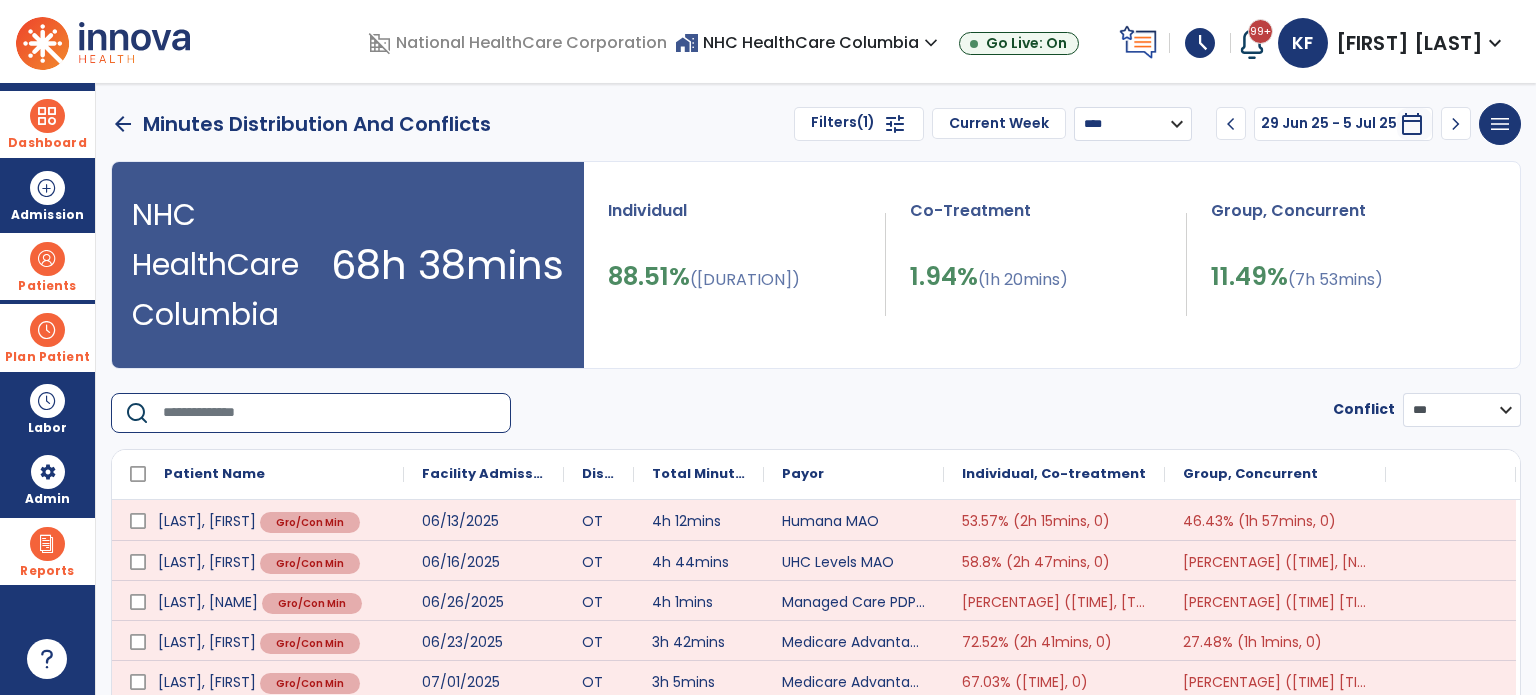 click on "Reports" at bounding box center [47, 571] 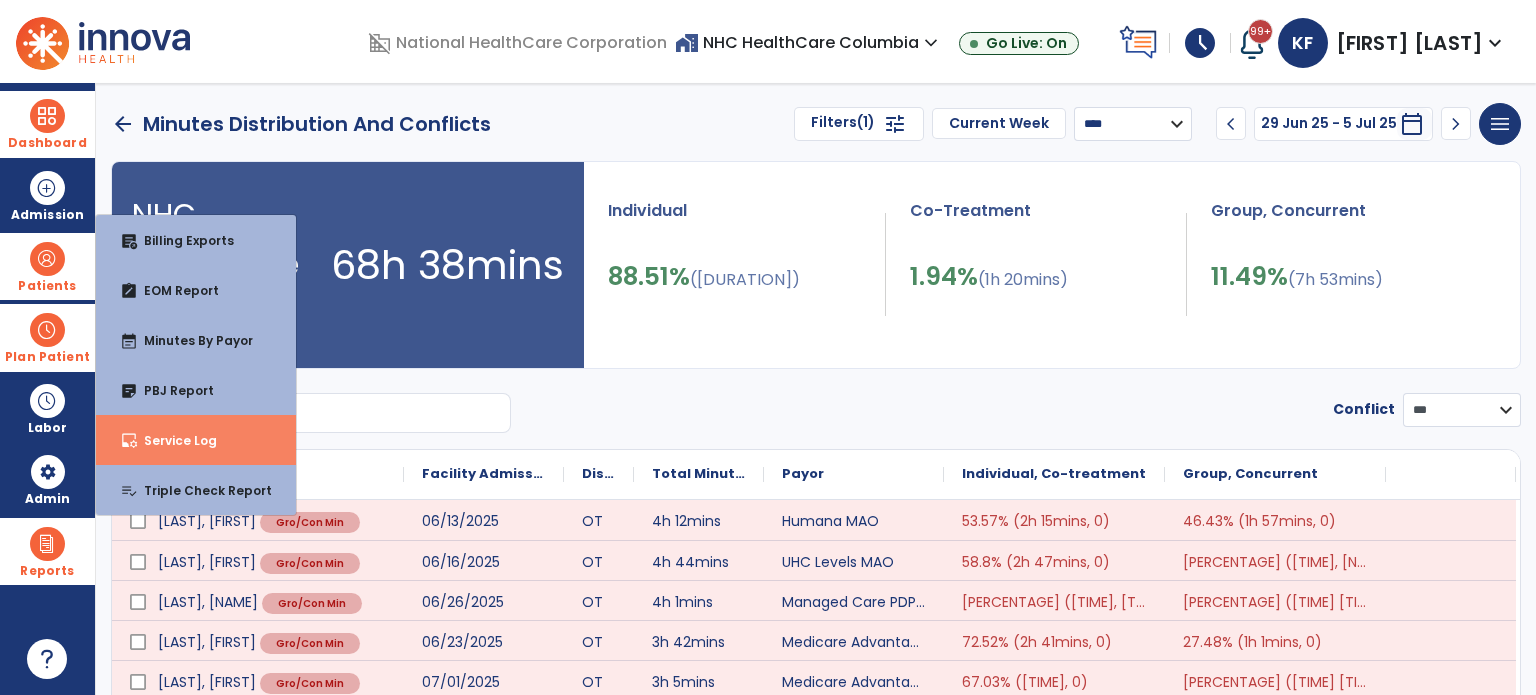 click on "inbox_customize  Service Log" at bounding box center [196, 440] 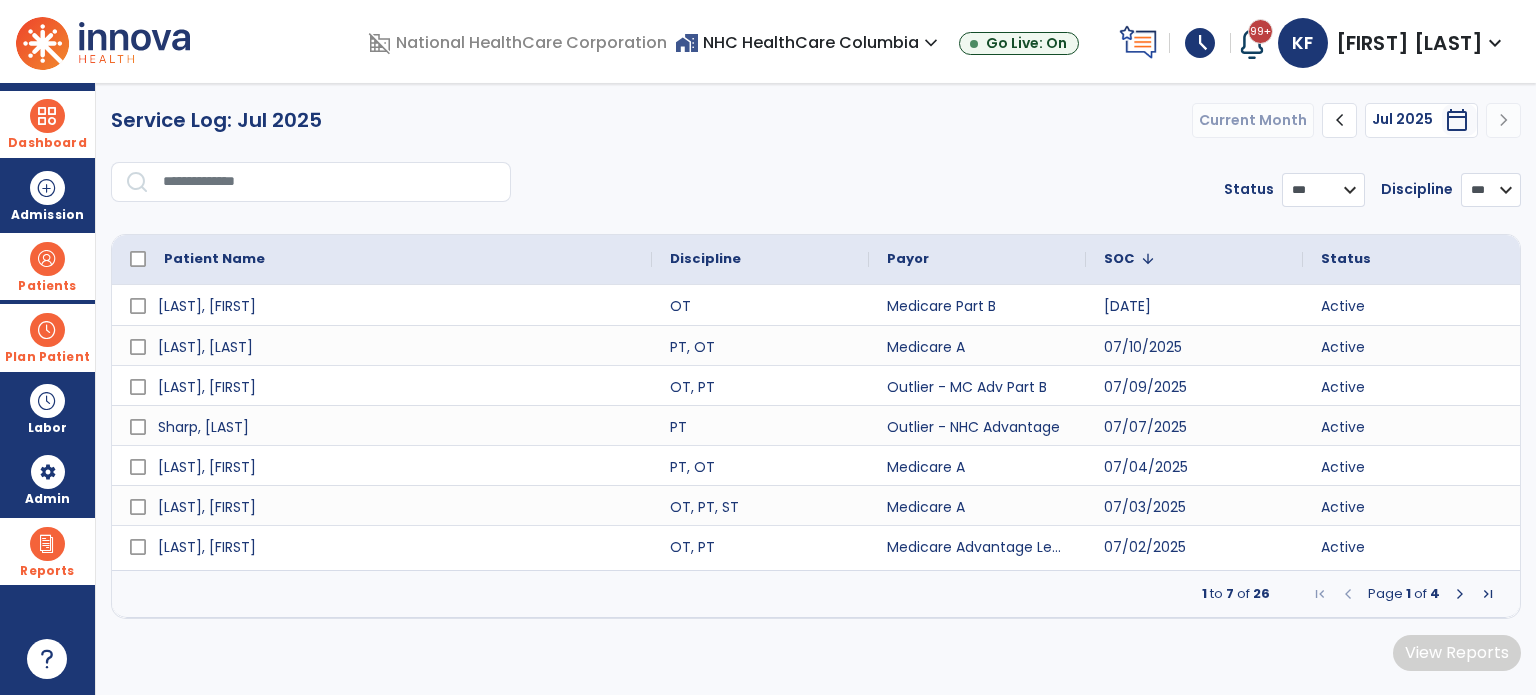 click at bounding box center [330, 182] 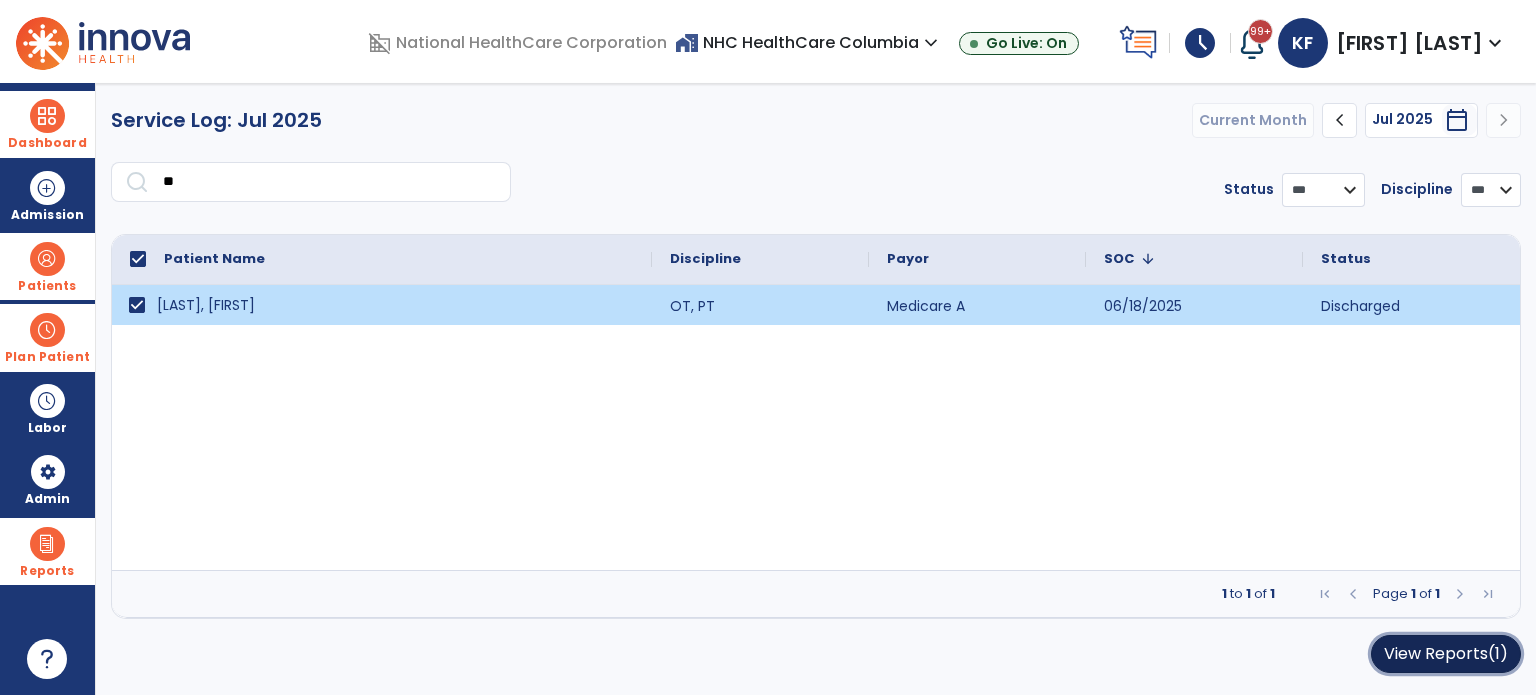 click on "View Reports   (1)" 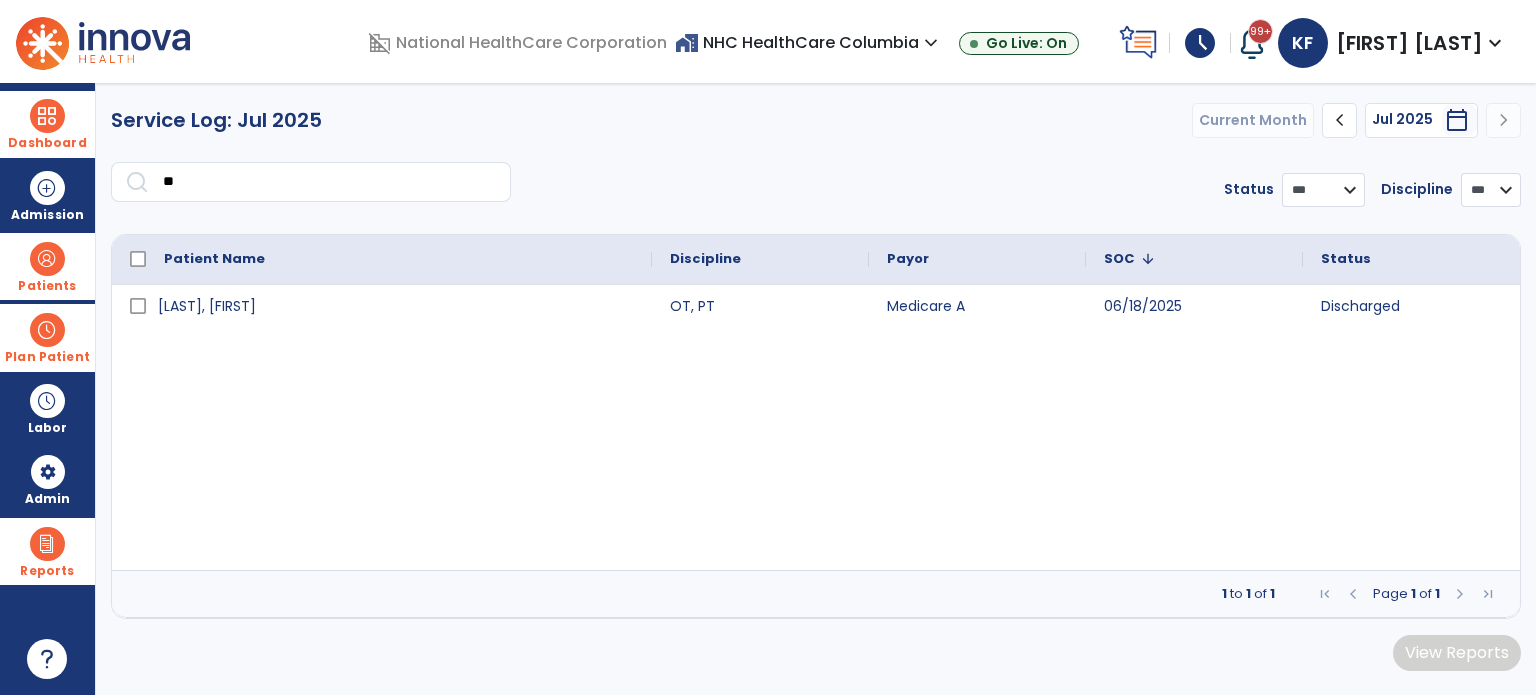 click on "chevron_left" at bounding box center [1340, 120] 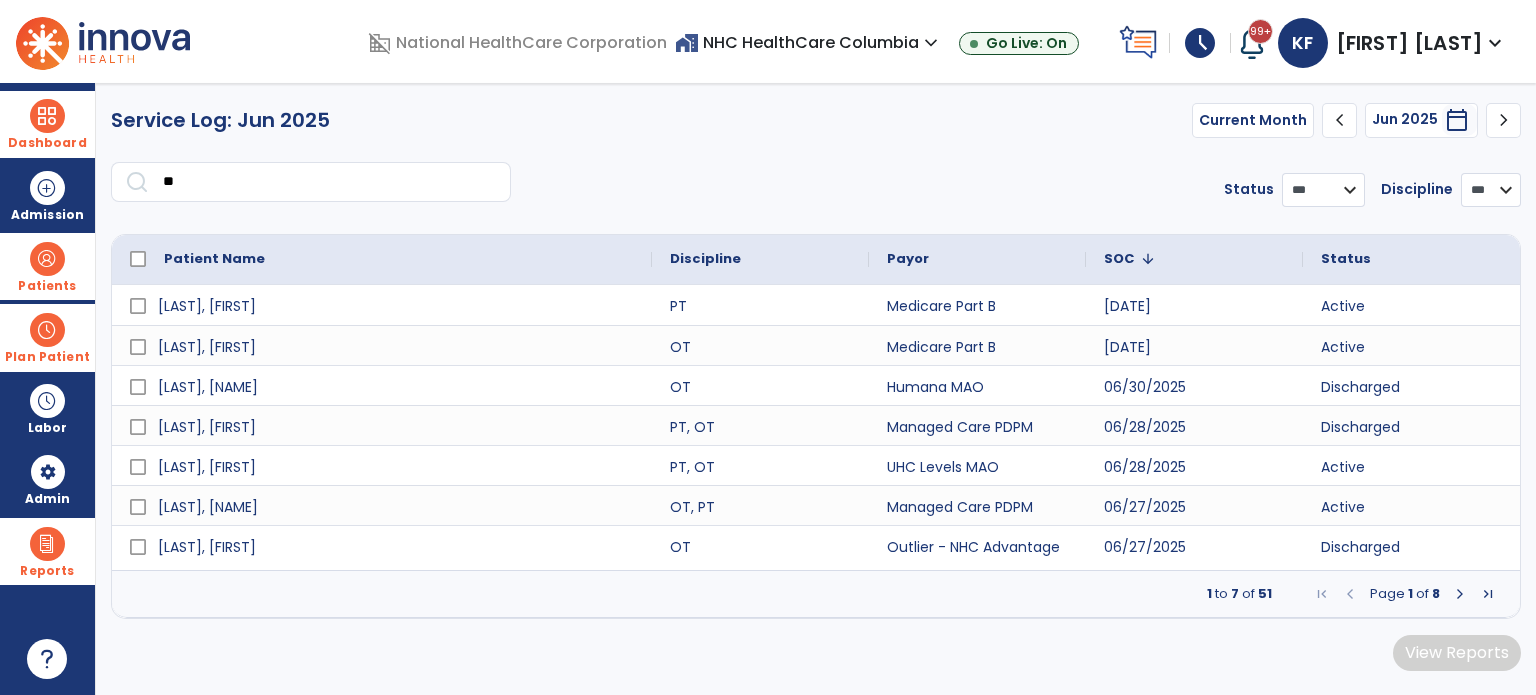click on "**" at bounding box center (330, 182) 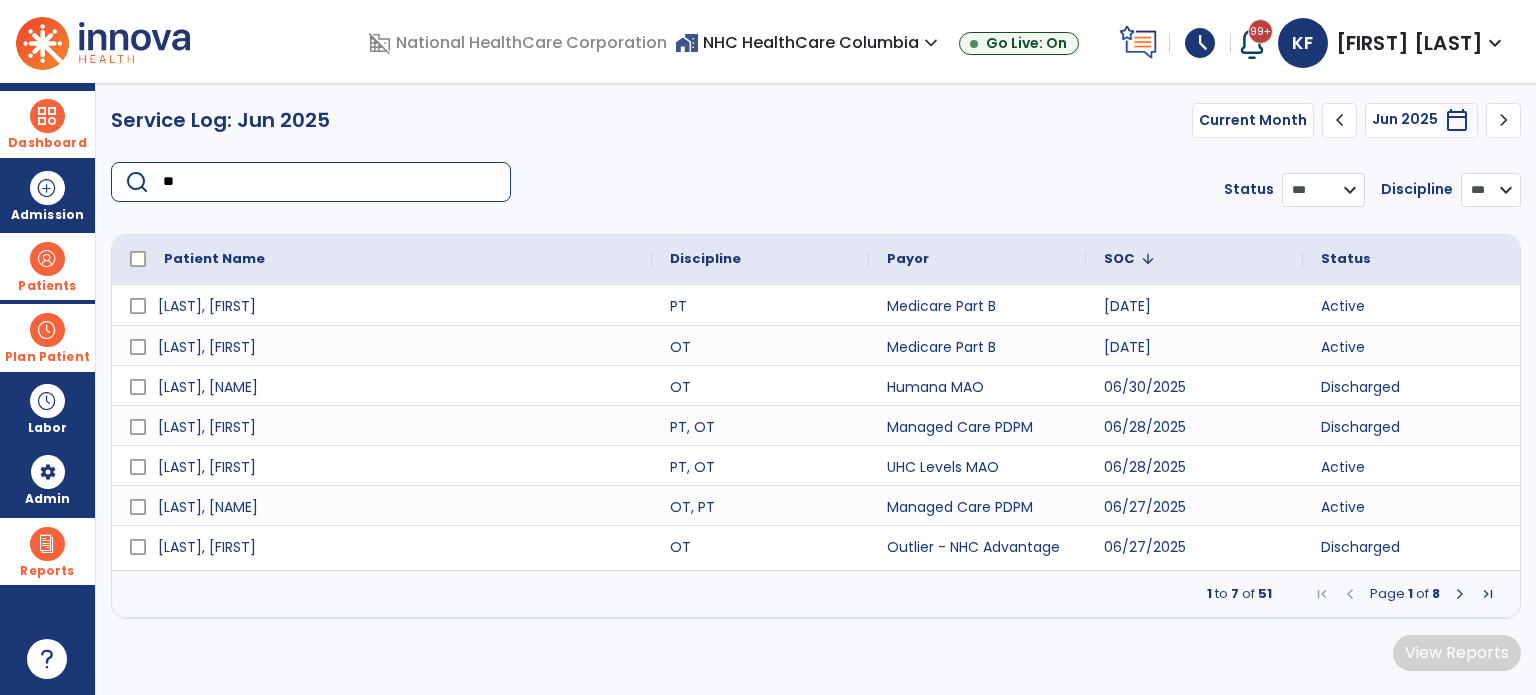 type on "*" 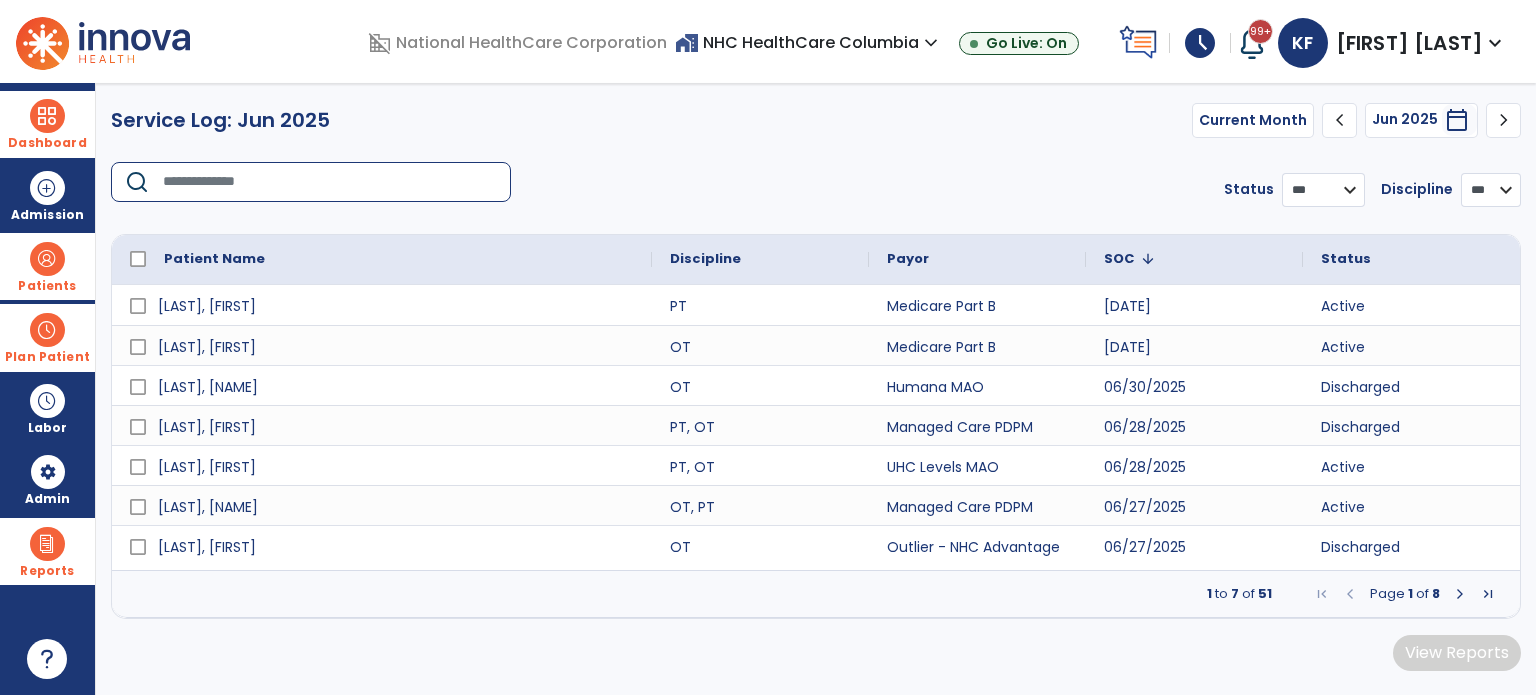 type 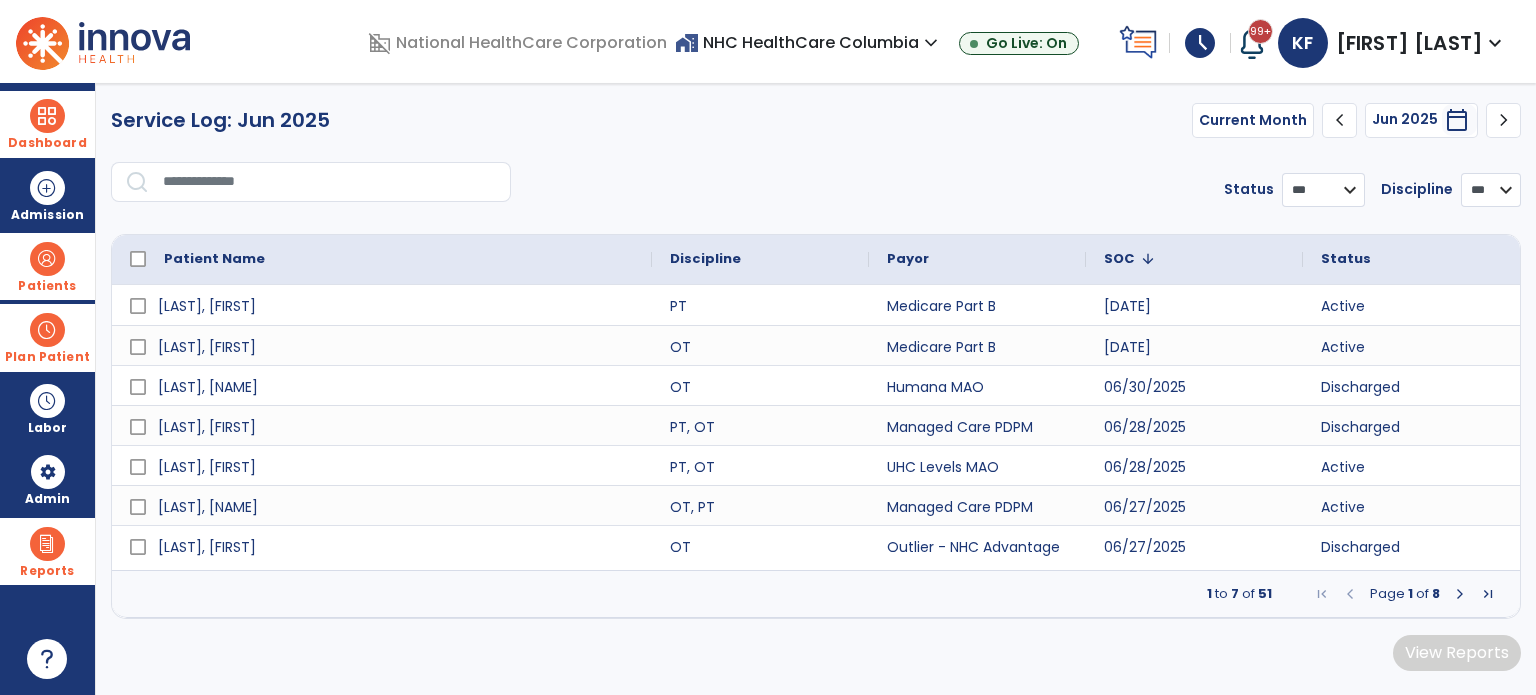 click at bounding box center (1460, 594) 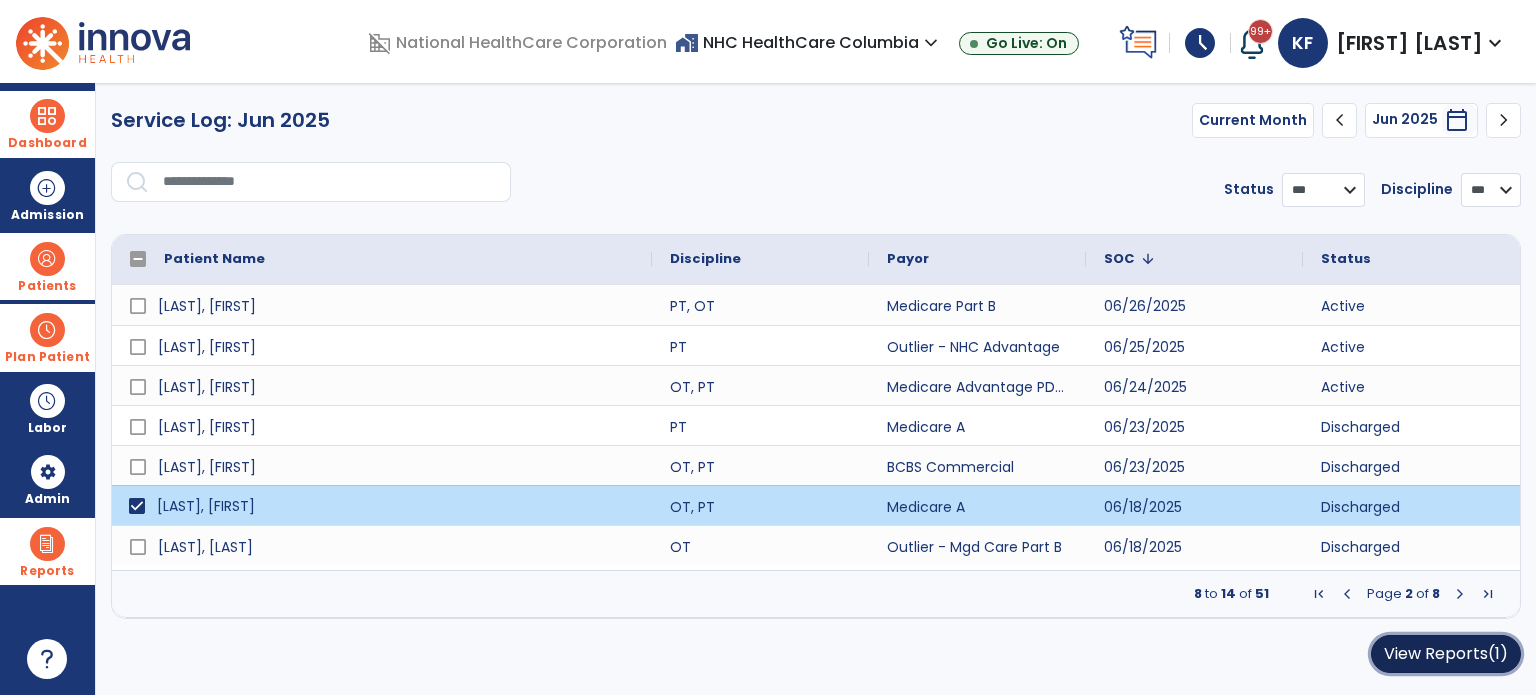 click on "View Reports  (1)" 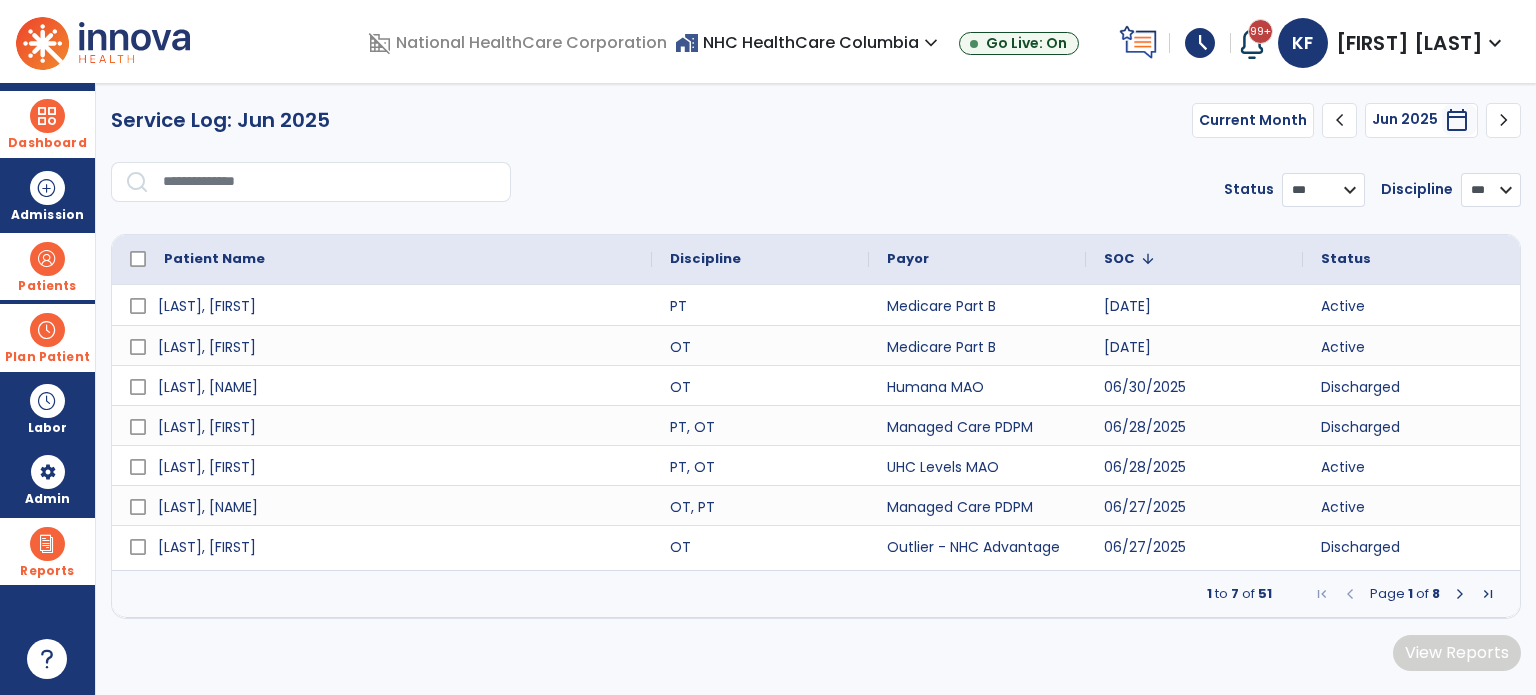 click at bounding box center [330, 182] 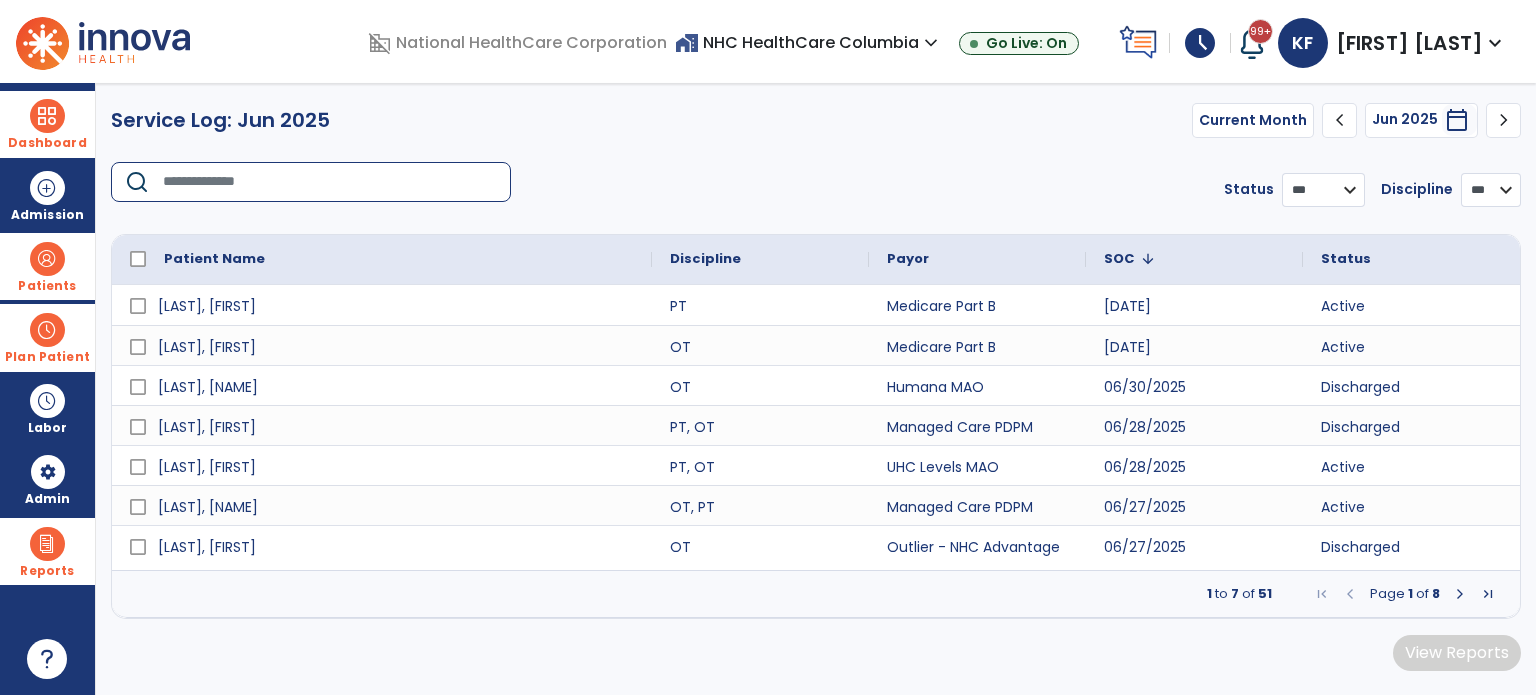 click at bounding box center [47, 259] 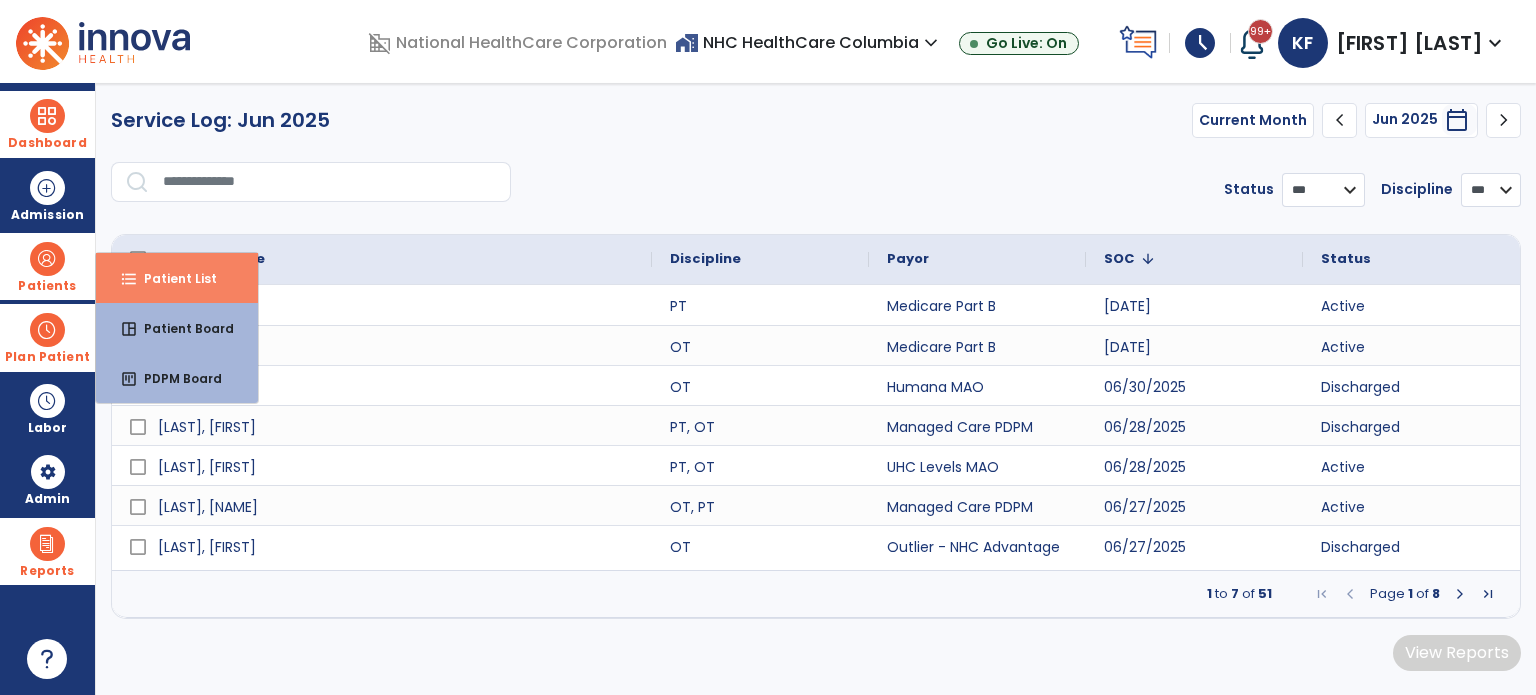 click on "format_list_bulleted  Patient List" at bounding box center (177, 278) 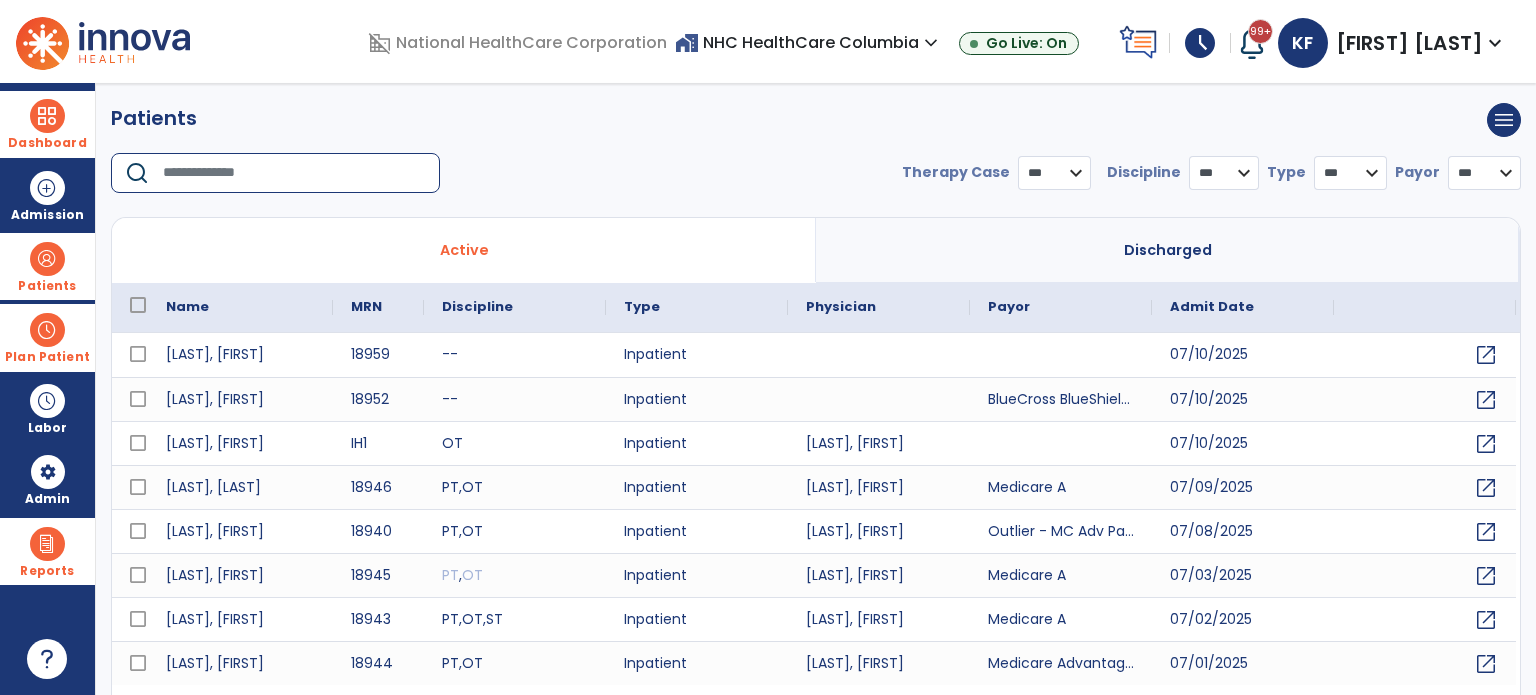 click at bounding box center [294, 173] 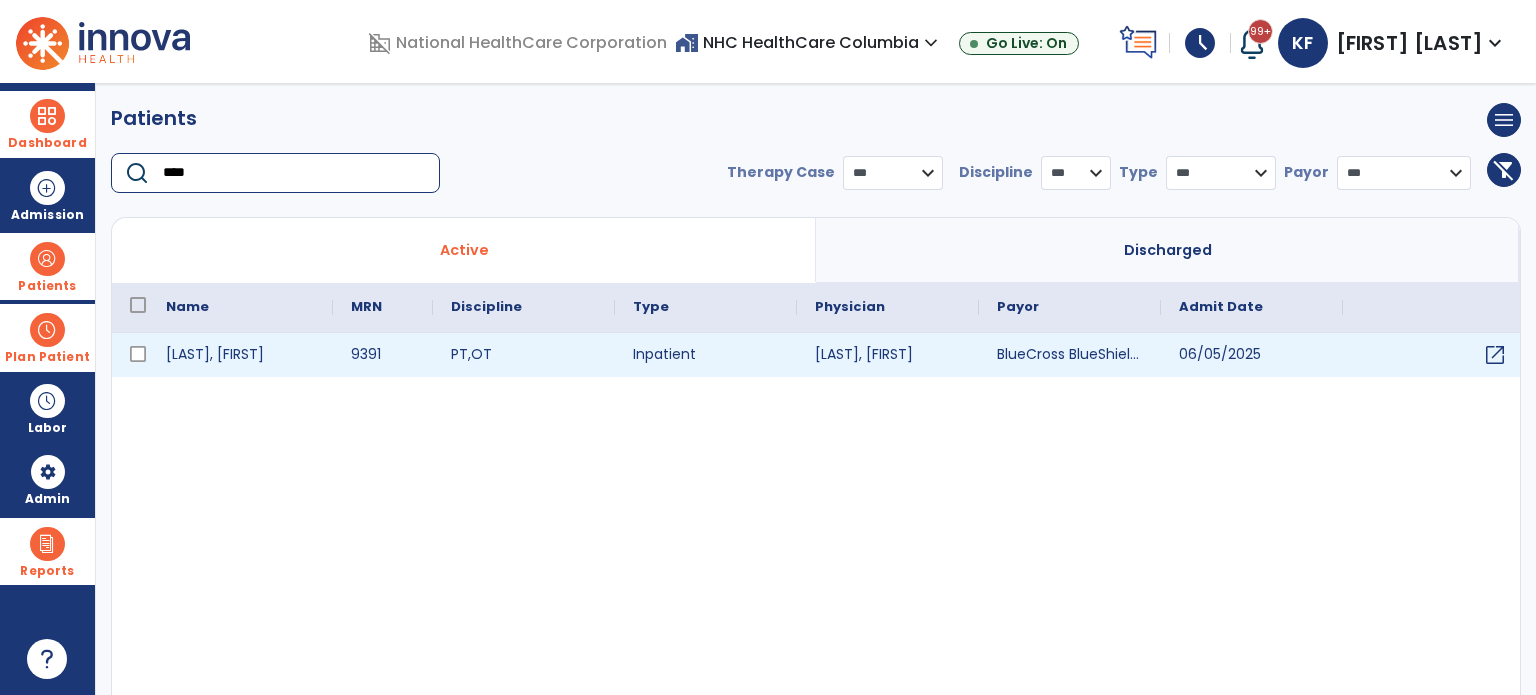 type on "****" 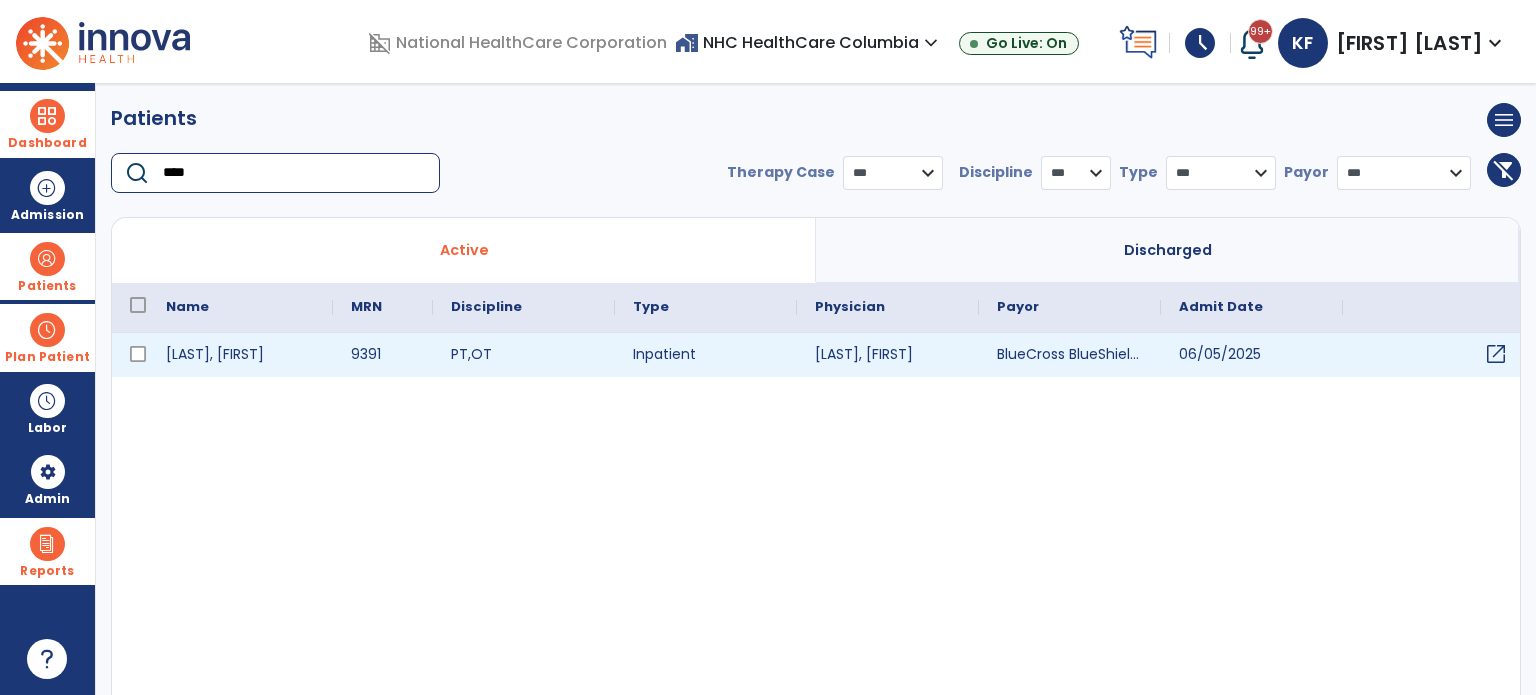 click on "open_in_new" at bounding box center (1496, 354) 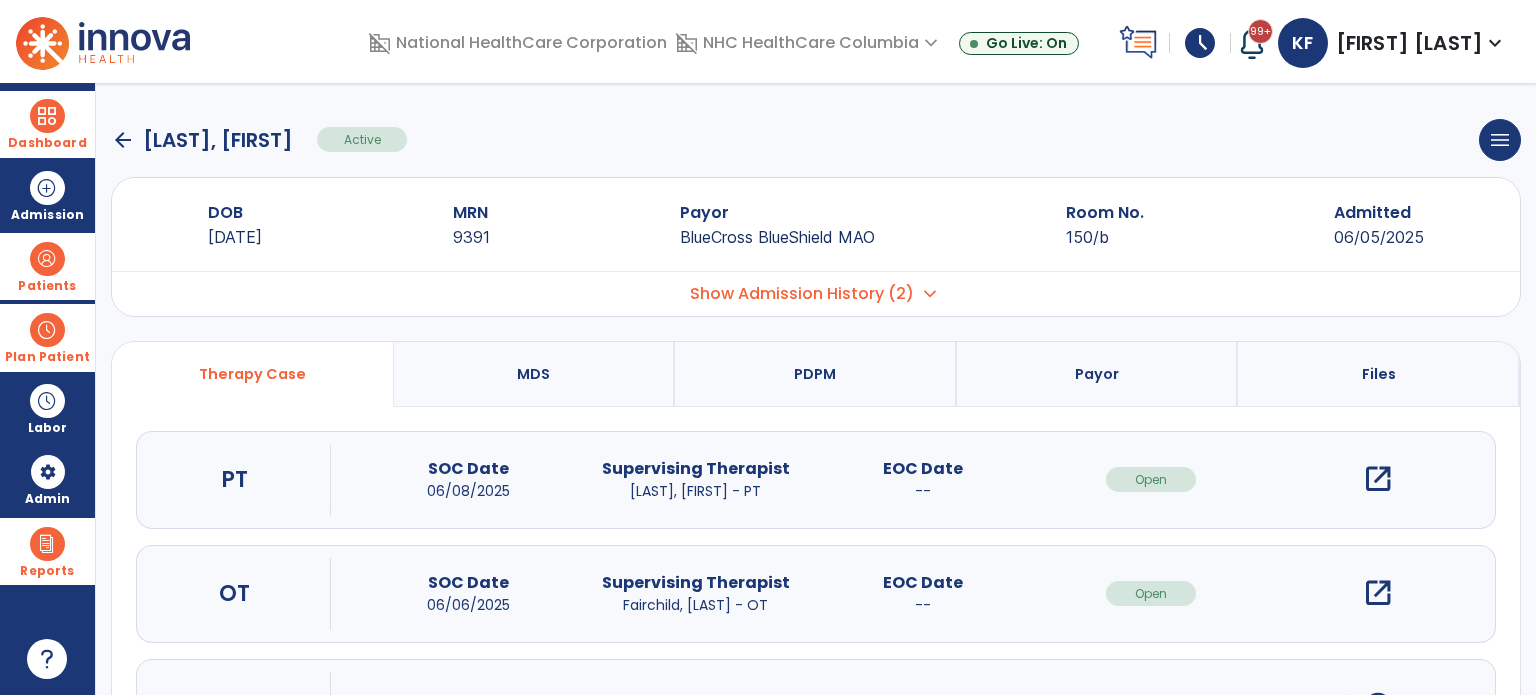 click on "open_in_new" at bounding box center [1378, 593] 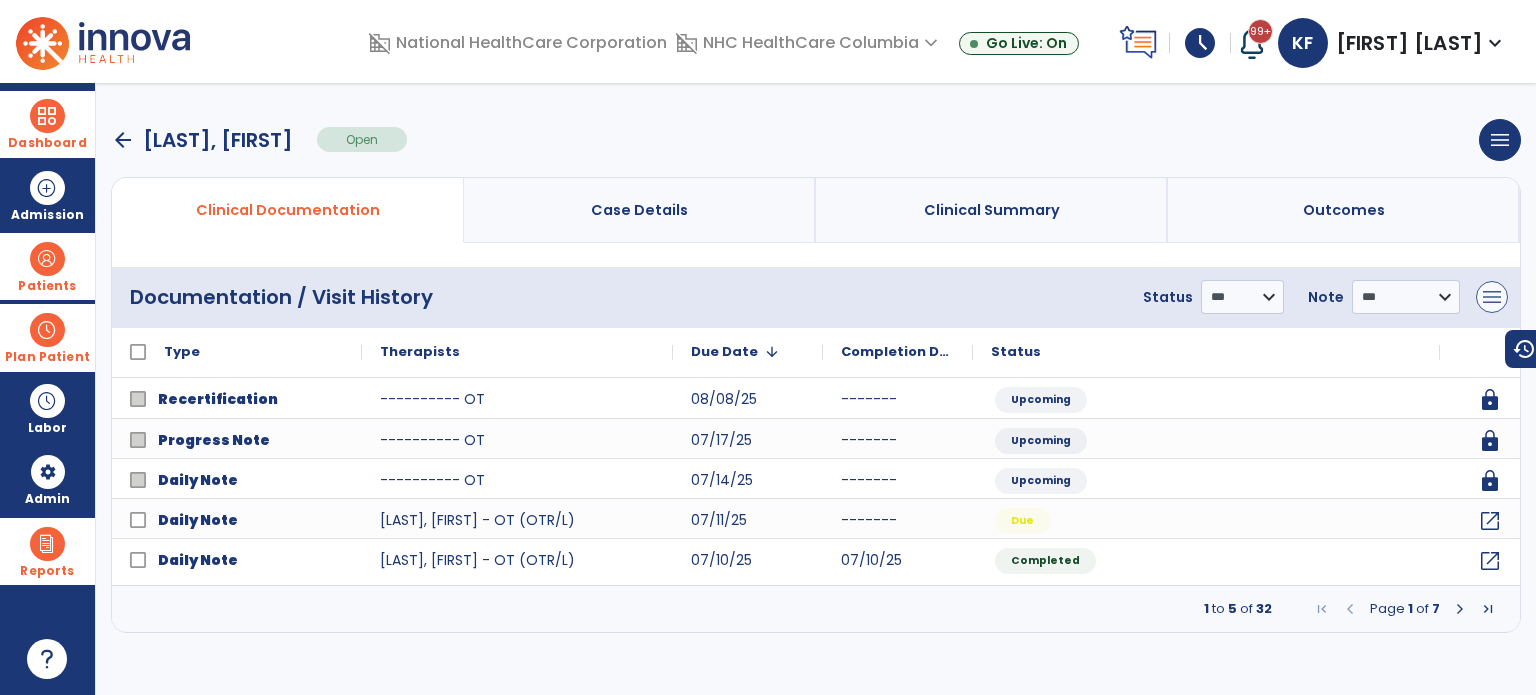 click on "menu" at bounding box center [1492, 297] 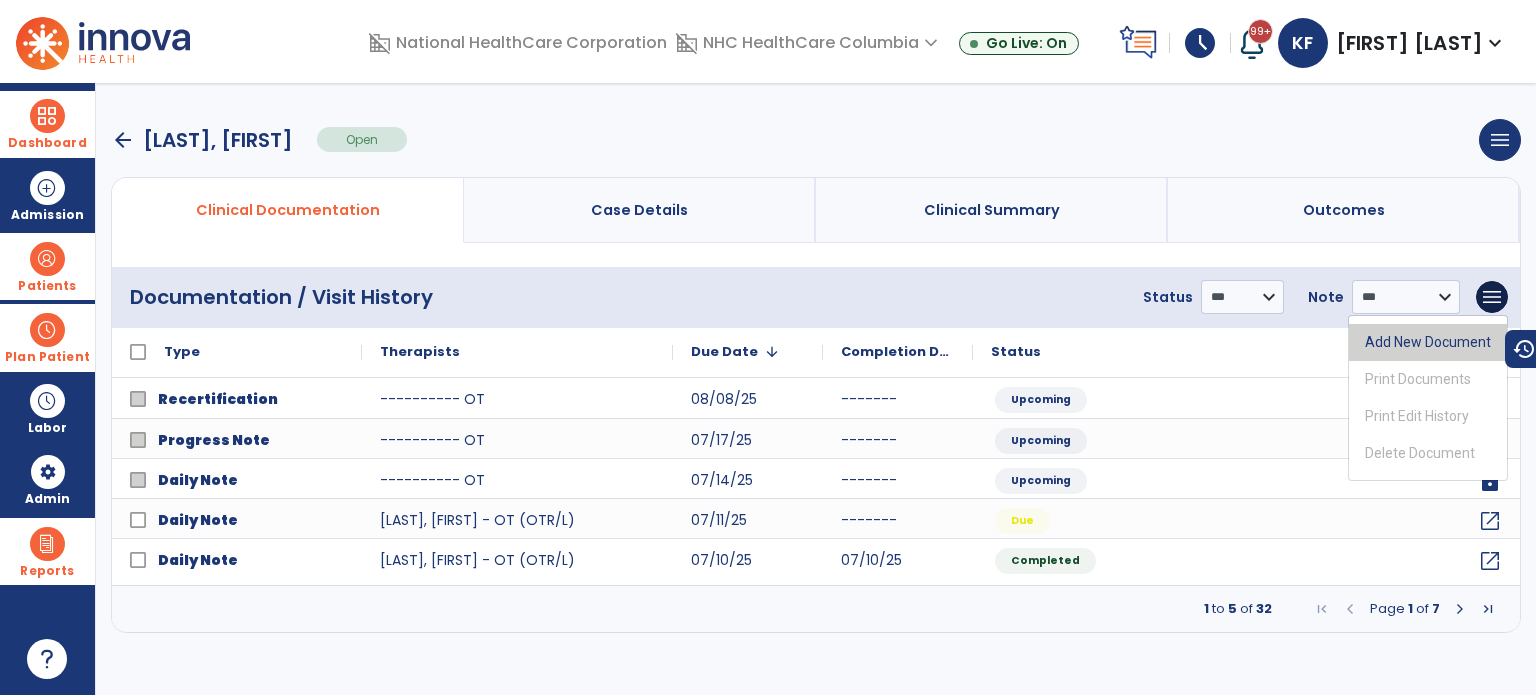 click on "Add New Document" at bounding box center [1428, 342] 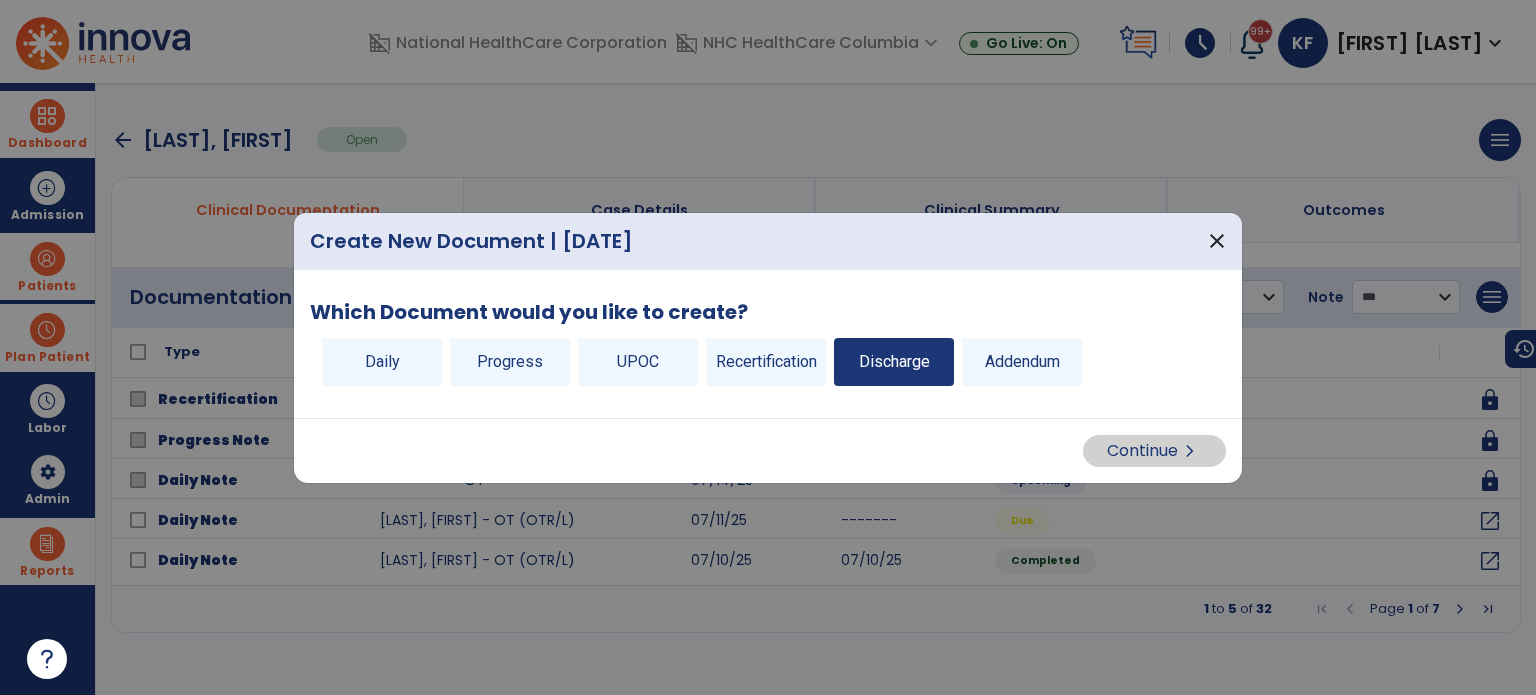 click on "Discharge" at bounding box center (894, 362) 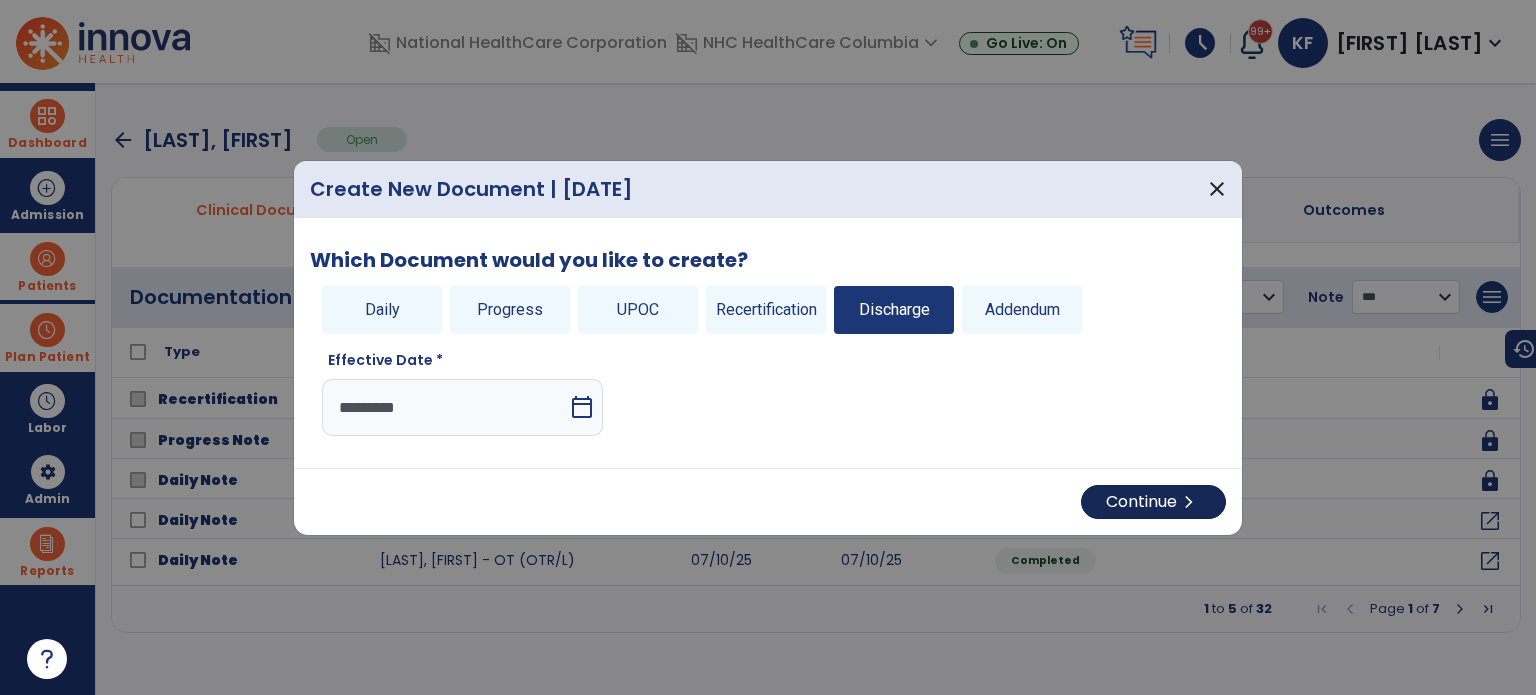 click on "Continue   chevron_right" at bounding box center (1153, 502) 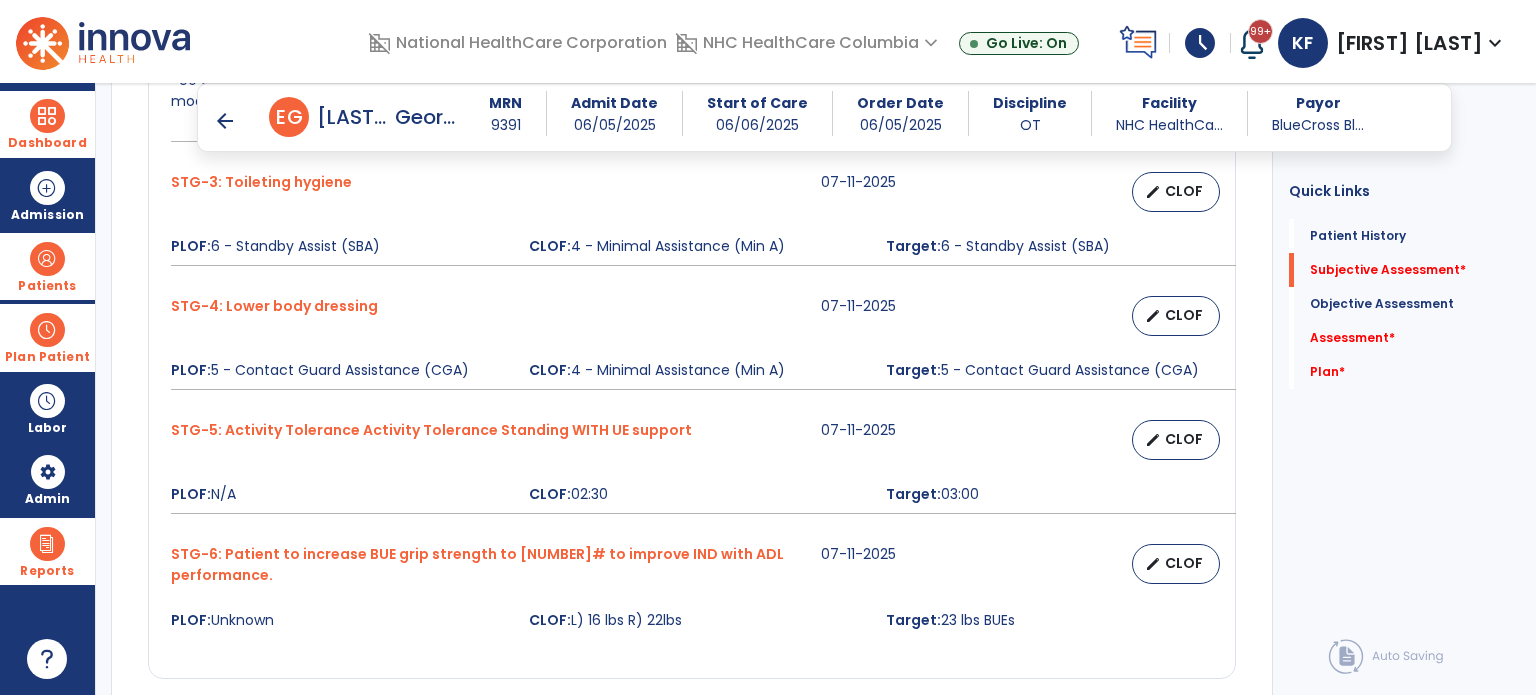 scroll, scrollTop: 1348, scrollLeft: 0, axis: vertical 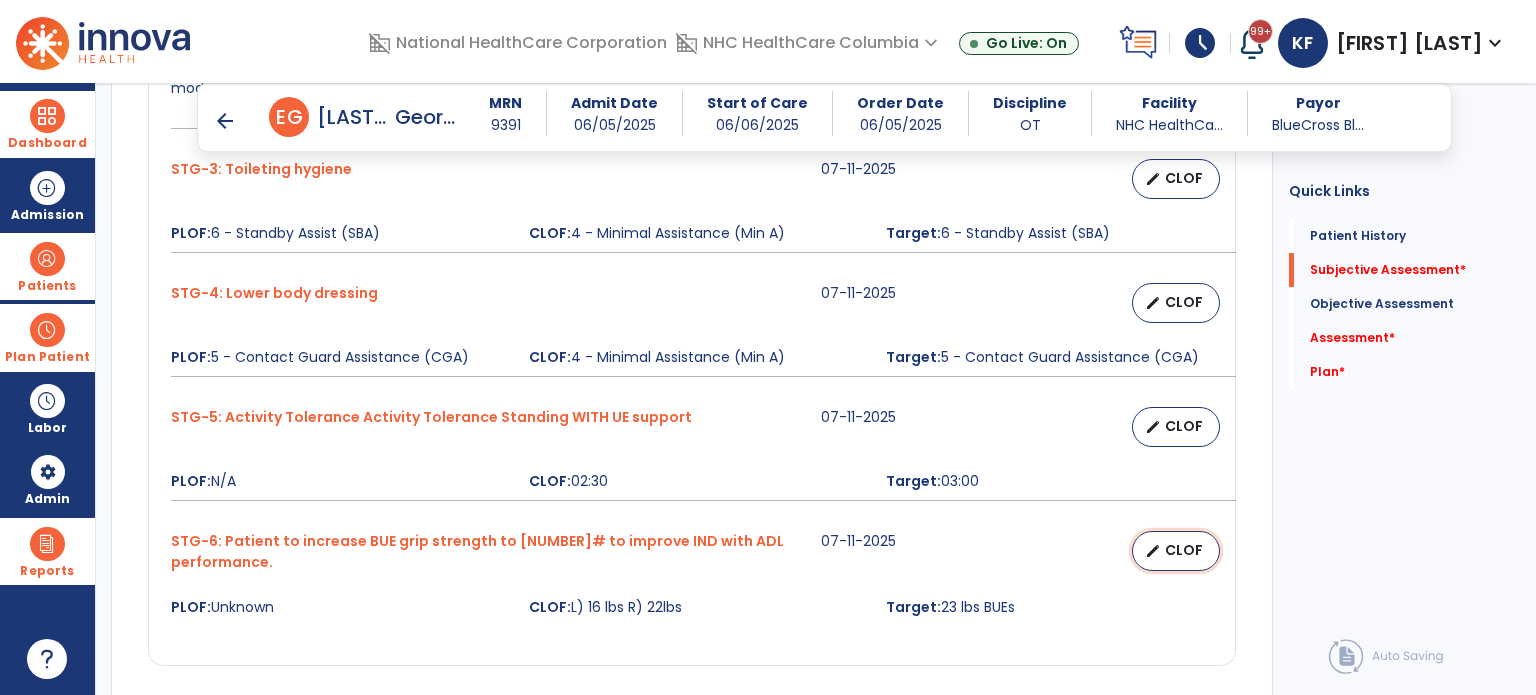 click on "edit   CLOF" at bounding box center [1176, 551] 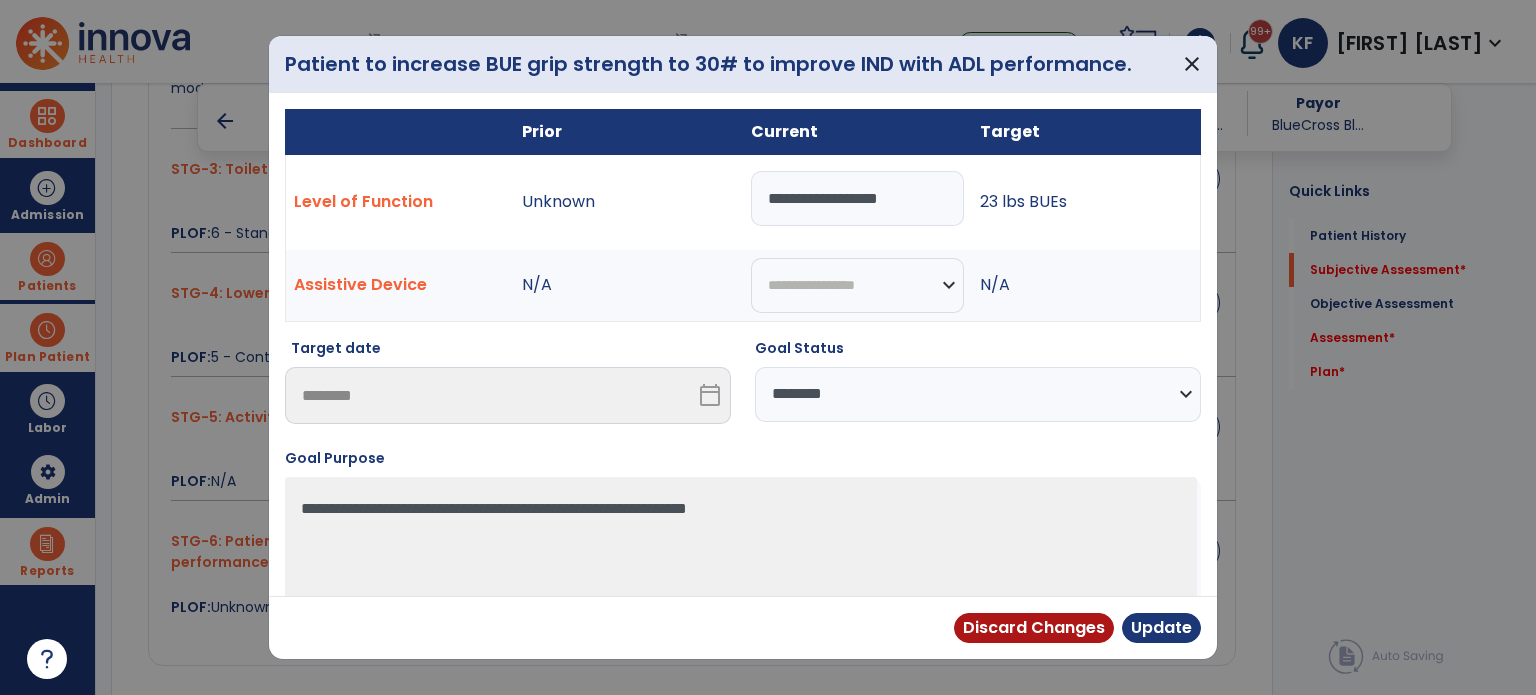drag, startPoint x: 904, startPoint y: 197, endPoint x: 791, endPoint y: 200, distance: 113.03982 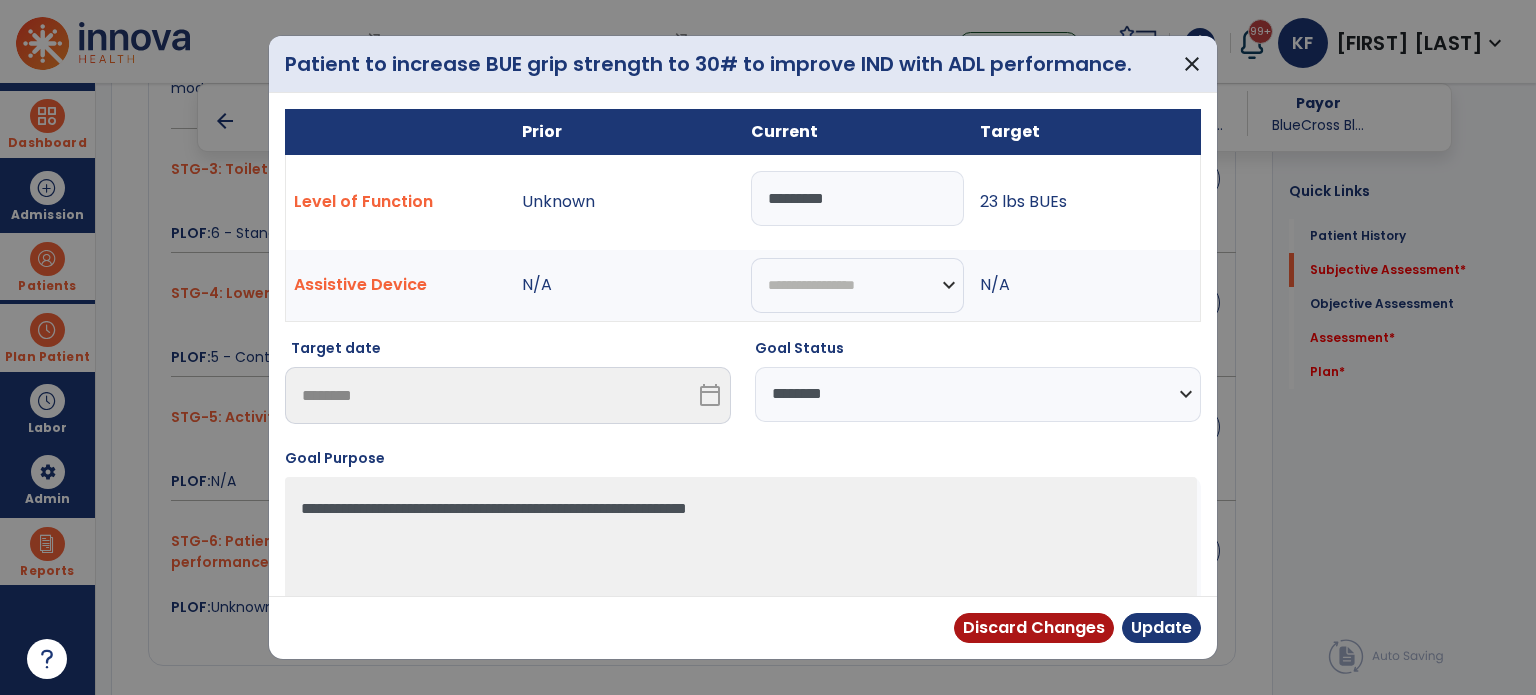 drag, startPoint x: 836, startPoint y: 194, endPoint x: 705, endPoint y: 232, distance: 136.40015 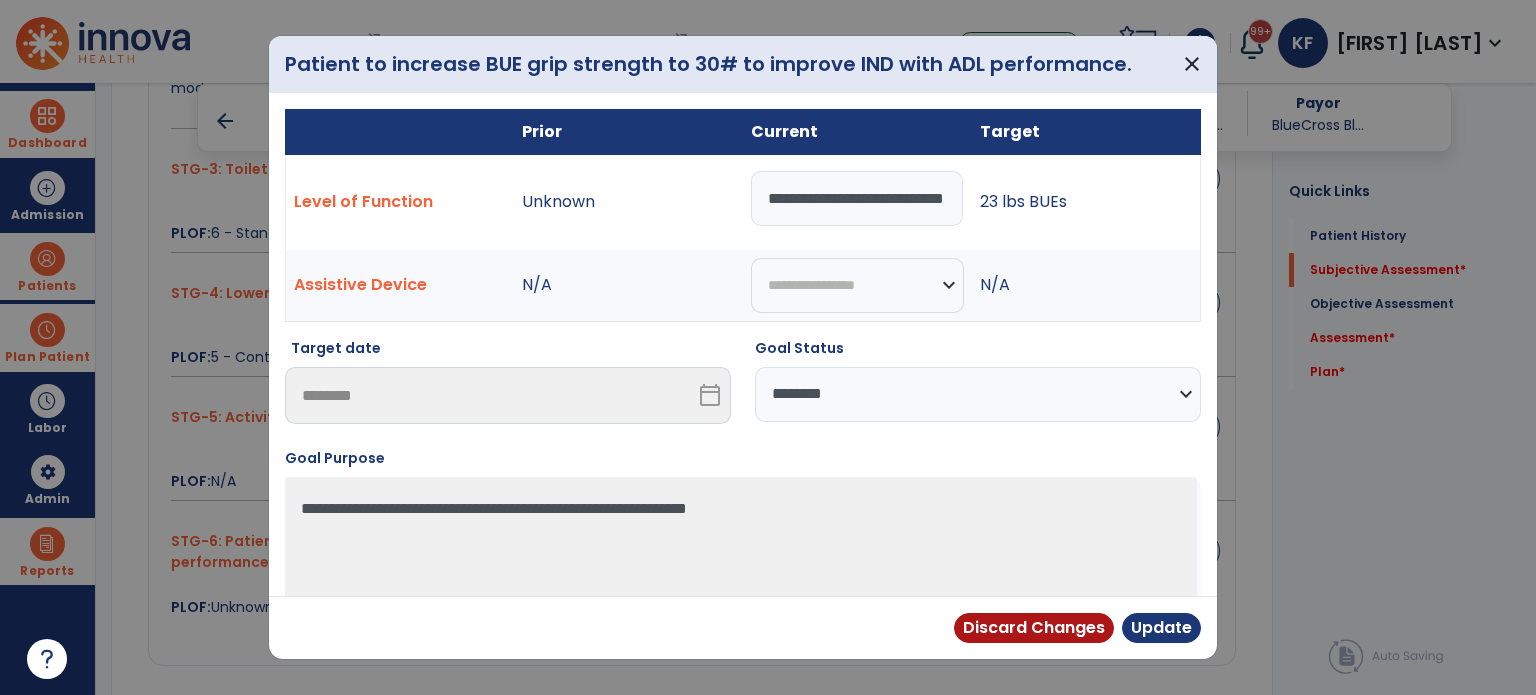 scroll, scrollTop: 0, scrollLeft: 46, axis: horizontal 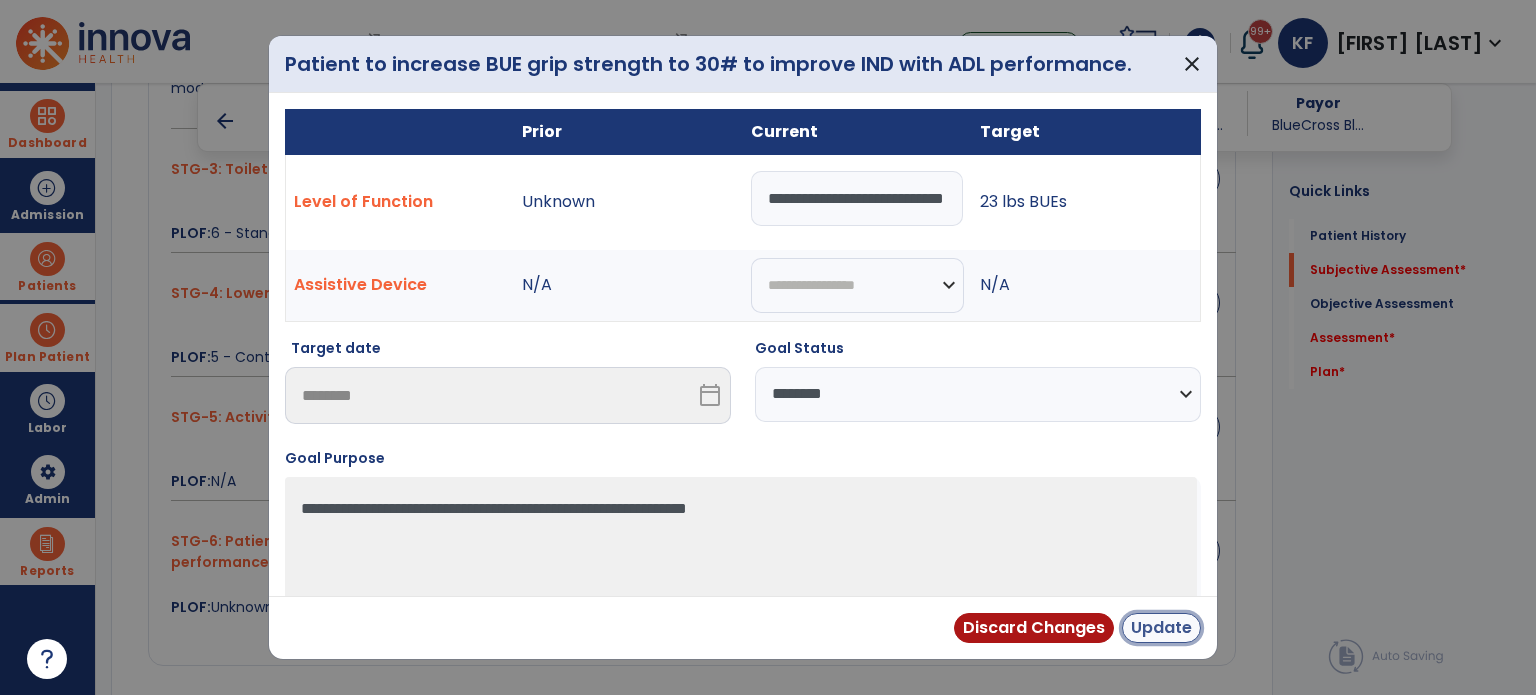 click on "Update" at bounding box center [1161, 628] 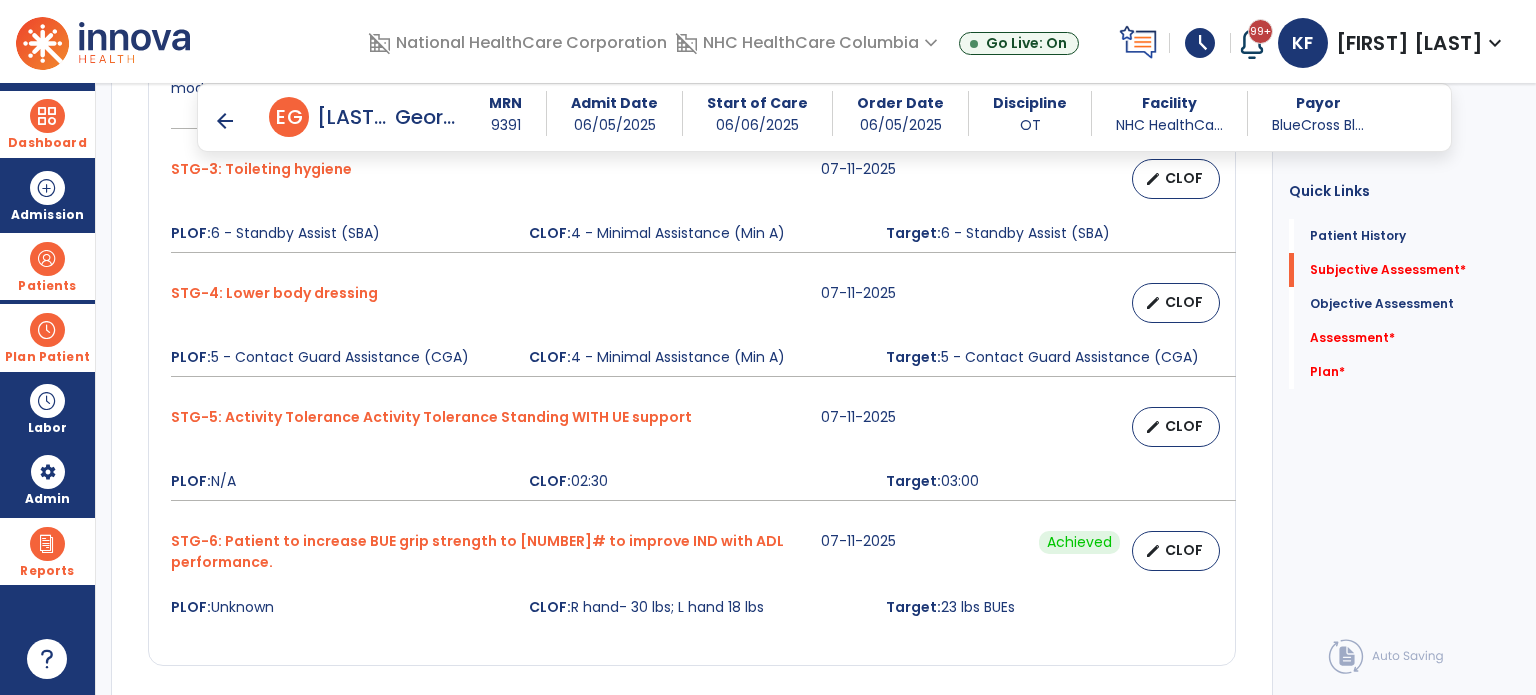 drag, startPoint x: 1530, startPoint y: 380, endPoint x: 1535, endPoint y: 433, distance: 53.235325 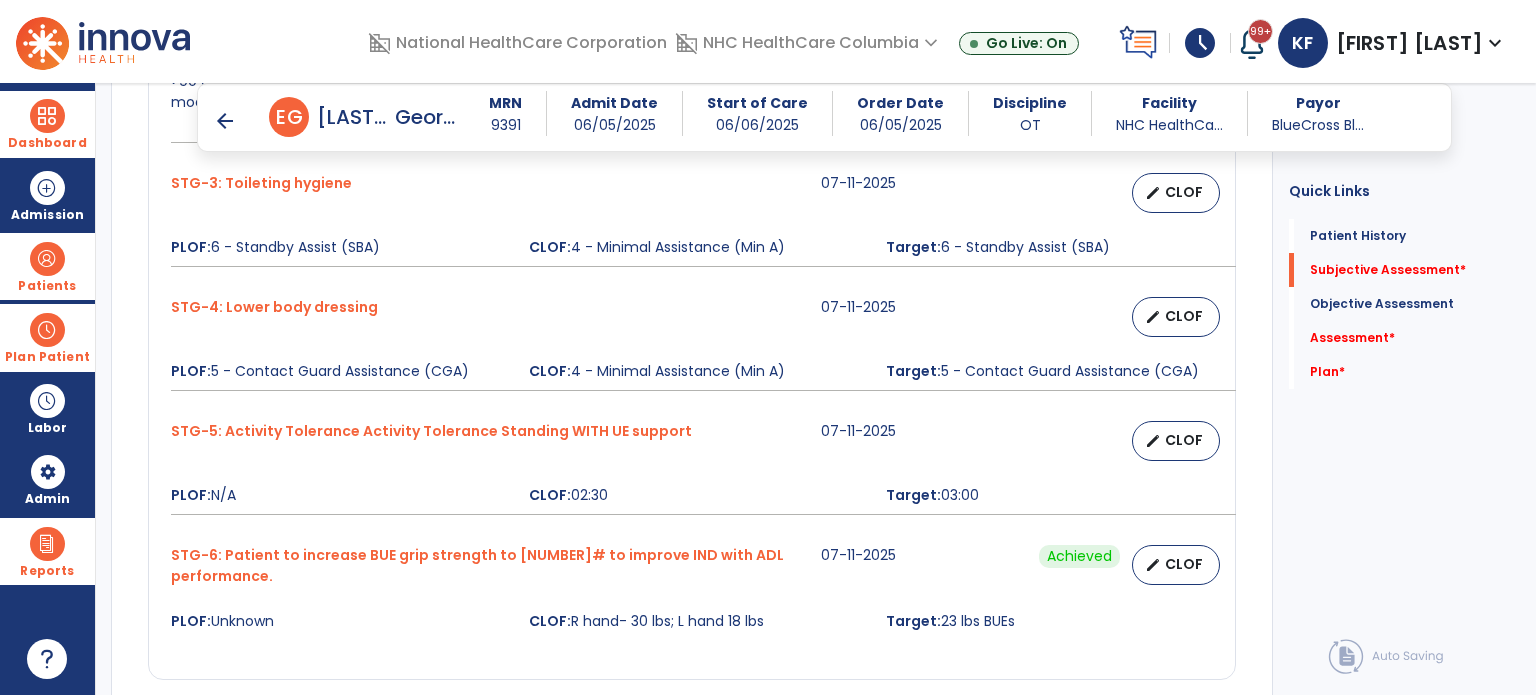 scroll, scrollTop: 1324, scrollLeft: 0, axis: vertical 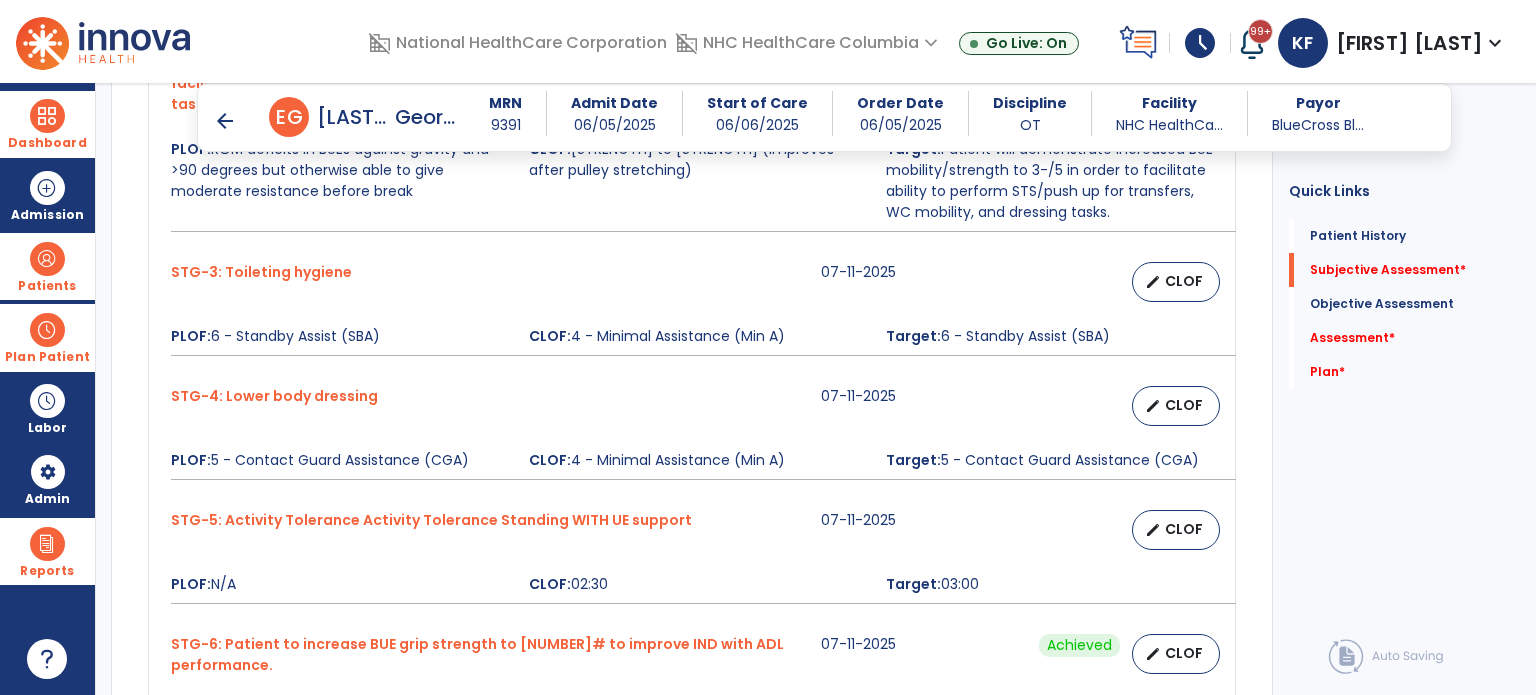 click on "CLOF" at bounding box center [1184, 529] 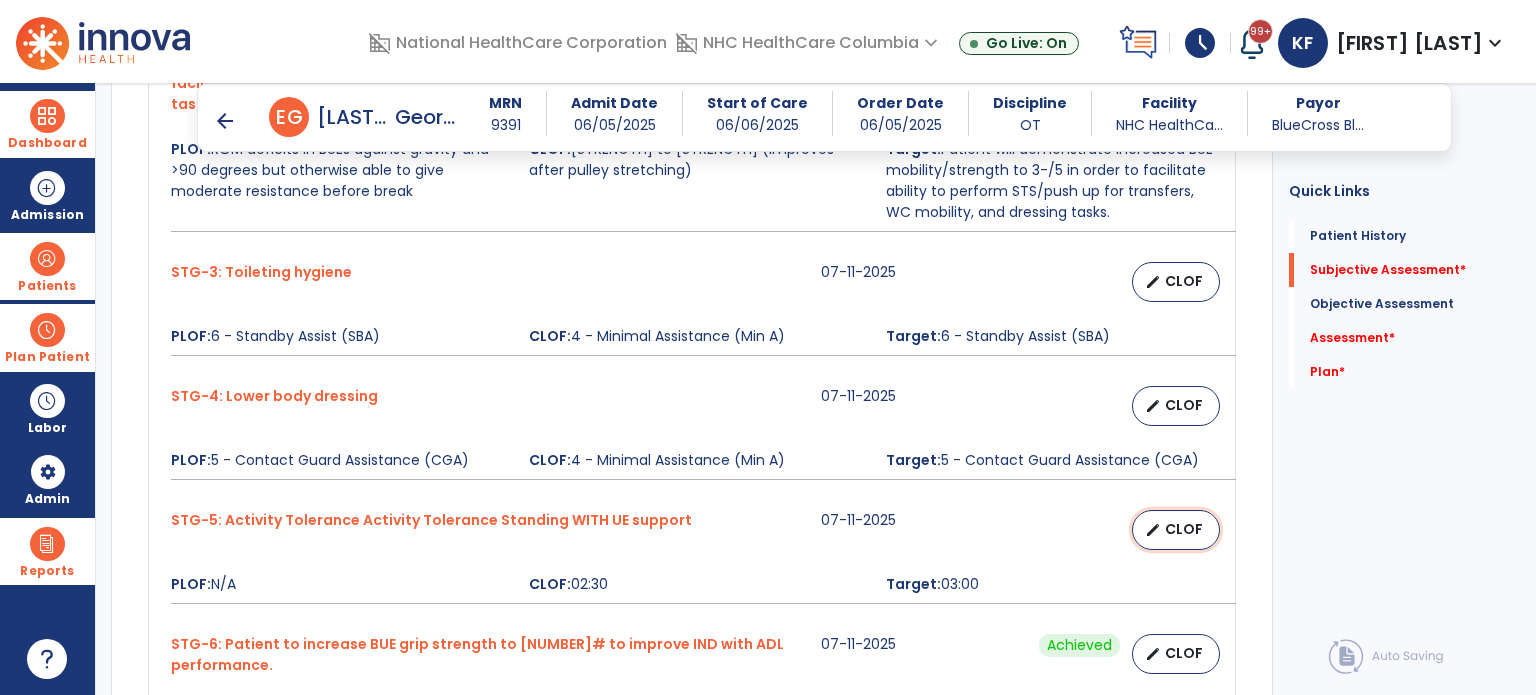 select on "********" 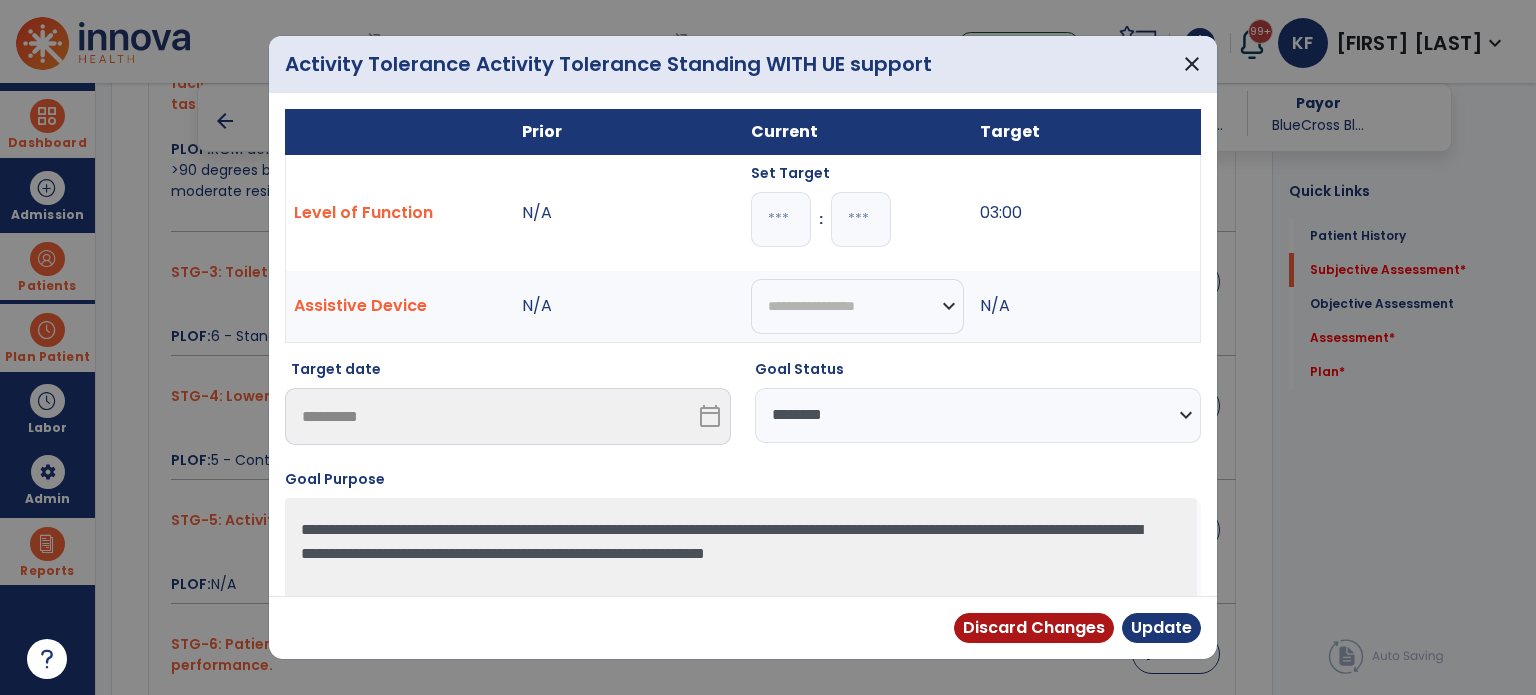 click on "*" at bounding box center (781, 219) 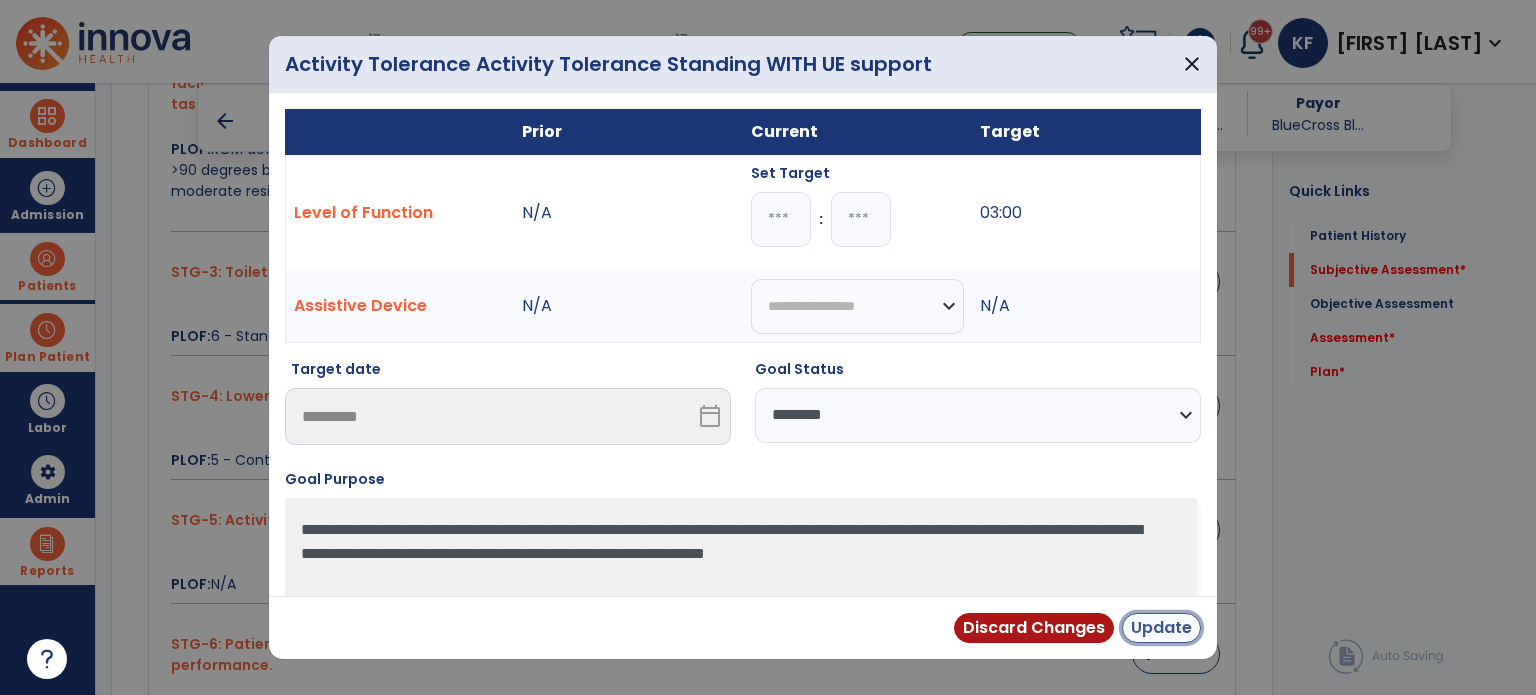 click on "Update" at bounding box center [1161, 628] 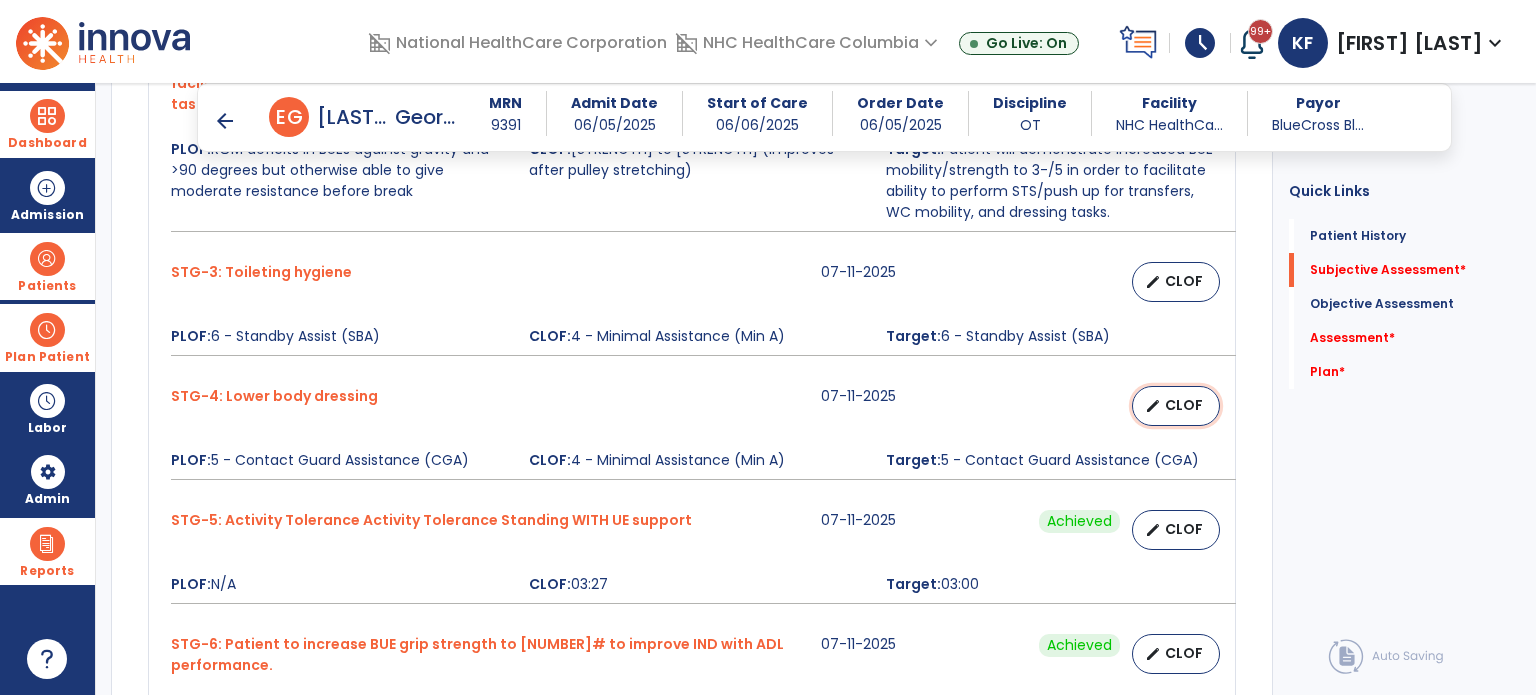 click on "CLOF" at bounding box center [1184, 405] 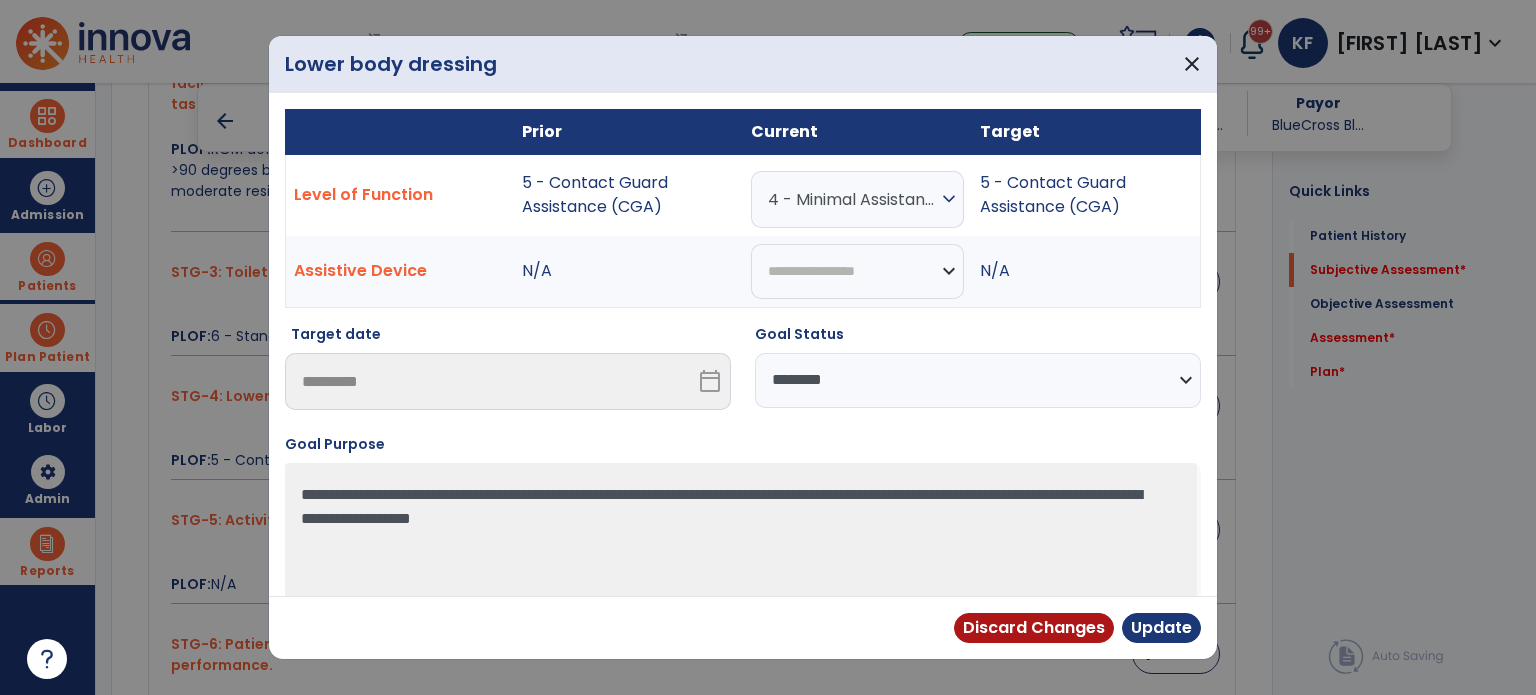 click on "4 - Minimal Assistance (Min A)" at bounding box center (852, 199) 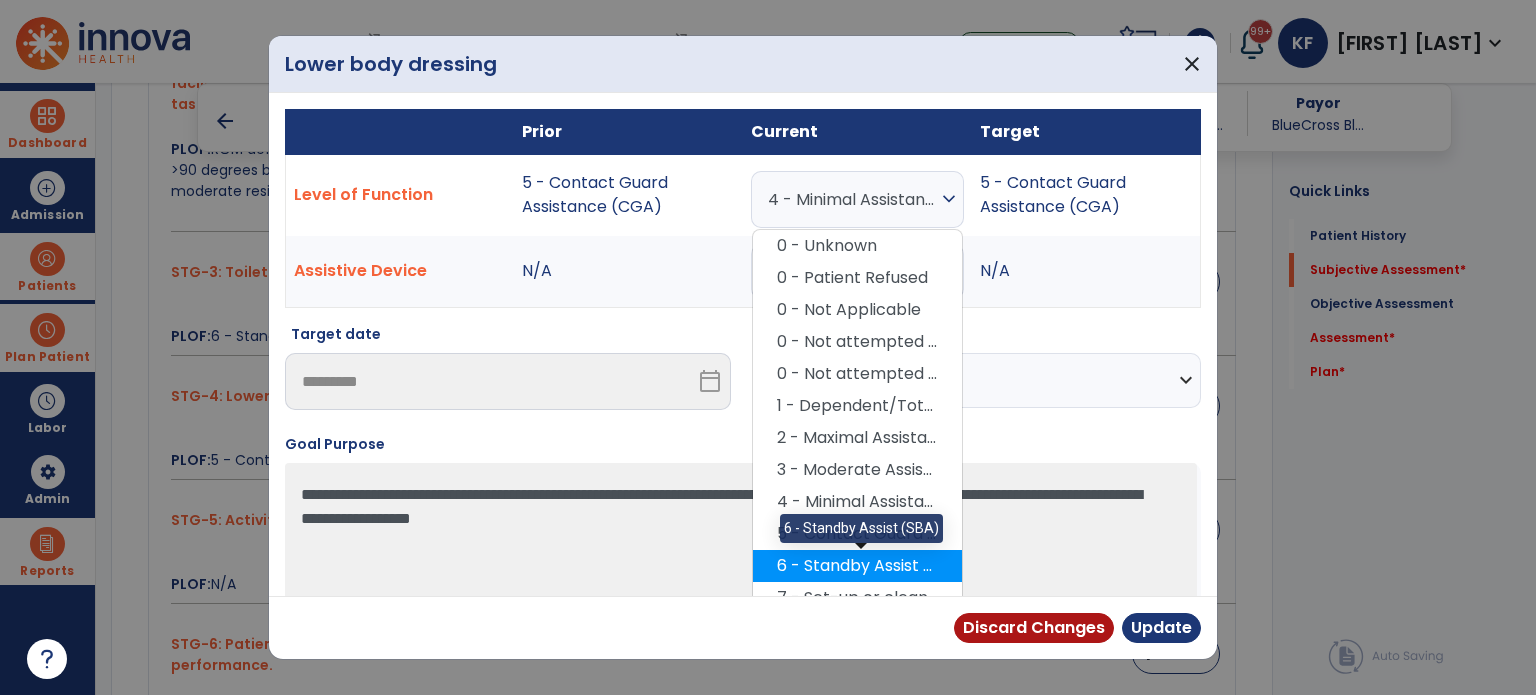 click on "6 - Standby Assist (SBA)" at bounding box center (857, 566) 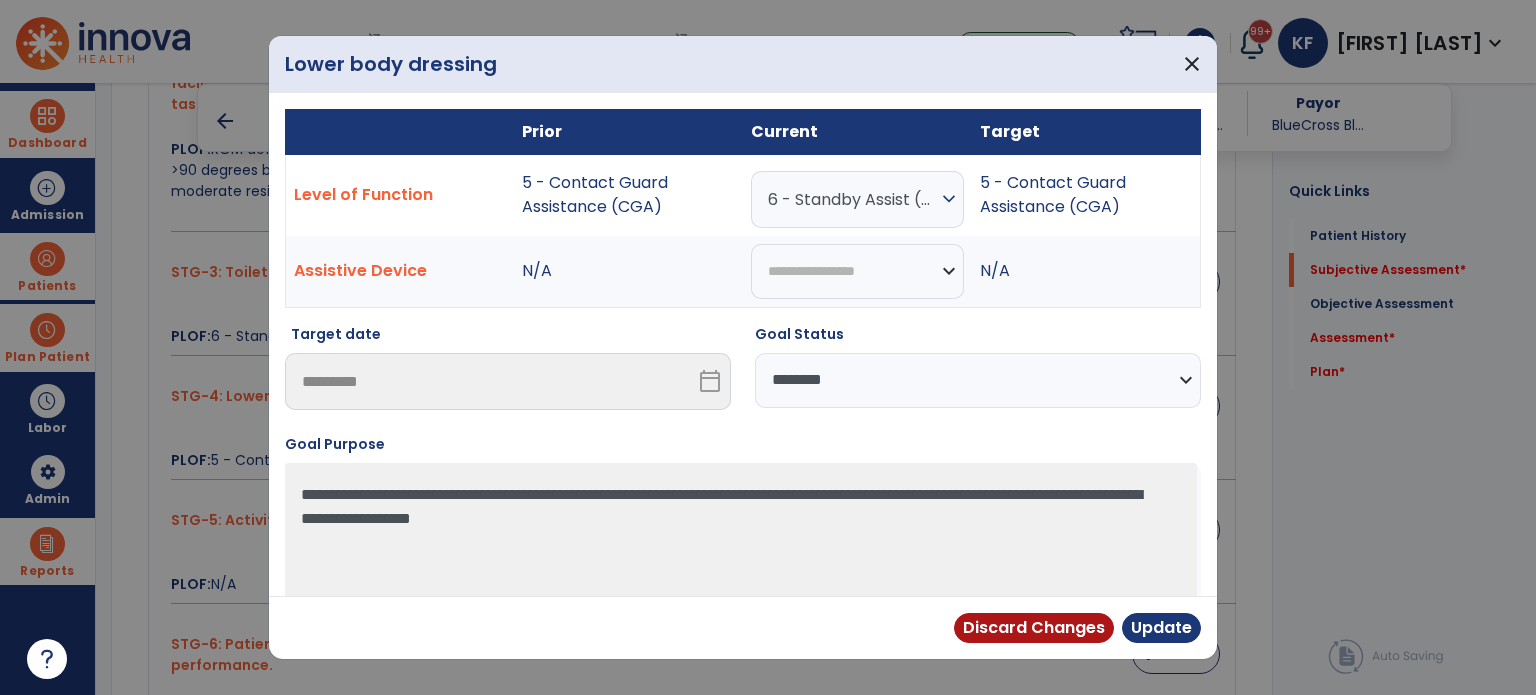 click on "**********" at bounding box center (978, 380) 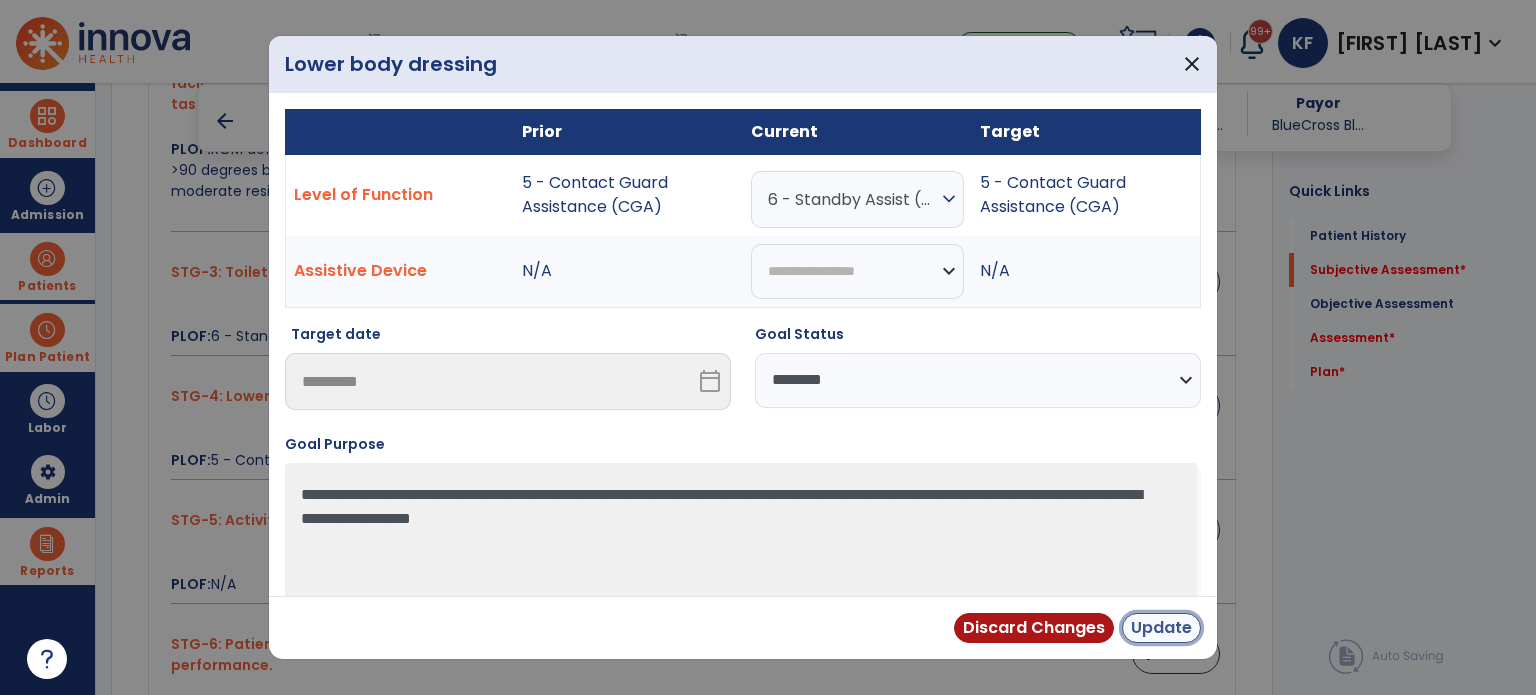click on "Update" at bounding box center (1161, 628) 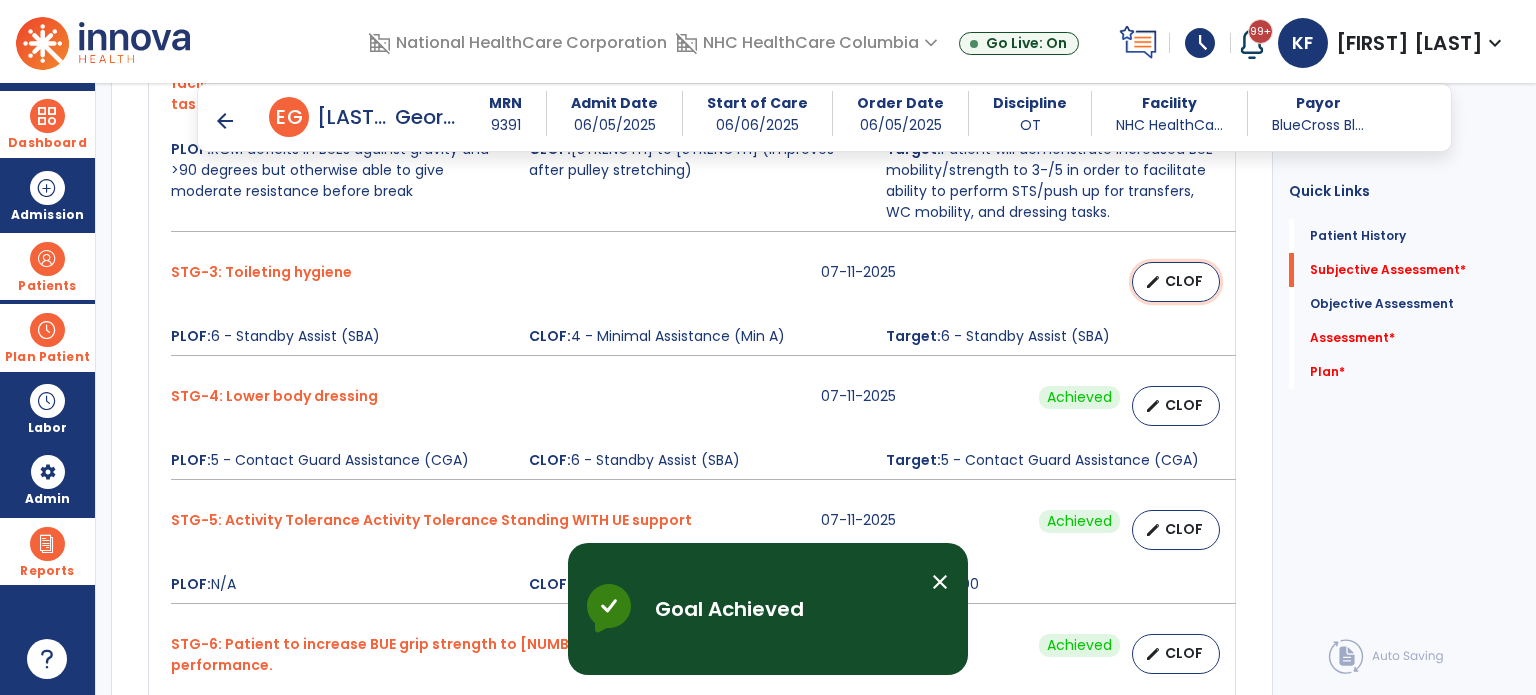 click on "edit" at bounding box center [1153, 282] 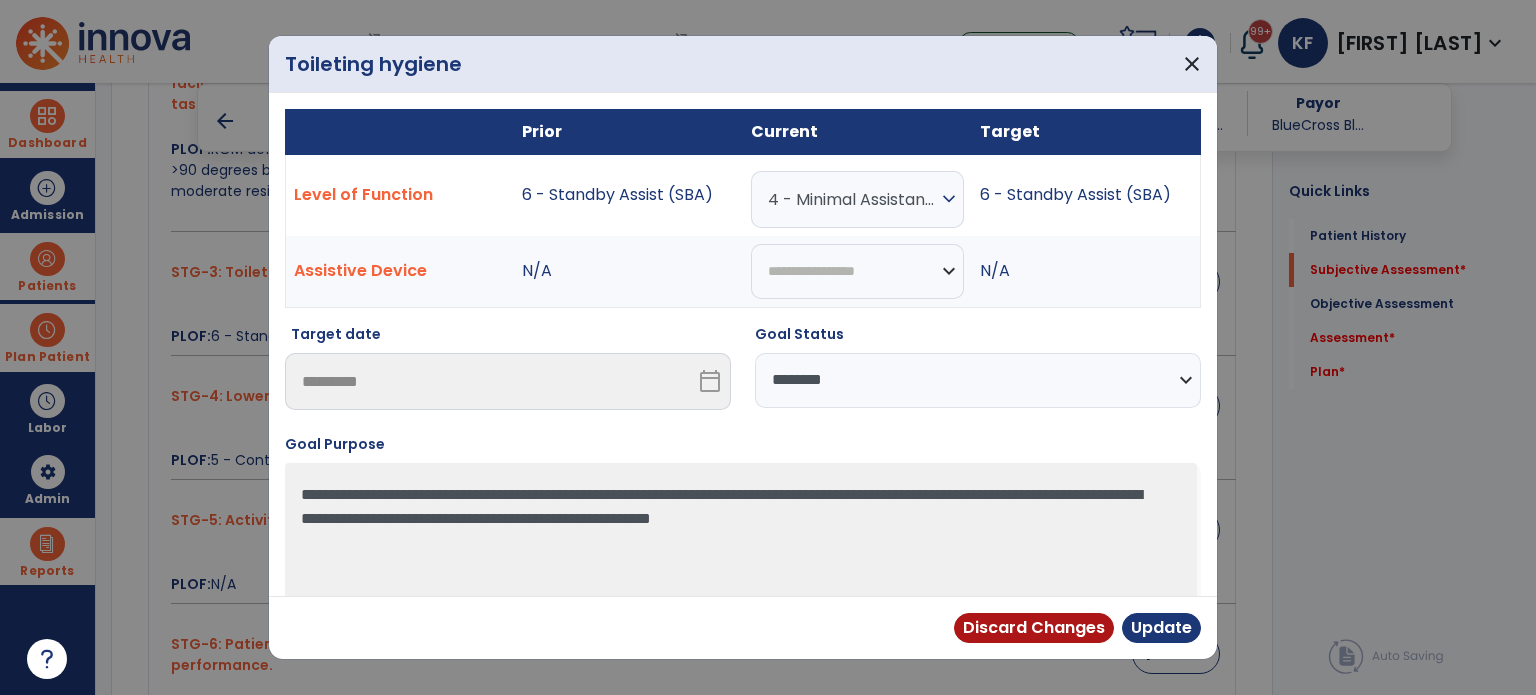 click on "4 - Minimal Assistance (Min A)" at bounding box center [852, 199] 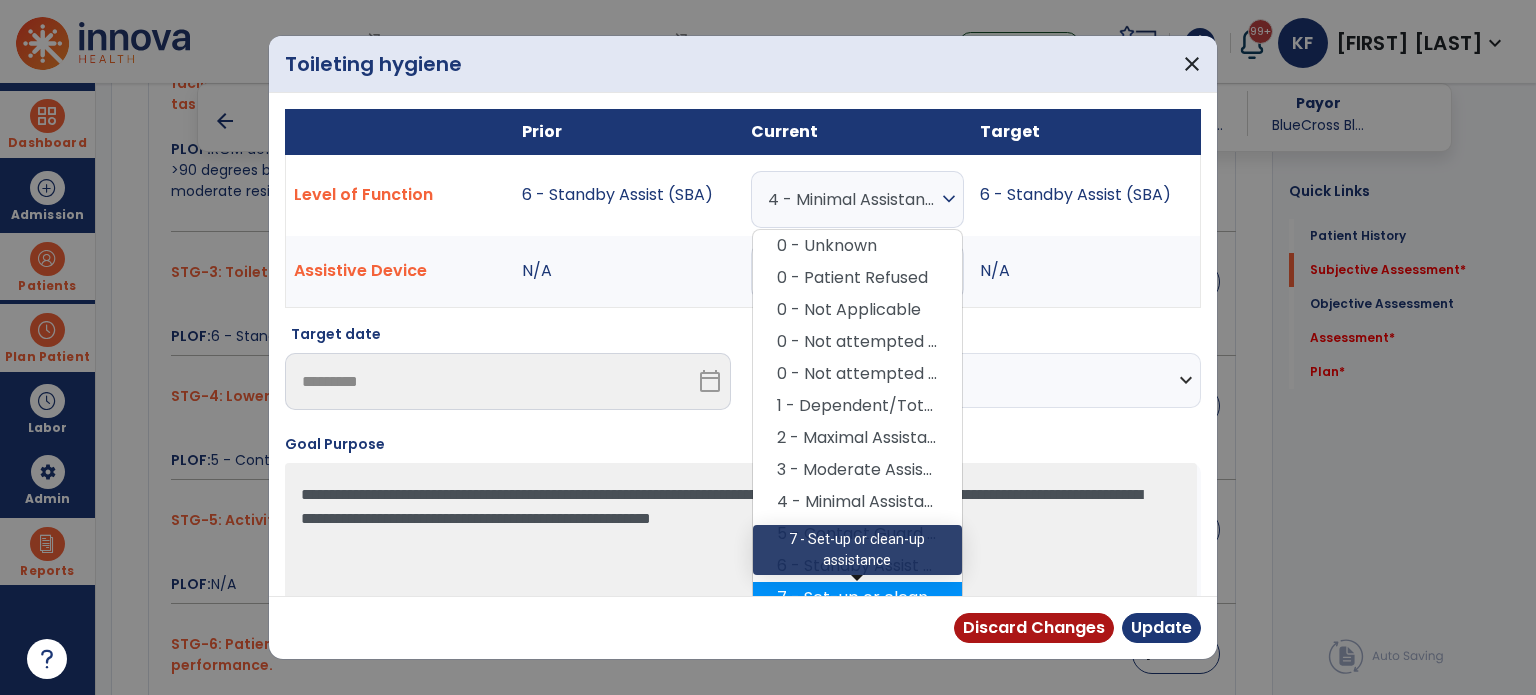 click on "7 - Set-up or clean-up assistance" at bounding box center [857, 598] 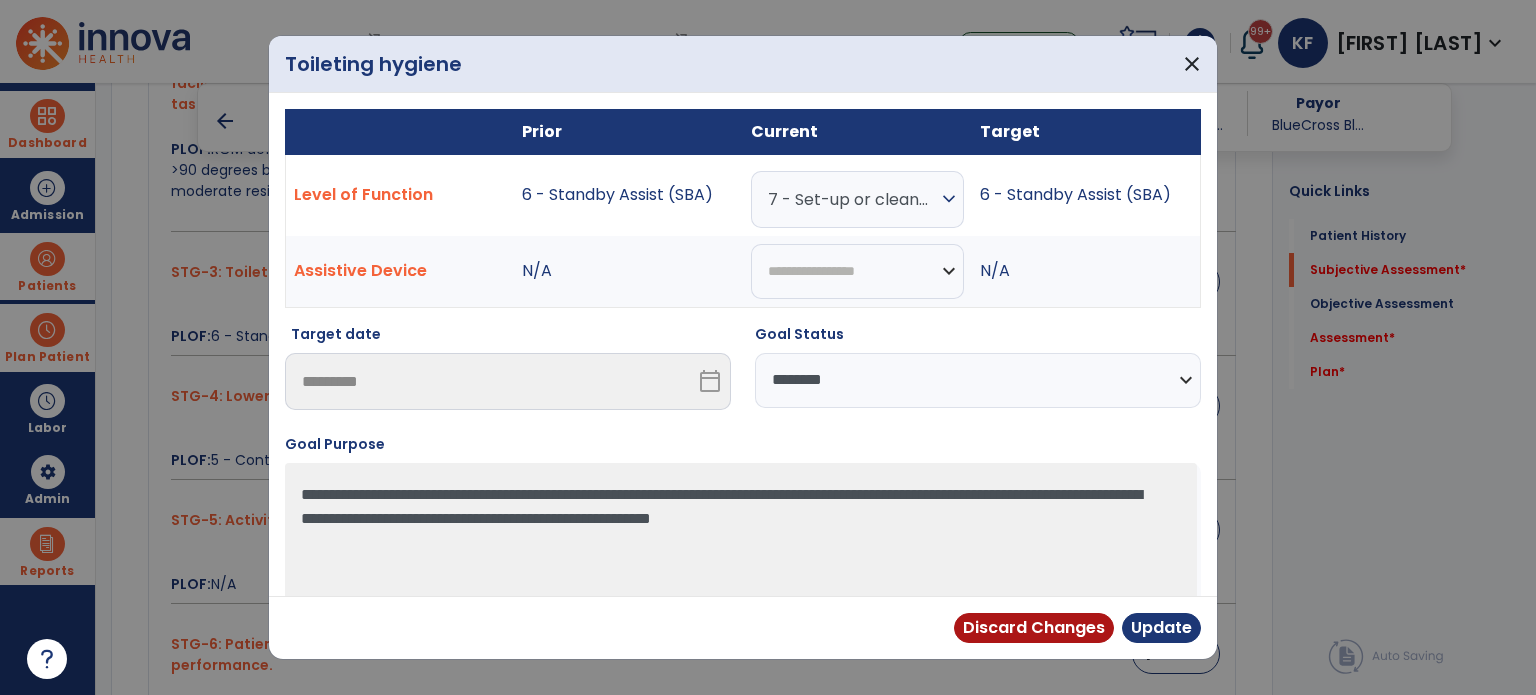 click on "7 - Set-up or clean-up assistance" at bounding box center [852, 199] 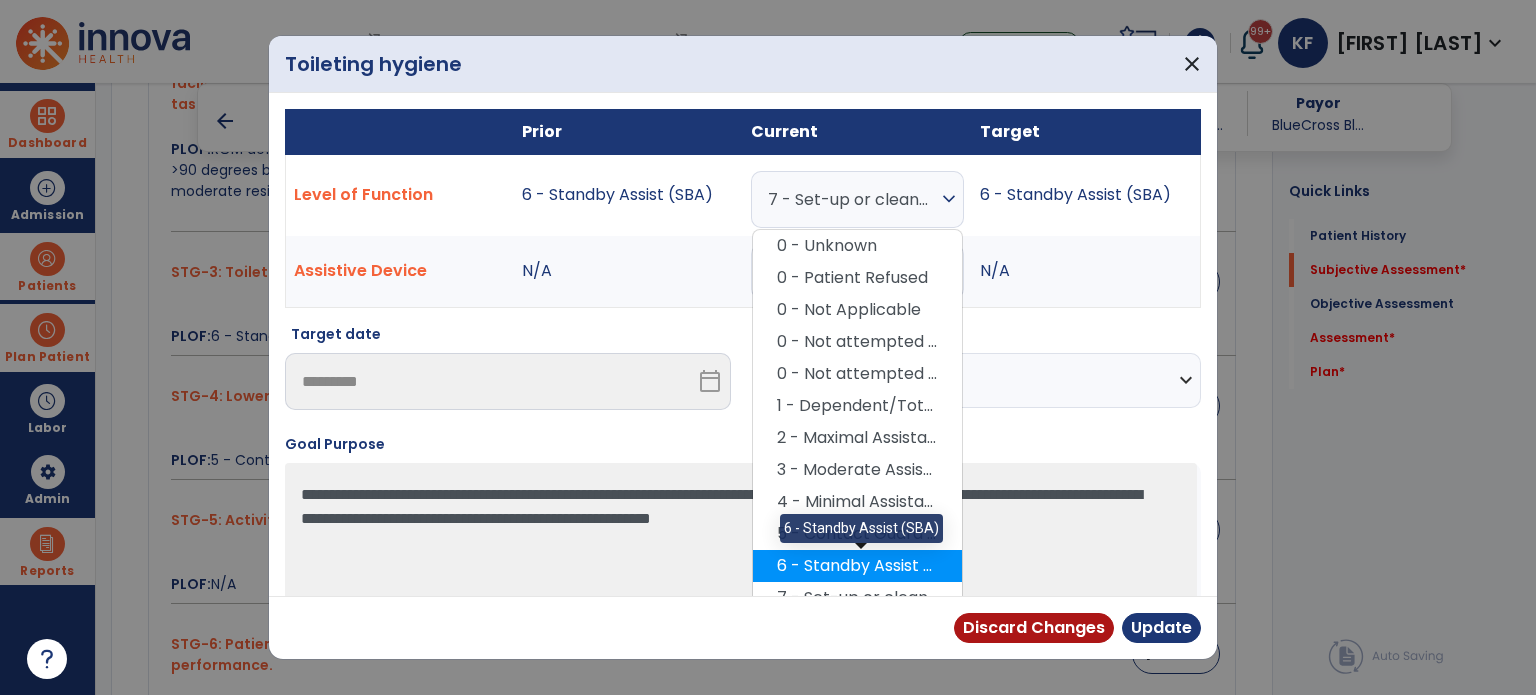click on "6 - Standby Assist (SBA)" at bounding box center [857, 566] 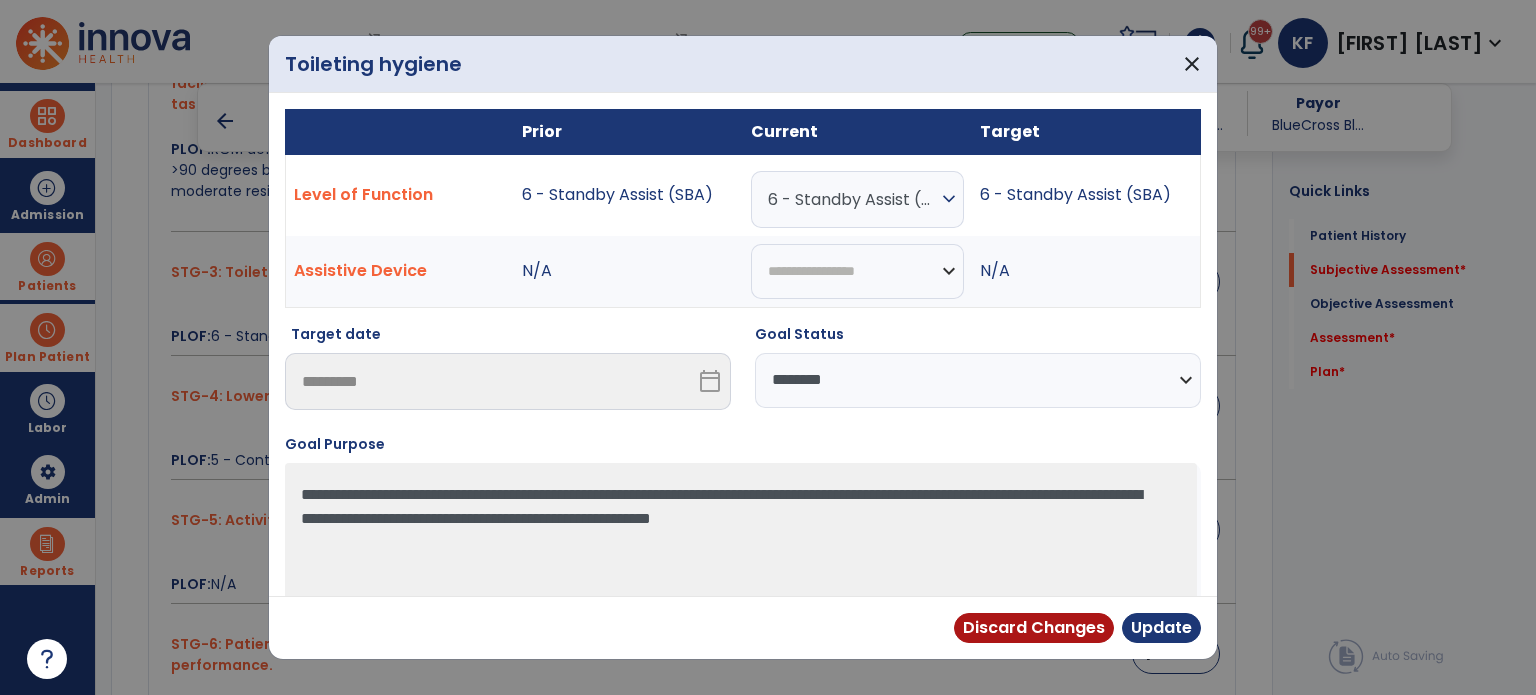 click on "6 - Standby Assist (SBA)" at bounding box center (852, 199) 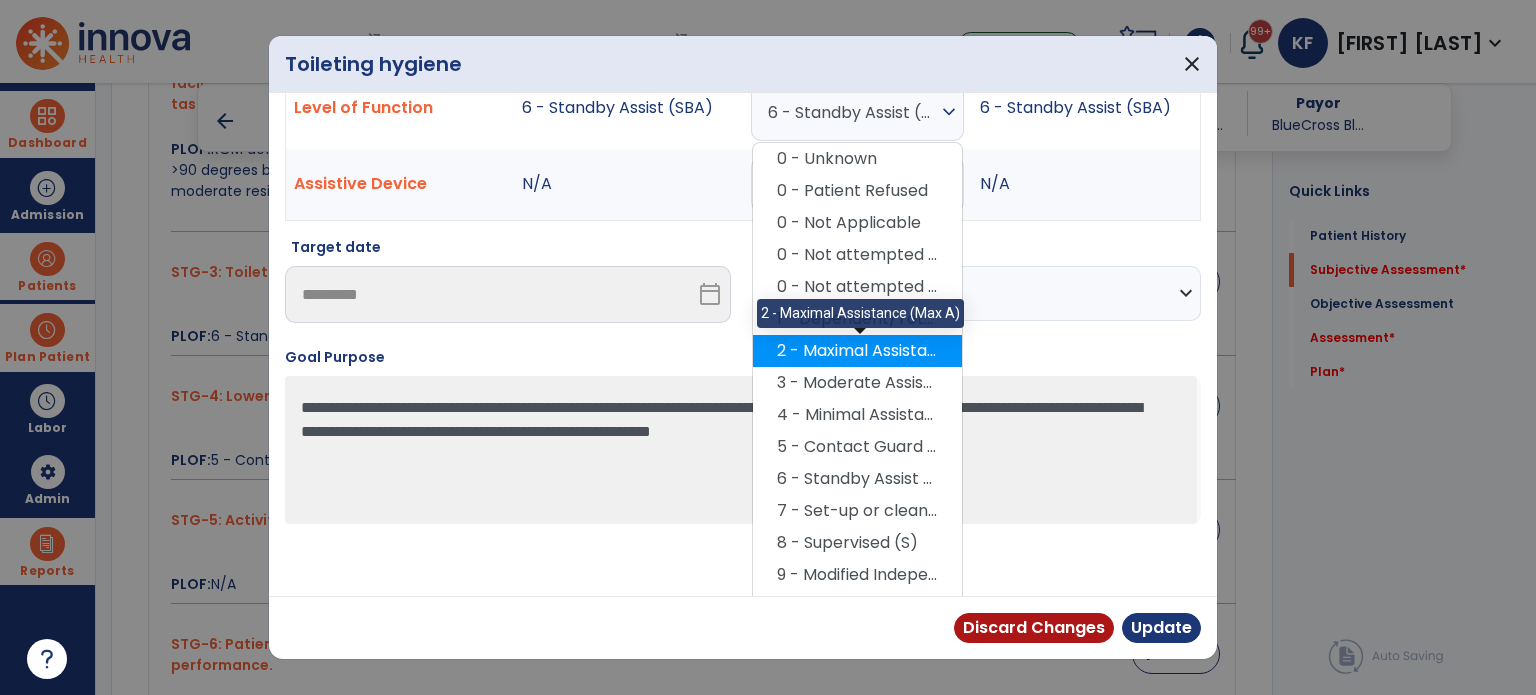 scroll, scrollTop: 98, scrollLeft: 0, axis: vertical 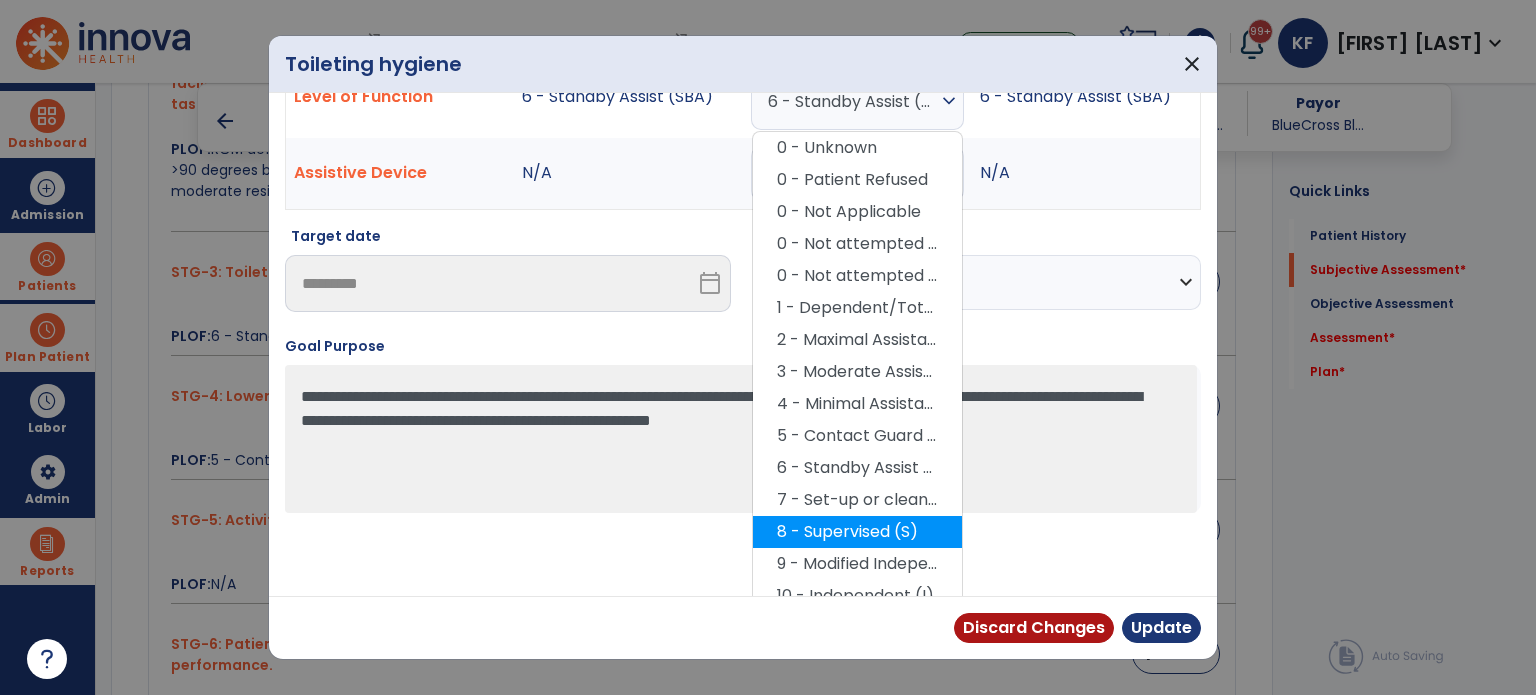 click on "8 - Supervised (S)" at bounding box center [857, 532] 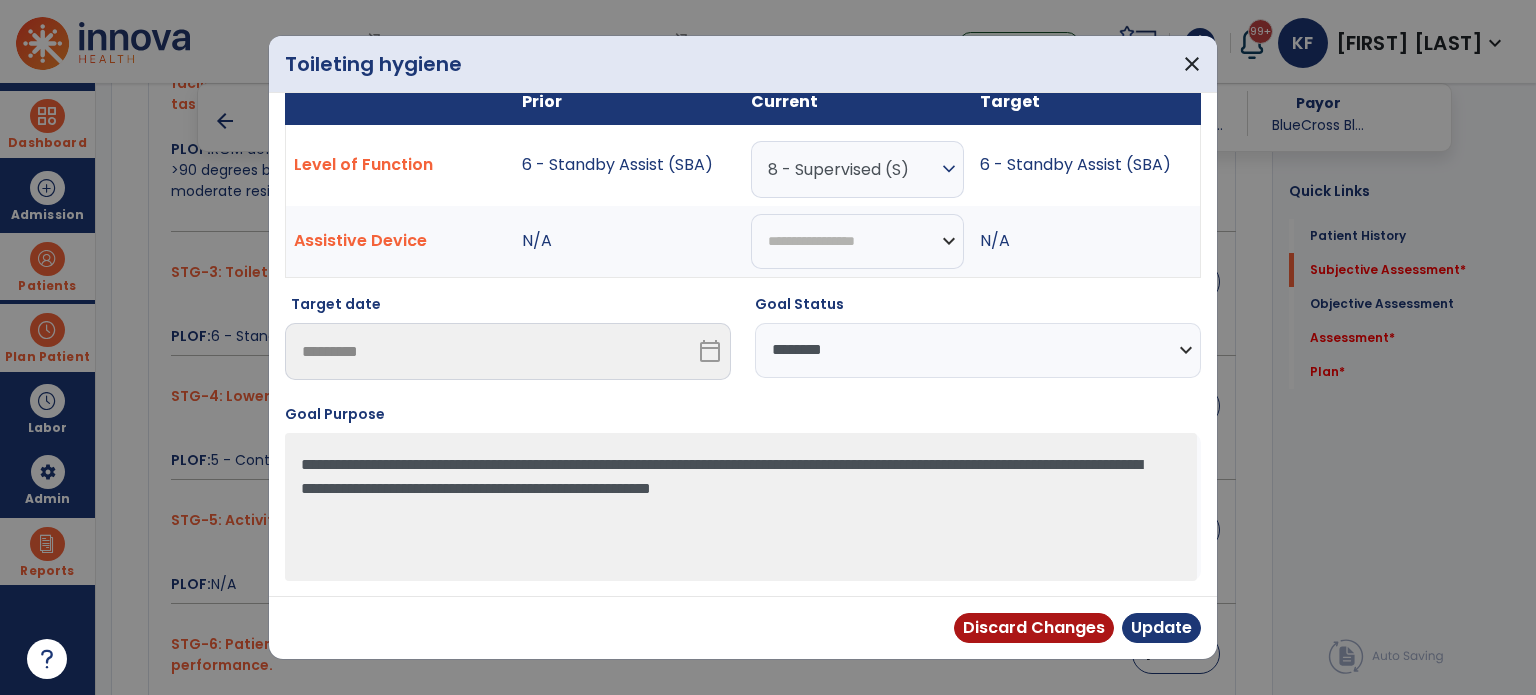 scroll, scrollTop: 28, scrollLeft: 0, axis: vertical 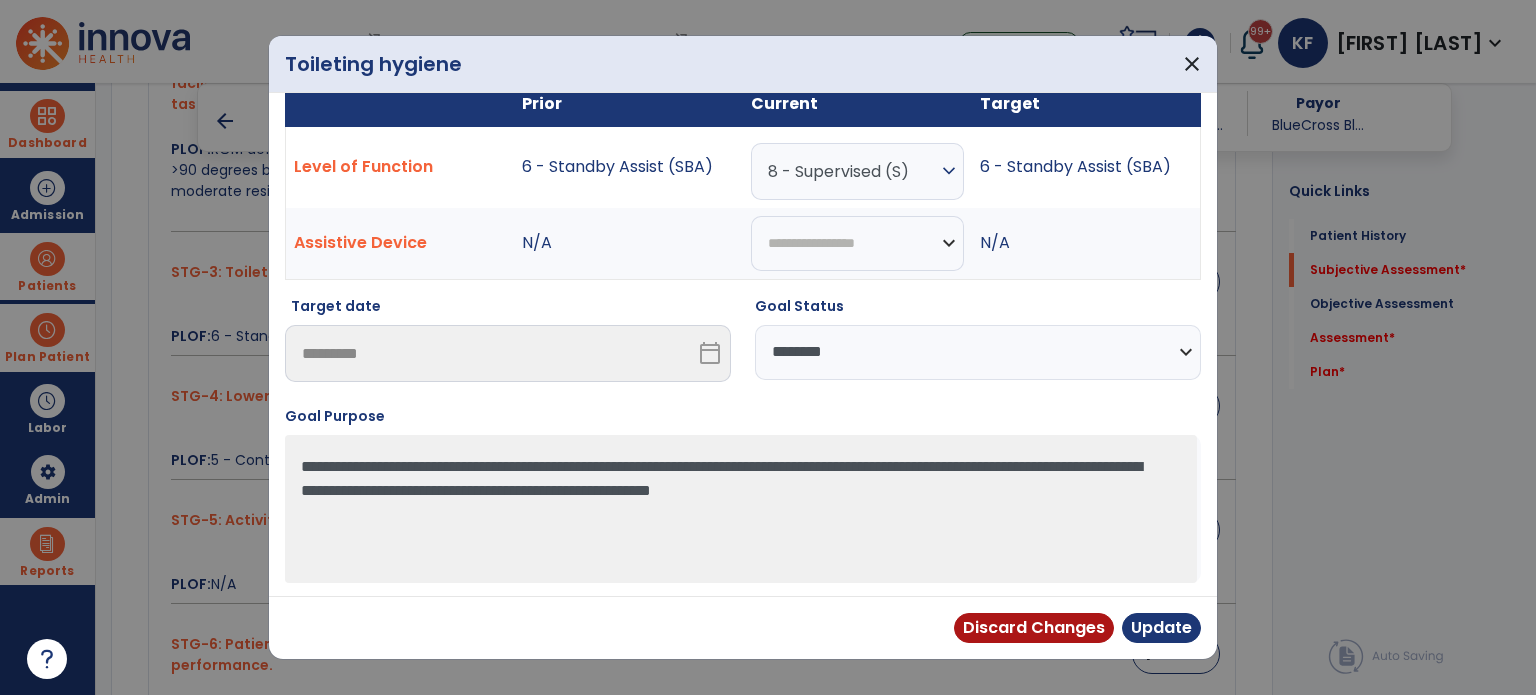 click on "**********" at bounding box center (978, 352) 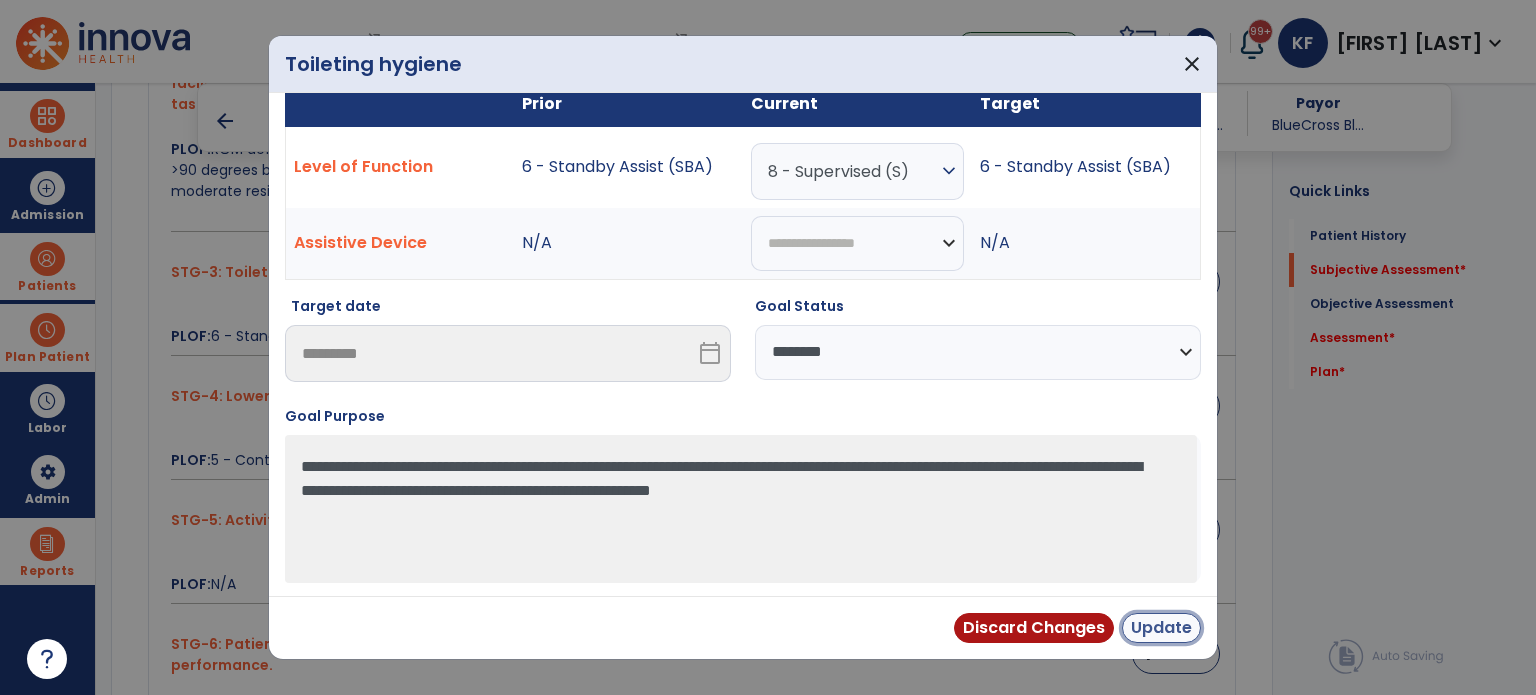 click on "Update" at bounding box center [1161, 628] 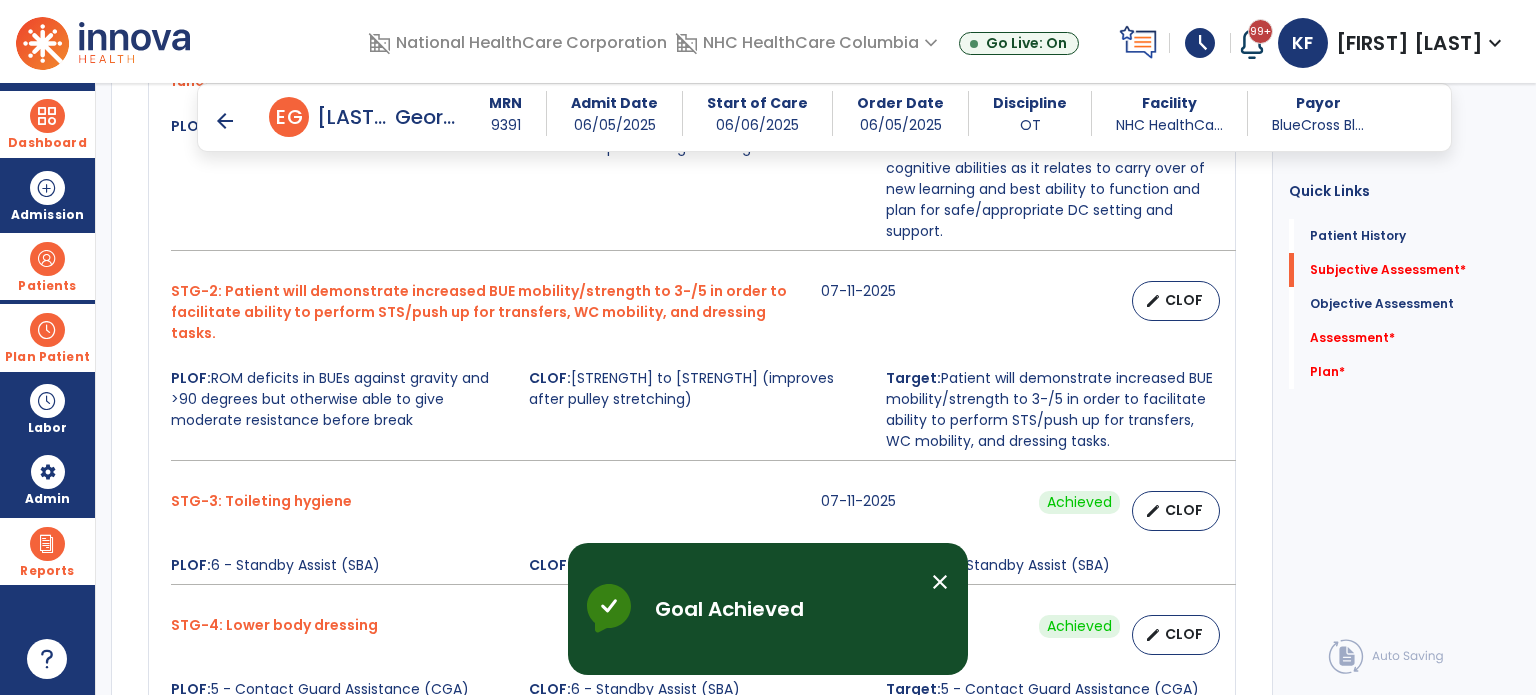scroll, scrollTop: 991, scrollLeft: 0, axis: vertical 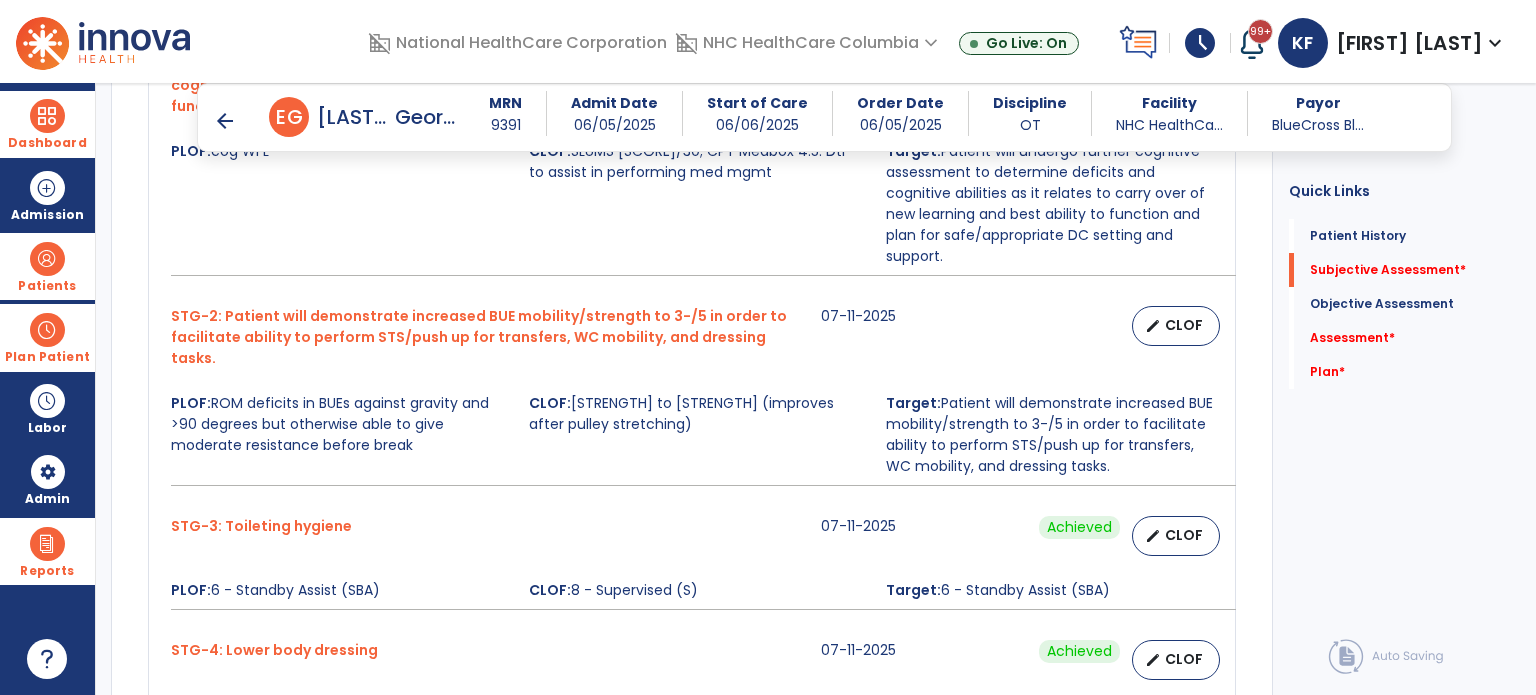 click on "edit   CLOF" at bounding box center (1176, 326) 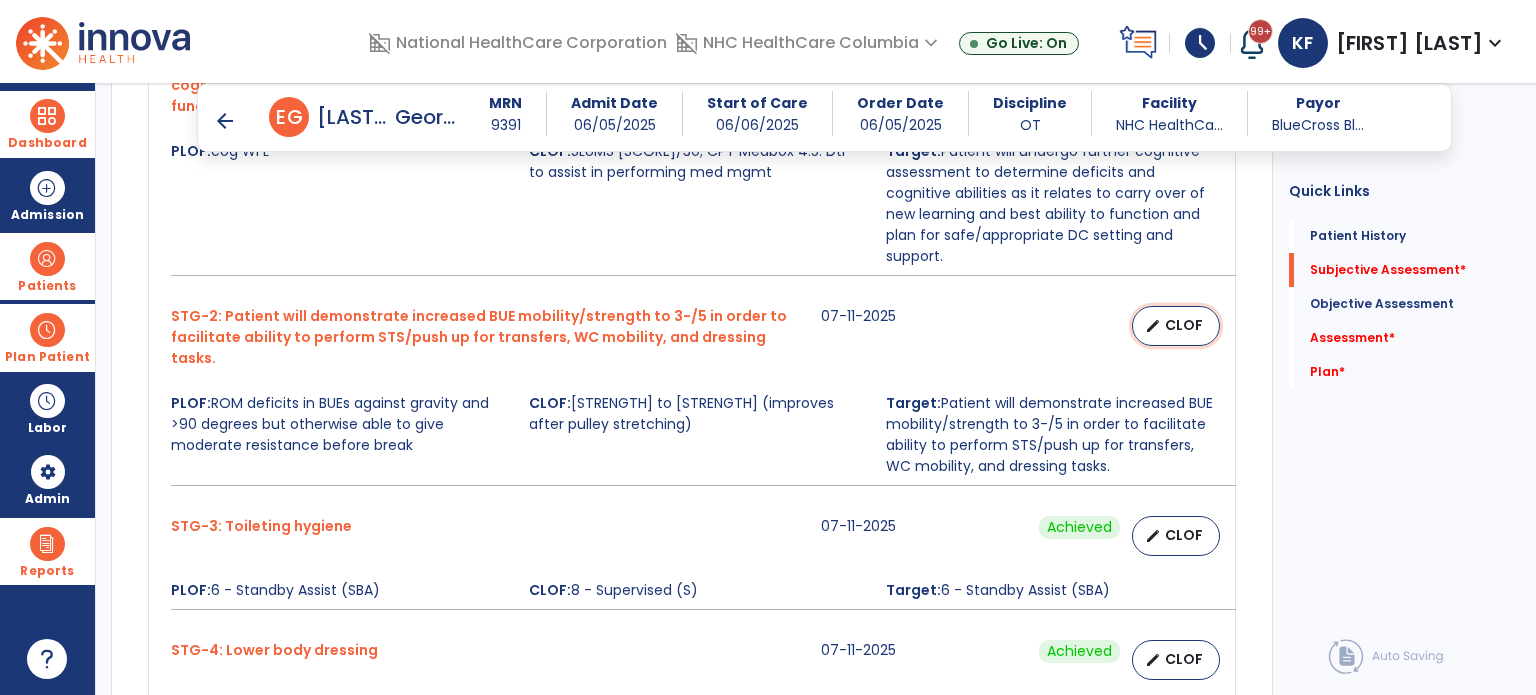 select on "********" 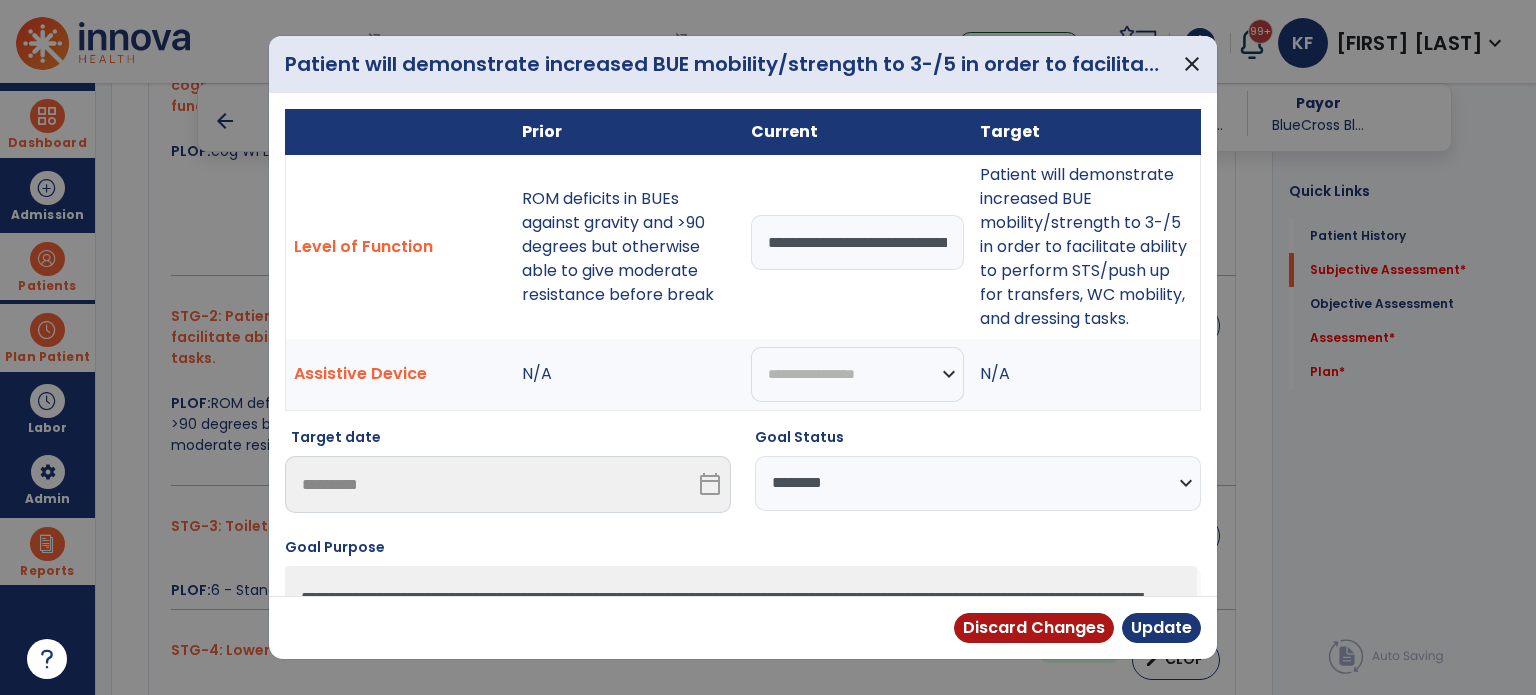 scroll, scrollTop: 0, scrollLeft: 192, axis: horizontal 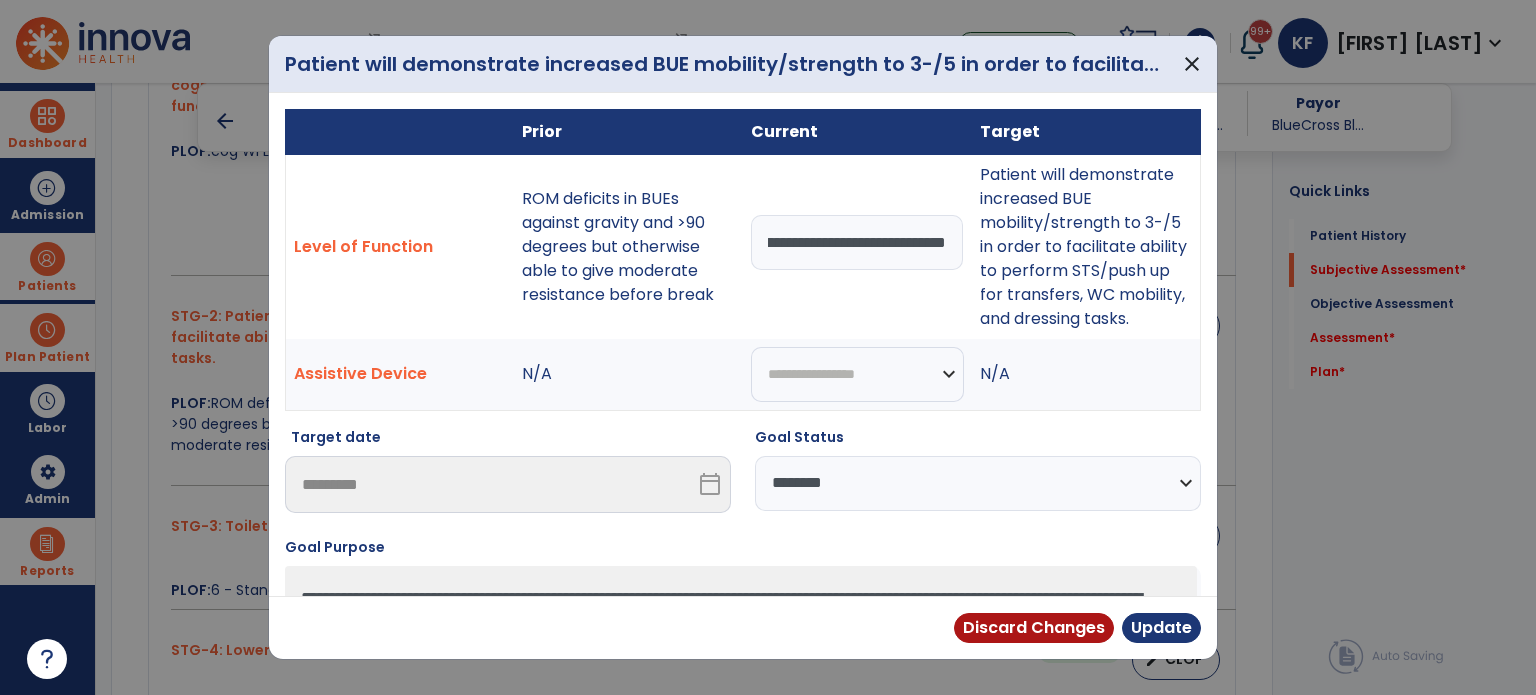drag, startPoint x: 756, startPoint y: 239, endPoint x: 1051, endPoint y: 287, distance: 298.87958 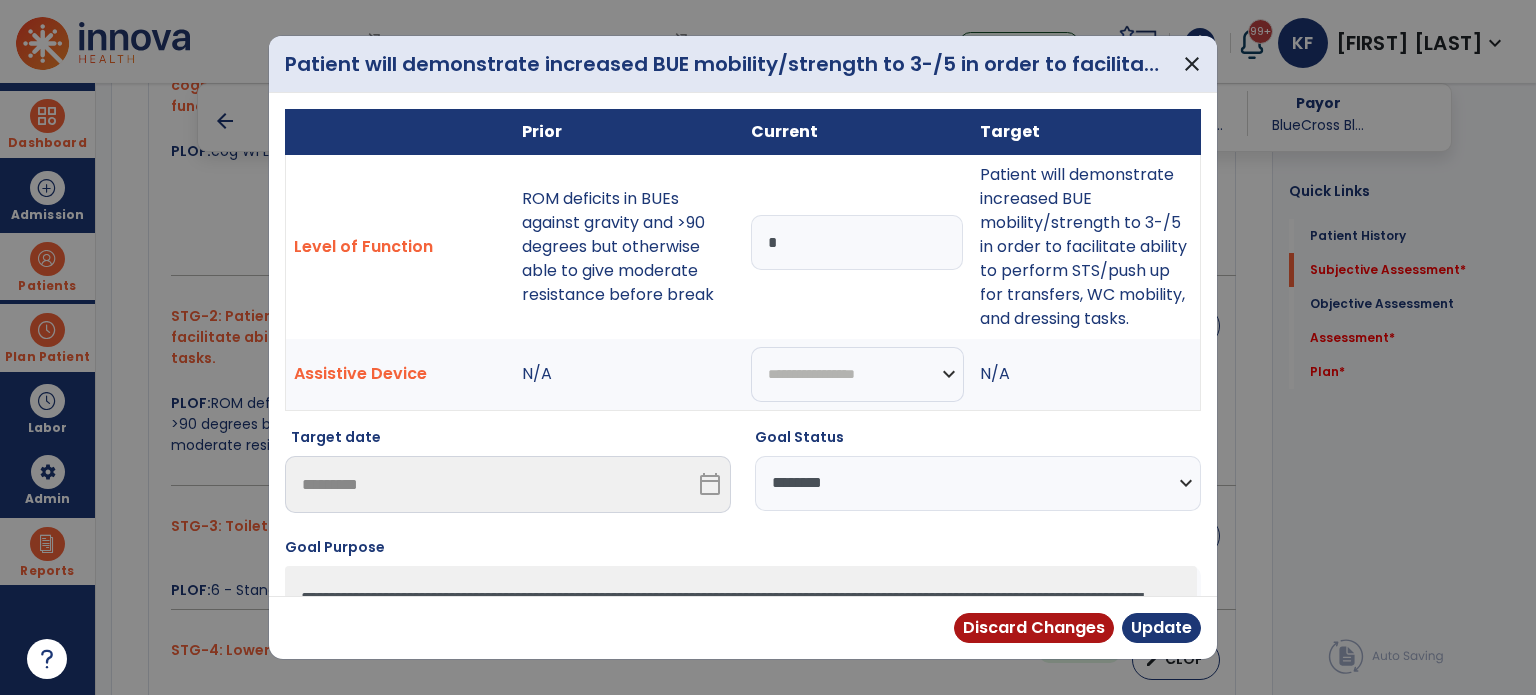 scroll, scrollTop: 0, scrollLeft: 0, axis: both 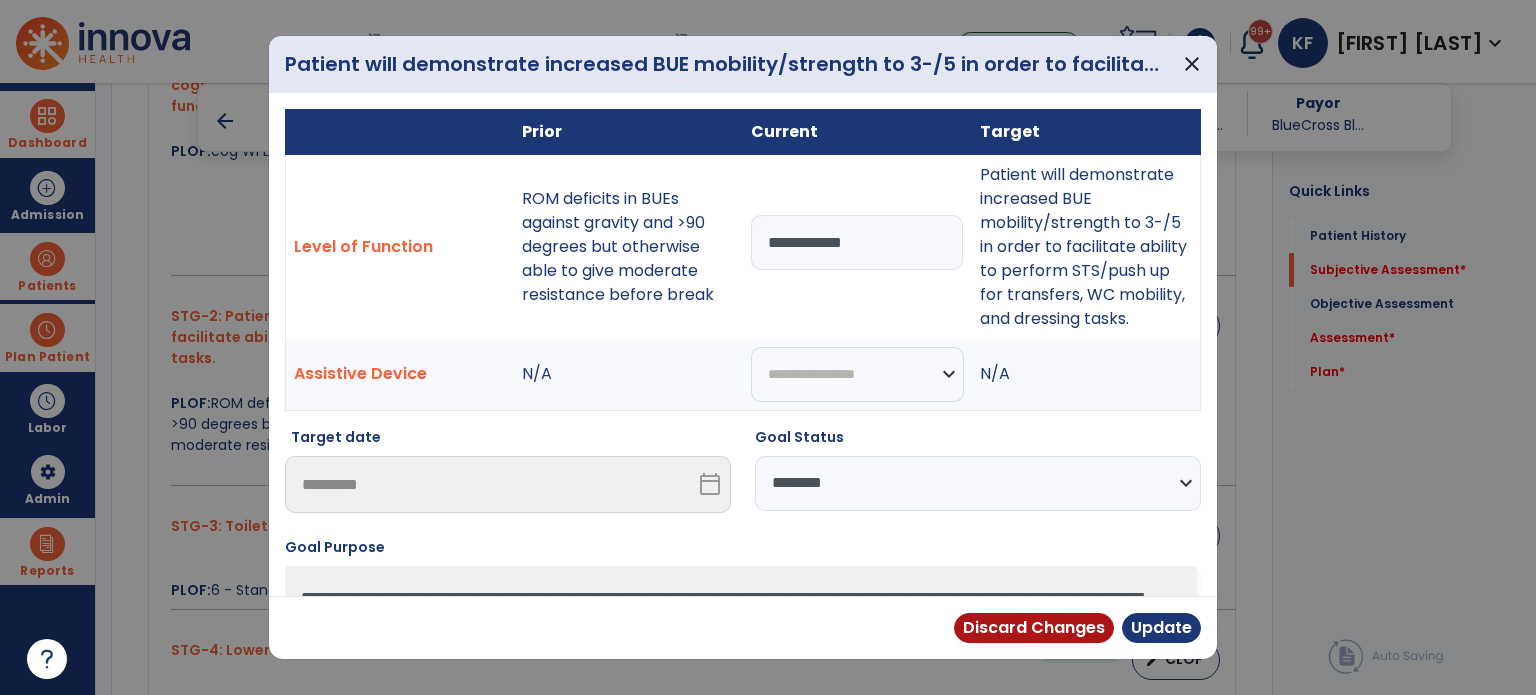 type on "**********" 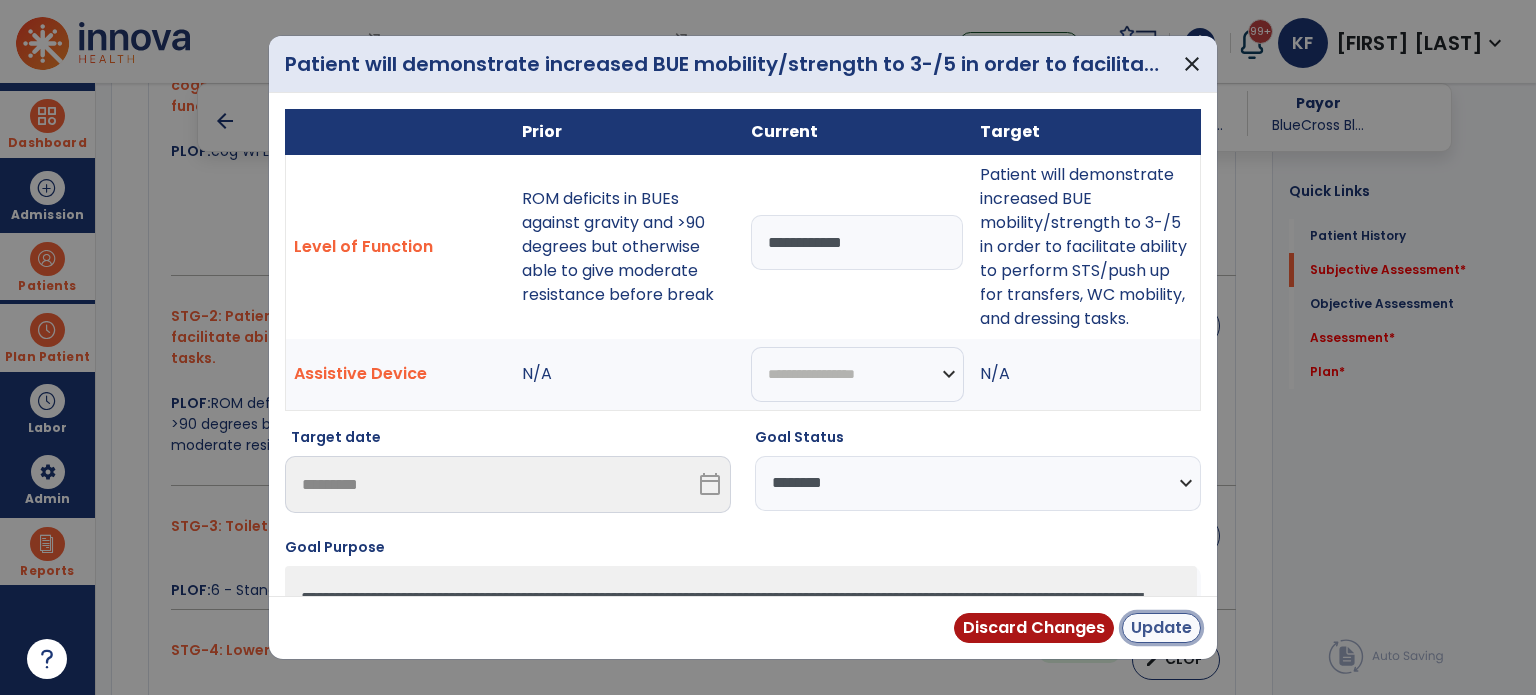 click on "Update" at bounding box center [1161, 628] 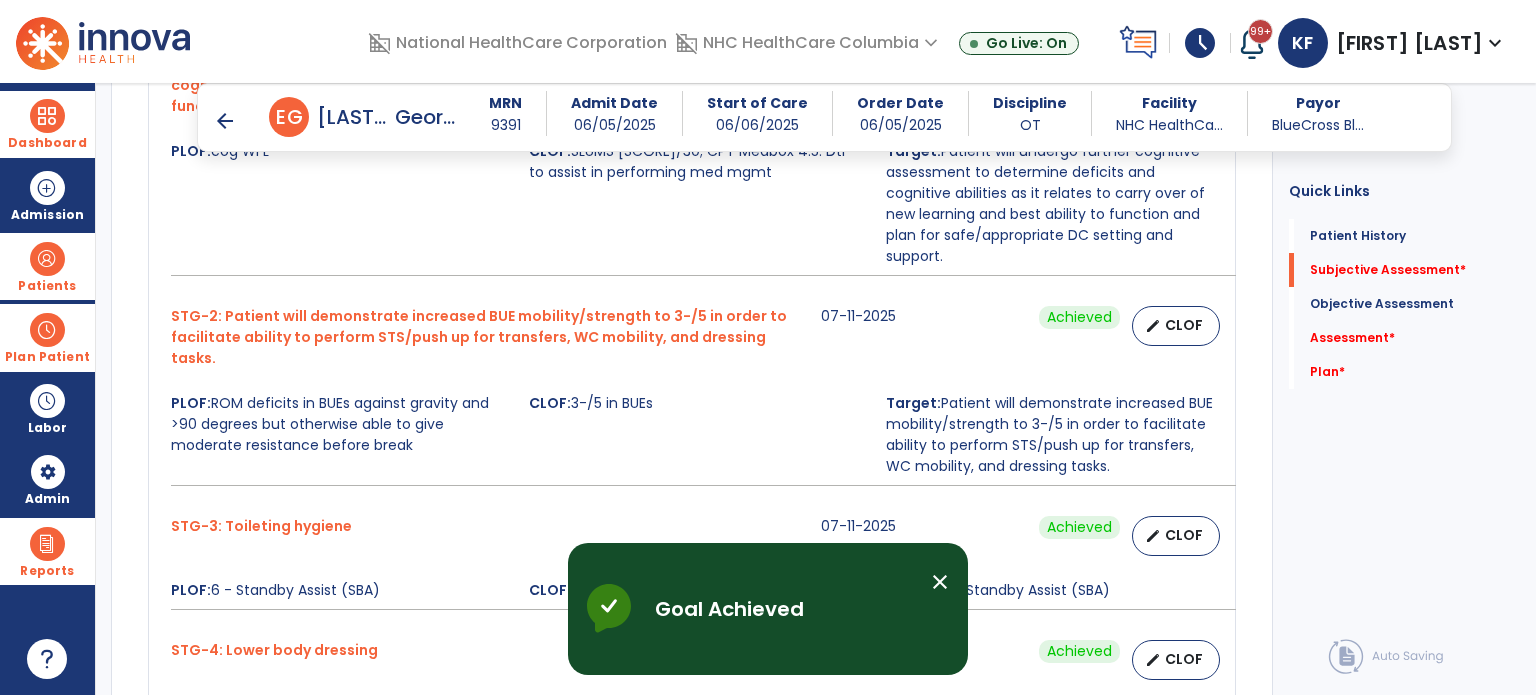 scroll, scrollTop: 716, scrollLeft: 0, axis: vertical 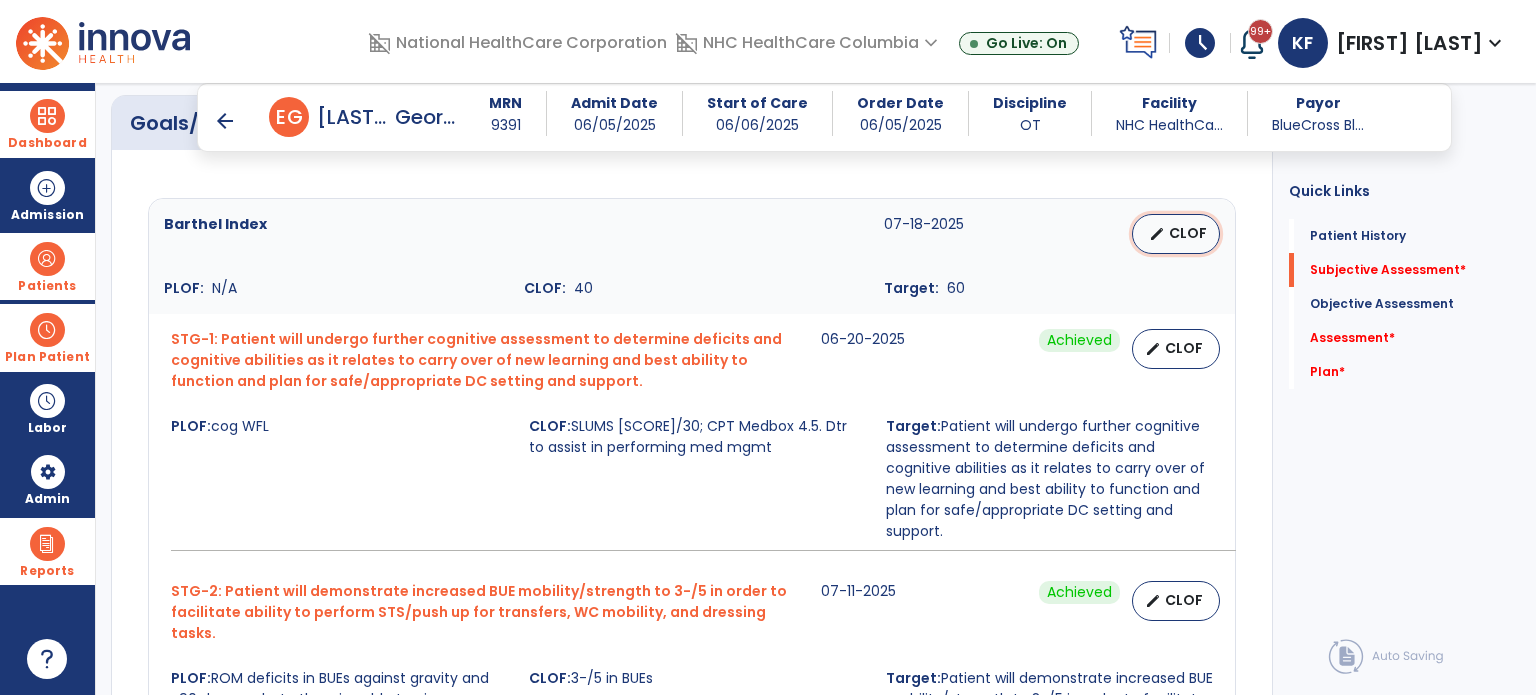 click on "edit   CLOF" at bounding box center [1176, 234] 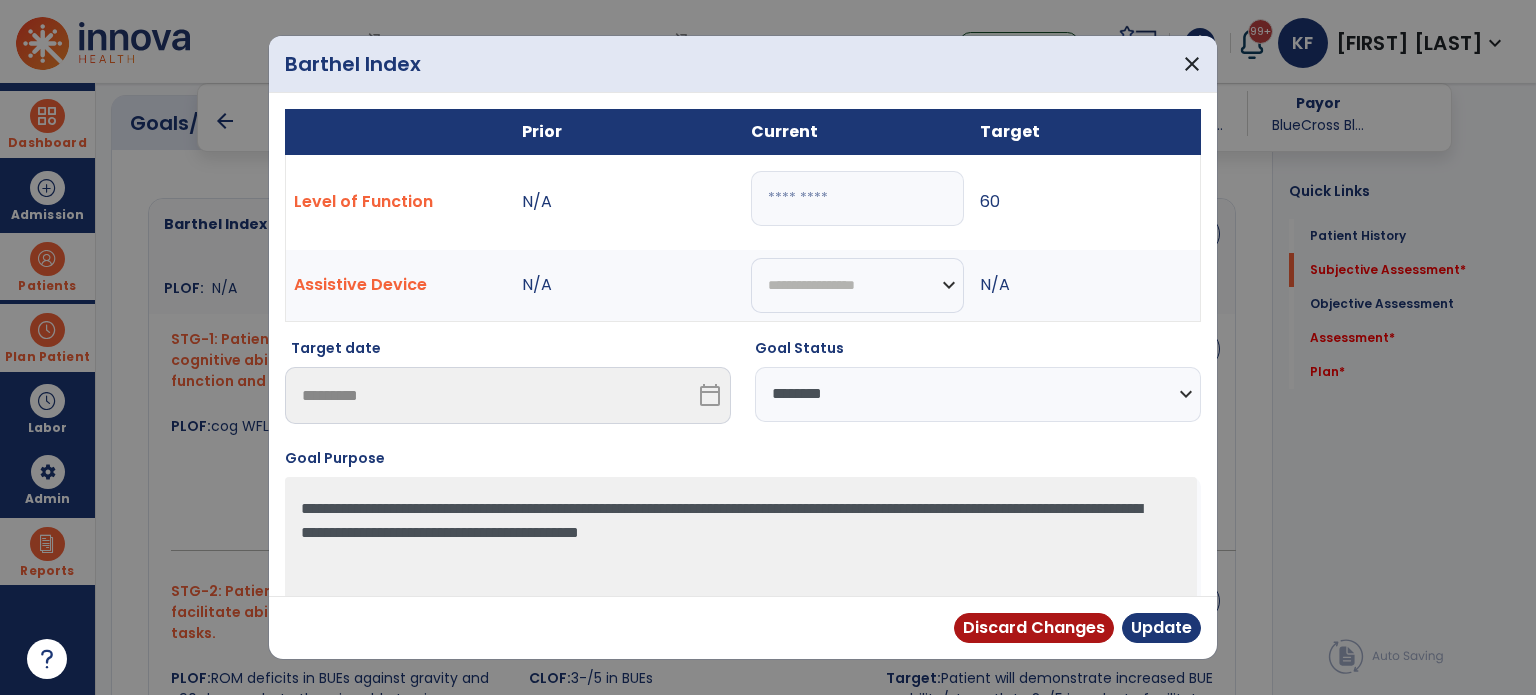 drag, startPoint x: 819, startPoint y: 193, endPoint x: 723, endPoint y: 226, distance: 101.51354 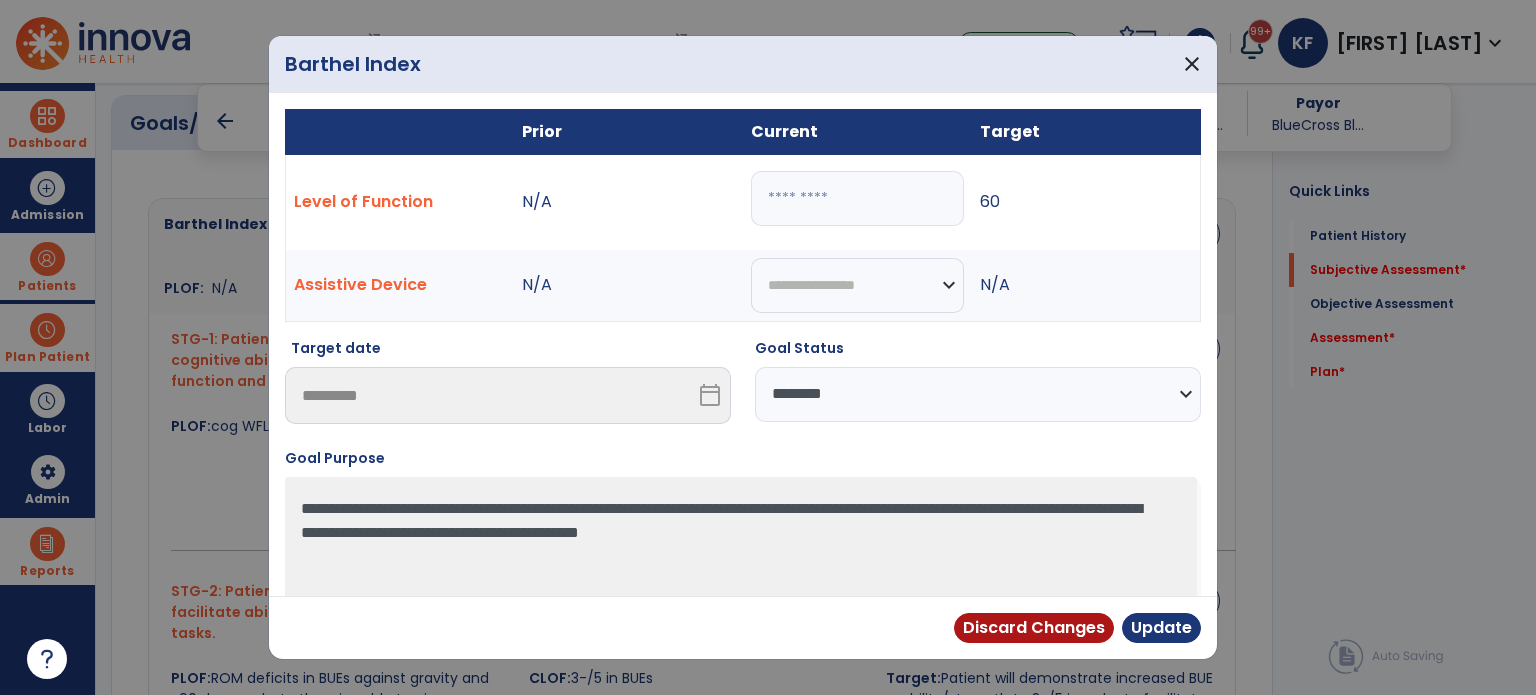 select on "********" 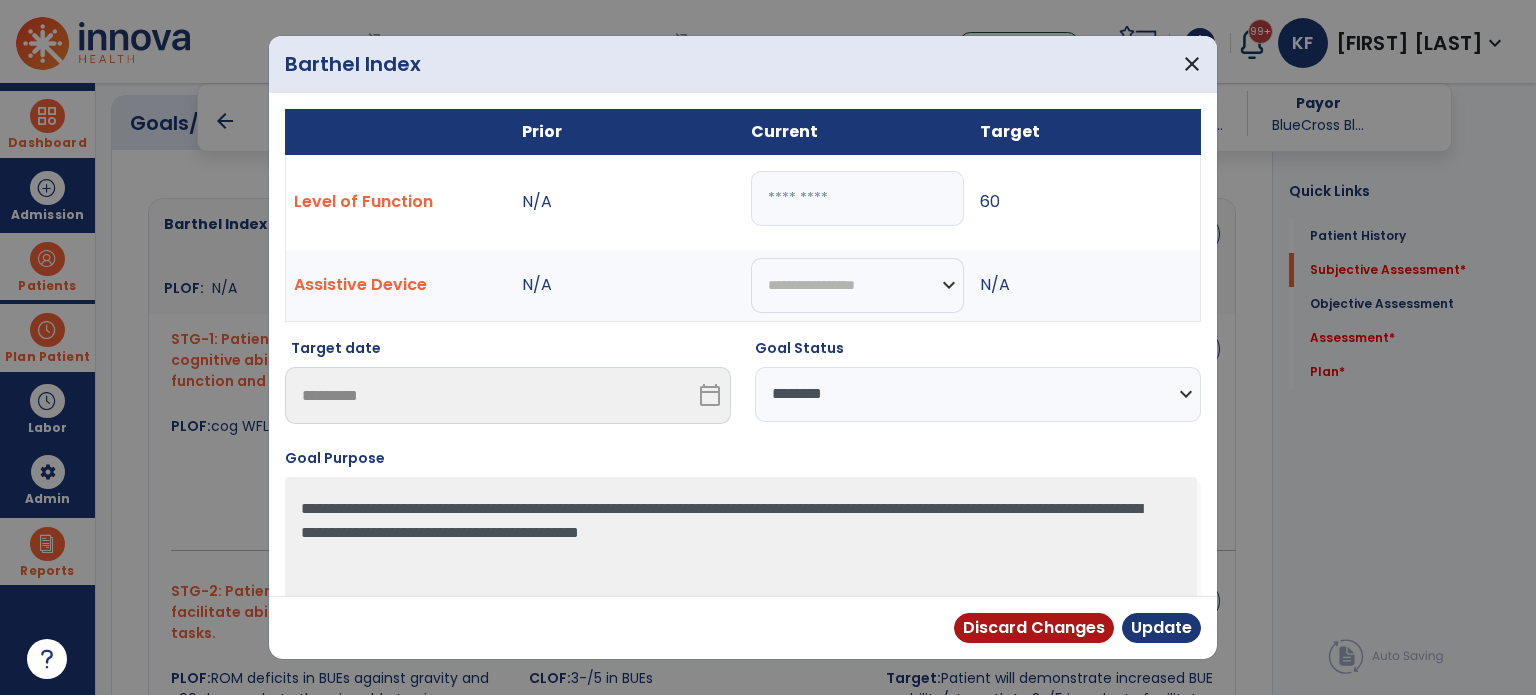 click on "**********" at bounding box center (978, 394) 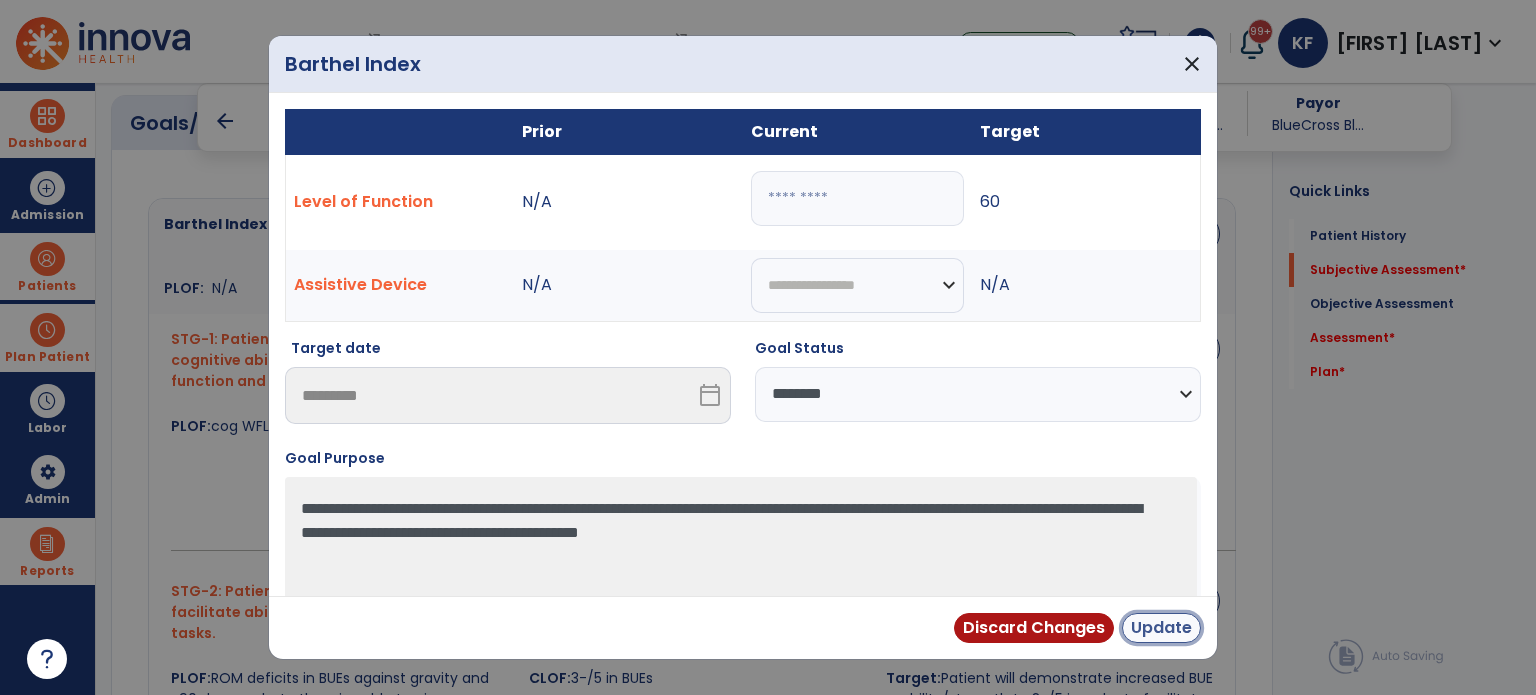 click on "Update" at bounding box center (1161, 628) 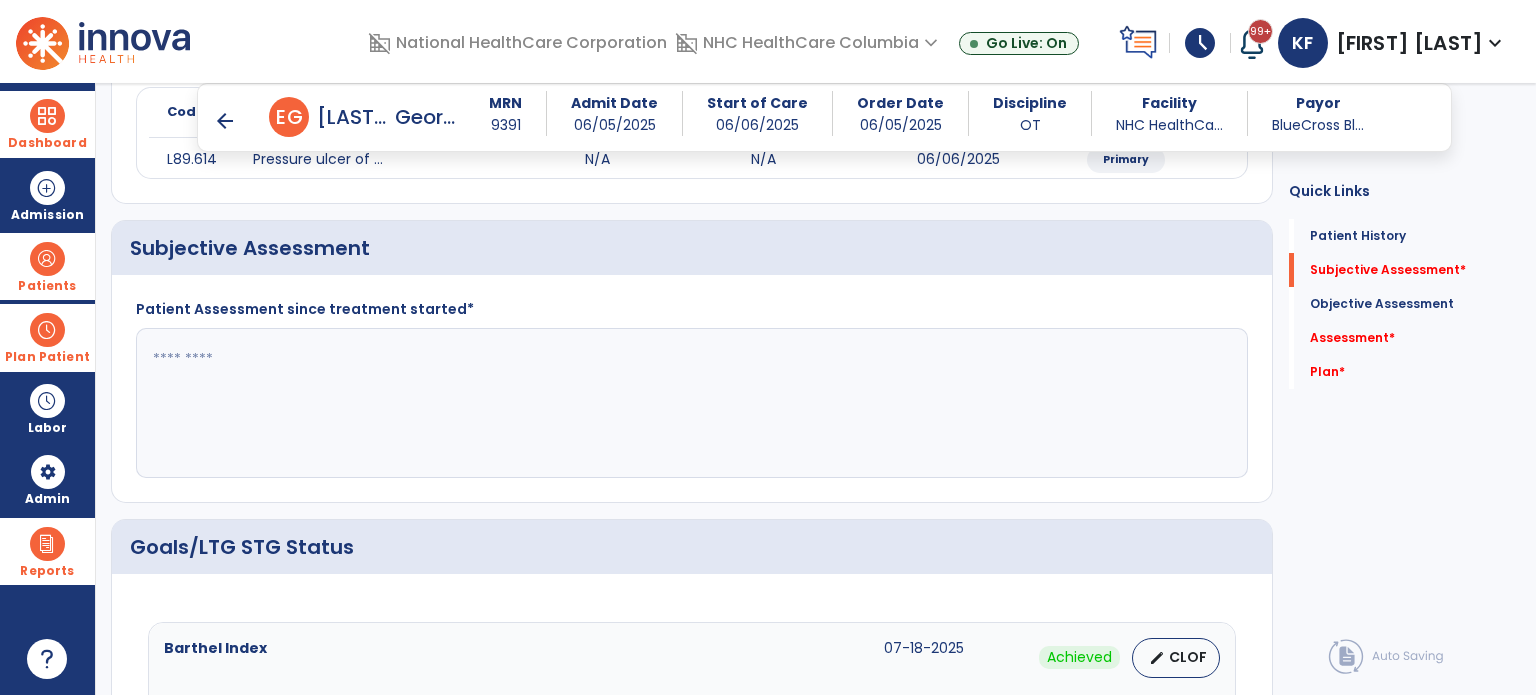 scroll, scrollTop: 206, scrollLeft: 0, axis: vertical 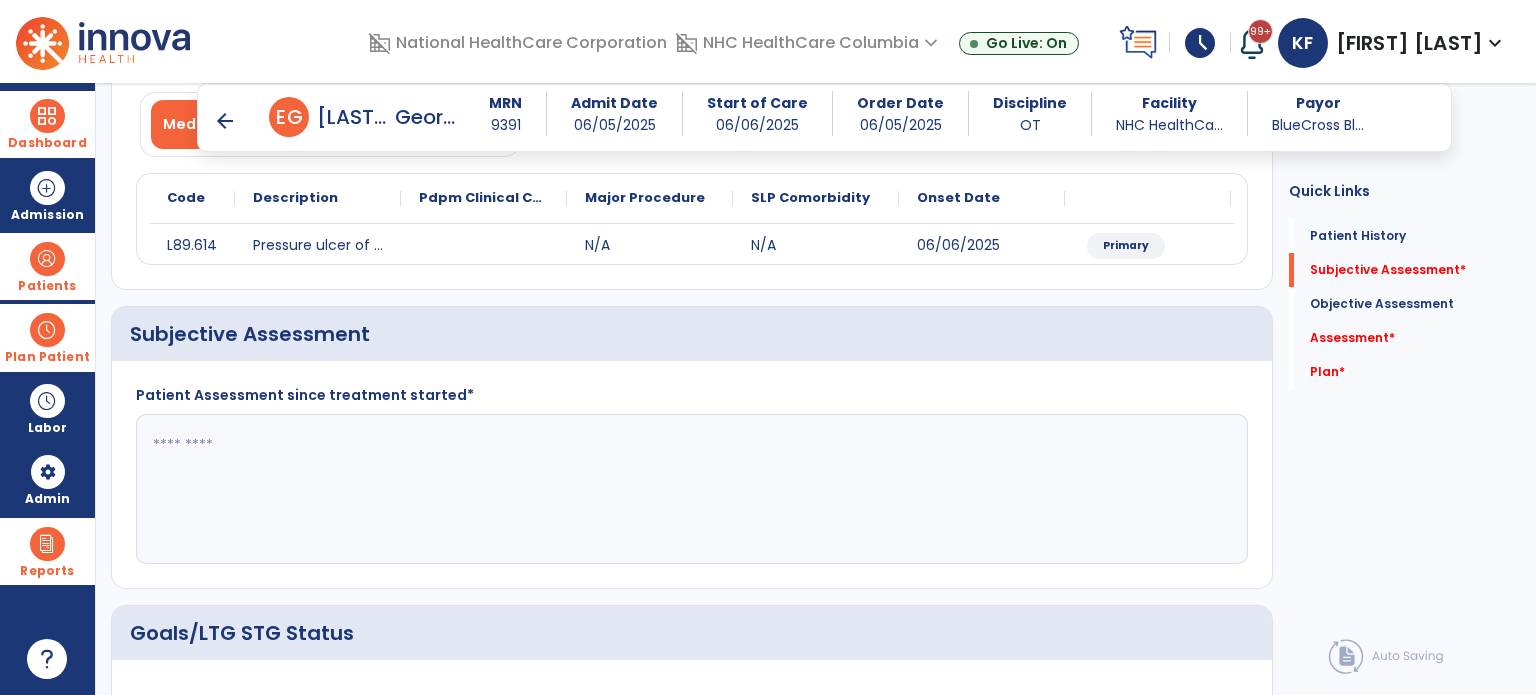 click 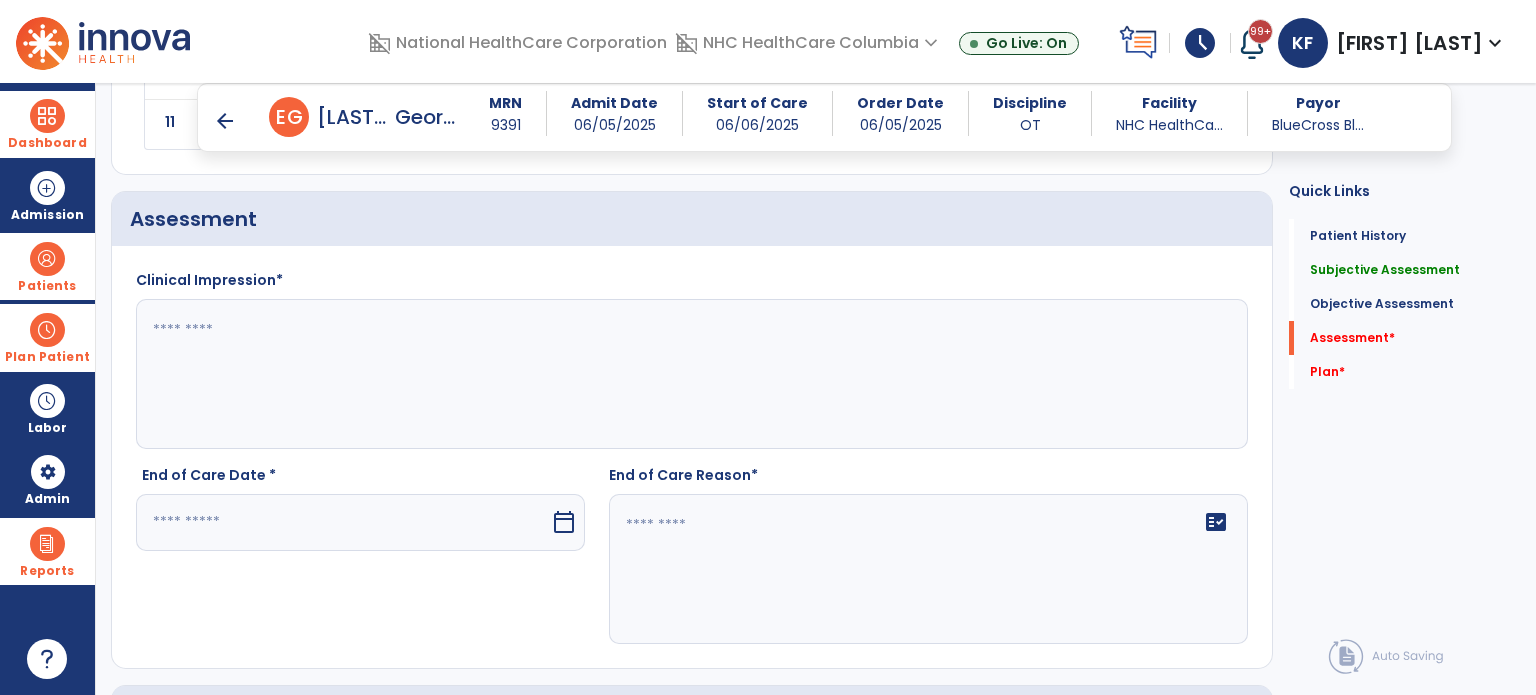 scroll, scrollTop: 2664, scrollLeft: 0, axis: vertical 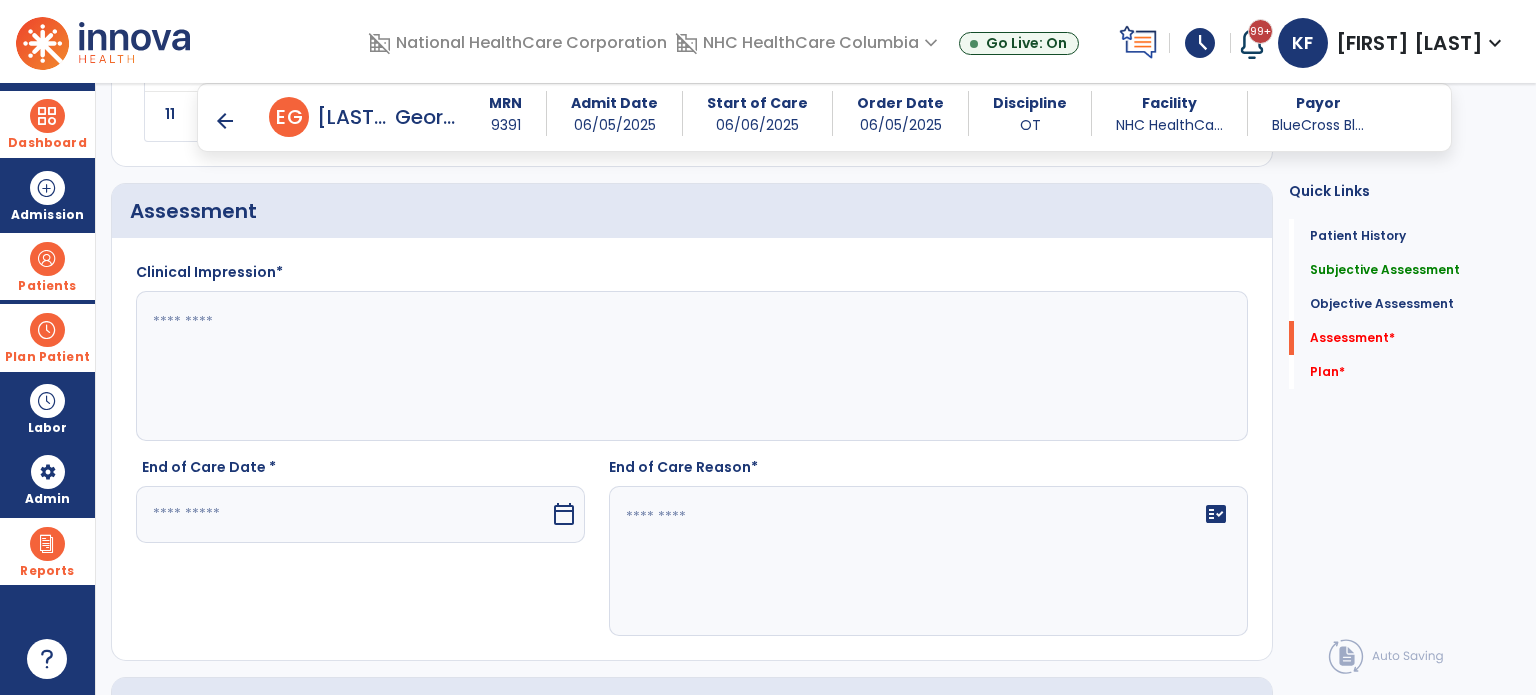 type on "**********" 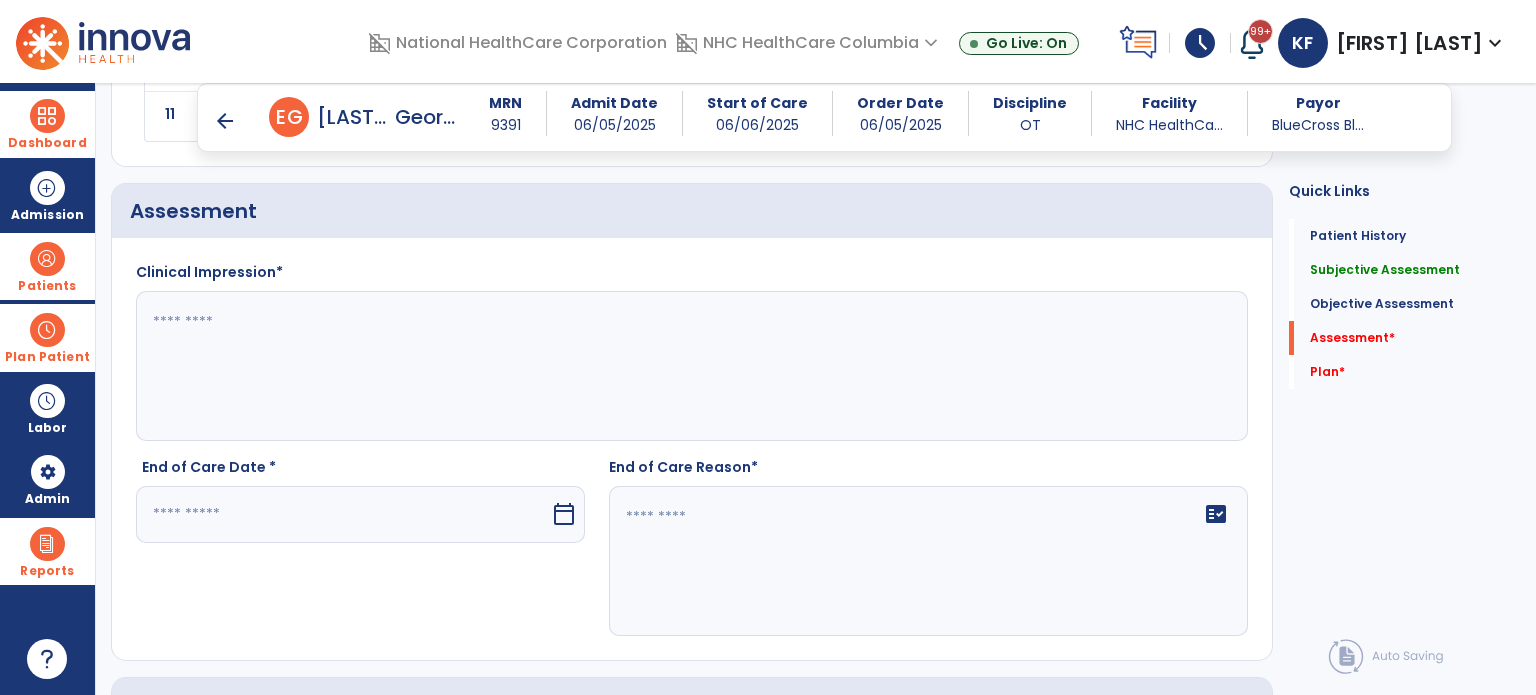click at bounding box center (343, 514) 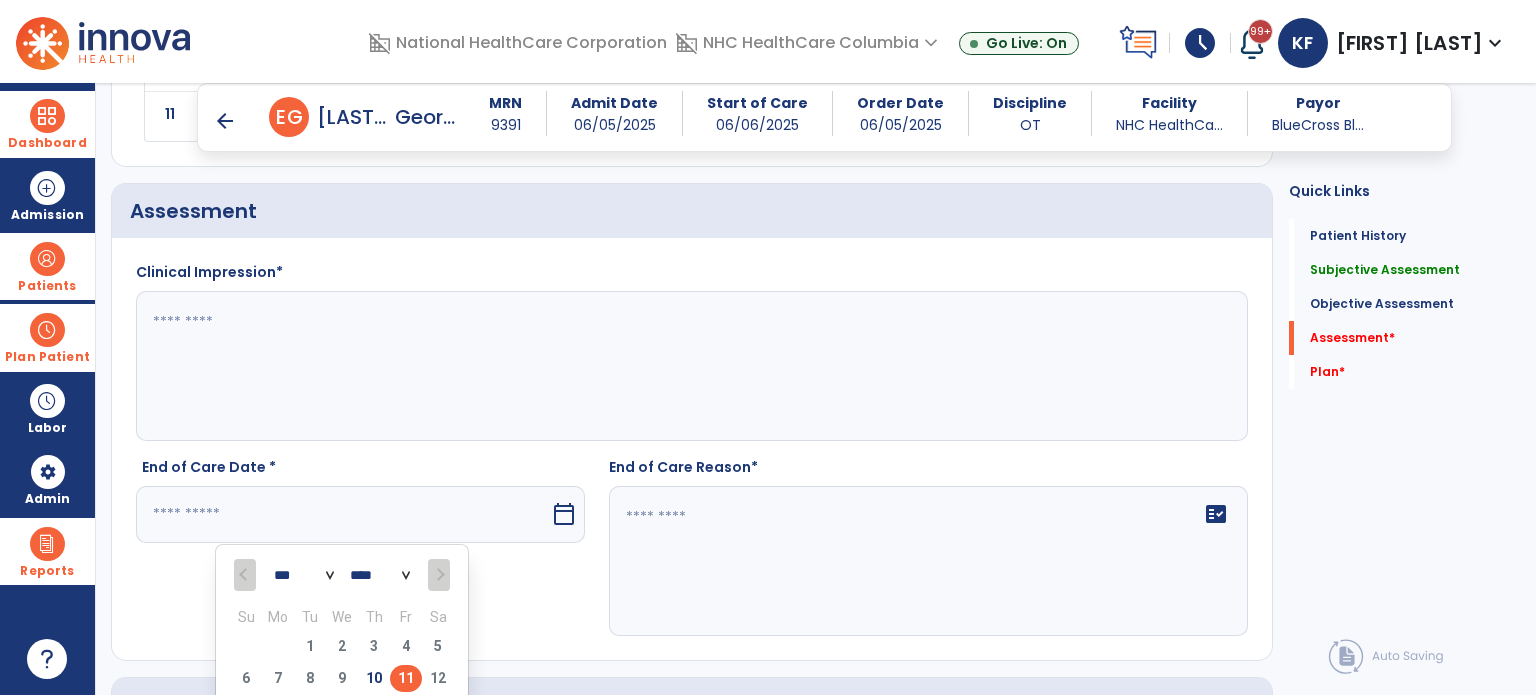 click on "11" at bounding box center [406, 678] 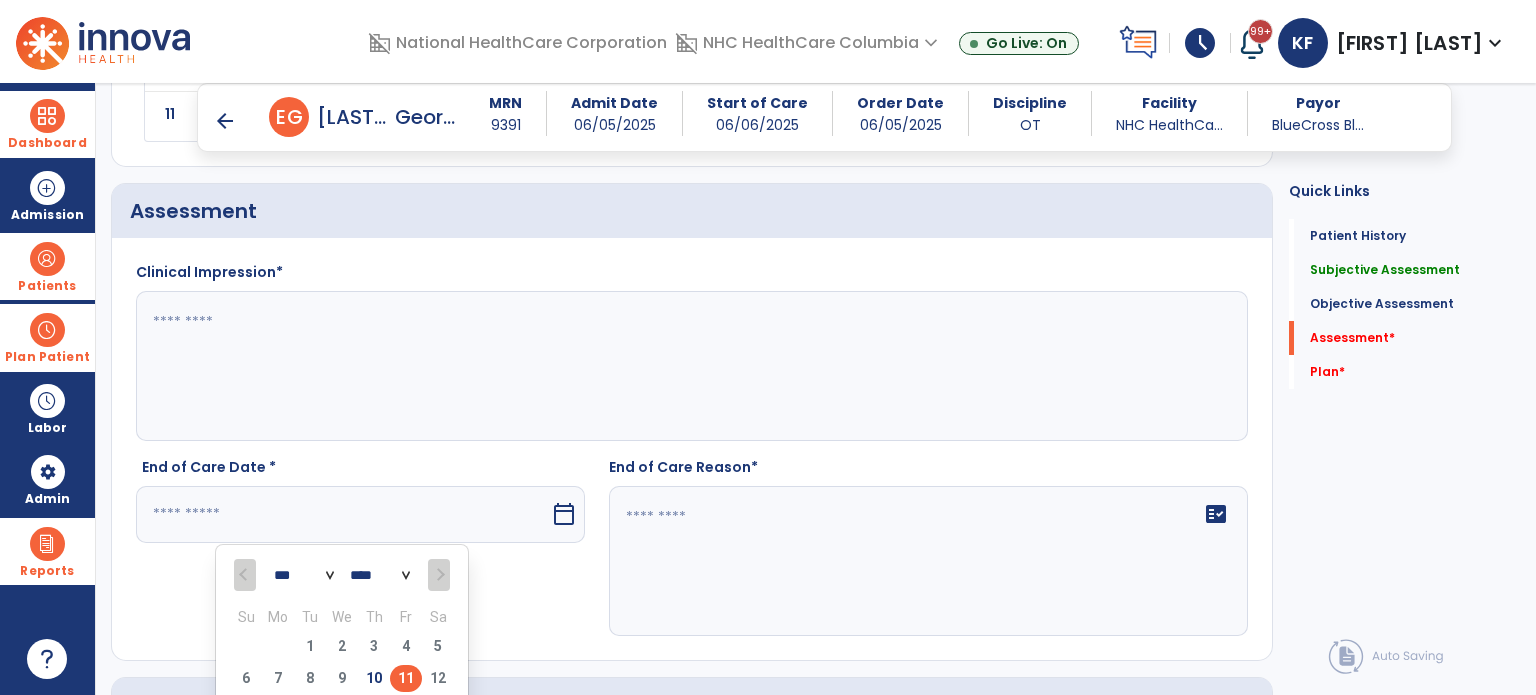 type on "*********" 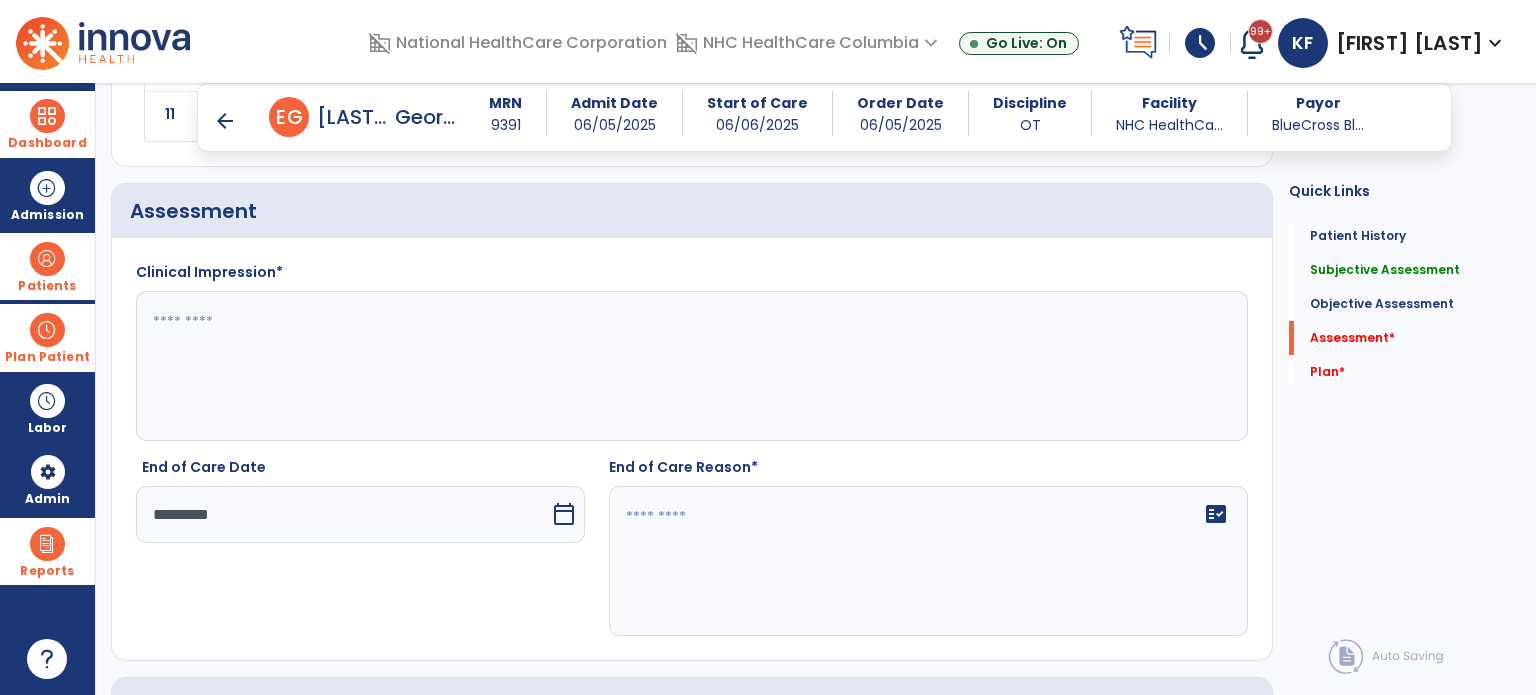 click on "fact_check" 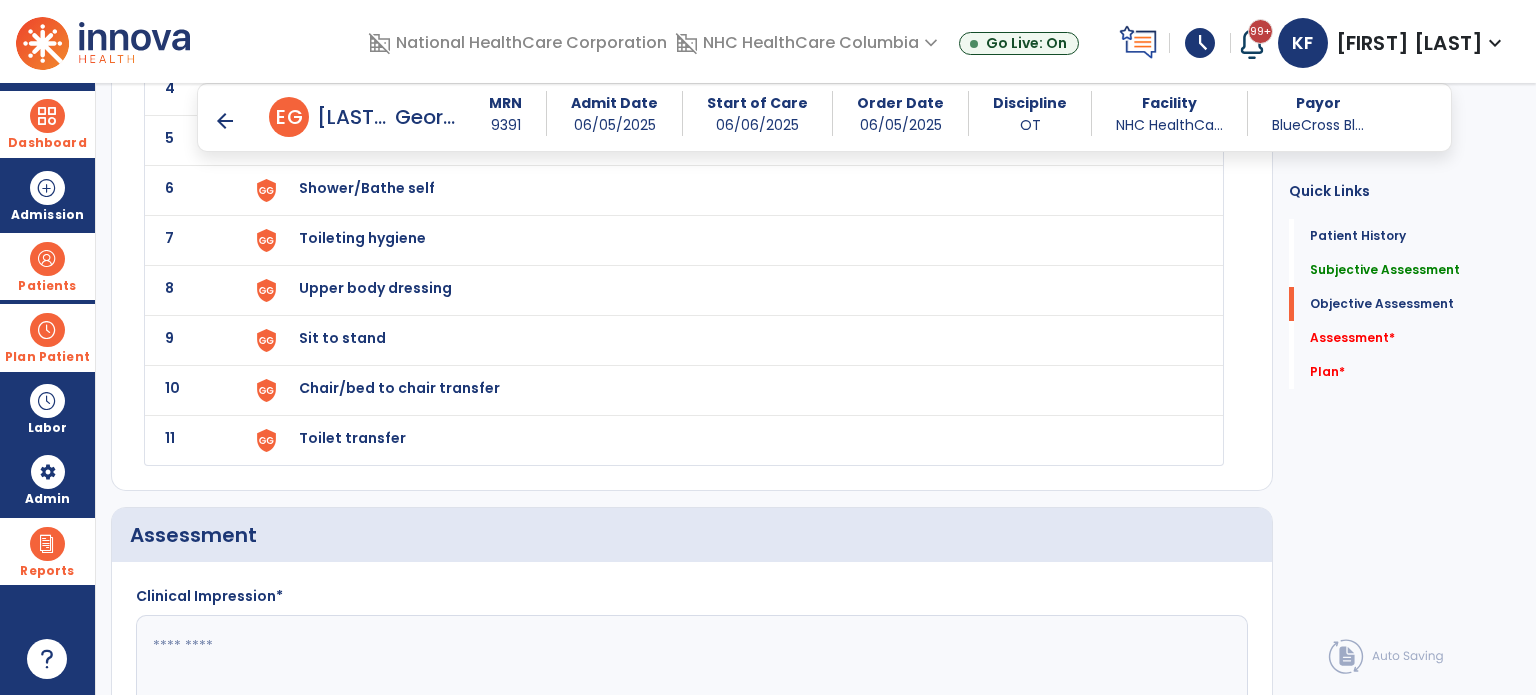 scroll, scrollTop: 2331, scrollLeft: 0, axis: vertical 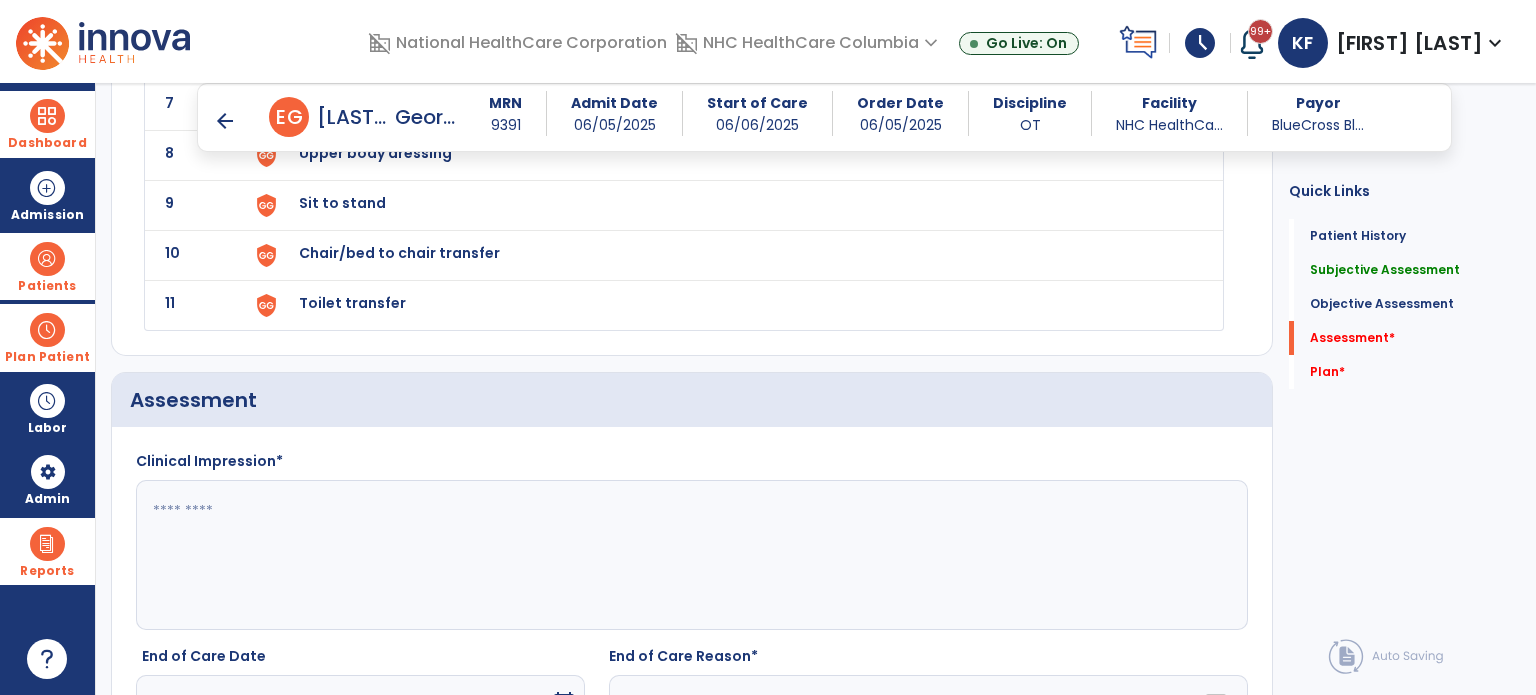 type on "**********" 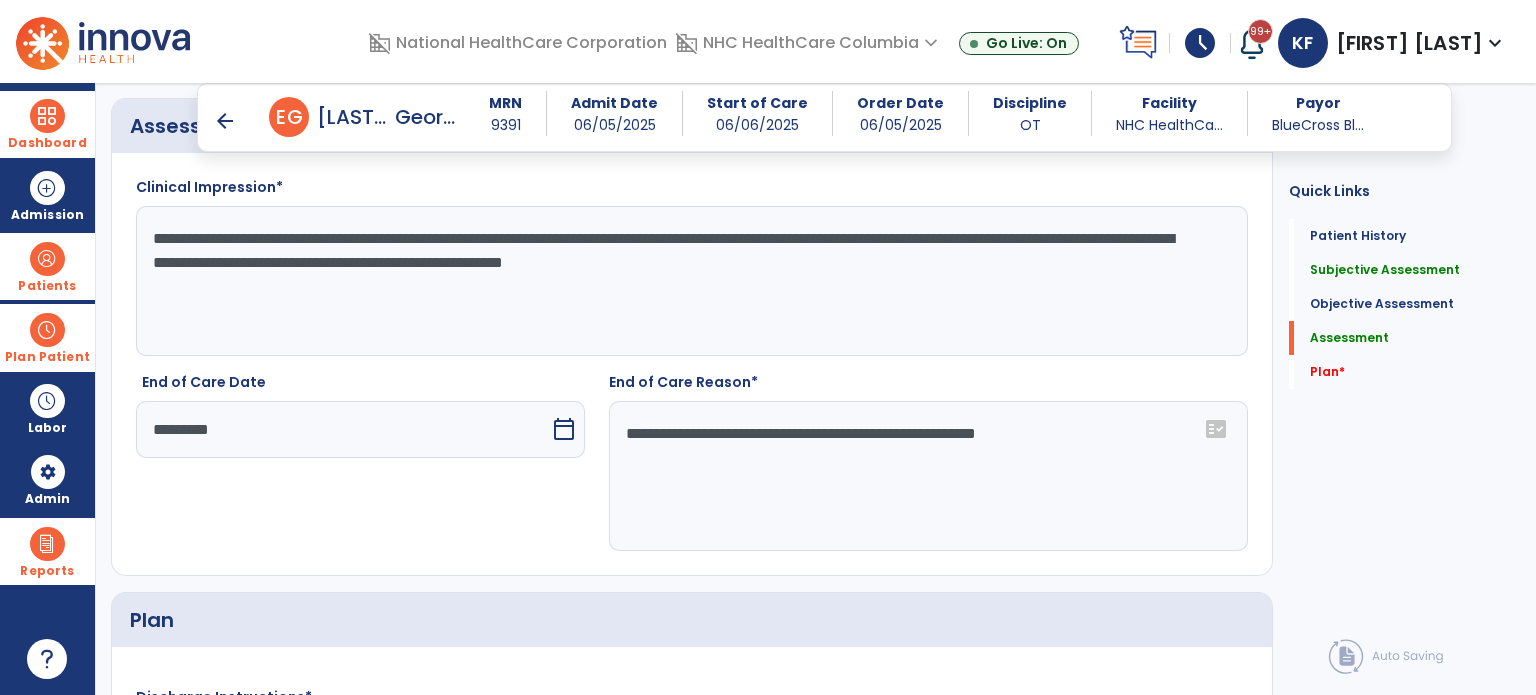 scroll, scrollTop: 2751, scrollLeft: 0, axis: vertical 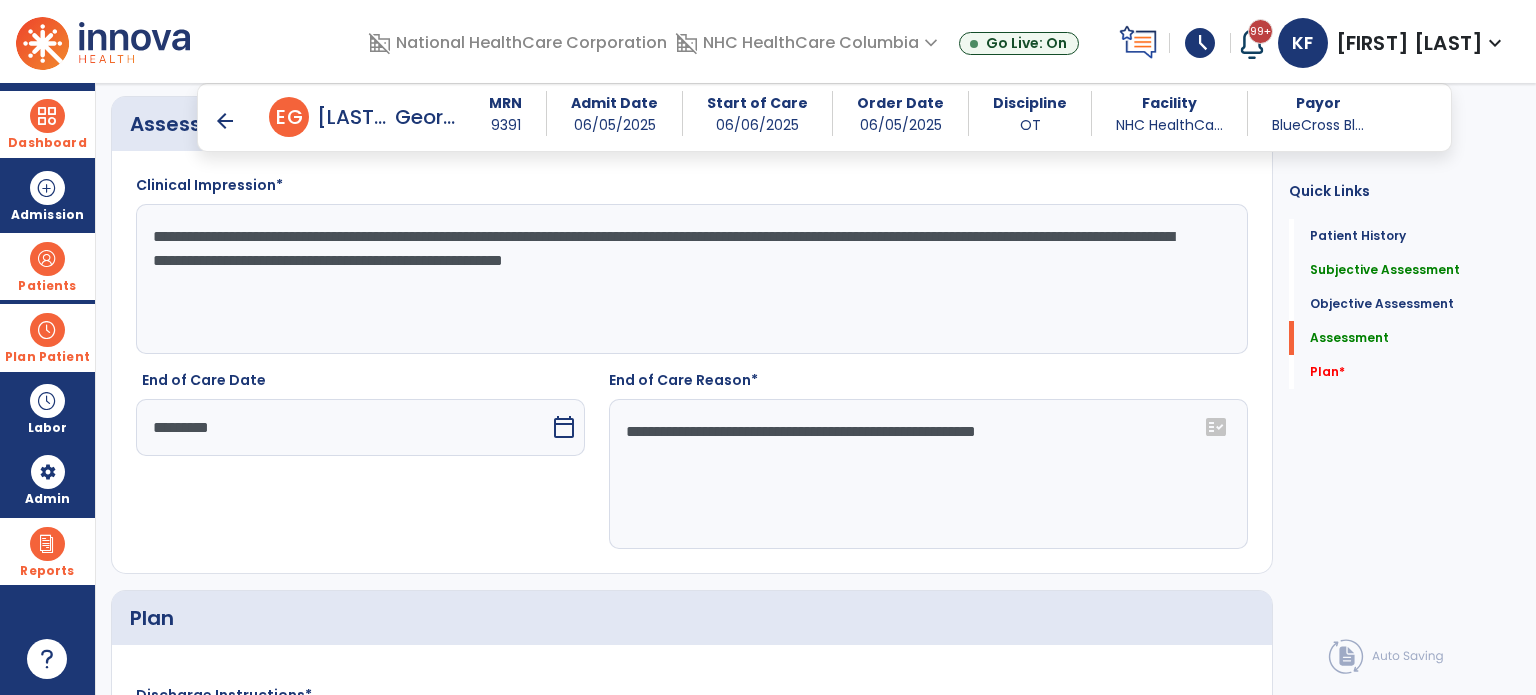 click on "**********" 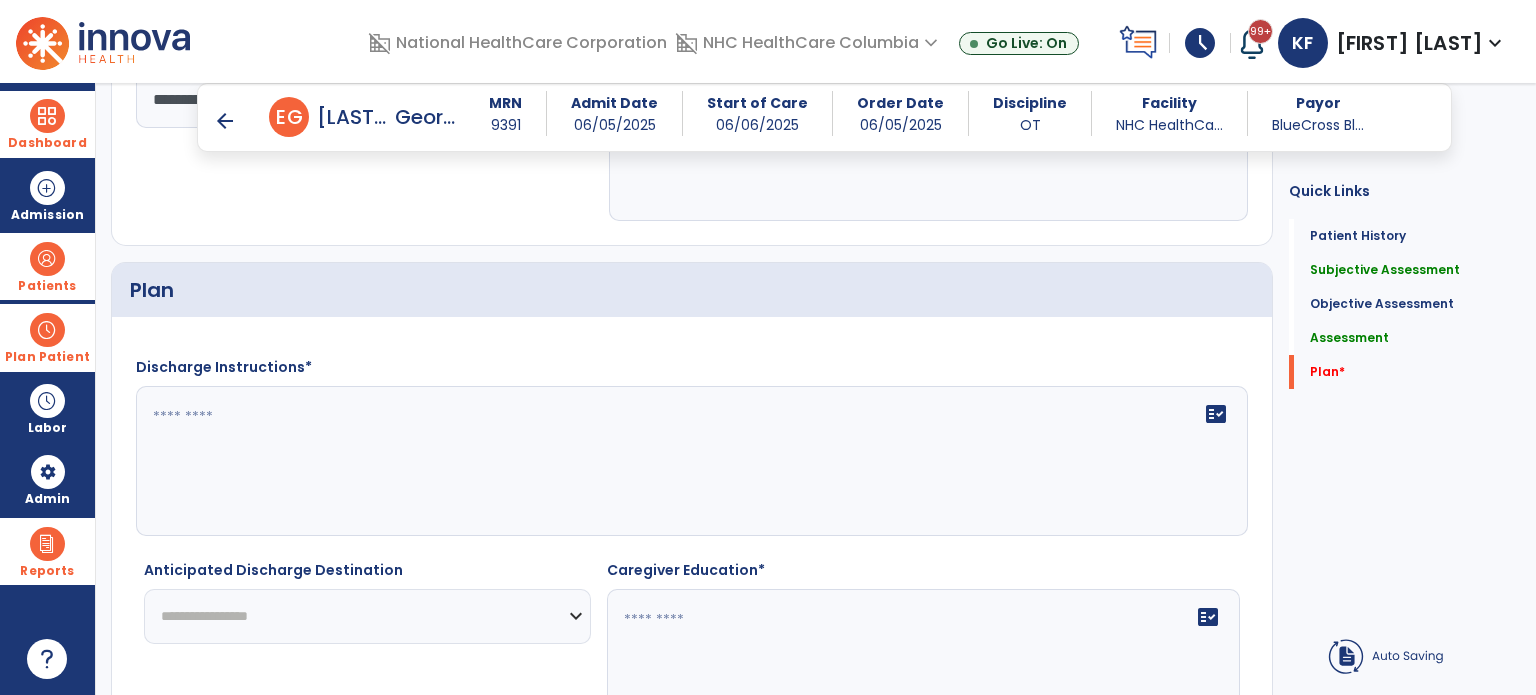 scroll, scrollTop: 3085, scrollLeft: 0, axis: vertical 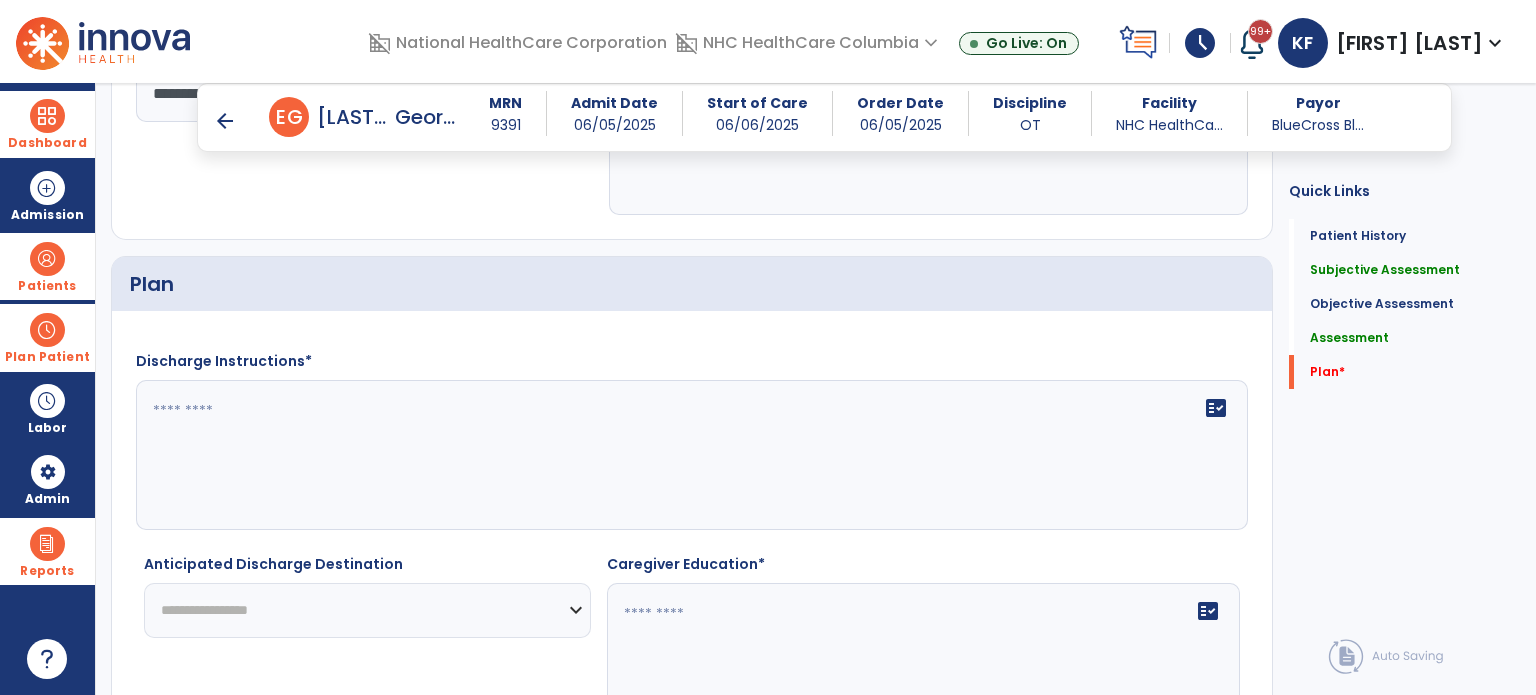 type on "**********" 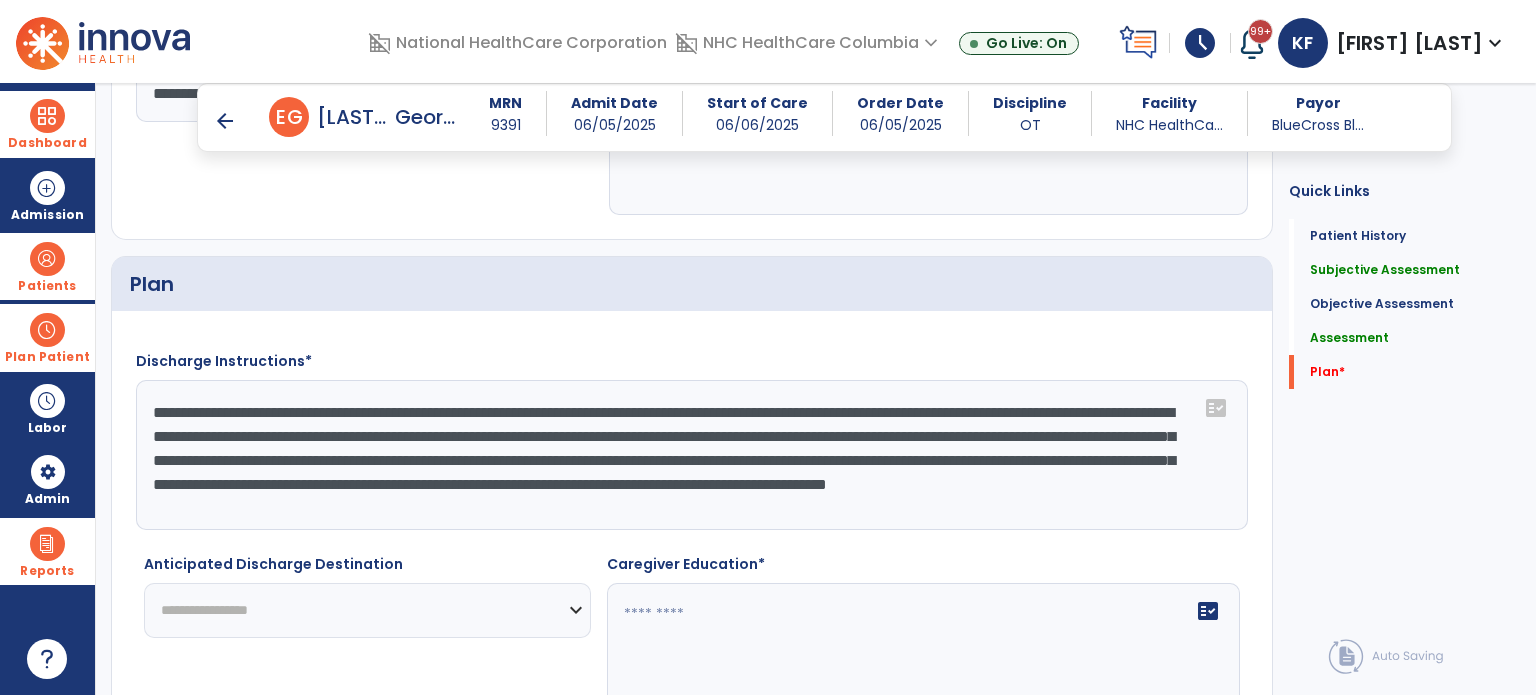 scroll, scrollTop: 16, scrollLeft: 0, axis: vertical 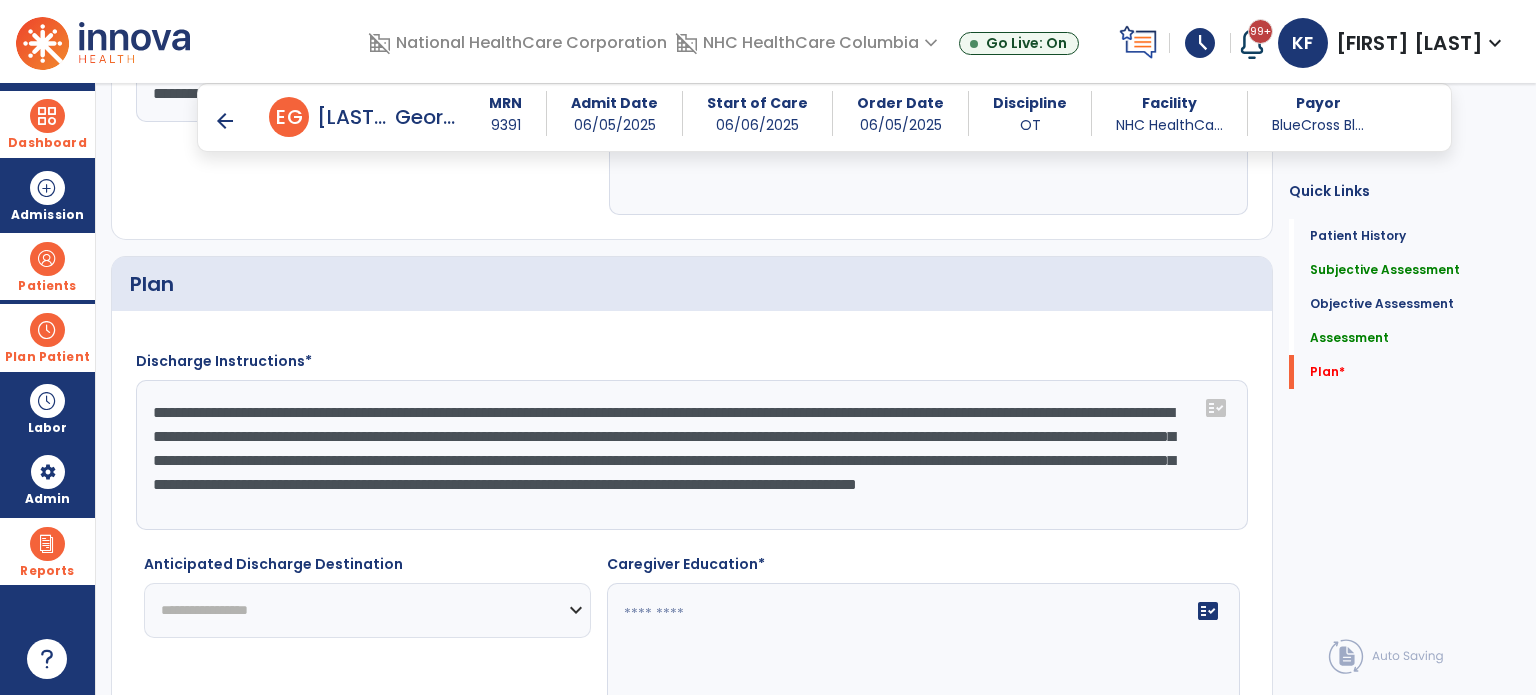 type on "**********" 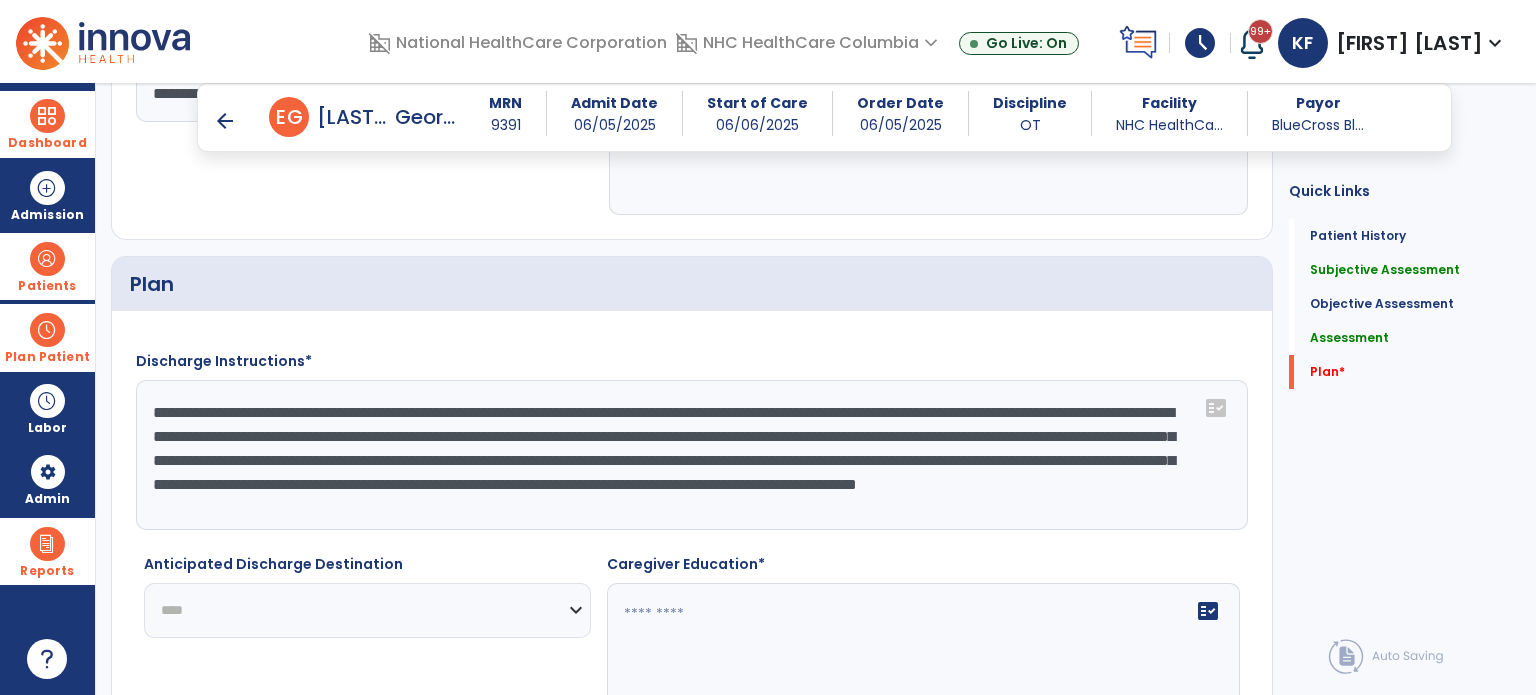 click on "**********" 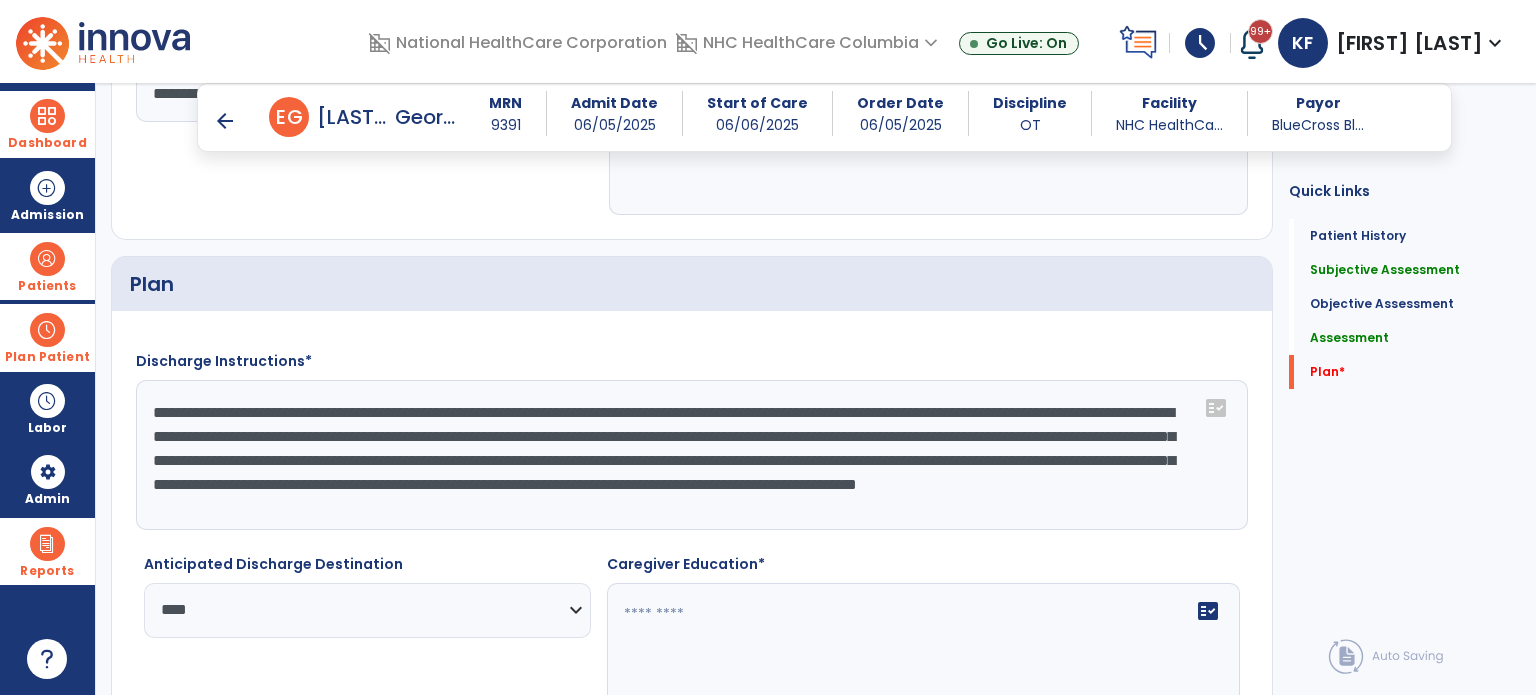click on "fact_check" 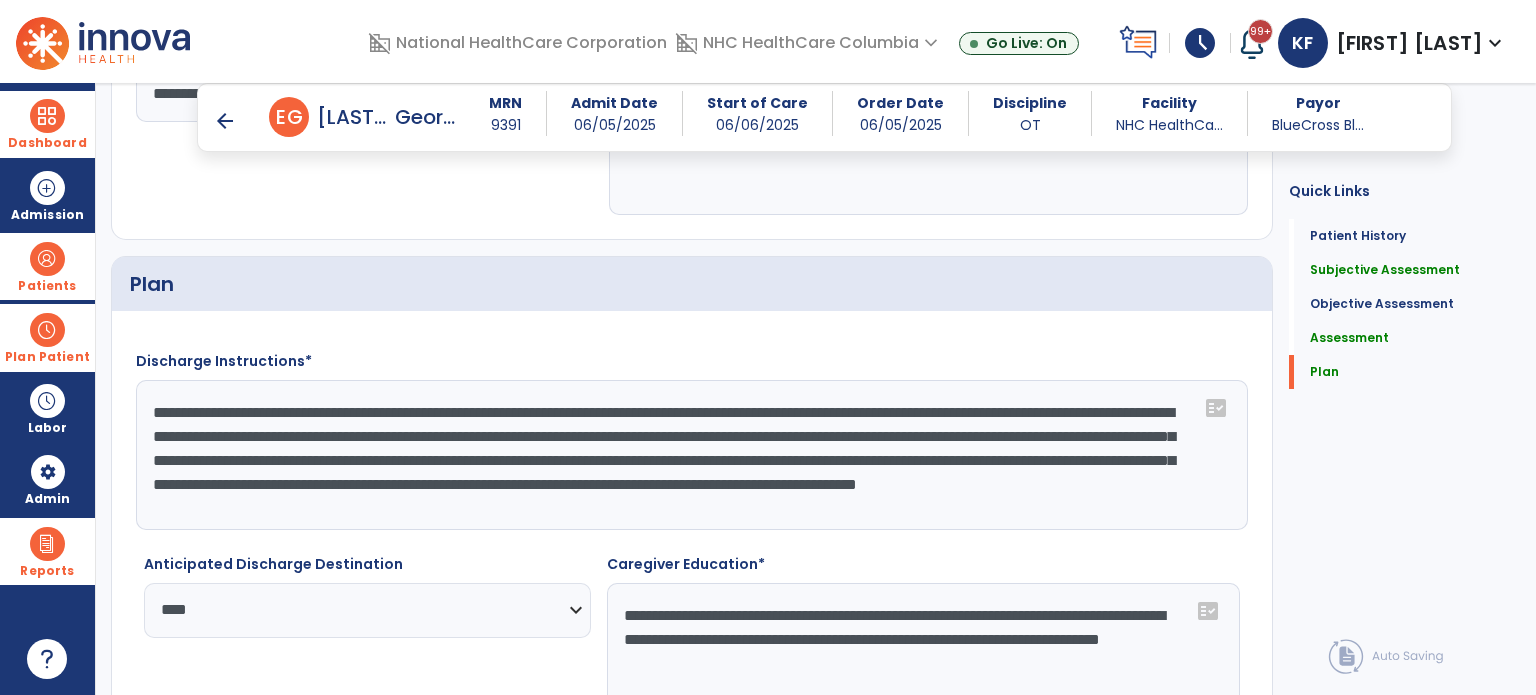 scroll, scrollTop: 3199, scrollLeft: 0, axis: vertical 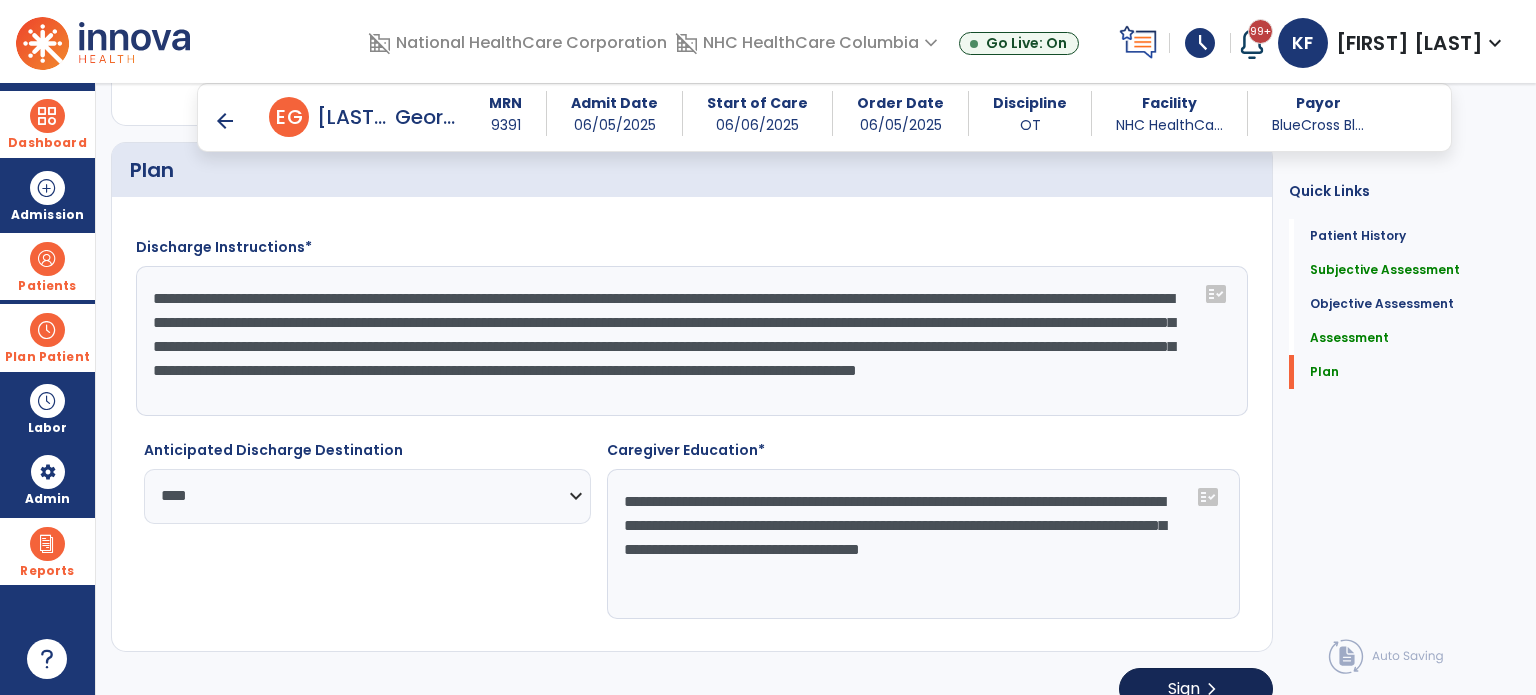 type on "**********" 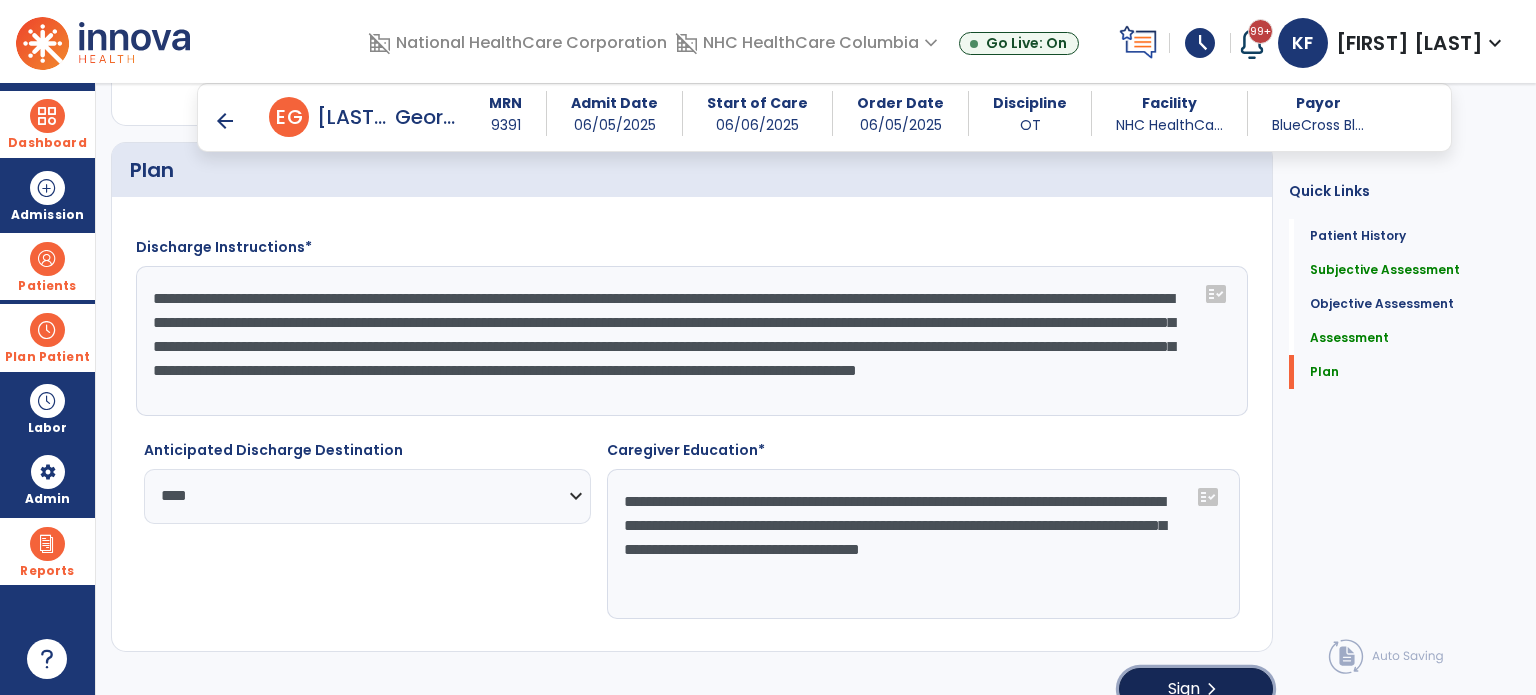 click on "Sign  chevron_right" 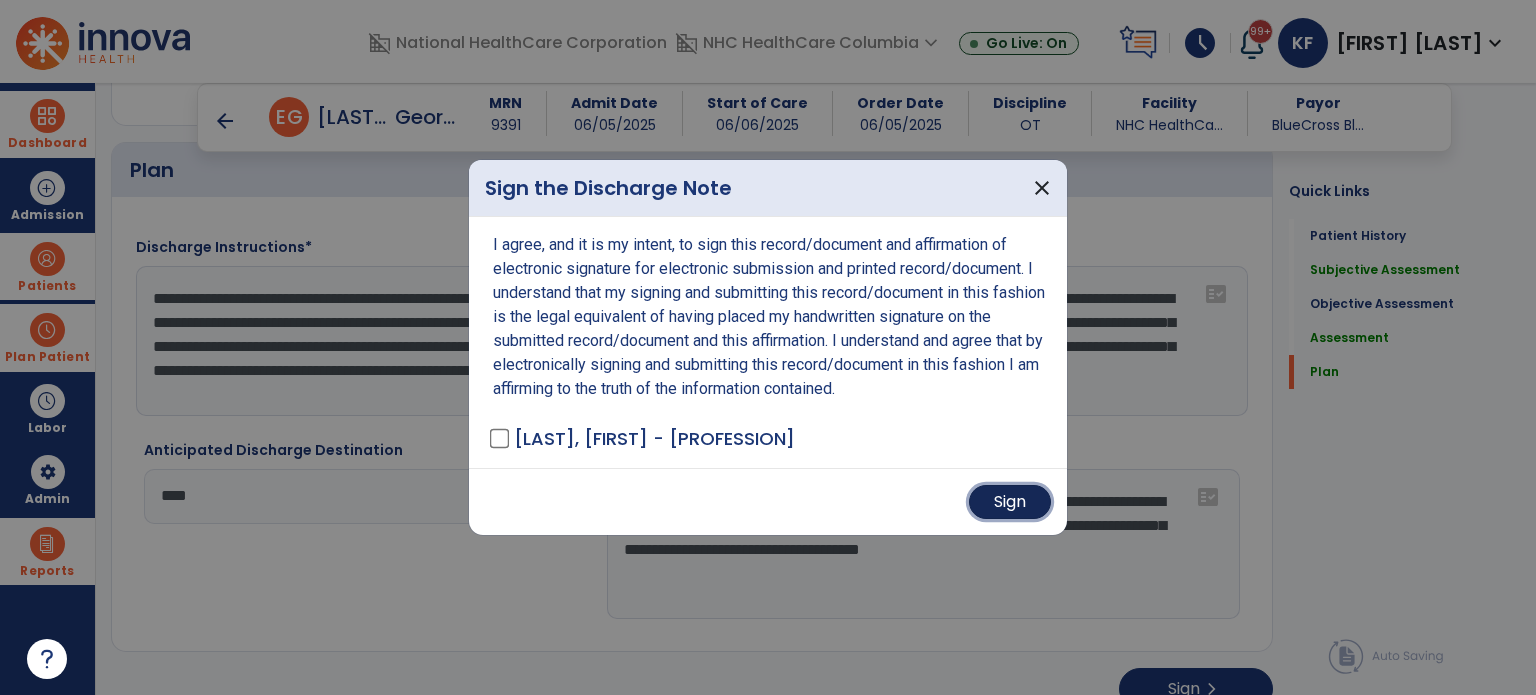 click on "Sign" at bounding box center [1010, 502] 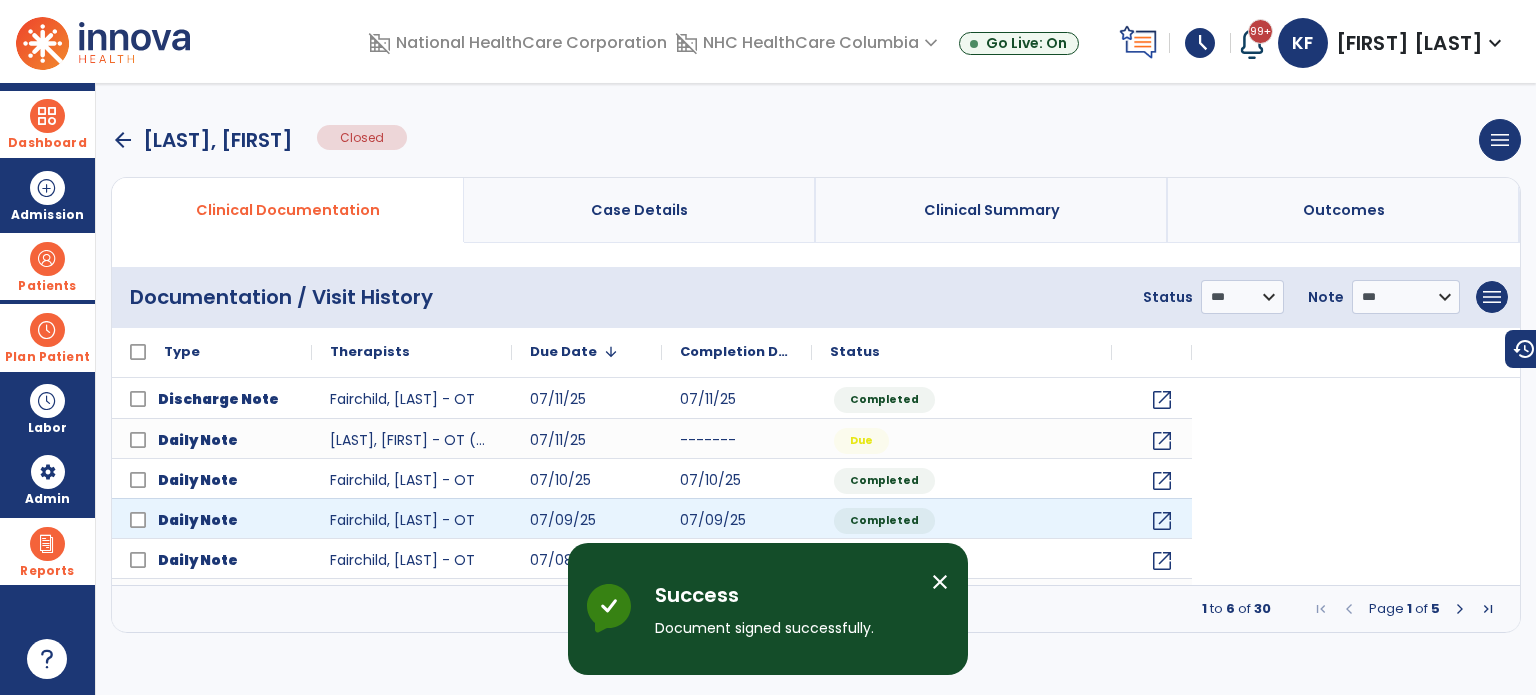 scroll, scrollTop: 0, scrollLeft: 0, axis: both 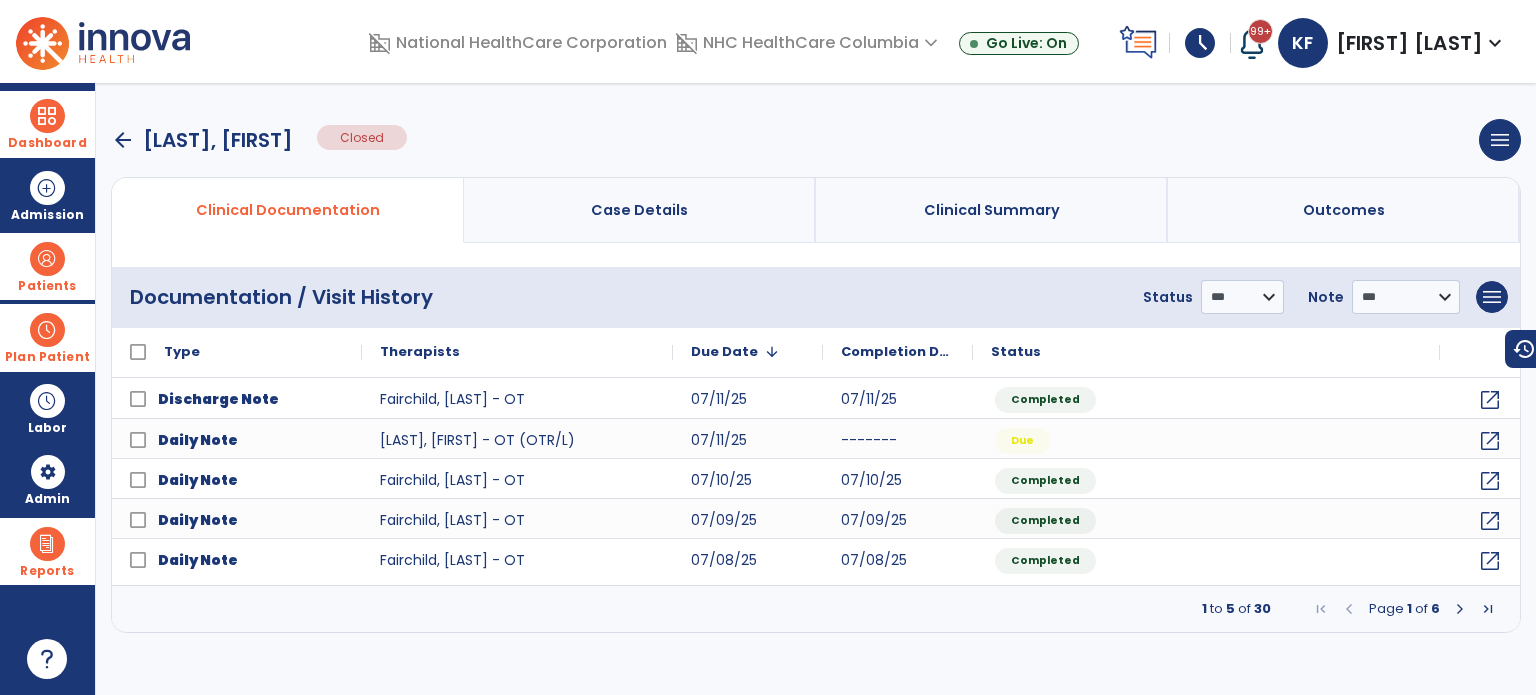click on "schedule" at bounding box center (1200, 43) 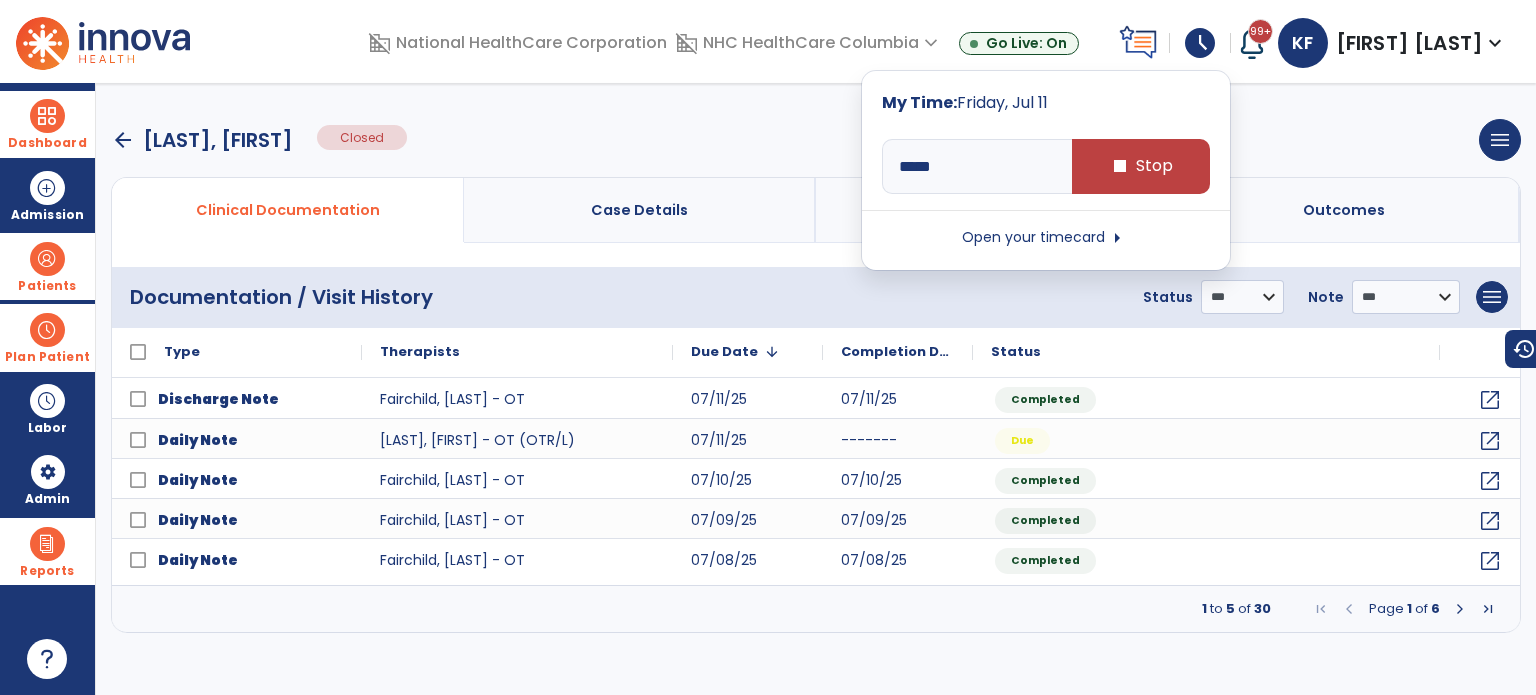 click on "Open your timecard  arrow_right" at bounding box center [1046, 238] 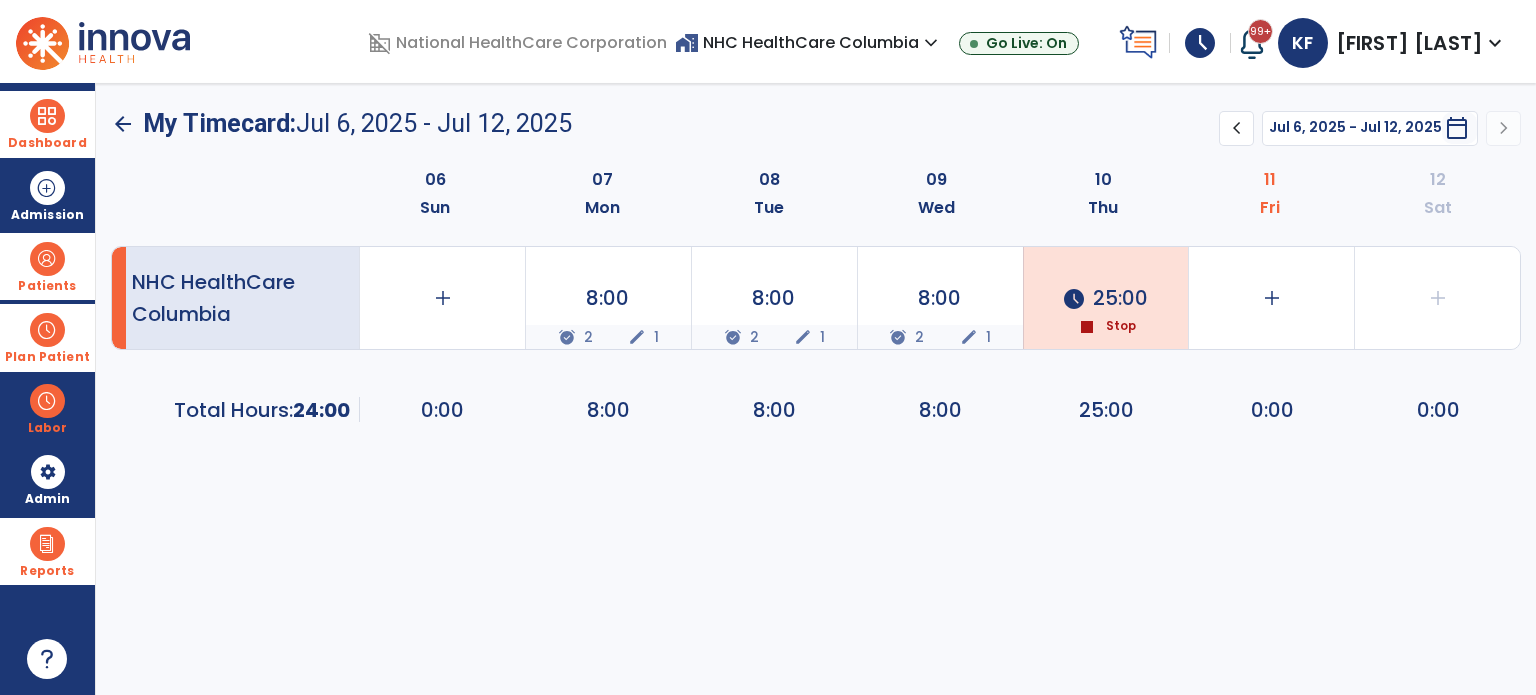 click on "stop  Stop" 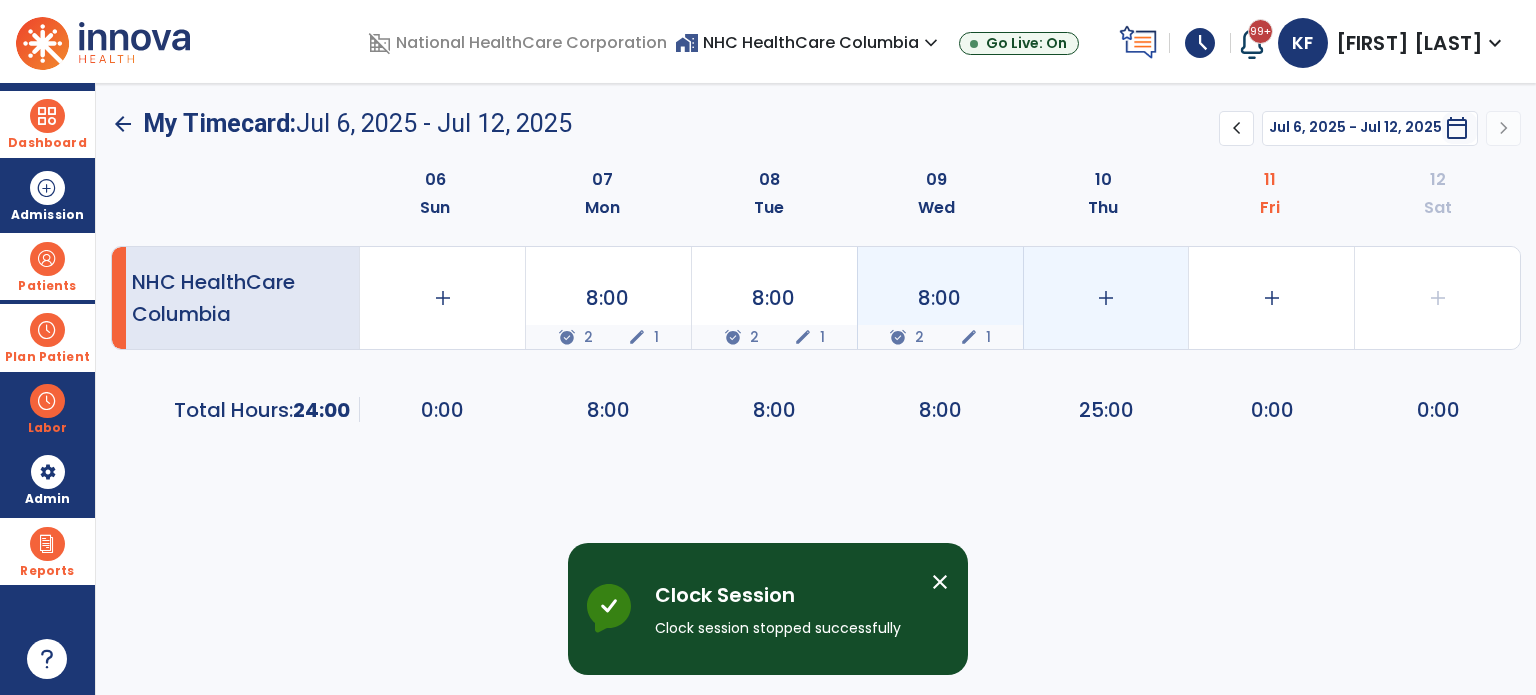 click on "edit" 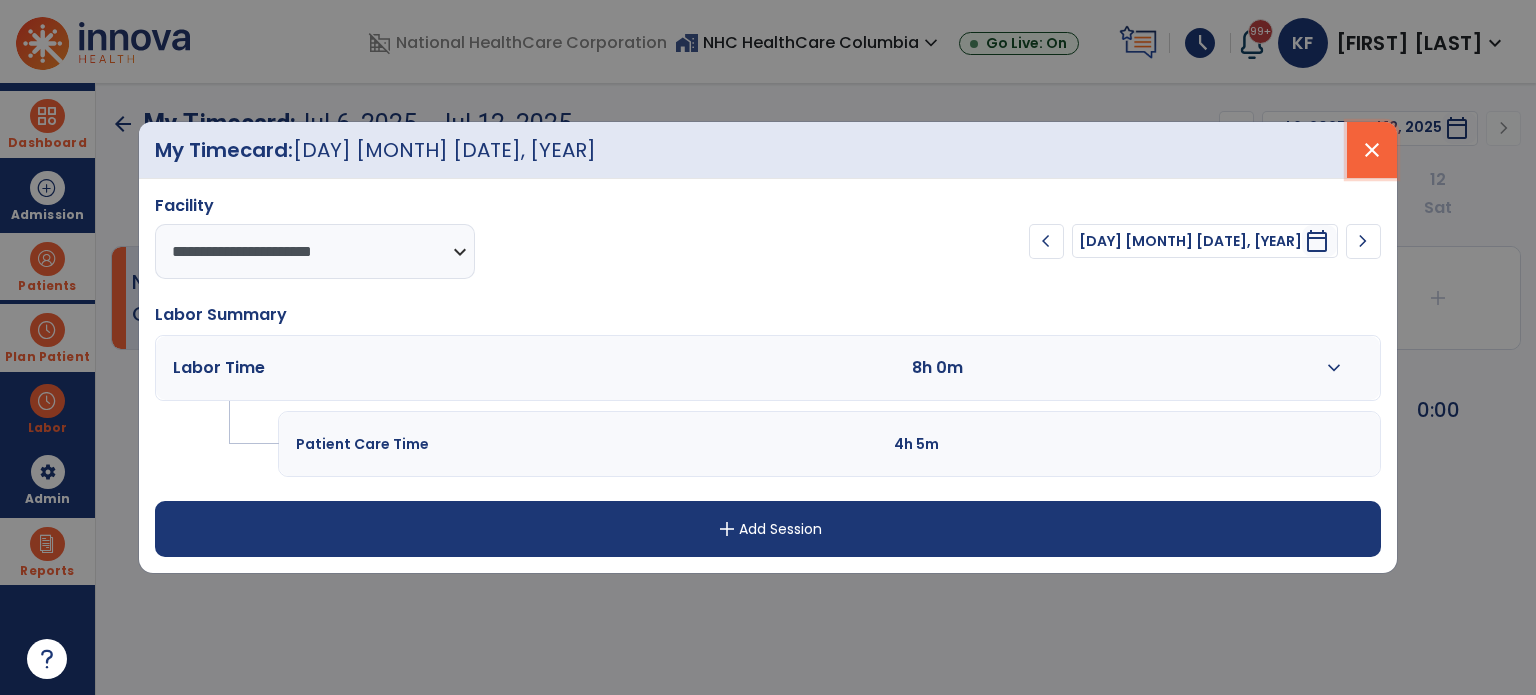 click on "close" at bounding box center (1372, 150) 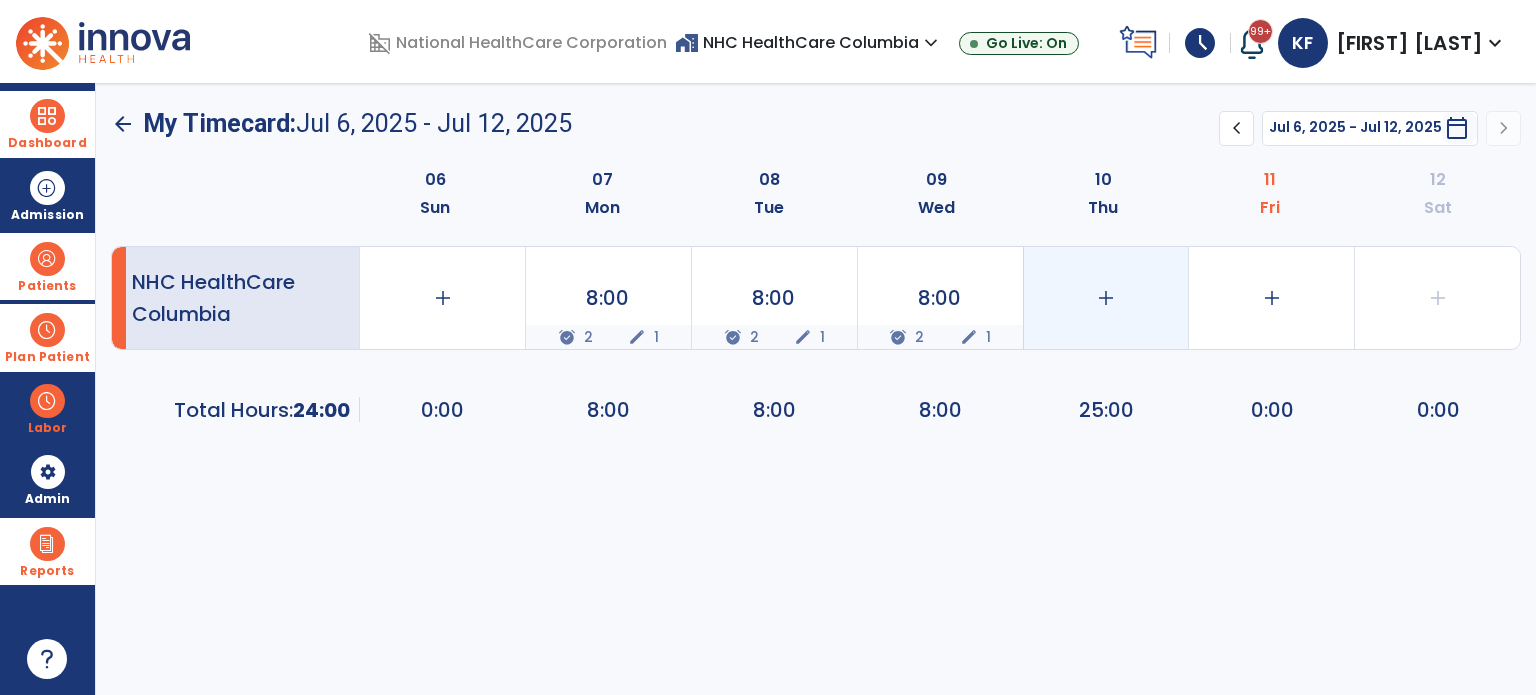 click on "add" 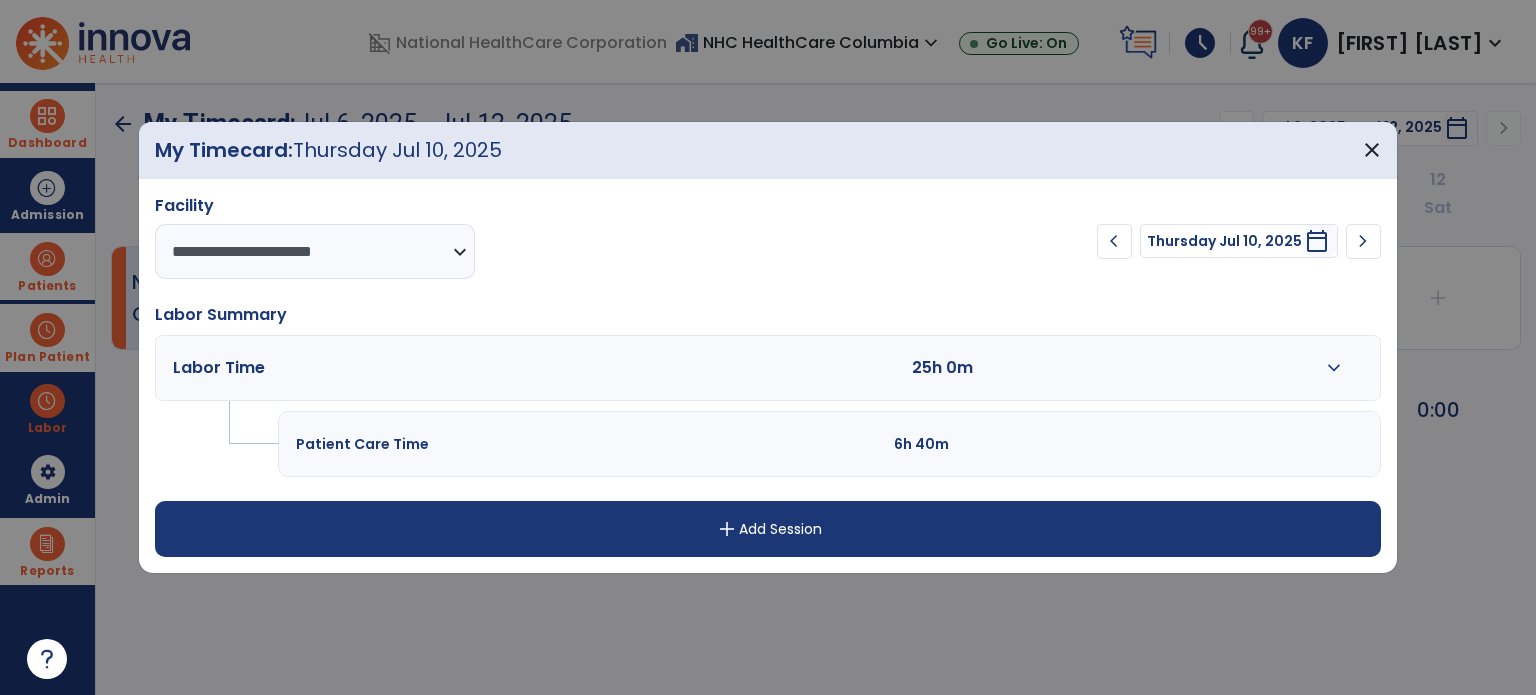 click on "expand_more" at bounding box center [1334, 368] 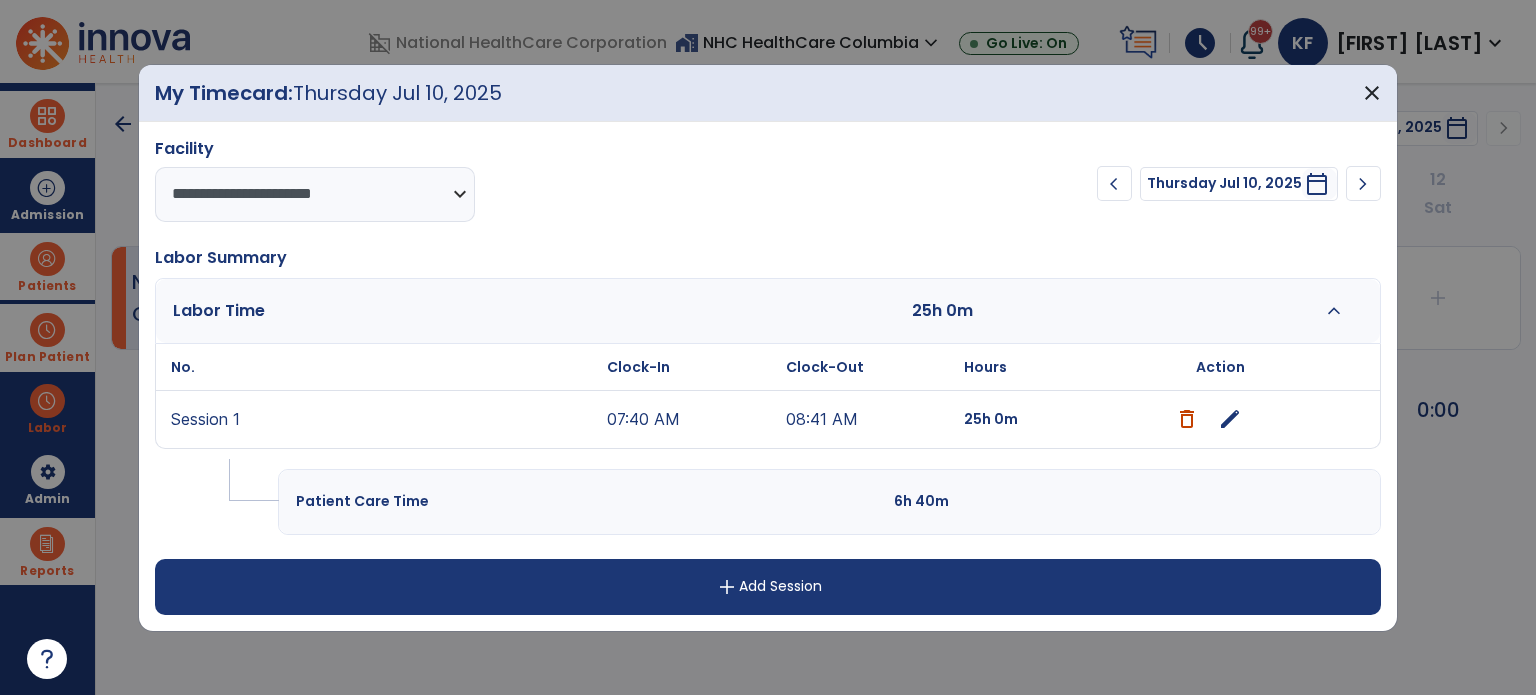 click on "edit" at bounding box center [1230, 419] 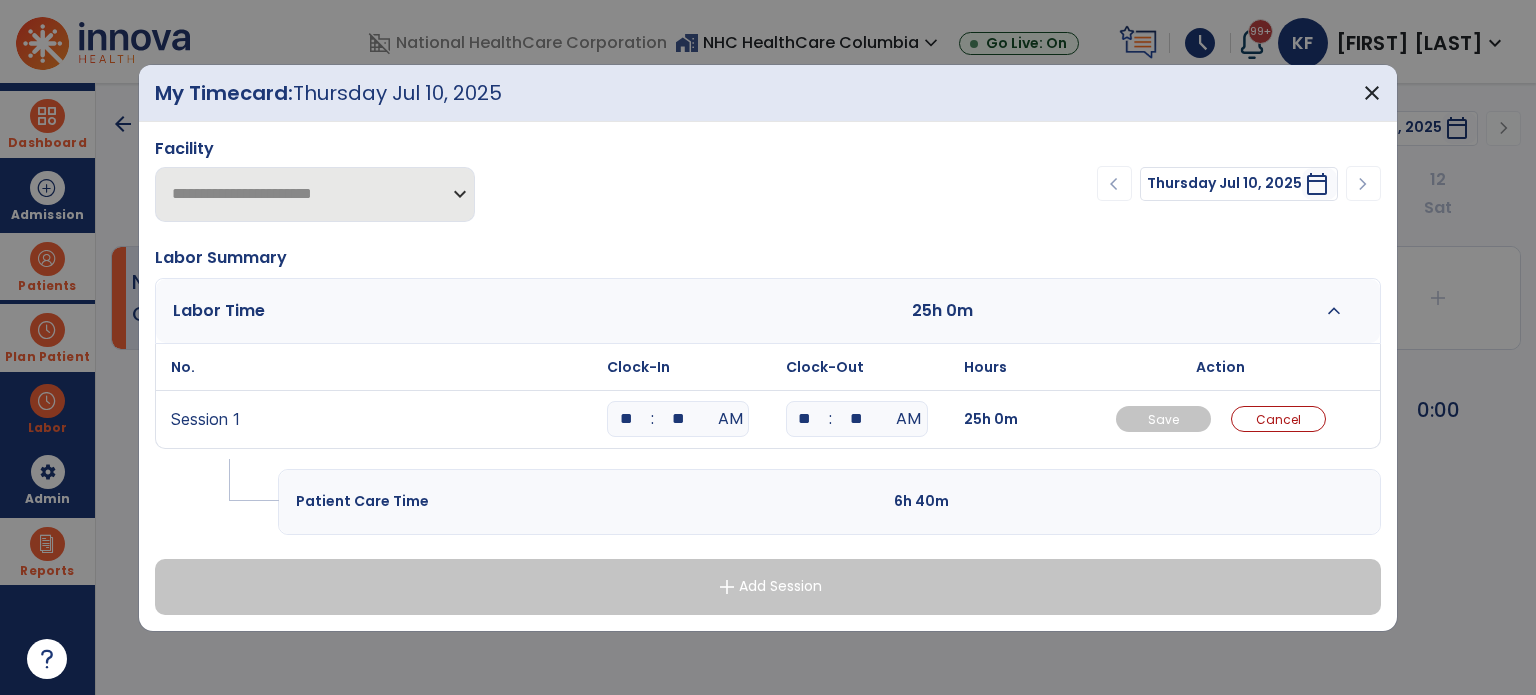 drag, startPoint x: 693, startPoint y: 419, endPoint x: 663, endPoint y: 419, distance: 30 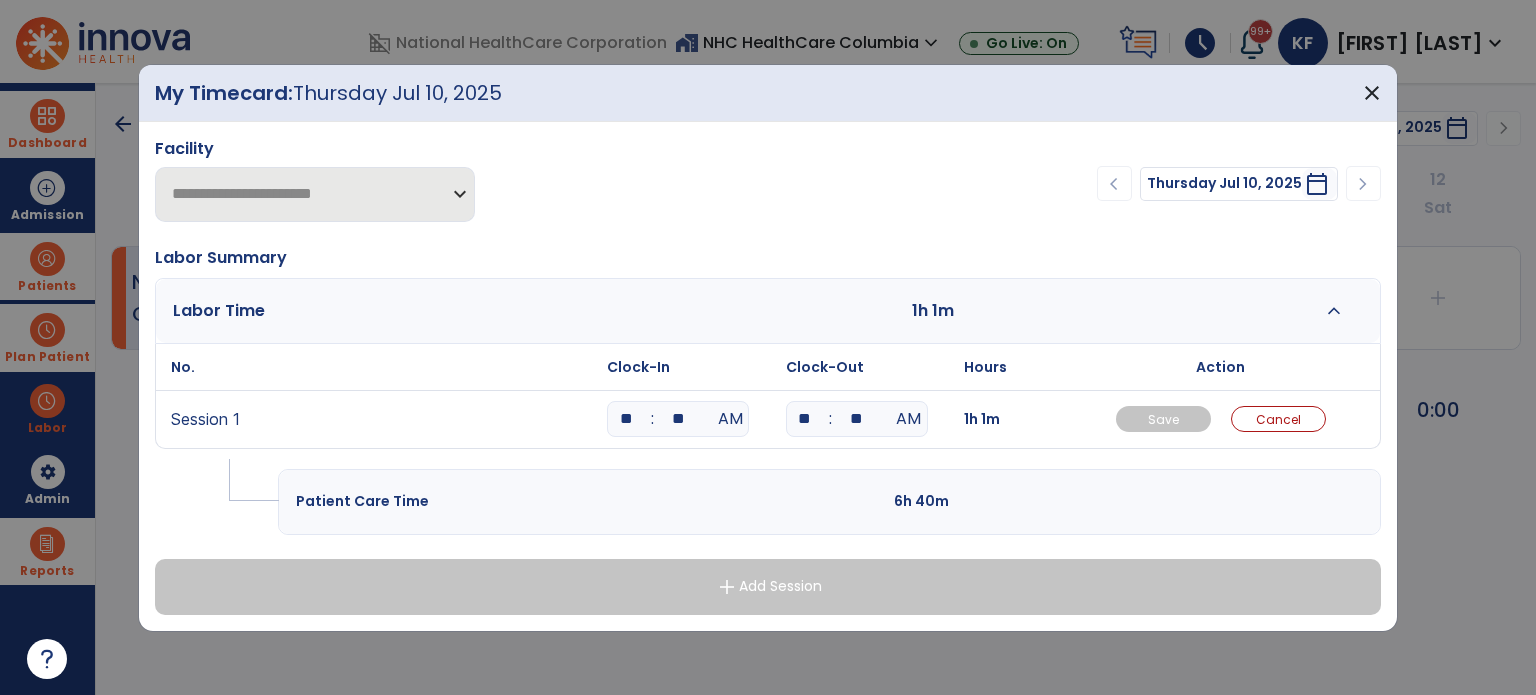 type on "**" 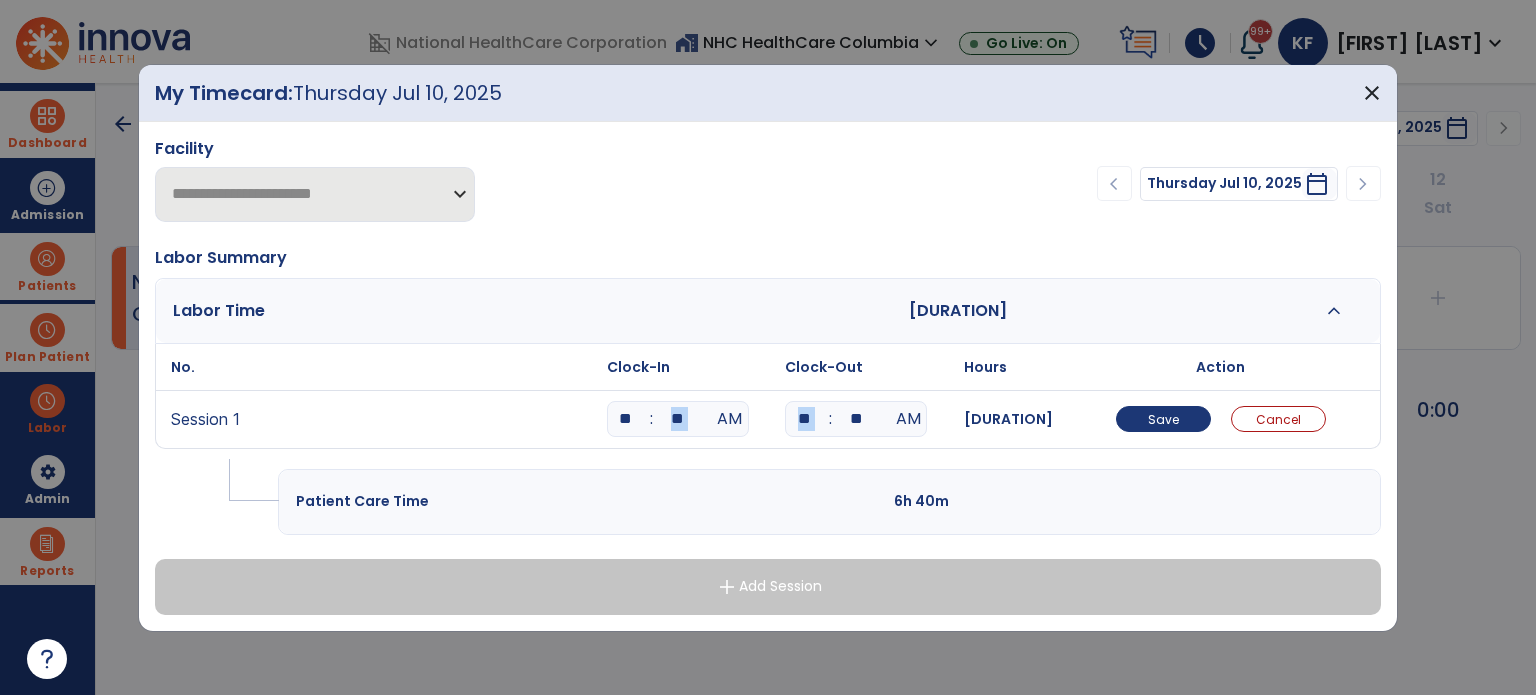 drag, startPoint x: 823, startPoint y: 420, endPoint x: 770, endPoint y: 420, distance: 53 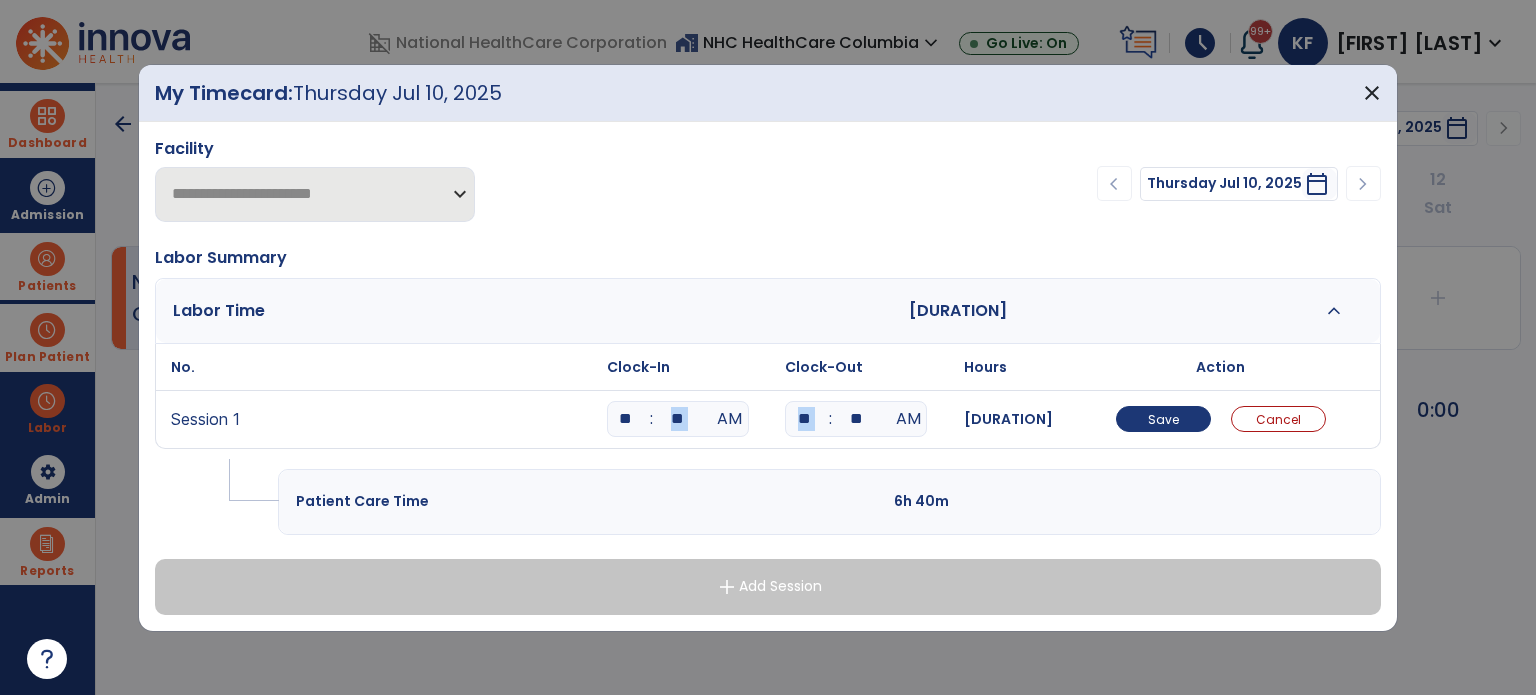 click on "**" at bounding box center (804, 419) 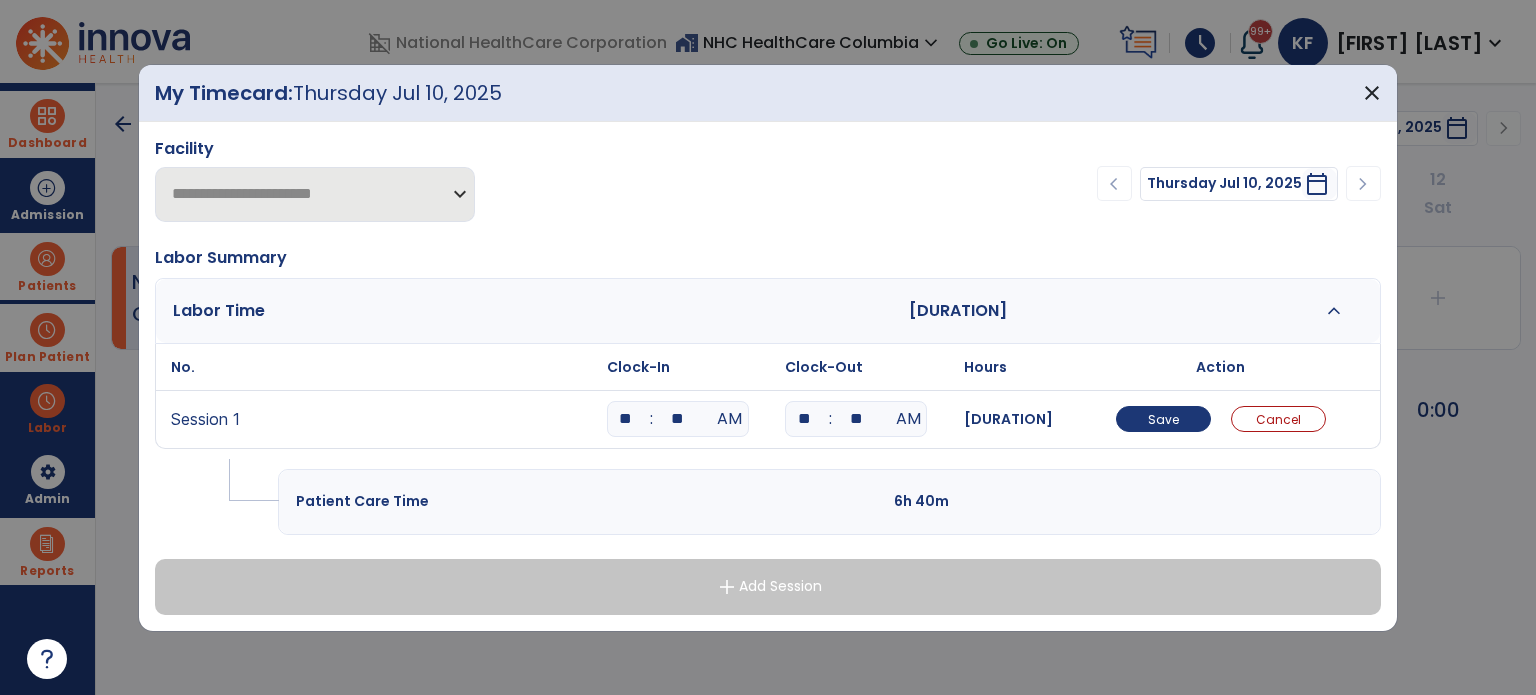 drag, startPoint x: 816, startPoint y: 425, endPoint x: 768, endPoint y: 423, distance: 48.04165 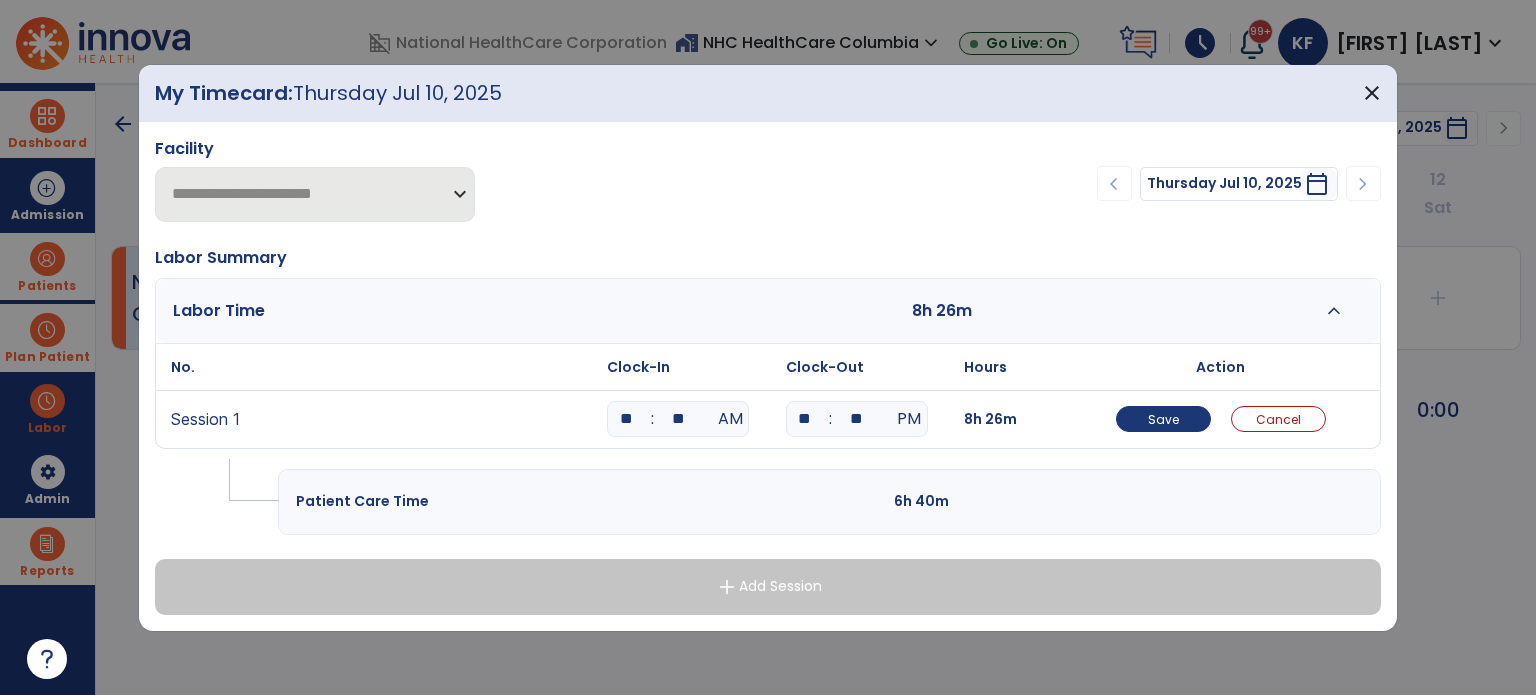 drag, startPoint x: 872, startPoint y: 423, endPoint x: 840, endPoint y: 425, distance: 32.06244 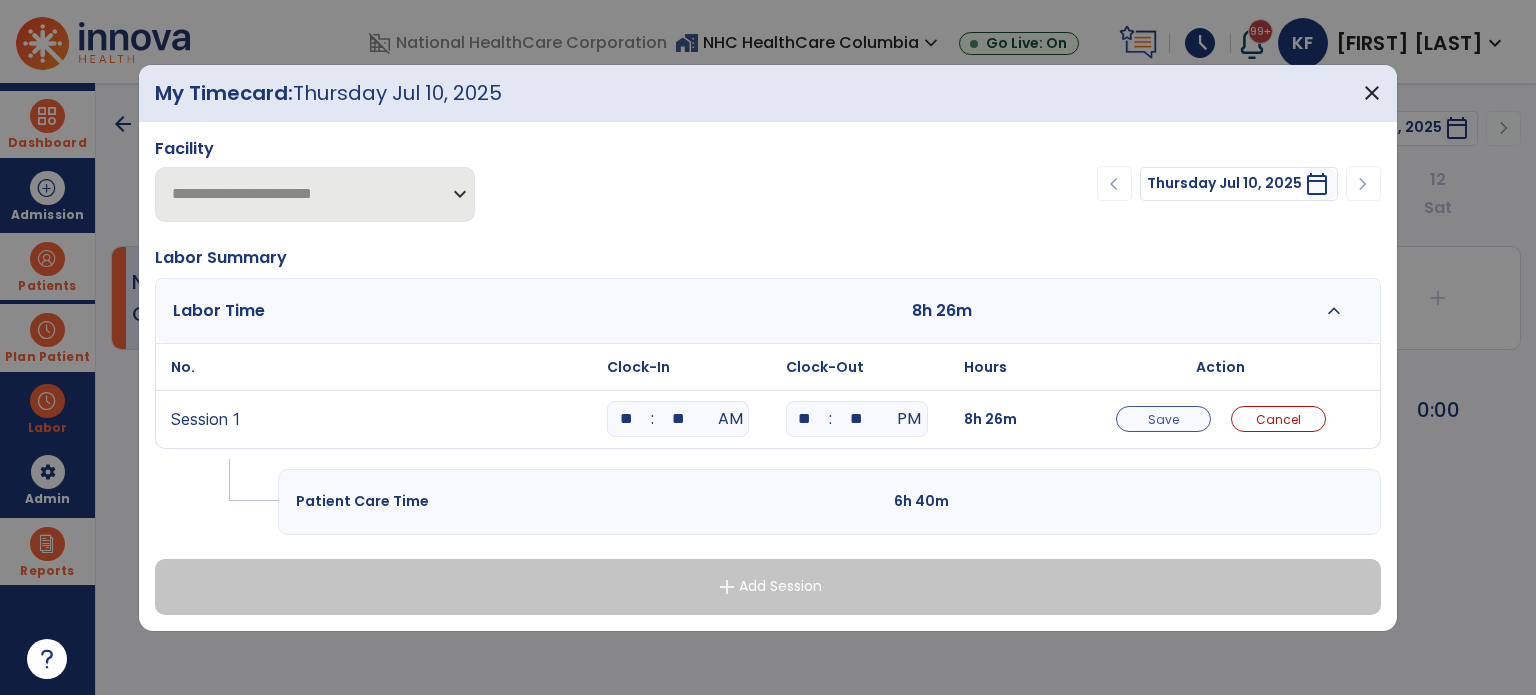 type on "**" 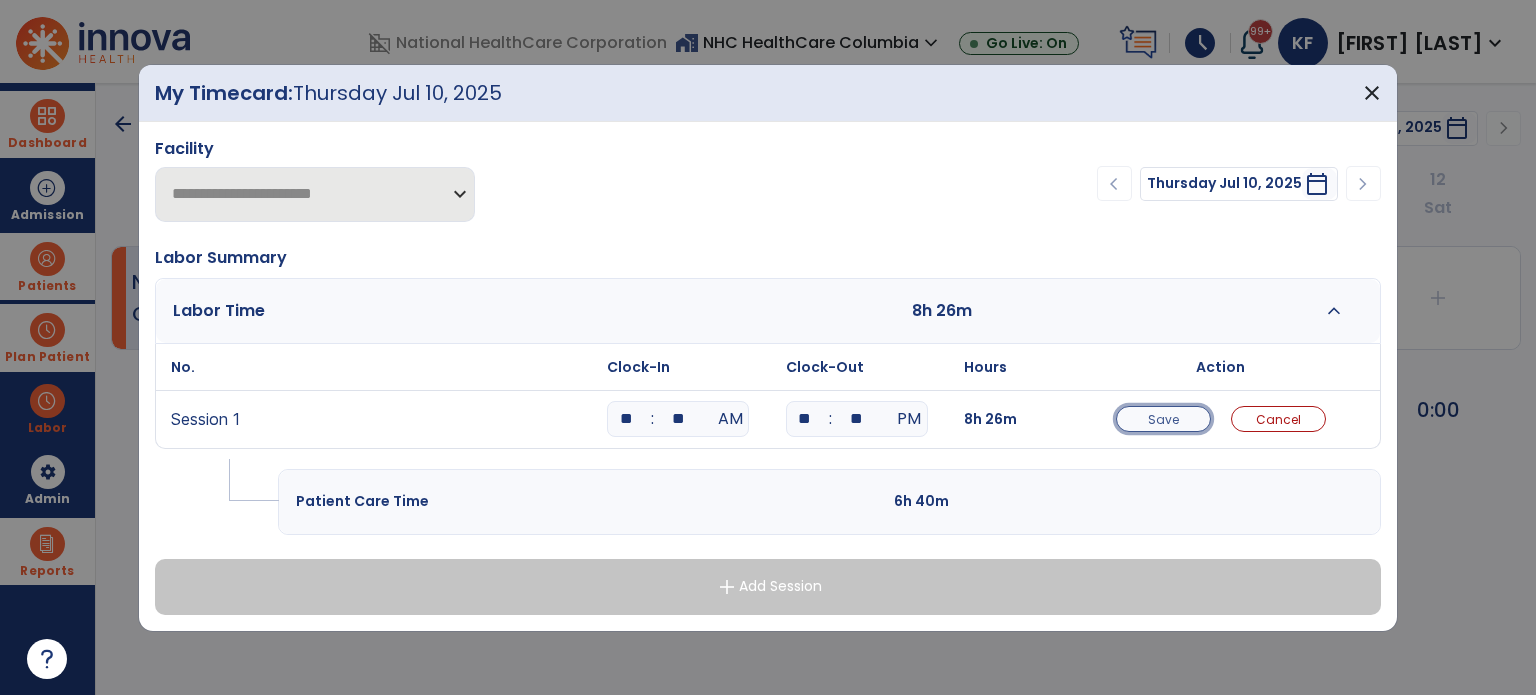 click on "Save" at bounding box center [1163, 419] 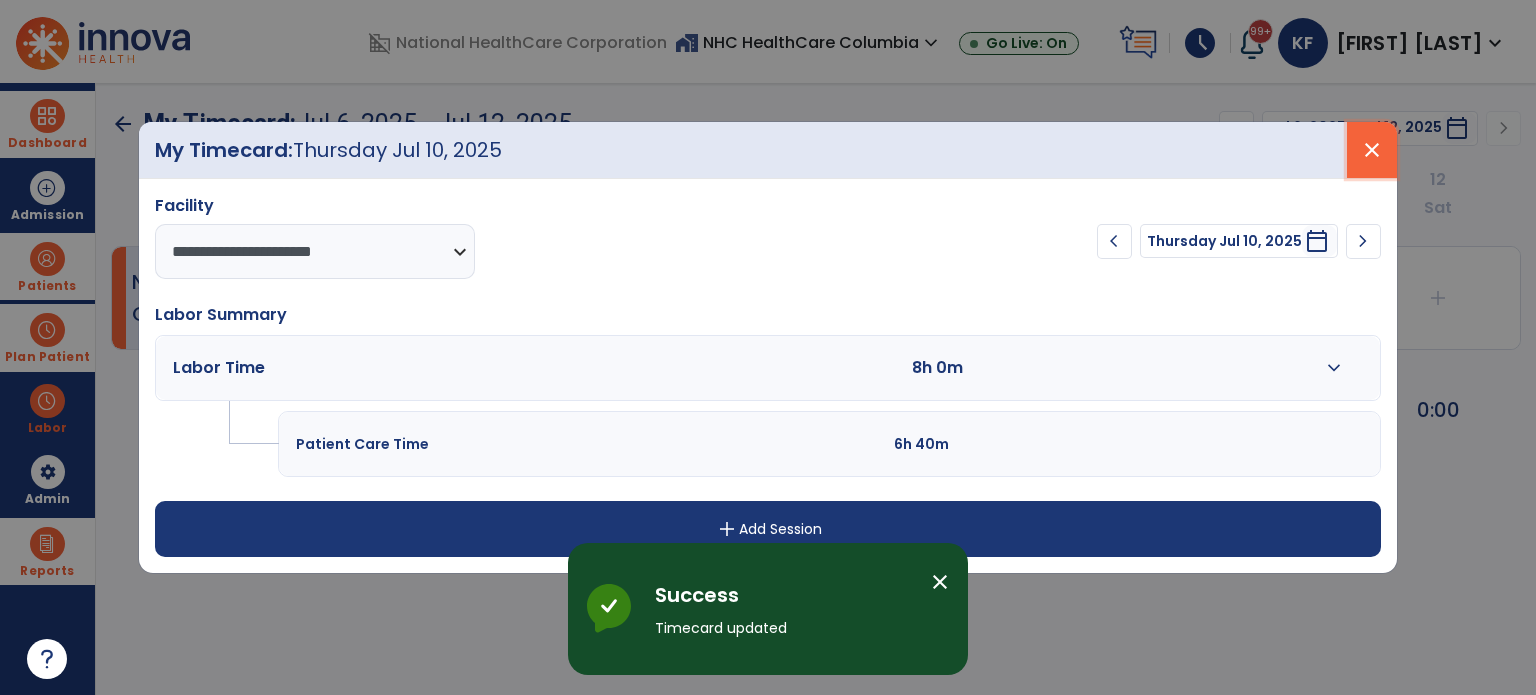 click on "close" at bounding box center [1372, 150] 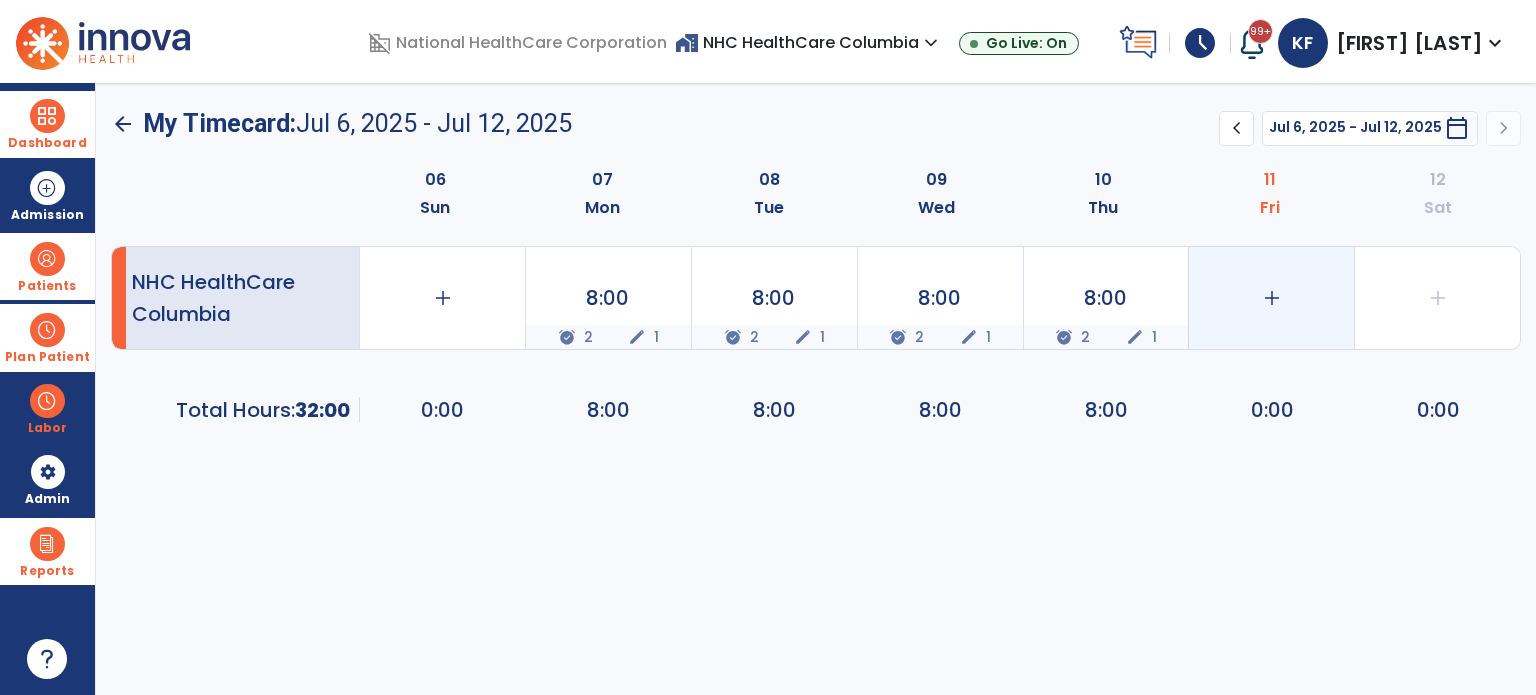 click on "add" 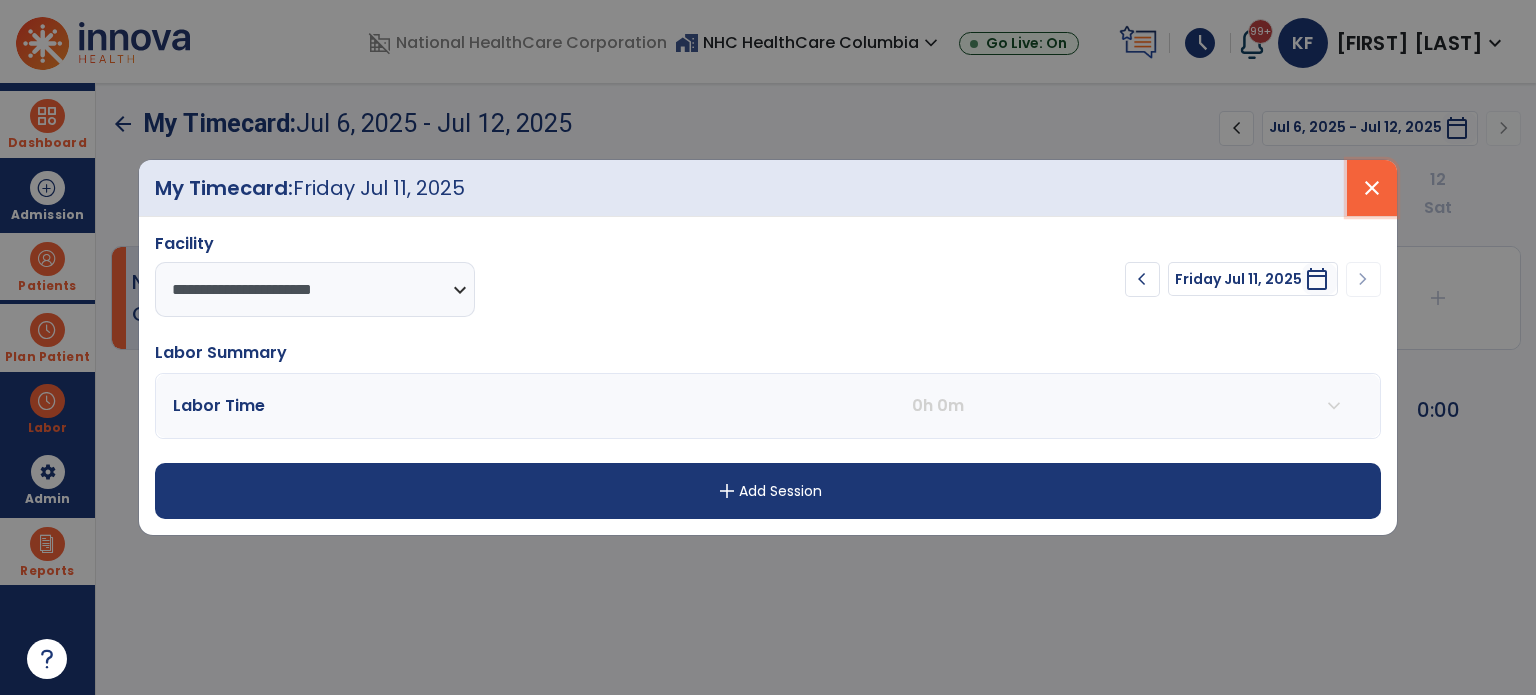 click on "close" at bounding box center [1372, 188] 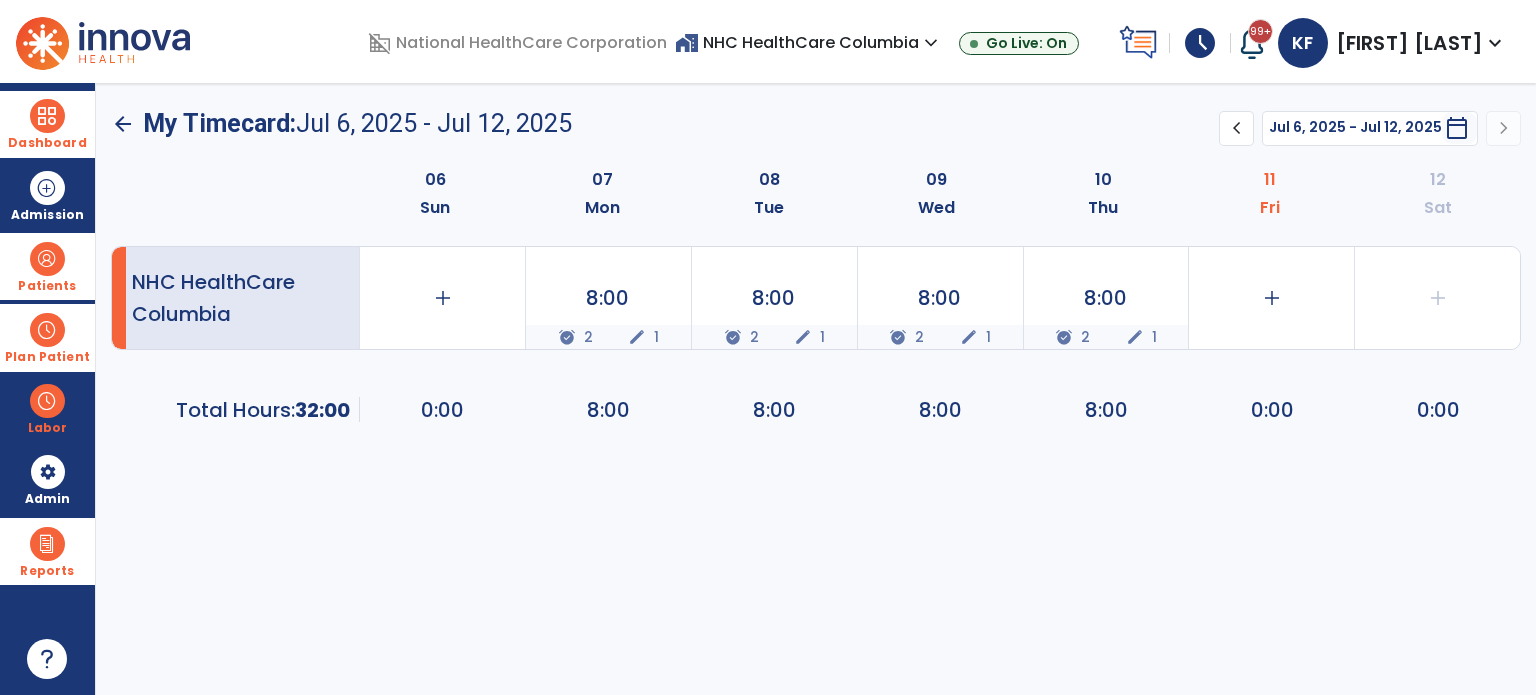 click on "schedule" at bounding box center [1200, 43] 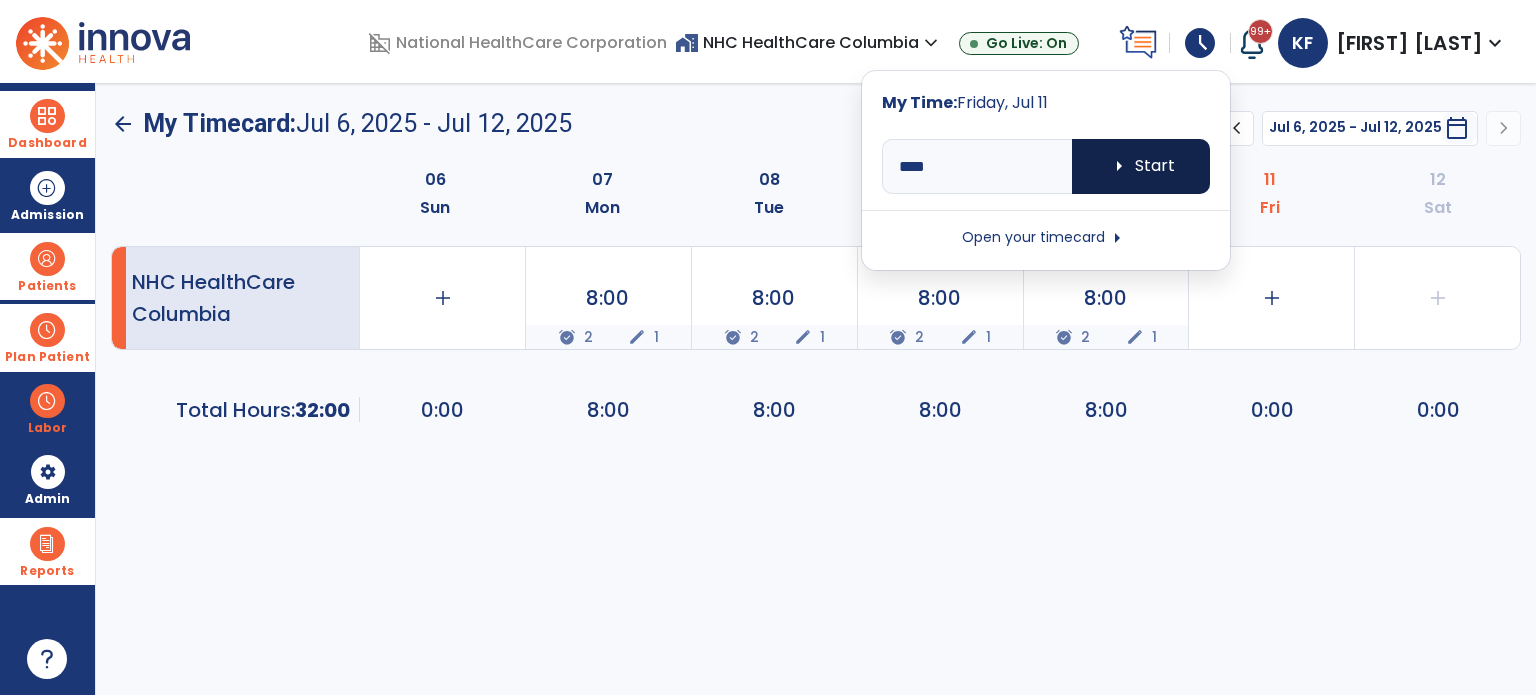 click on "arrow_right  Start" at bounding box center (1141, 166) 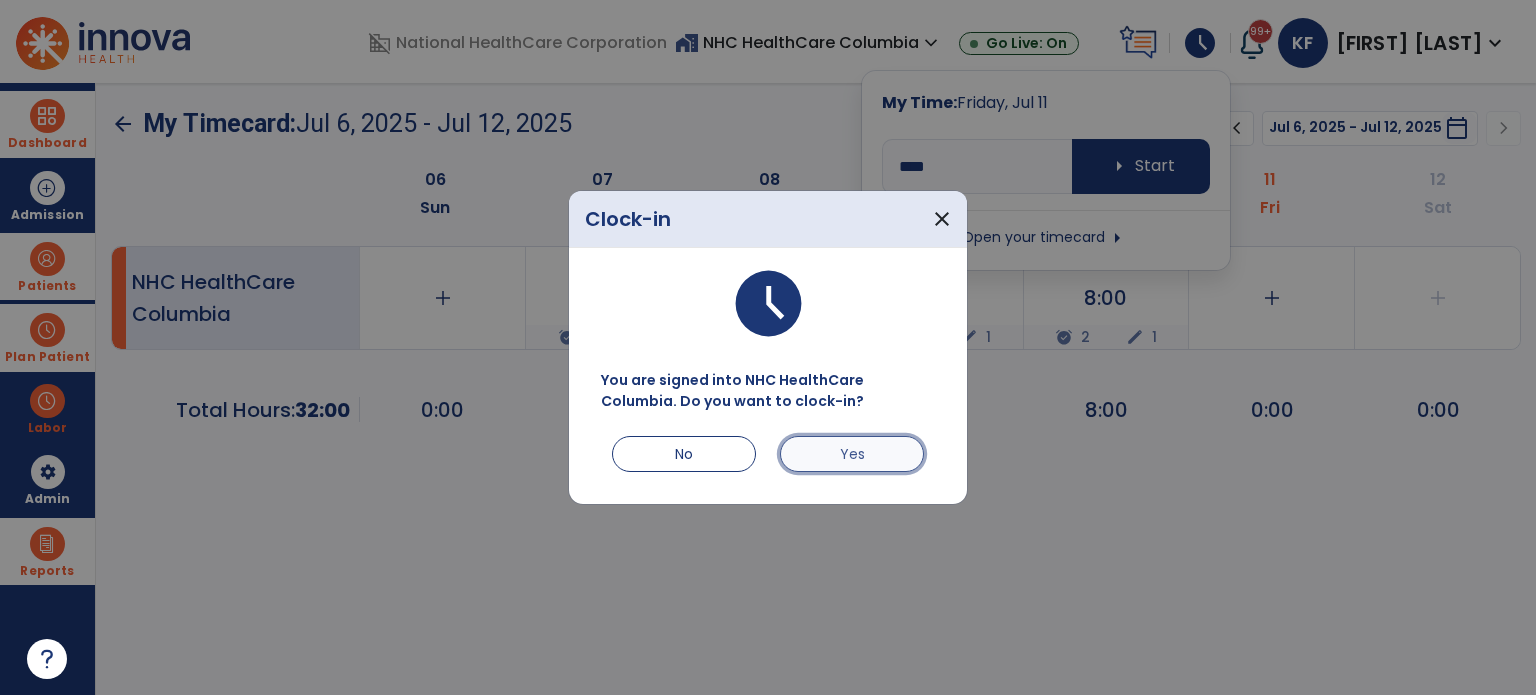 click on "Yes" at bounding box center [852, 454] 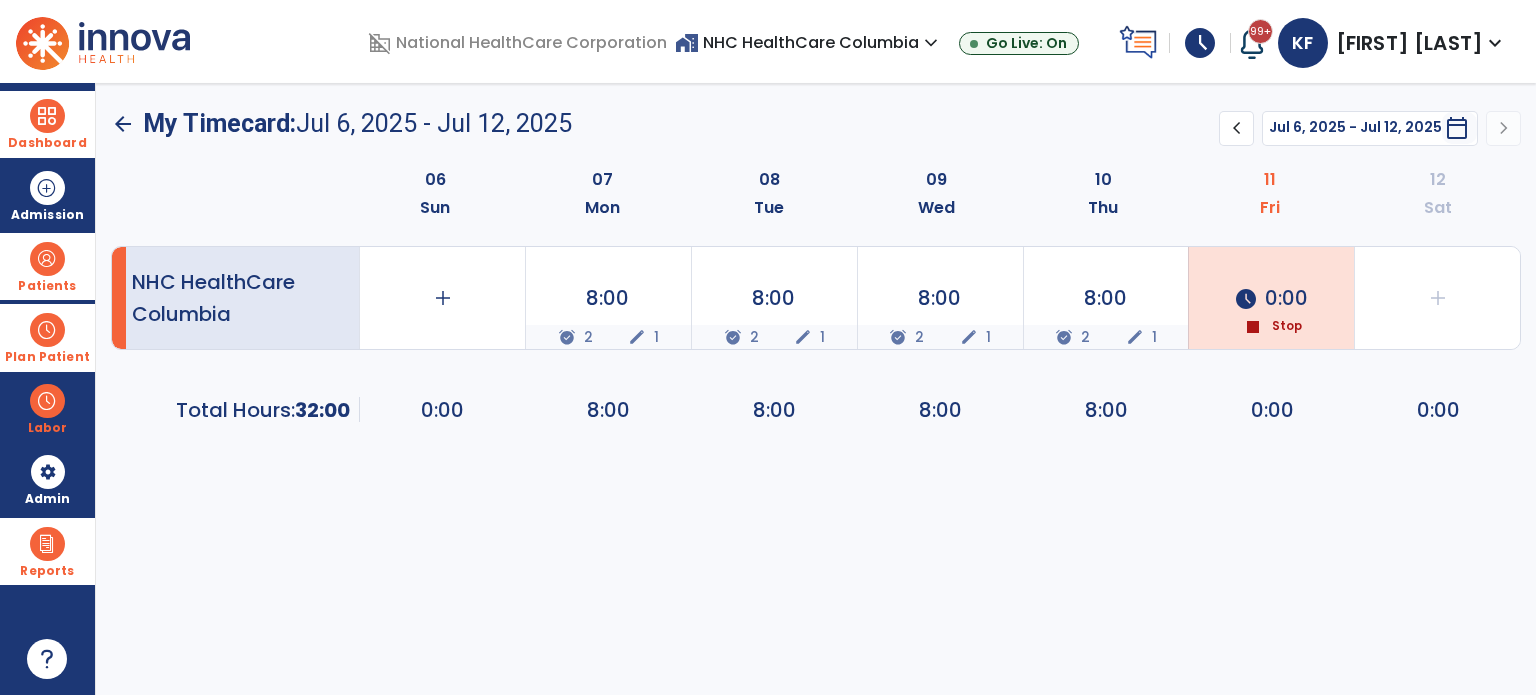 click on "arrow_back" 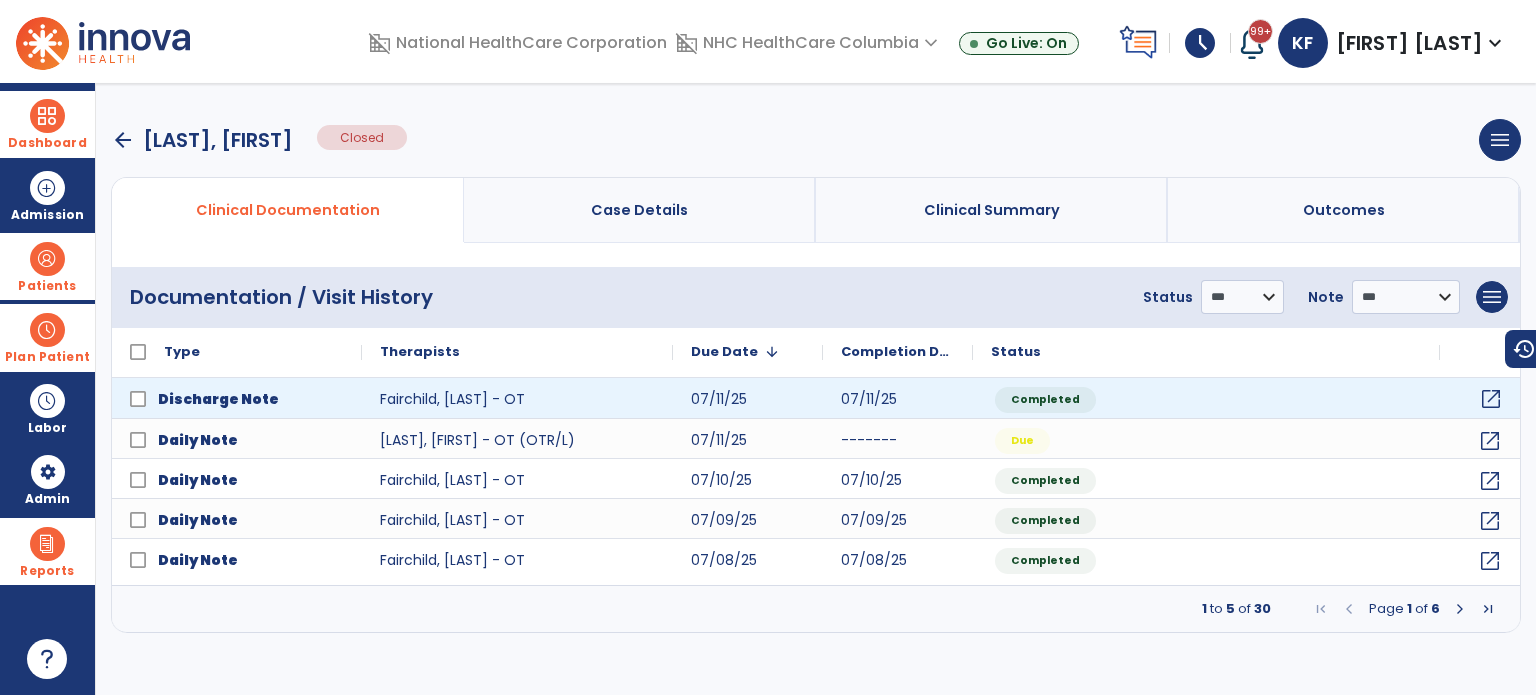 click on "open_in_new" 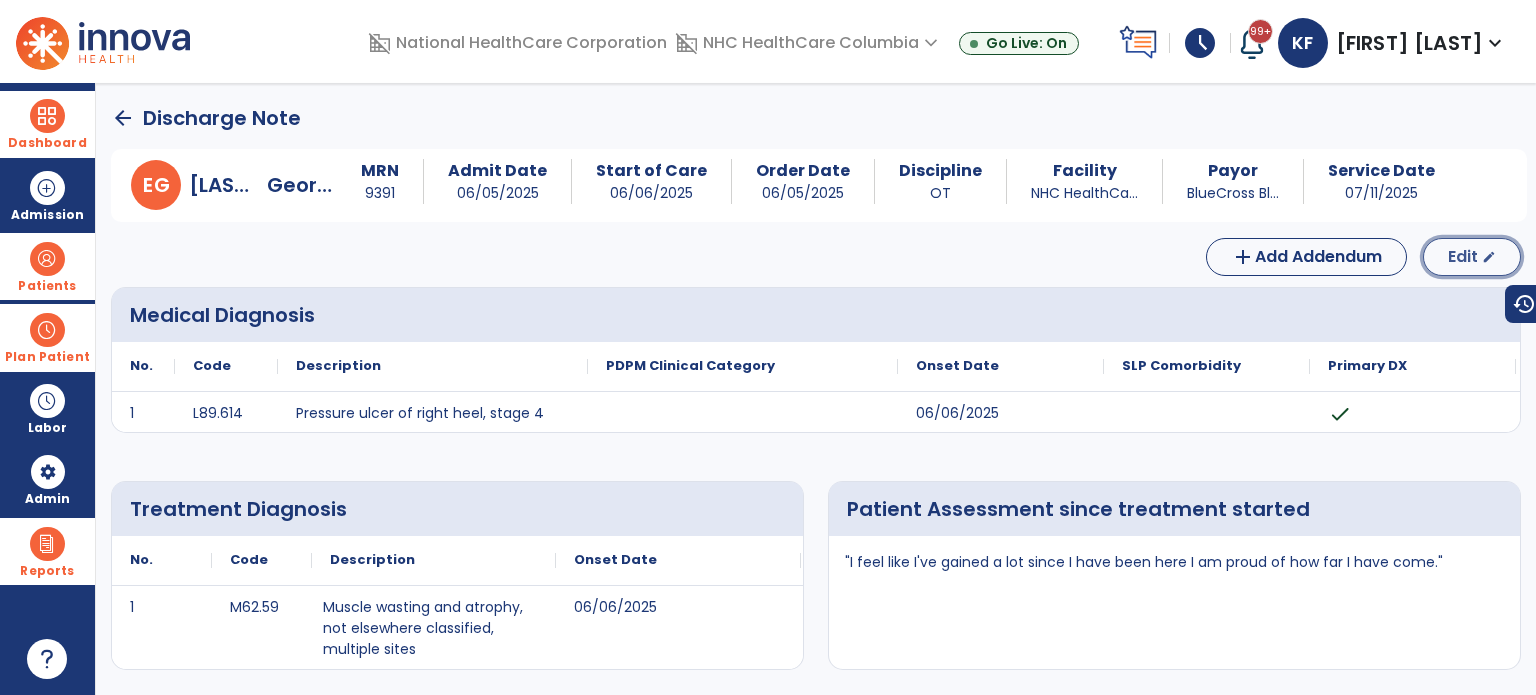 click on "Edit" 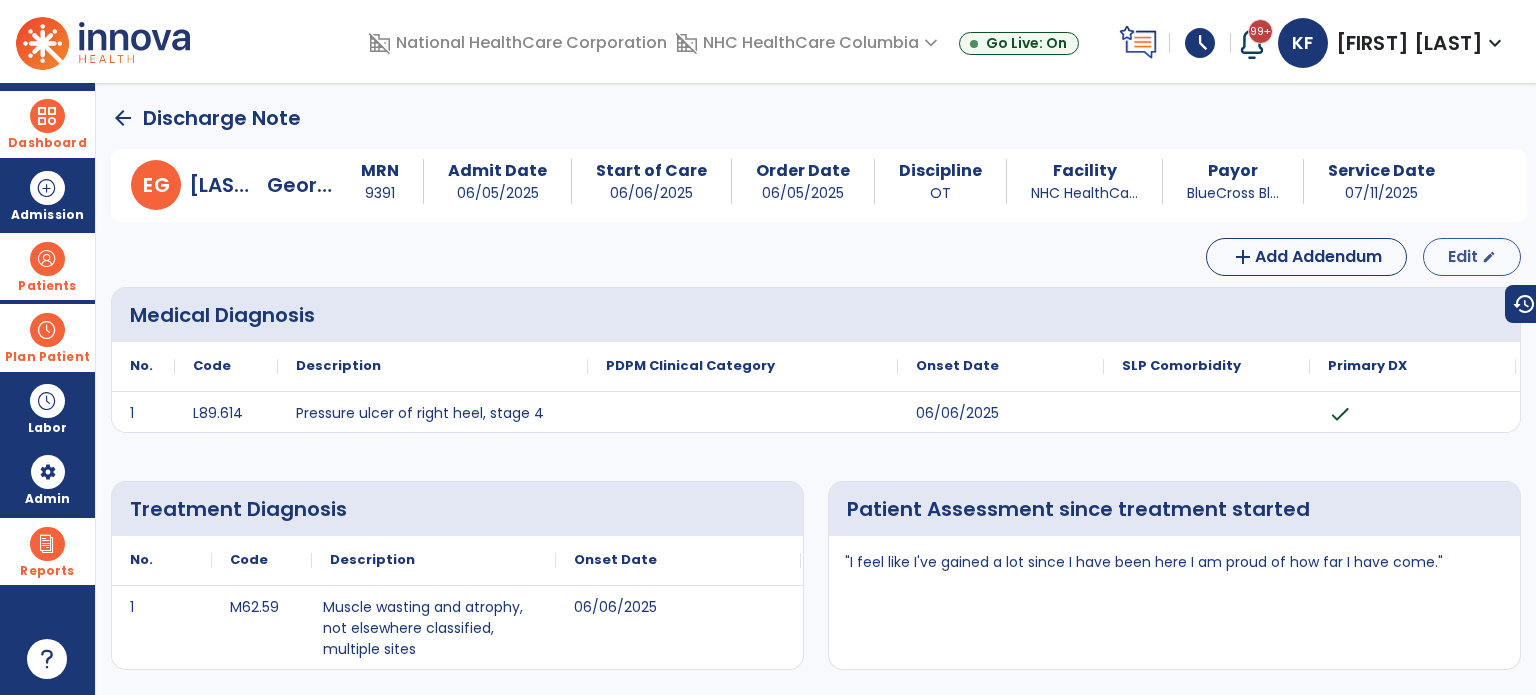 select on "****" 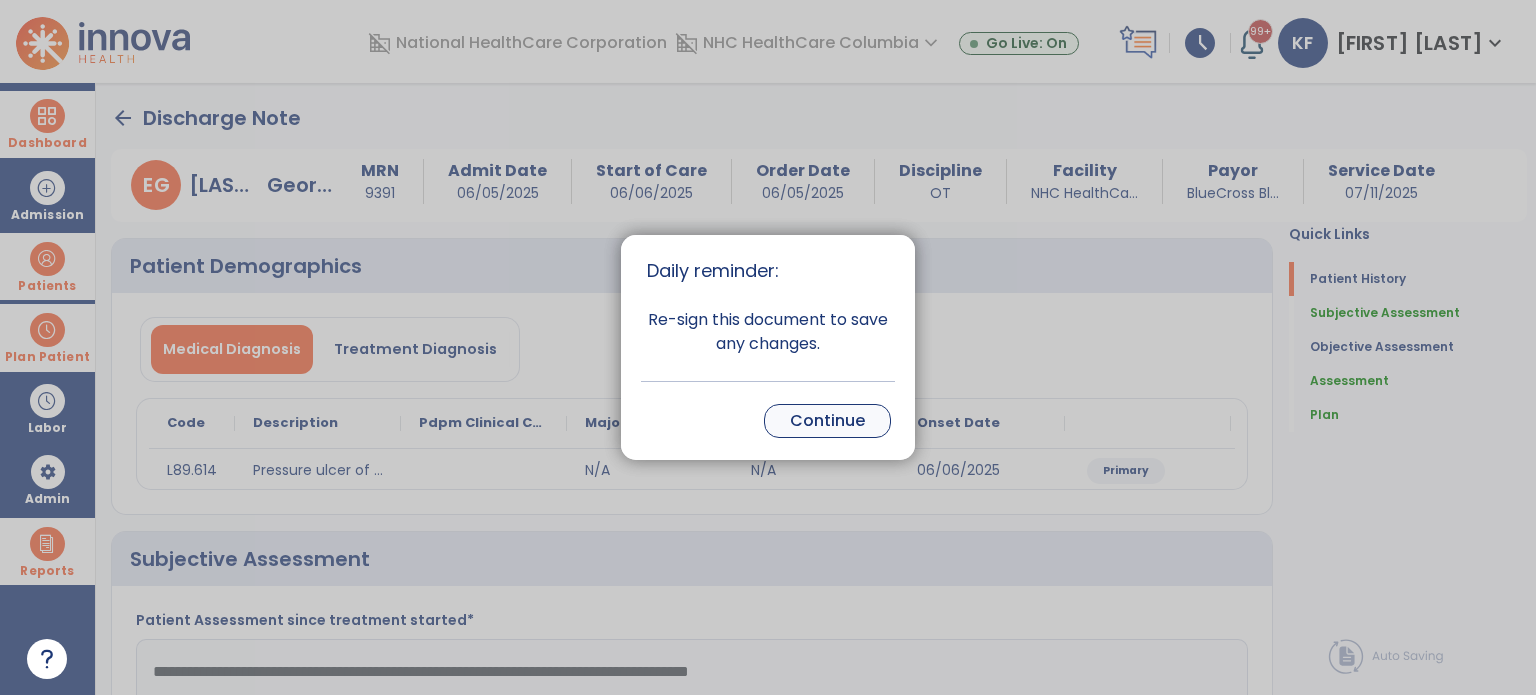 click on "Continue" at bounding box center (827, 421) 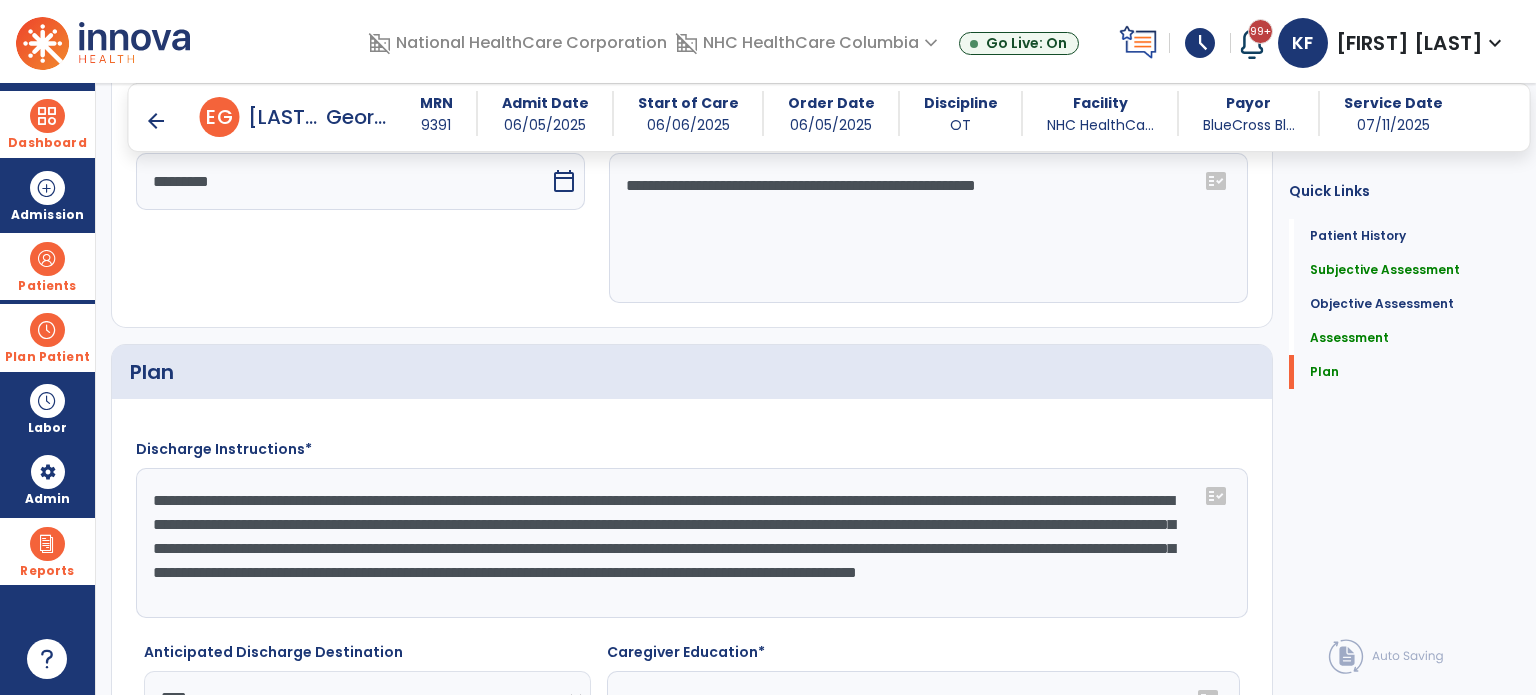 scroll, scrollTop: 3191, scrollLeft: 0, axis: vertical 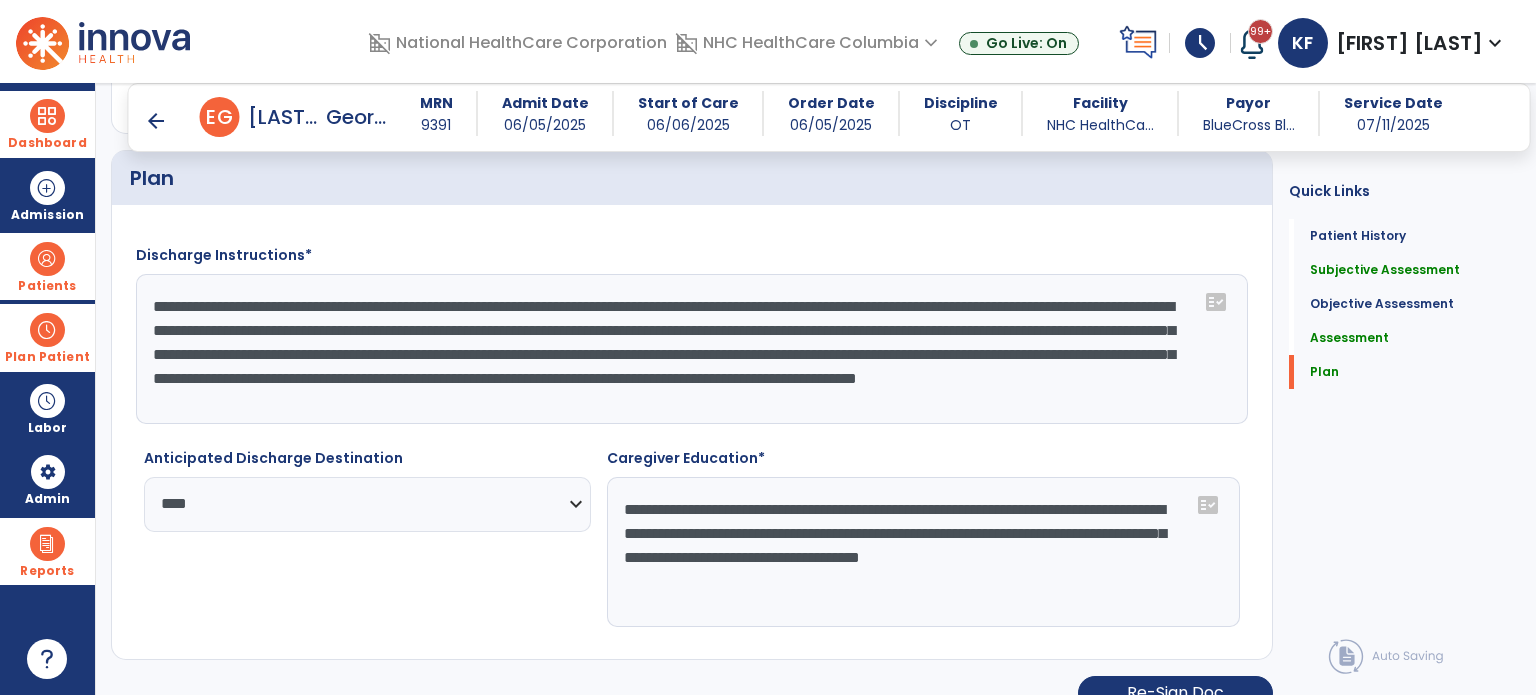 click on "**********" 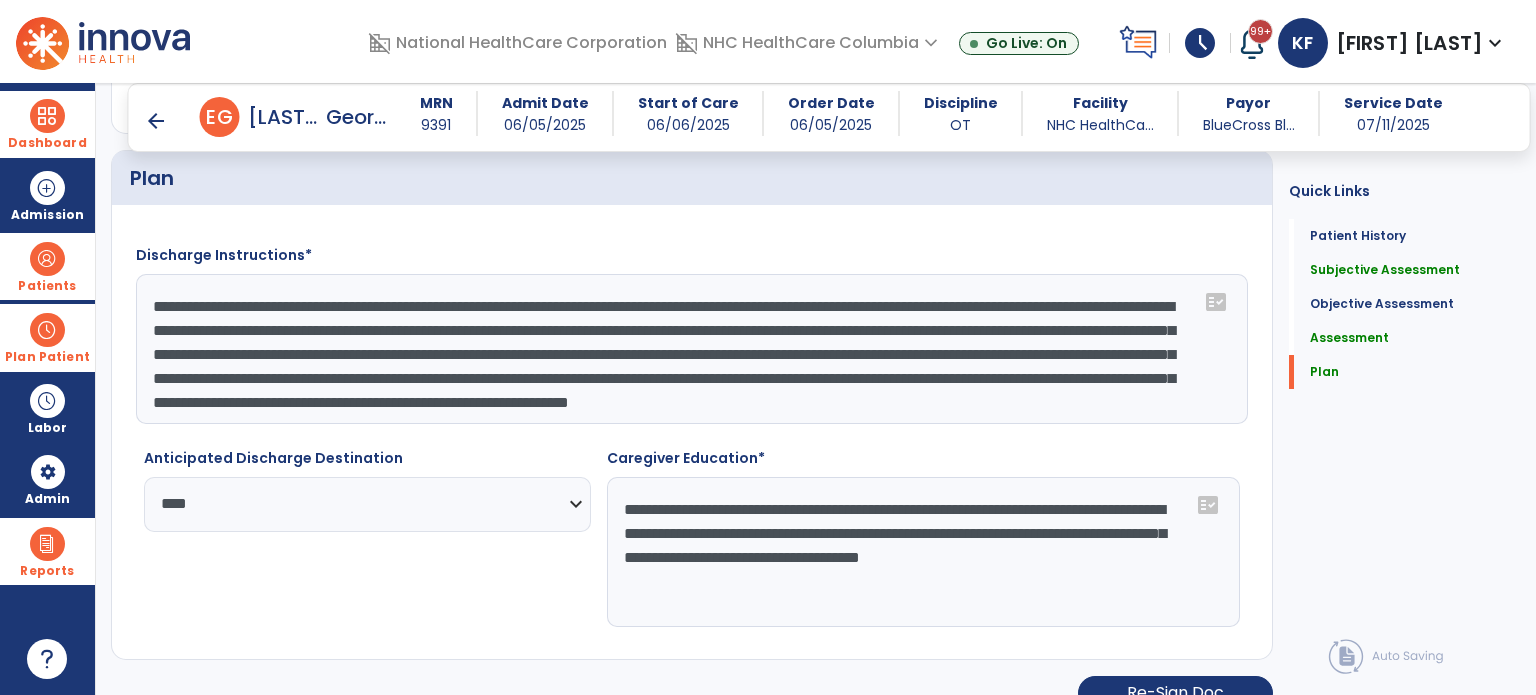 scroll, scrollTop: 40, scrollLeft: 0, axis: vertical 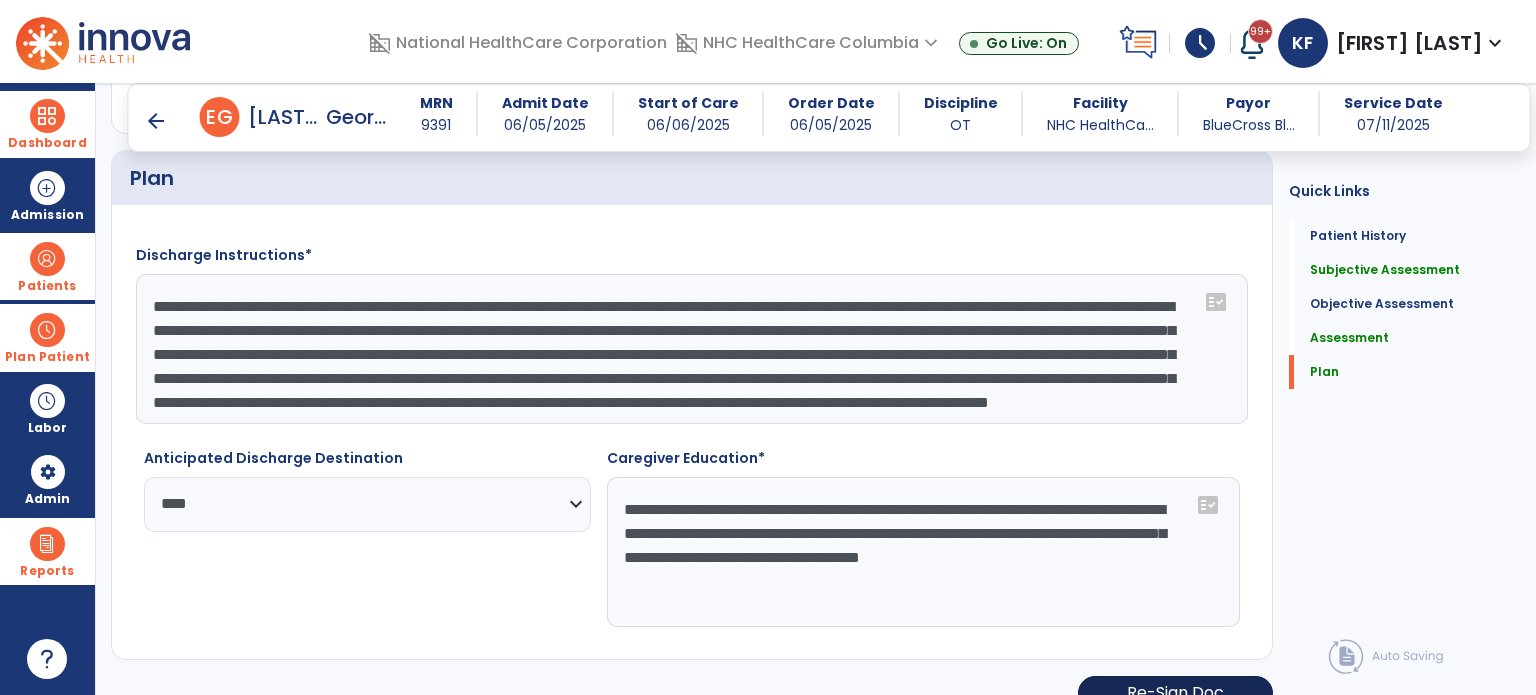 type on "**********" 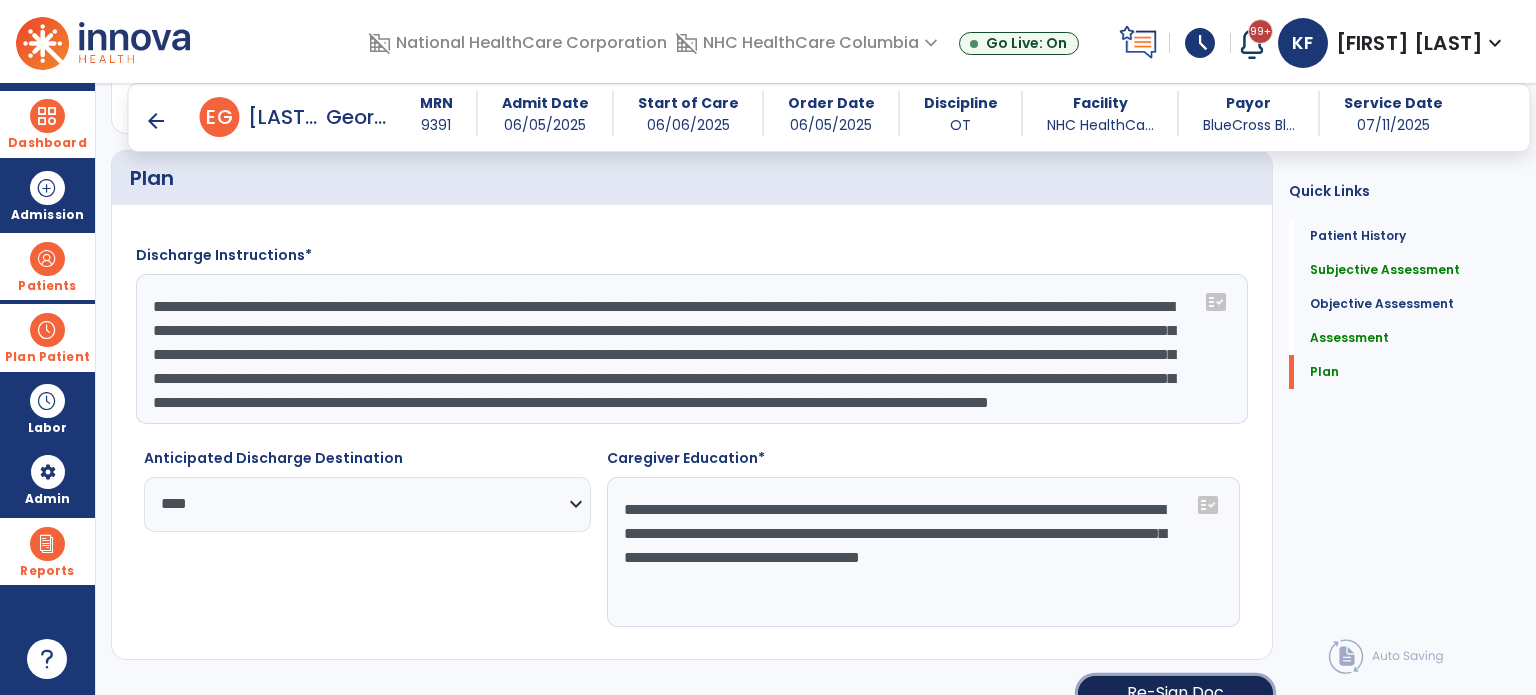 click on "Re-Sign Doc" 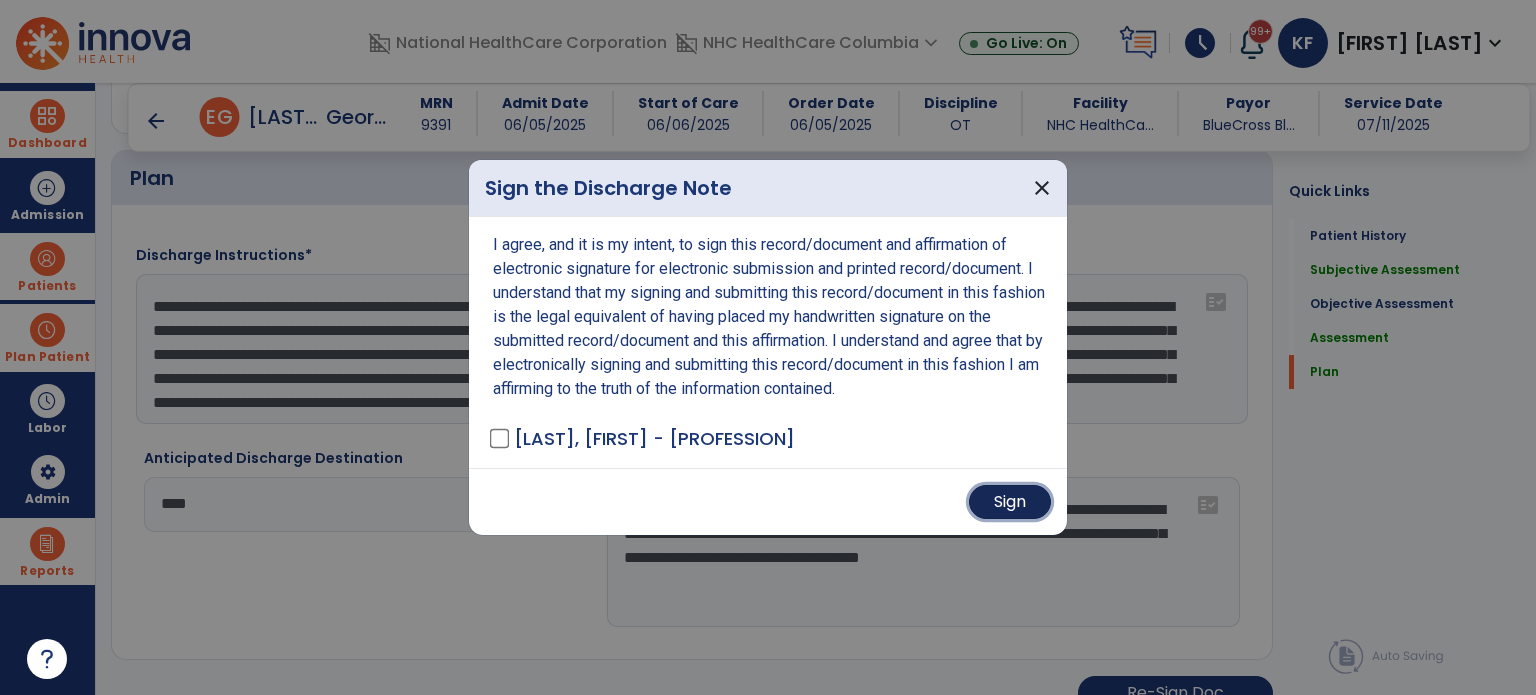 click on "Sign" at bounding box center [1010, 502] 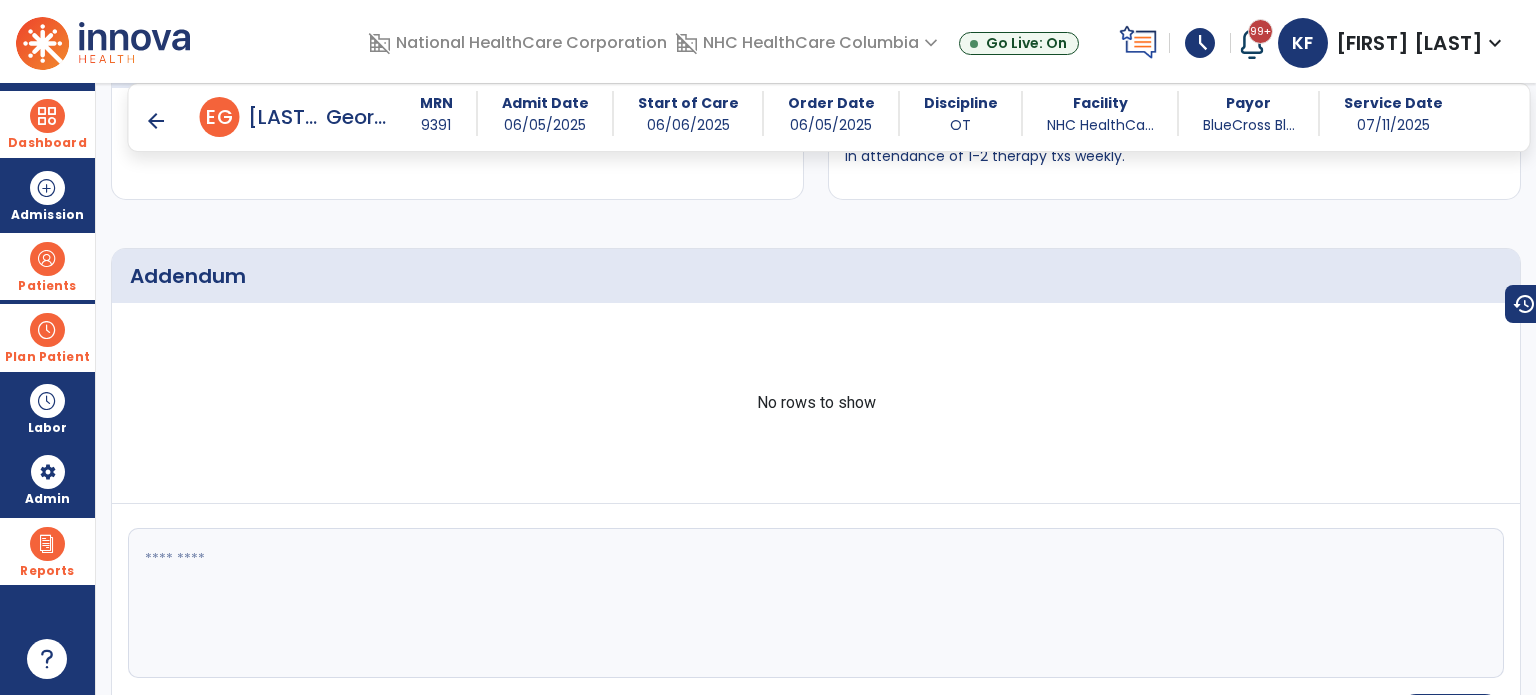 scroll, scrollTop: 4118, scrollLeft: 0, axis: vertical 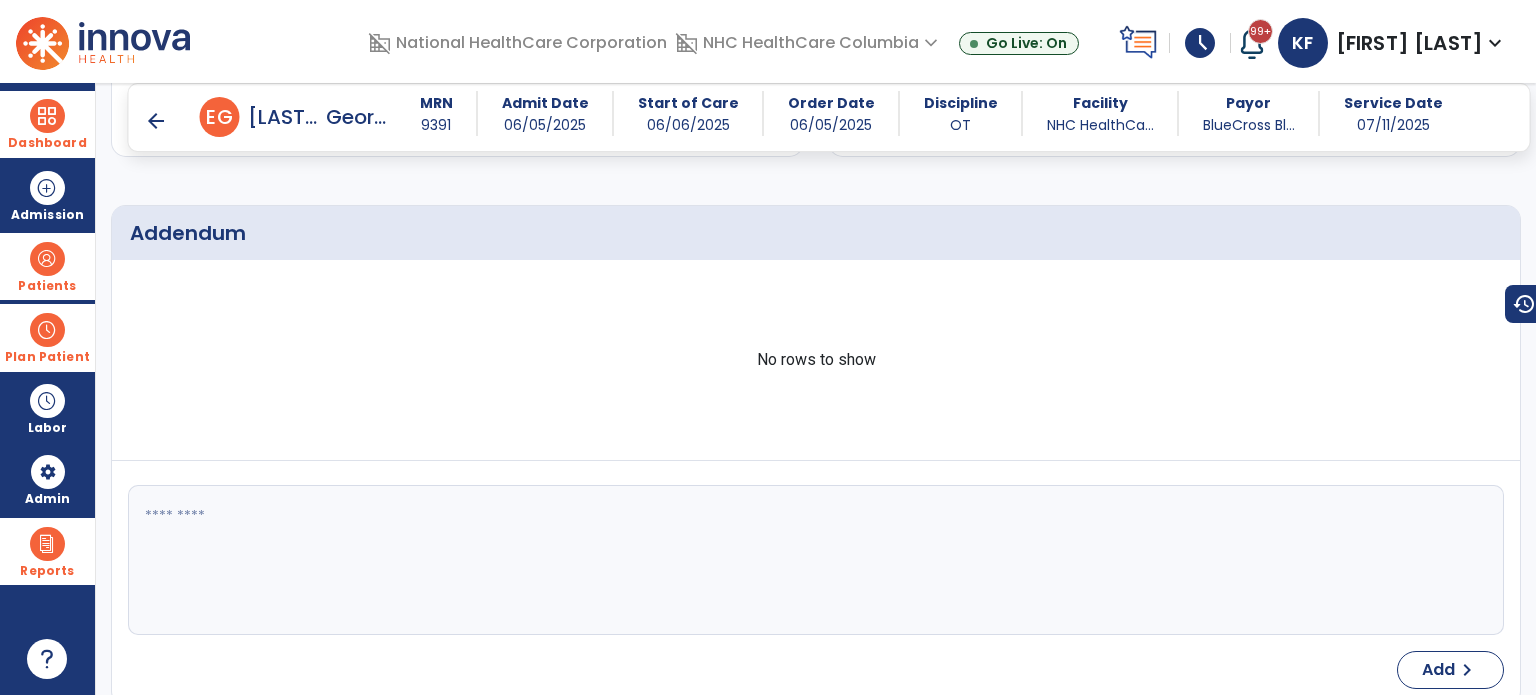 click on "arrow_back" at bounding box center [156, 121] 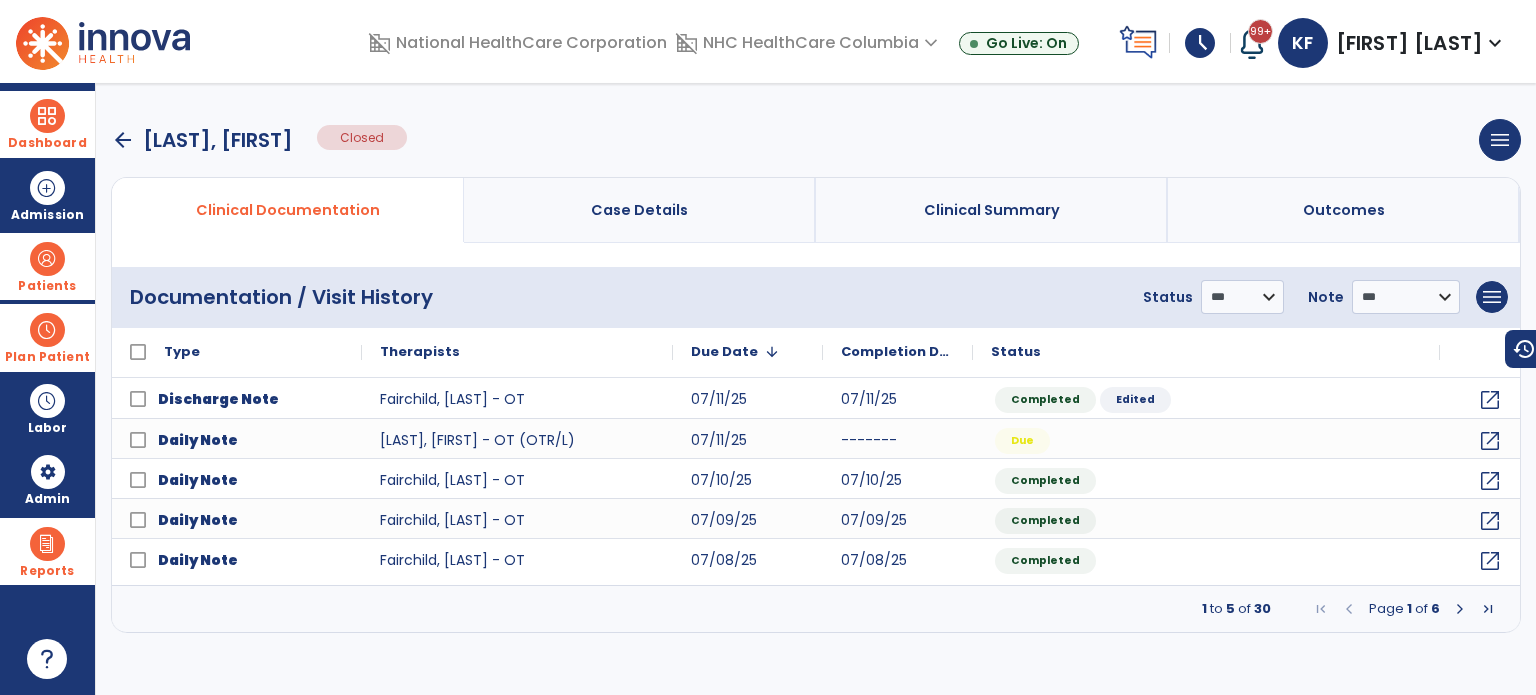 click at bounding box center [47, 259] 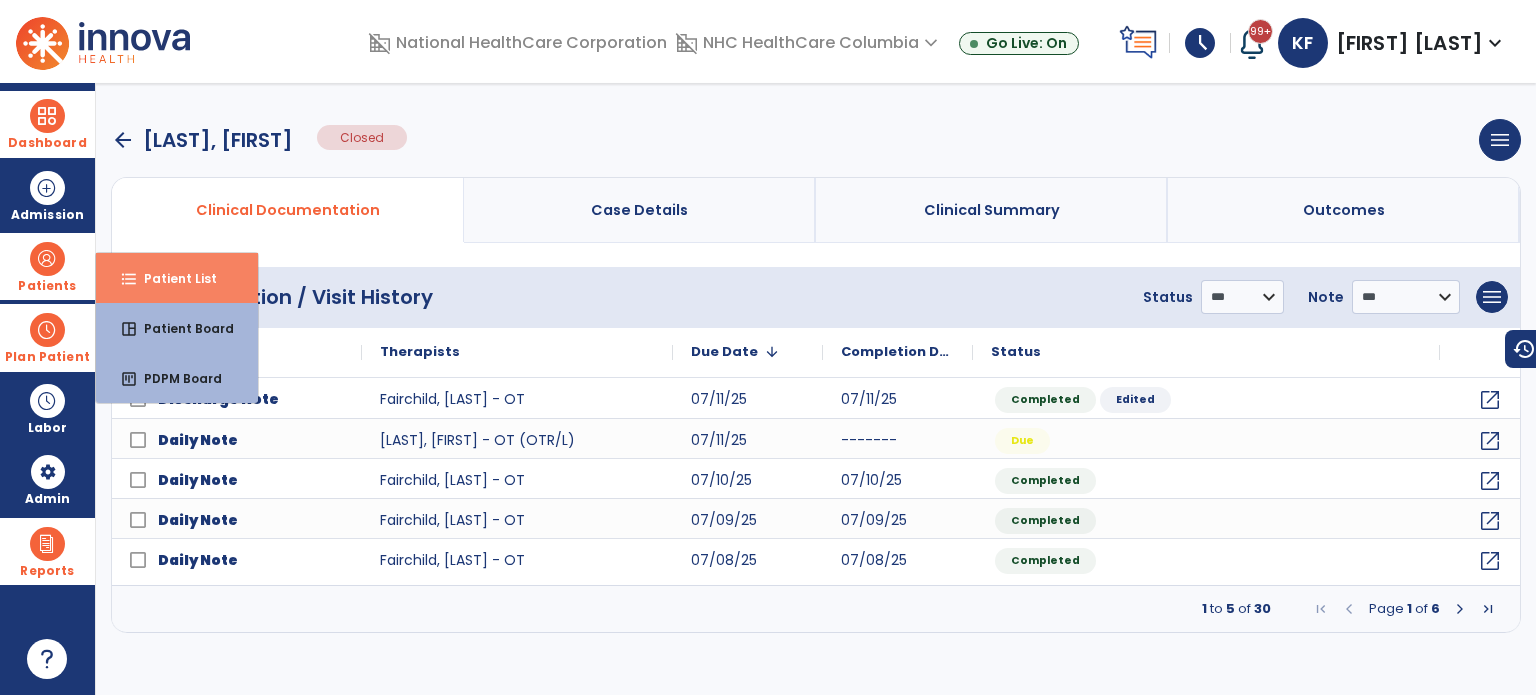 click on "format_list_bulleted  Patient List" at bounding box center [177, 278] 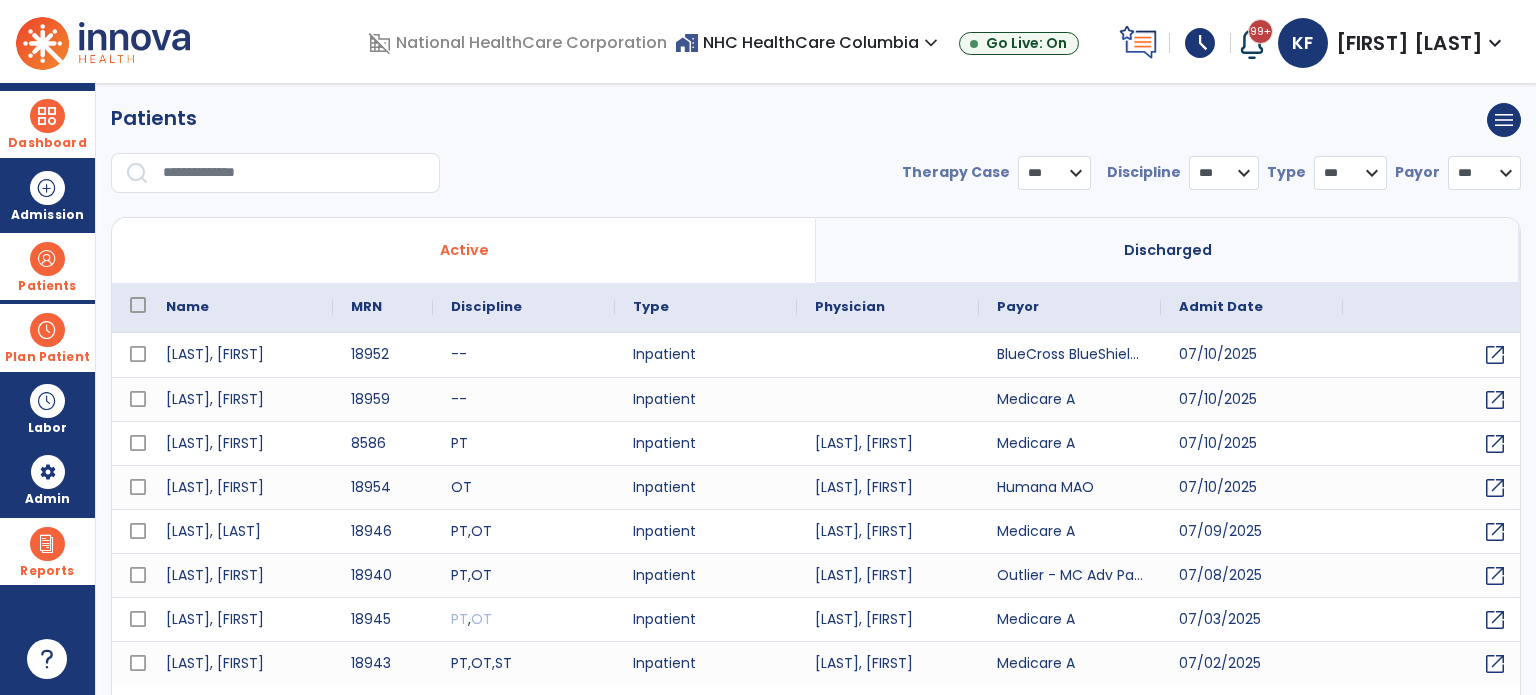 select on "***" 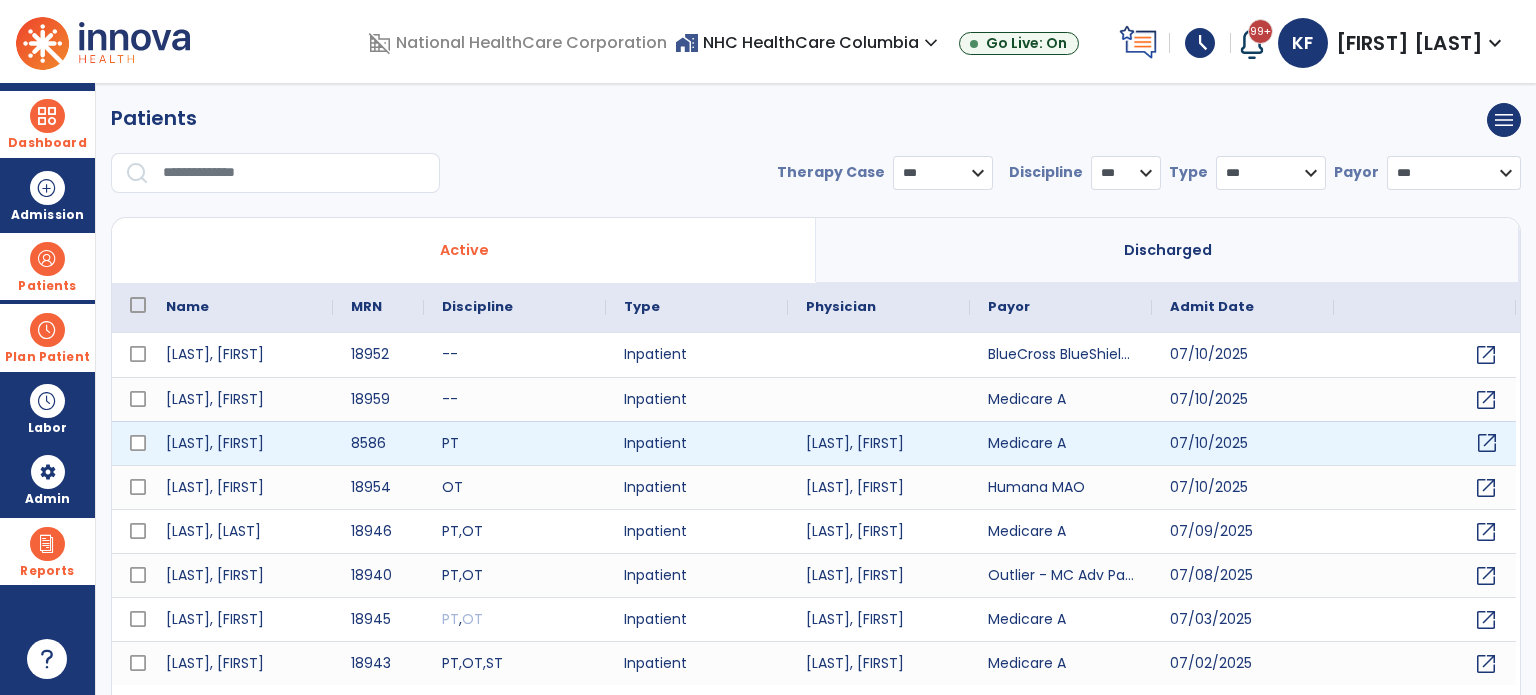 click on "open_in_new" at bounding box center [1487, 443] 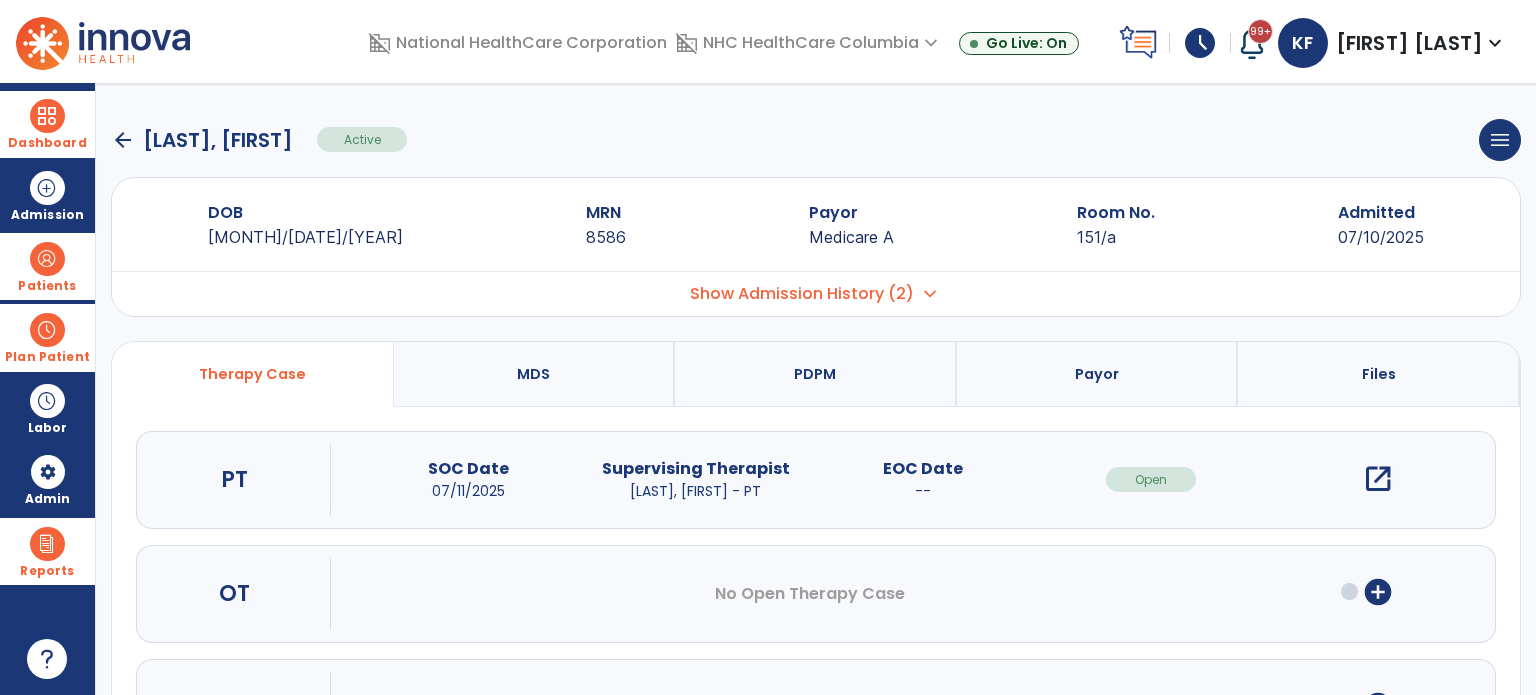click on "add_circle" at bounding box center (1378, 592) 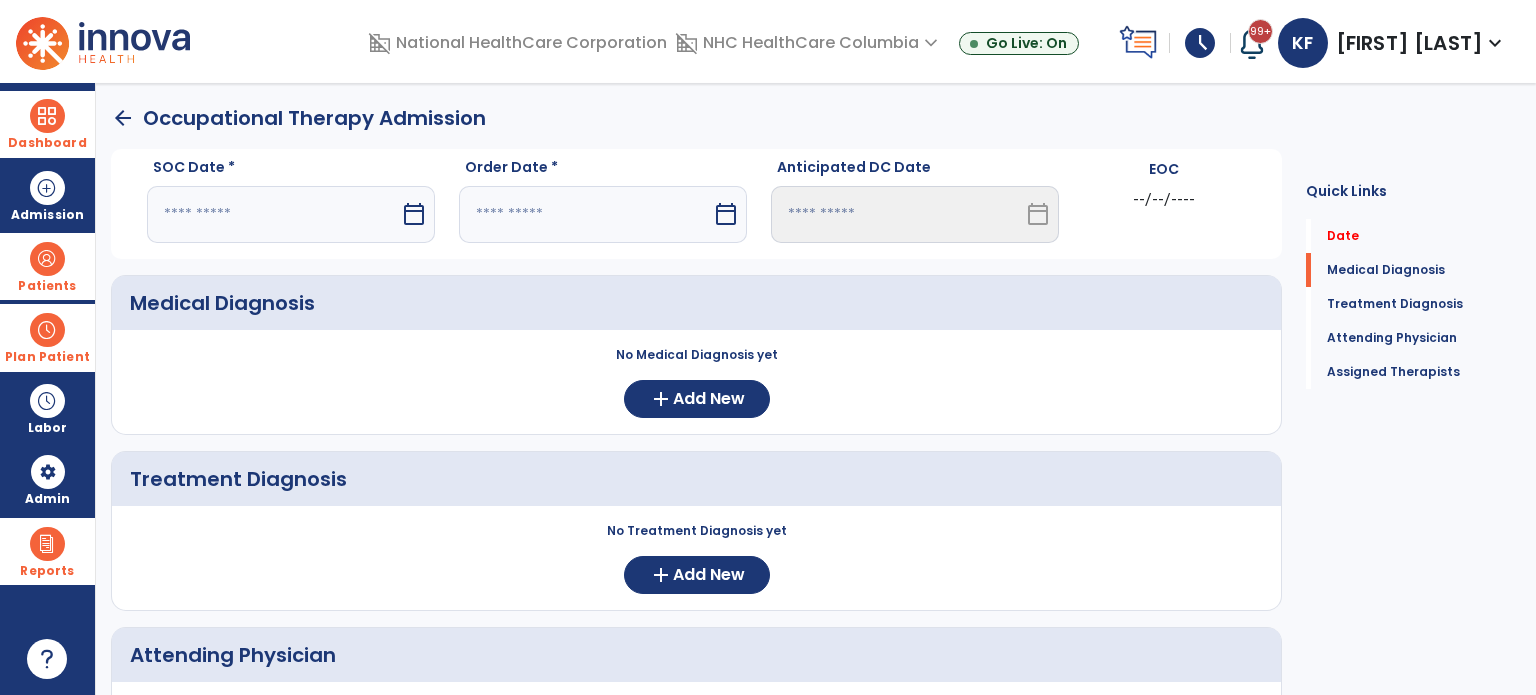 click on "calendar_today" at bounding box center (414, 214) 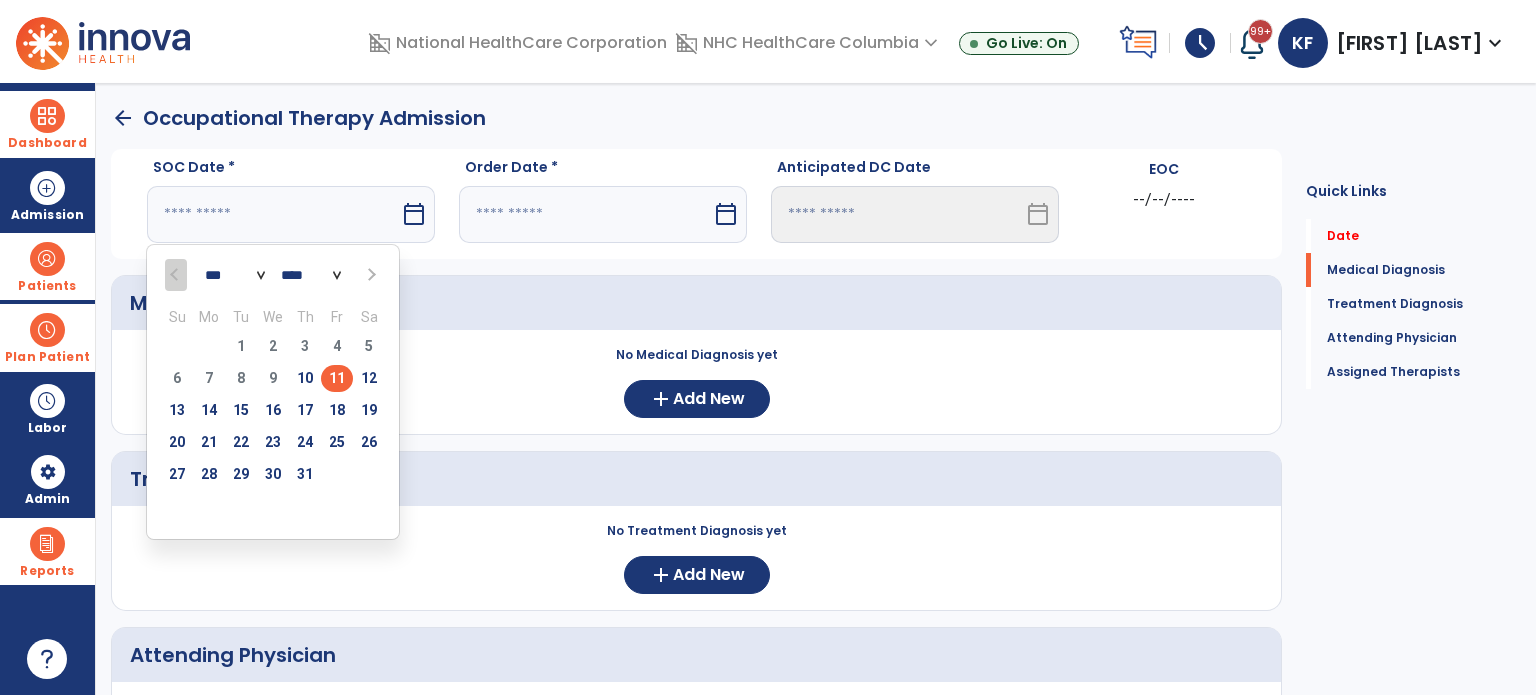 click on "11" at bounding box center (337, 378) 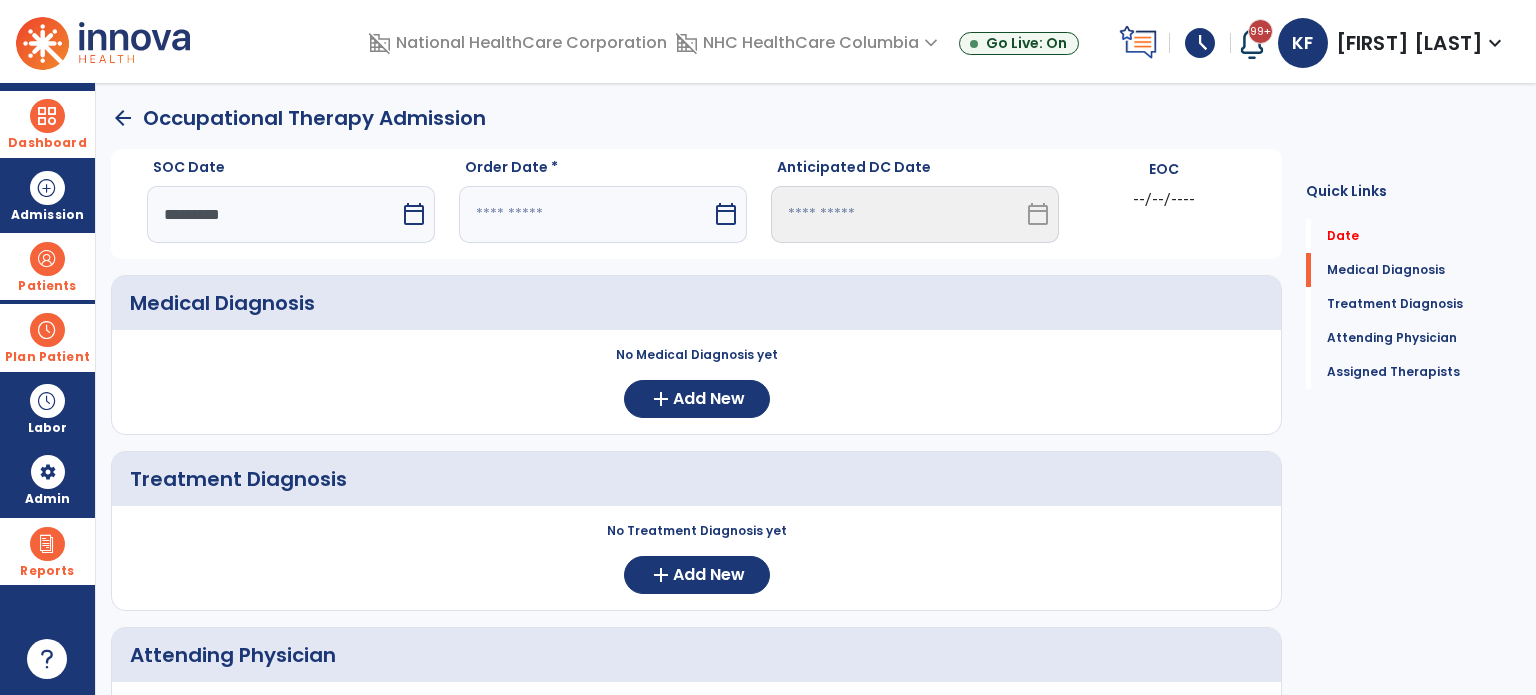 click at bounding box center [585, 214] 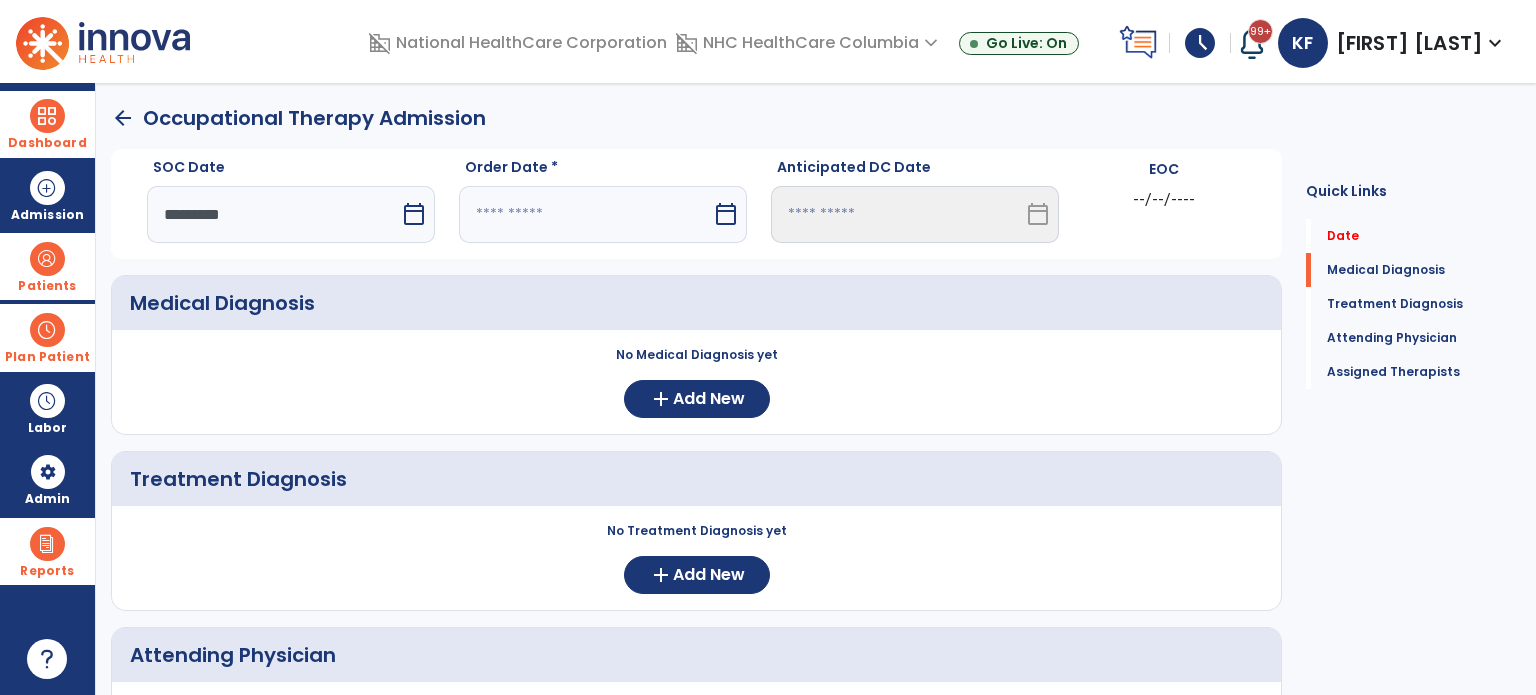 select on "*" 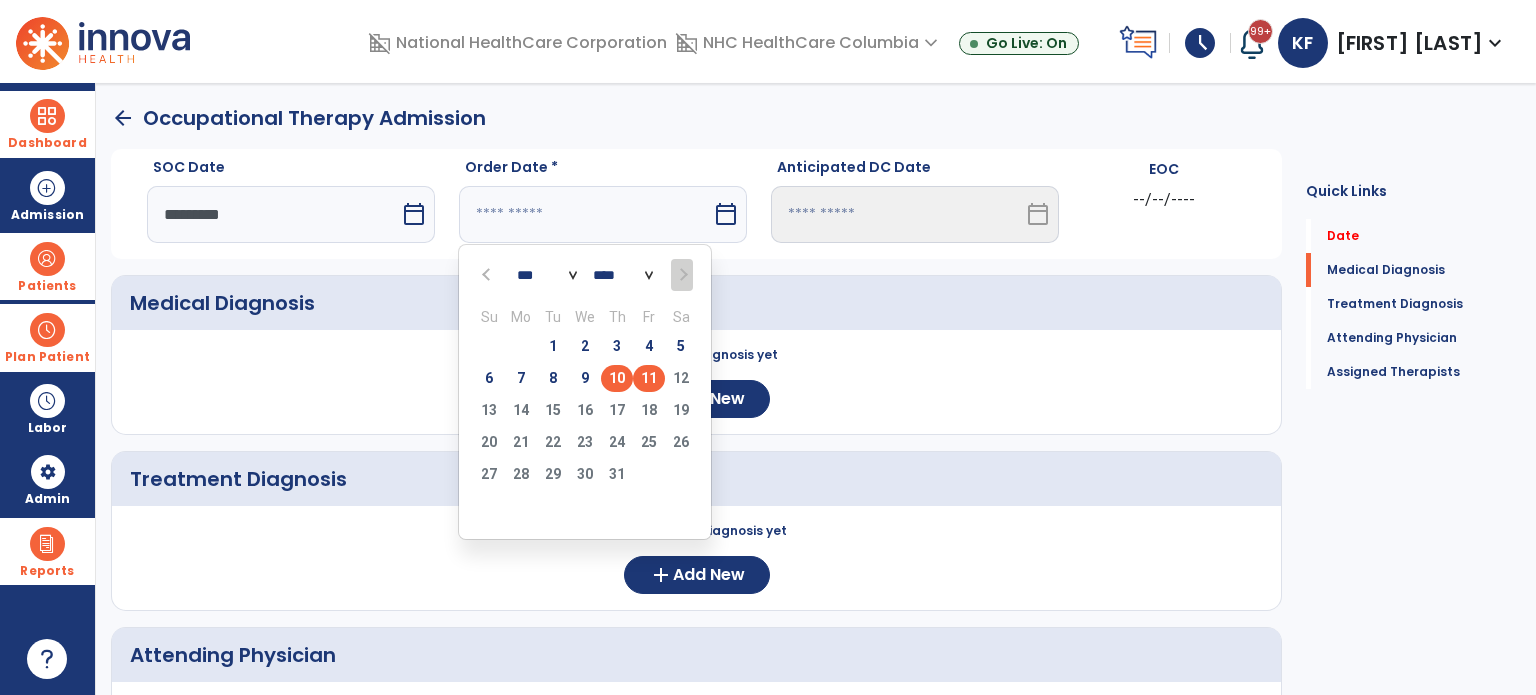 click on "10" at bounding box center (617, 378) 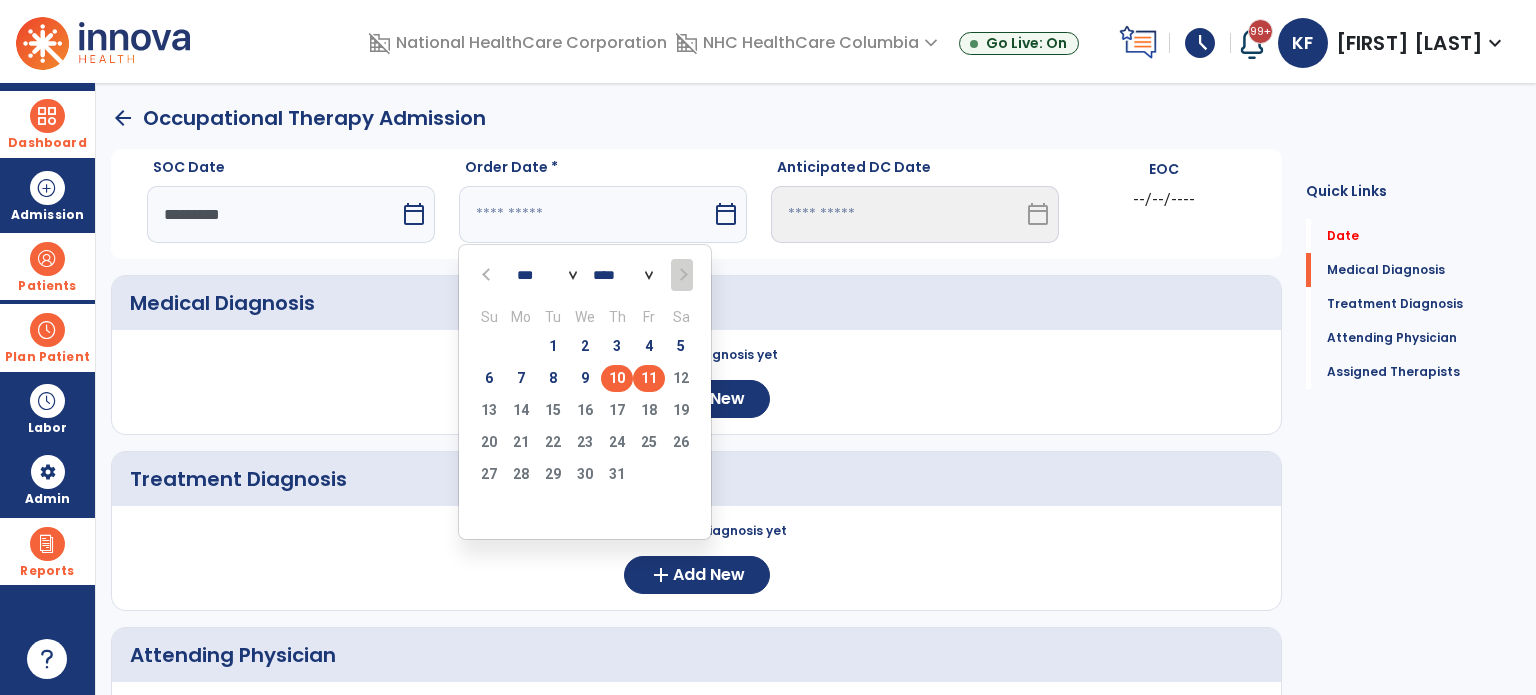 type on "*********" 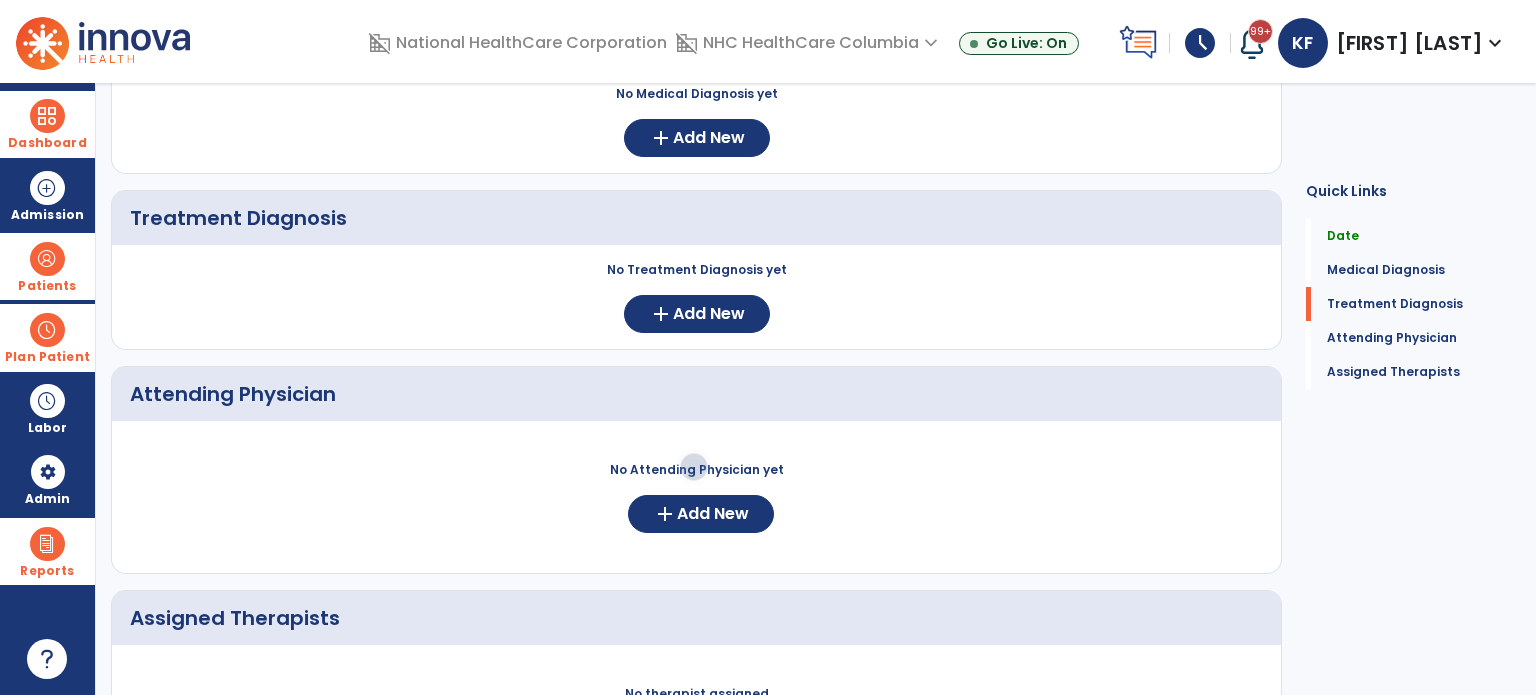 scroll, scrollTop: 272, scrollLeft: 0, axis: vertical 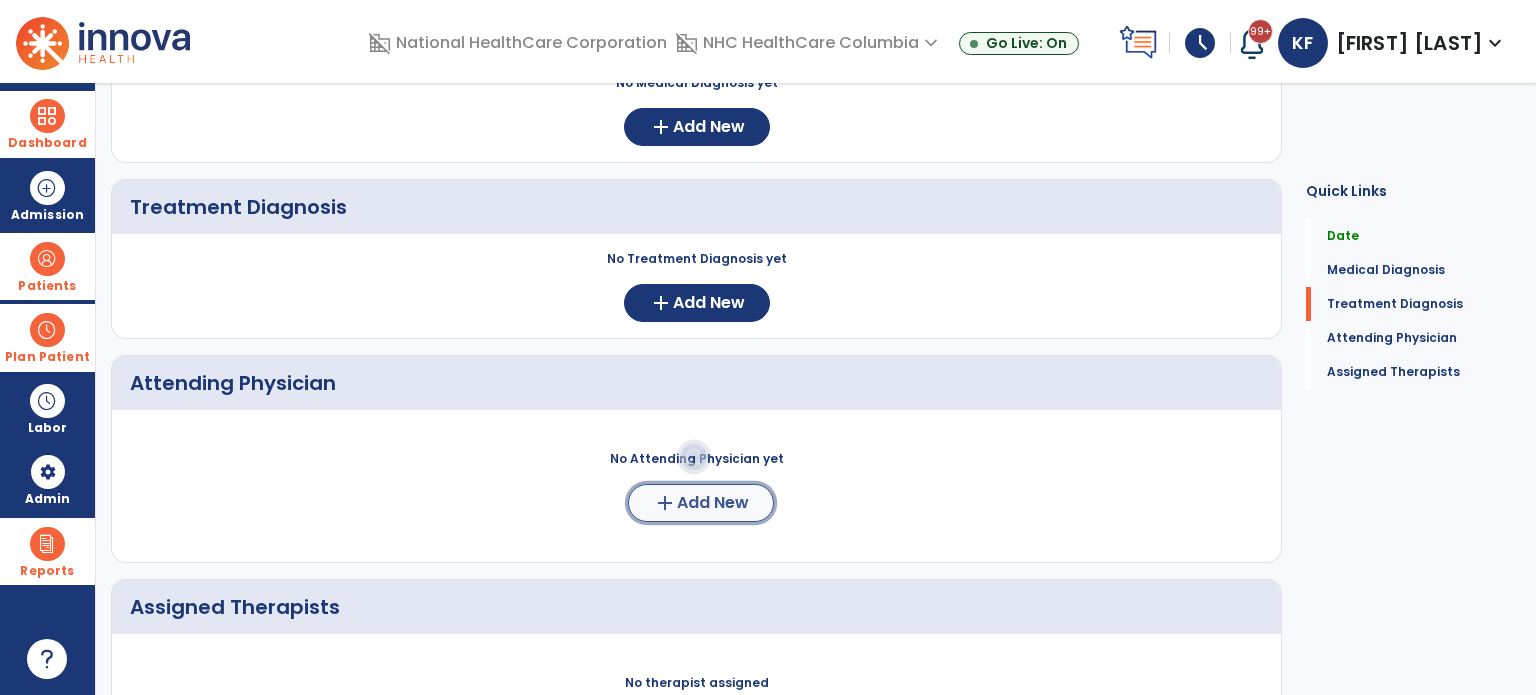 click on "Add New" 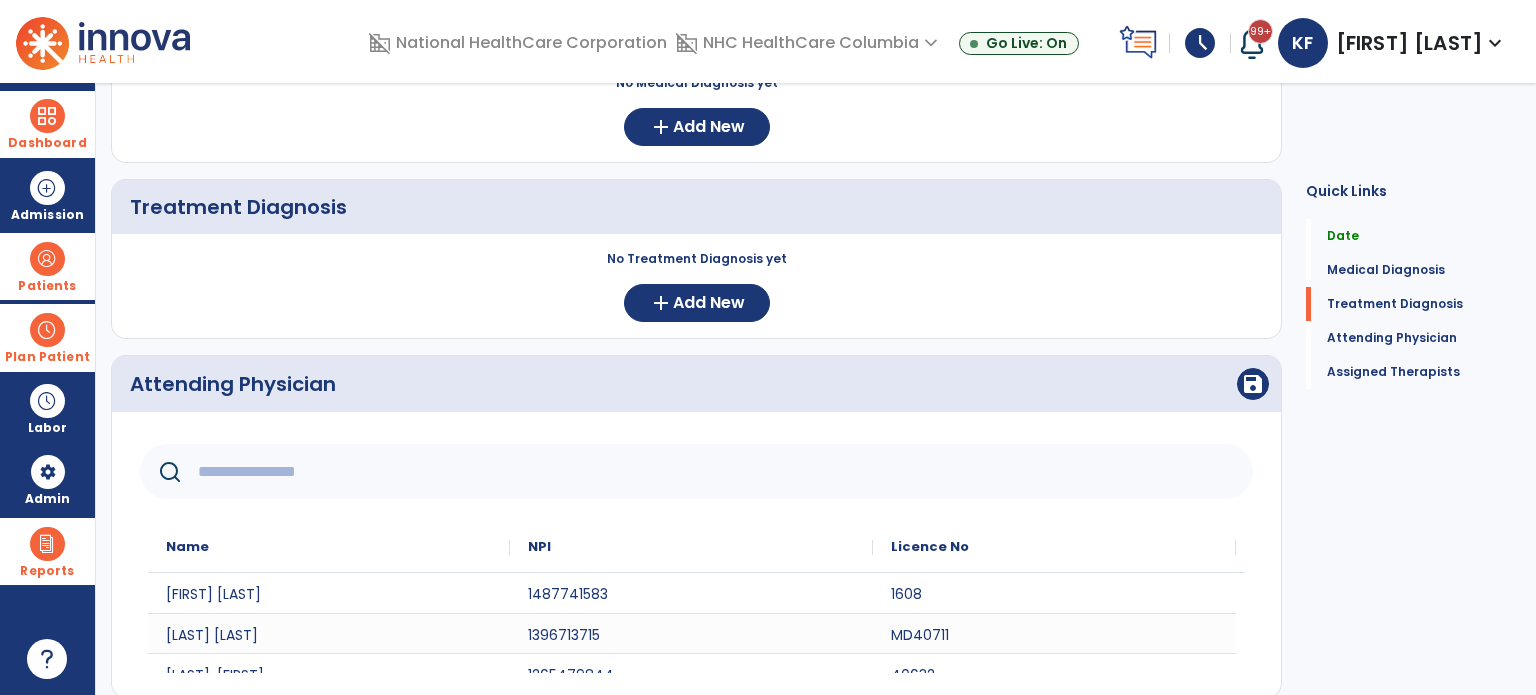 click 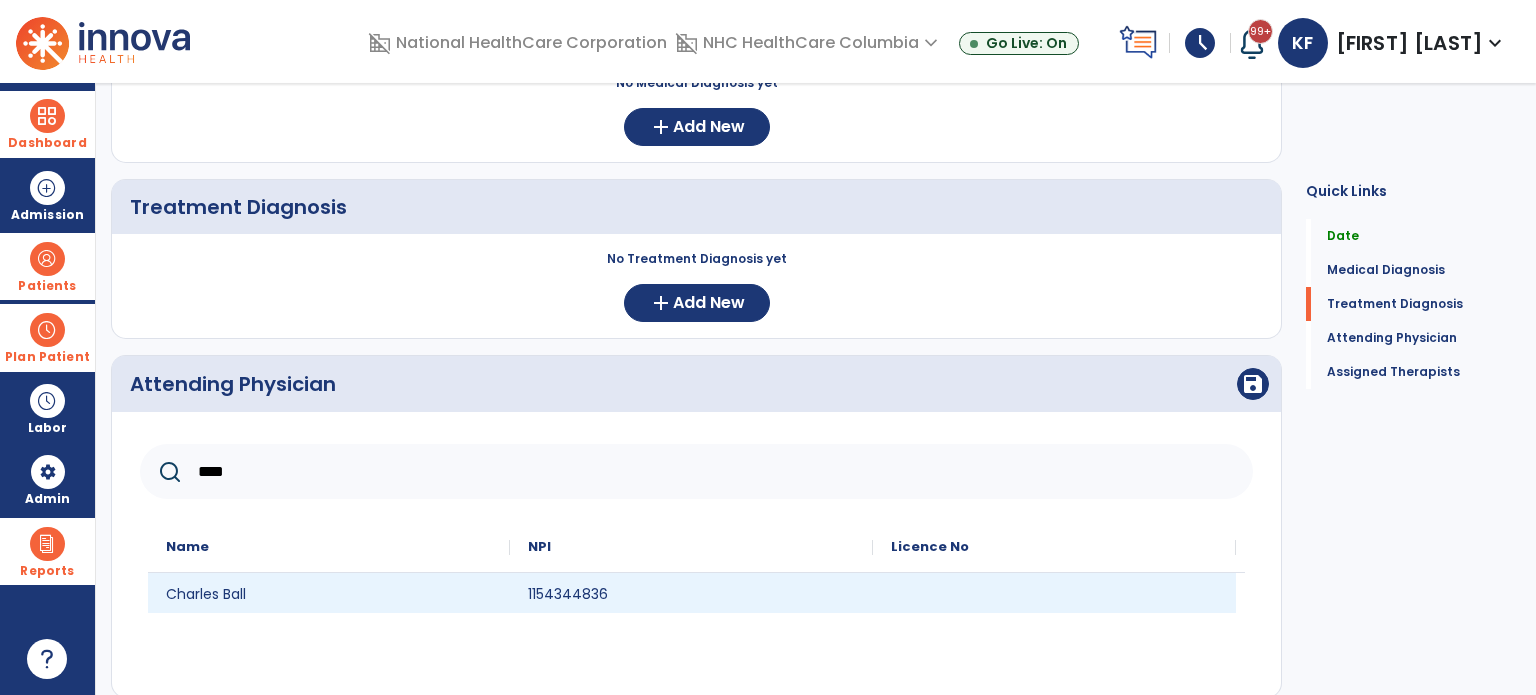 type on "****" 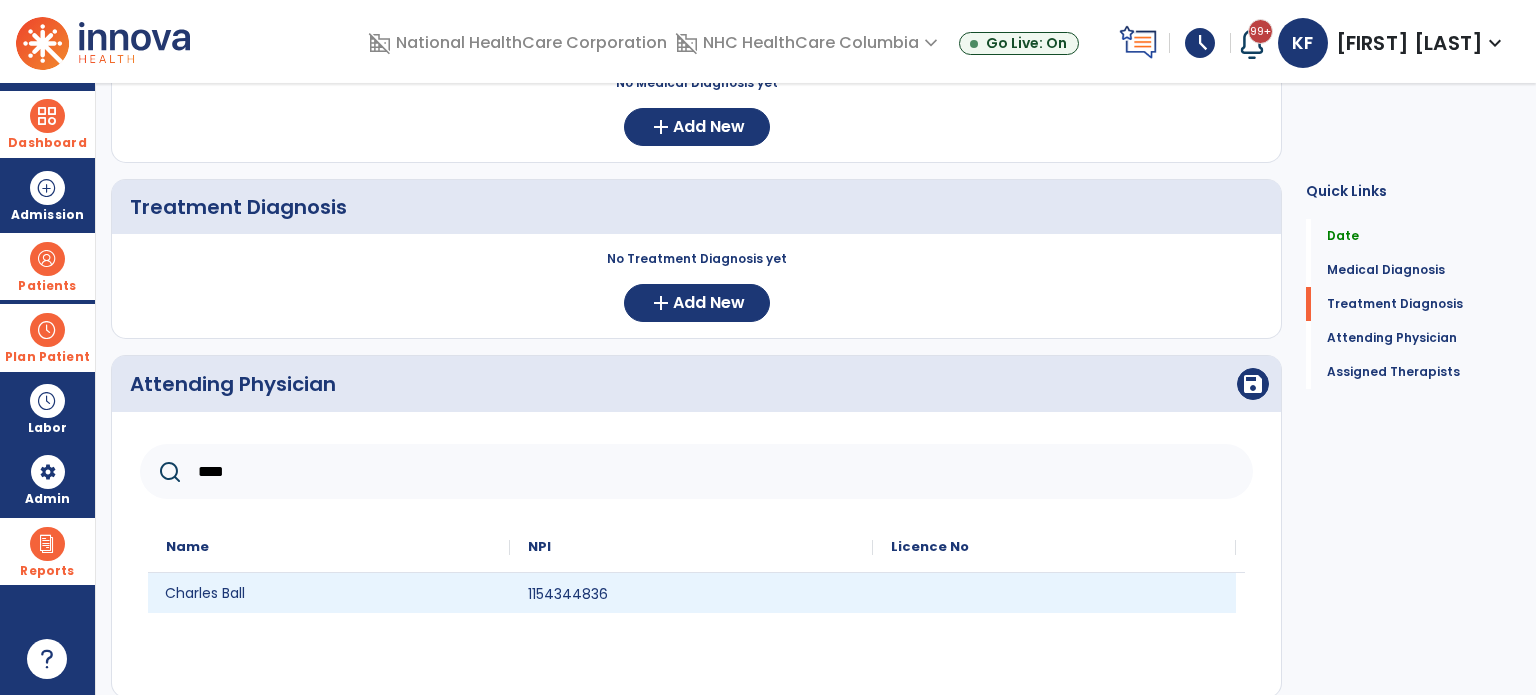 click on "Charles Ball" 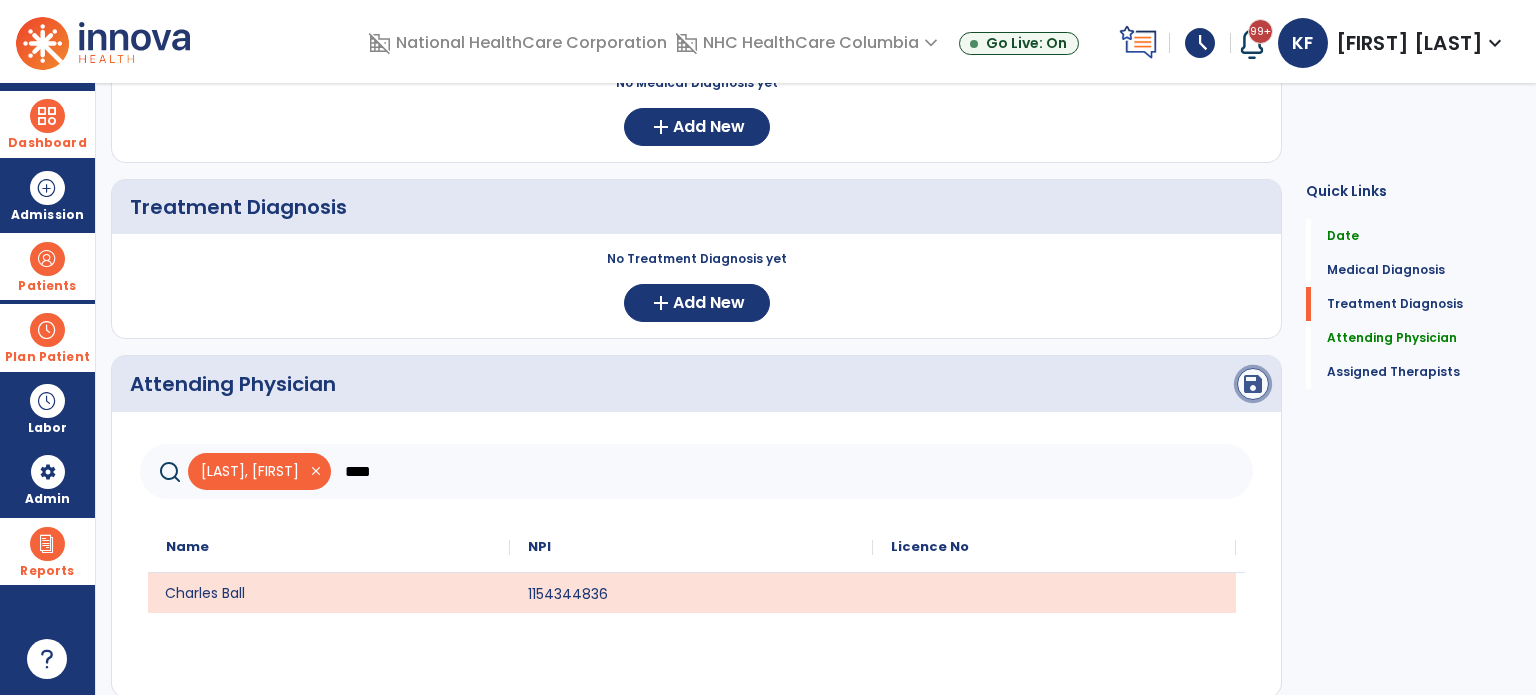 click on "save" 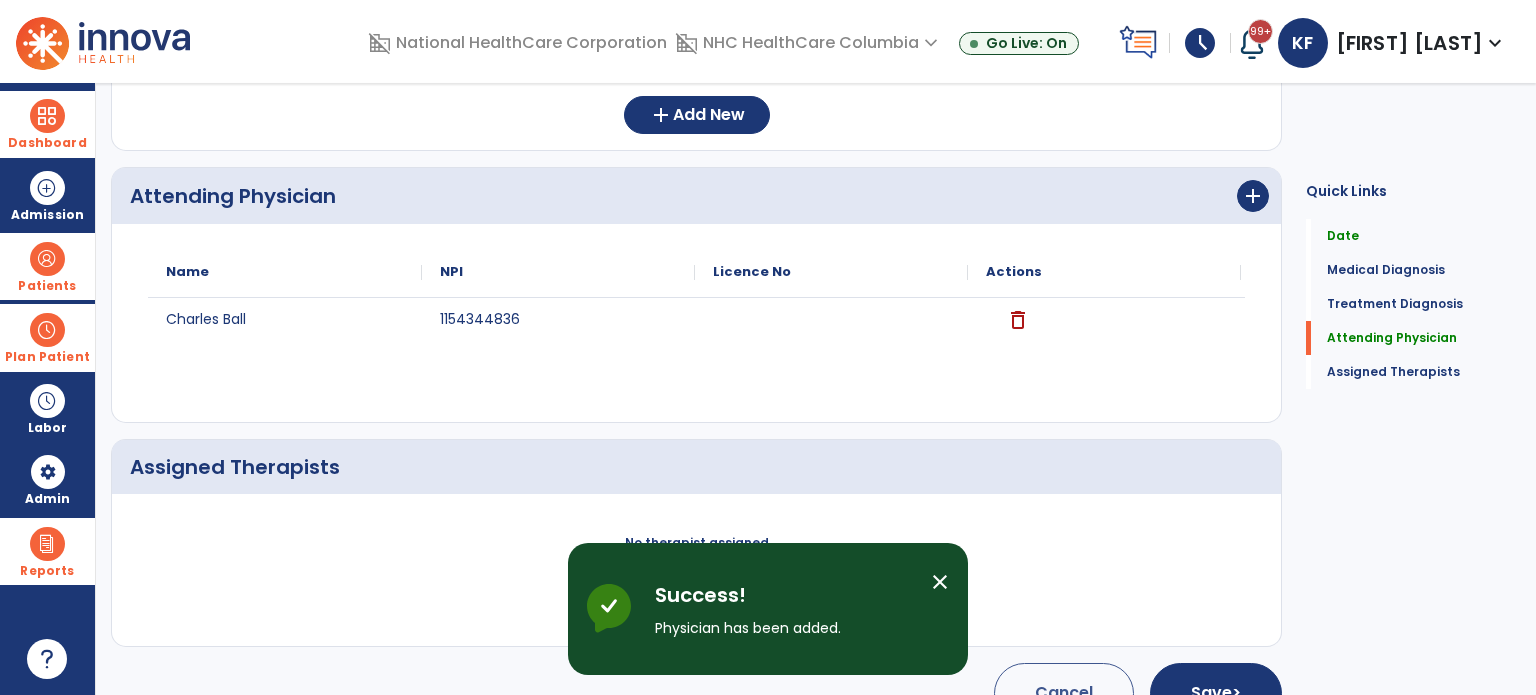 scroll, scrollTop: 500, scrollLeft: 0, axis: vertical 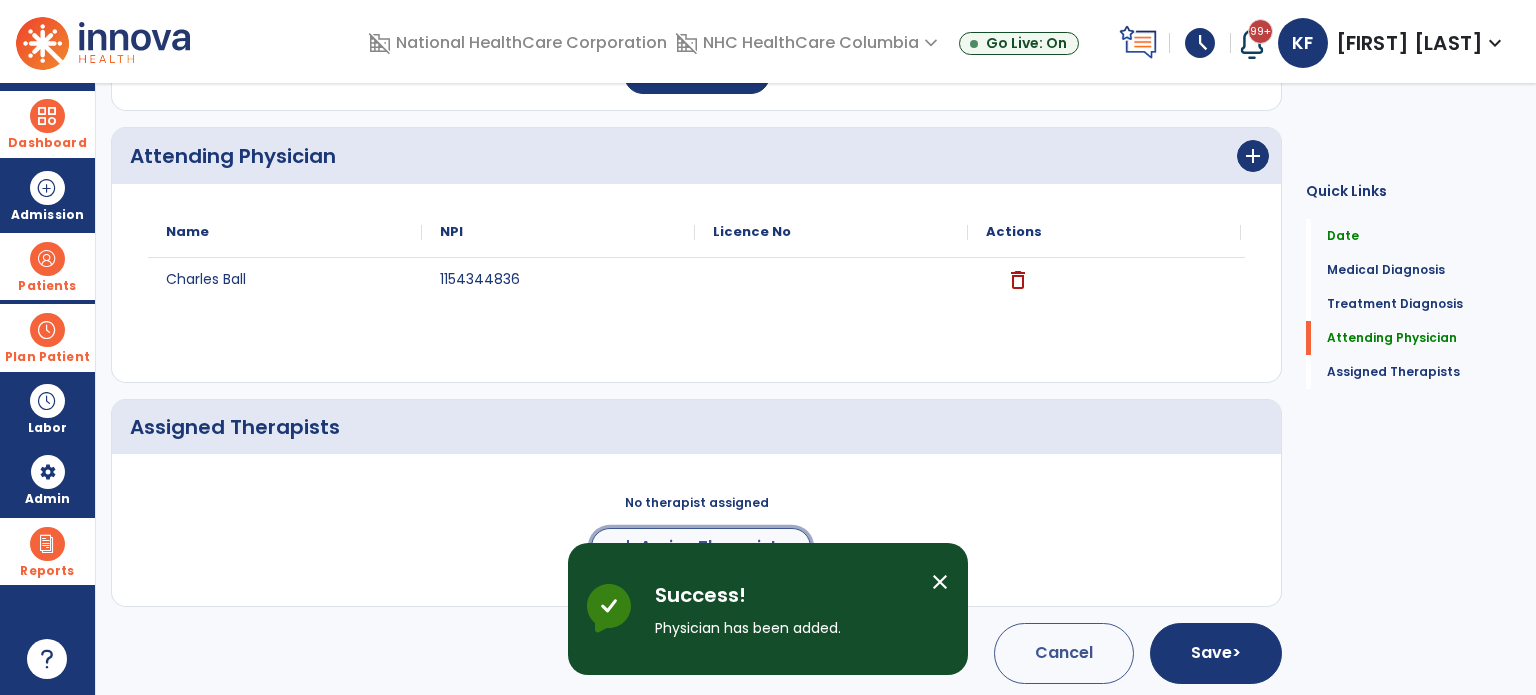 click on "add  Assign Therapists" 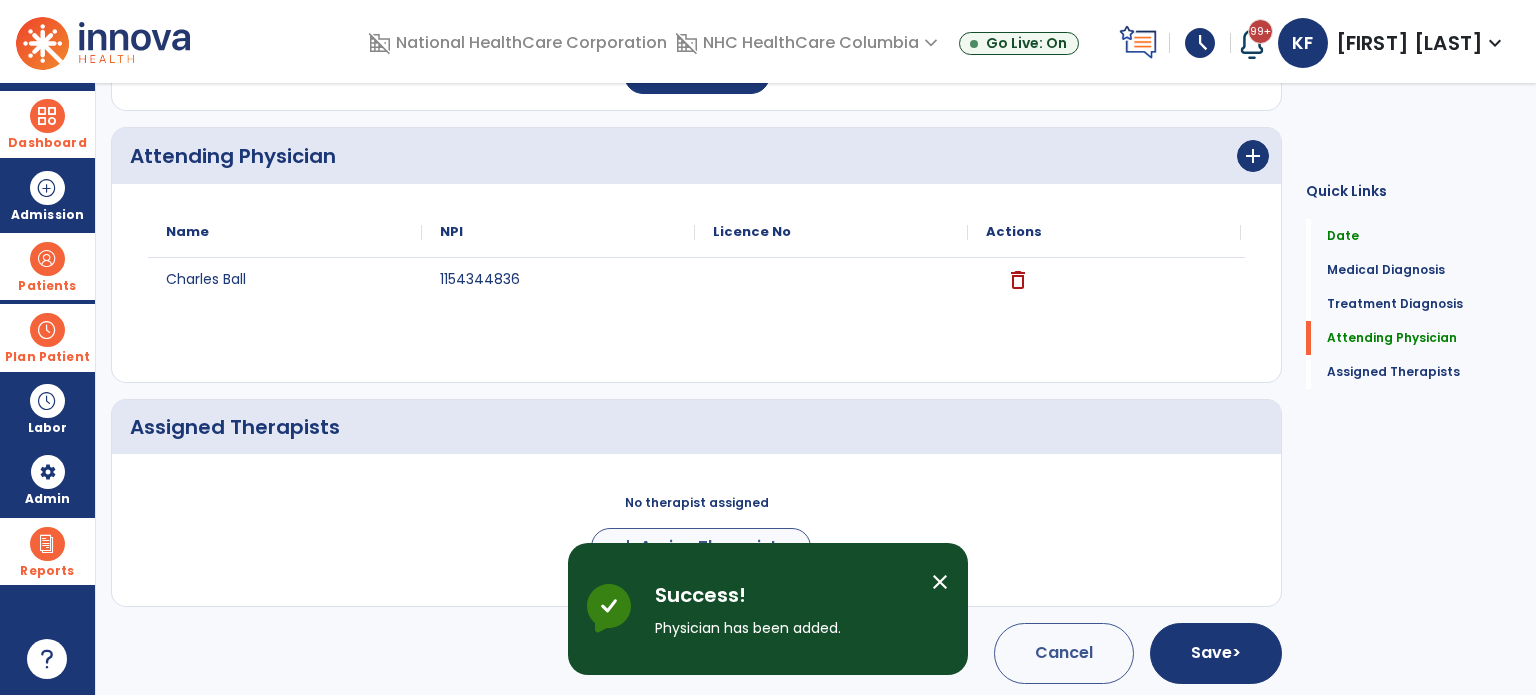 scroll, scrollTop: 497, scrollLeft: 0, axis: vertical 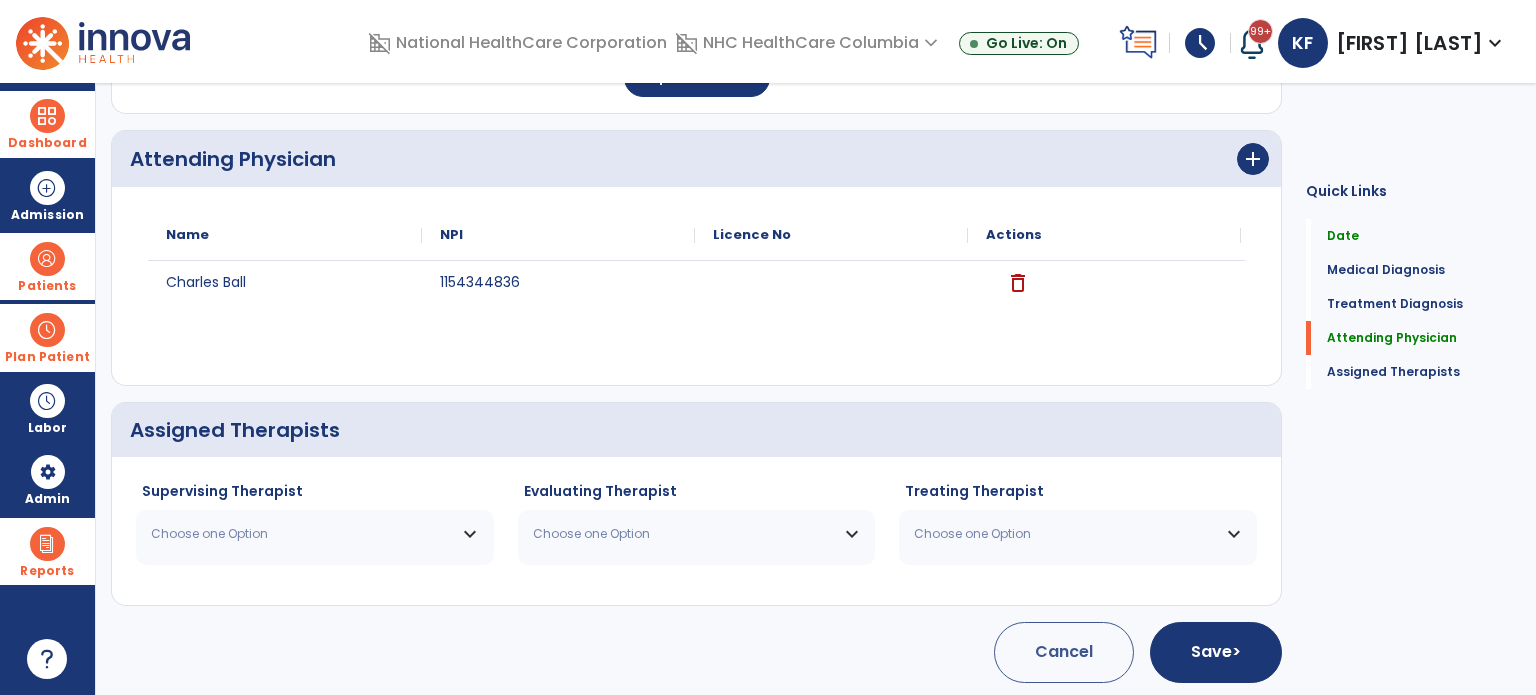 click on "Choose one Option" at bounding box center [302, 534] 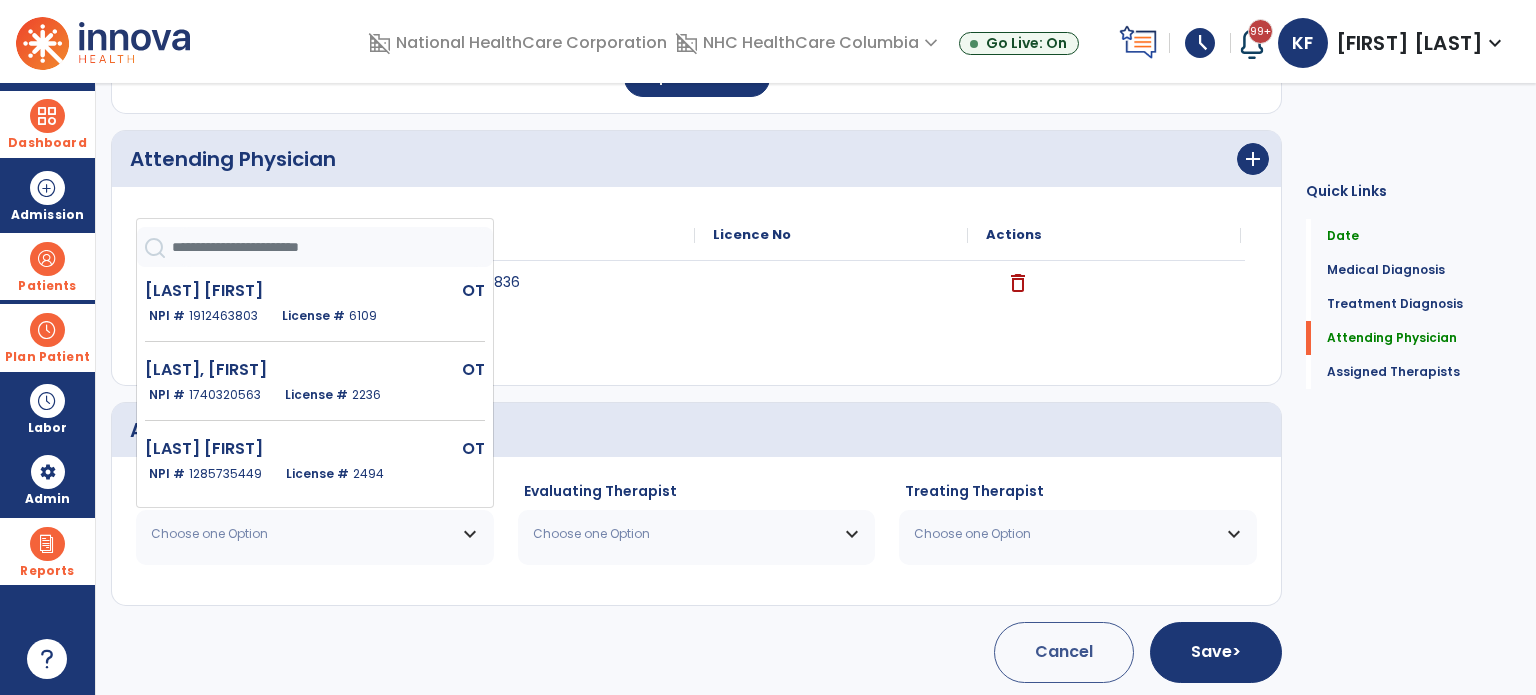 click 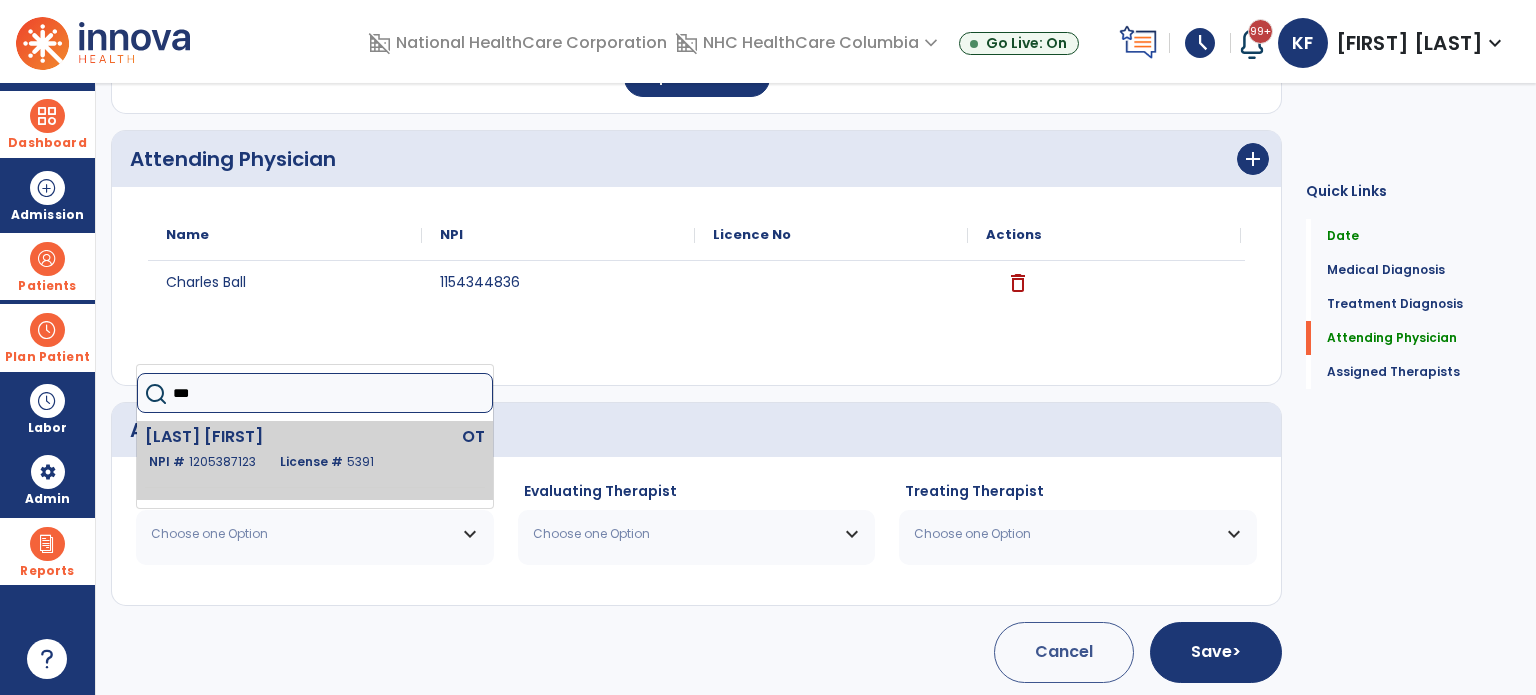 type on "***" 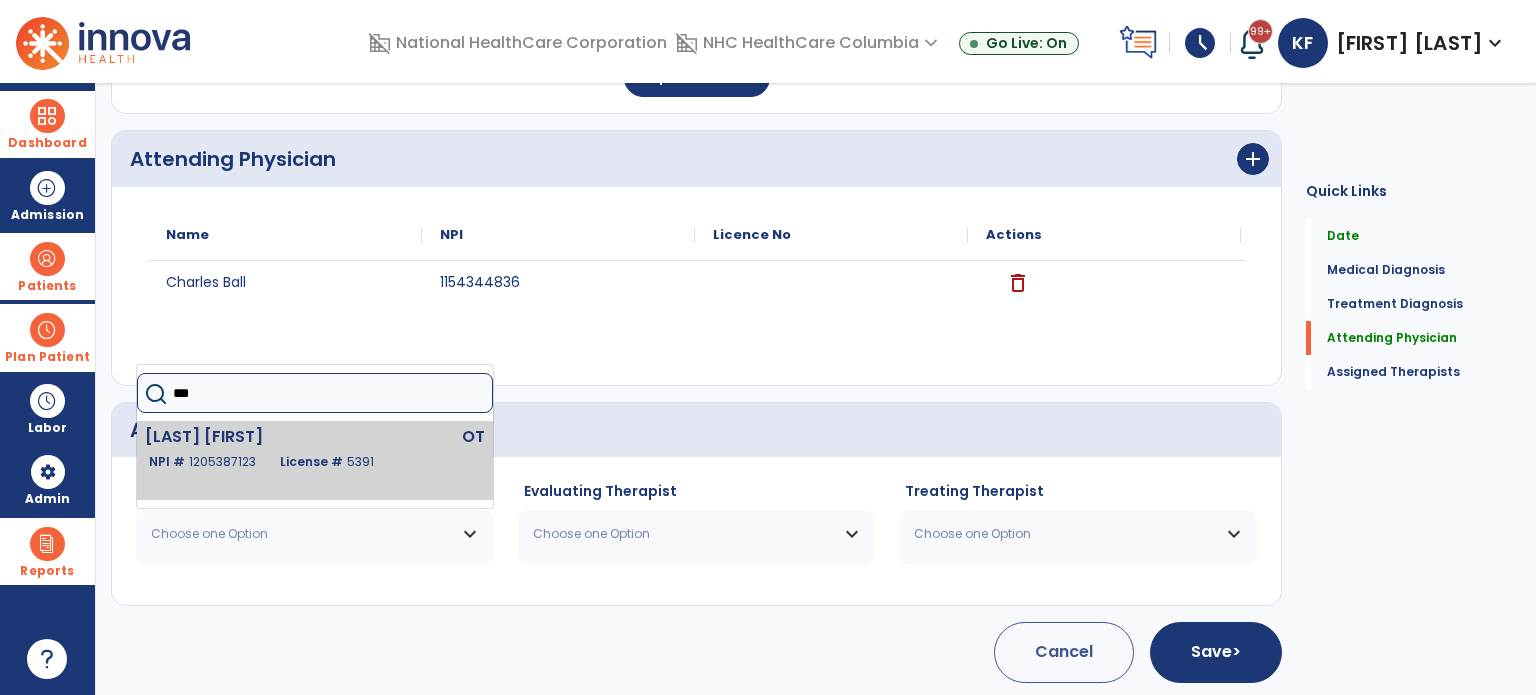 click on "License # [NUMBER]" 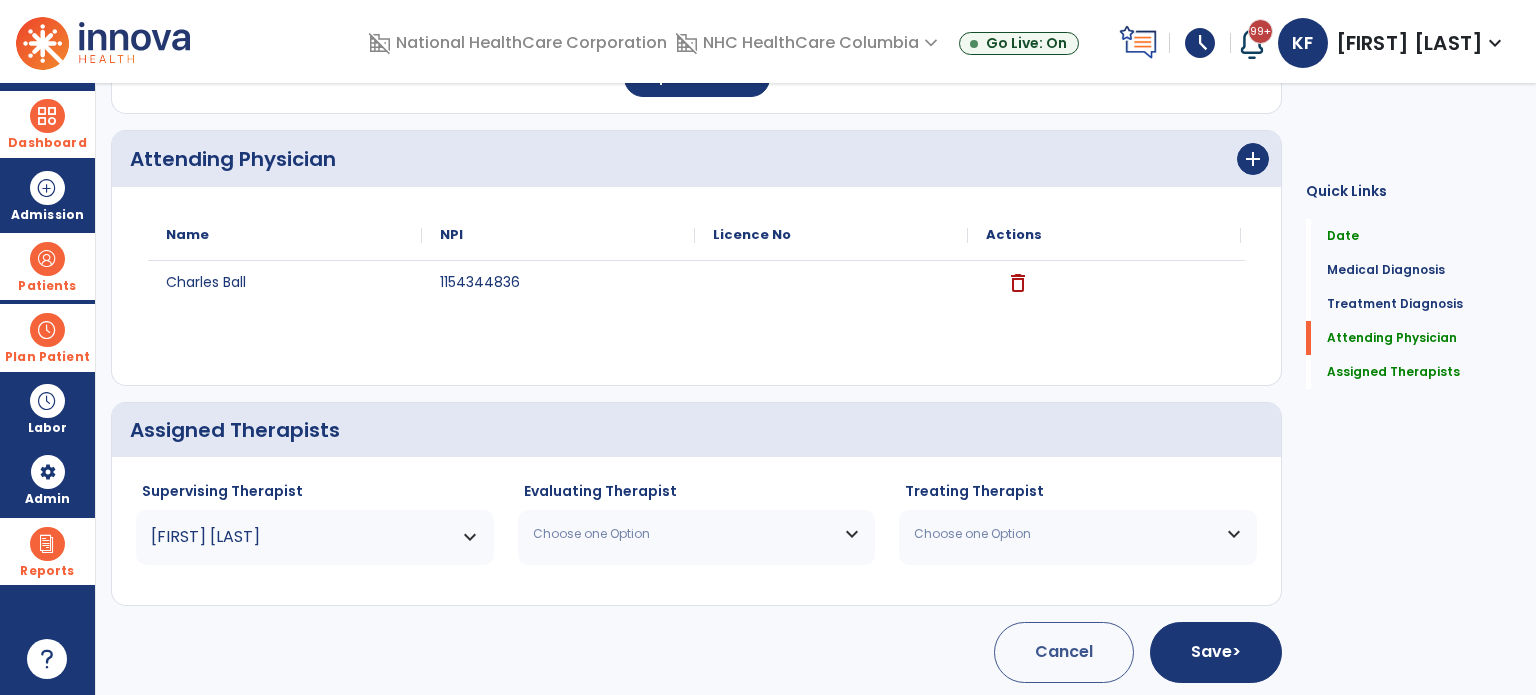 click on "Choose one Option" at bounding box center (697, 534) 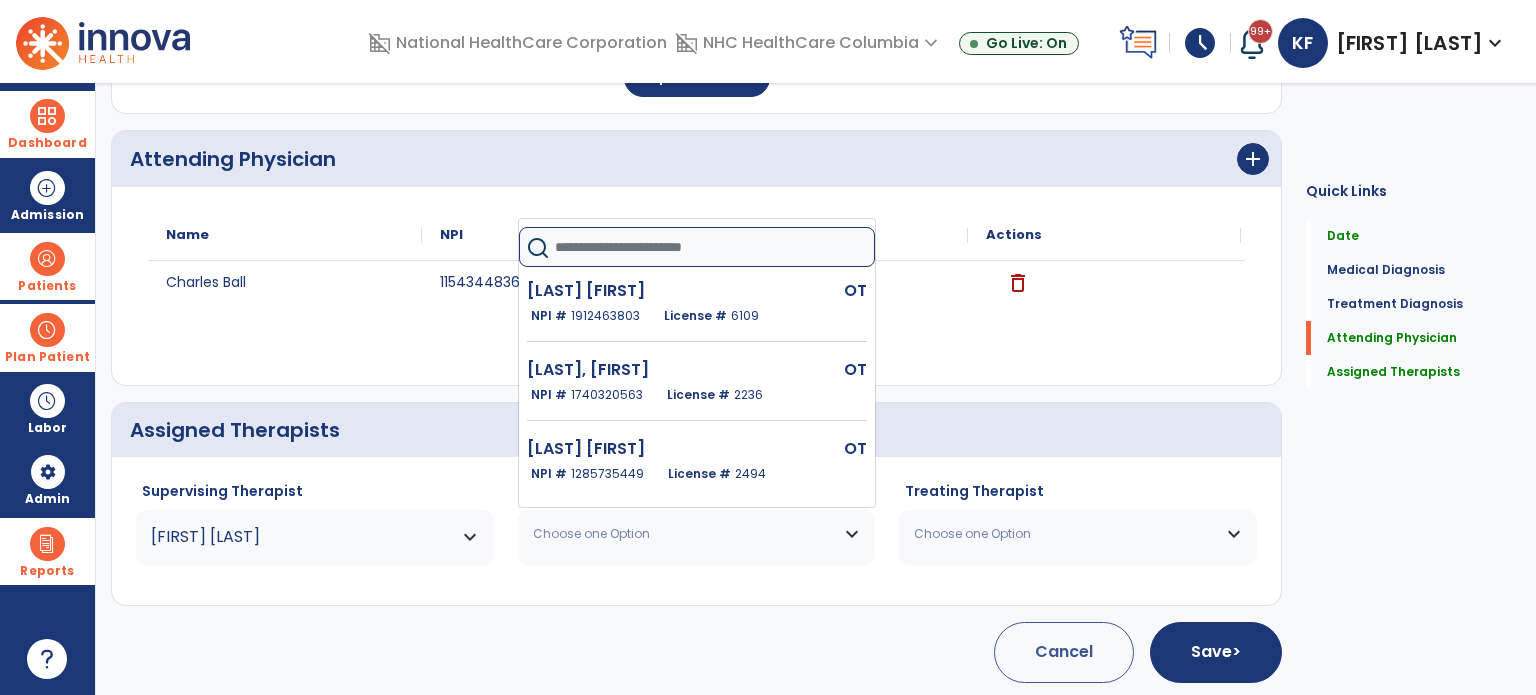 click 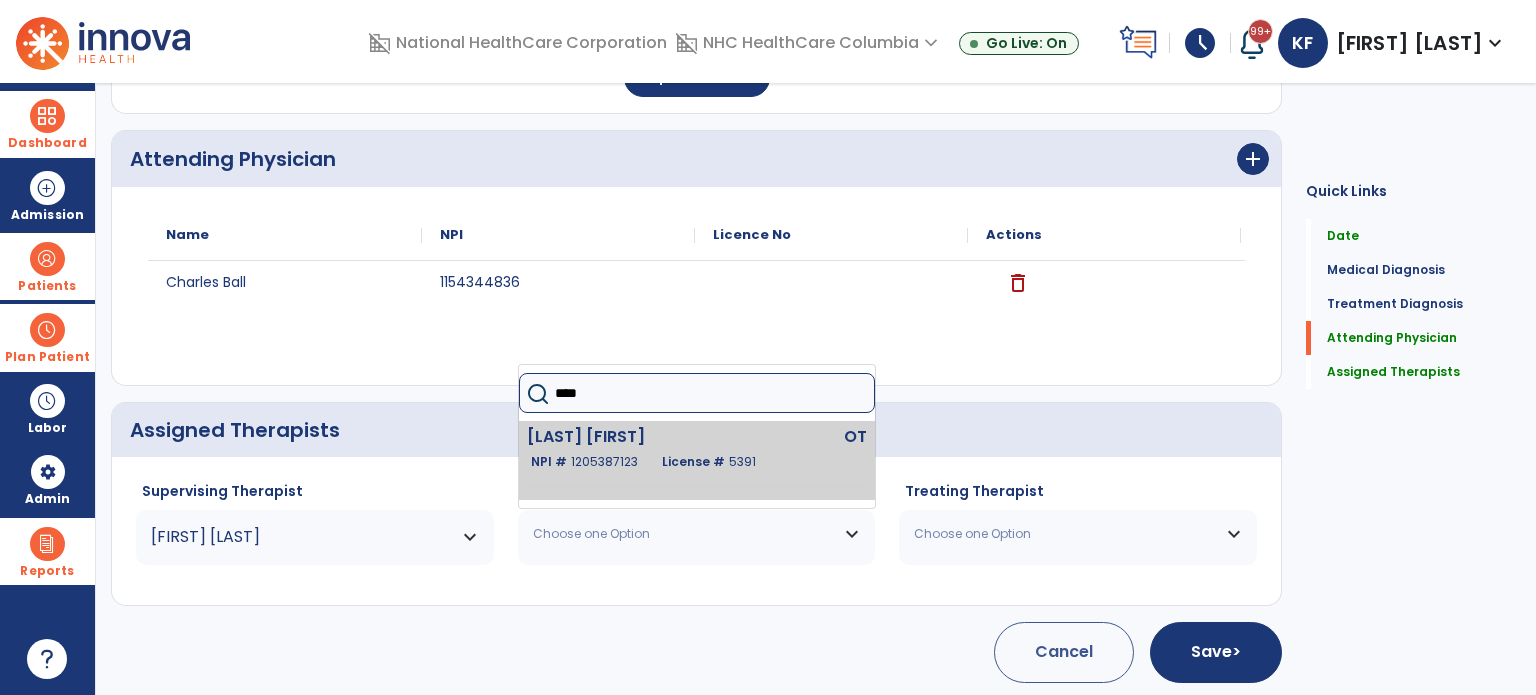 type on "****" 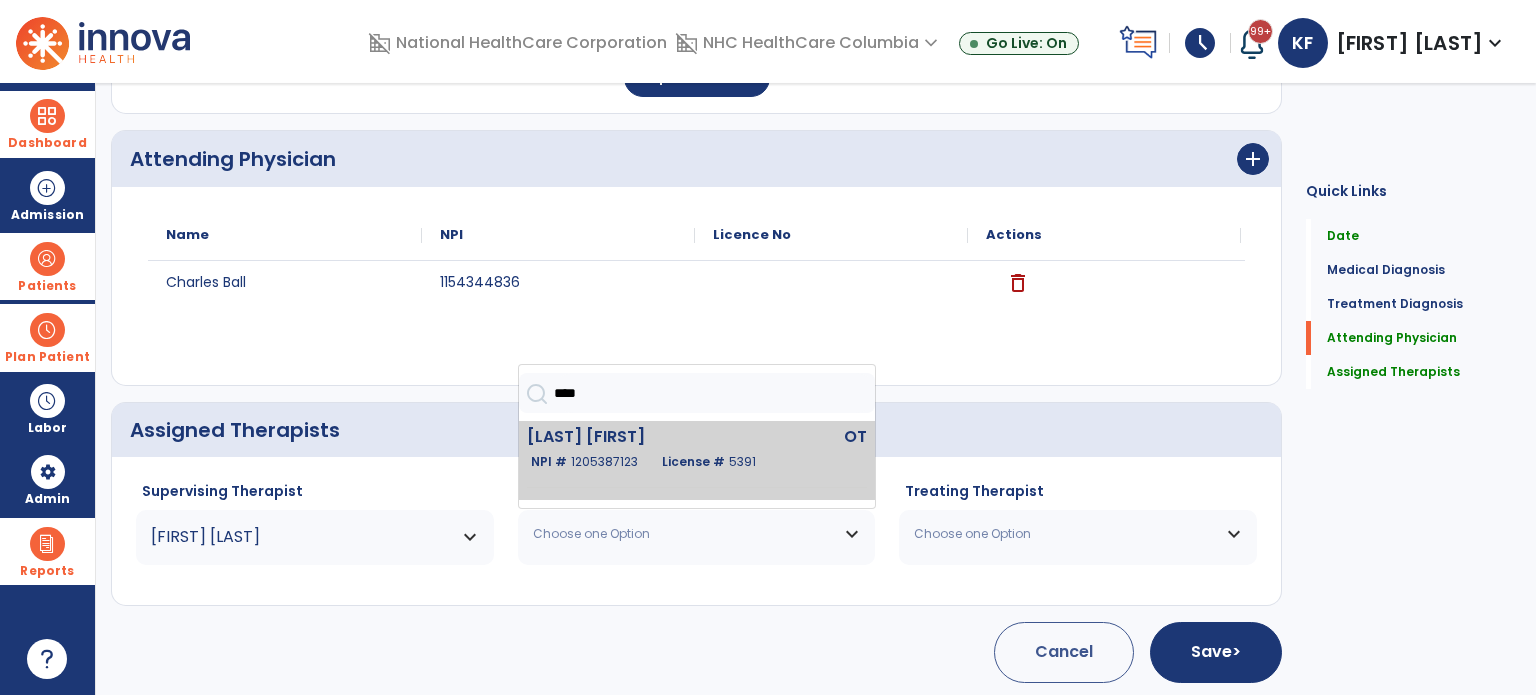 click on "1205387123" 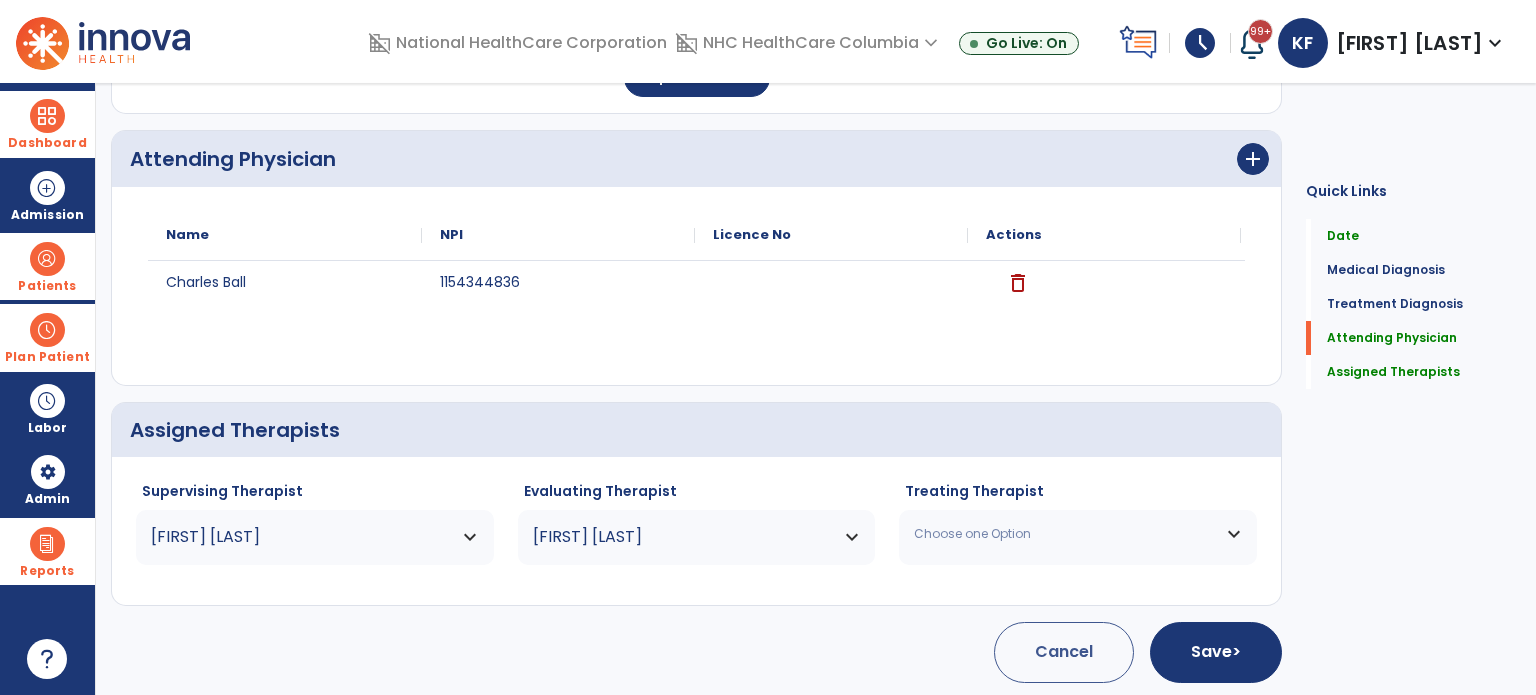 click on "Choose one Option" at bounding box center [1065, 534] 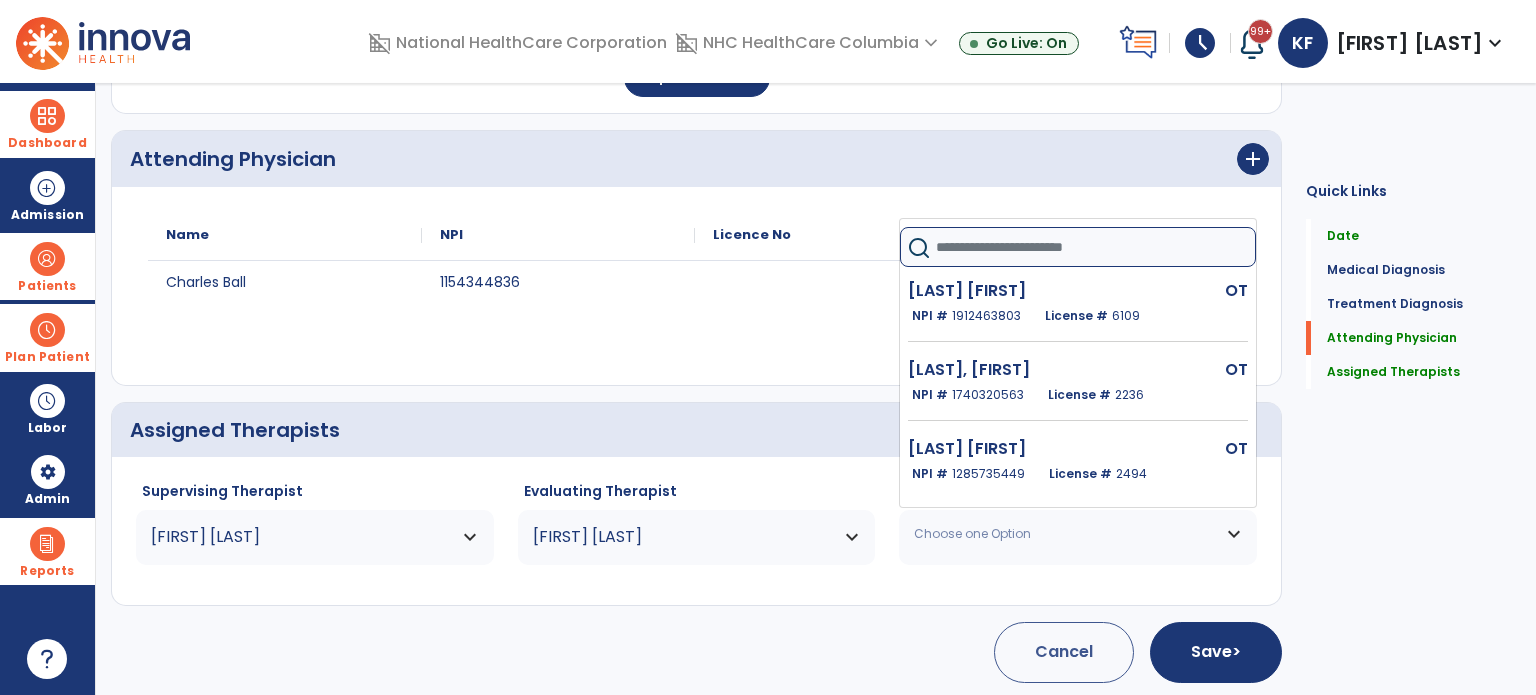 click 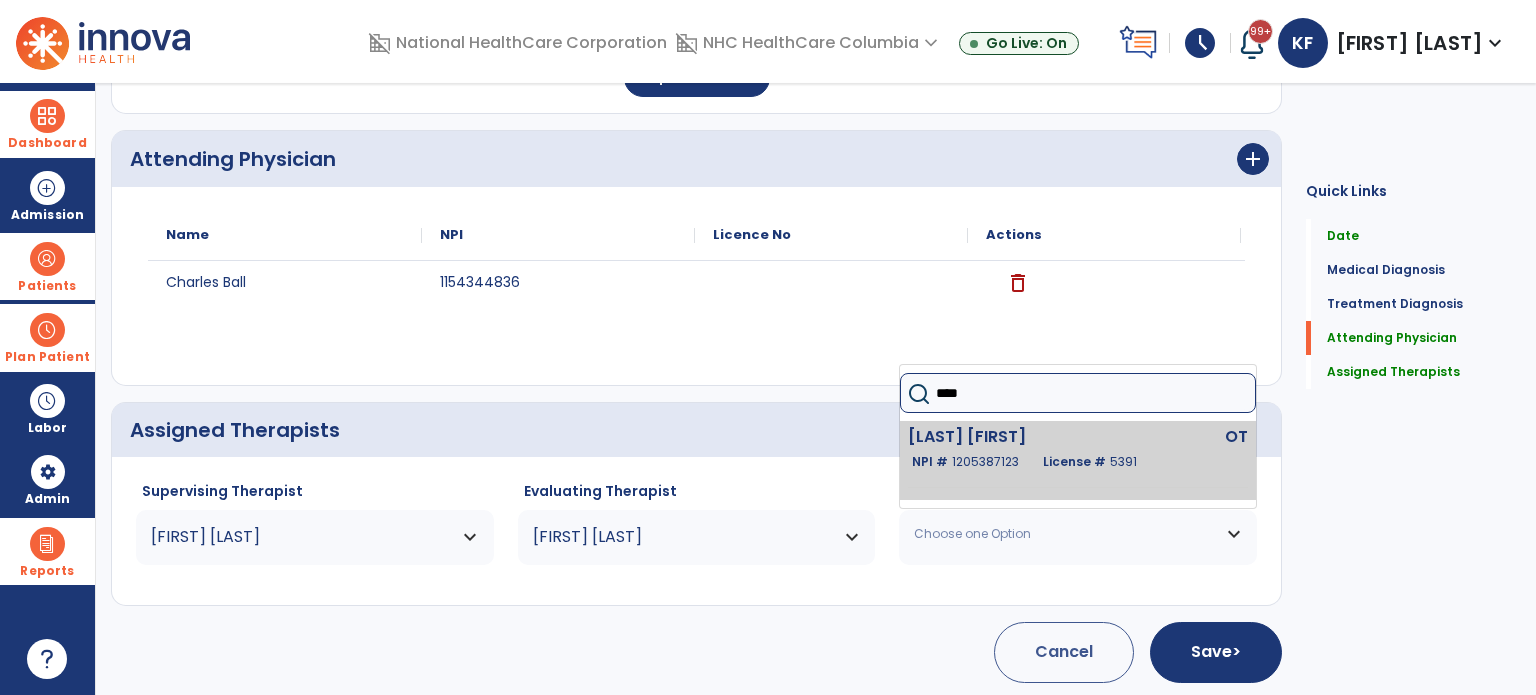 type on "****" 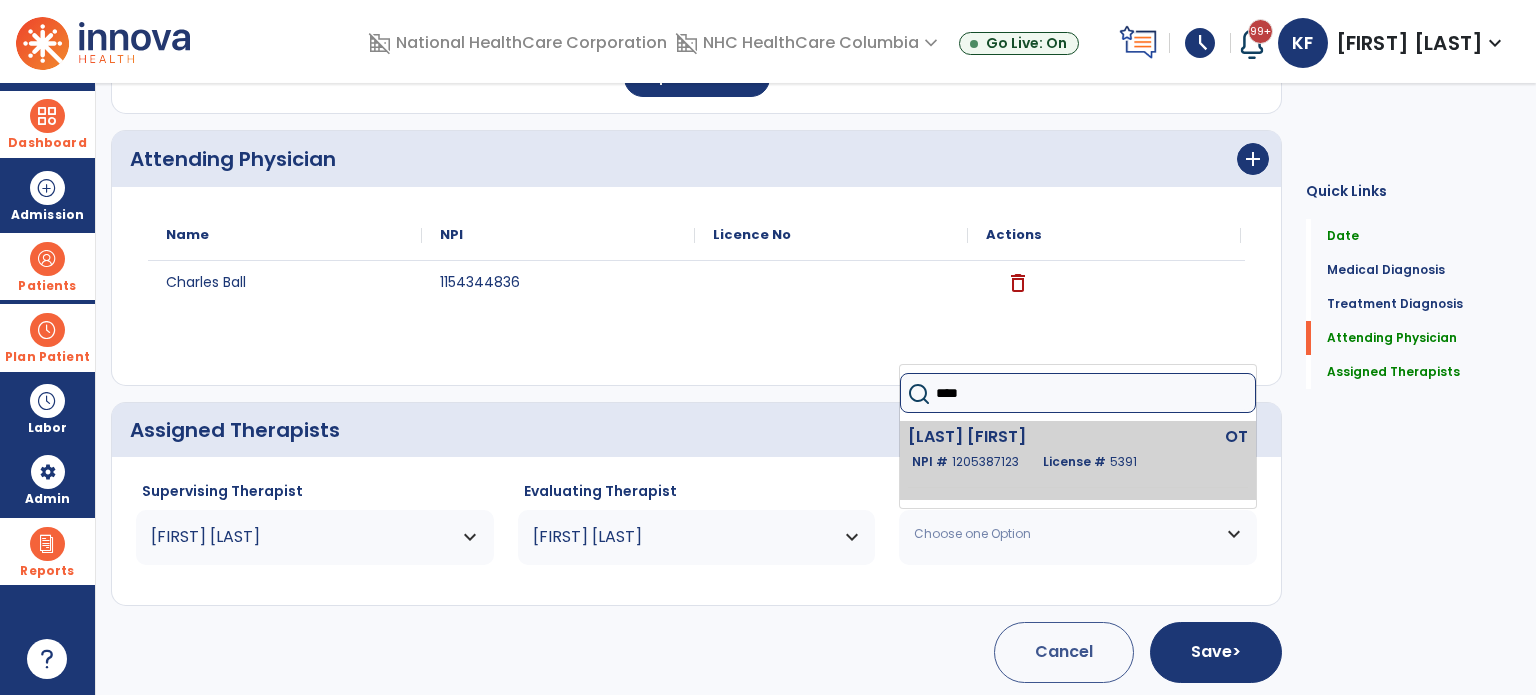 click on "[LAST] [FIRST]" 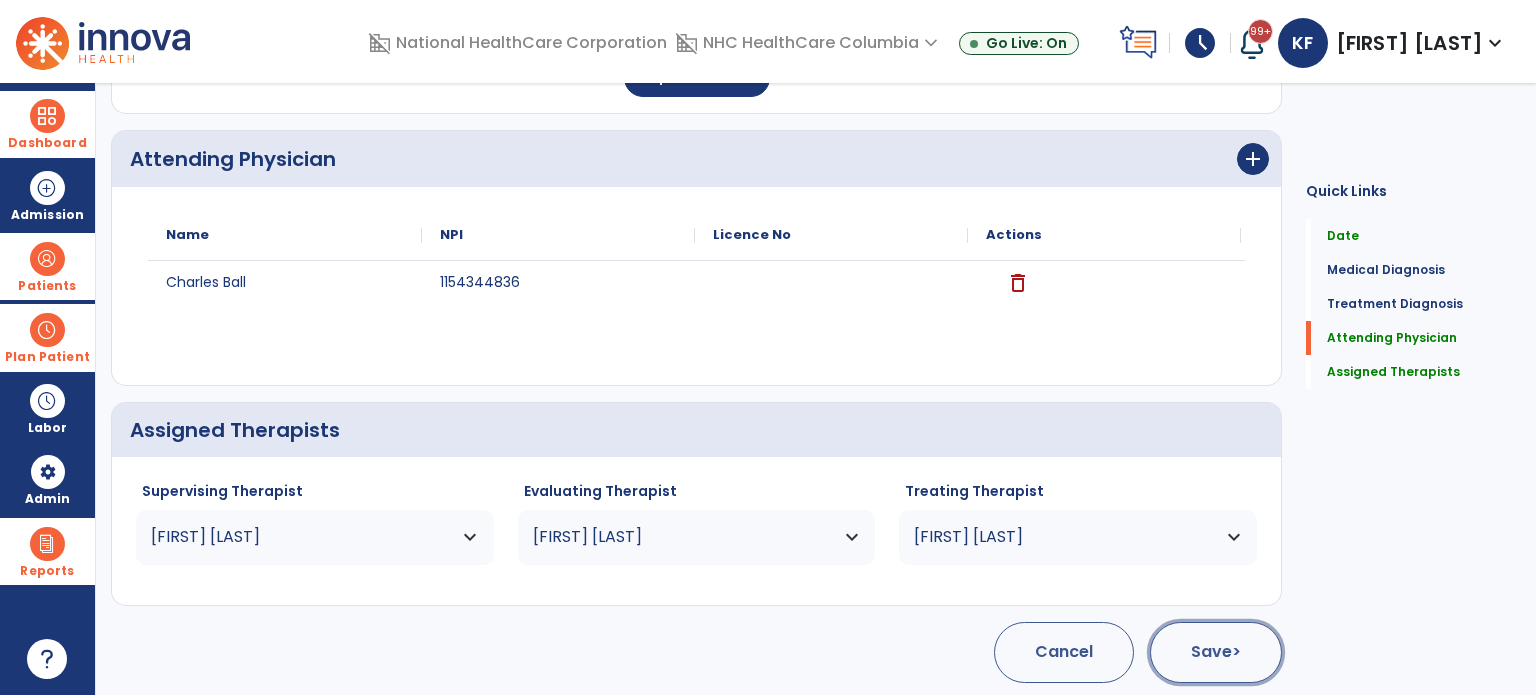 click on "Save  >" 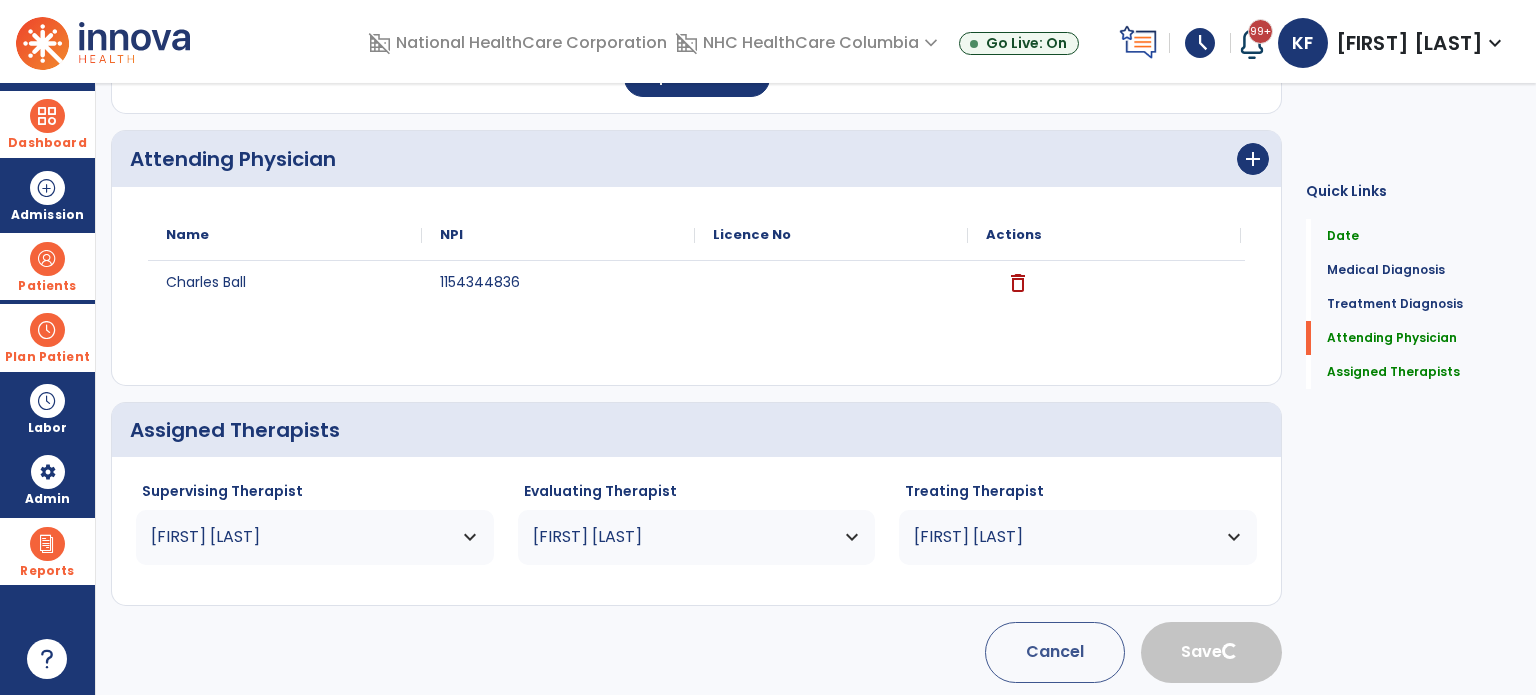 type 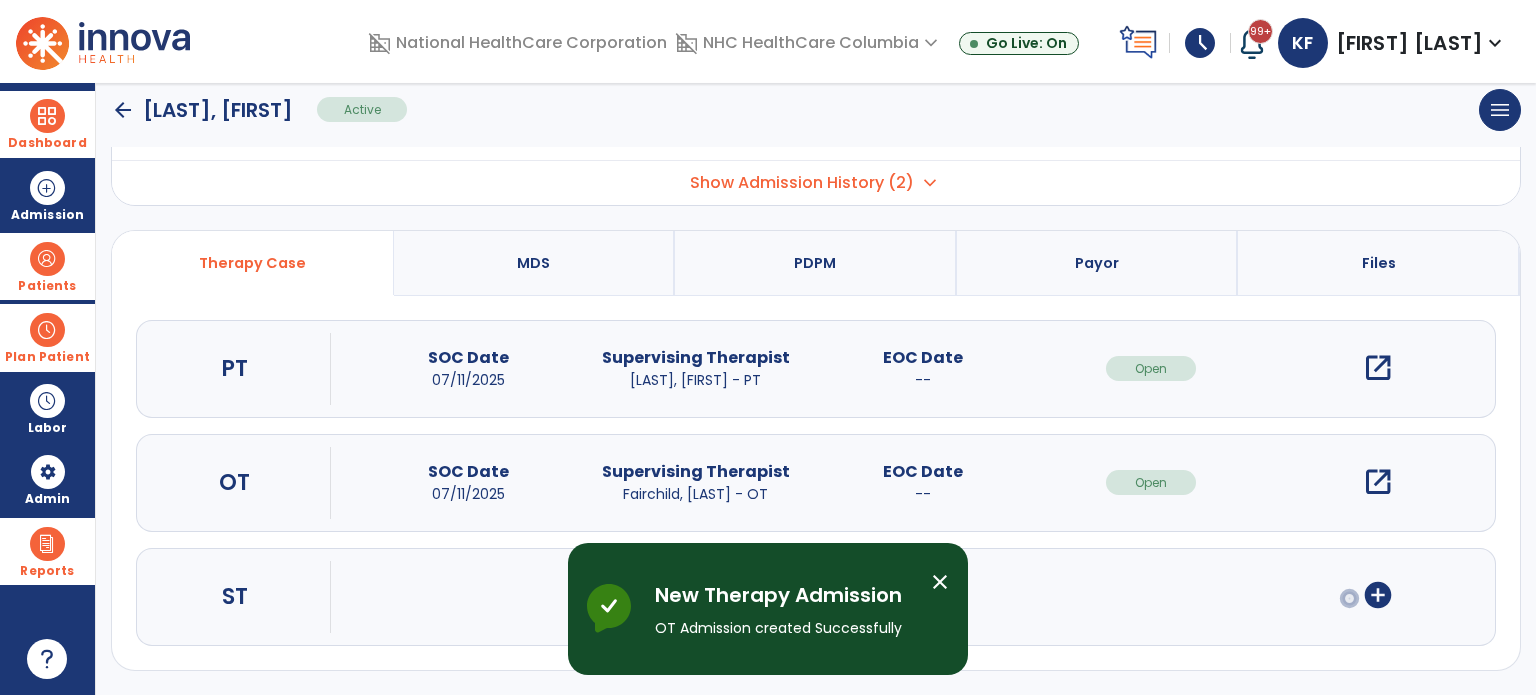 scroll, scrollTop: 107, scrollLeft: 0, axis: vertical 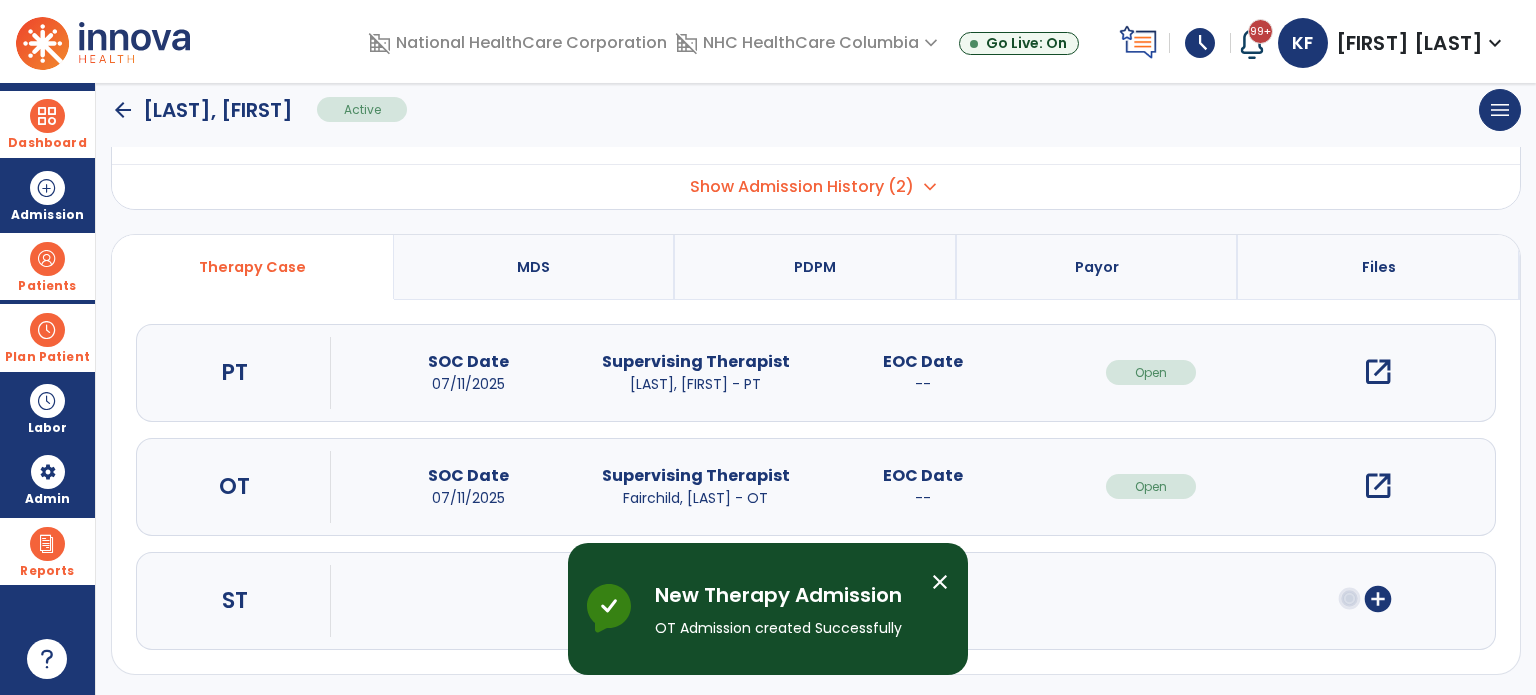 click on "open_in_new" at bounding box center (1378, 486) 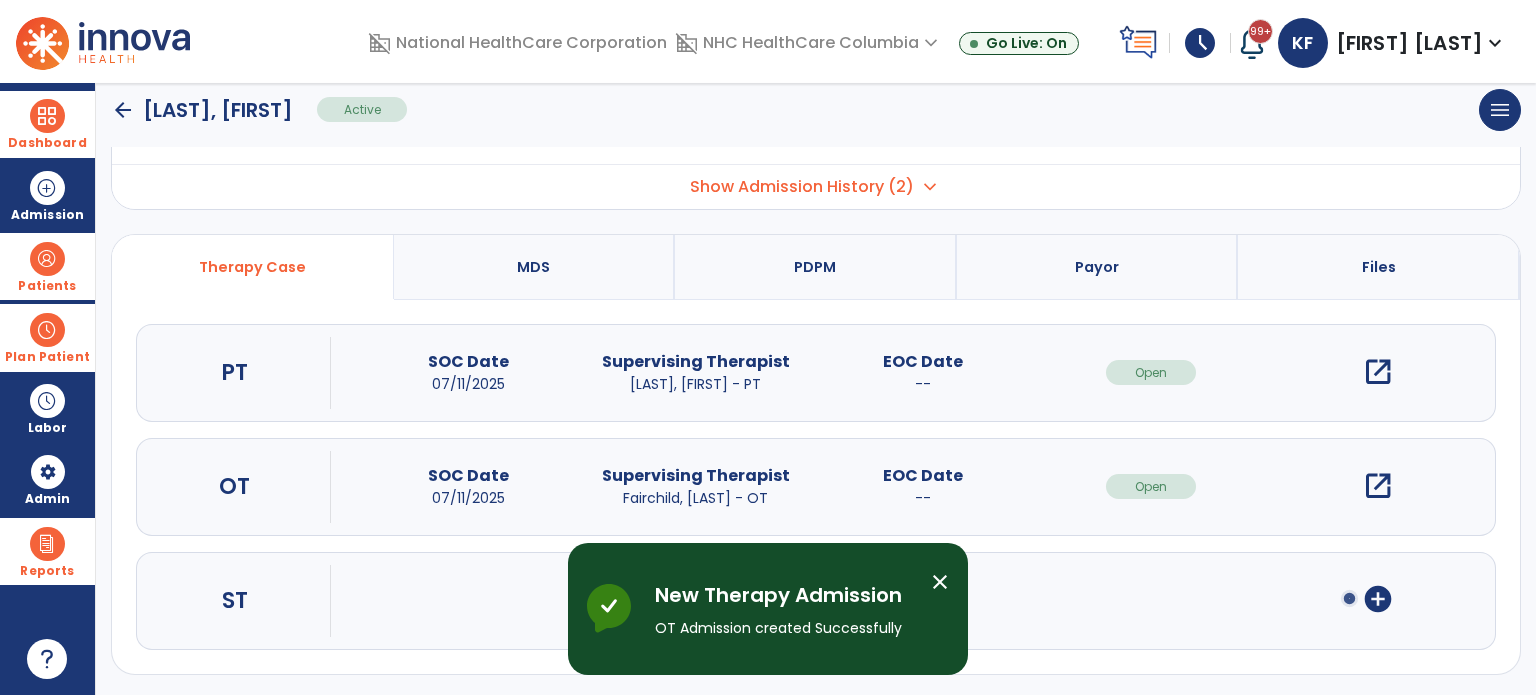 scroll, scrollTop: 0, scrollLeft: 0, axis: both 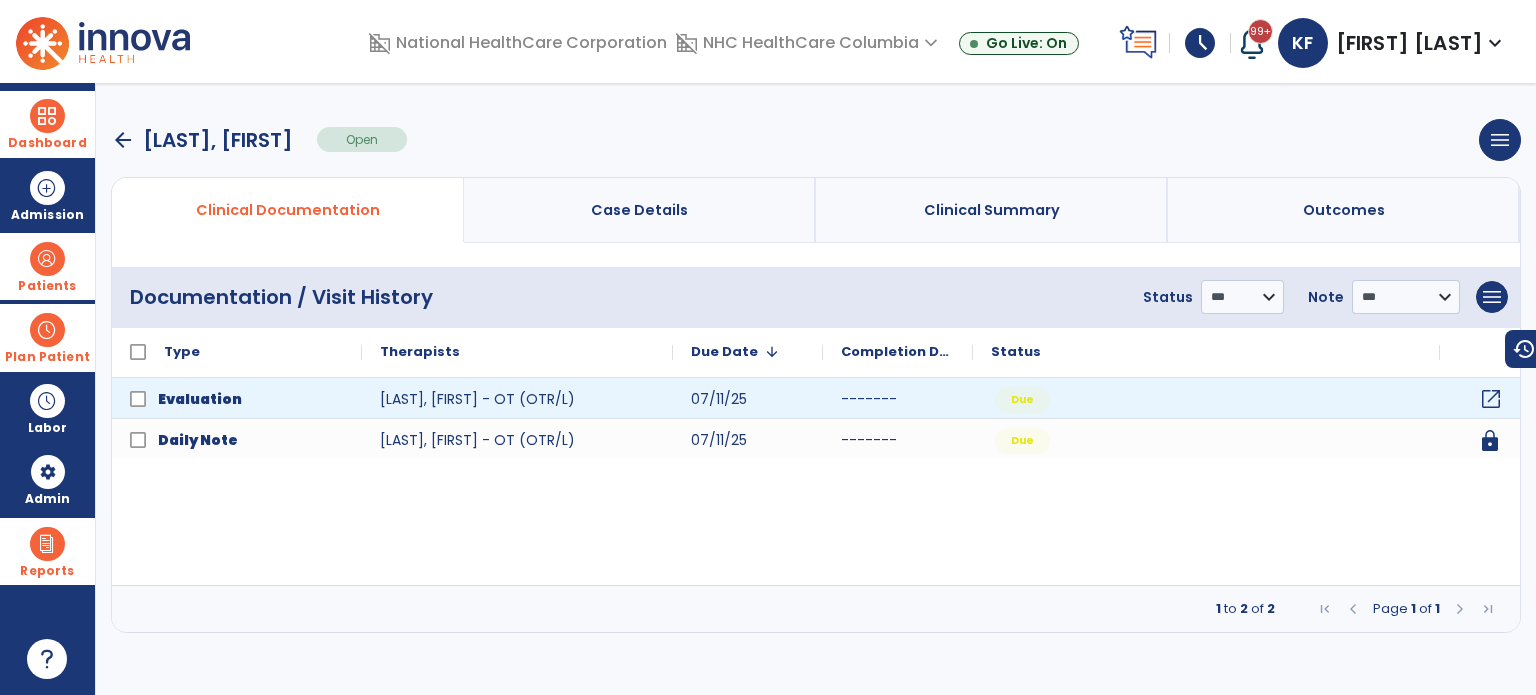 click on "open_in_new" 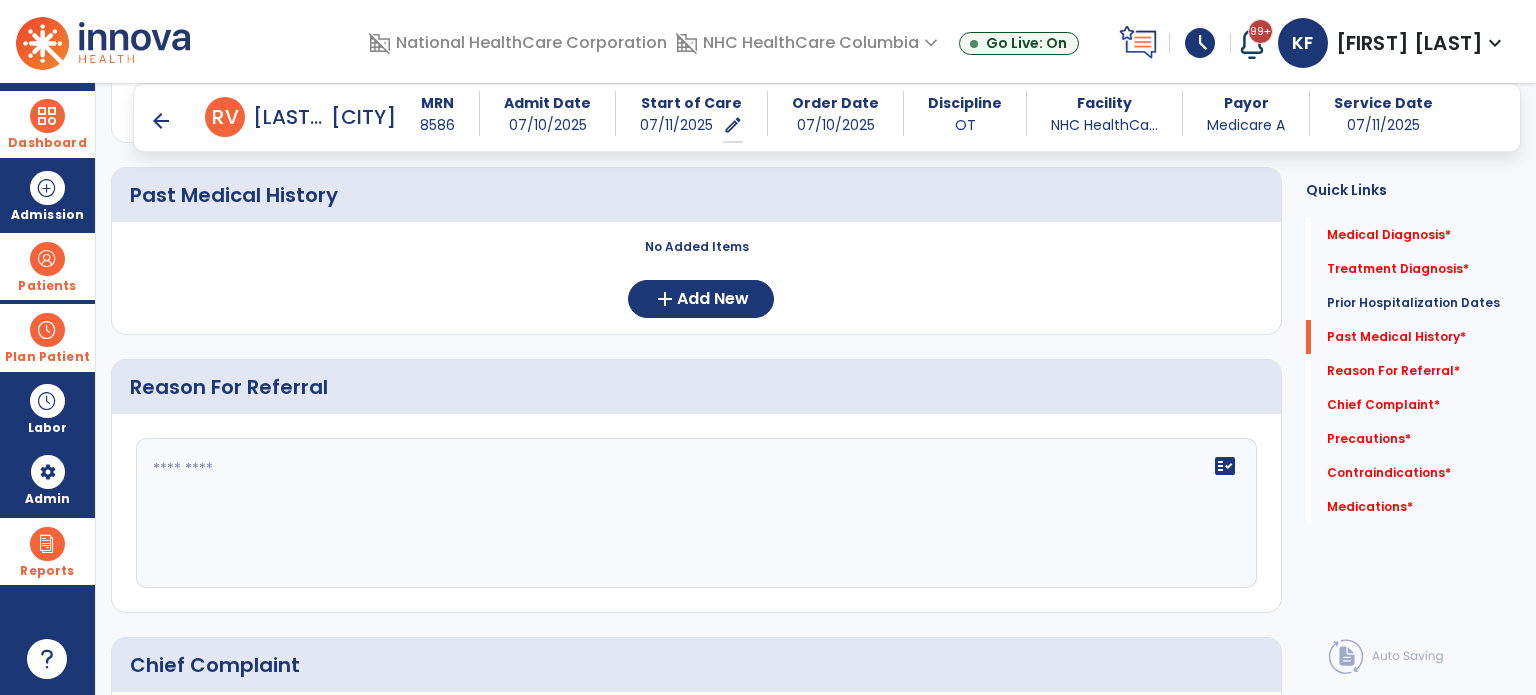 scroll, scrollTop: 760, scrollLeft: 0, axis: vertical 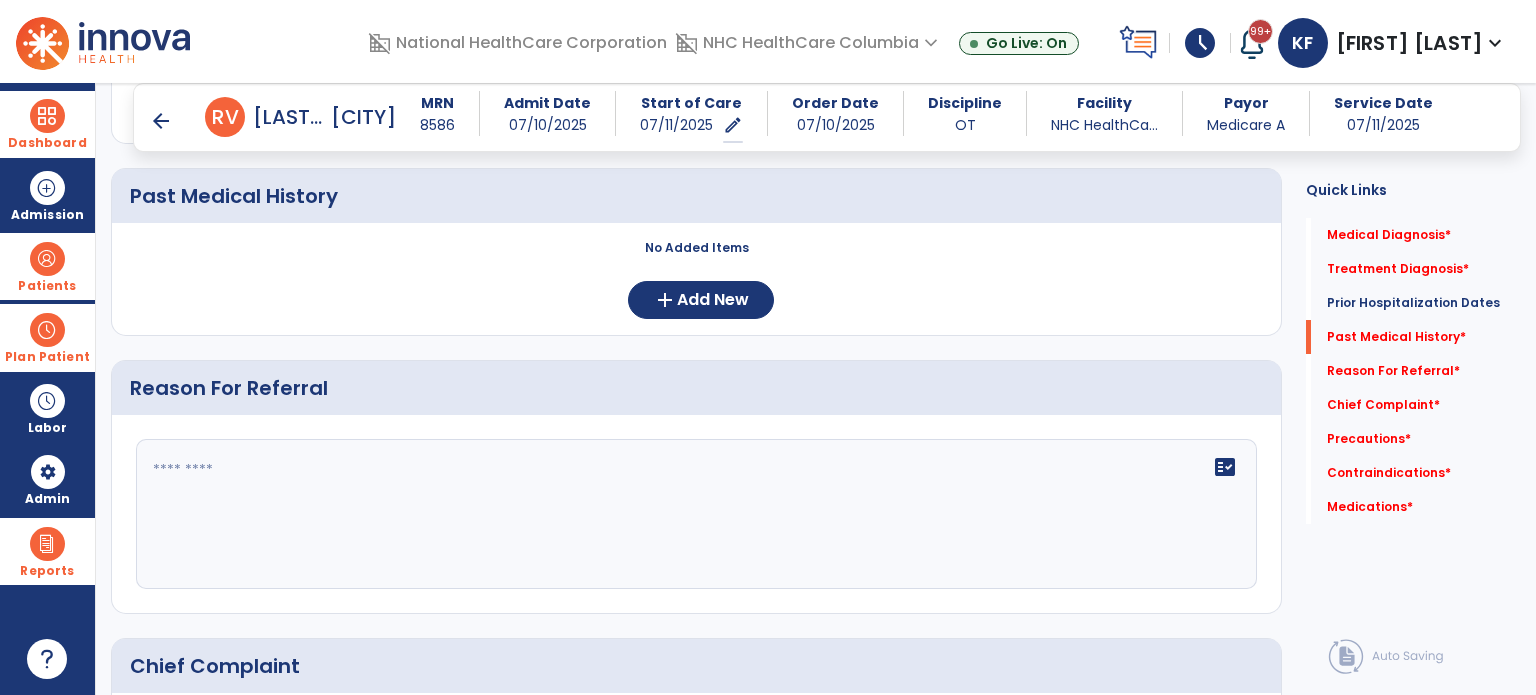 click on "fact_check" 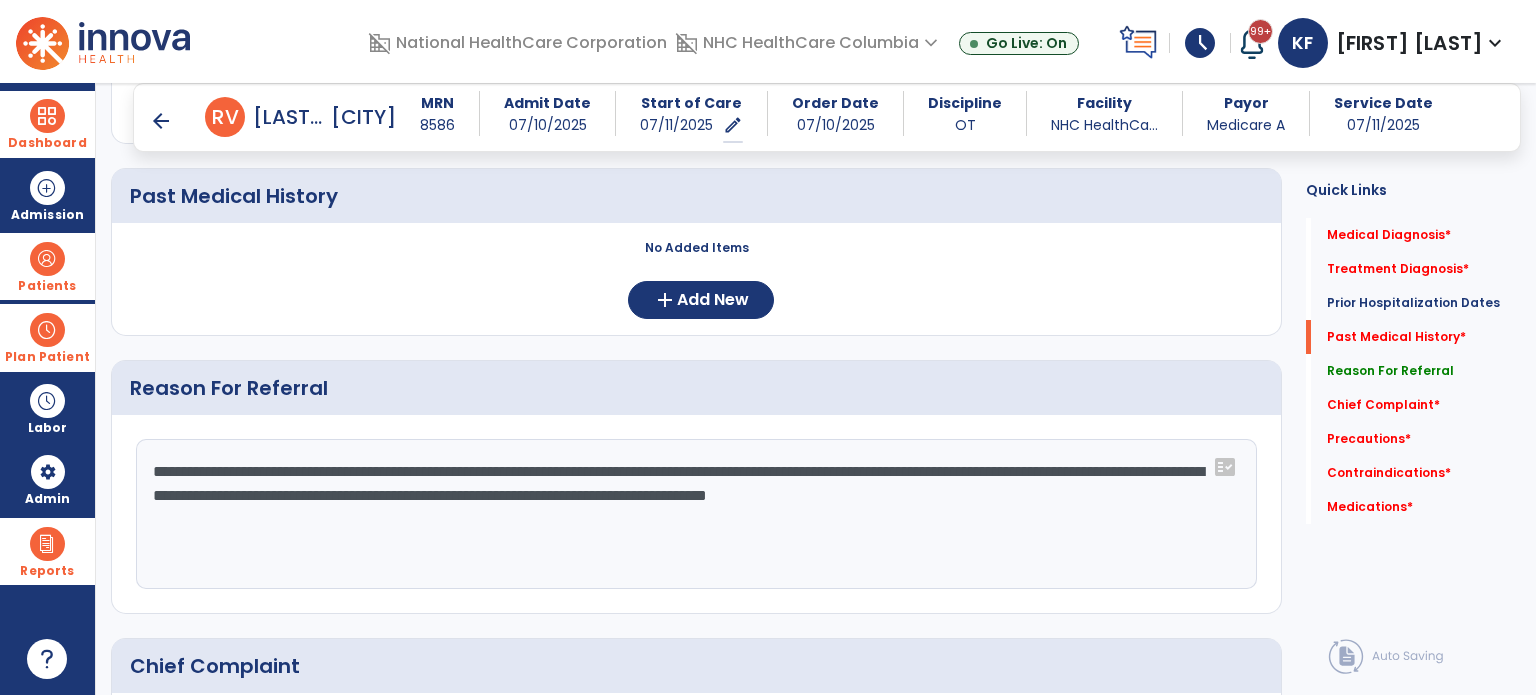 click on "**********" 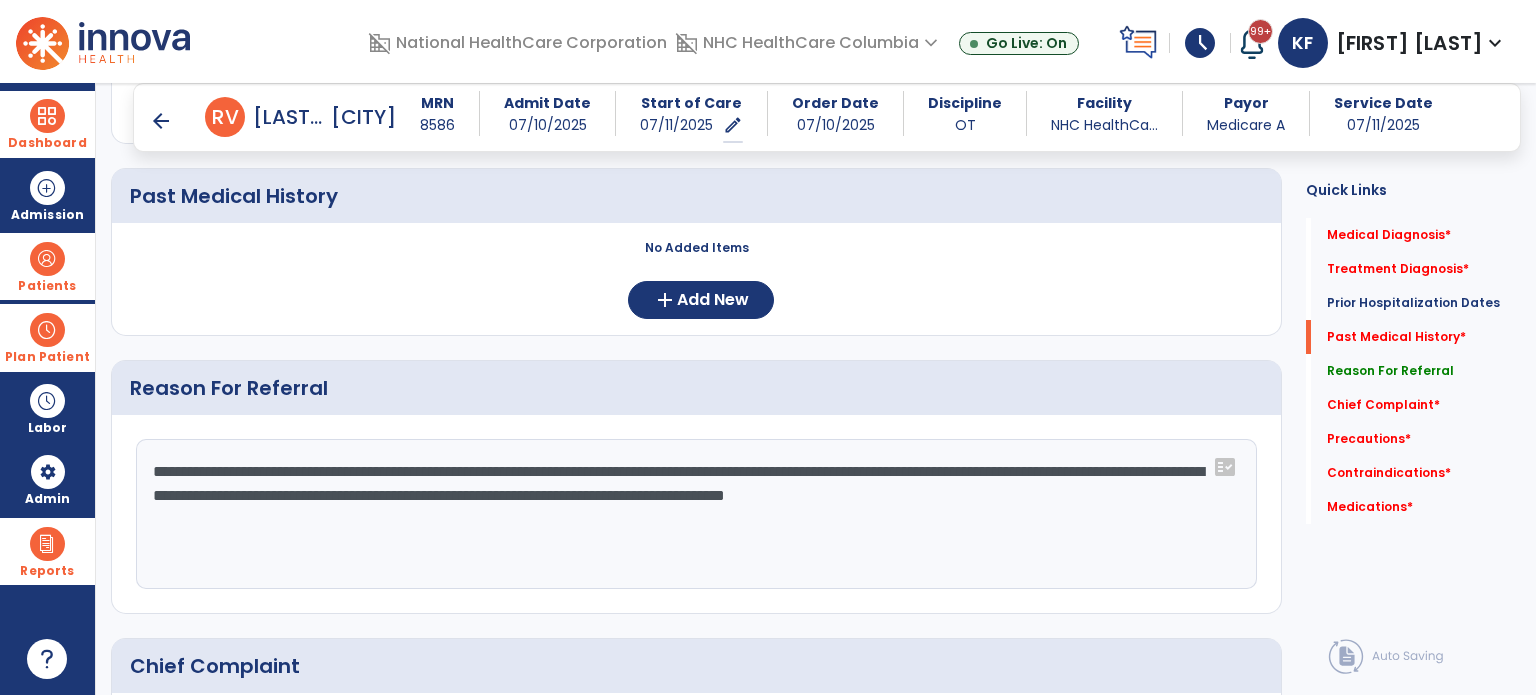 click on "**********" 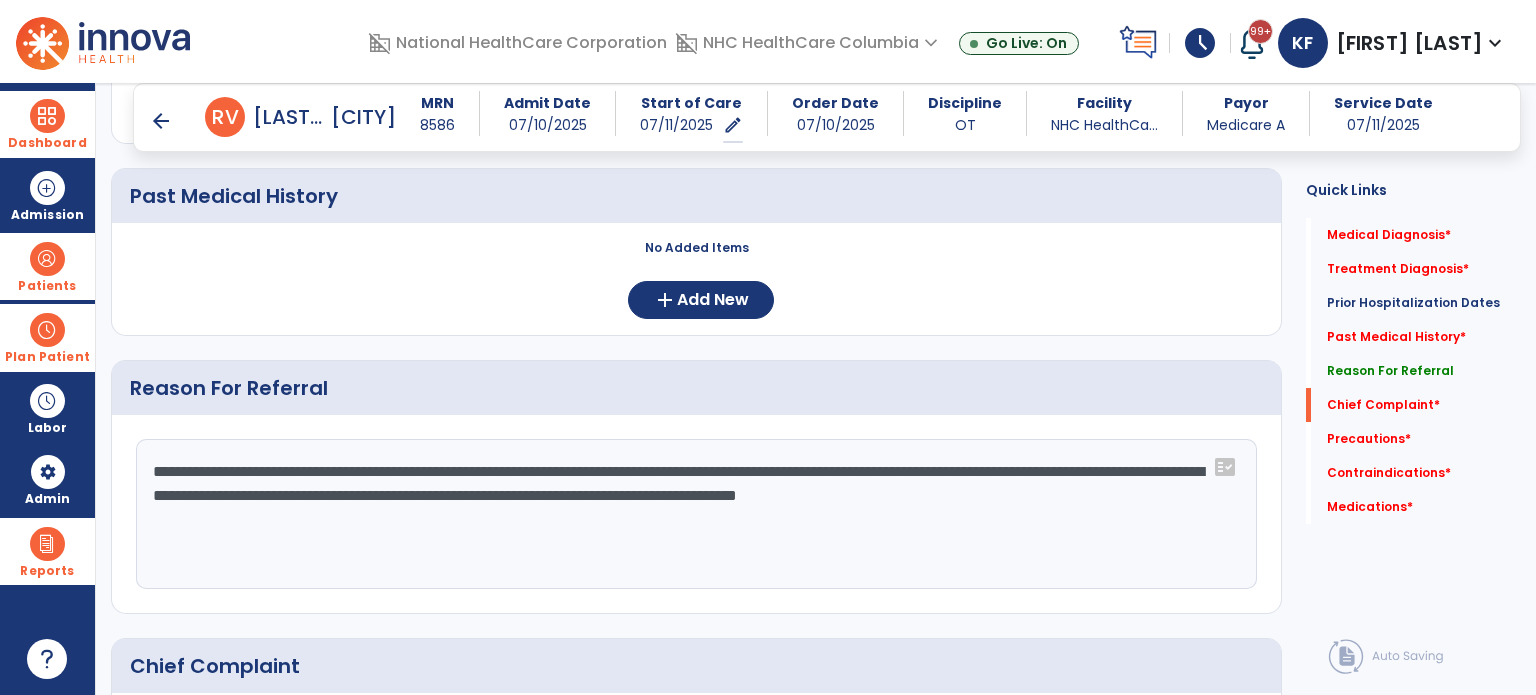 scroll, scrollTop: 1369, scrollLeft: 0, axis: vertical 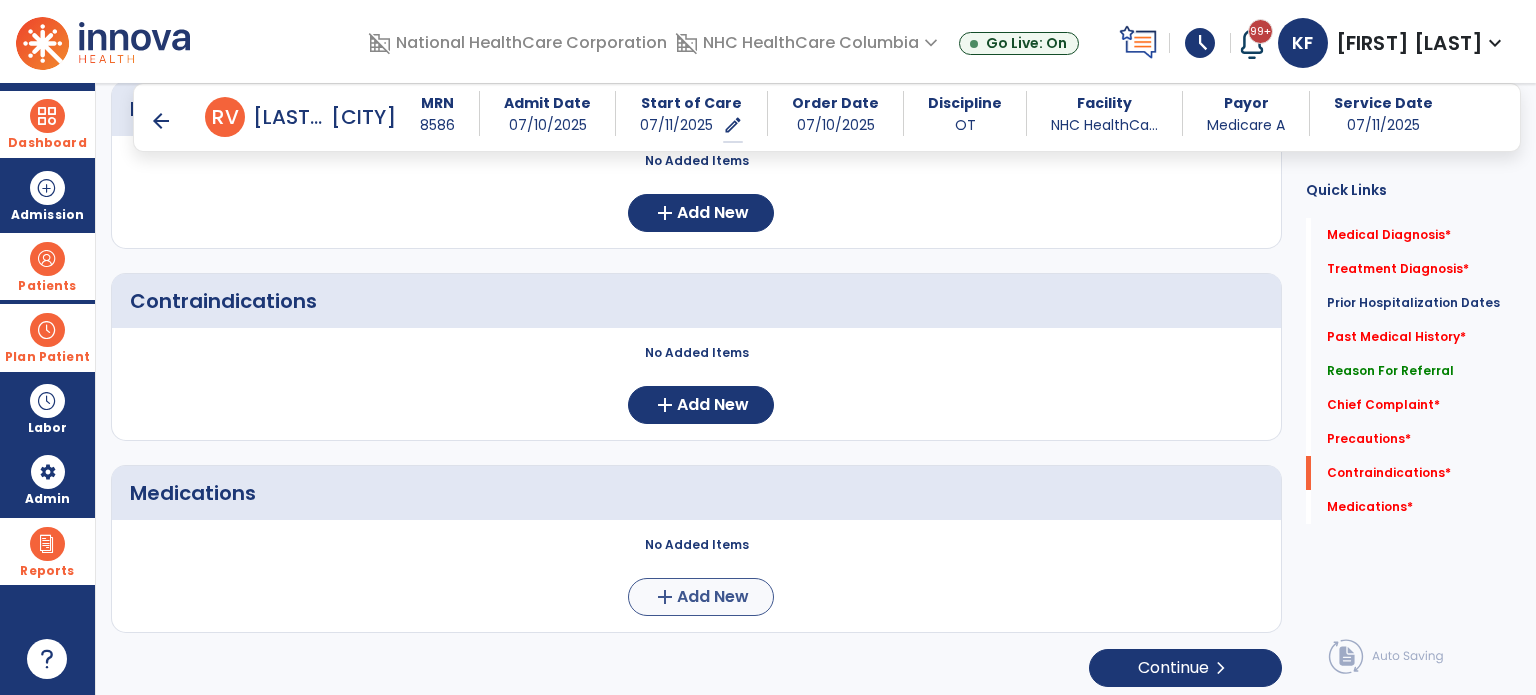 type on "**********" 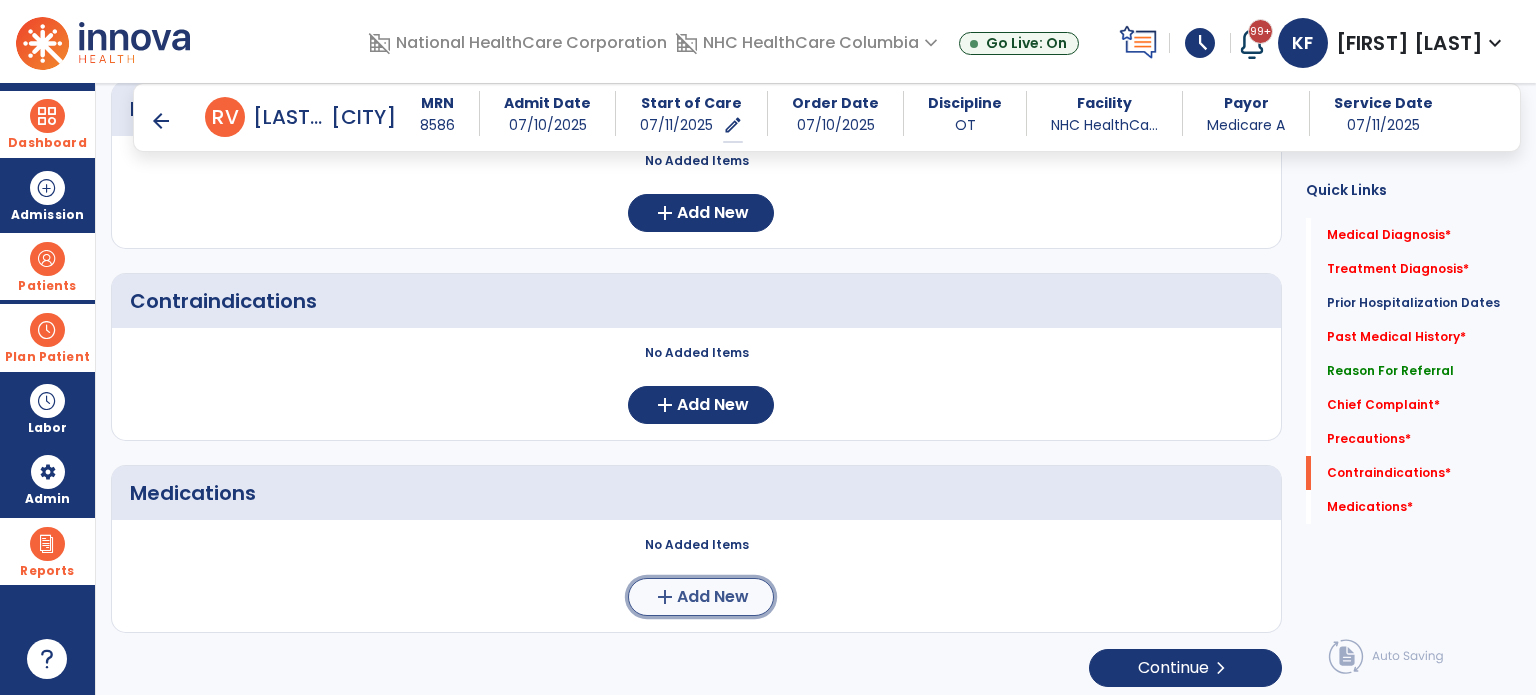 click on "Add New" 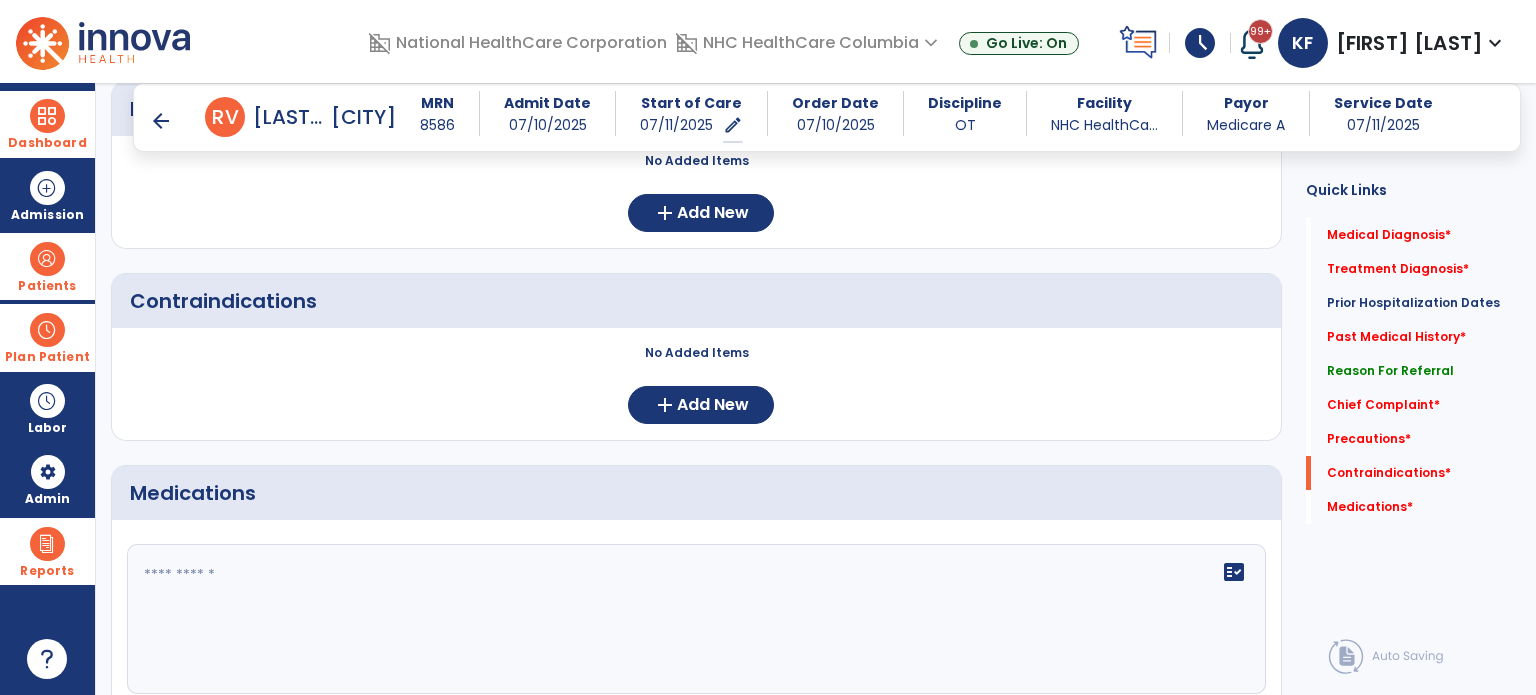 click 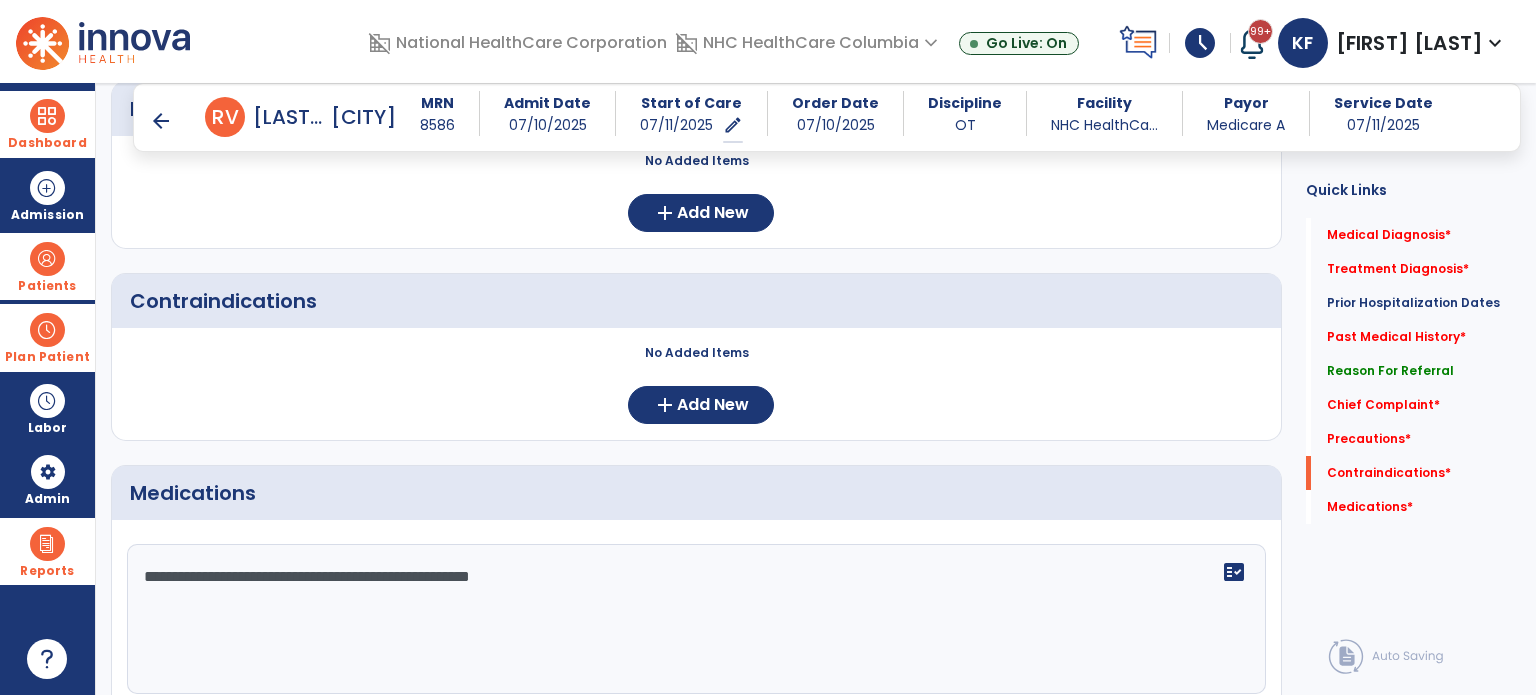 type on "**********" 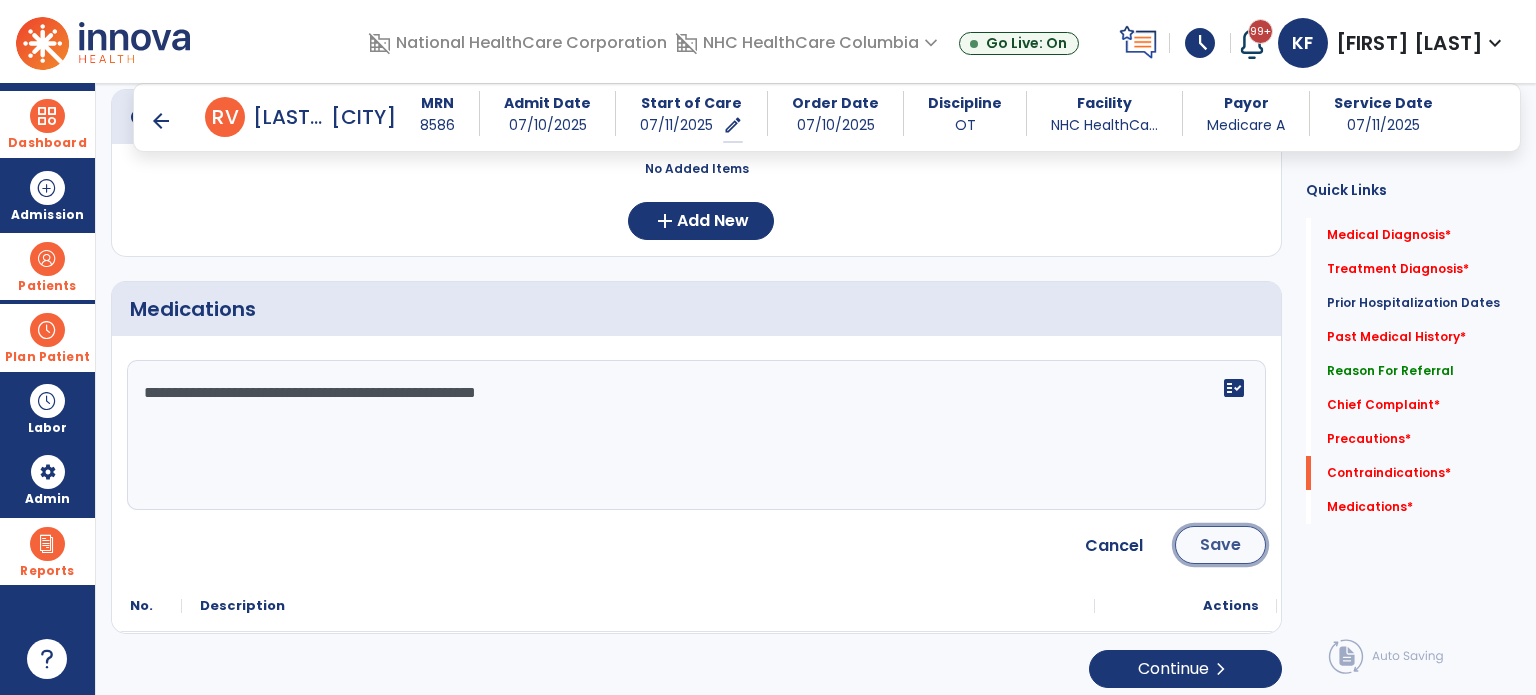 click on "Save" 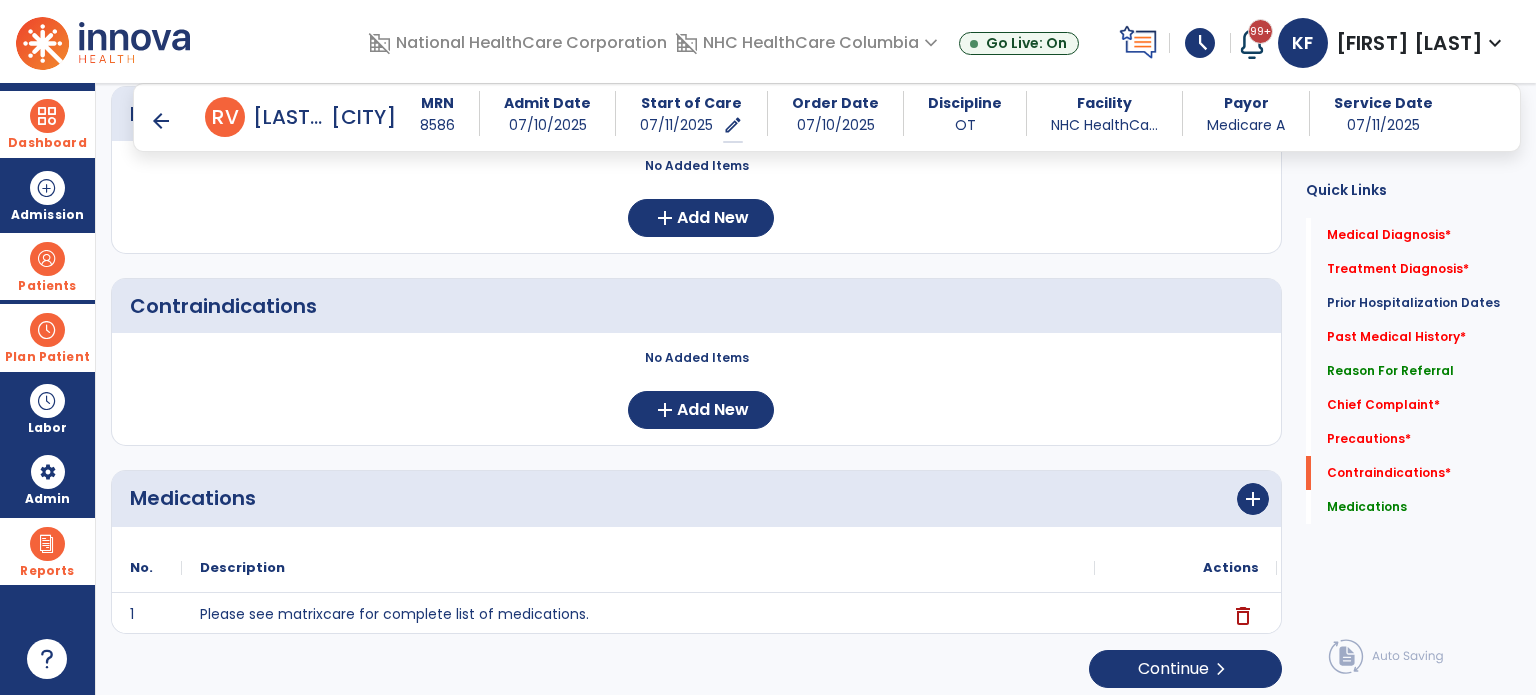 scroll, scrollTop: 1592, scrollLeft: 0, axis: vertical 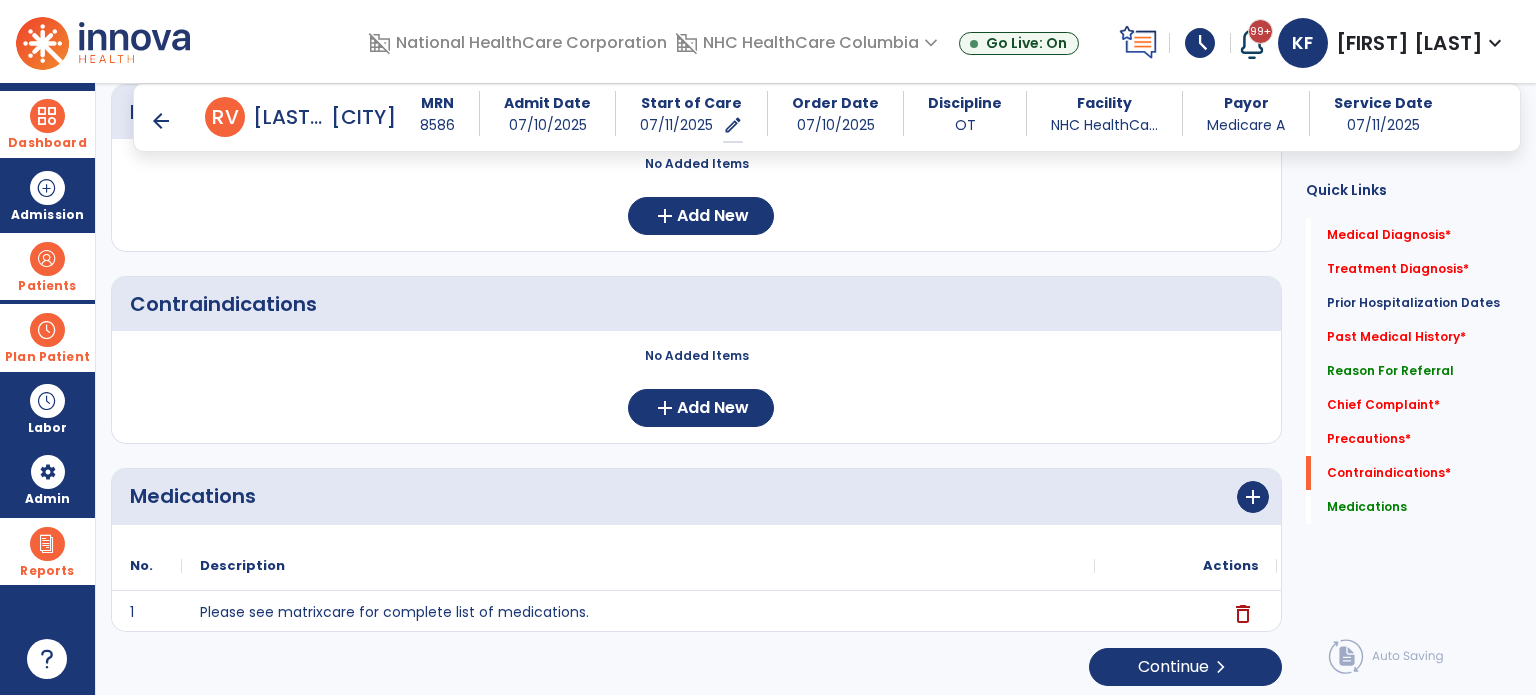click on "arrow_back" at bounding box center (161, 121) 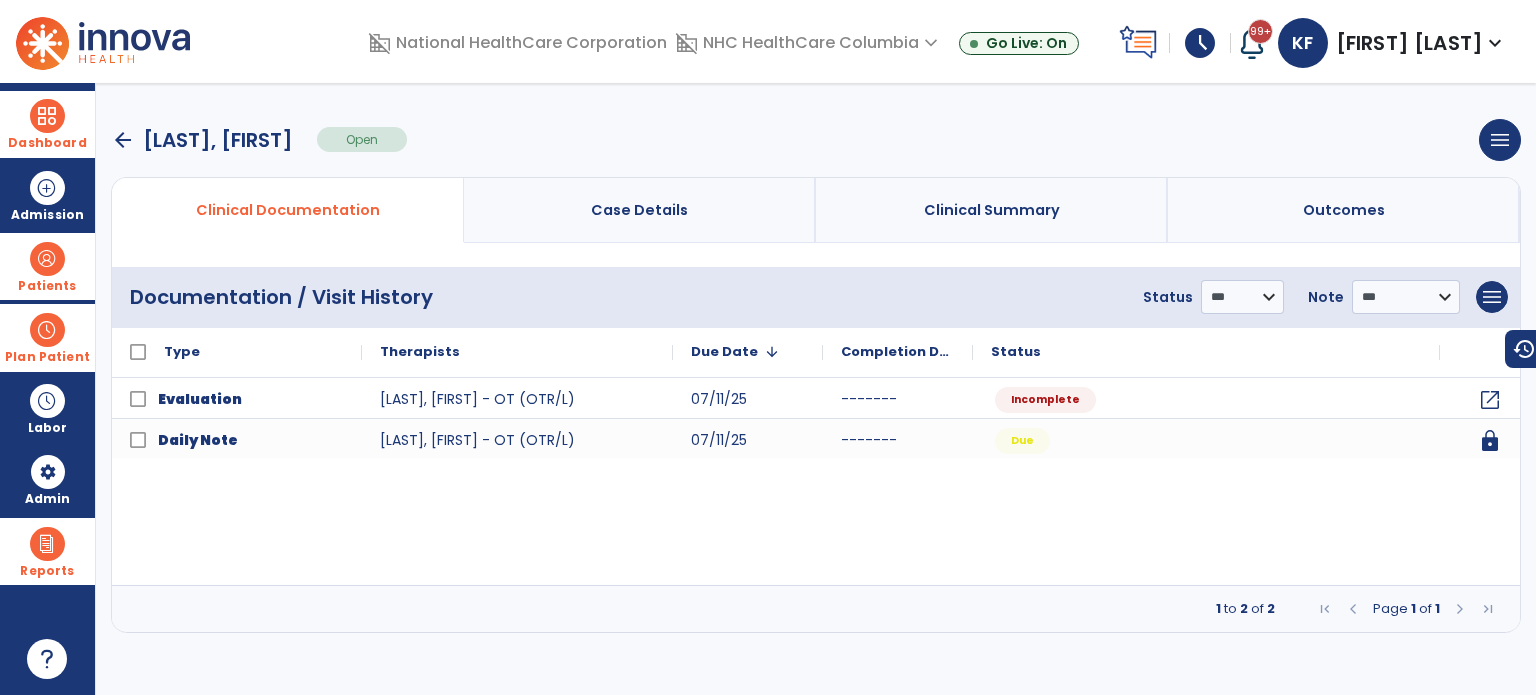 scroll, scrollTop: 0, scrollLeft: 0, axis: both 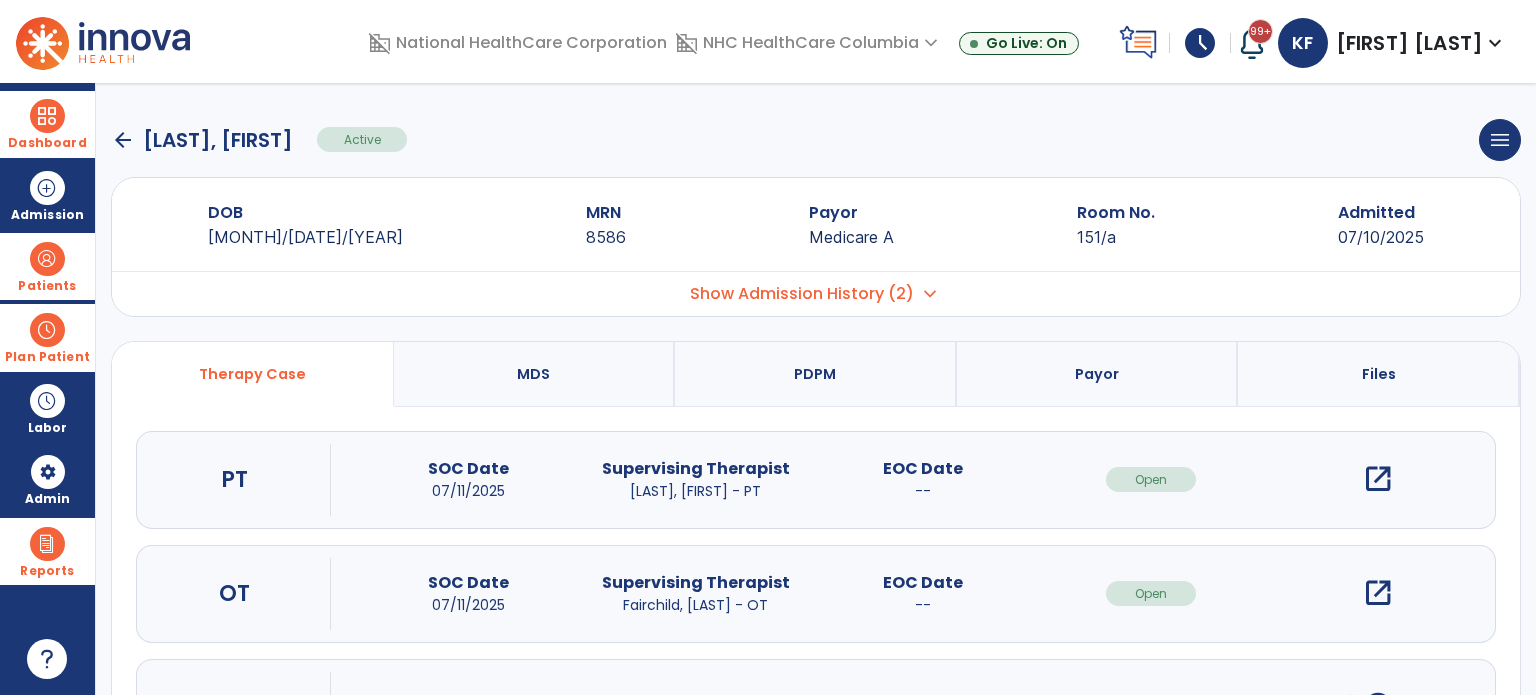click on "Show Admission History (2)     expand_more" at bounding box center (816, 293) 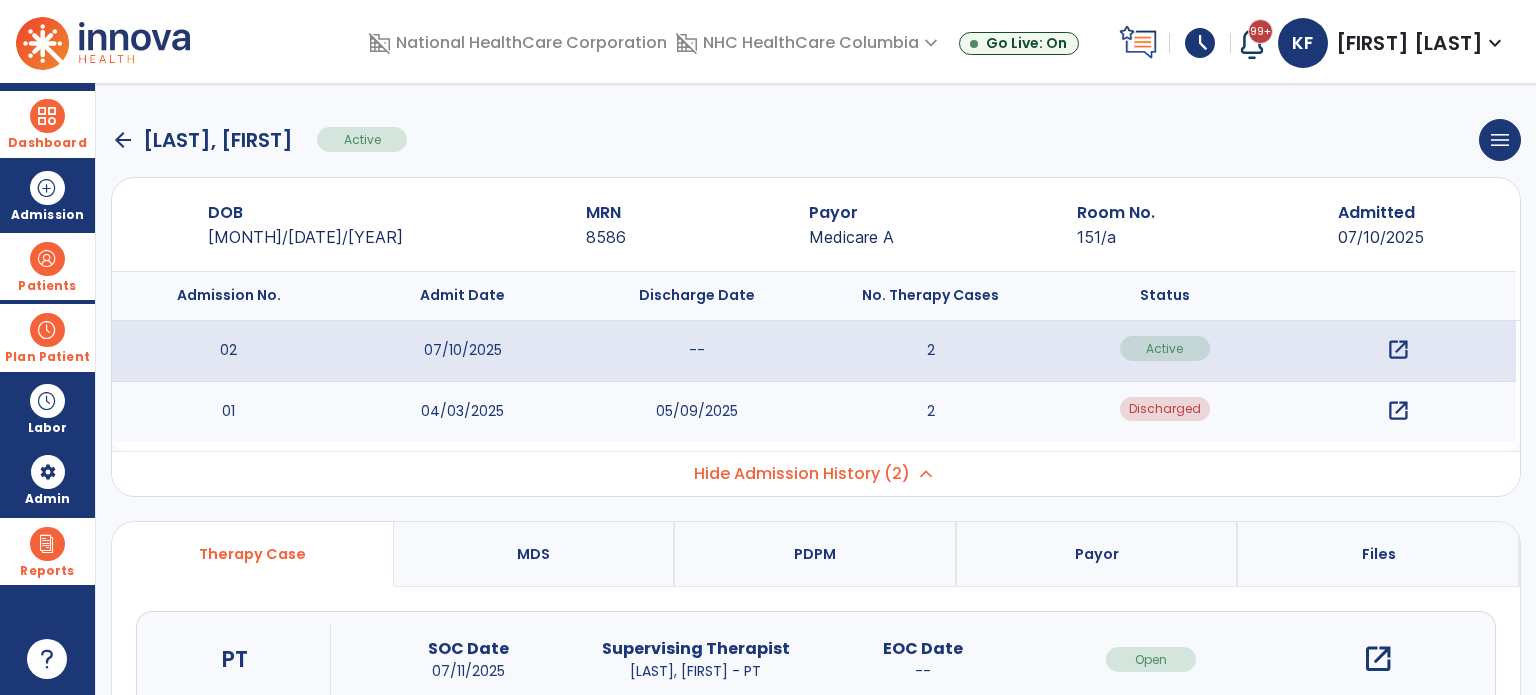 click on "open_in_new" at bounding box center (1398, 411) 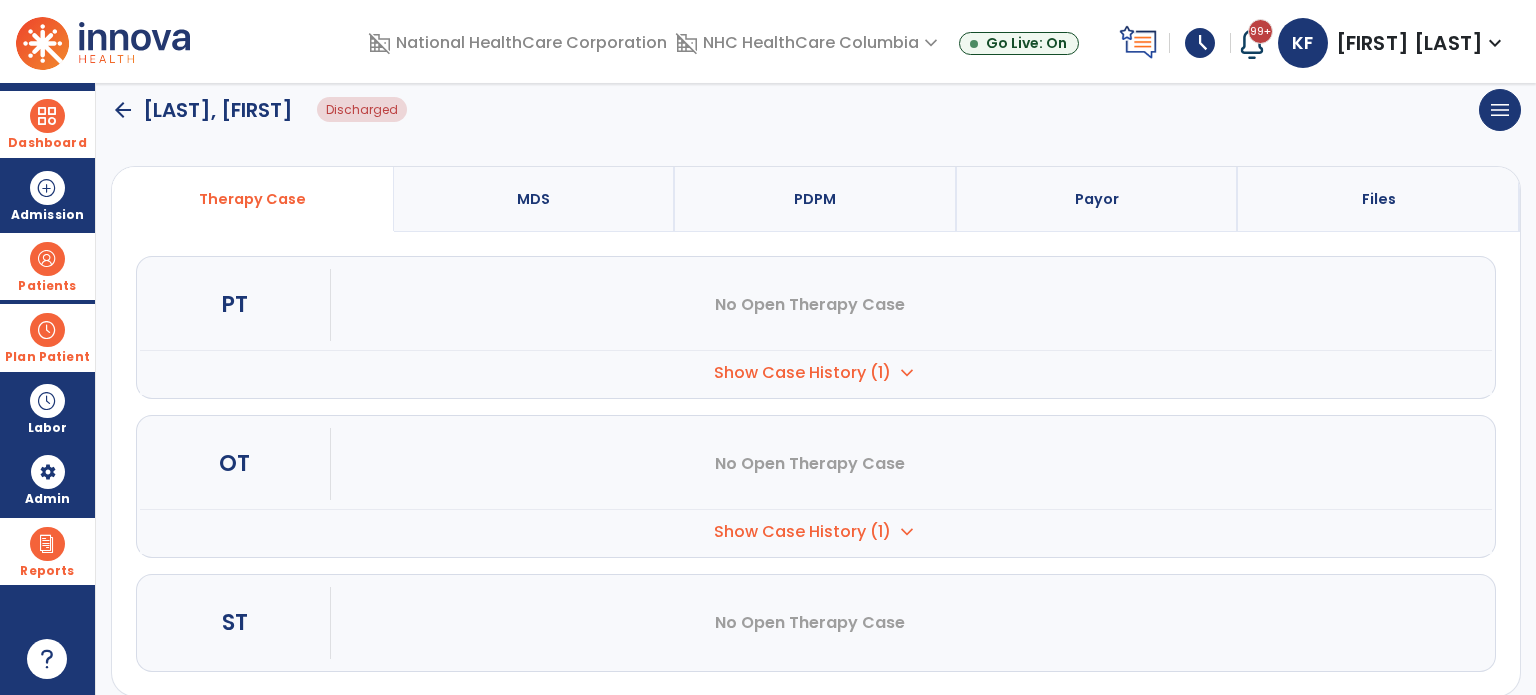 scroll, scrollTop: 356, scrollLeft: 0, axis: vertical 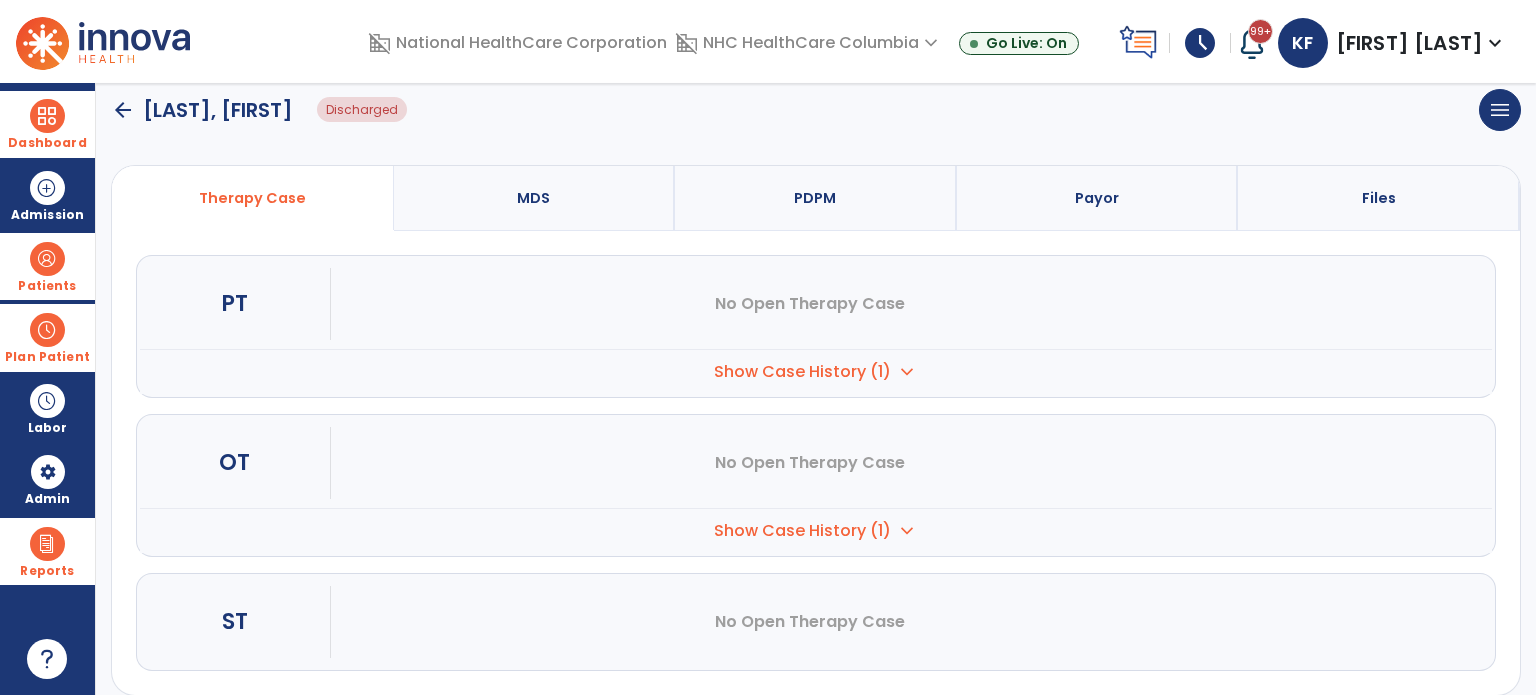 click on "Show Case History (1)" at bounding box center (802, 372) 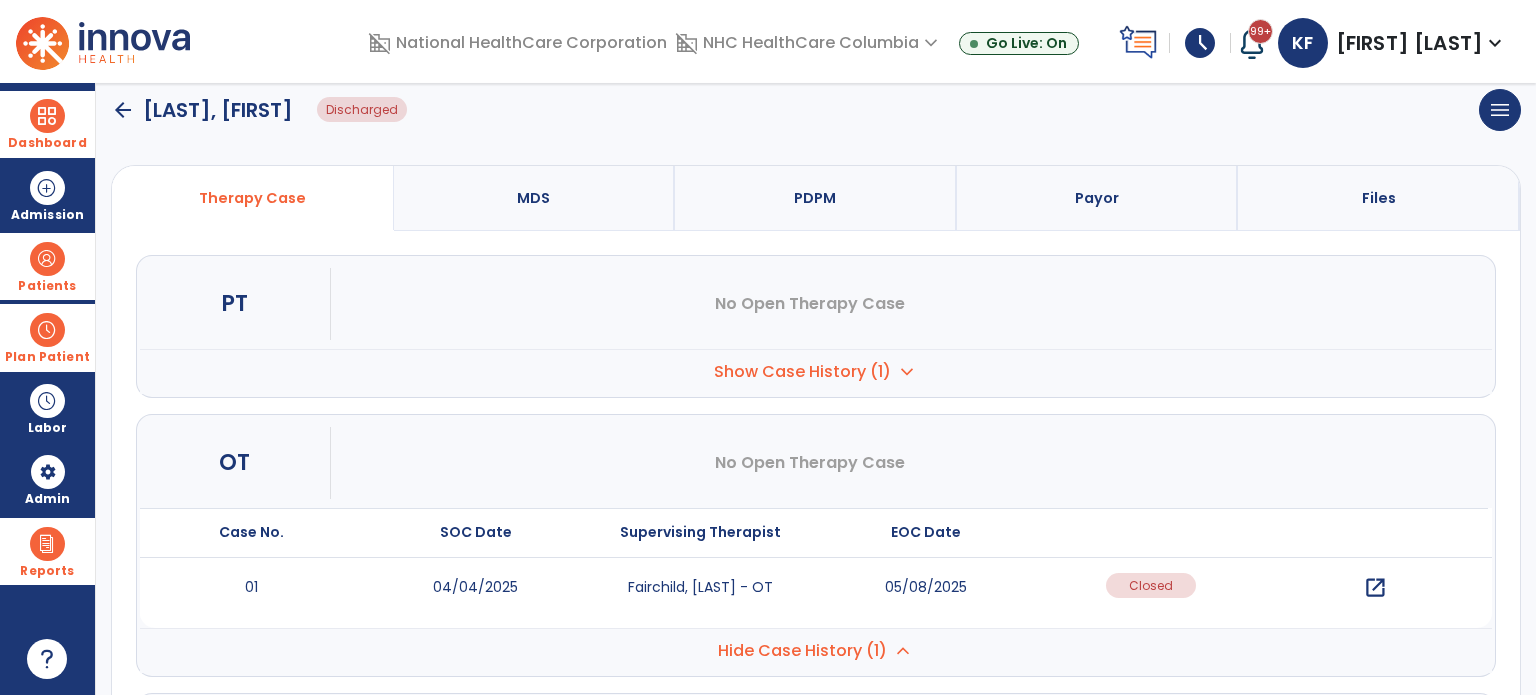 click on "open_in_new" at bounding box center [1371, 429] 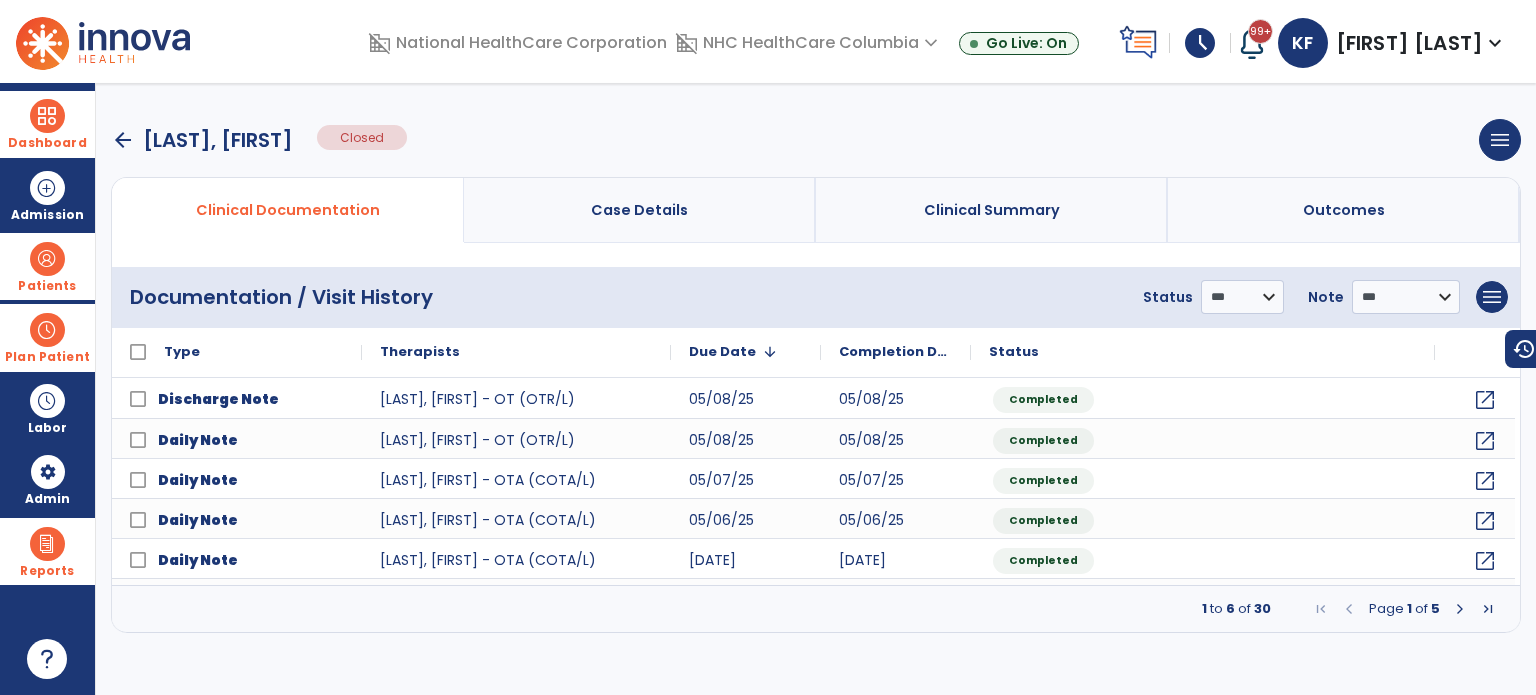 scroll, scrollTop: 0, scrollLeft: 0, axis: both 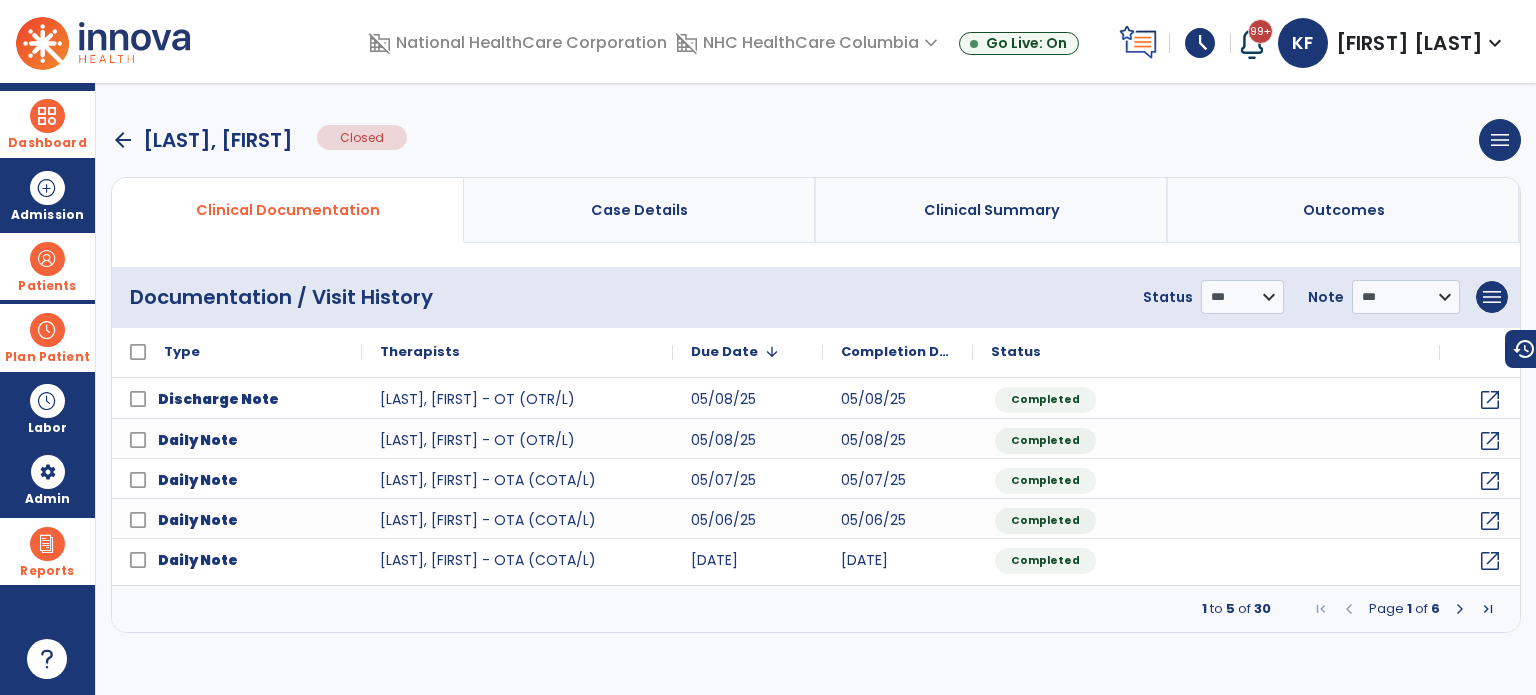 click at bounding box center [1460, 609] 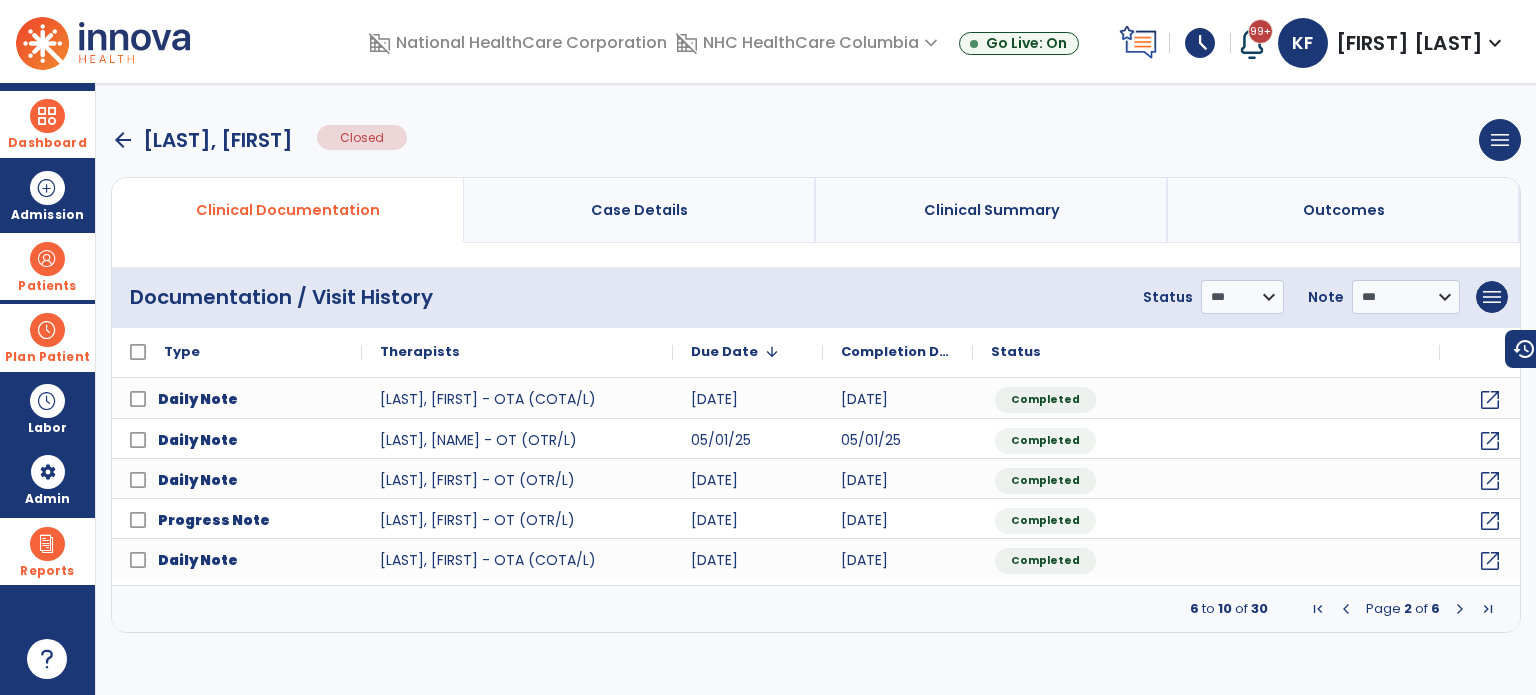click at bounding box center [1460, 609] 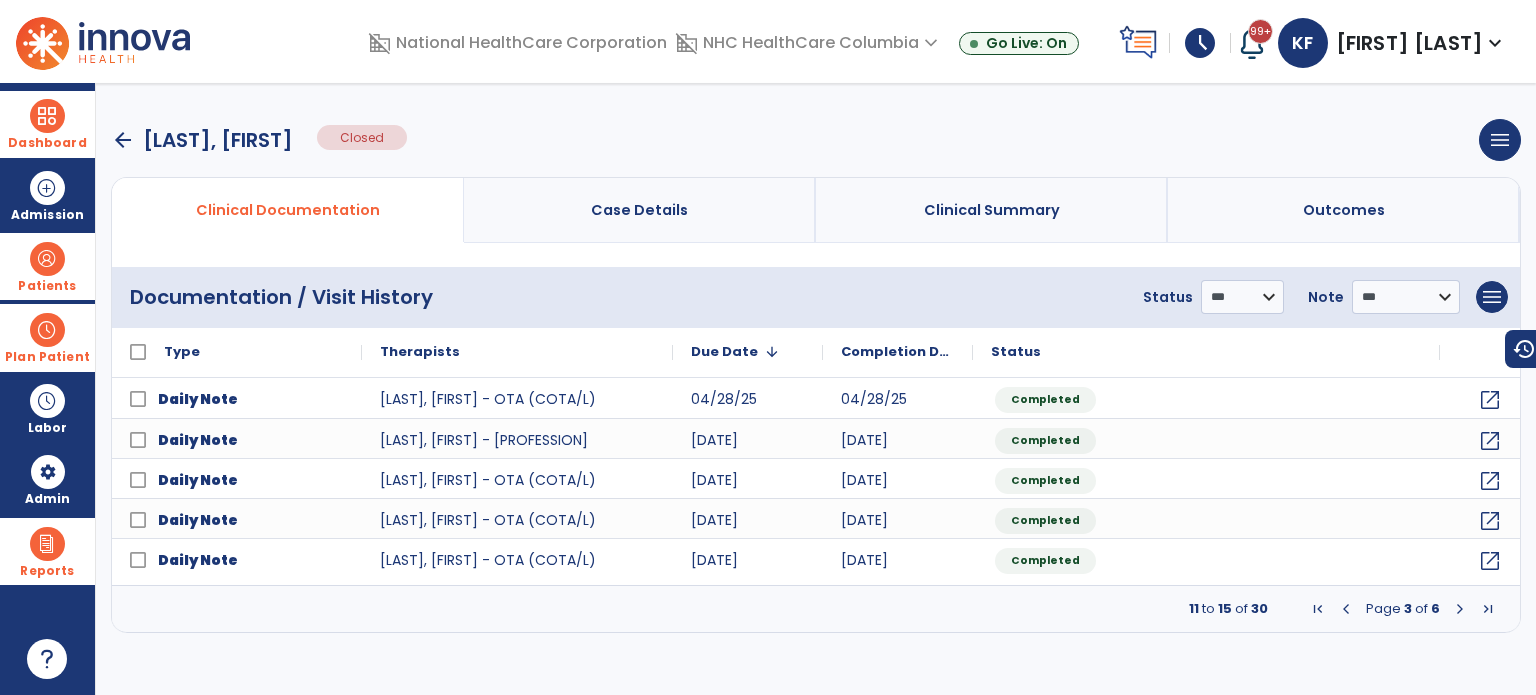 click at bounding box center (1460, 609) 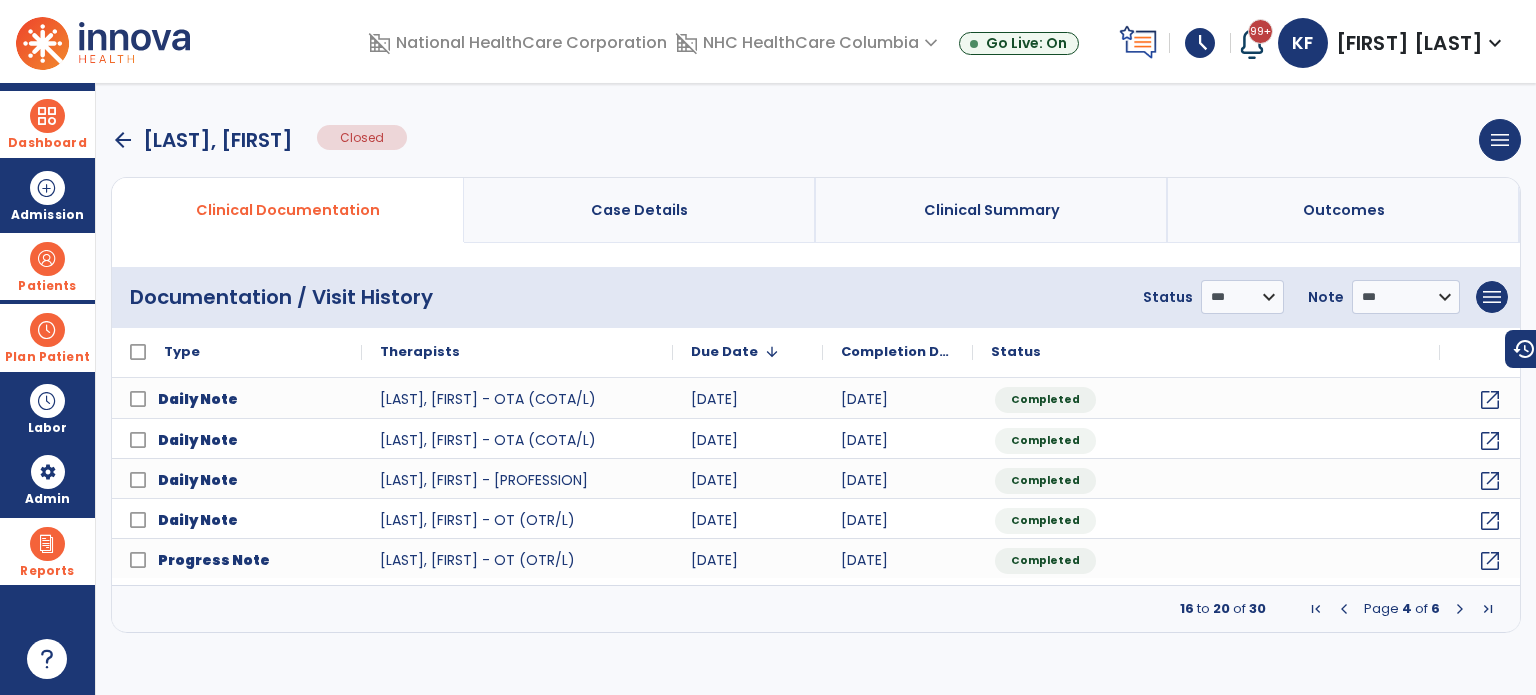 click at bounding box center (1460, 609) 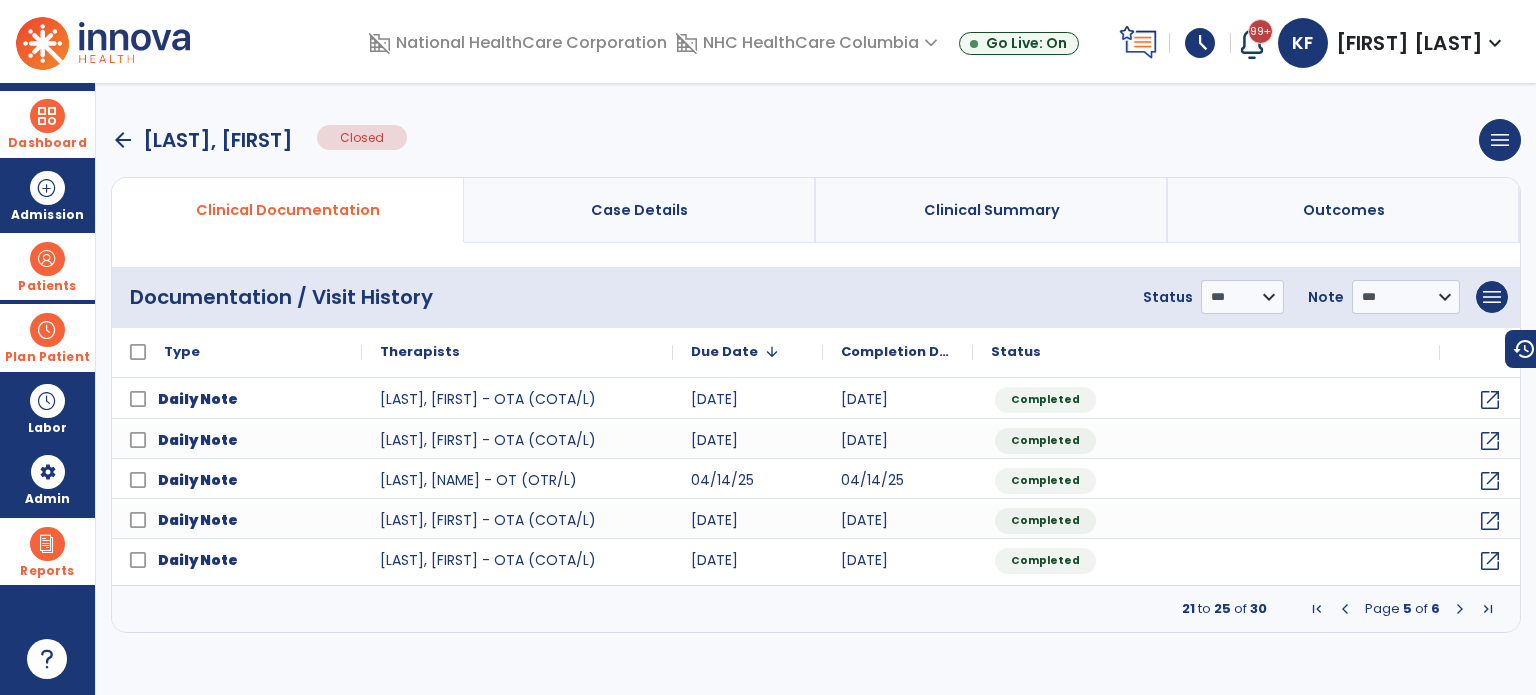 click at bounding box center (1460, 609) 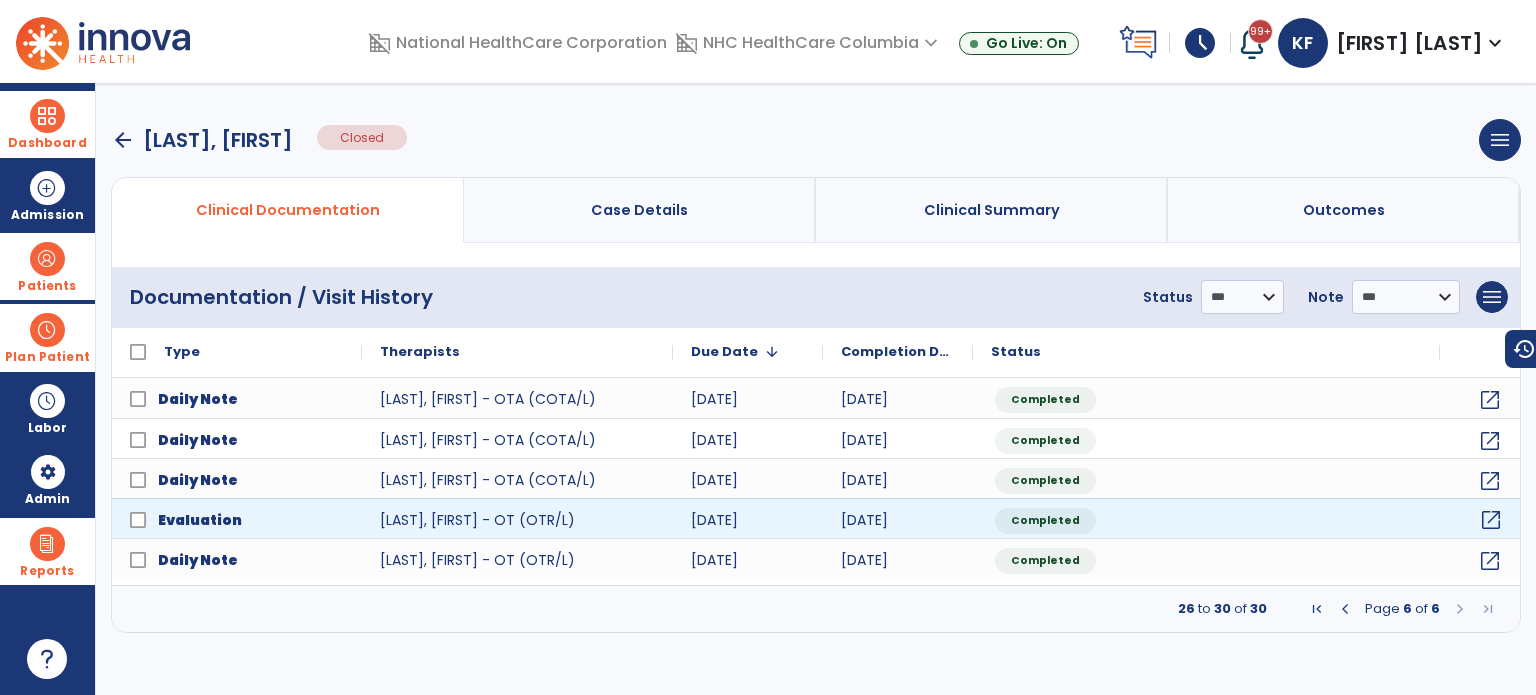 click on "open_in_new" 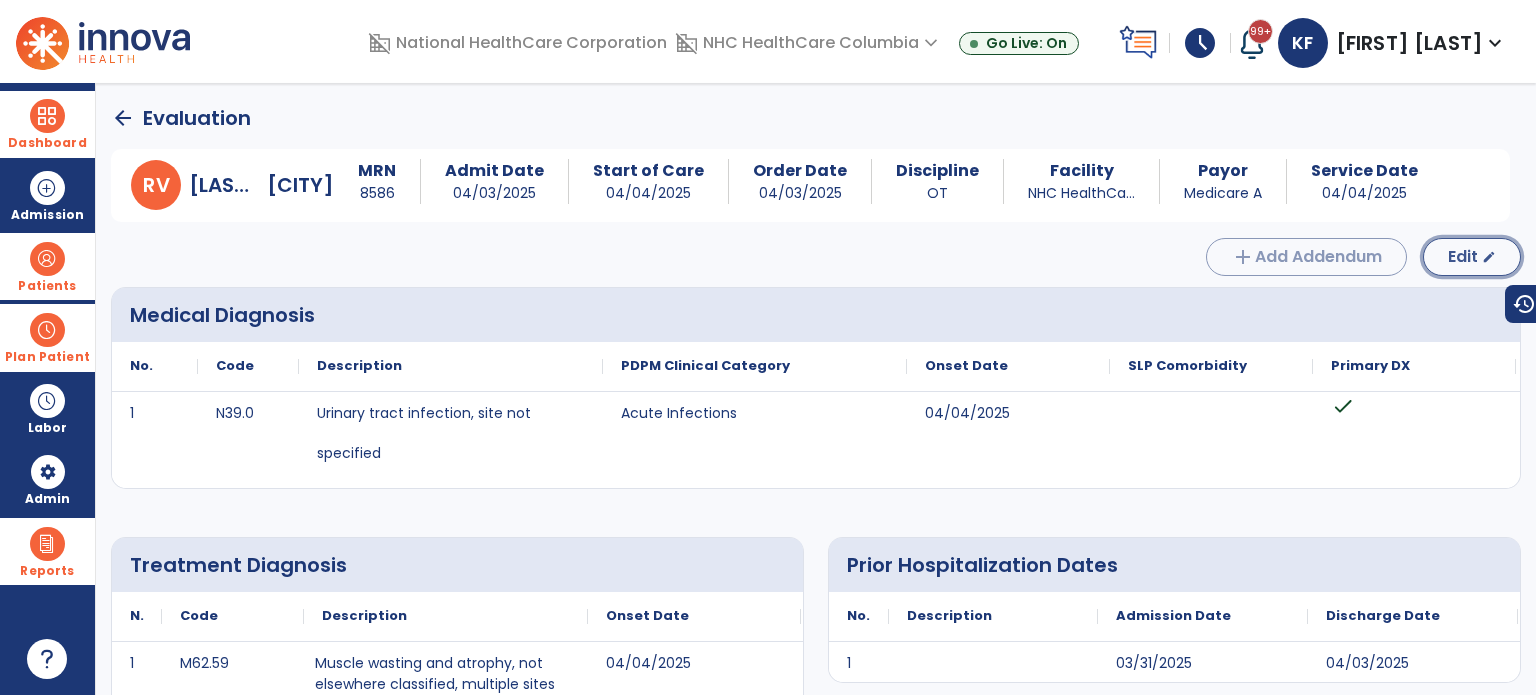 click on "Edit" 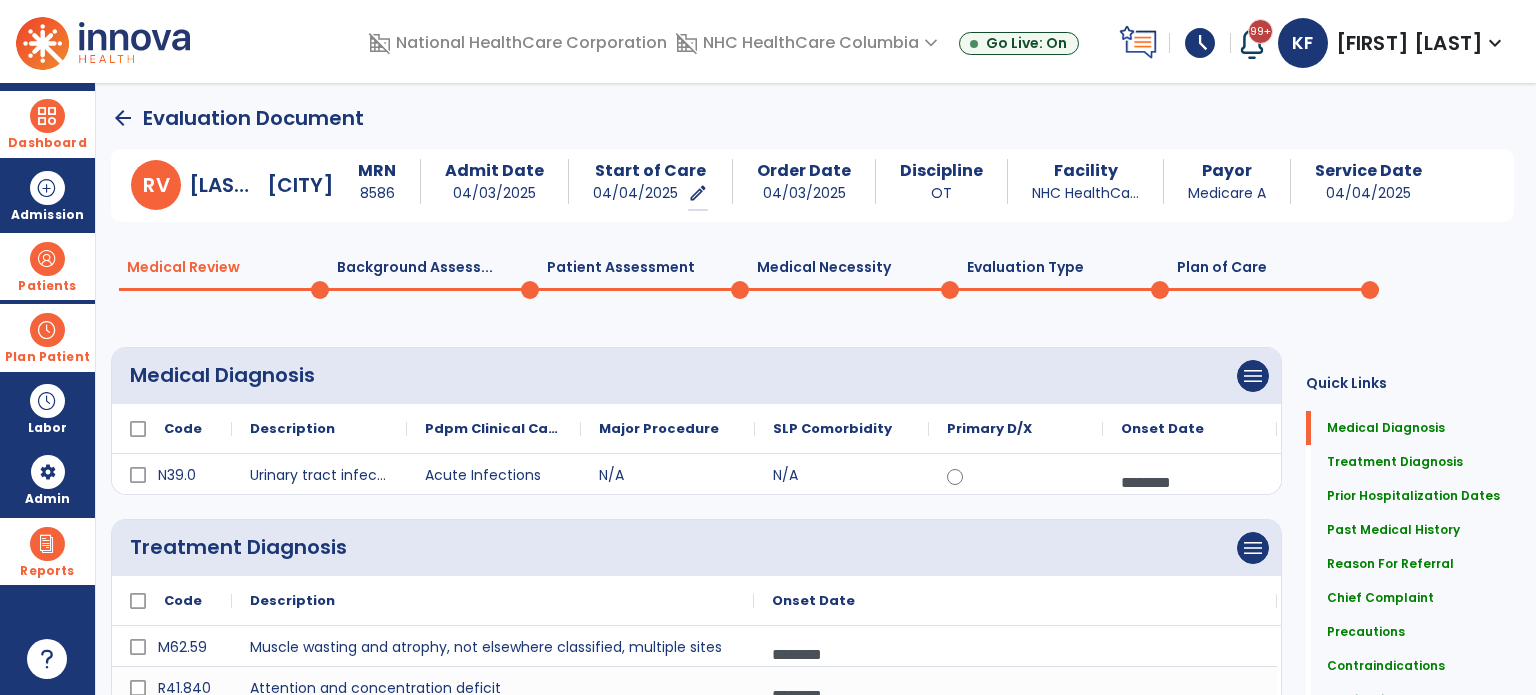 click on "Background Assess...  0" 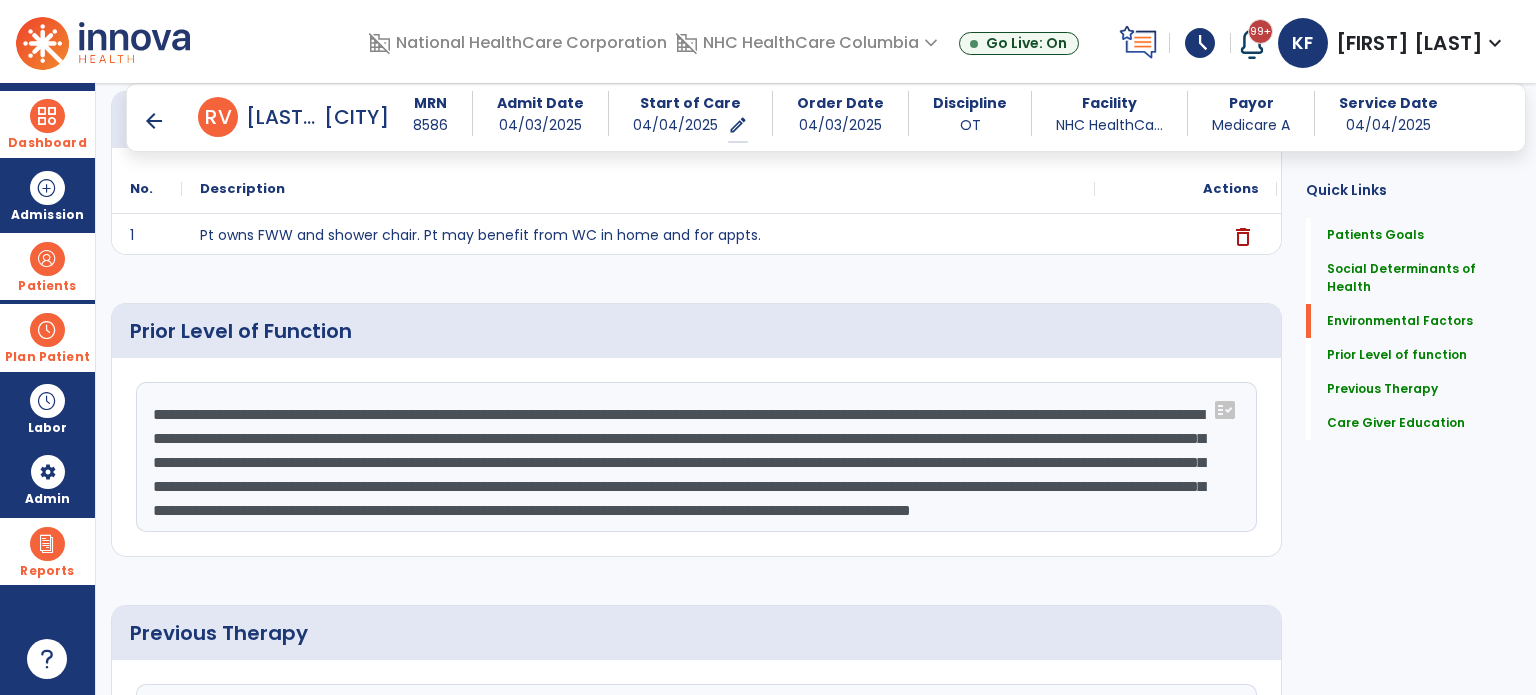 scroll, scrollTop: 707, scrollLeft: 0, axis: vertical 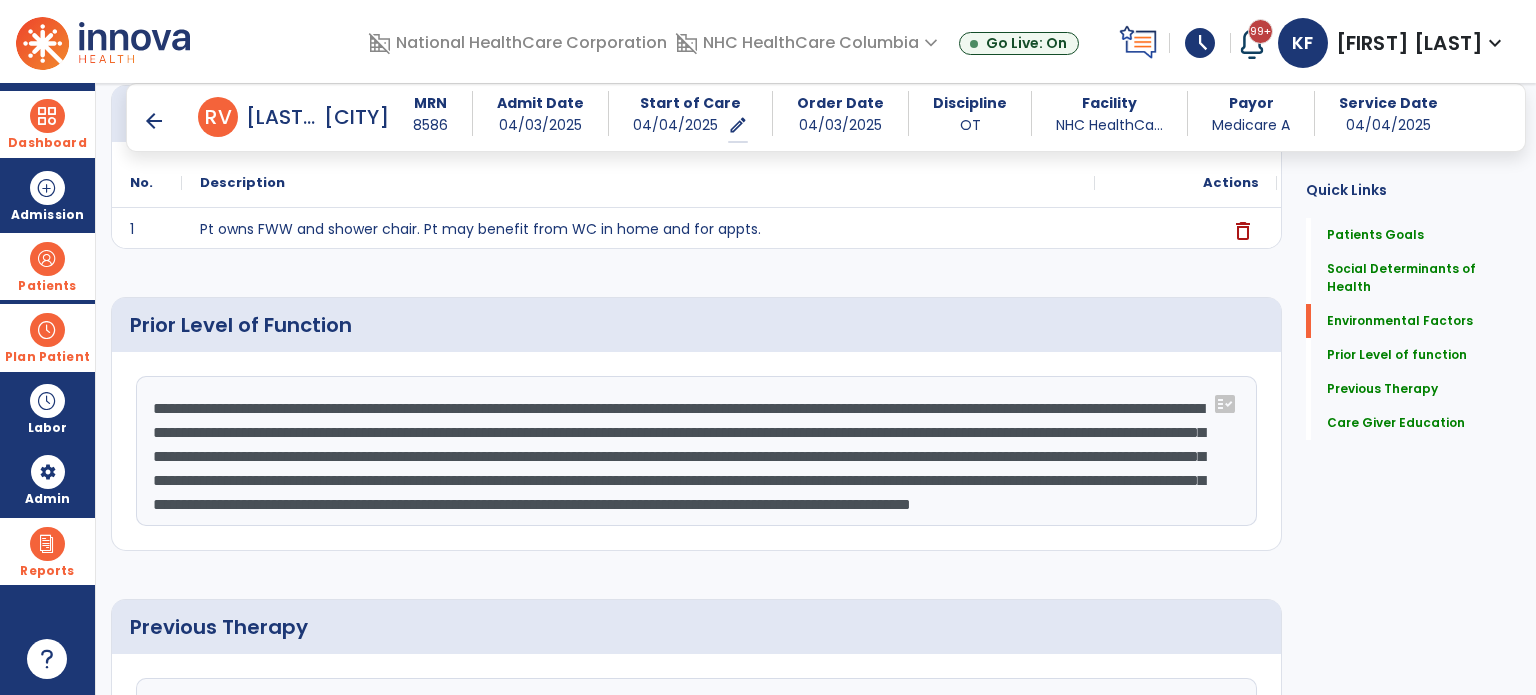 drag, startPoint x: 152, startPoint y: 407, endPoint x: 604, endPoint y: 539, distance: 470.88004 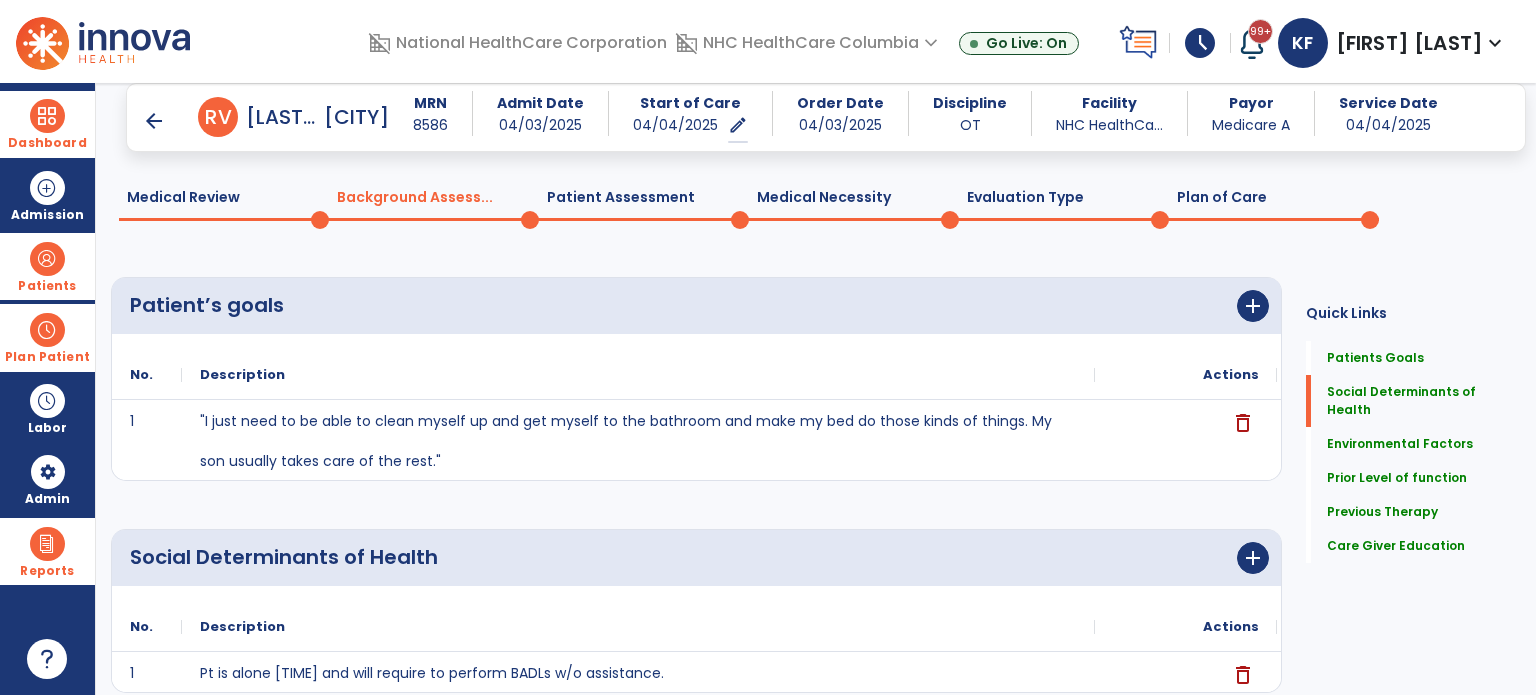 scroll, scrollTop: 0, scrollLeft: 0, axis: both 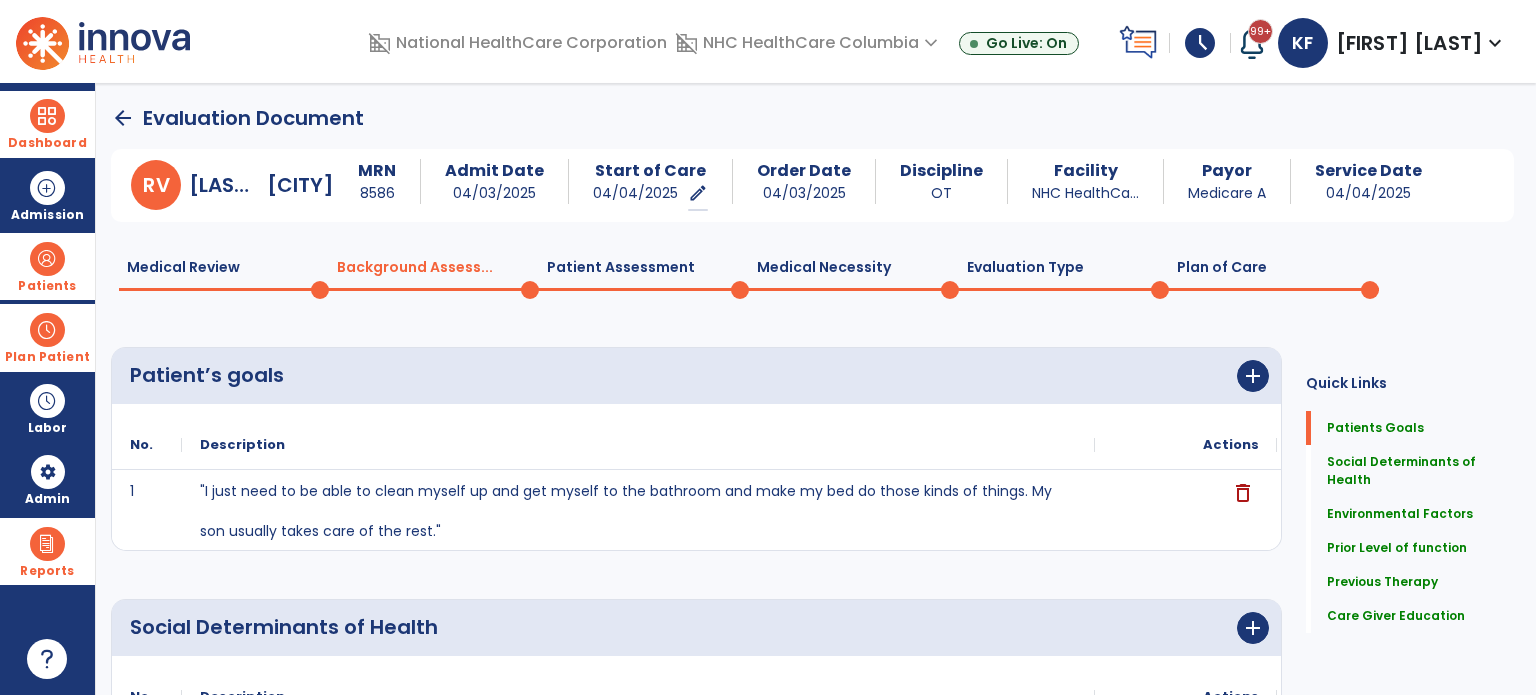 click on "Medical Review  0" 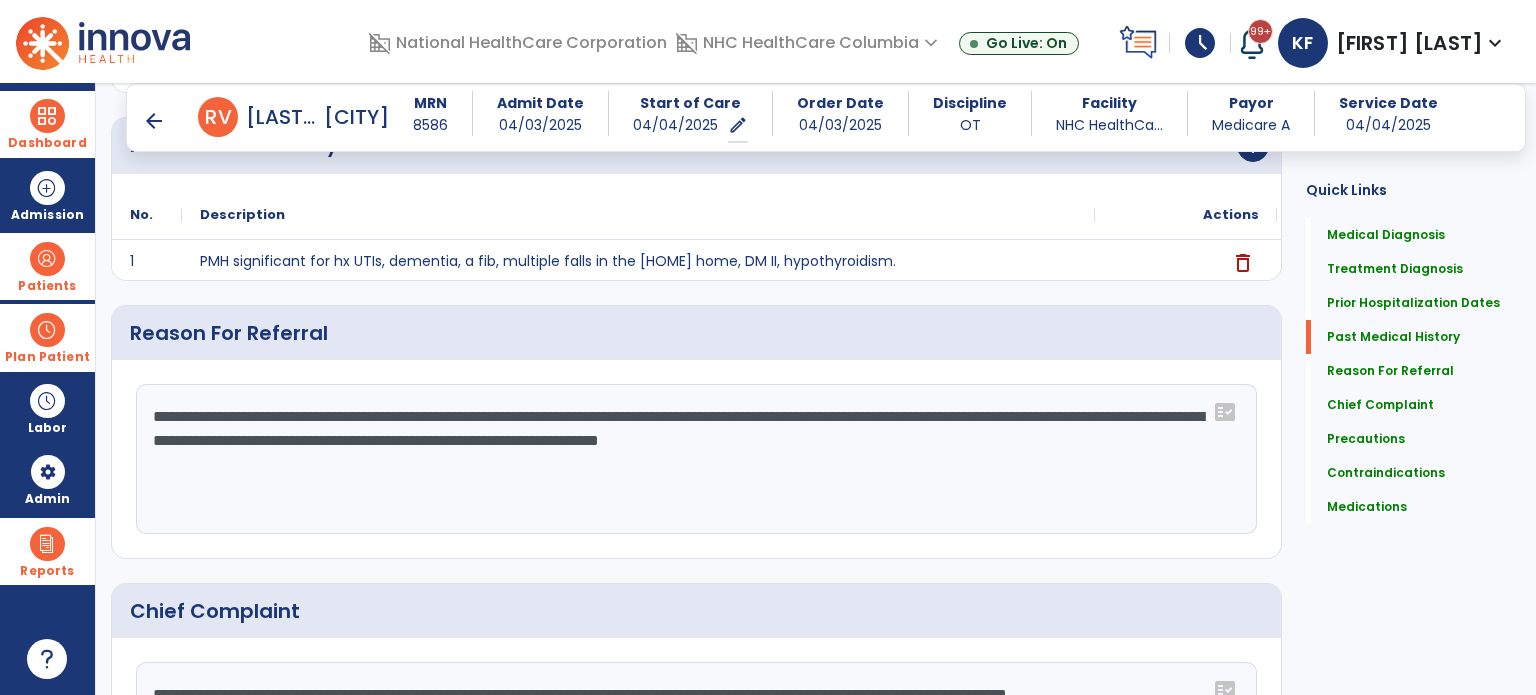 scroll, scrollTop: 811, scrollLeft: 0, axis: vertical 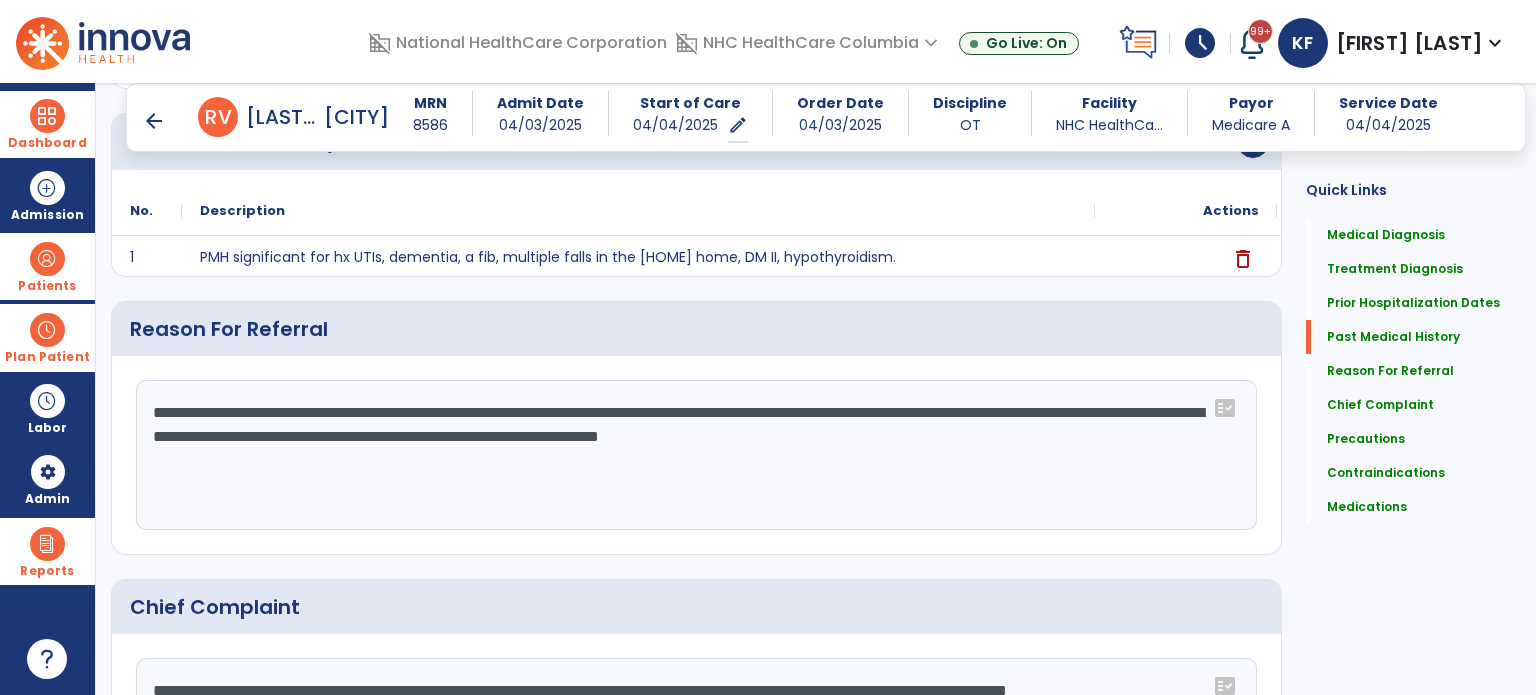 drag, startPoint x: 255, startPoint y: 439, endPoint x: 1015, endPoint y: 458, distance: 760.2375 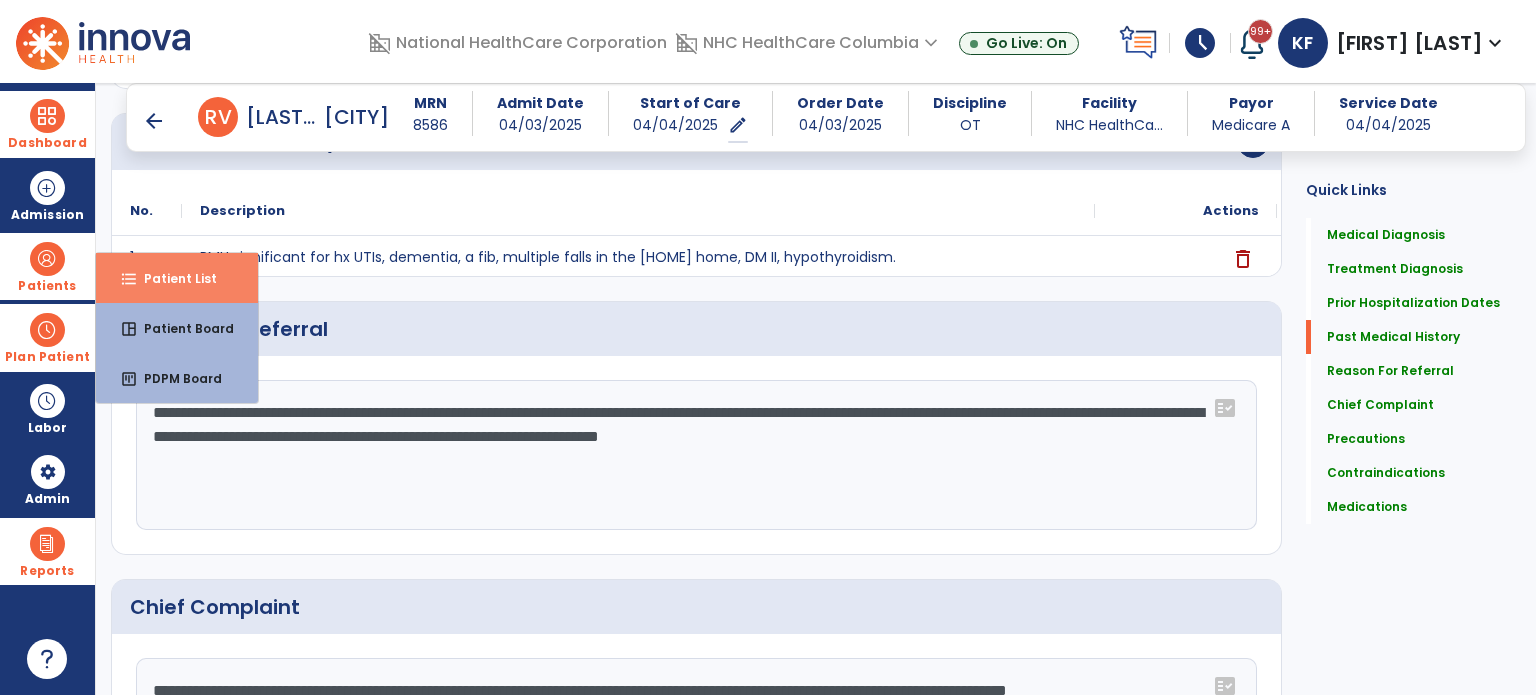 click on "Patient List" at bounding box center (172, 278) 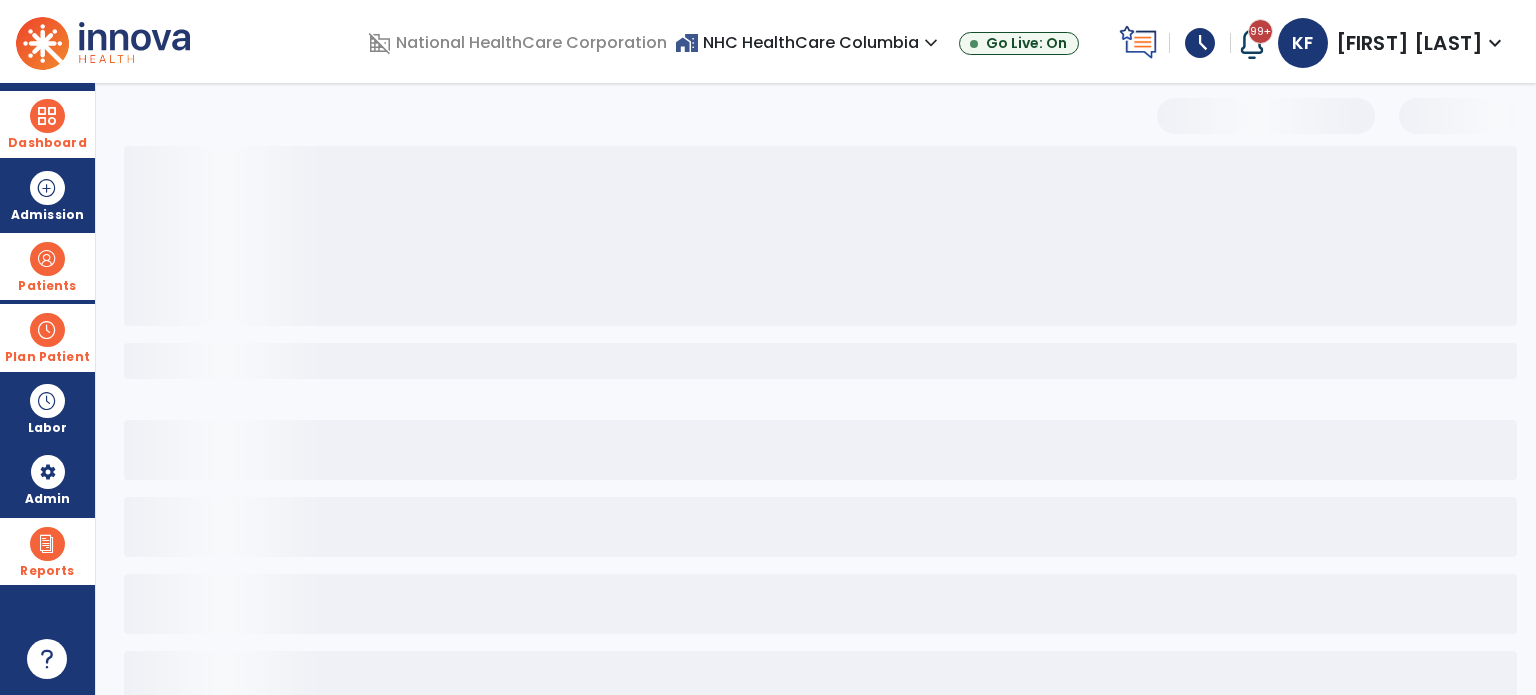 scroll, scrollTop: 46, scrollLeft: 0, axis: vertical 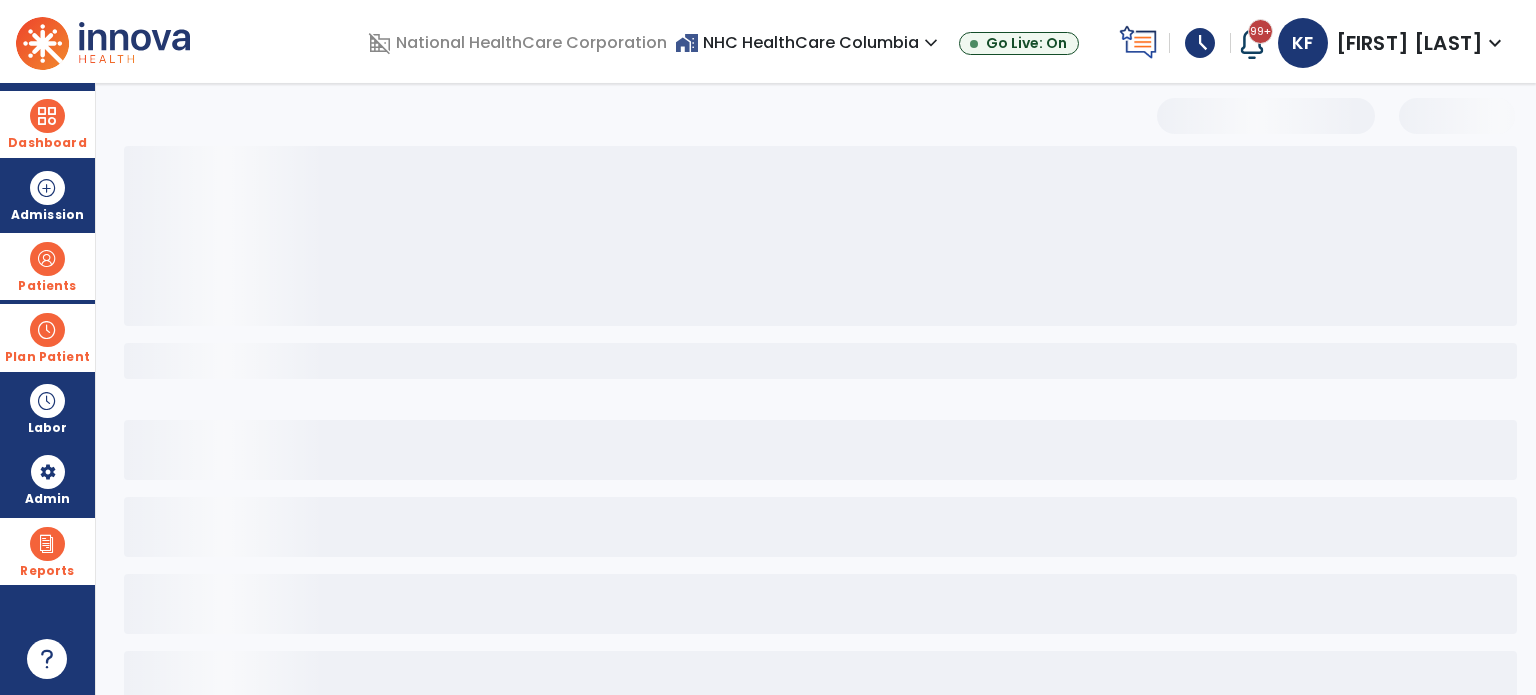 select on "***" 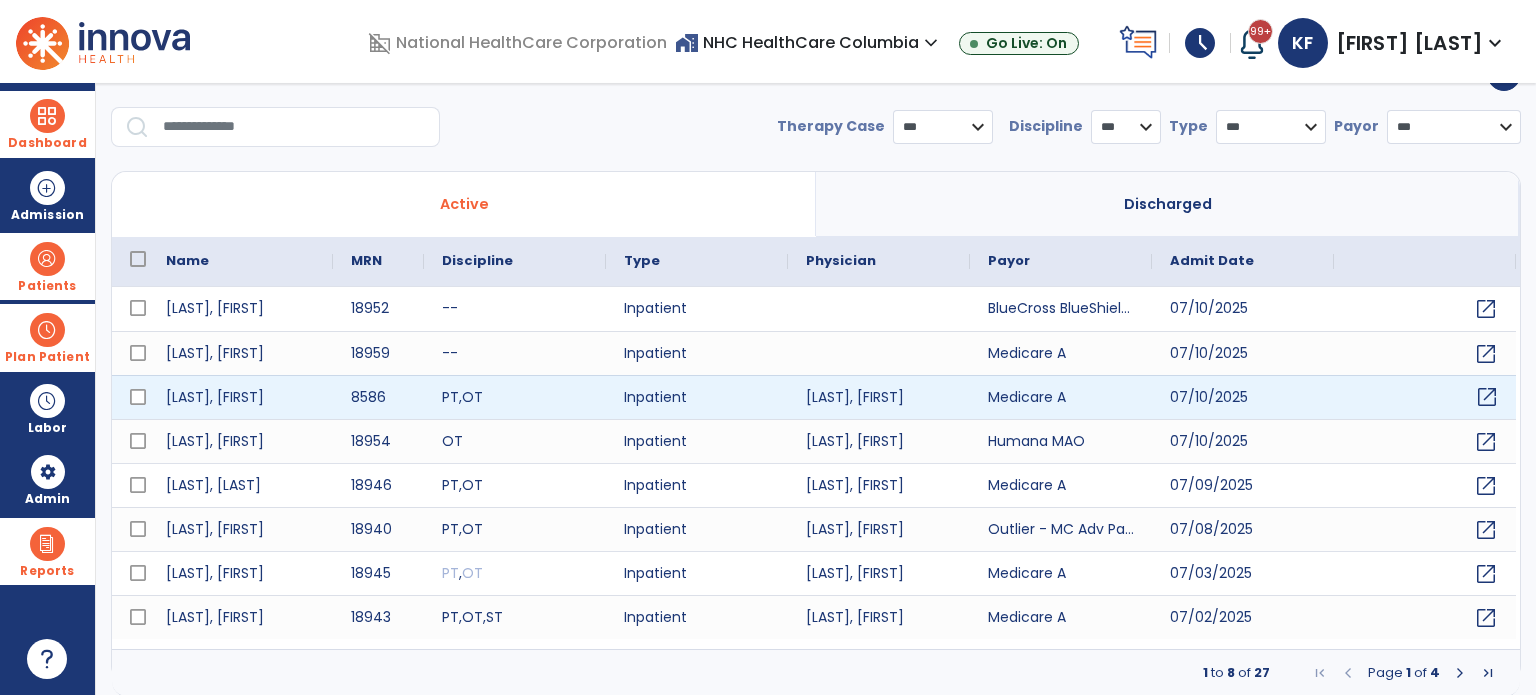 click on "open_in_new" at bounding box center [1487, 397] 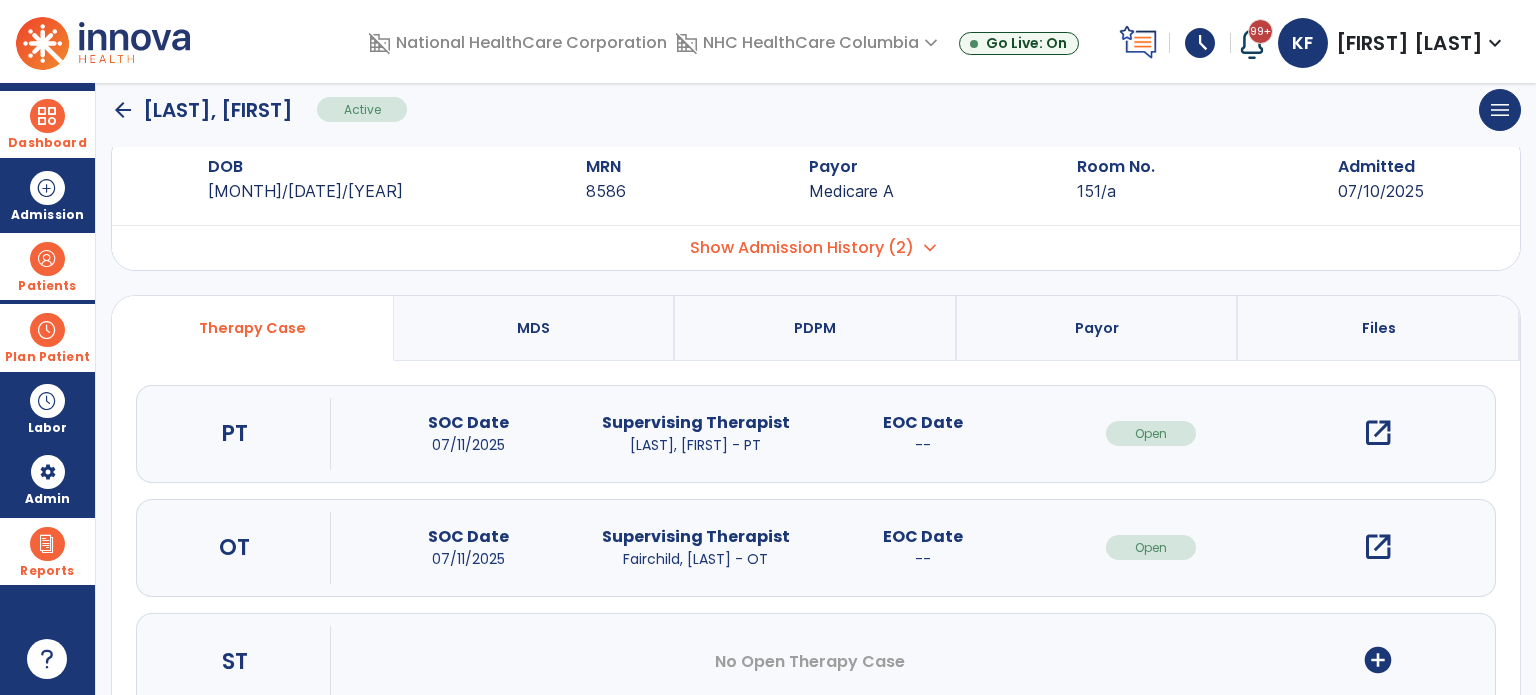 scroll, scrollTop: 0, scrollLeft: 0, axis: both 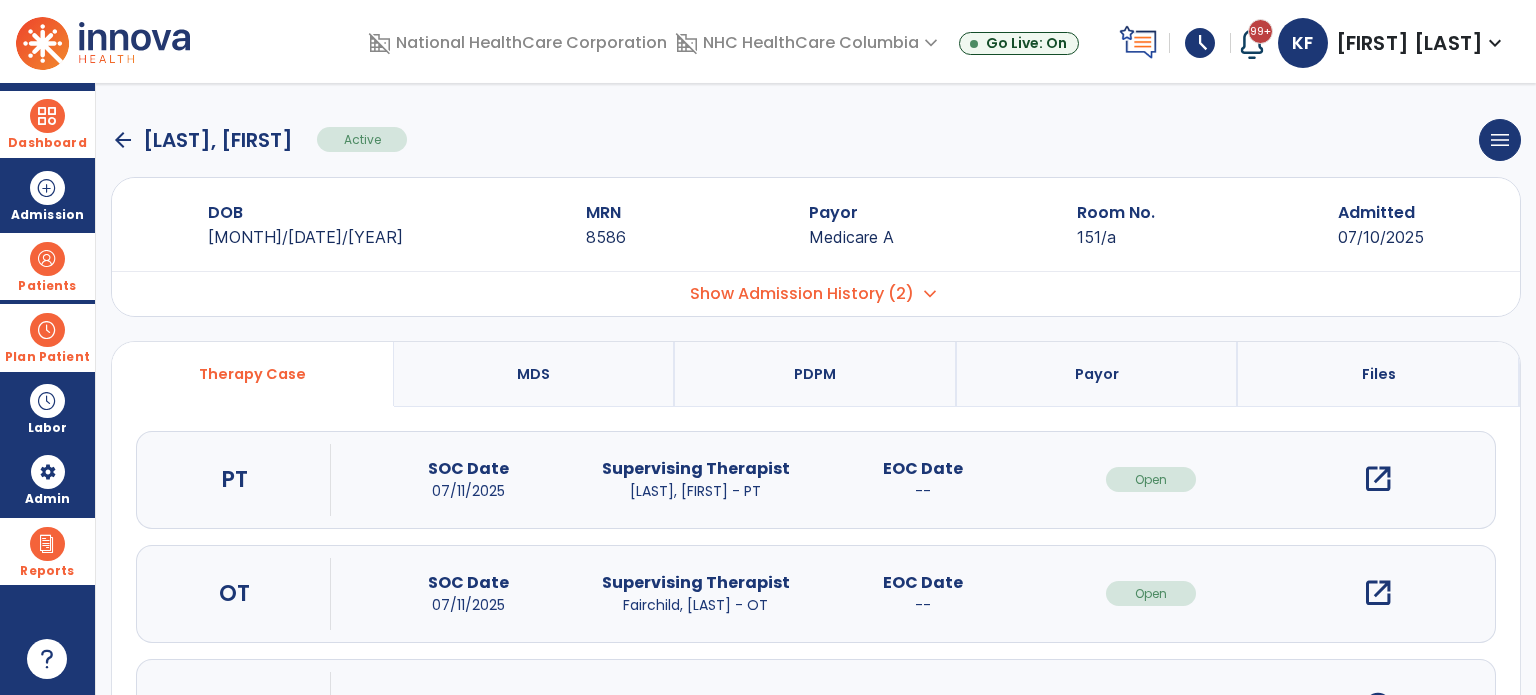 click on "open_in_new" at bounding box center [1378, 593] 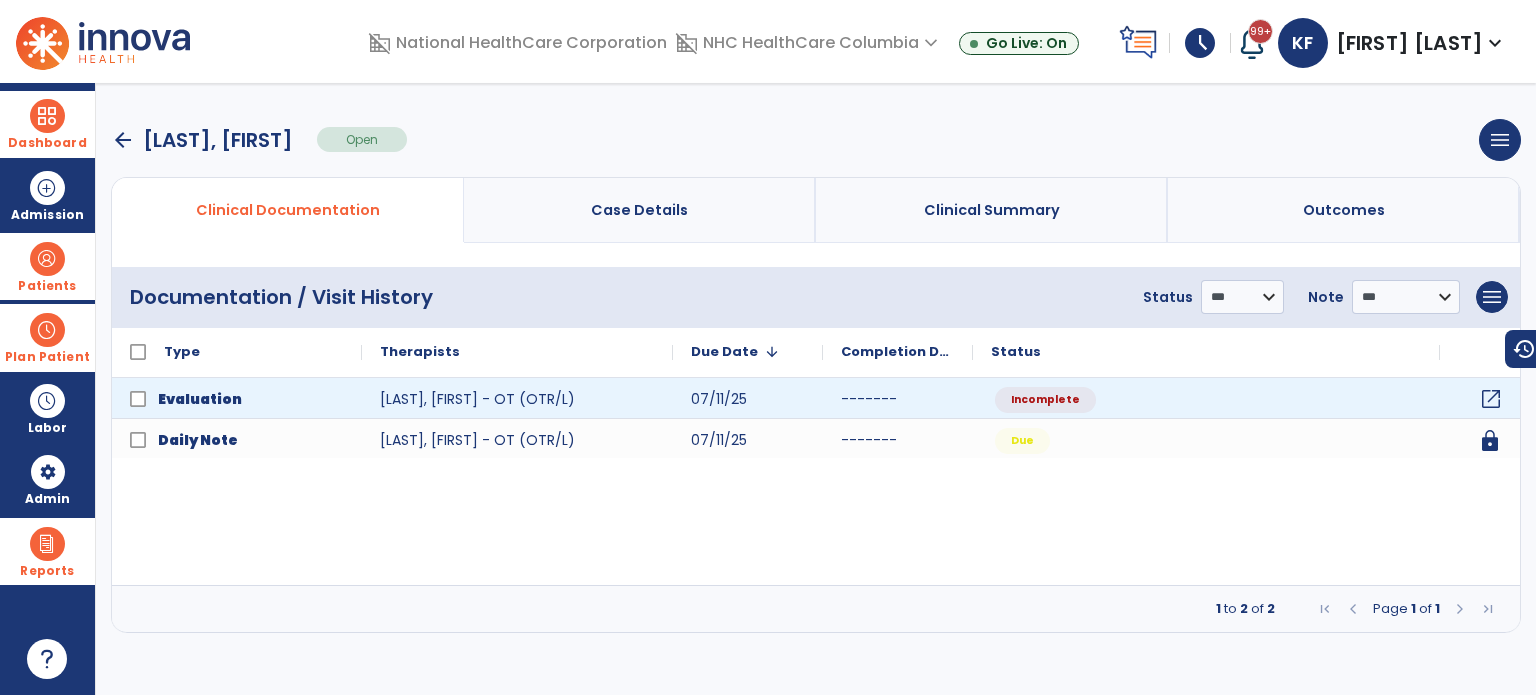 click on "open_in_new" 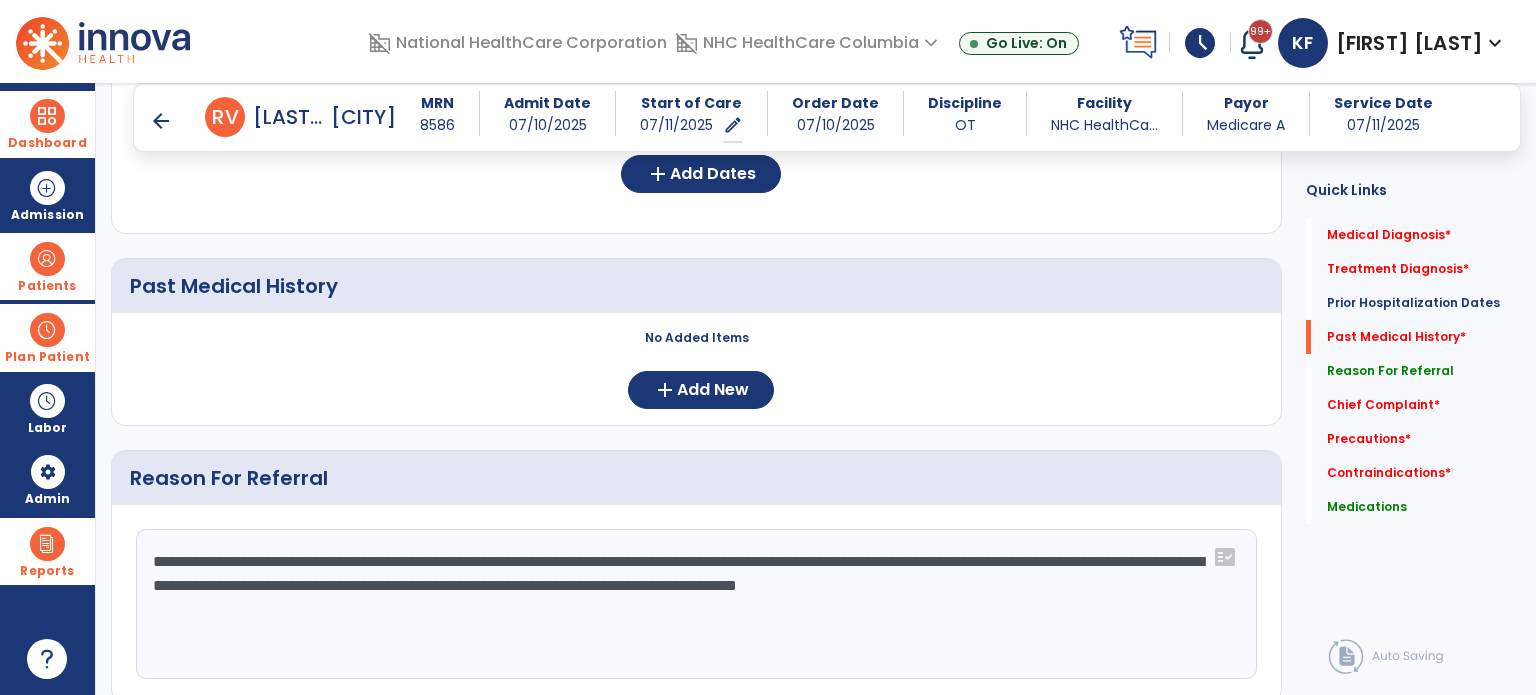 scroll, scrollTop: 784, scrollLeft: 0, axis: vertical 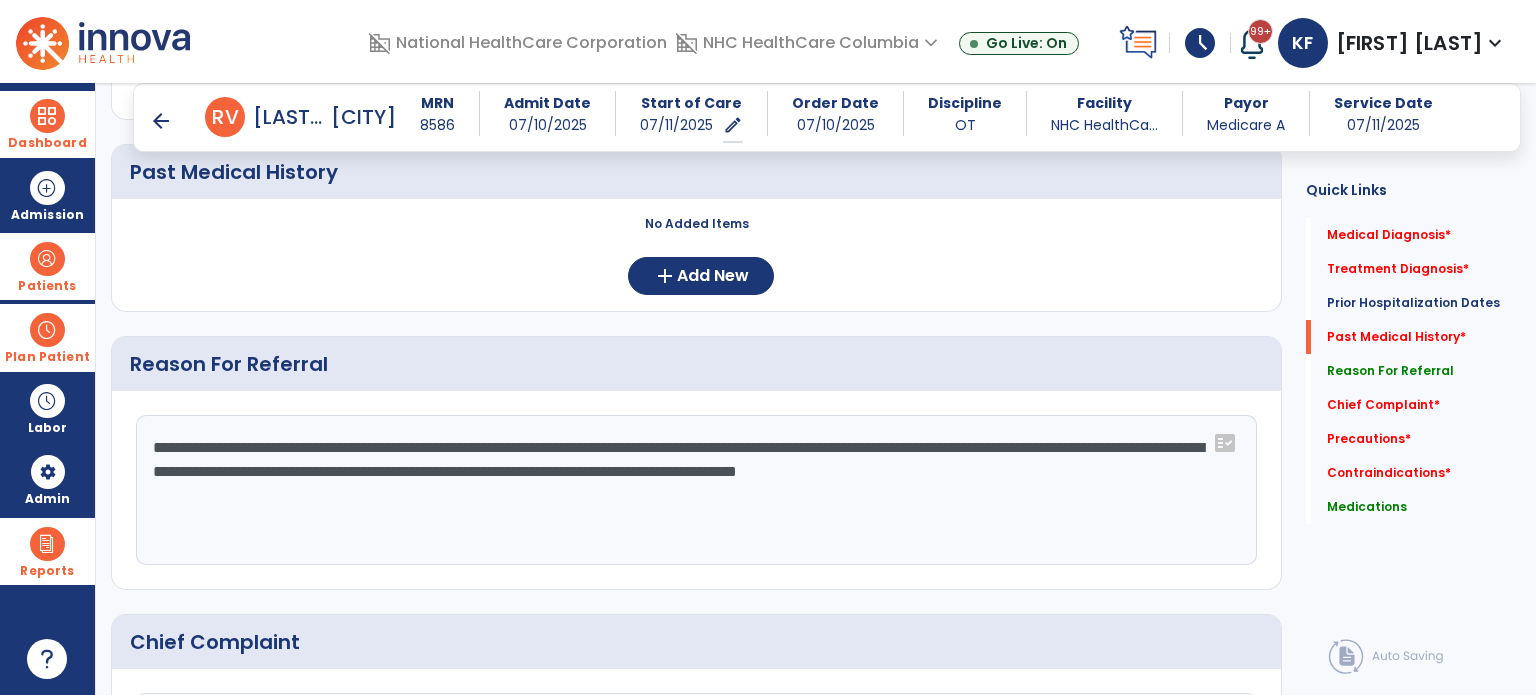 click on "**********" 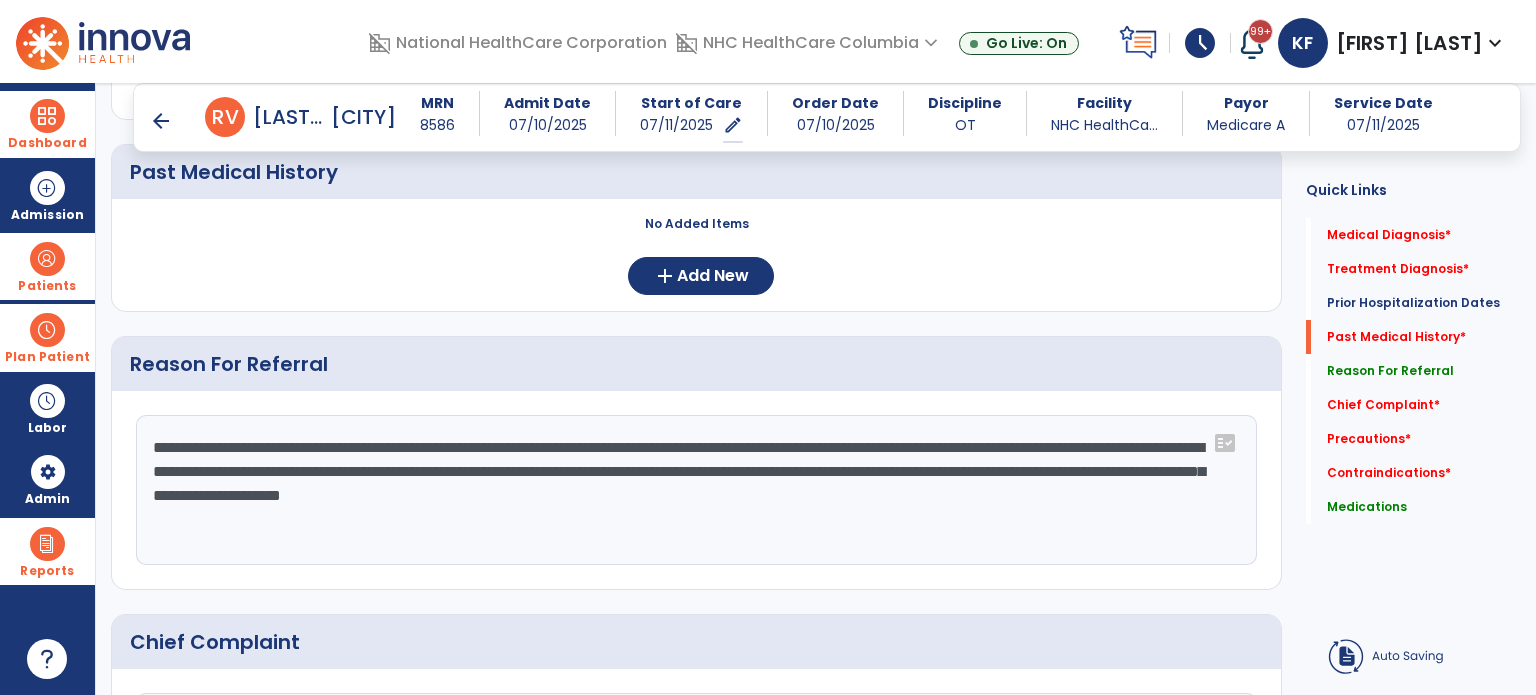 click on "**********" 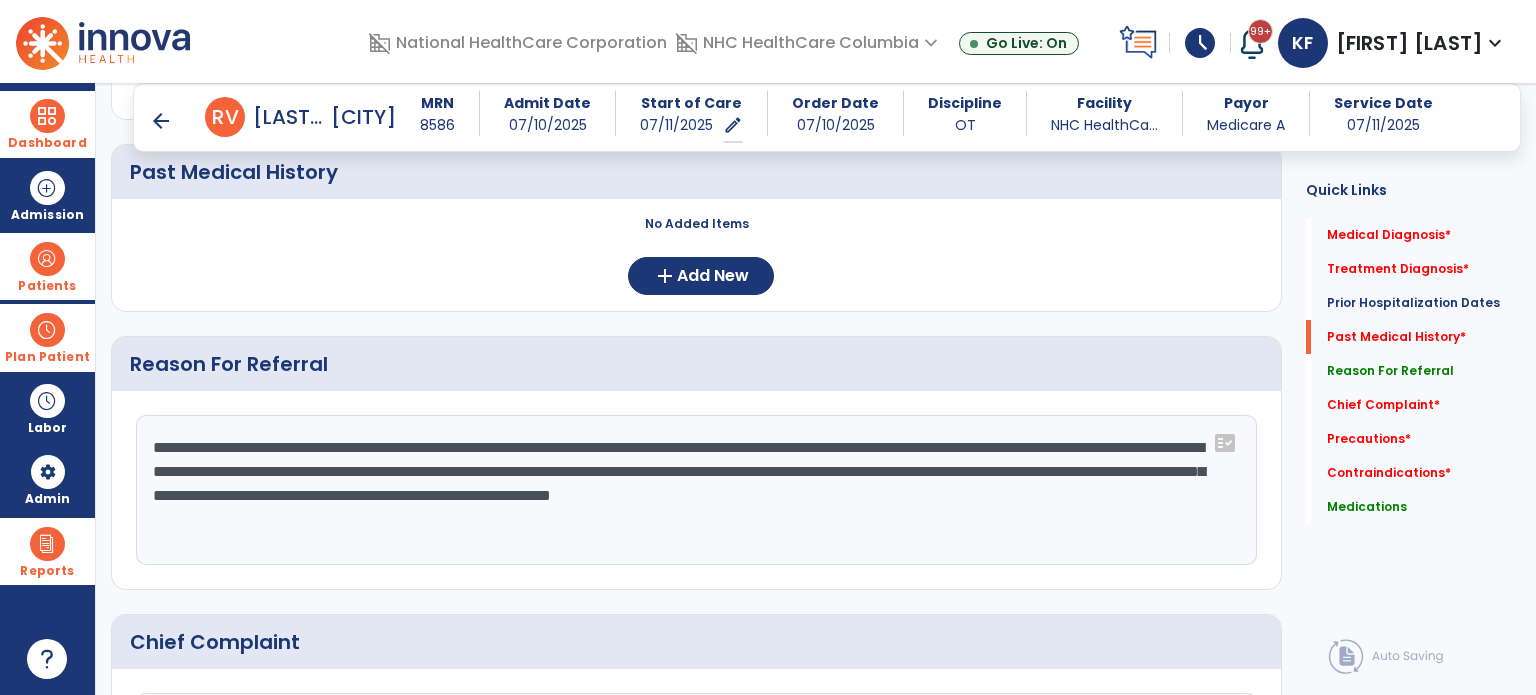 click on "**********" 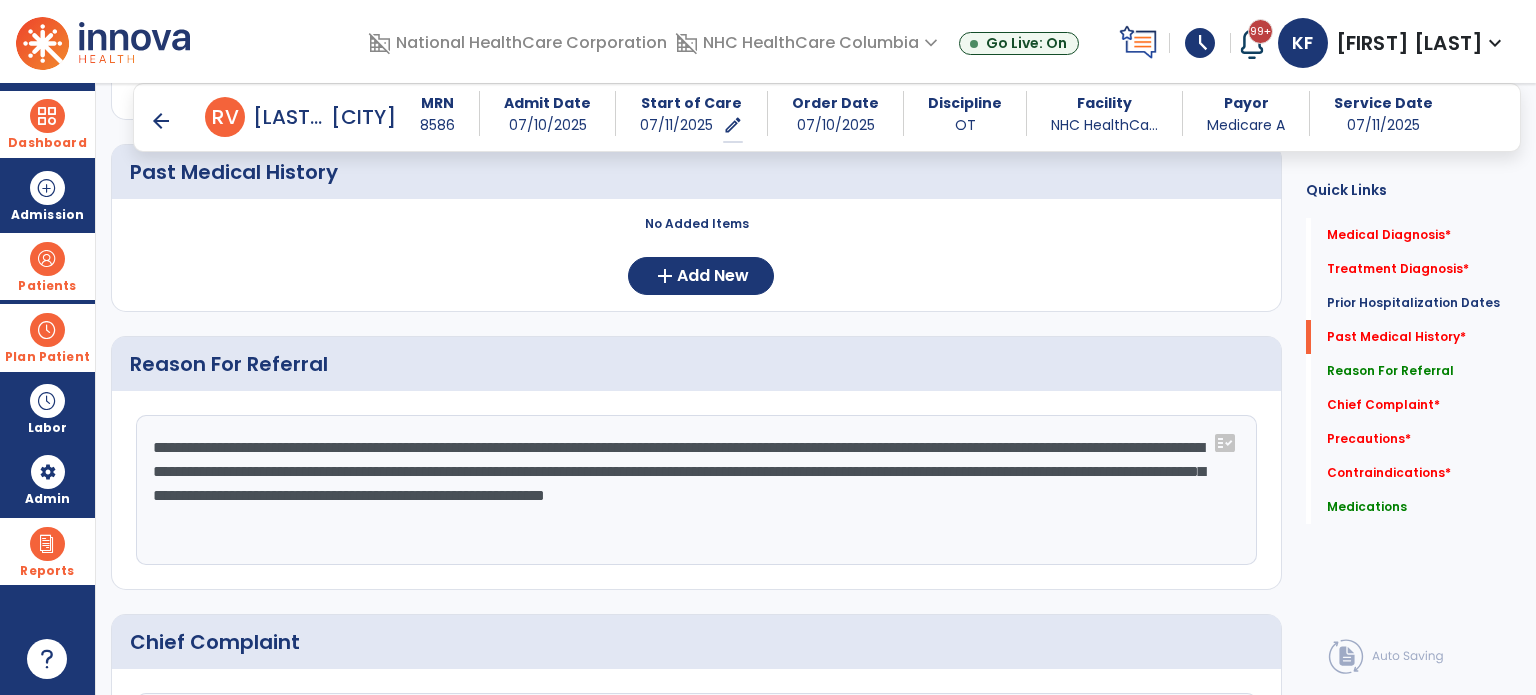 drag, startPoint x: 1032, startPoint y: 489, endPoint x: 908, endPoint y: 491, distance: 124.01613 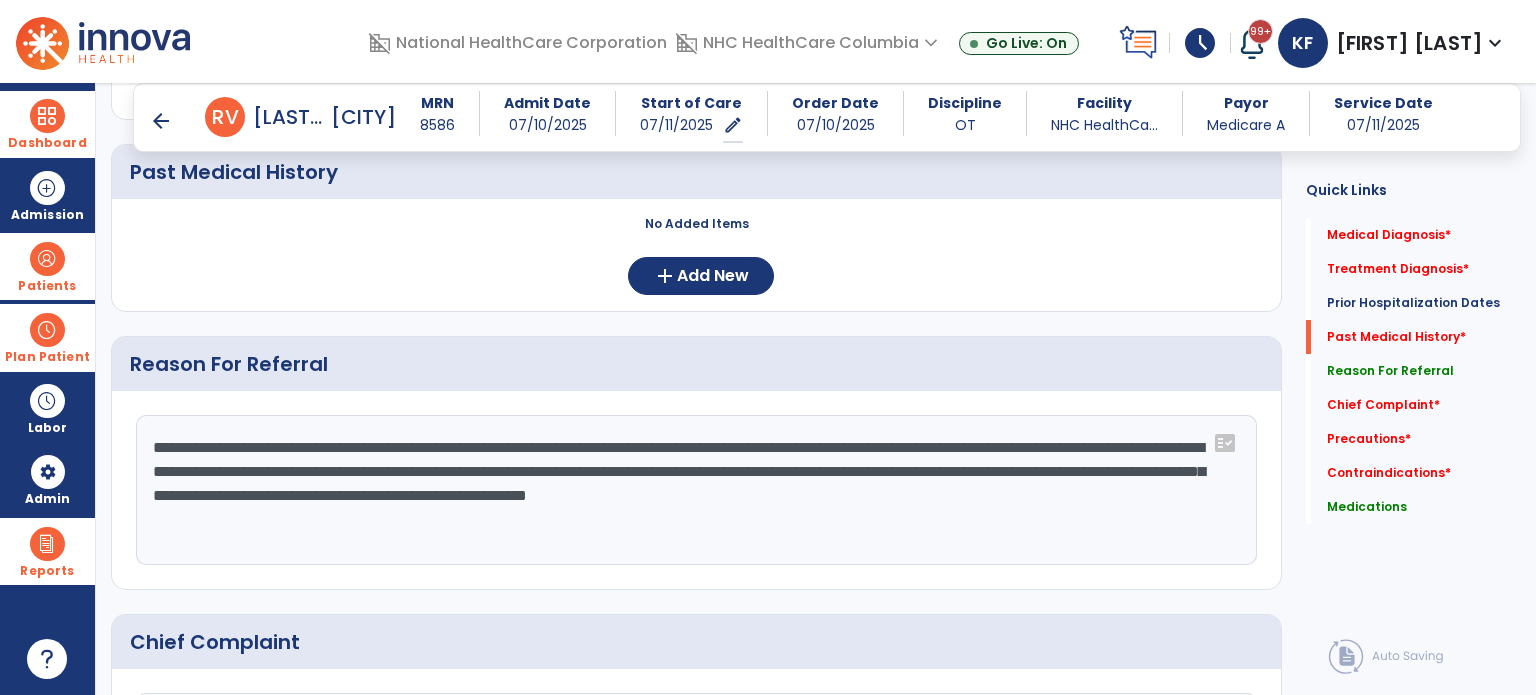 drag, startPoint x: 375, startPoint y: 493, endPoint x: 441, endPoint y: 525, distance: 73.34848 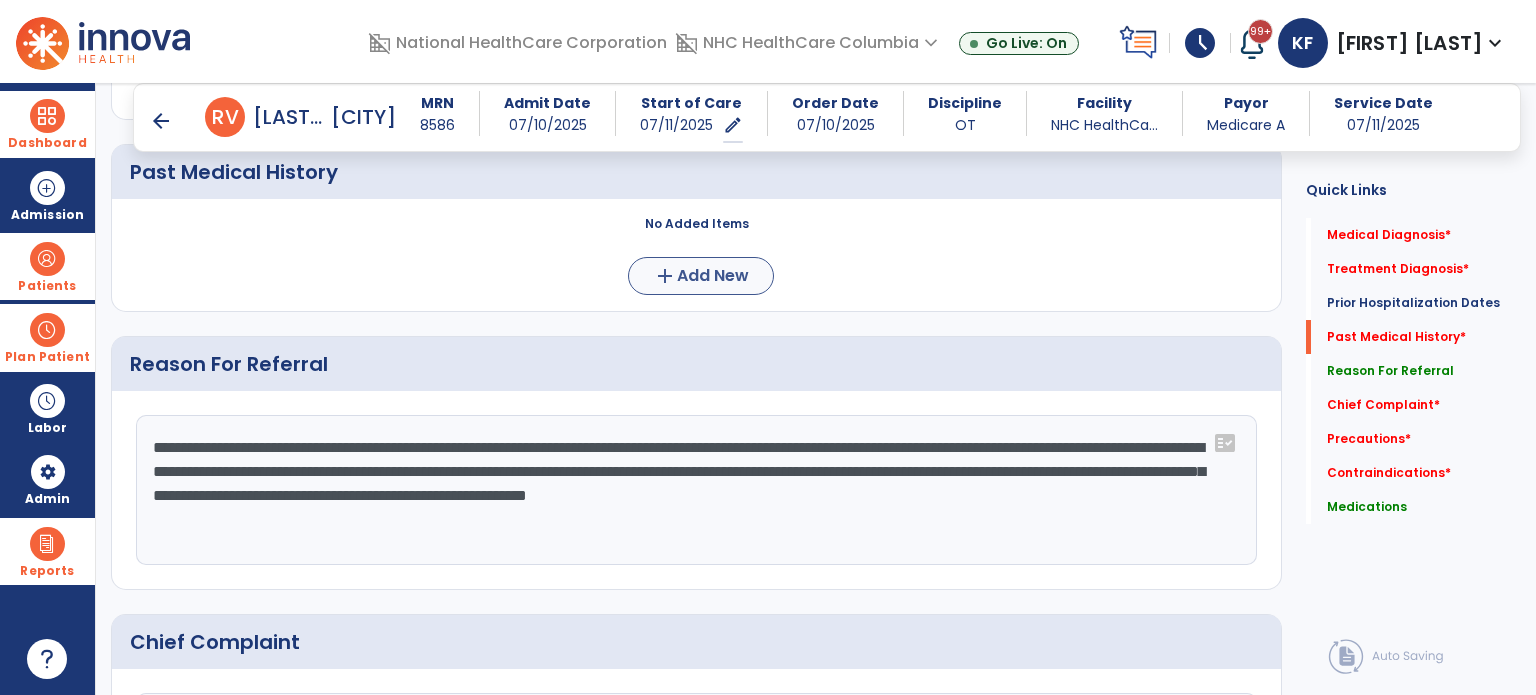 type on "**********" 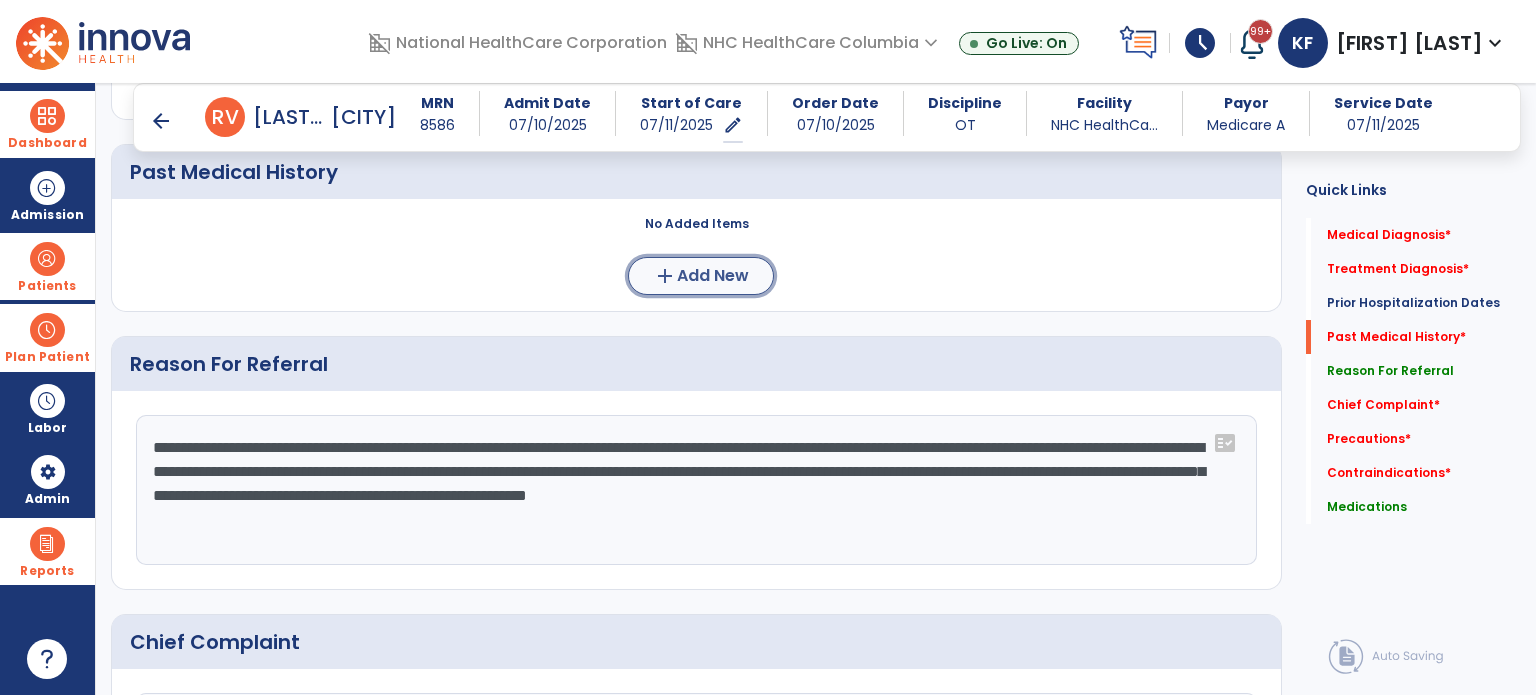 click on "Add New" 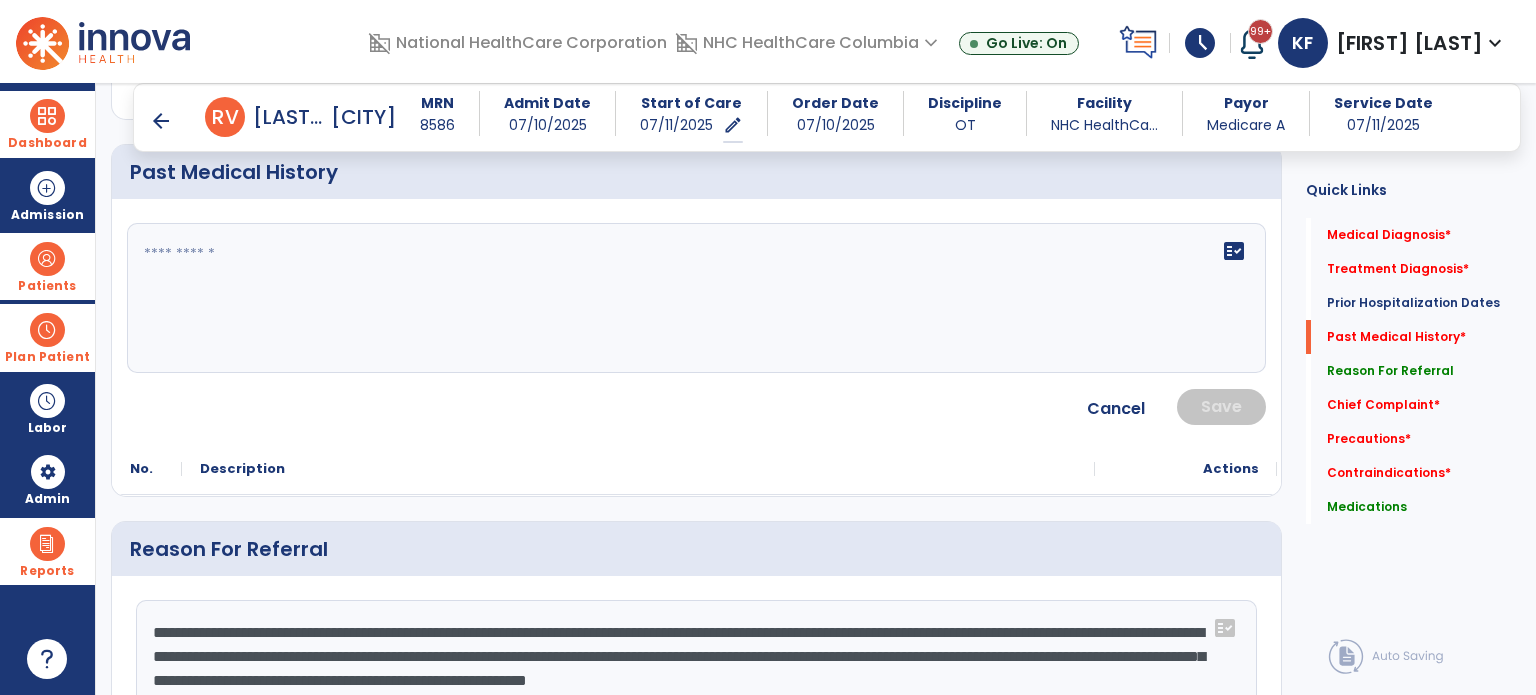 click on "fact_check" 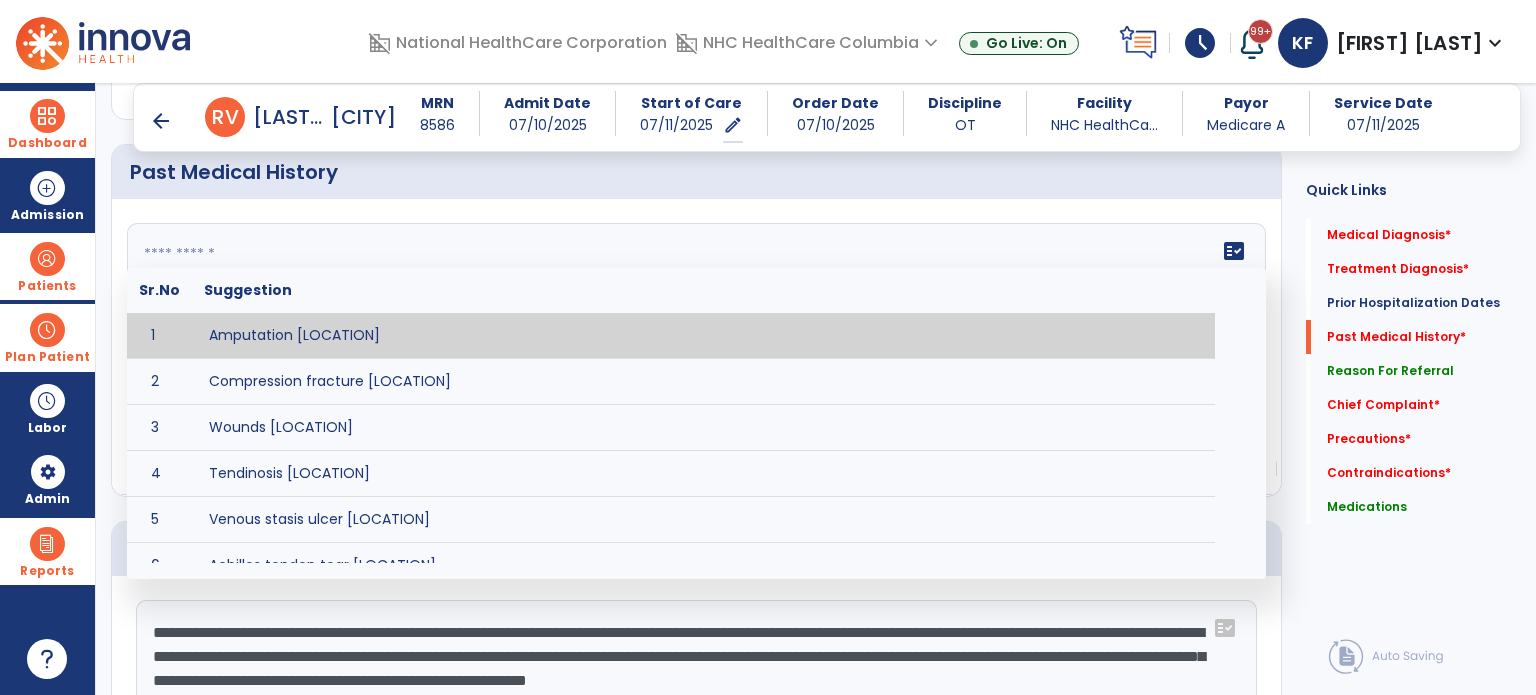 paste on "**********" 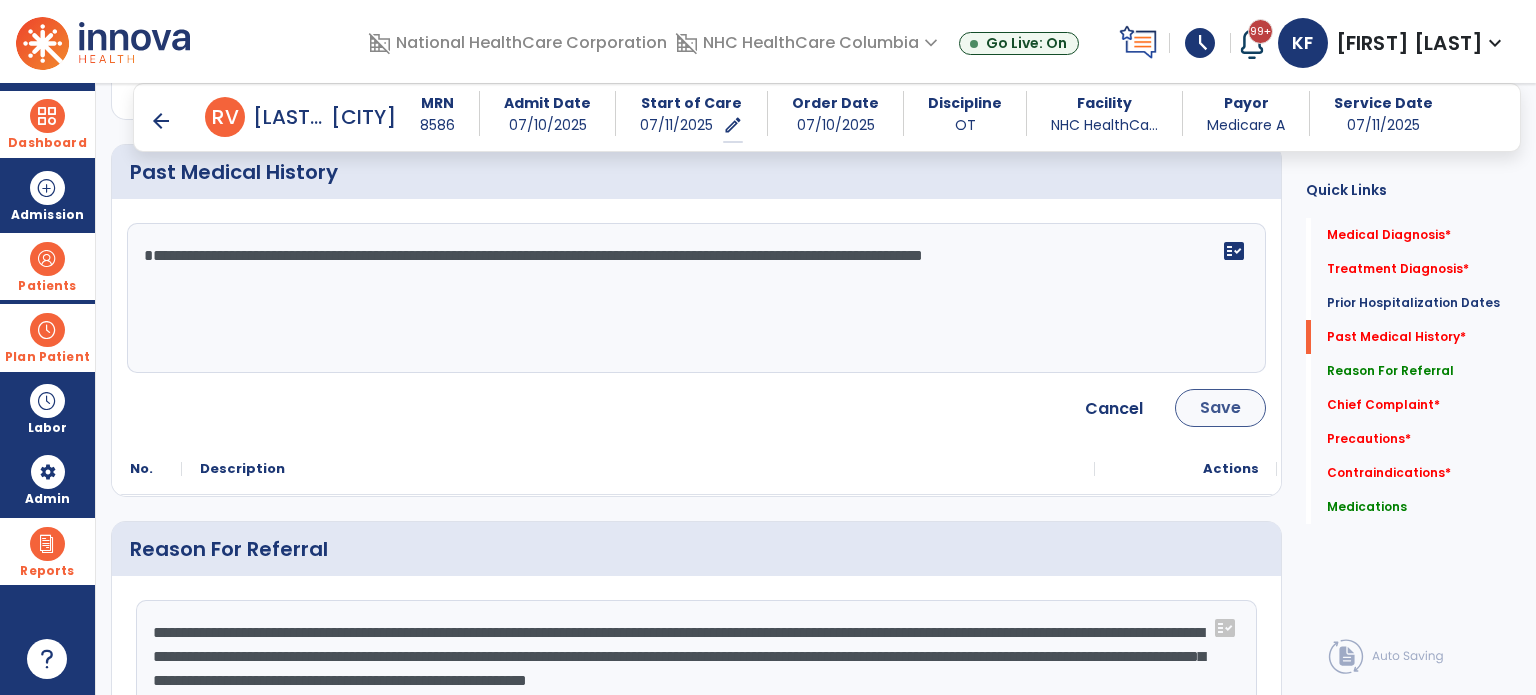 type on "**********" 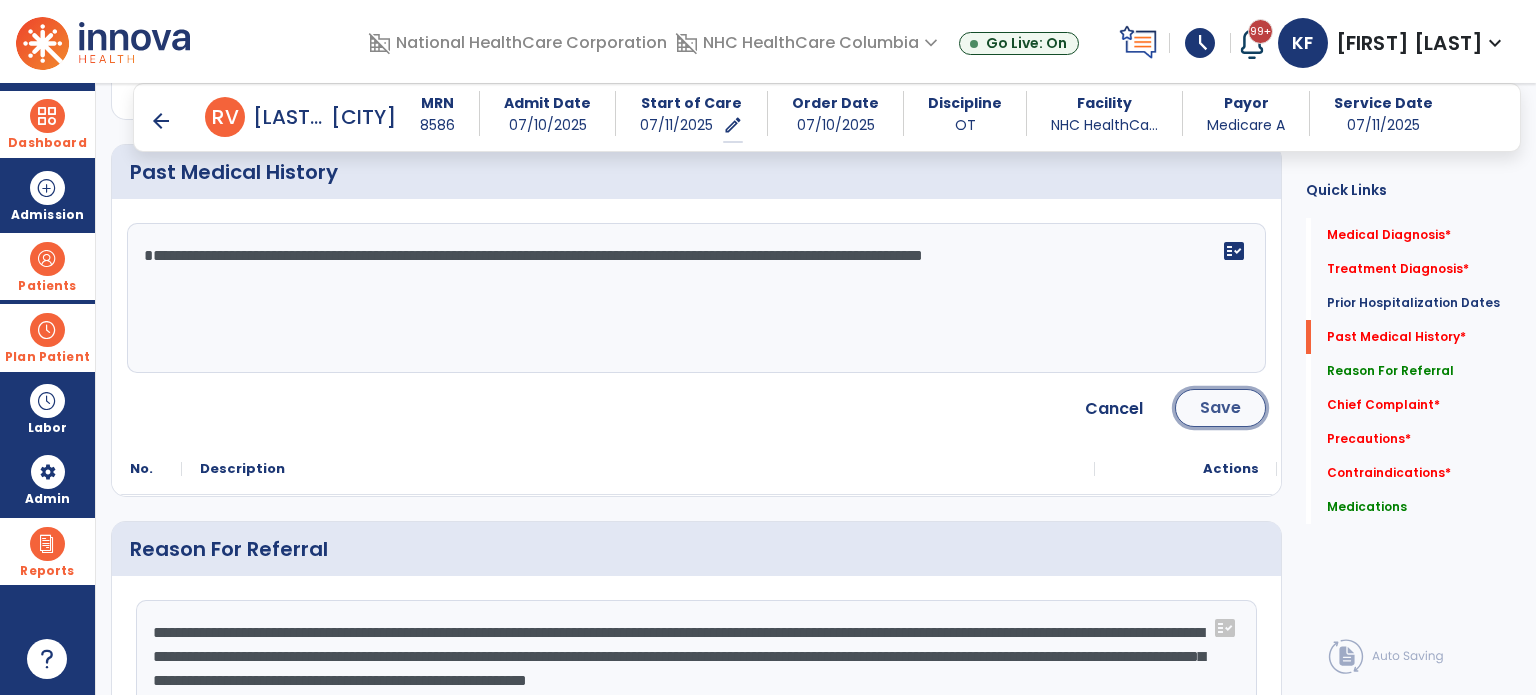 click on "Save" 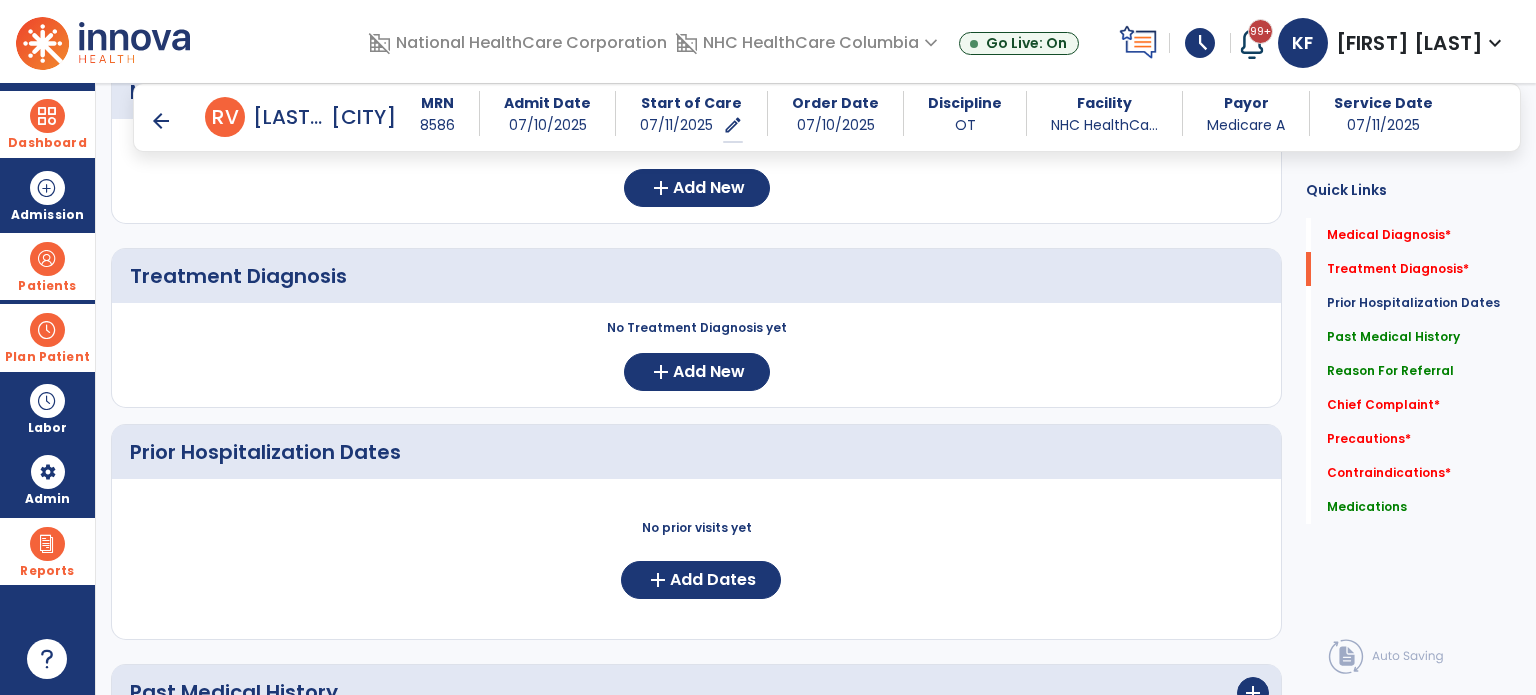 scroll, scrollTop: 0, scrollLeft: 0, axis: both 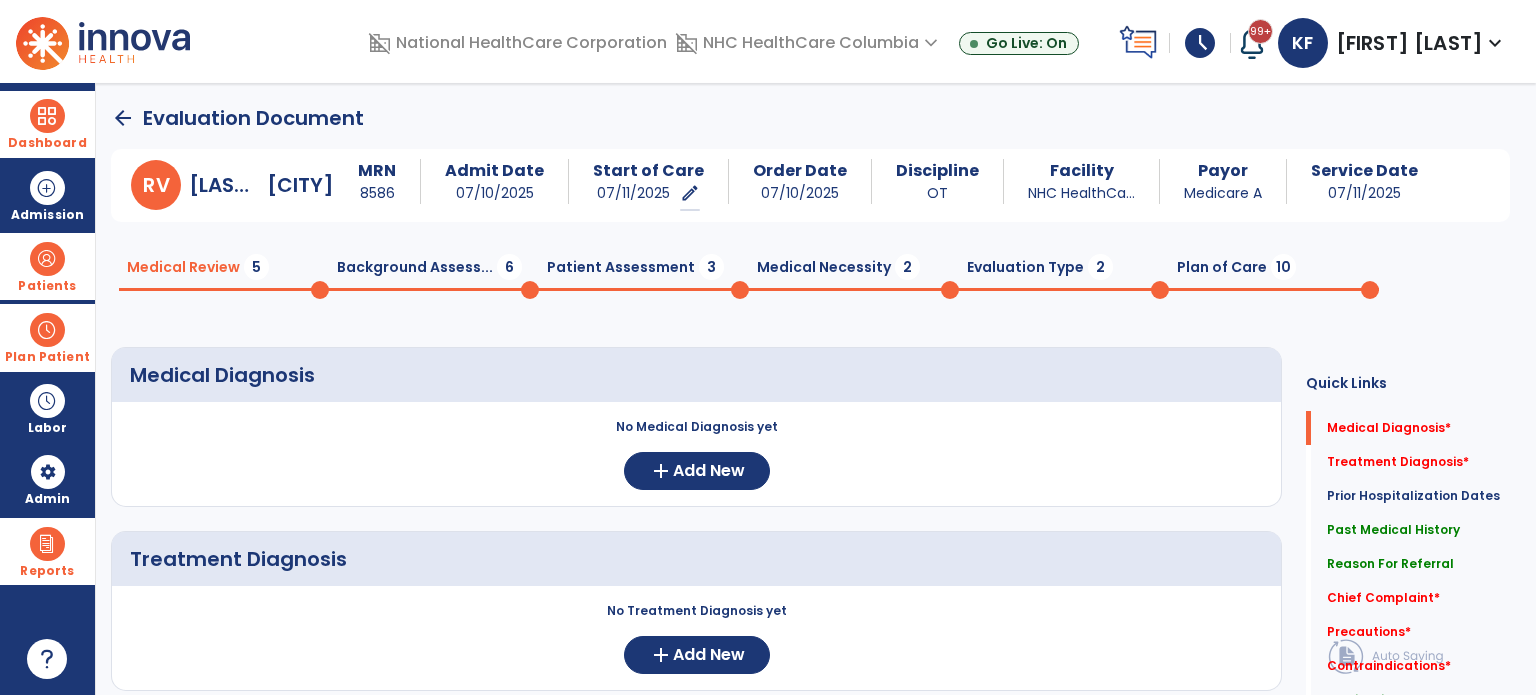 click on "Background Assess...  6" 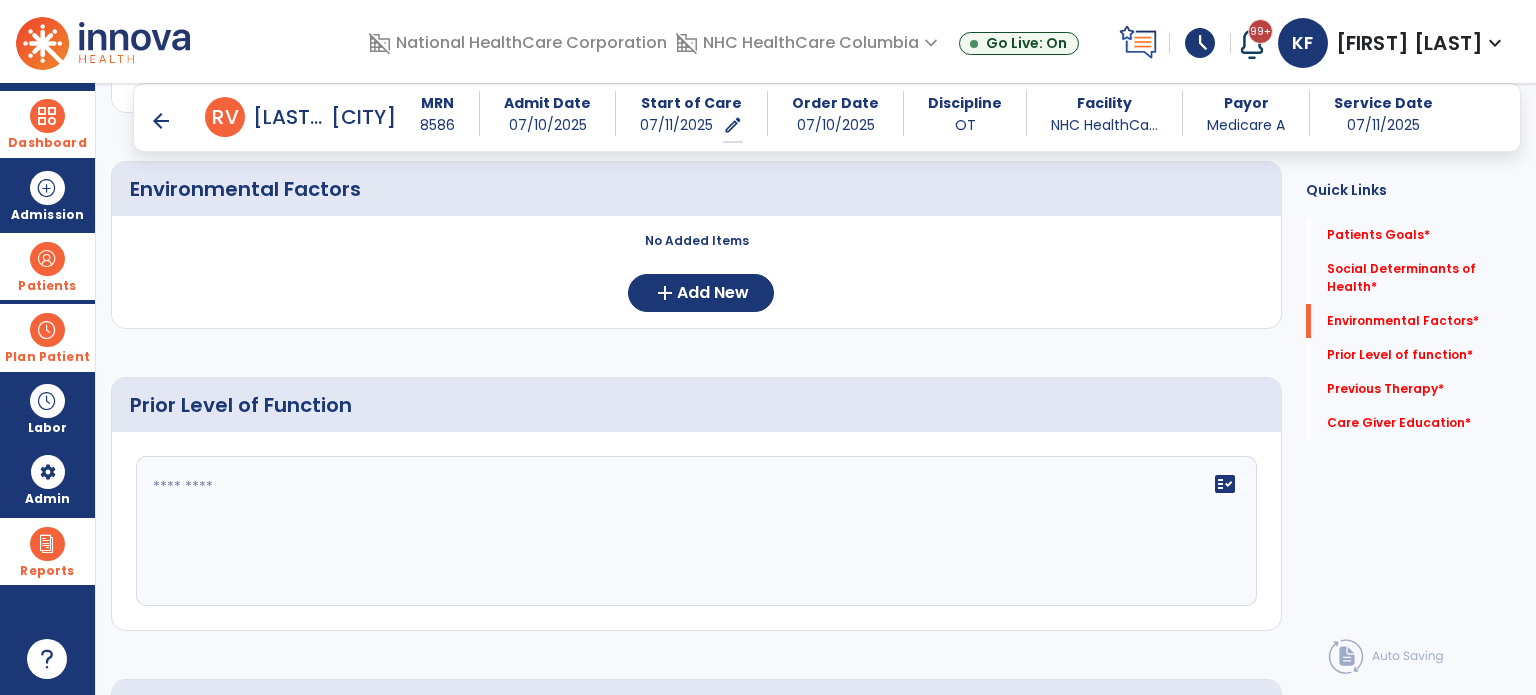 scroll, scrollTop: 598, scrollLeft: 0, axis: vertical 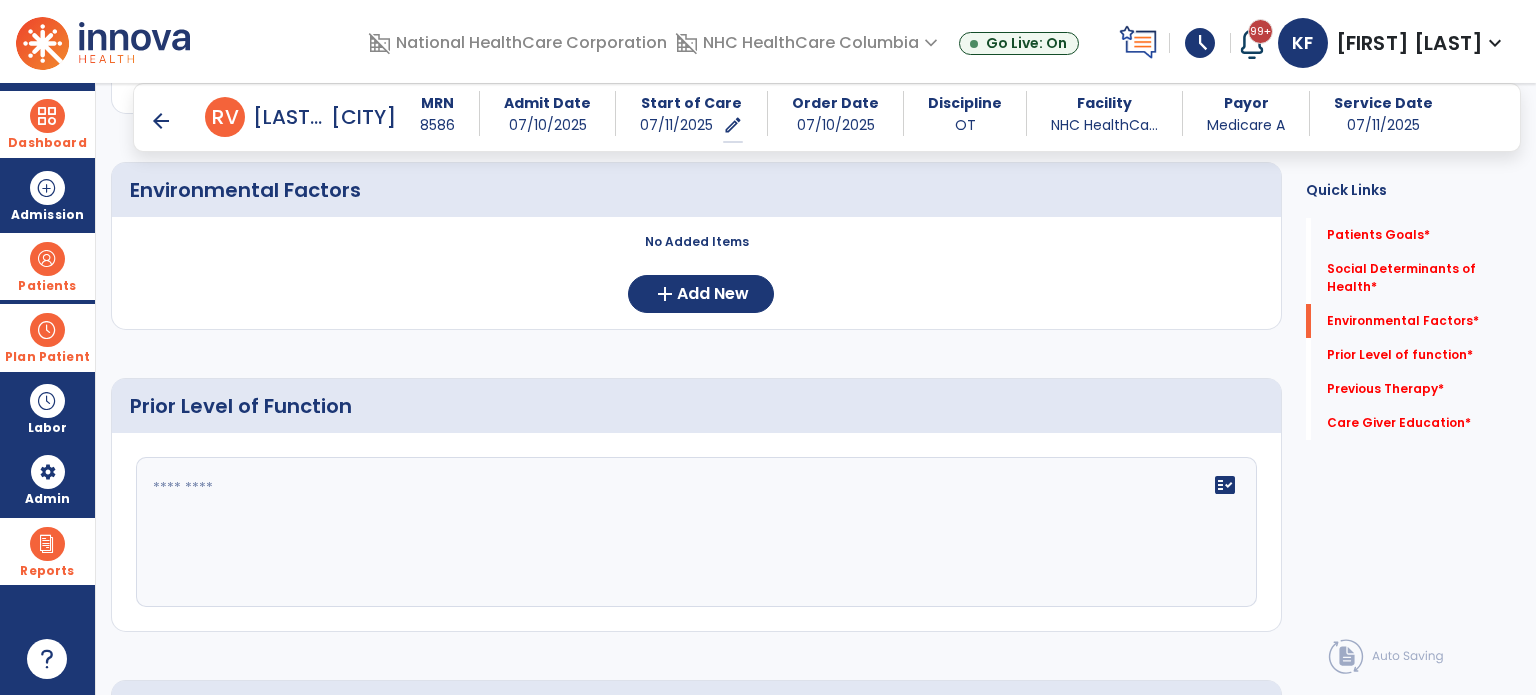 click on "fact_check" 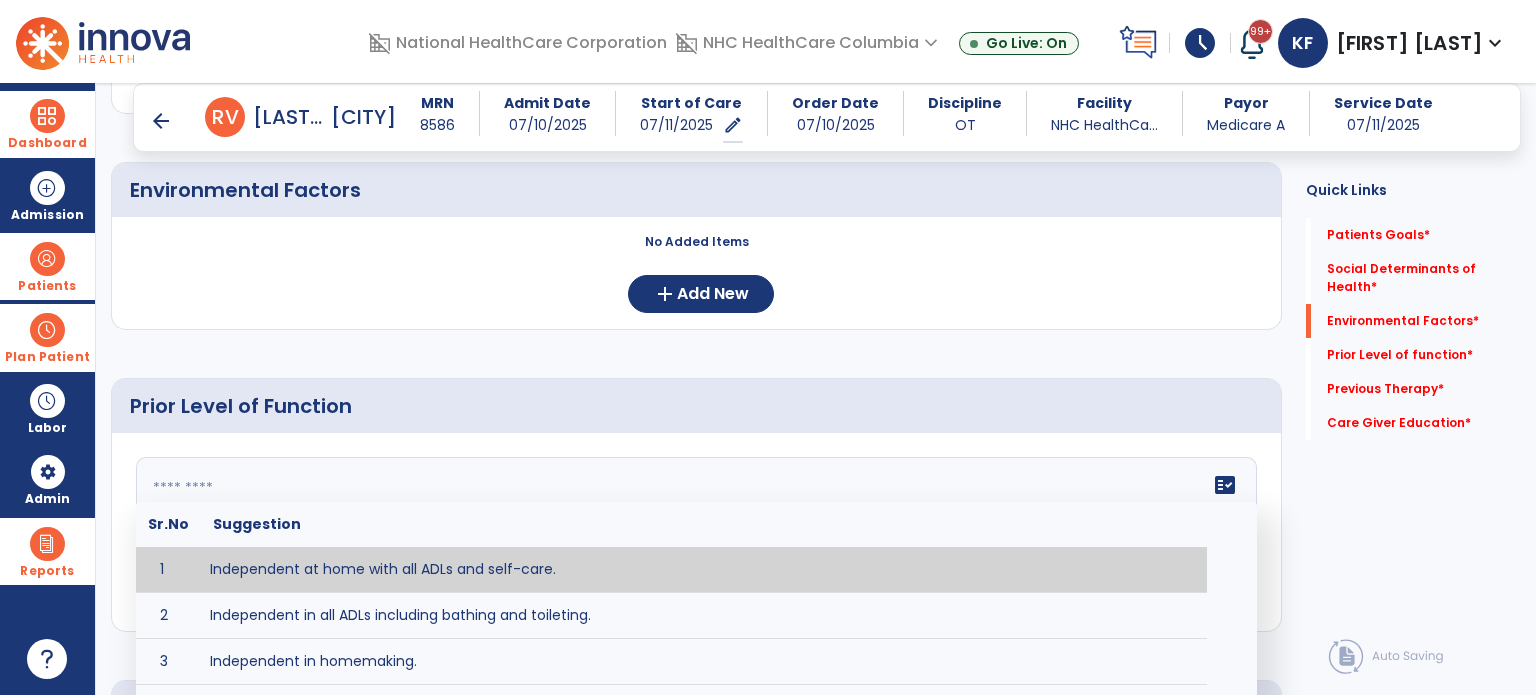 paste on "**********" 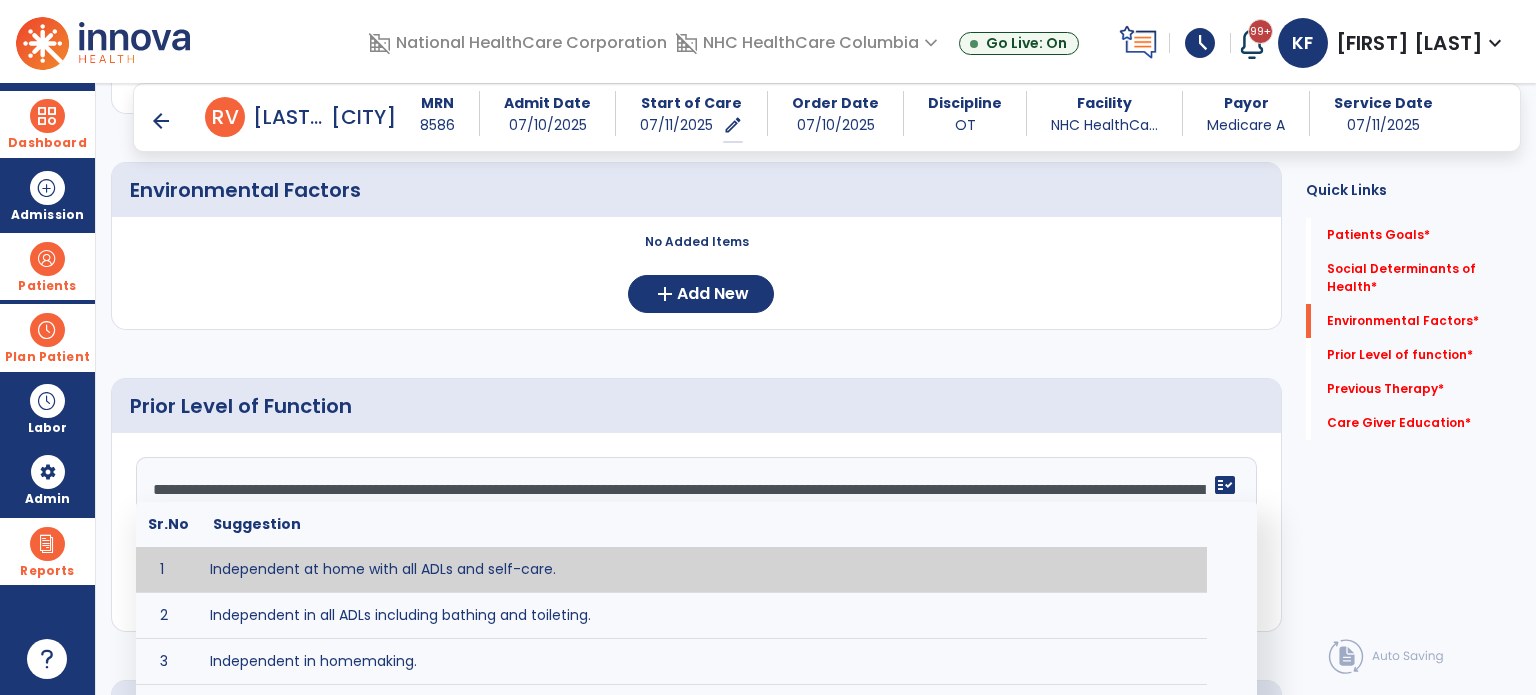 scroll, scrollTop: 39, scrollLeft: 0, axis: vertical 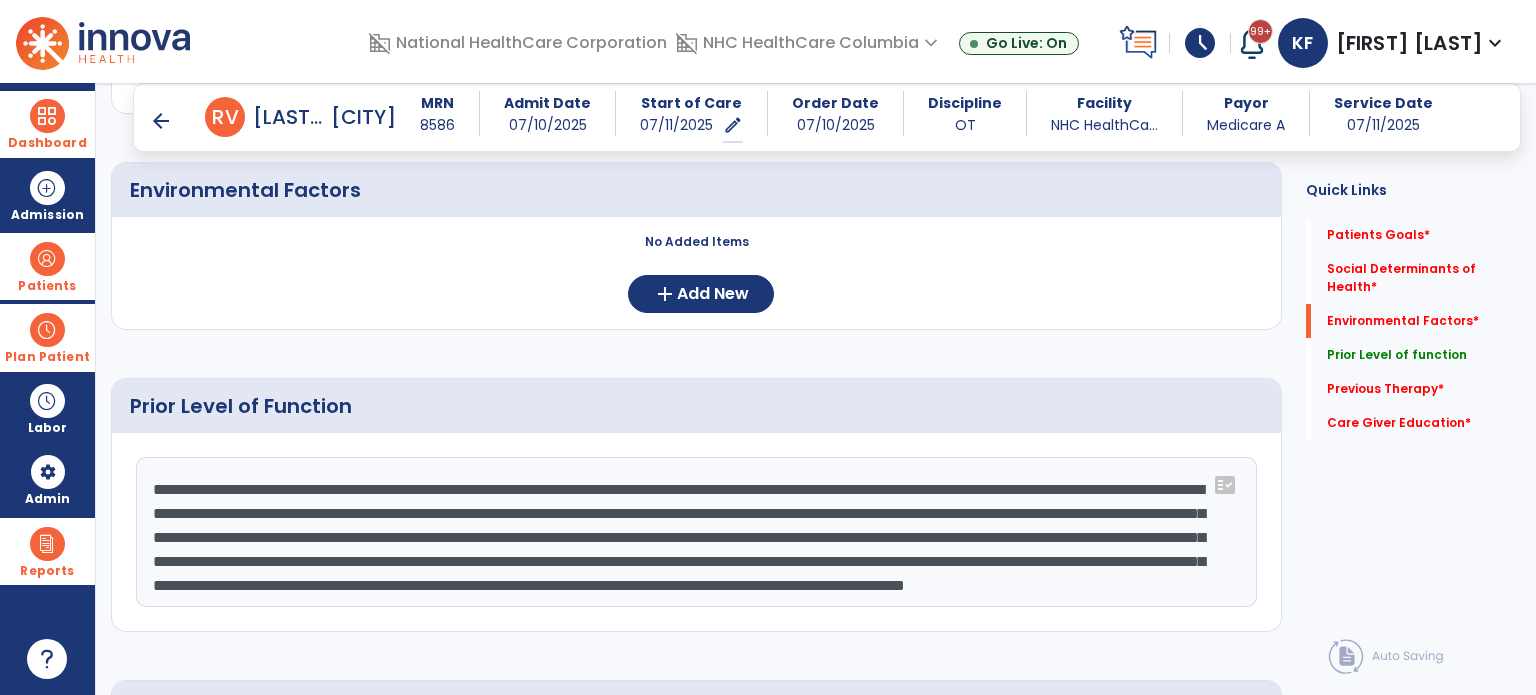drag, startPoint x: 601, startPoint y: 587, endPoint x: 343, endPoint y: 594, distance: 258.09494 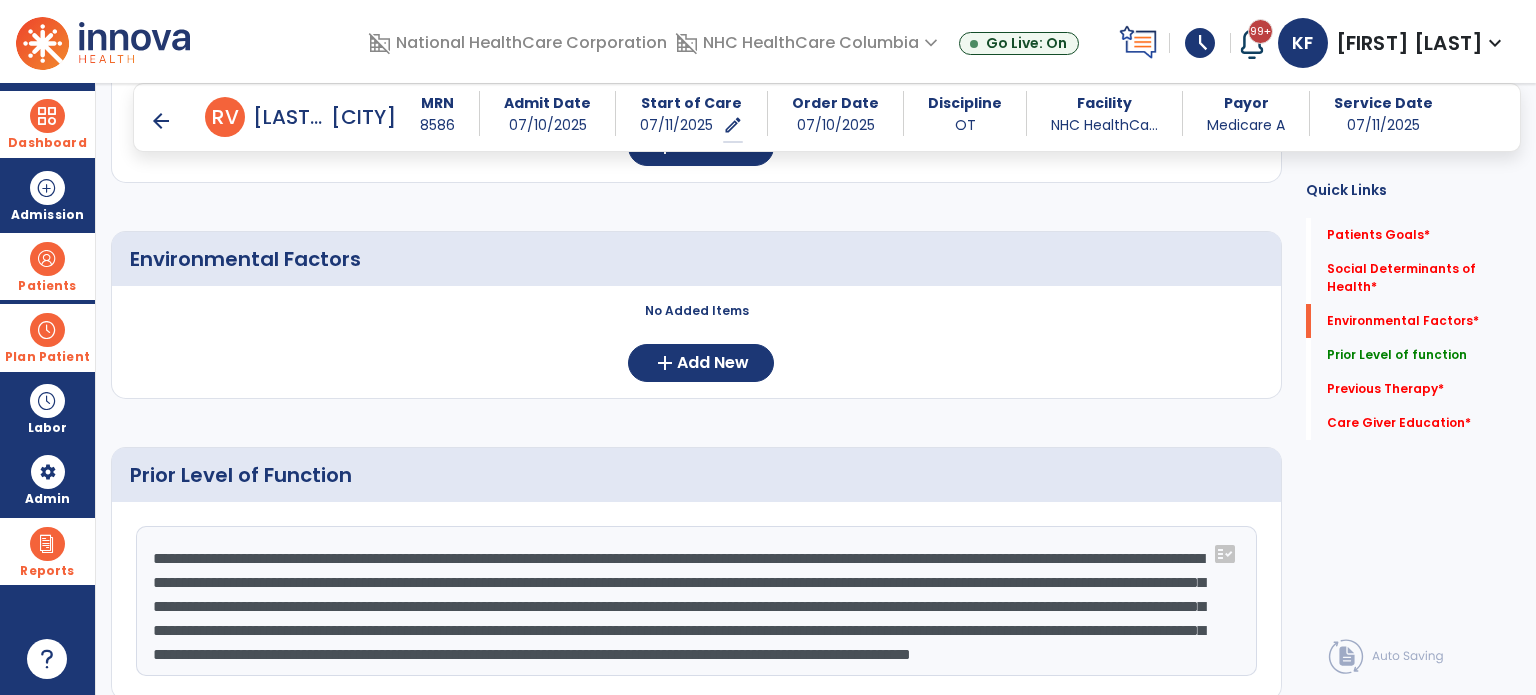 scroll, scrollTop: 422, scrollLeft: 0, axis: vertical 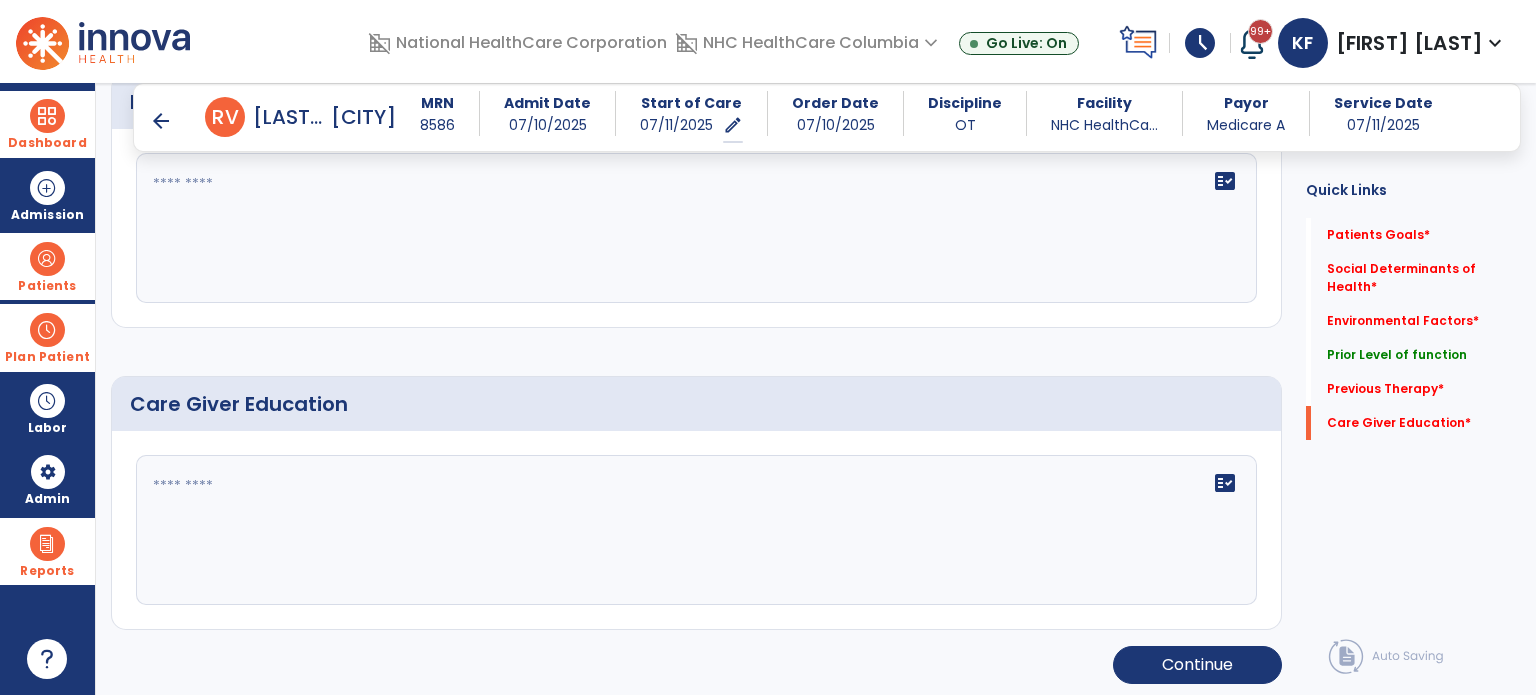 type on "**********" 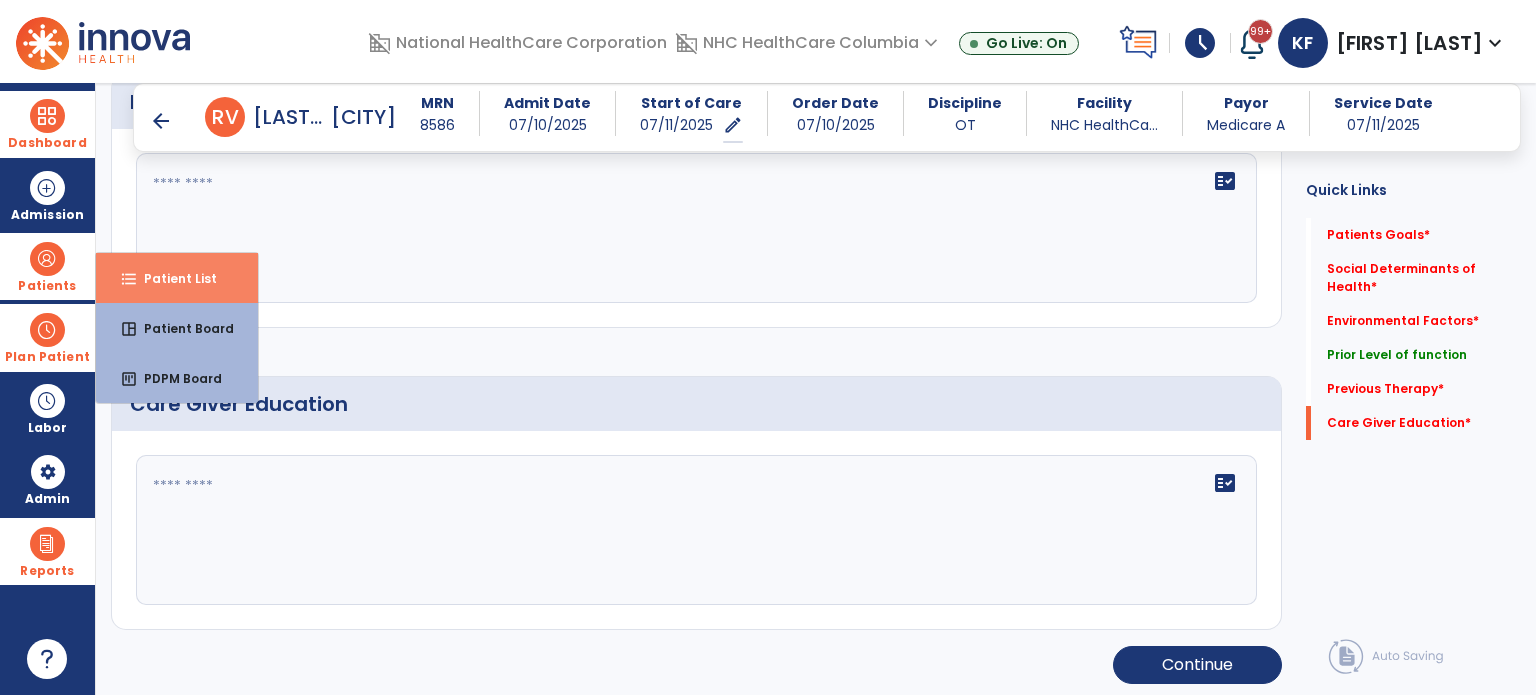click on "format_list_bulleted" at bounding box center [129, 279] 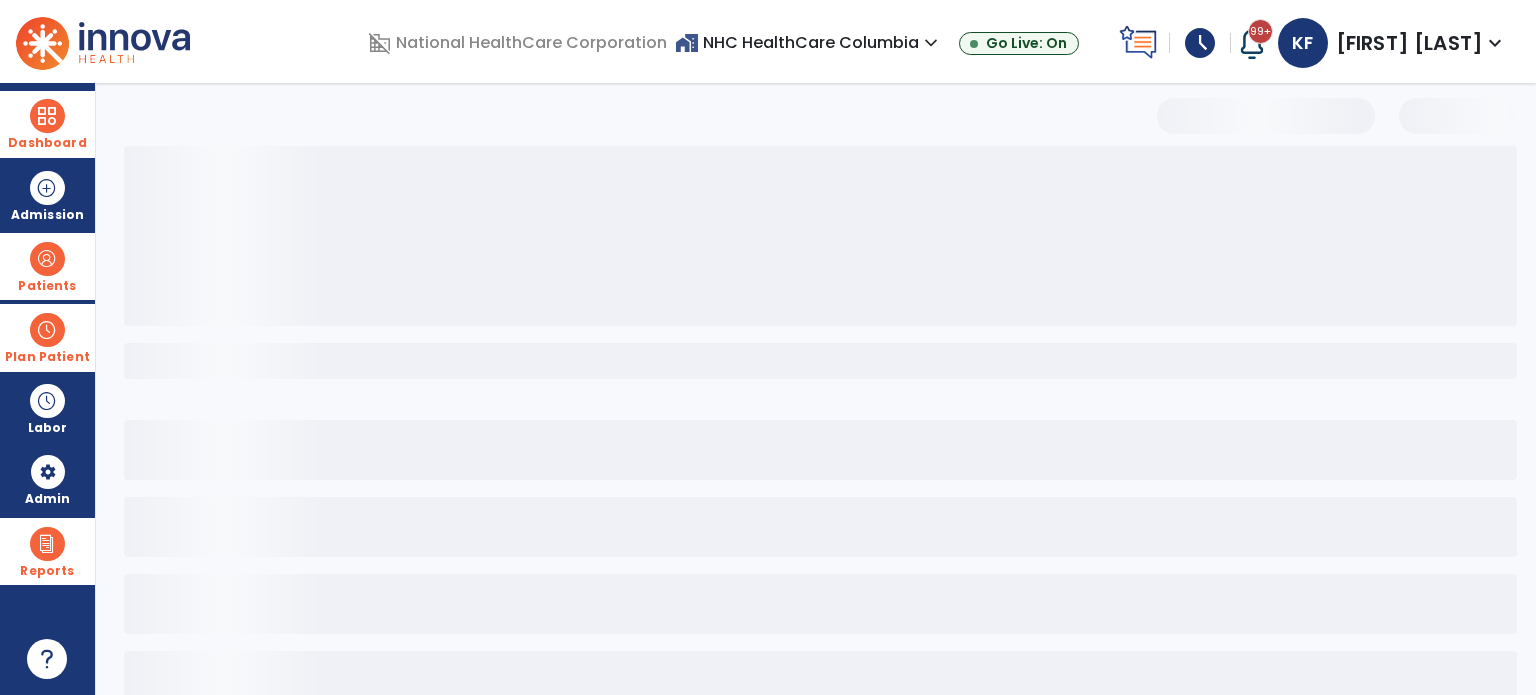 scroll, scrollTop: 46, scrollLeft: 0, axis: vertical 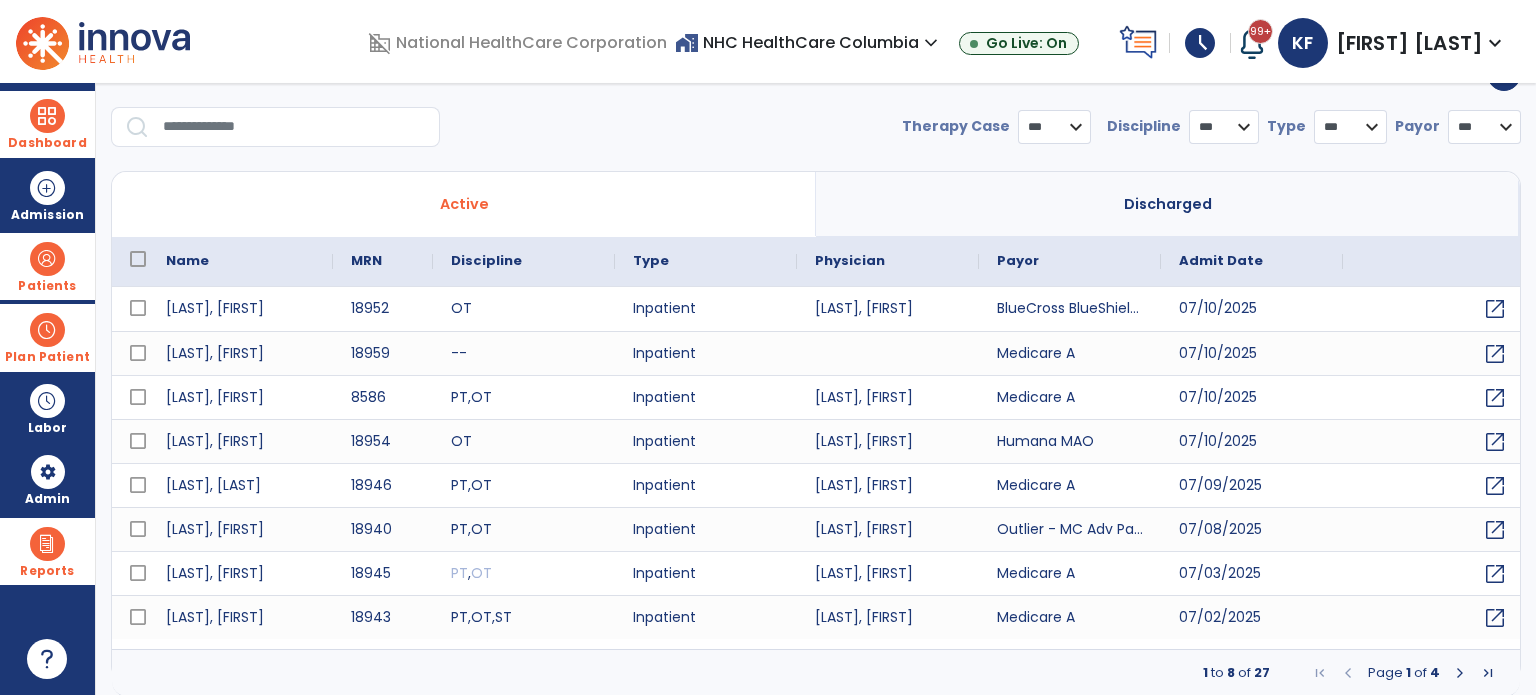 select on "***" 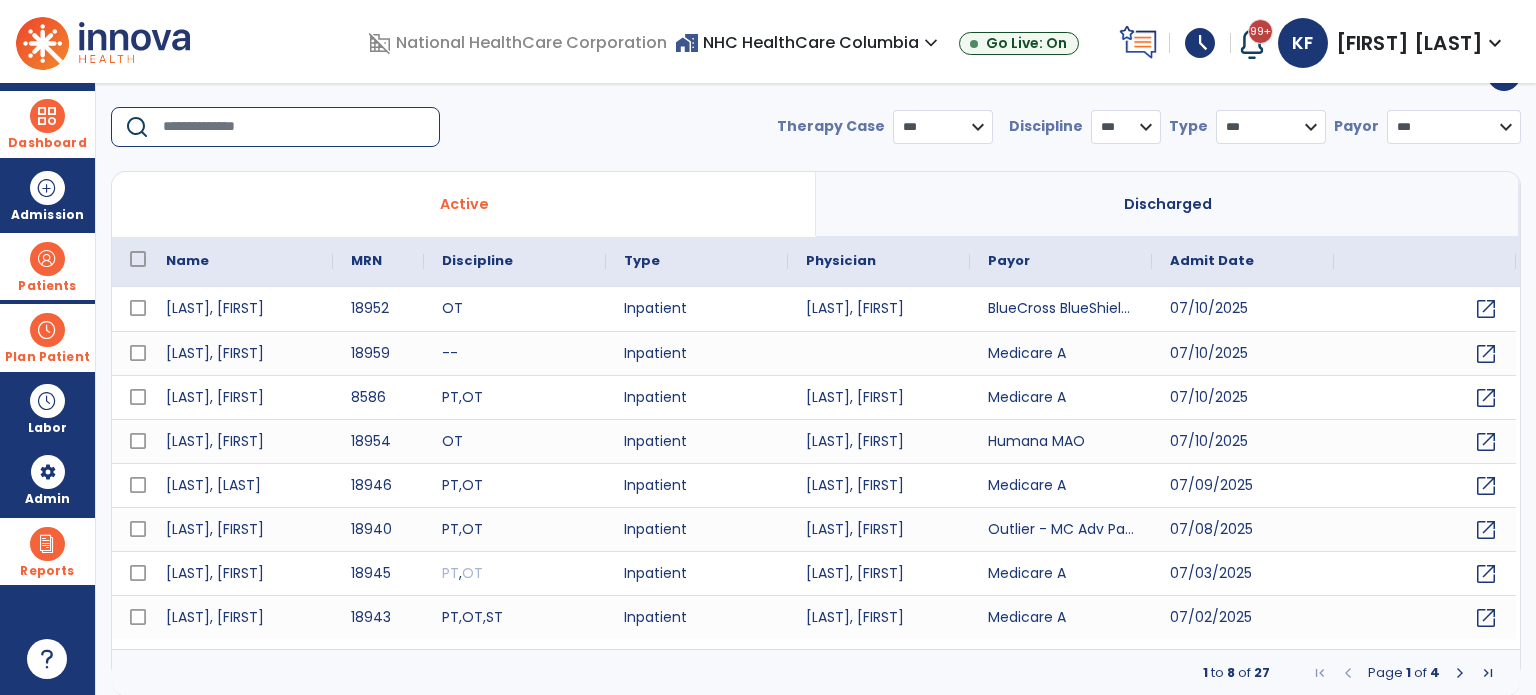 click at bounding box center [294, 127] 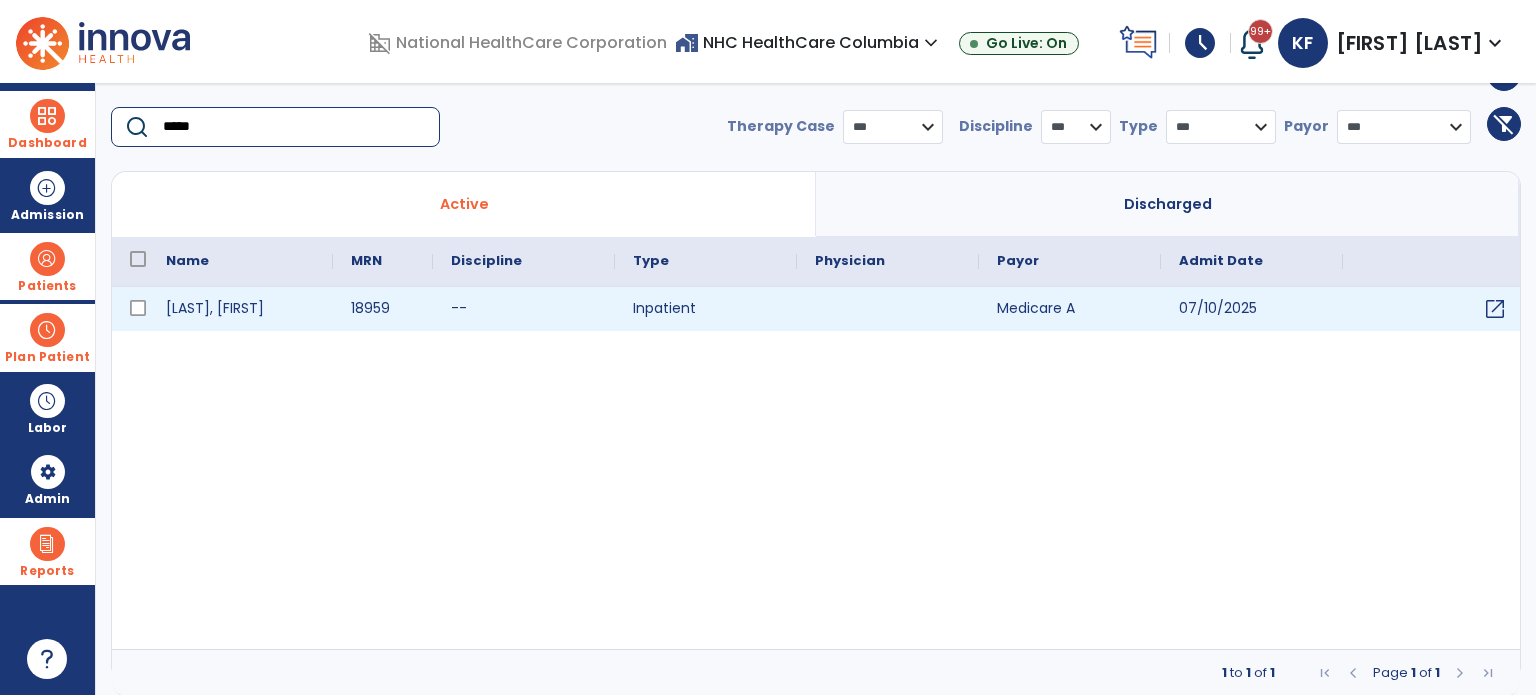 type on "*****" 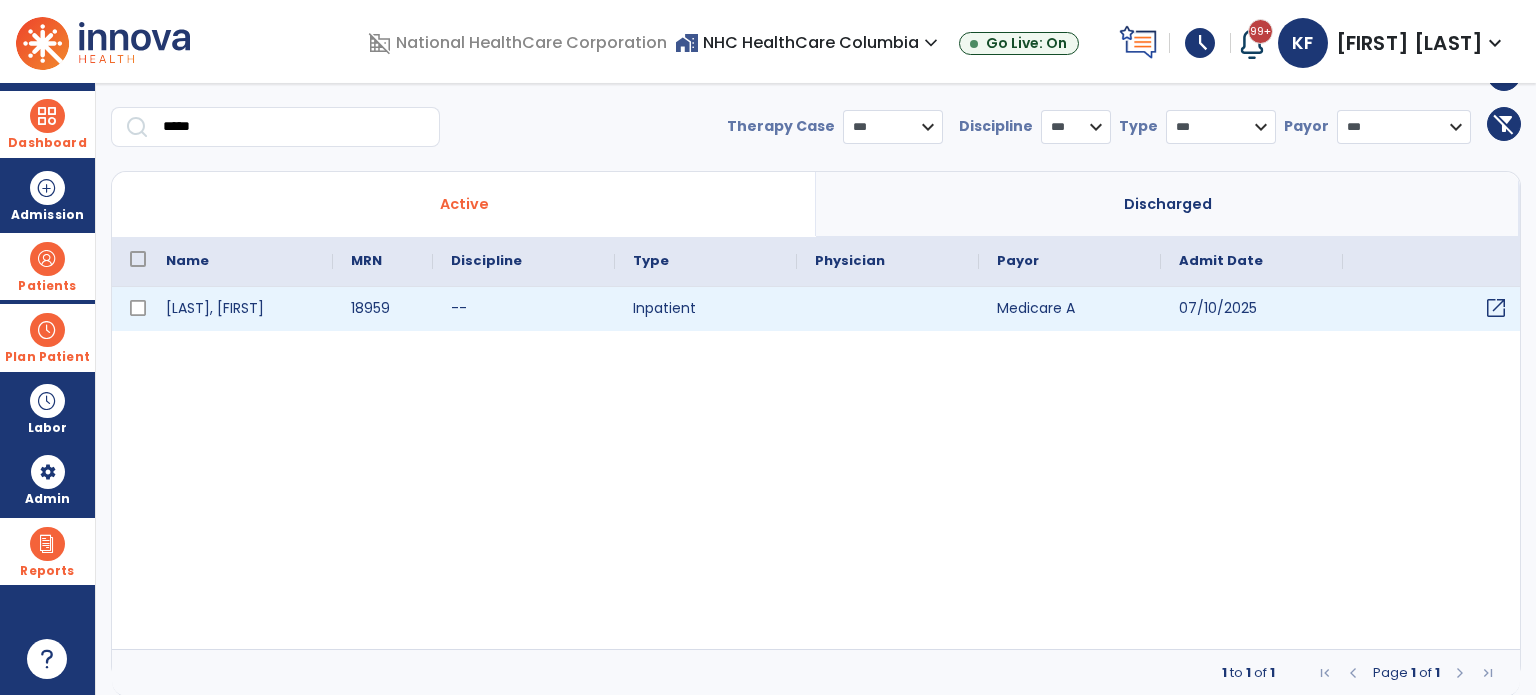 click on "open_in_new" at bounding box center (1496, 308) 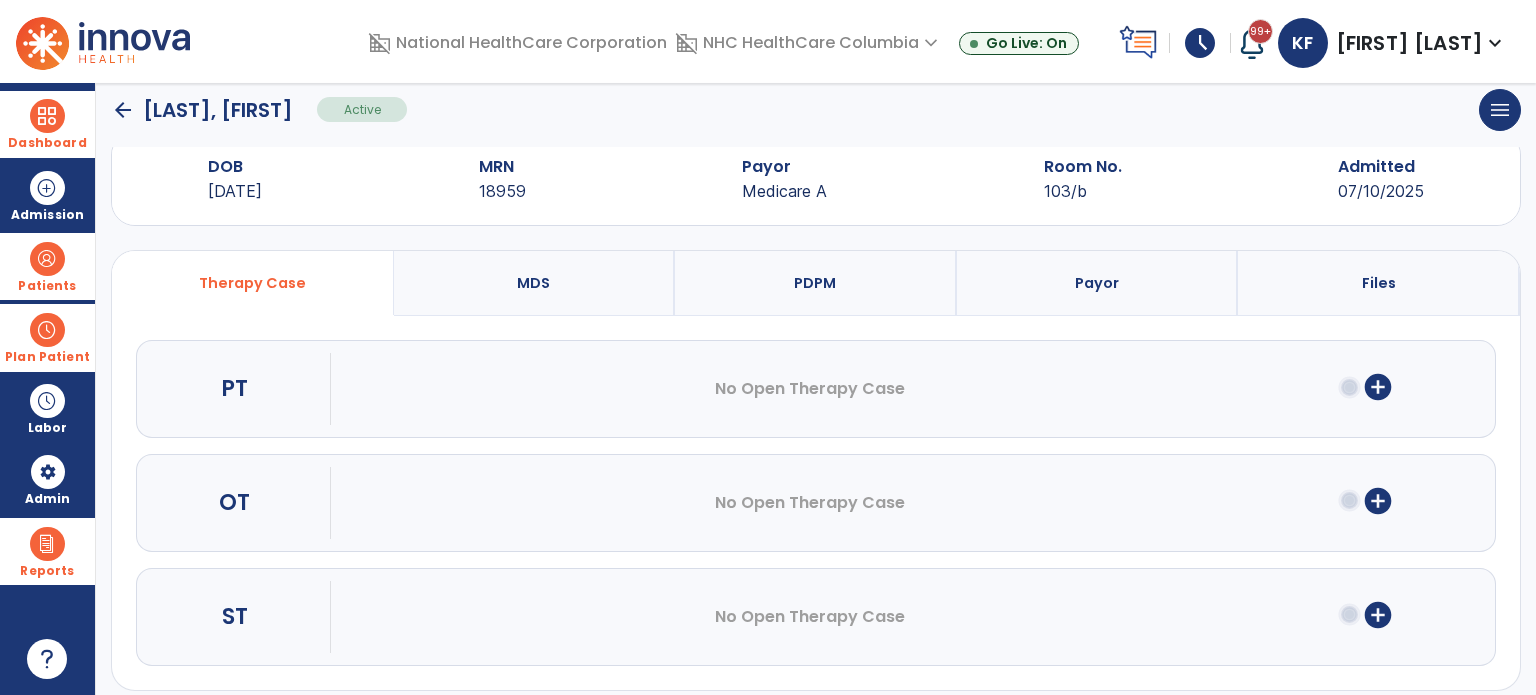click 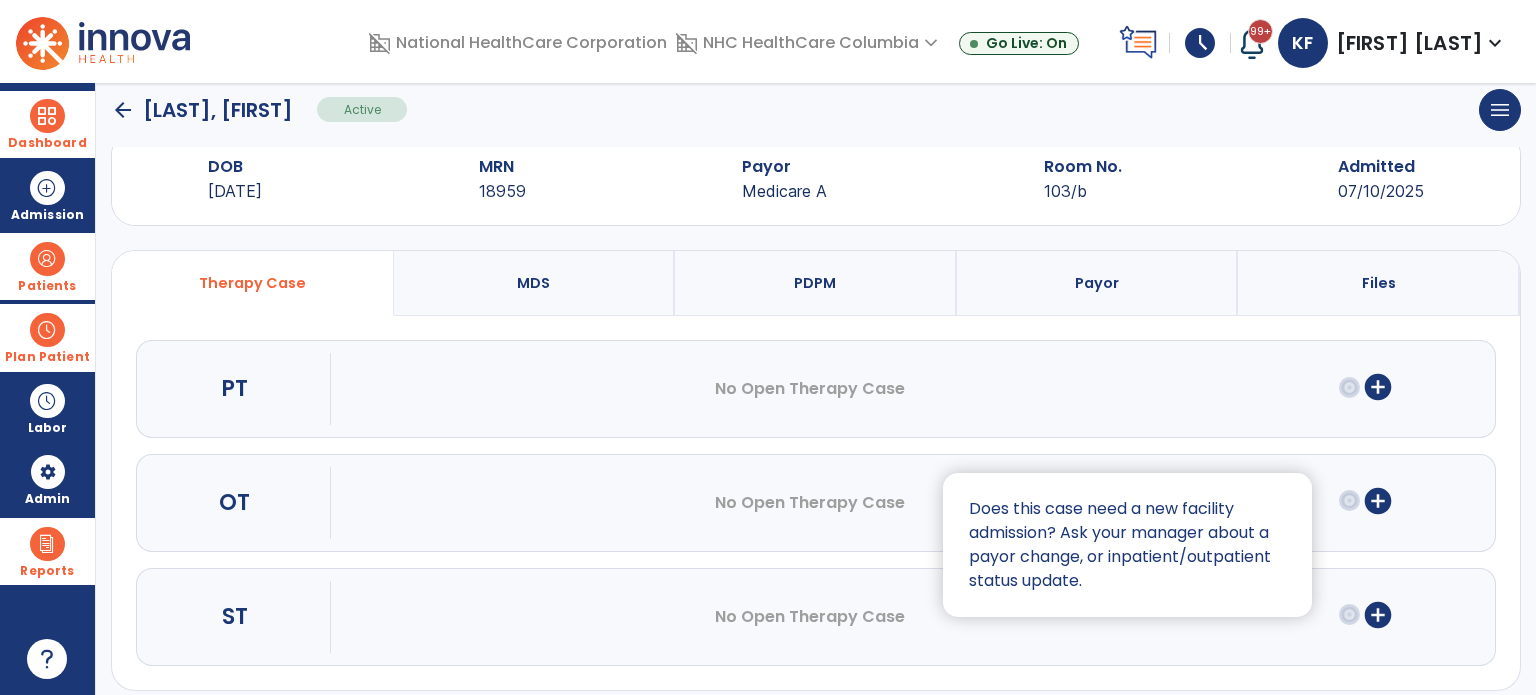 click at bounding box center [768, 347] 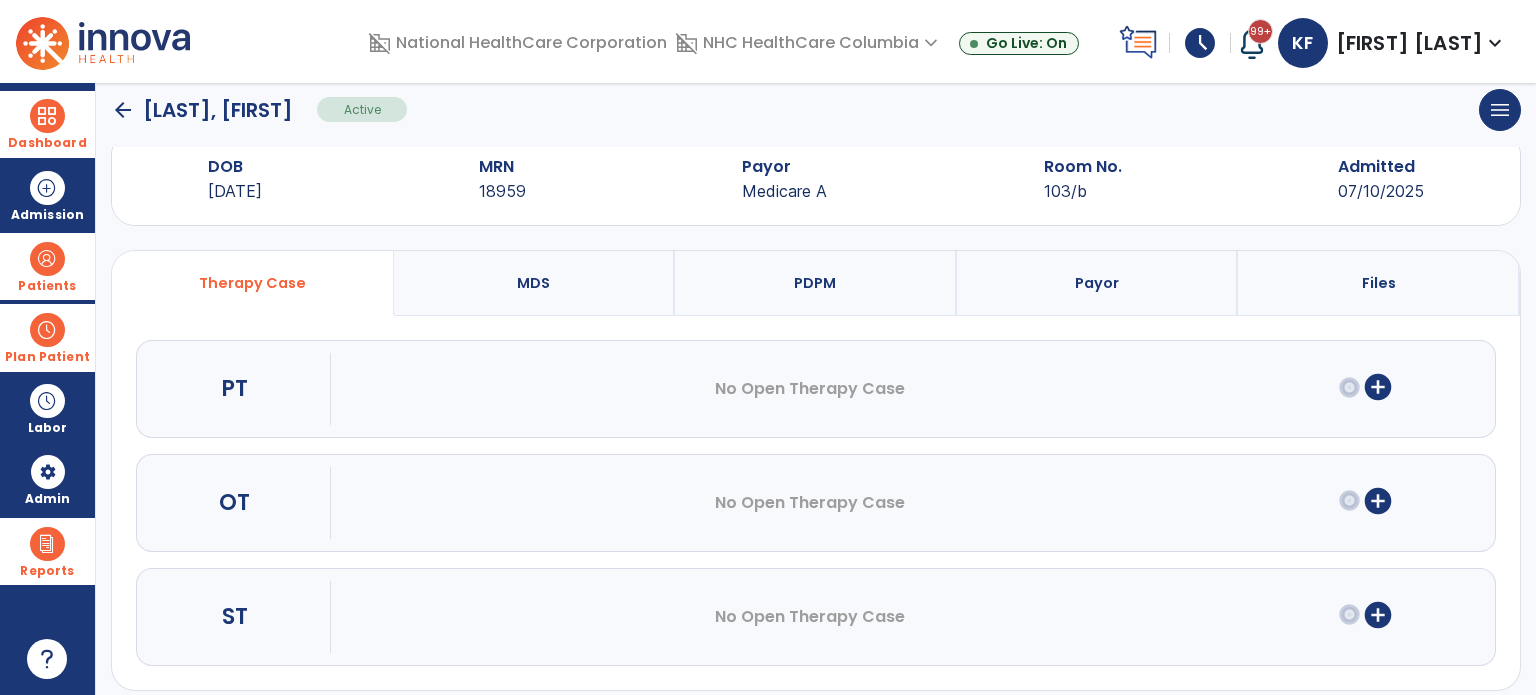 click on "add_circle" at bounding box center [1378, 501] 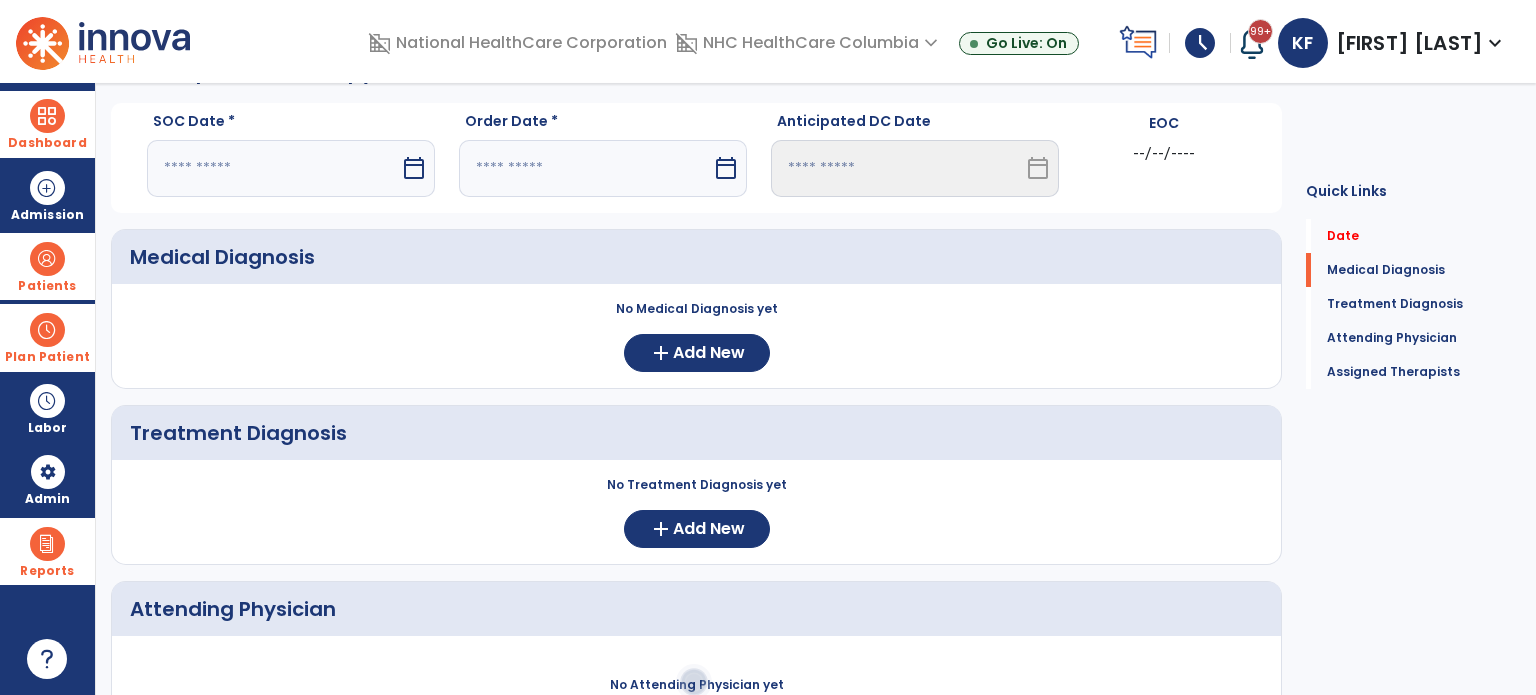 click on "calendar_today" at bounding box center [414, 168] 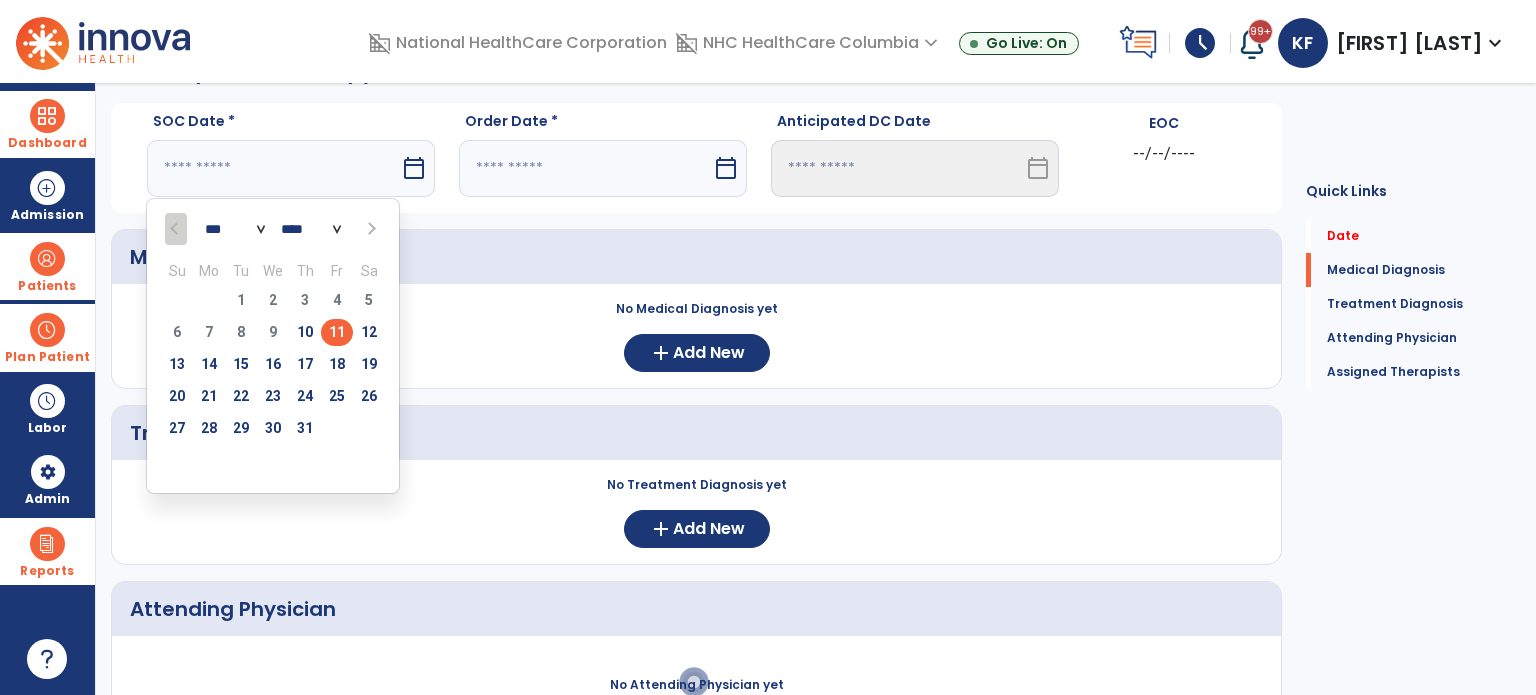 click on "11" at bounding box center [337, 332] 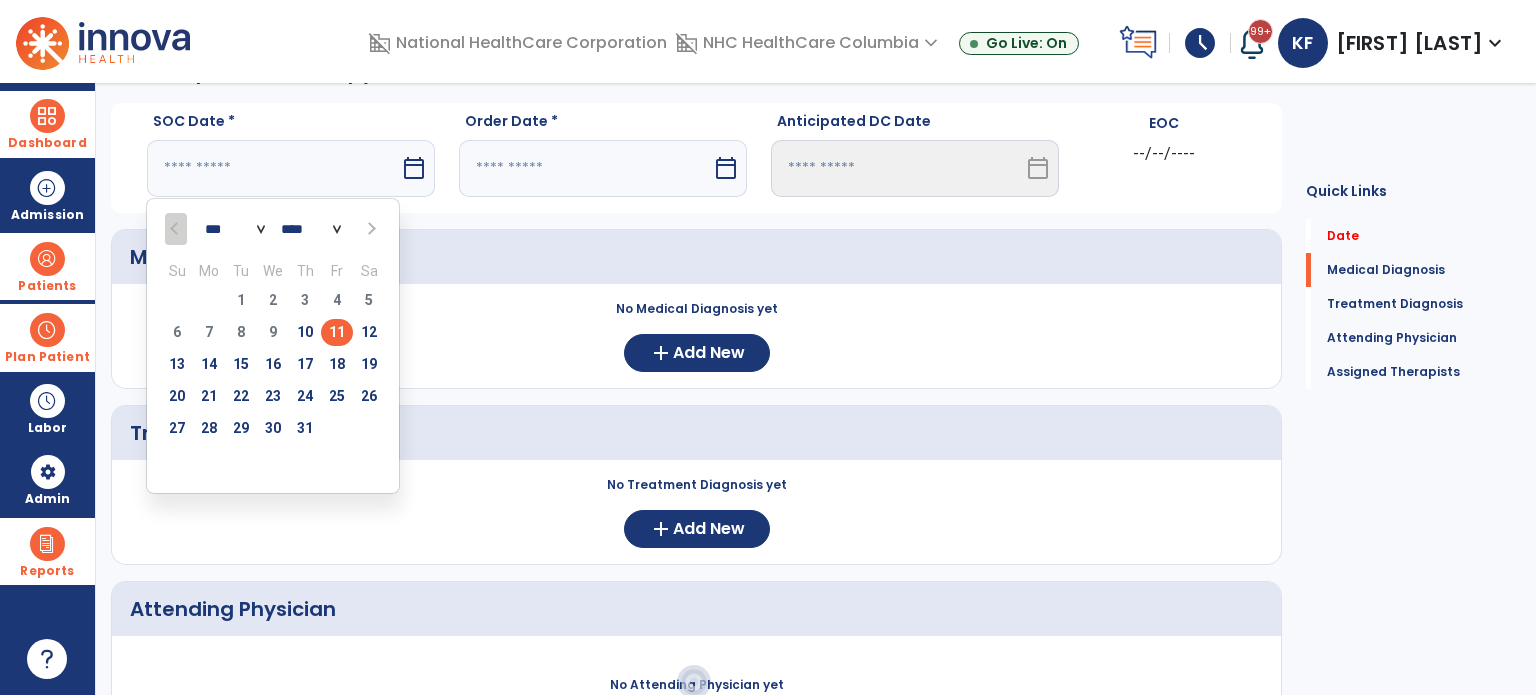 type on "*********" 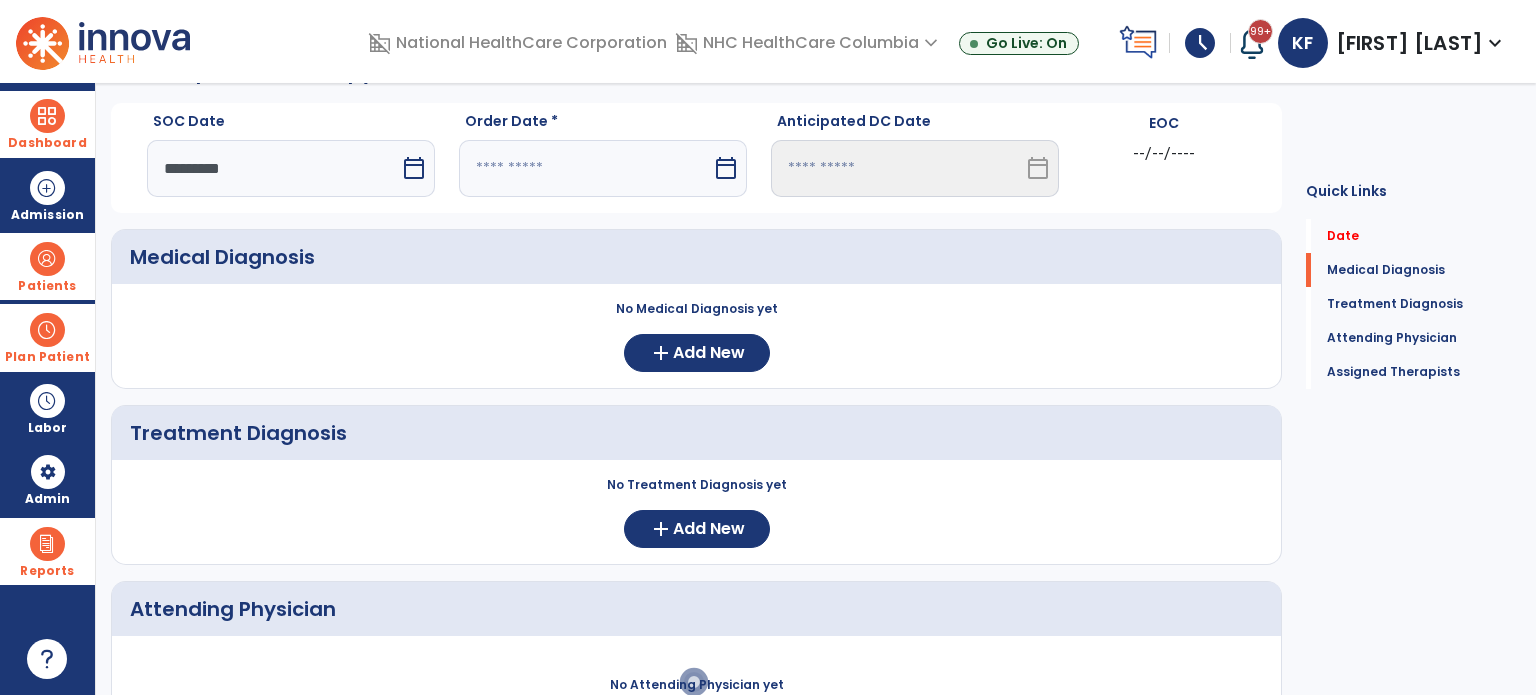 click at bounding box center (585, 168) 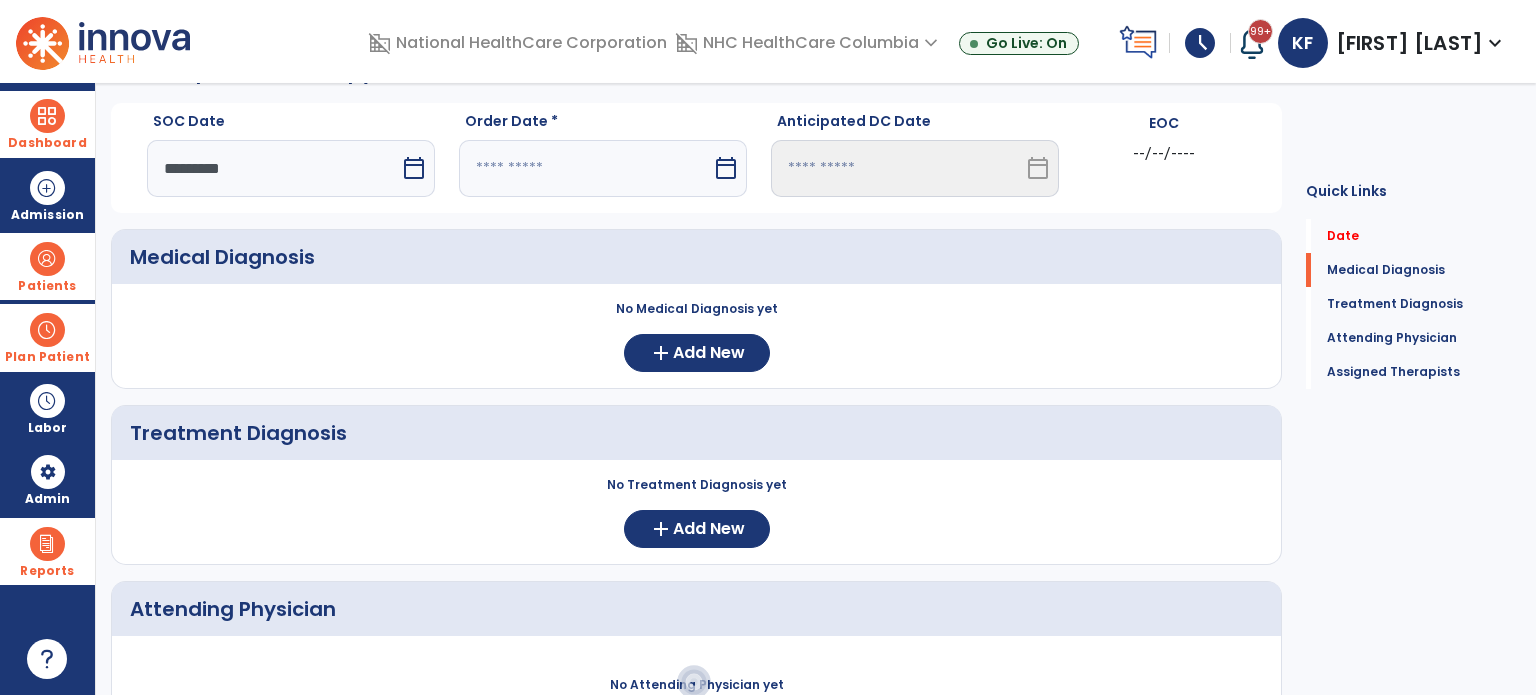 select on "*" 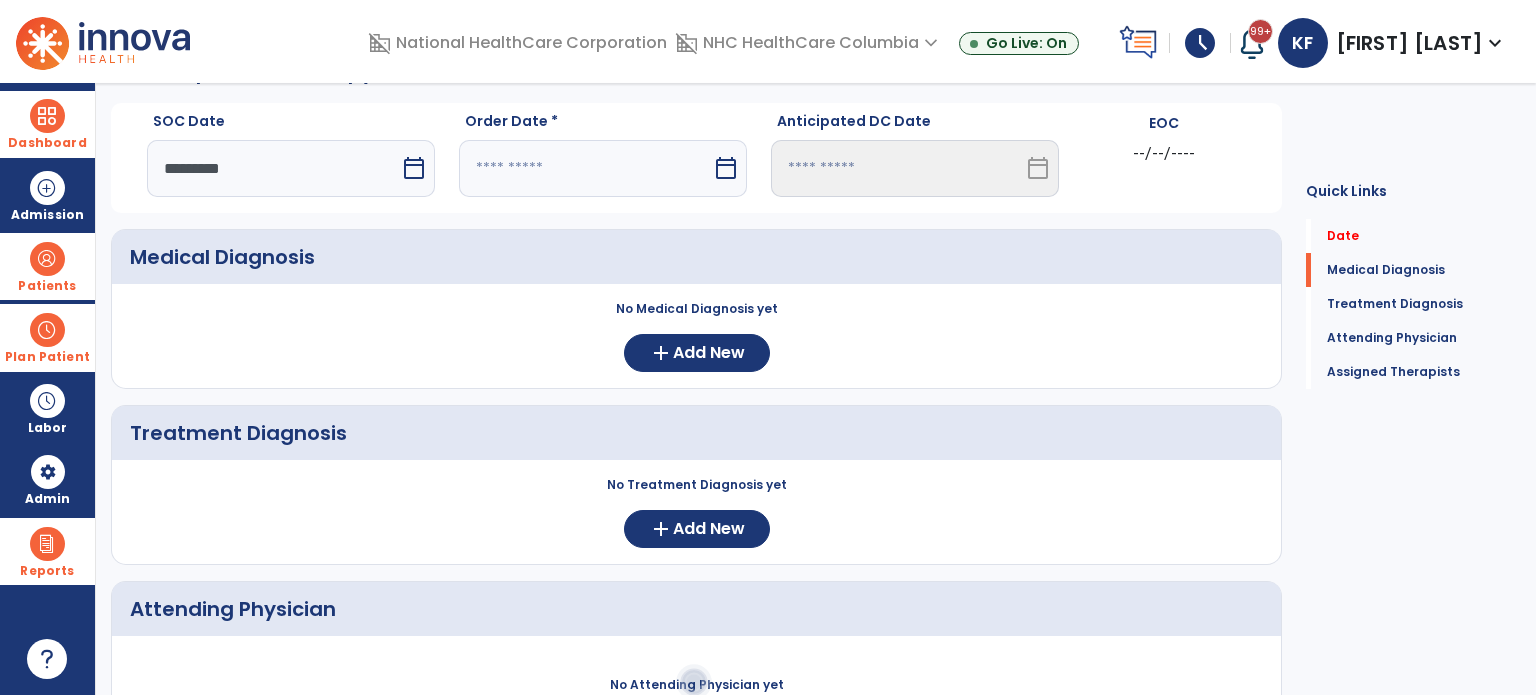 select on "****" 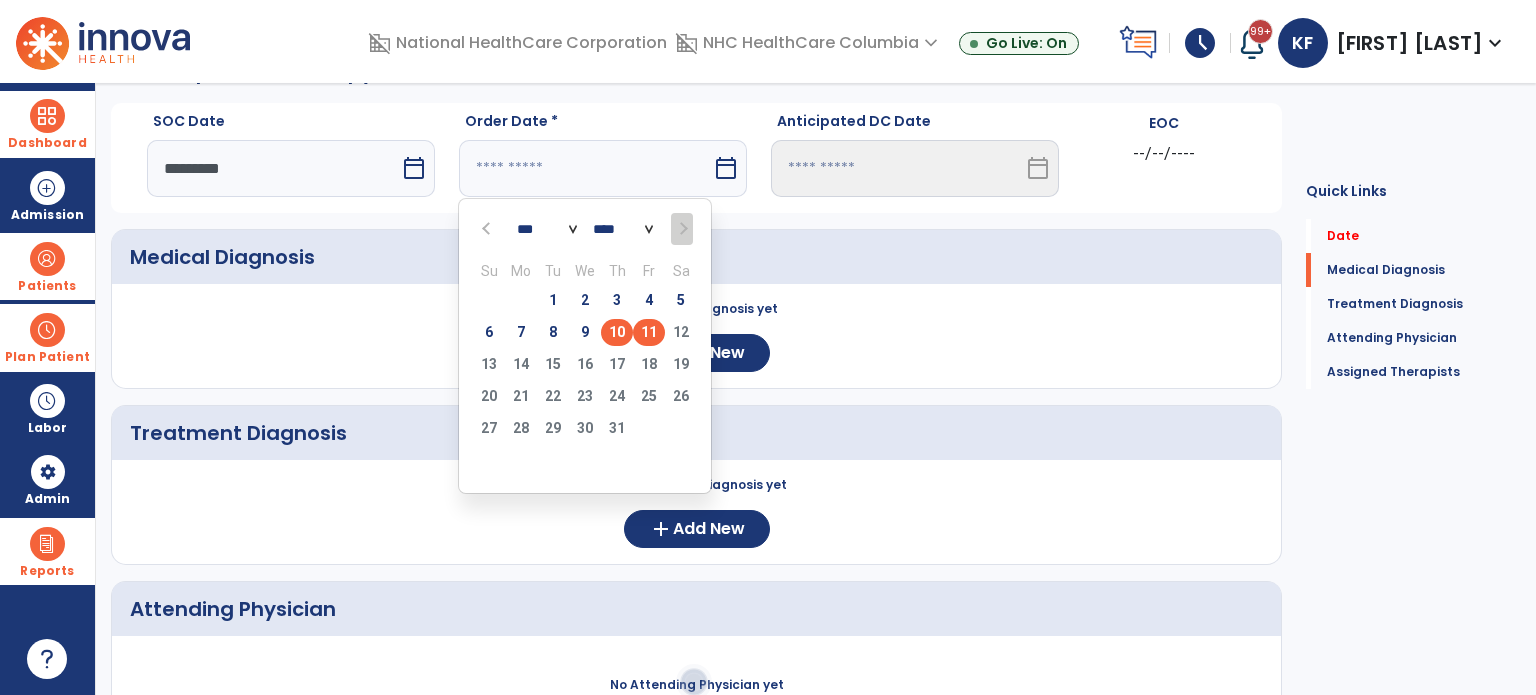 click on "10" at bounding box center [617, 332] 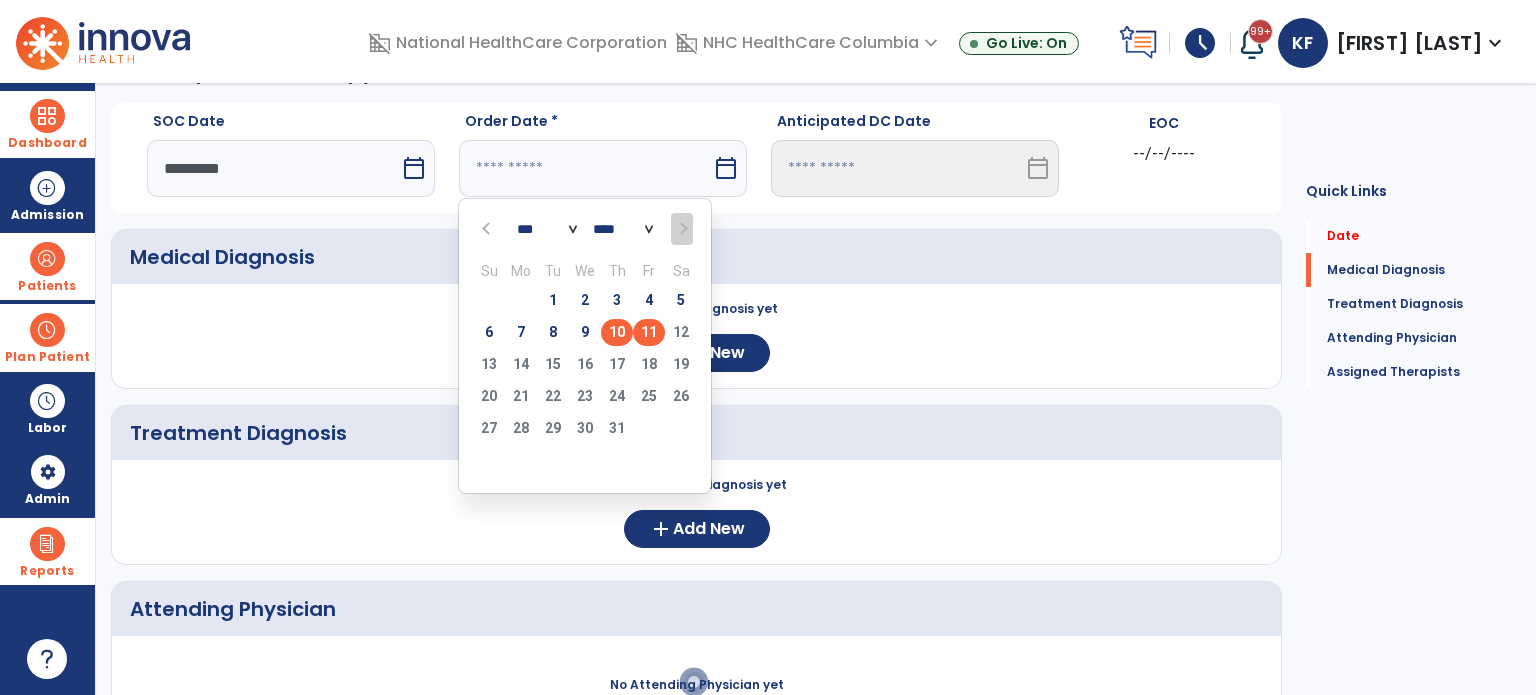 type on "*********" 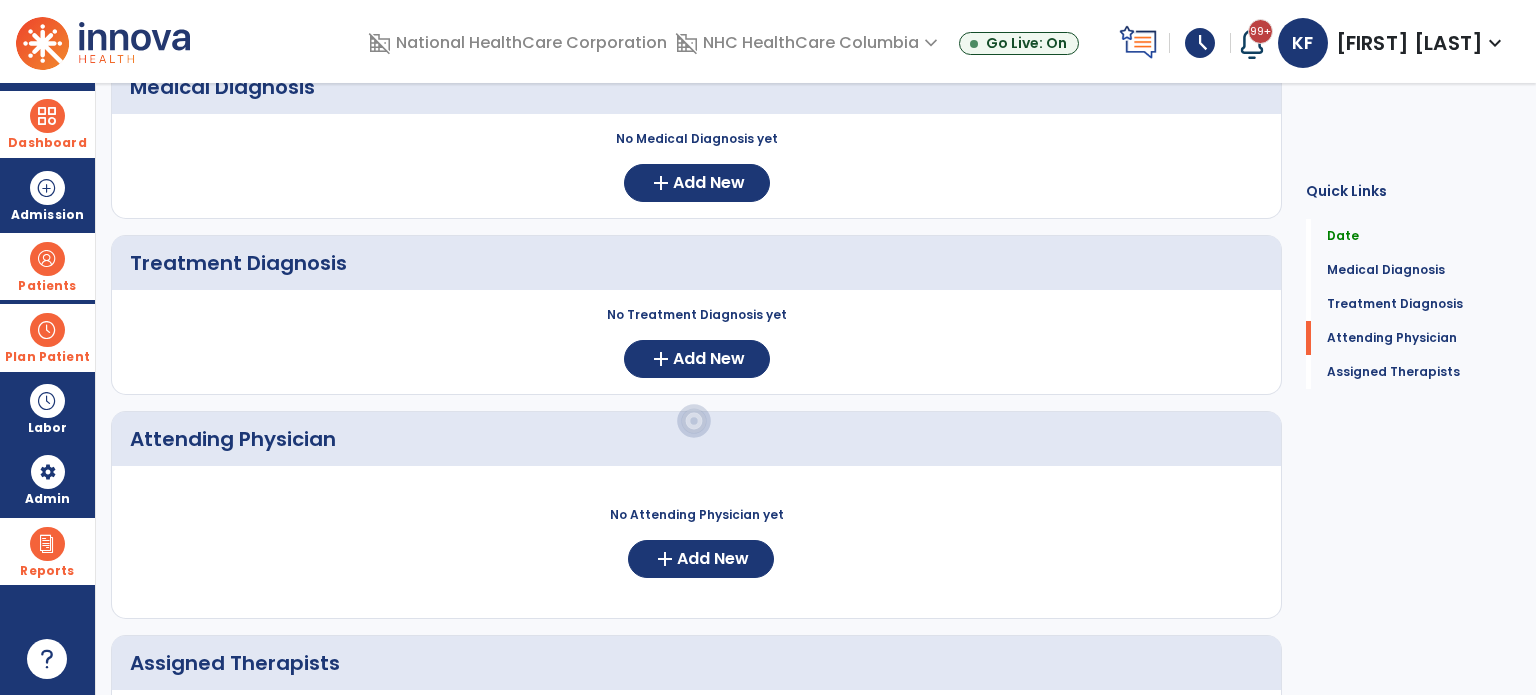 scroll, scrollTop: 337, scrollLeft: 0, axis: vertical 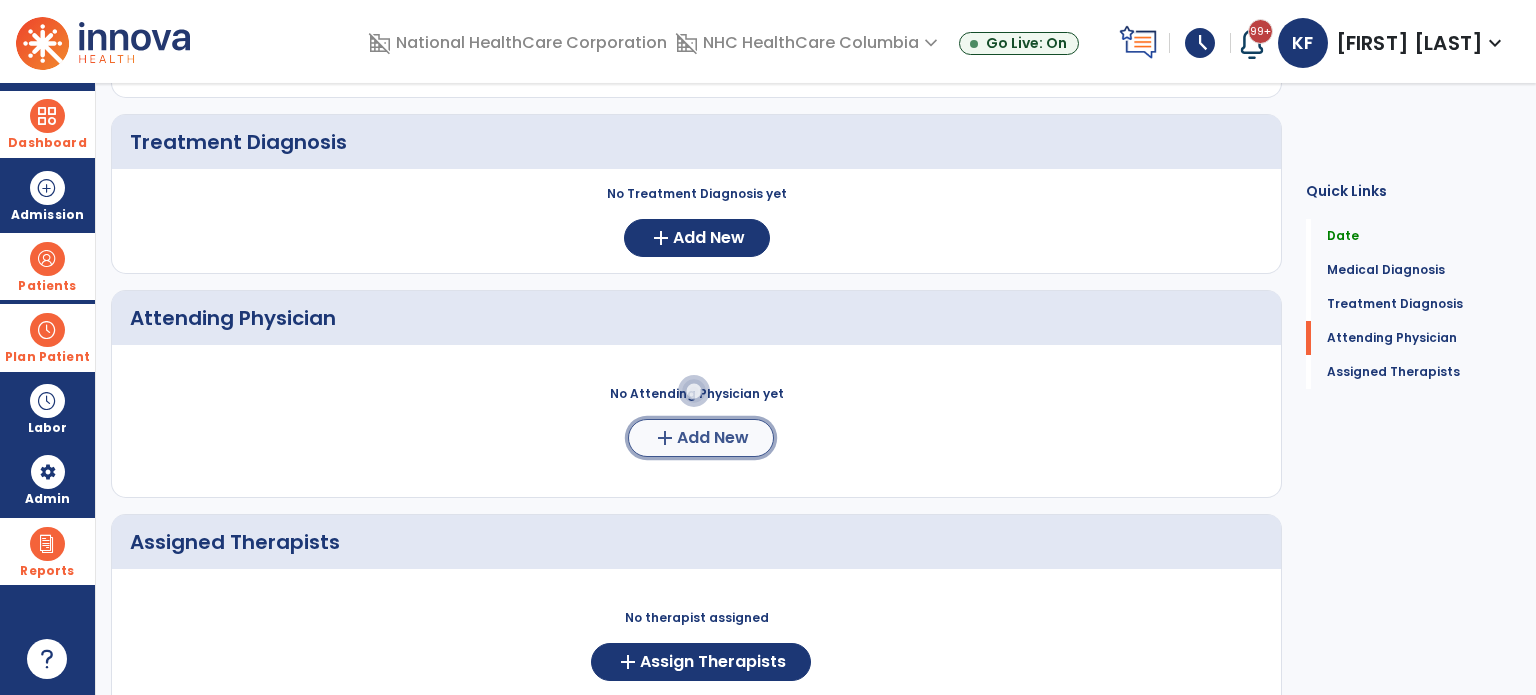 click on "Add New" 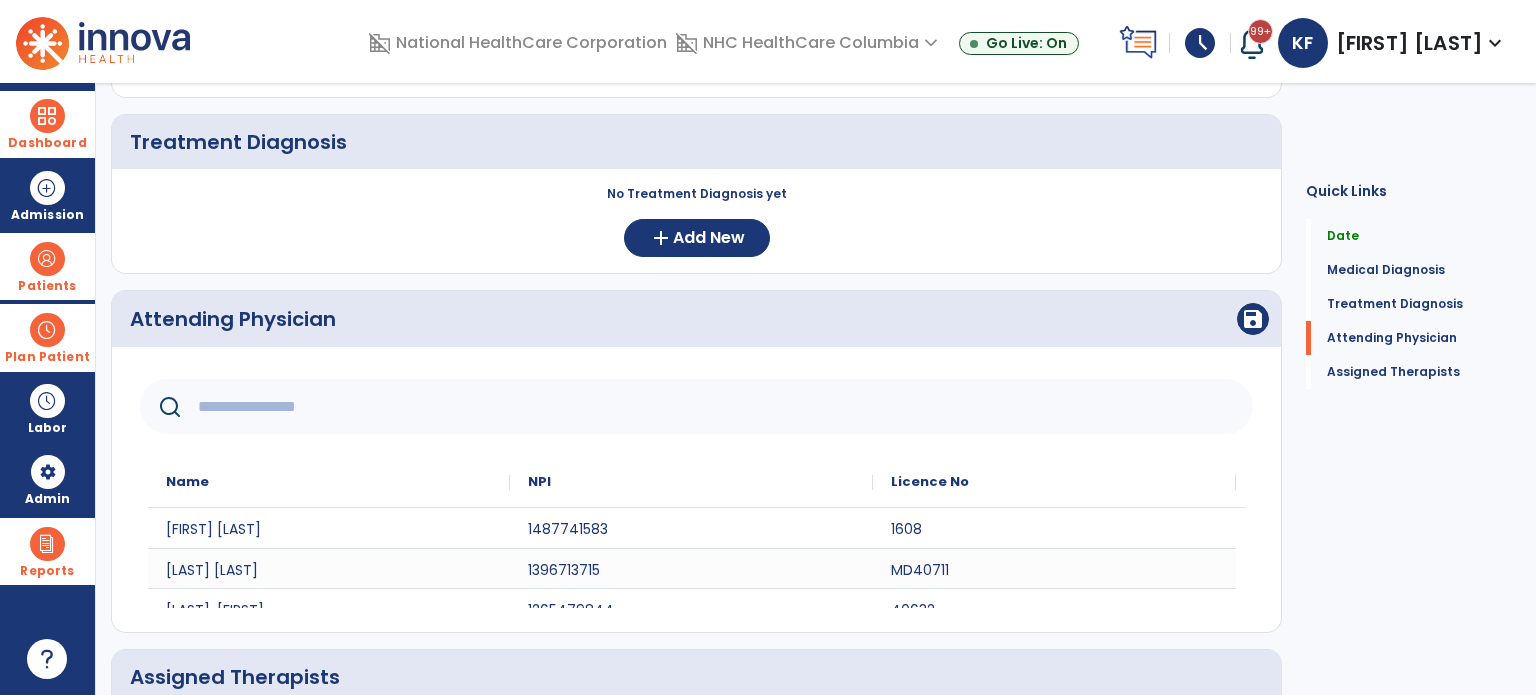 click 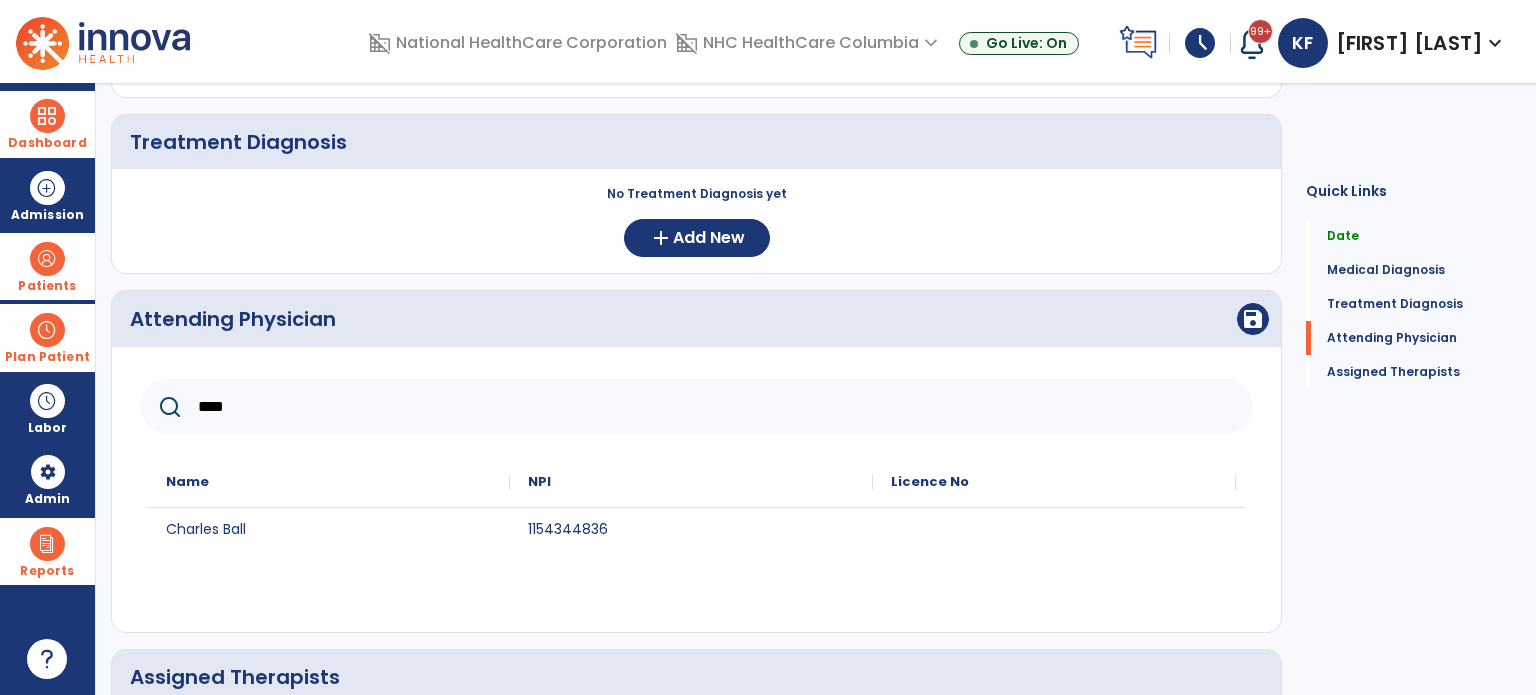 type on "****" 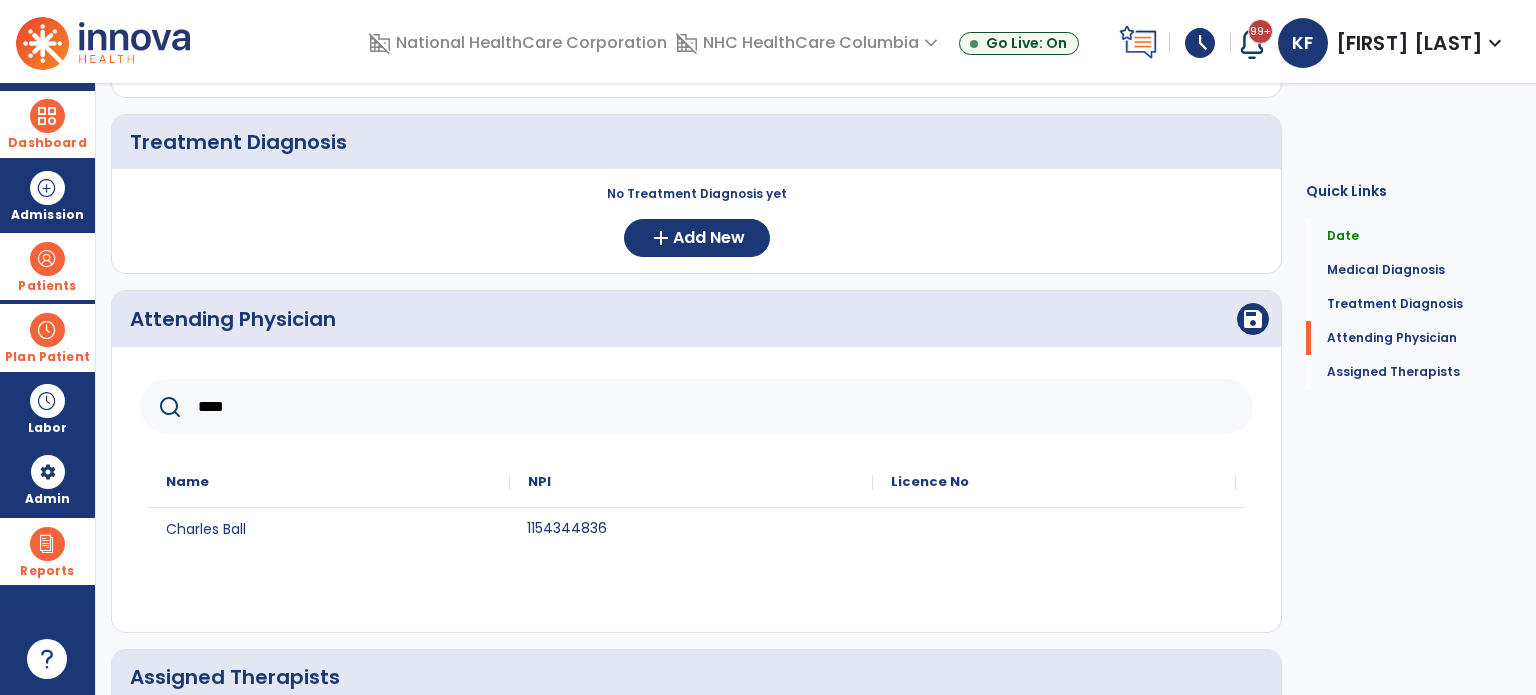 click on "1154344836" 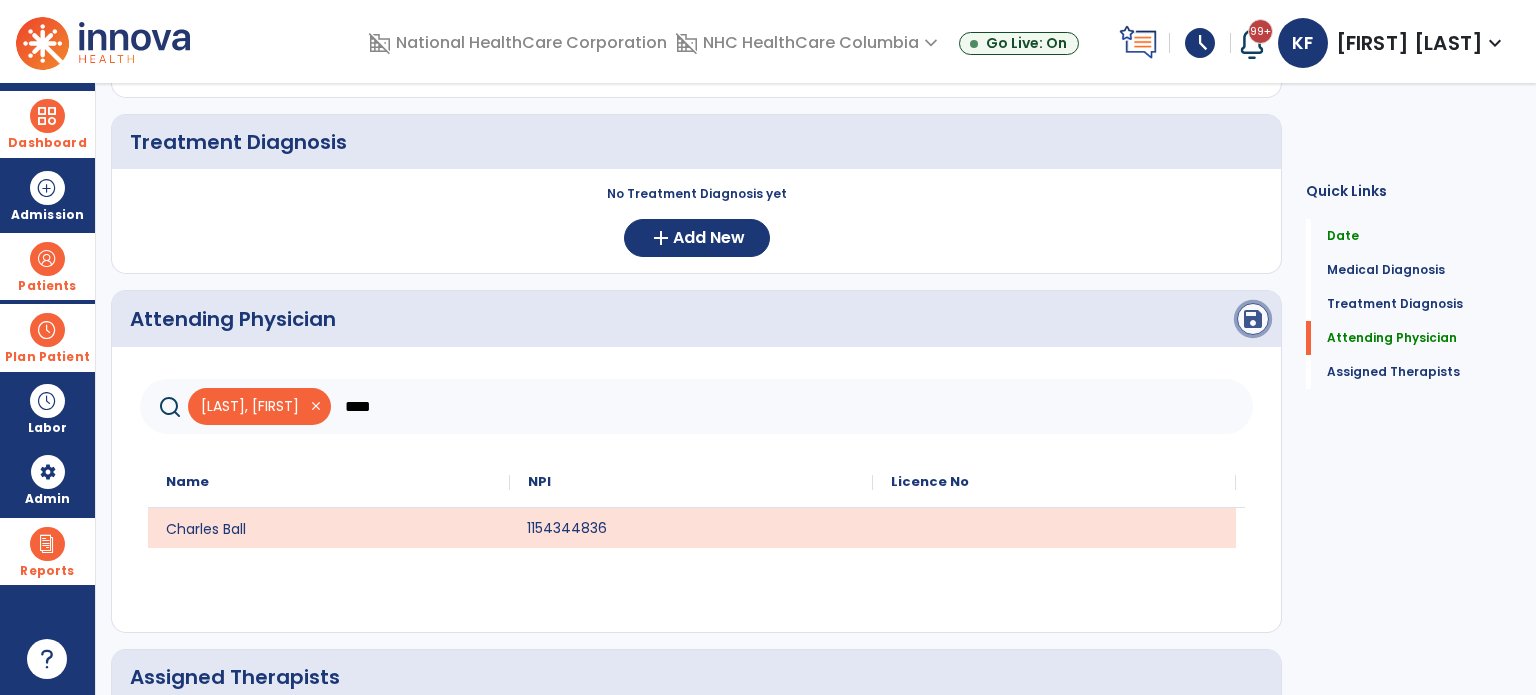 click on "save" 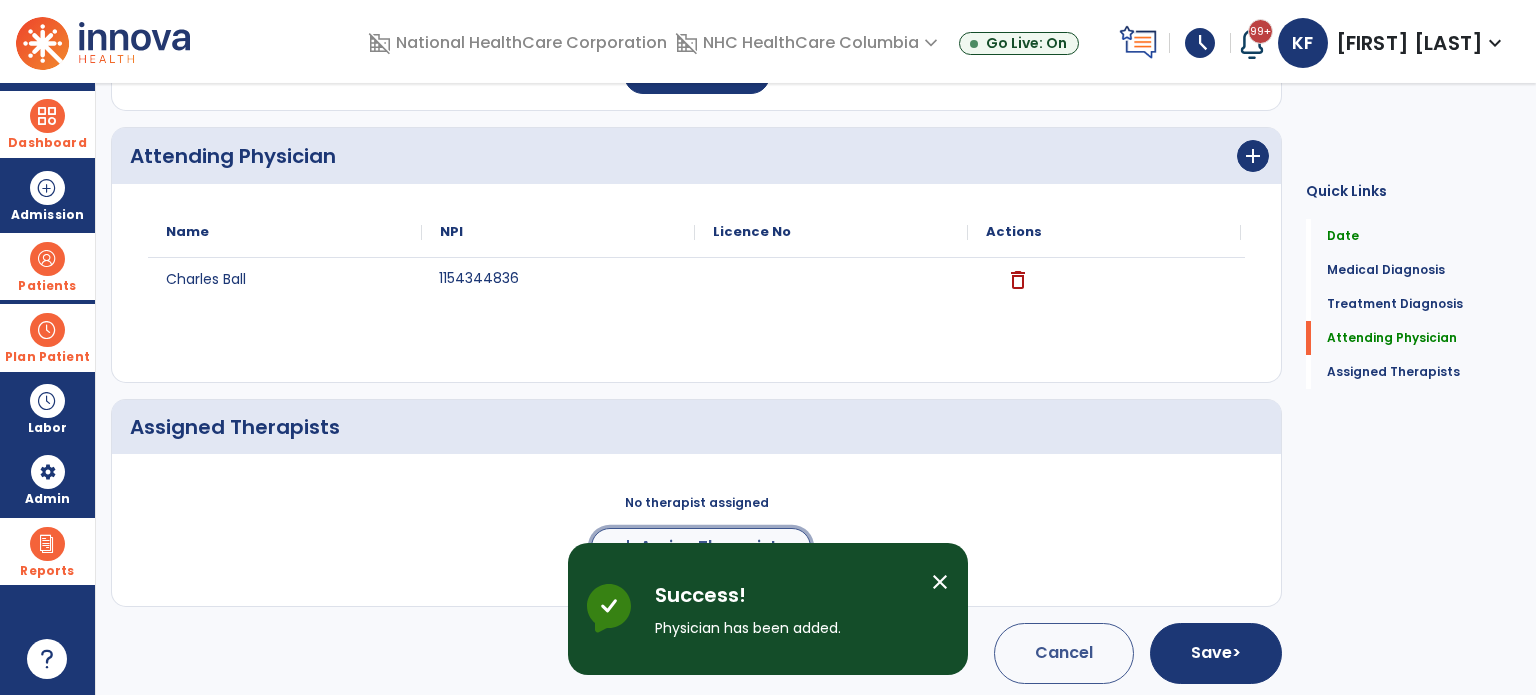click on "Assign Therapists" 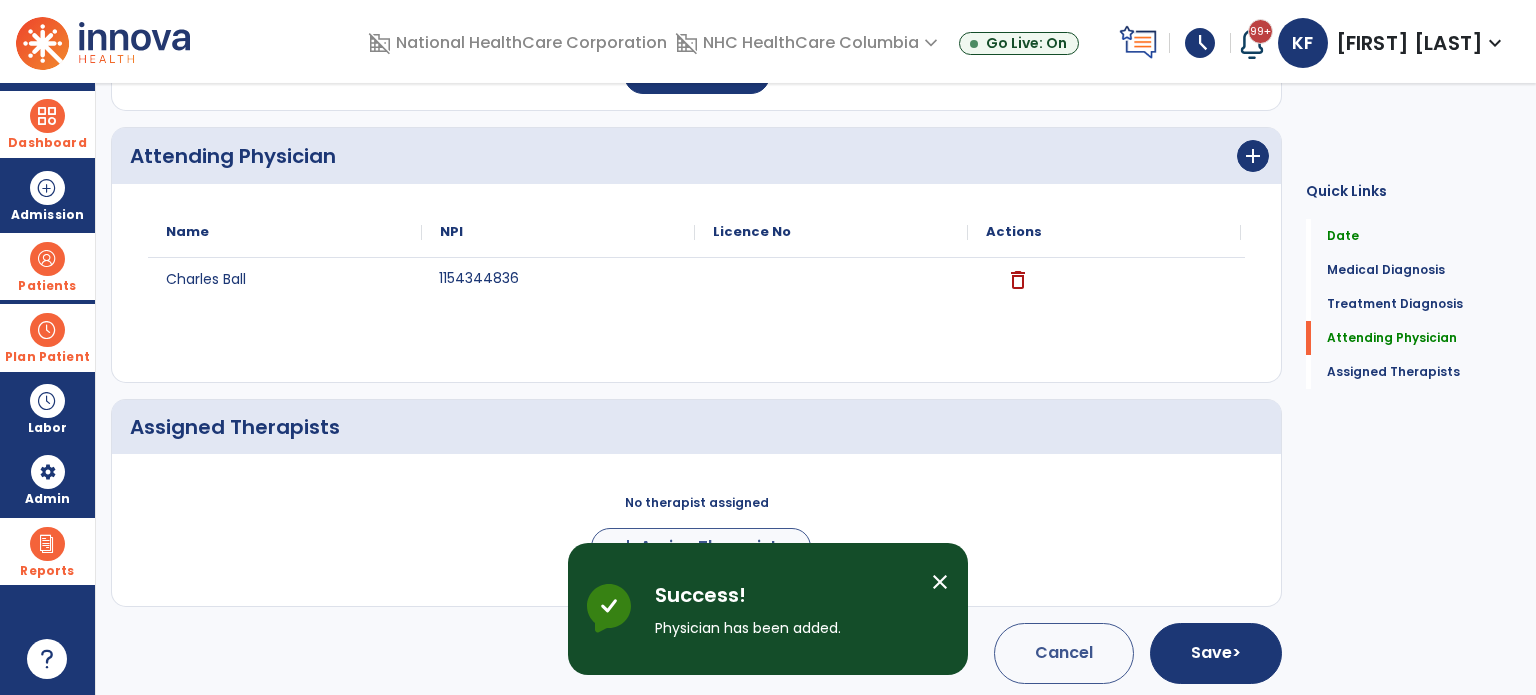 scroll, scrollTop: 497, scrollLeft: 0, axis: vertical 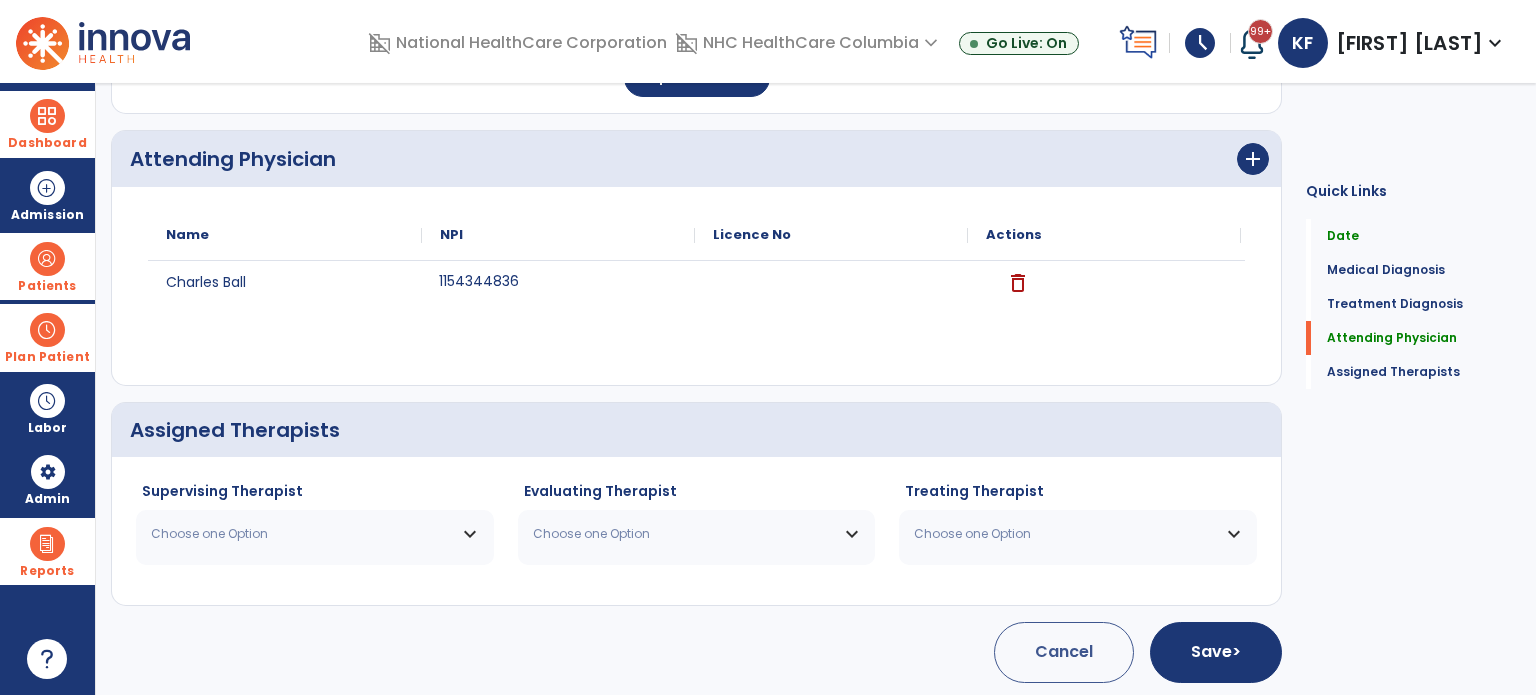 click on "Choose one Option" at bounding box center [315, 534] 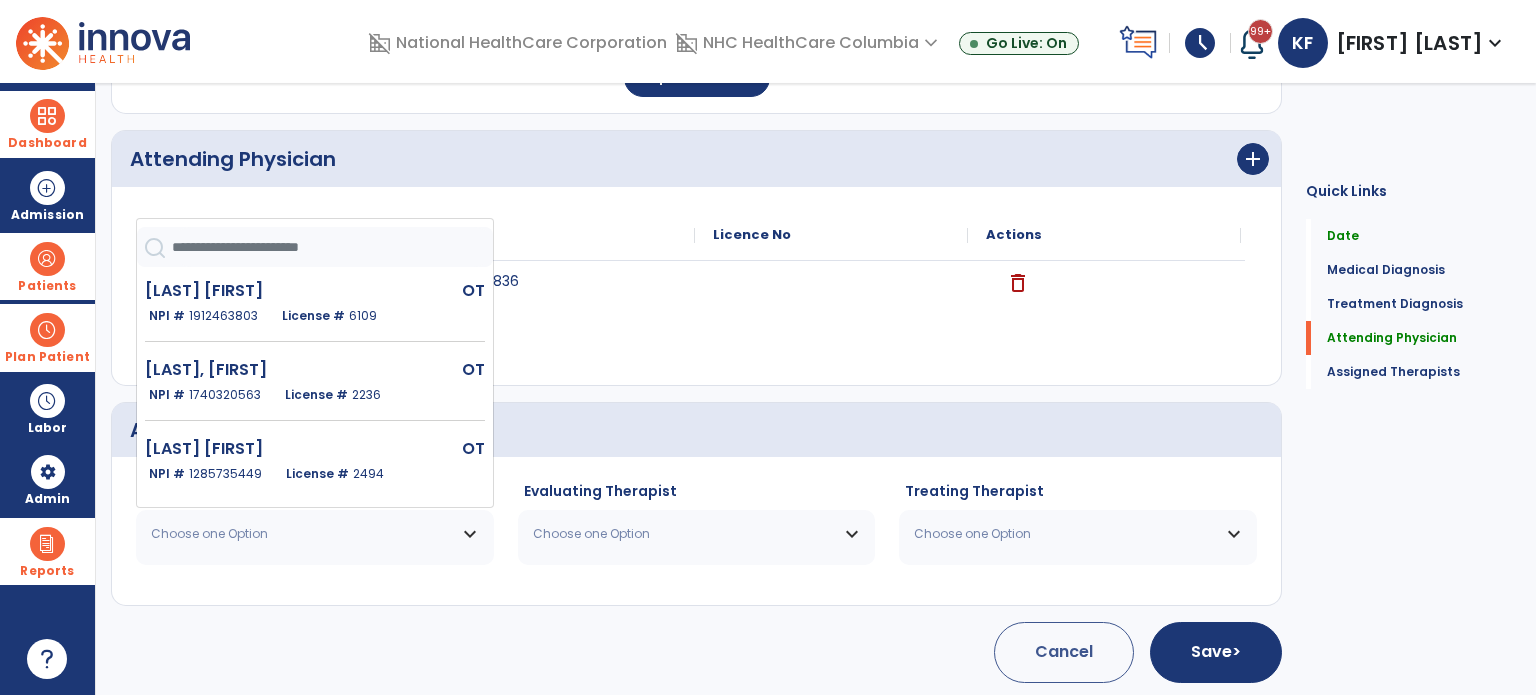 click 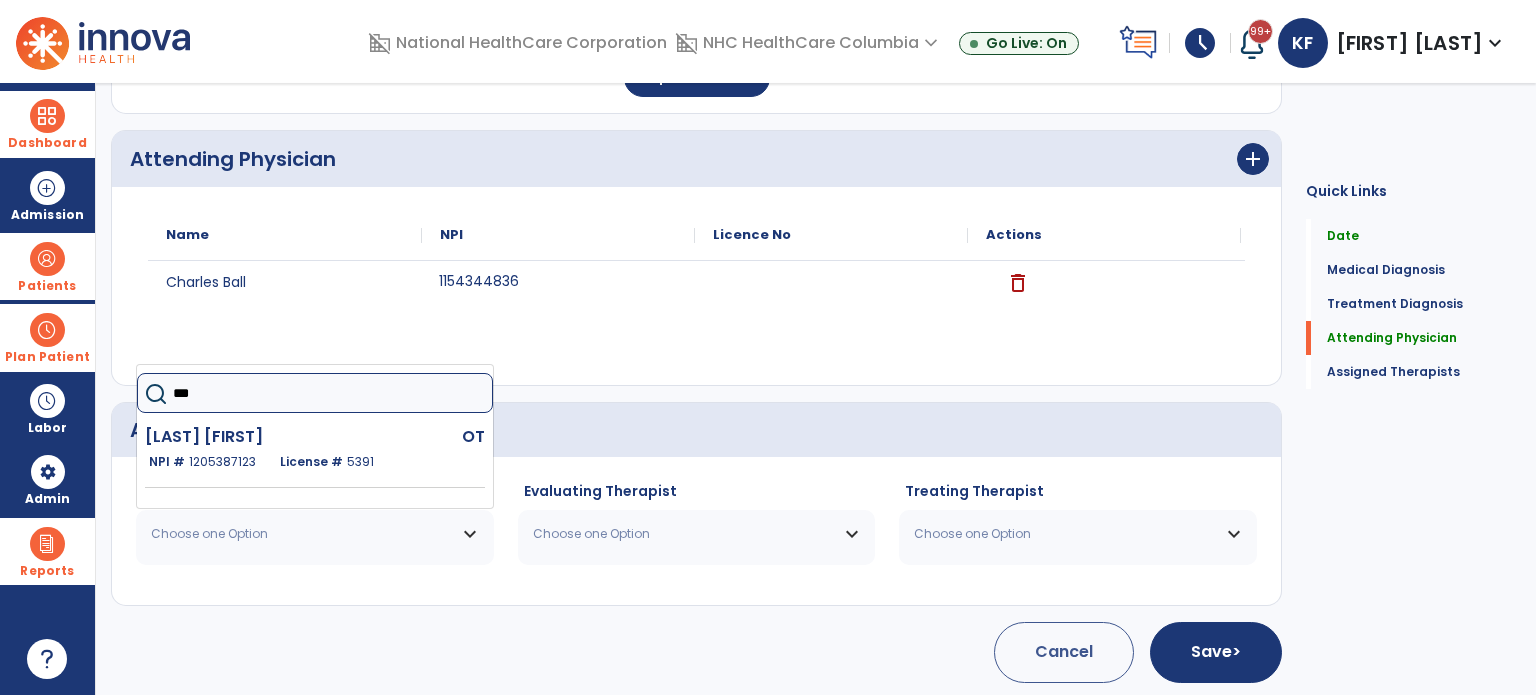 type on "****" 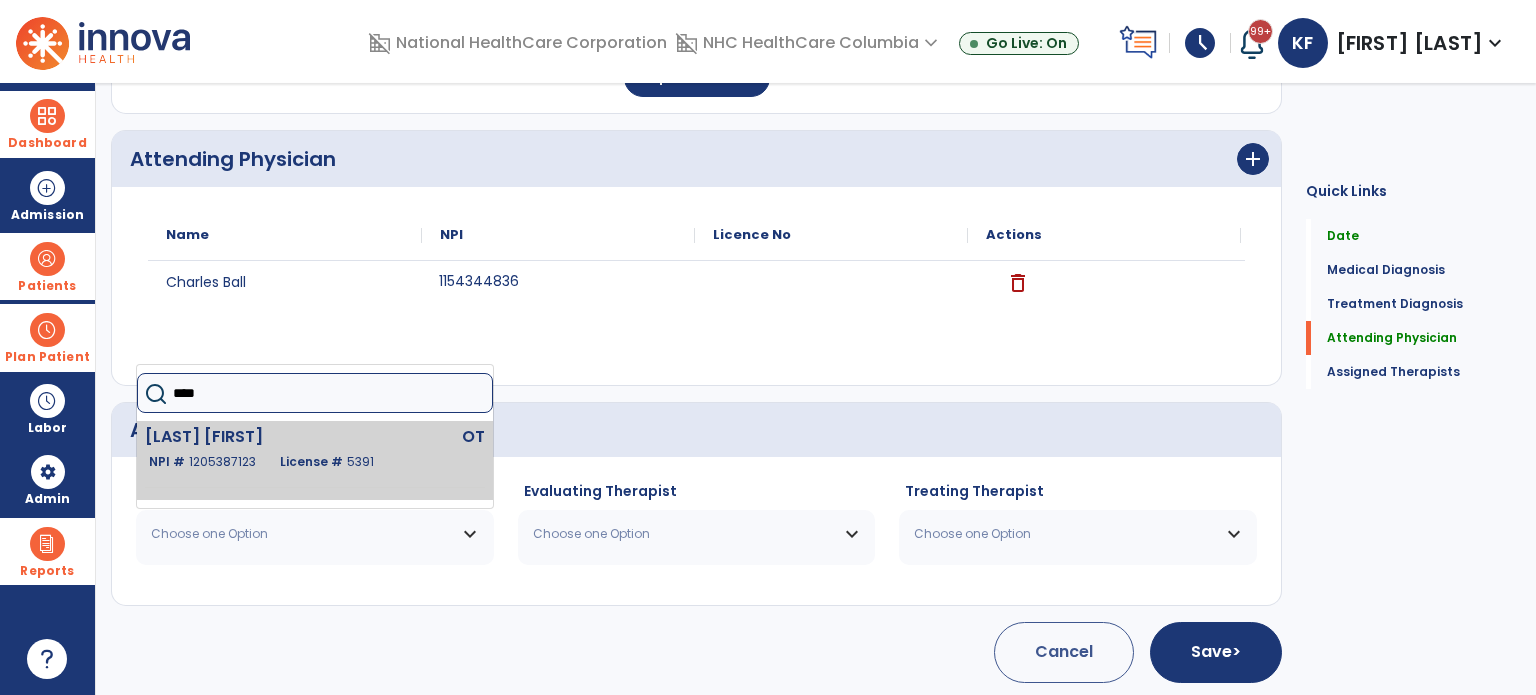 click on "[LAST] [FIRST]" 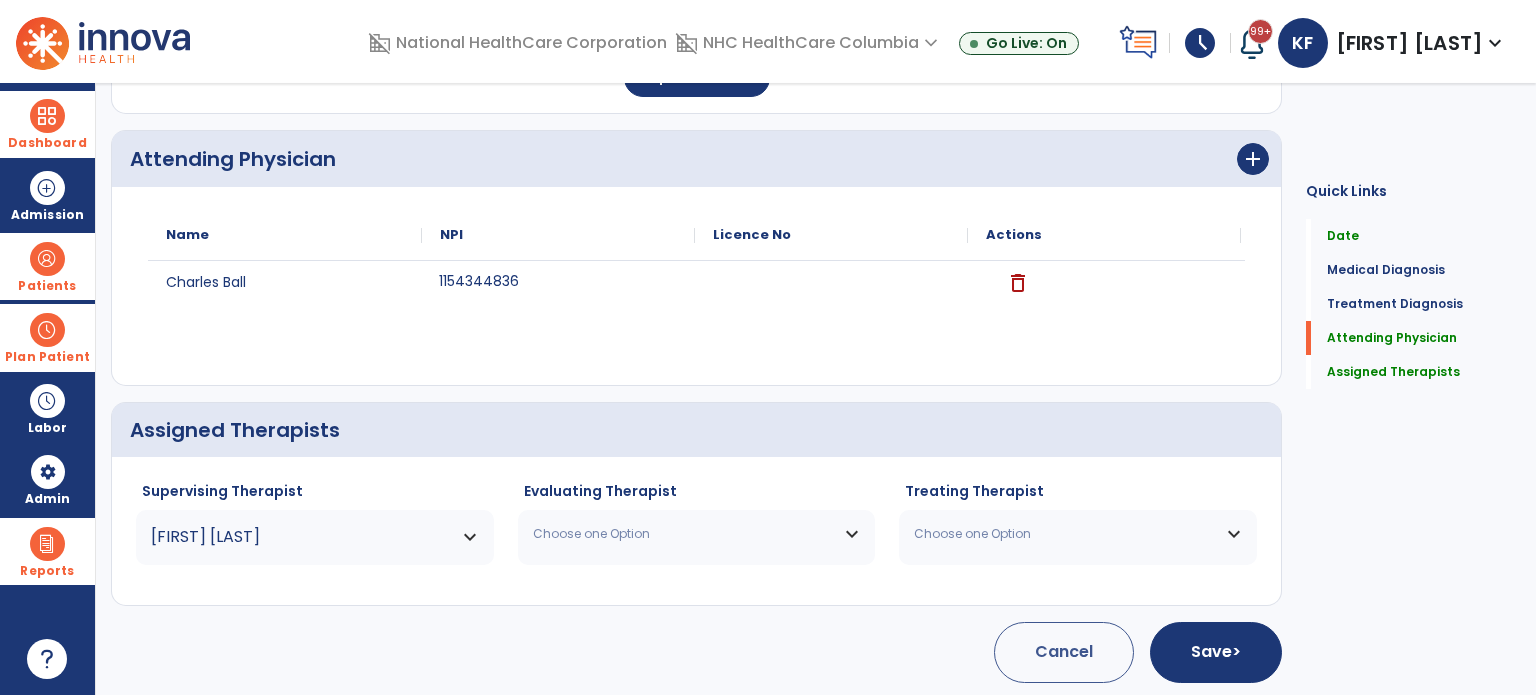 click on "Choose one Option" at bounding box center [684, 534] 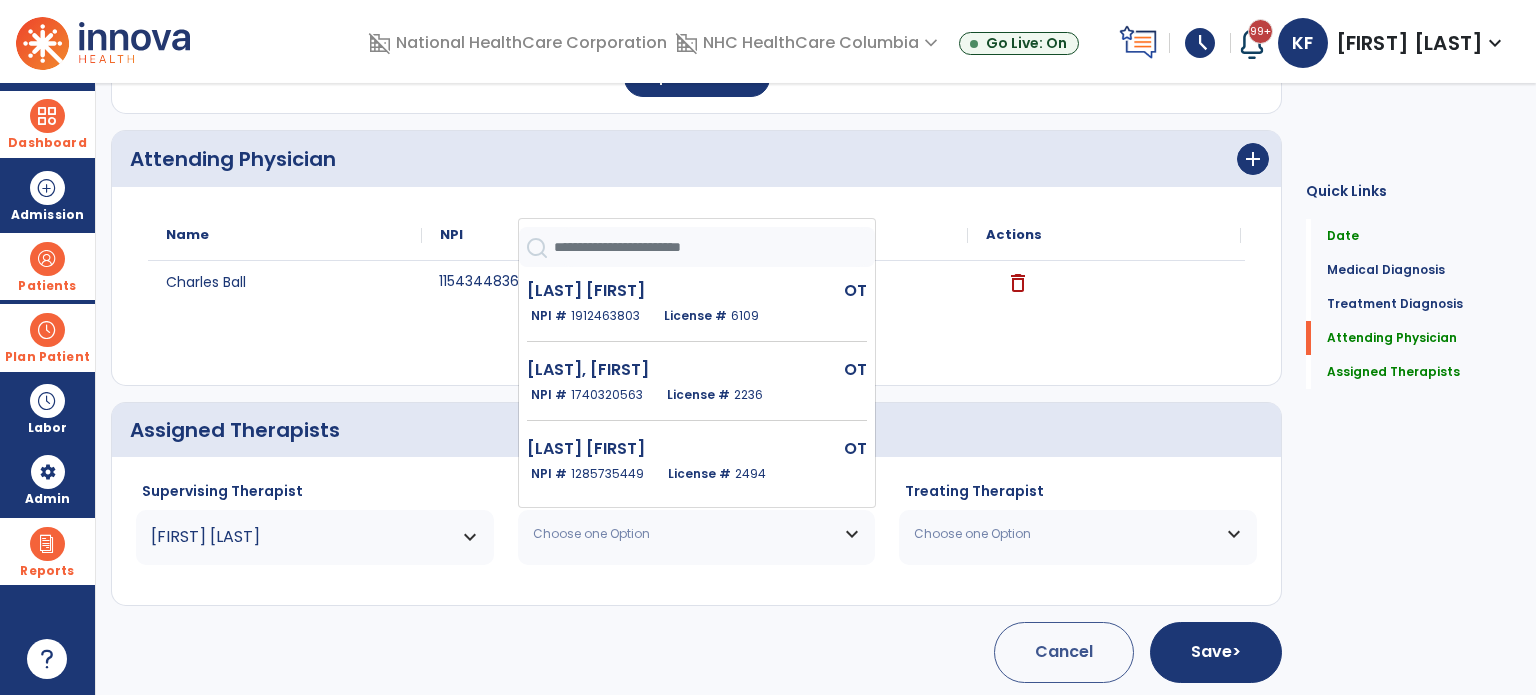 click 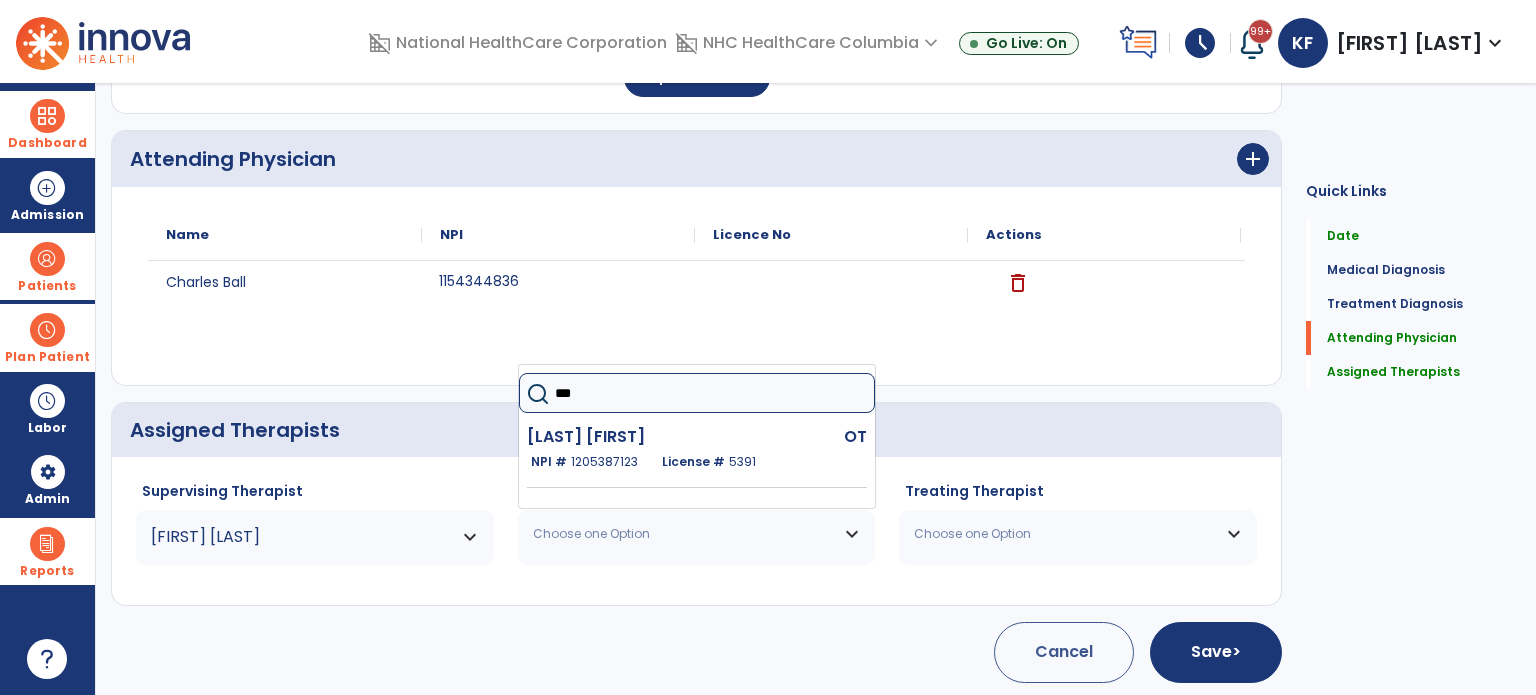 type on "****" 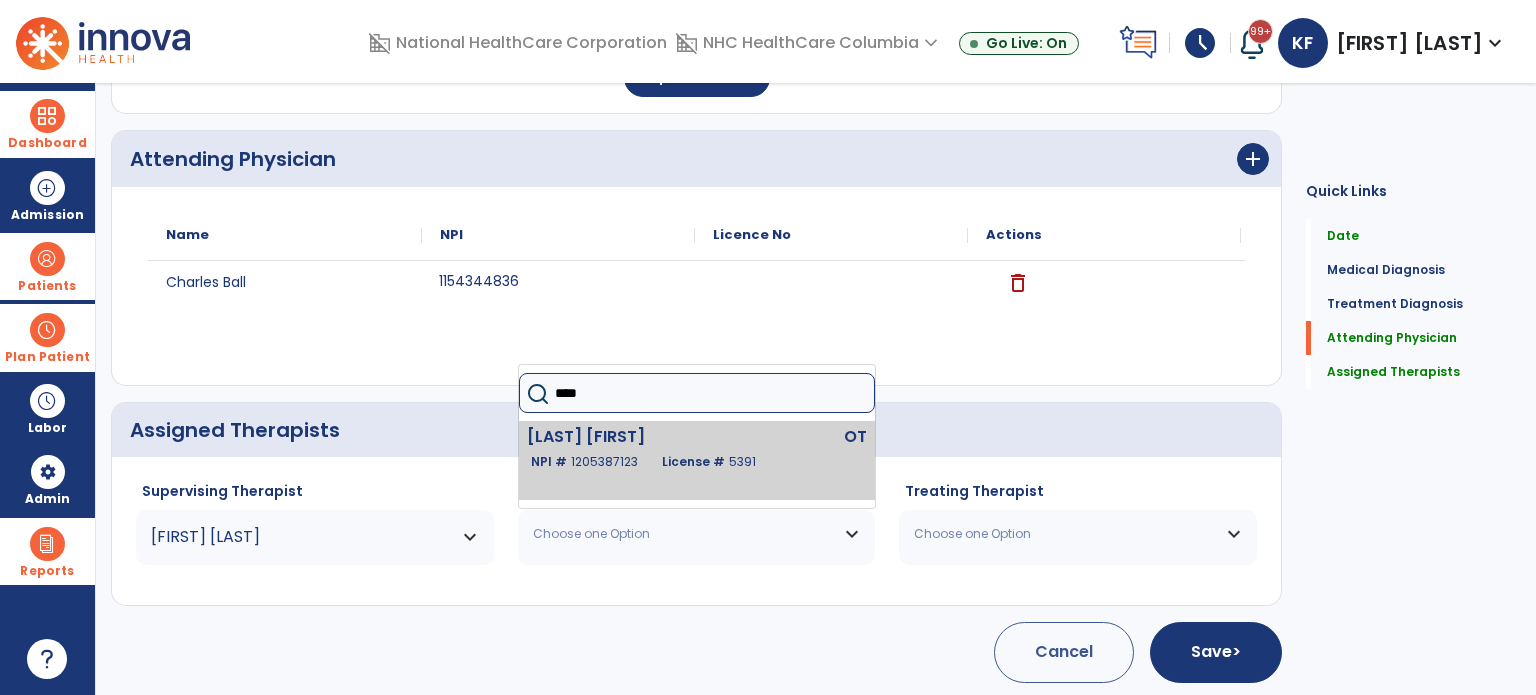 click on "License # [NUMBER]" 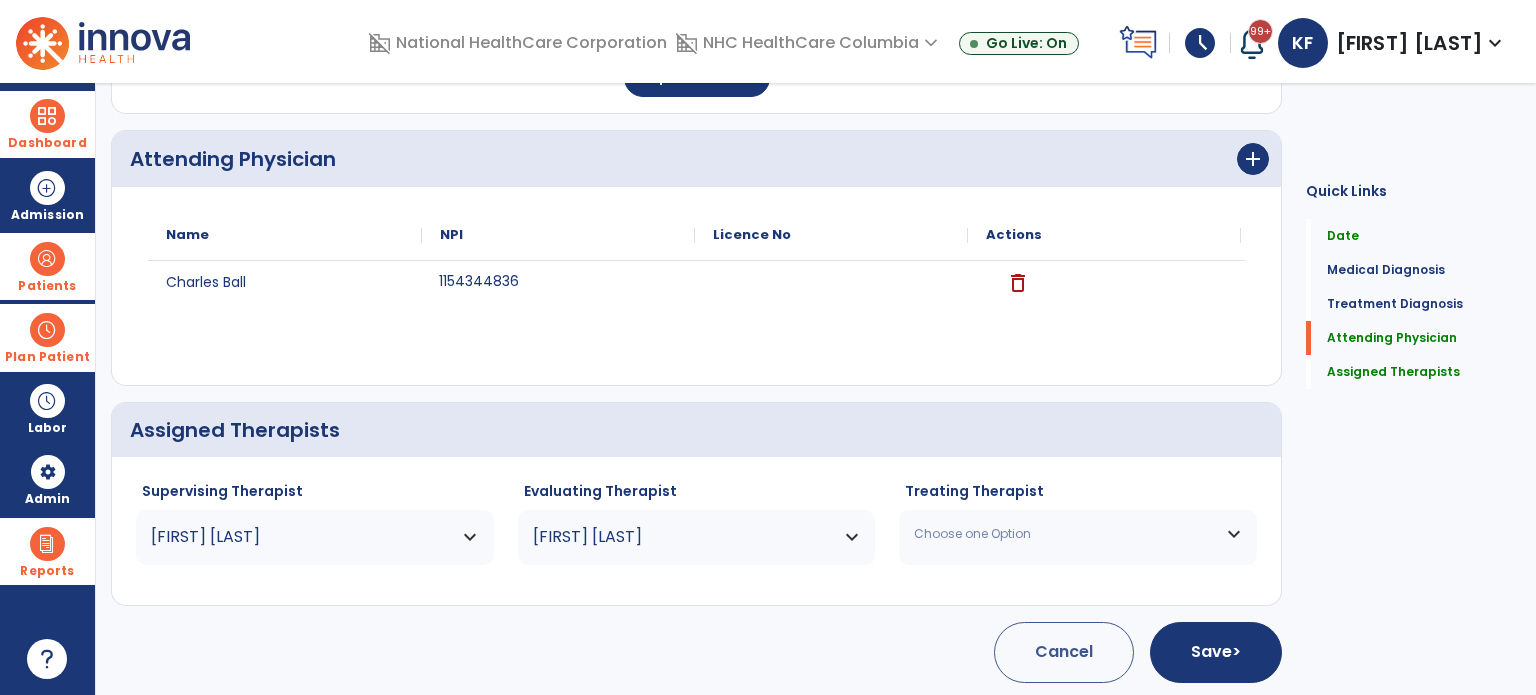 click on "Choose one Option" at bounding box center (1078, 534) 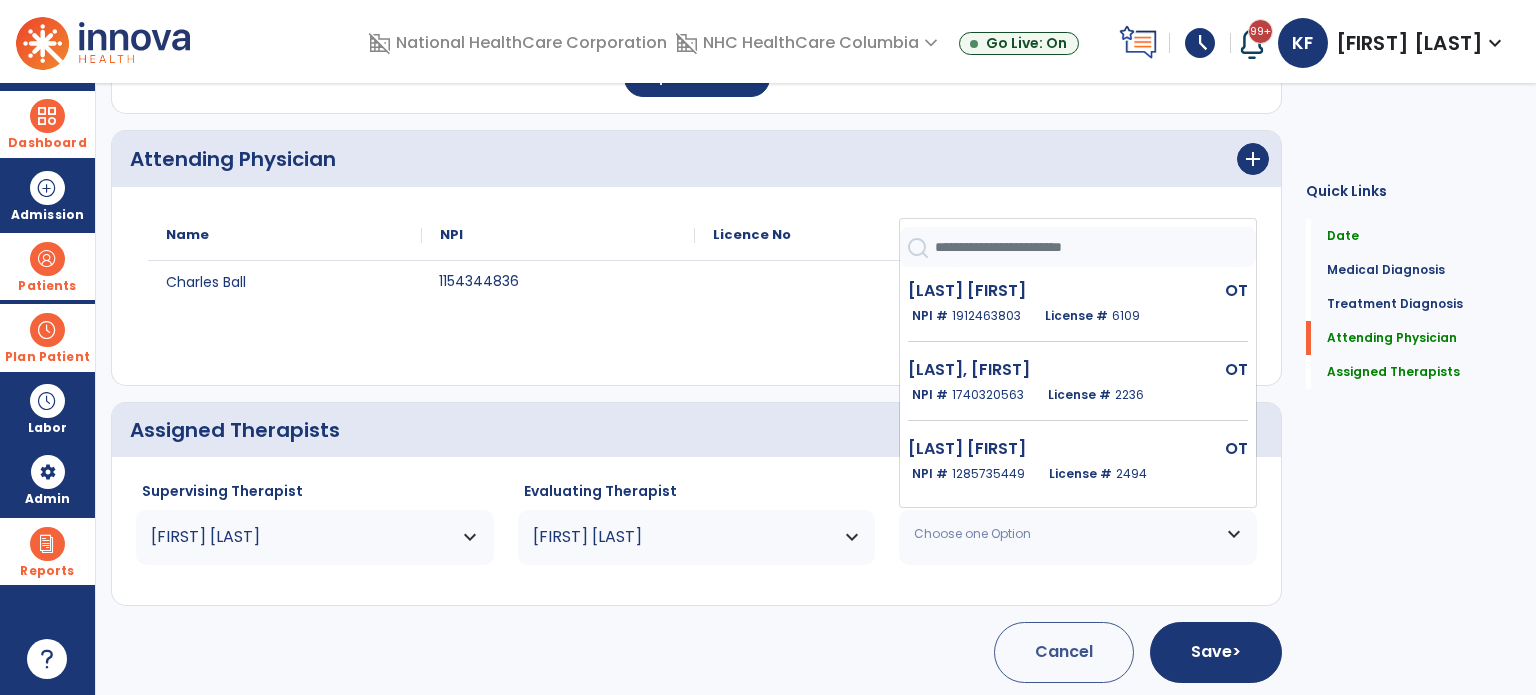 click 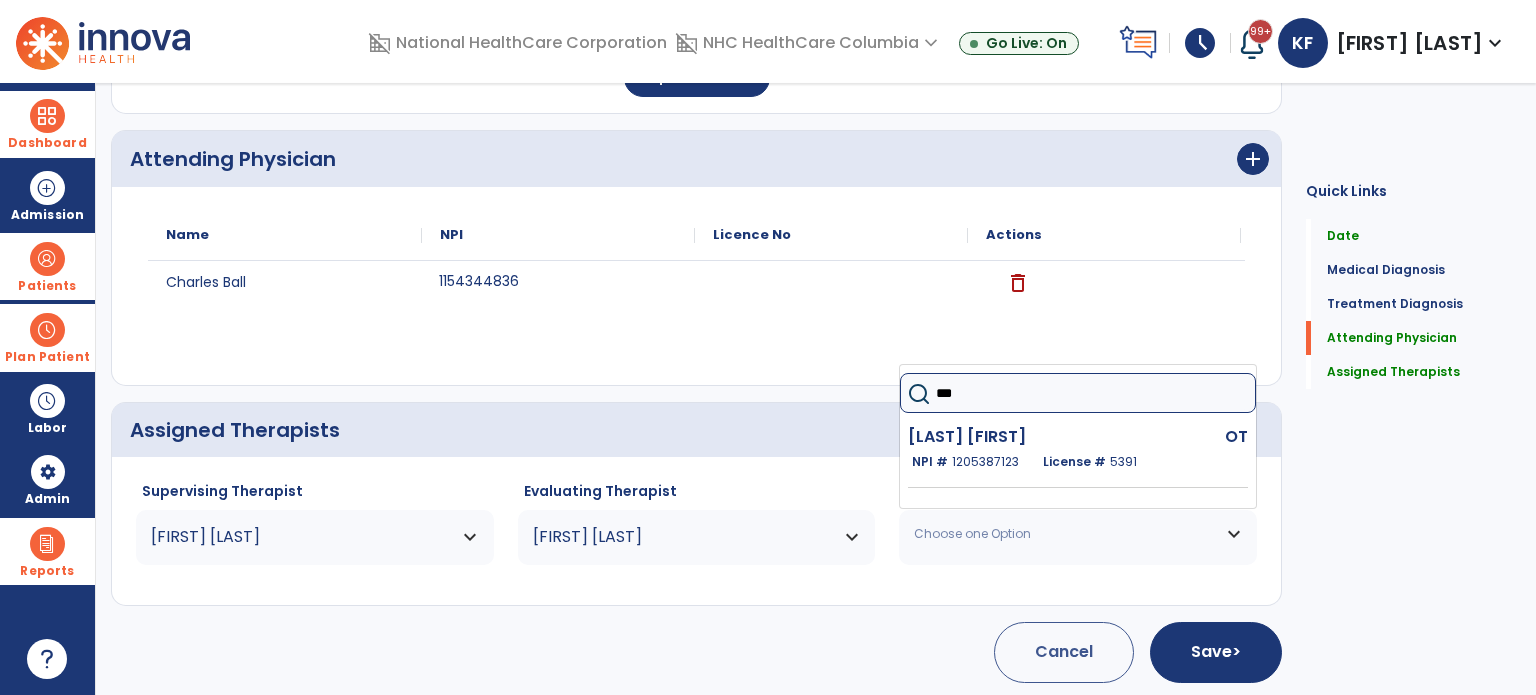 type on "****" 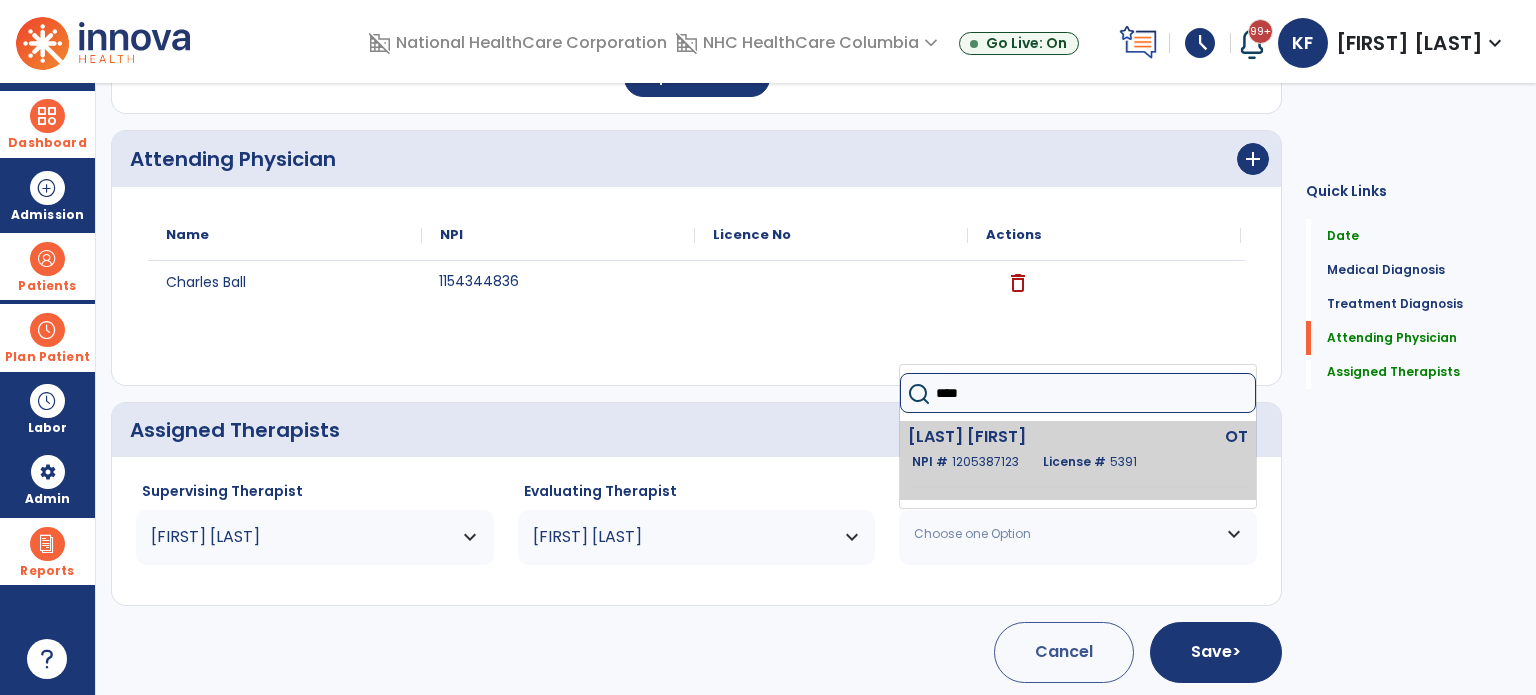 click on "[LAST] [FIRST]" 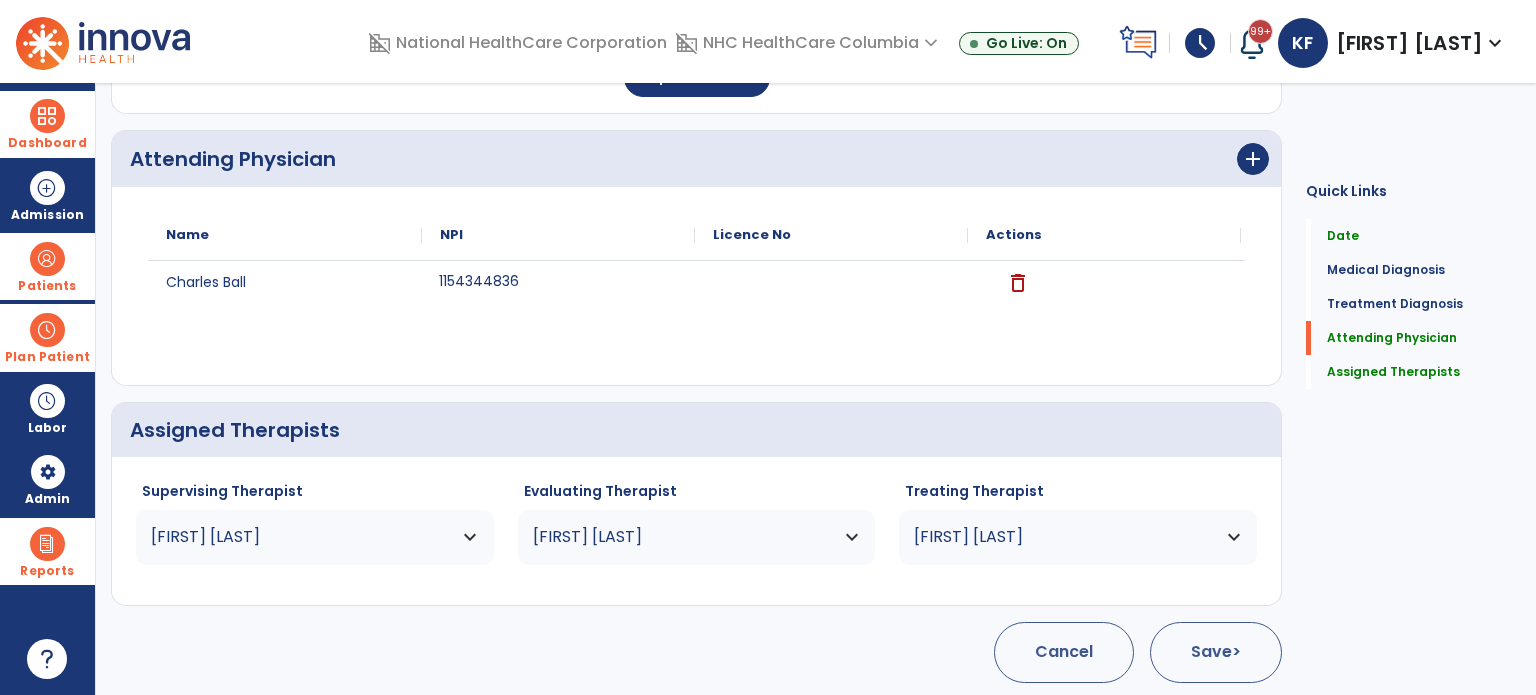 click on "Save  >" 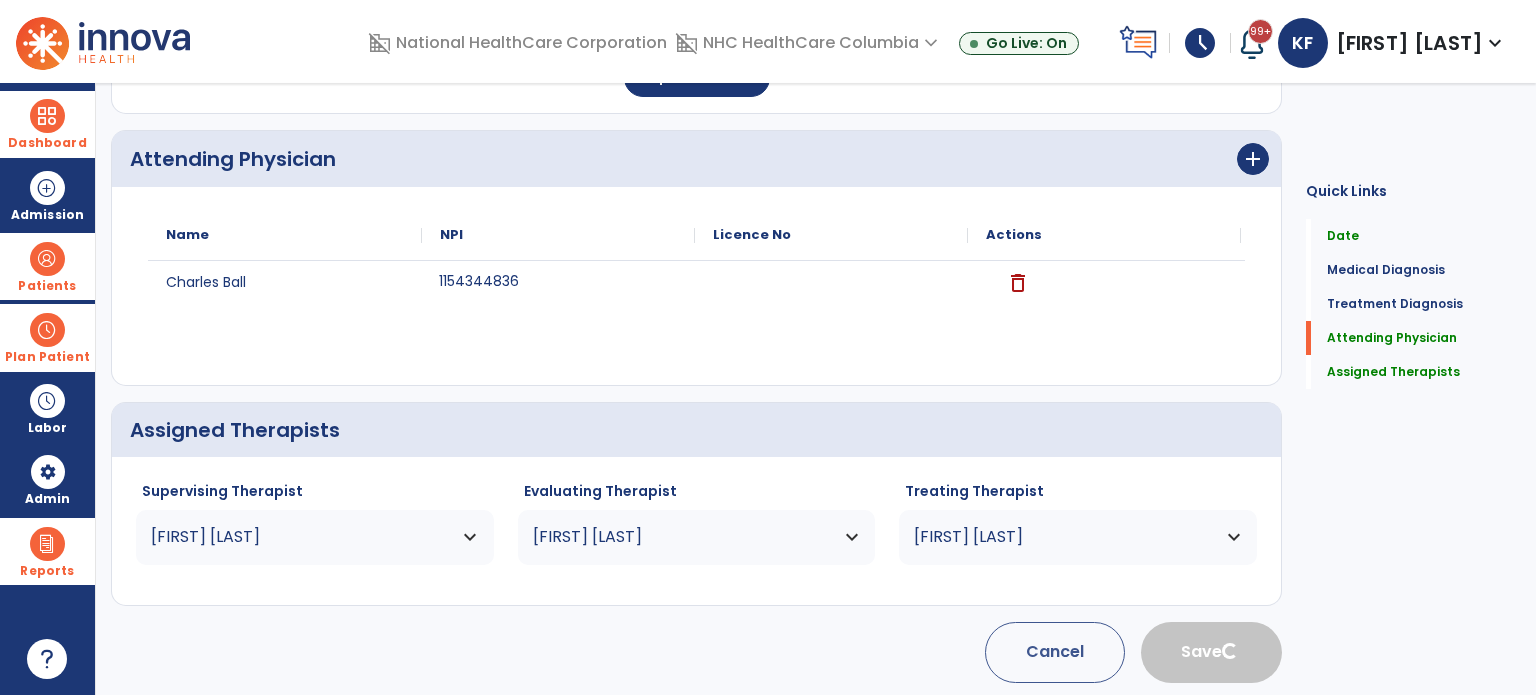 type 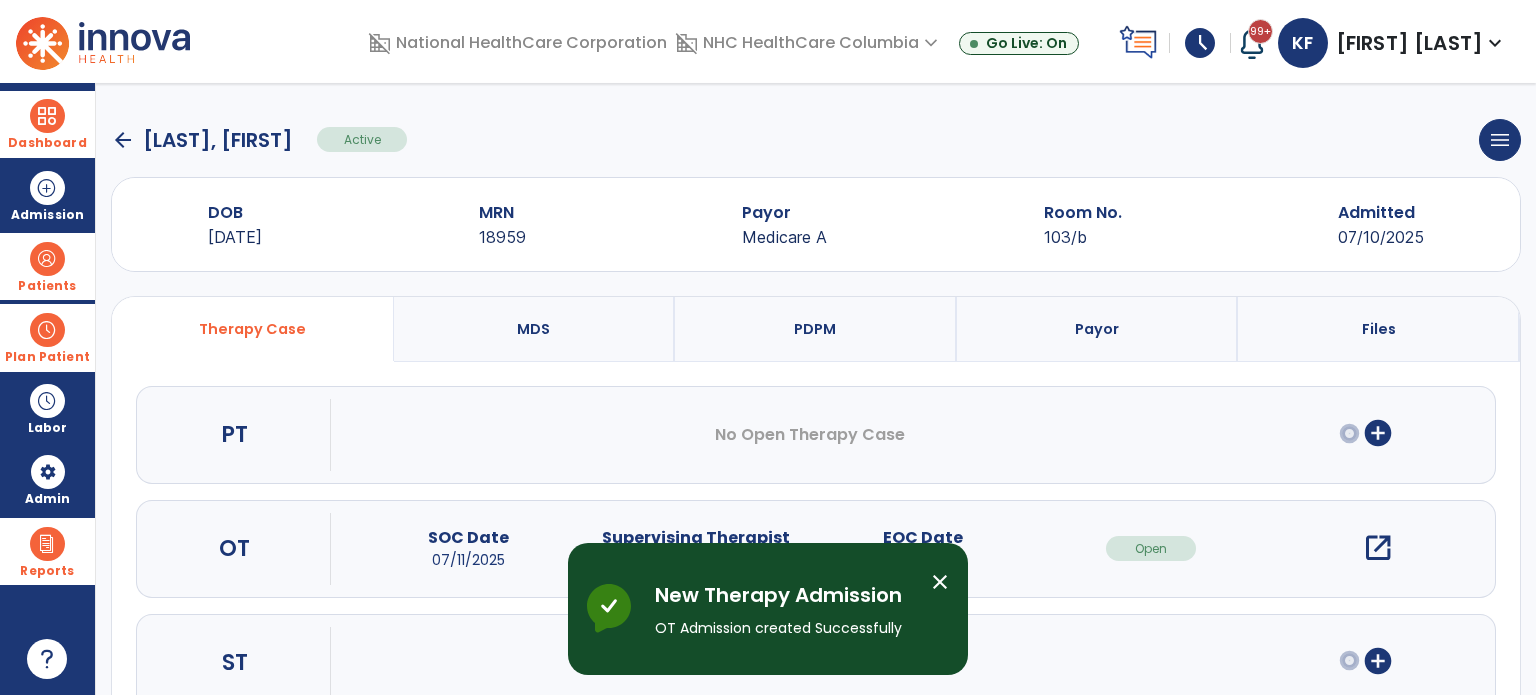 scroll, scrollTop: 62, scrollLeft: 0, axis: vertical 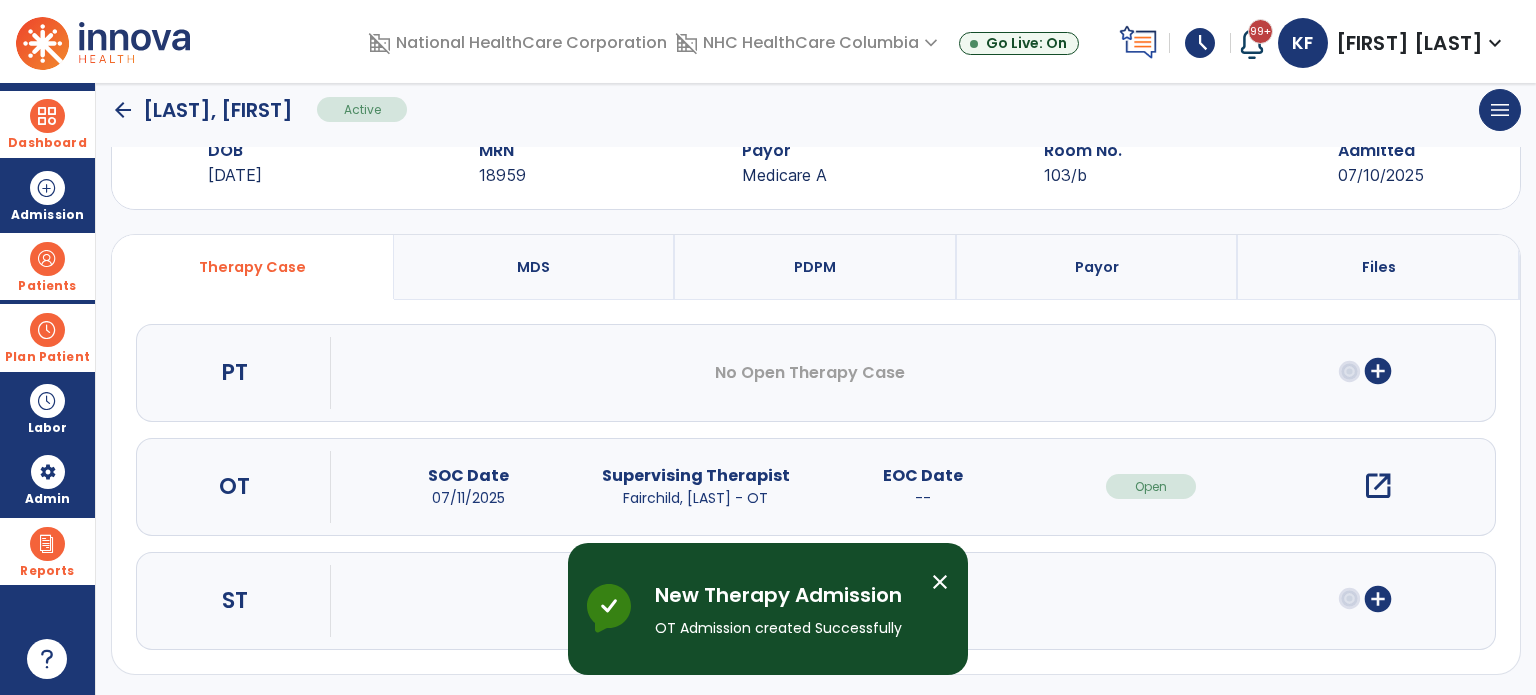 click on "open_in_new" at bounding box center (1378, 486) 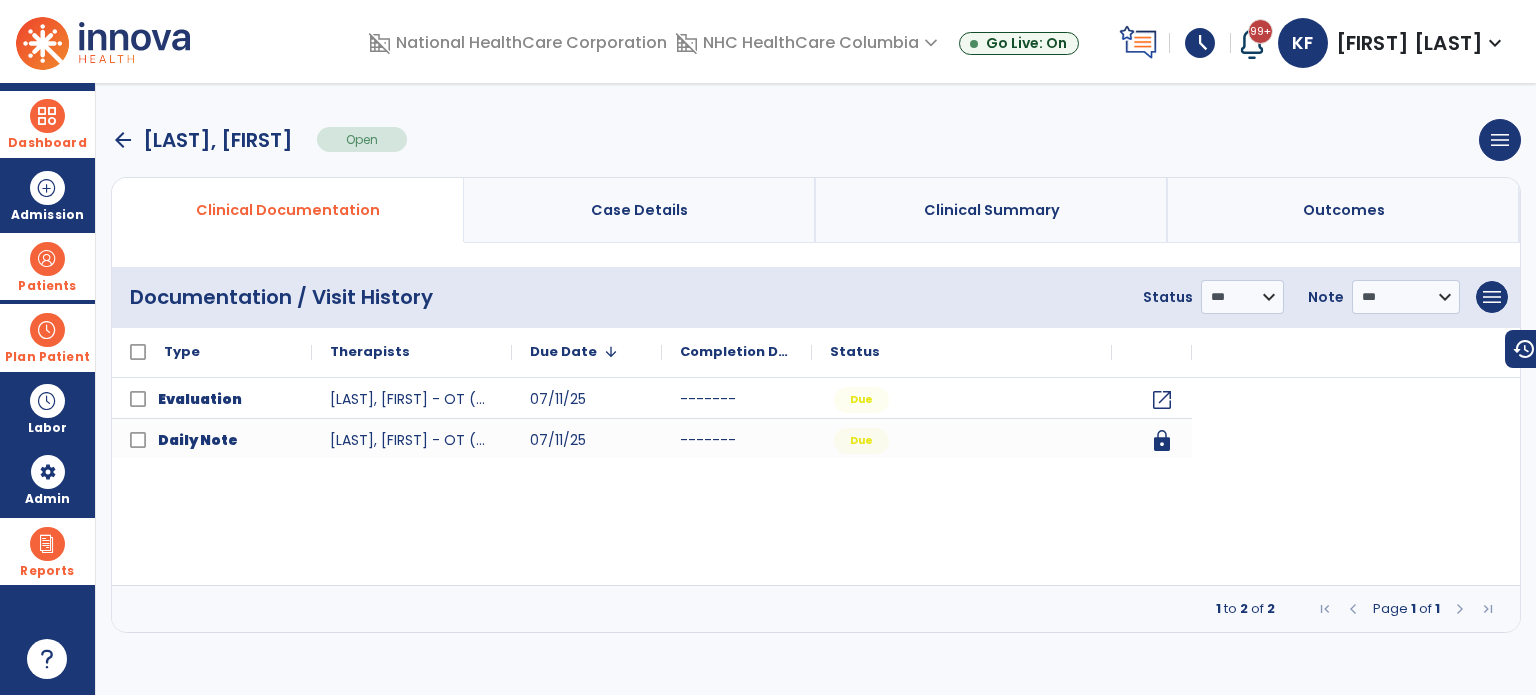 scroll, scrollTop: 0, scrollLeft: 0, axis: both 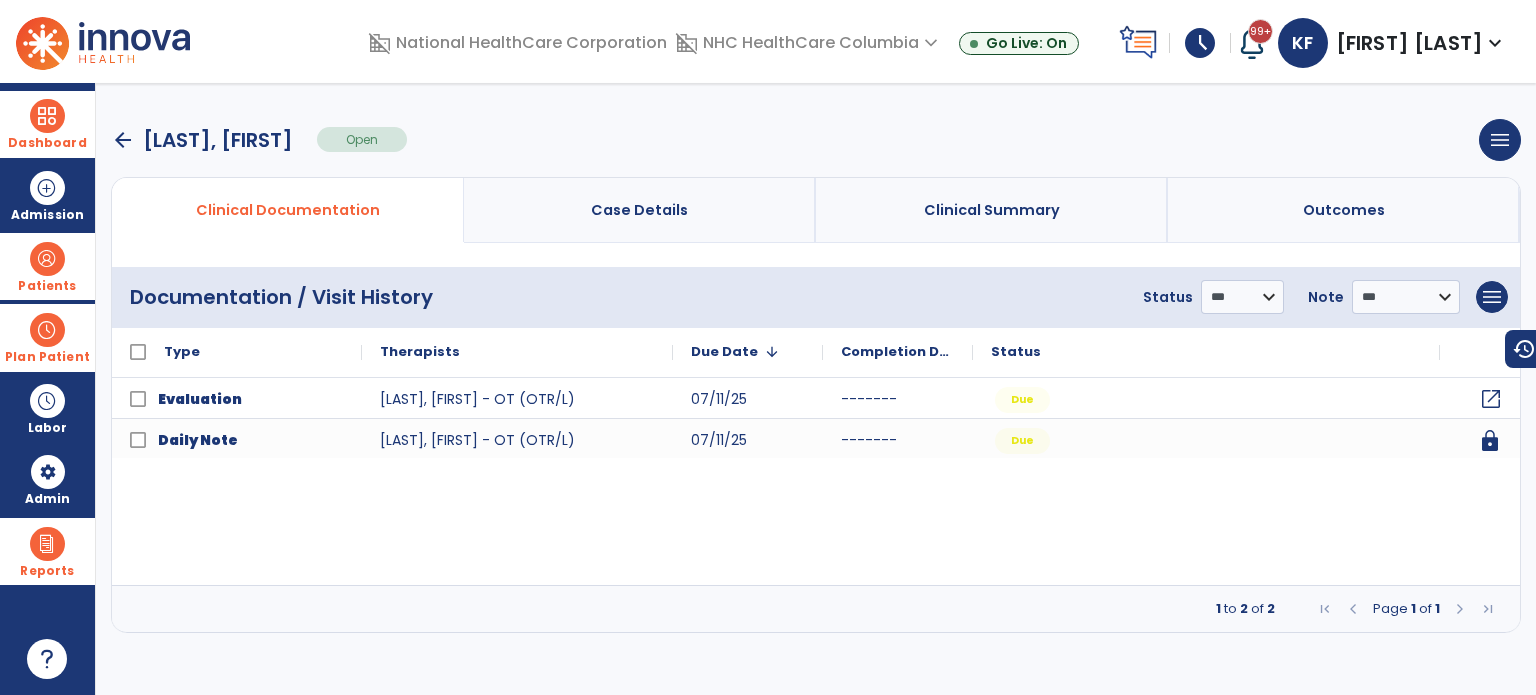 click on "open_in_new" 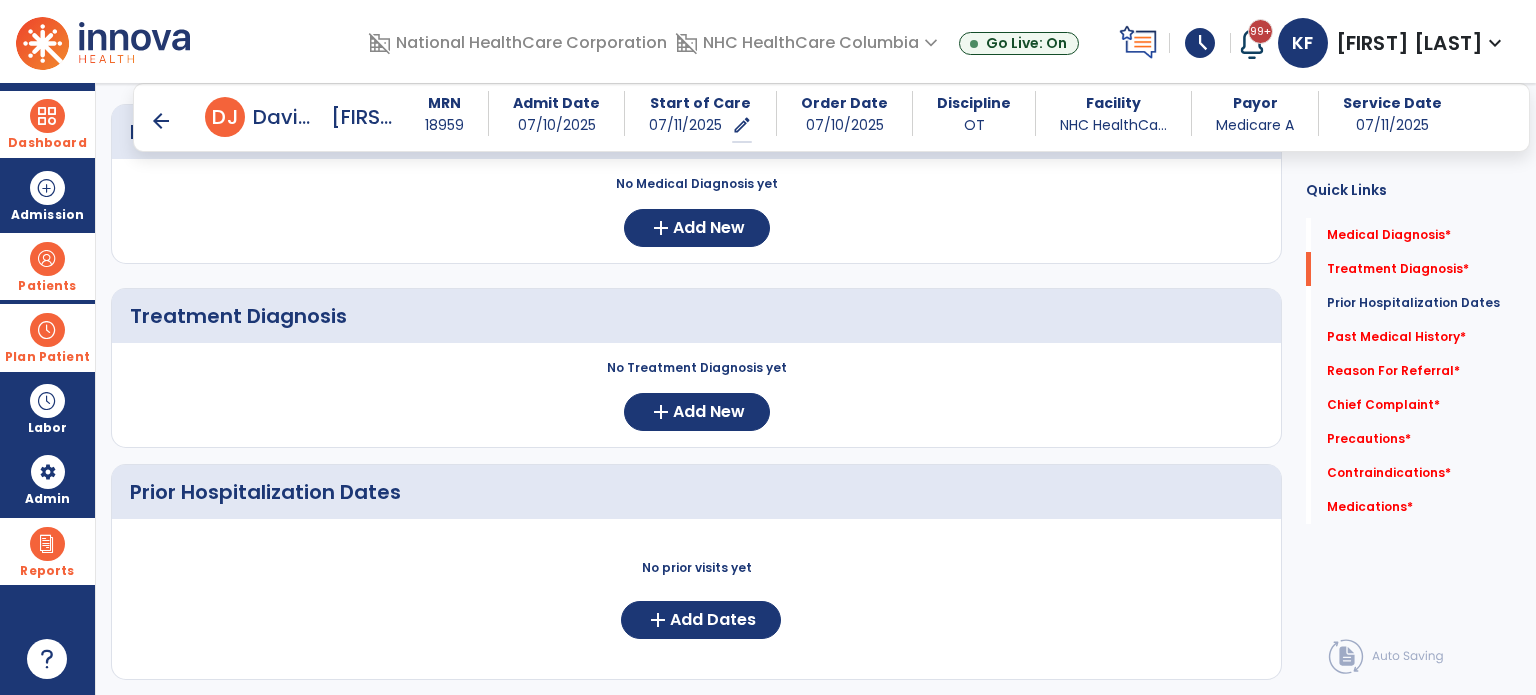 scroll, scrollTop: 257, scrollLeft: 0, axis: vertical 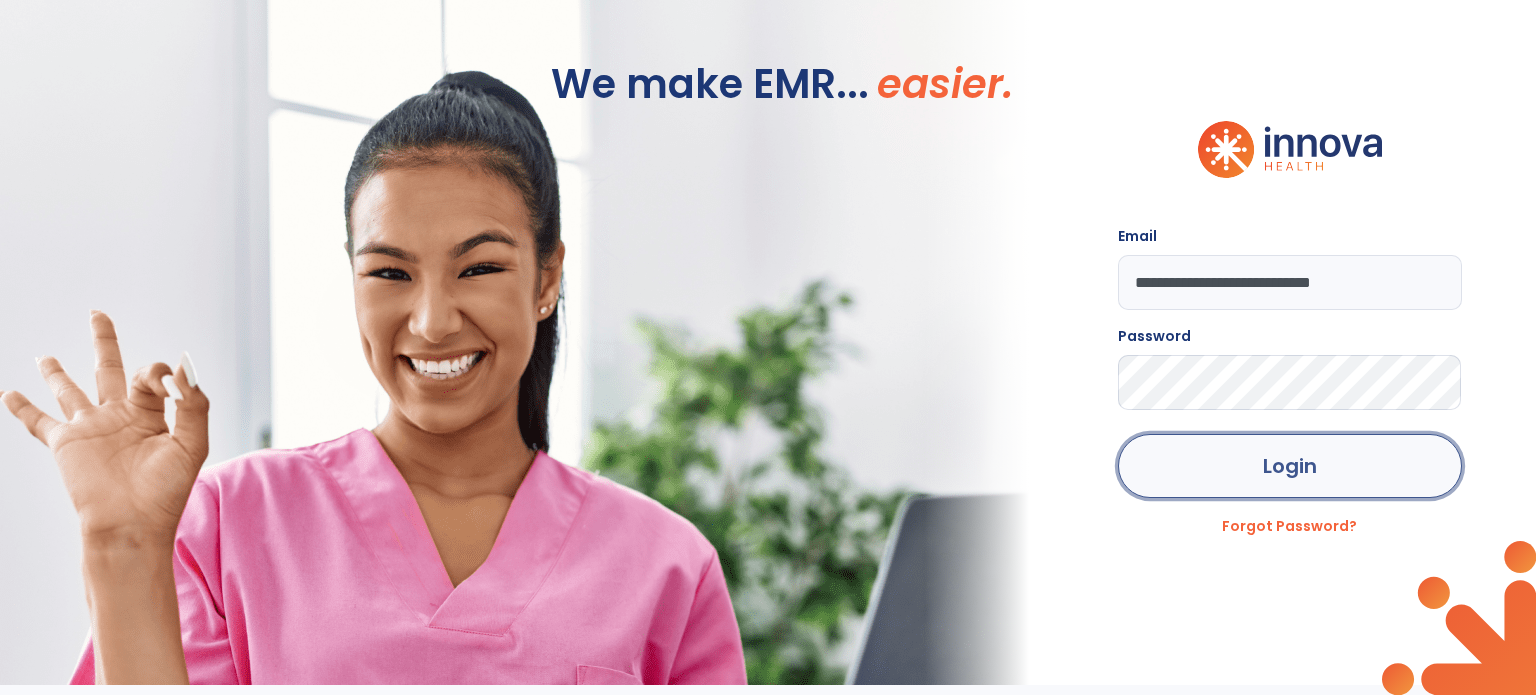click on "Login" 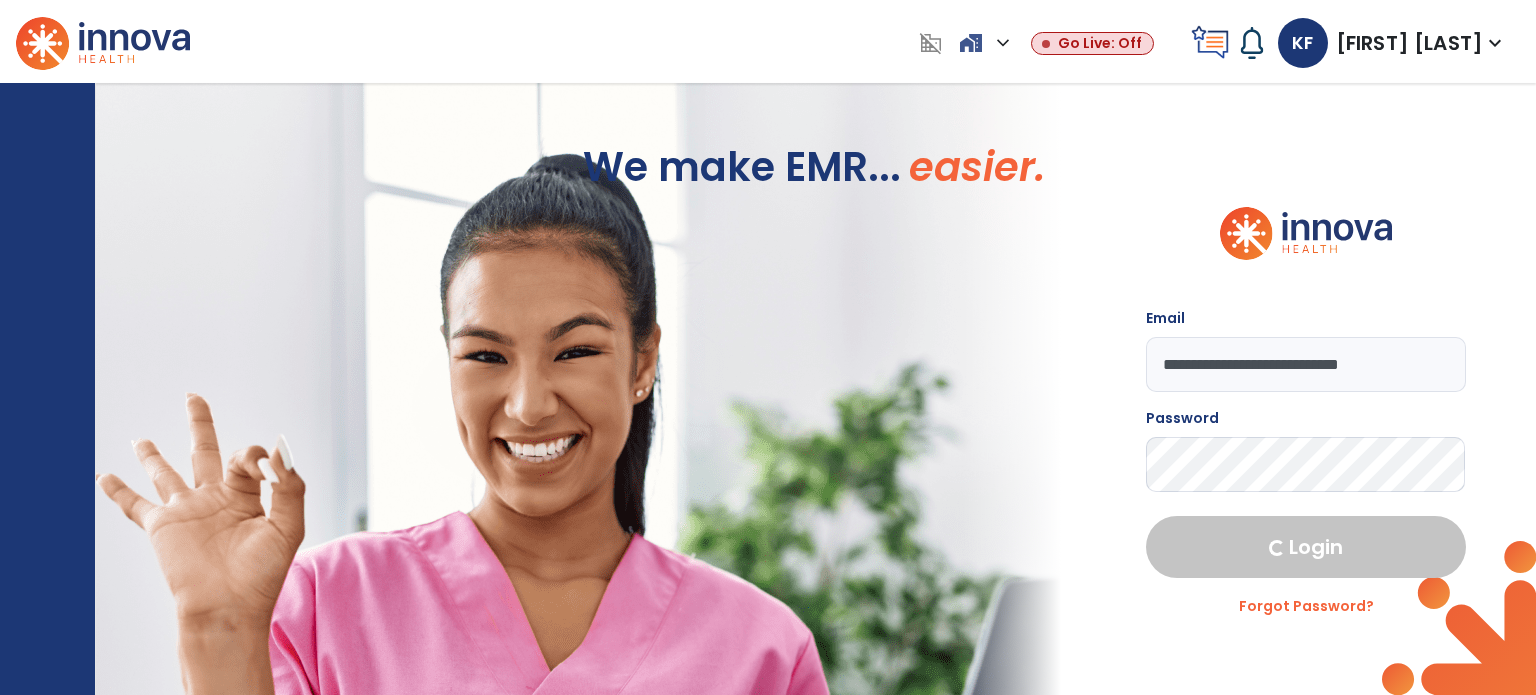 select on "***" 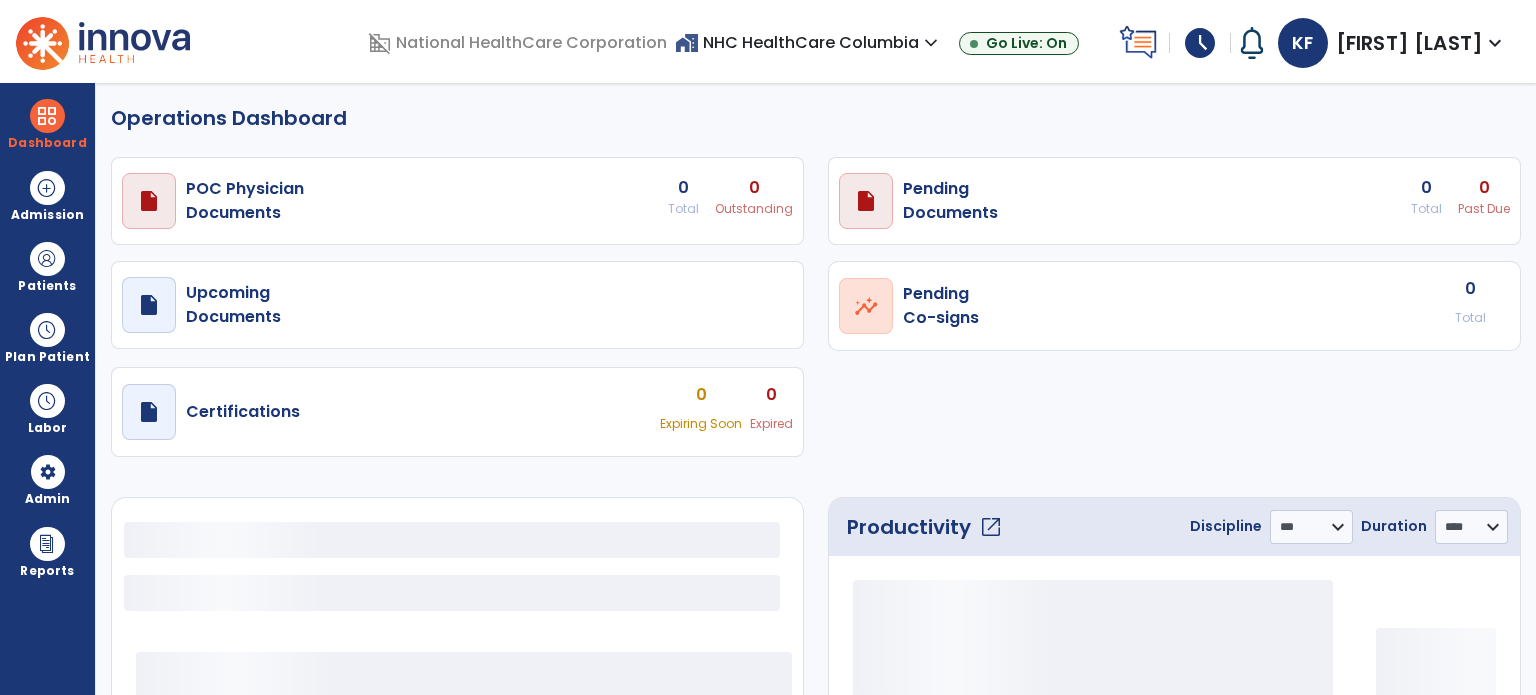 select on "***" 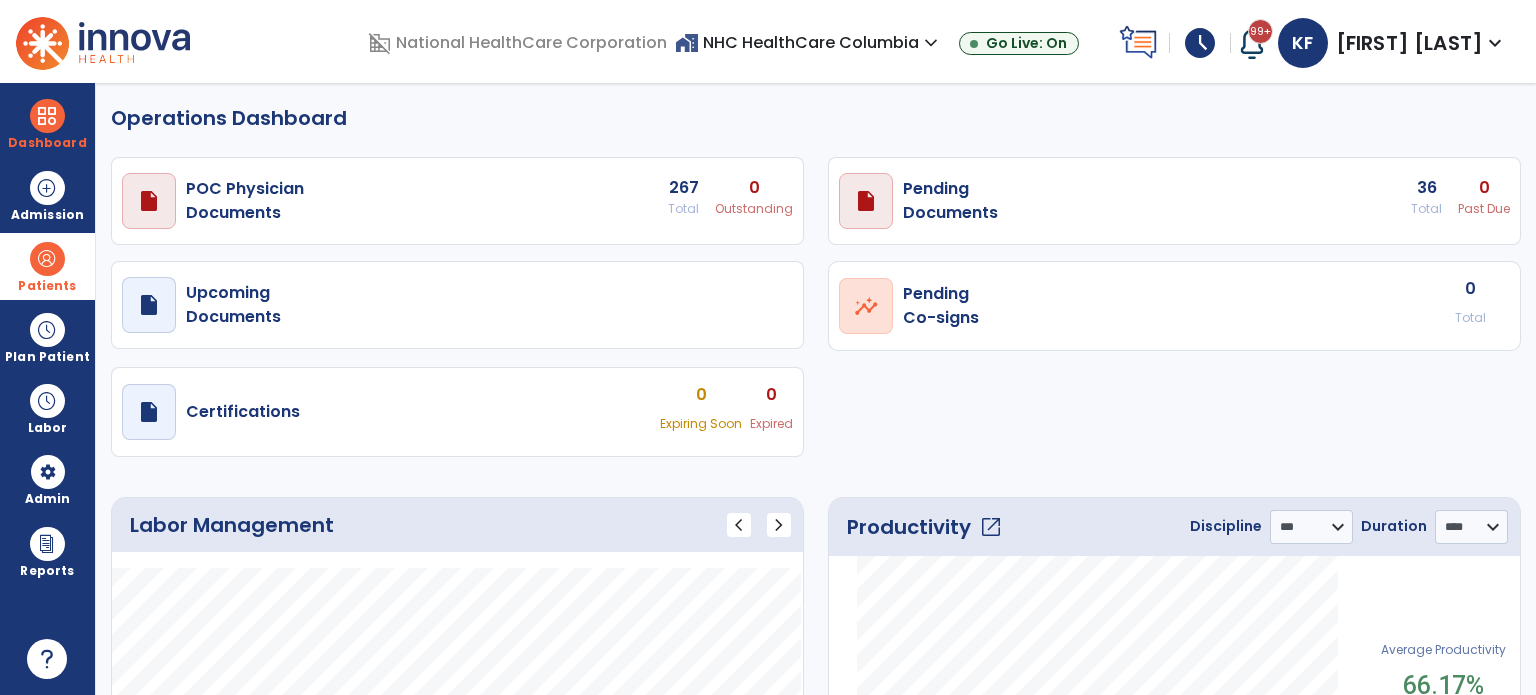 click on "Patients" at bounding box center [47, 266] 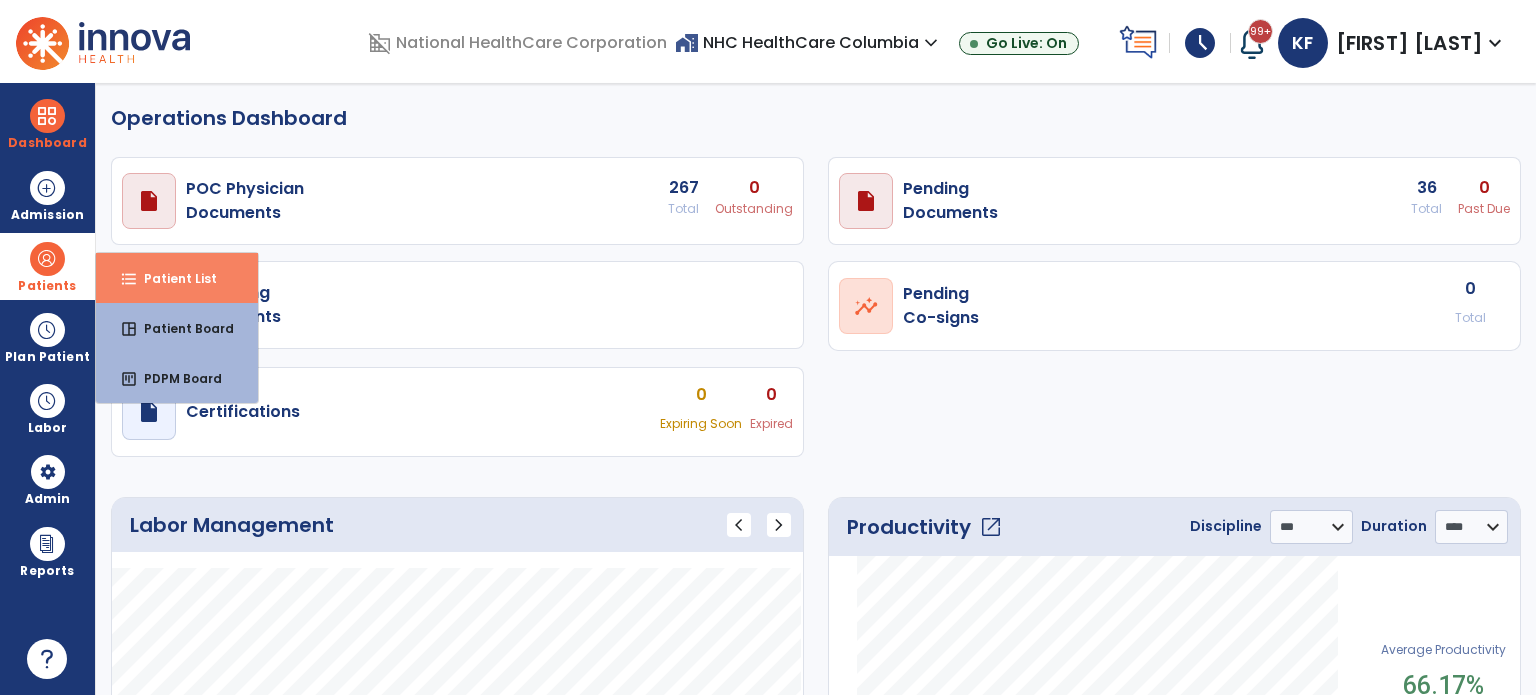 click on "Patient List" at bounding box center (172, 278) 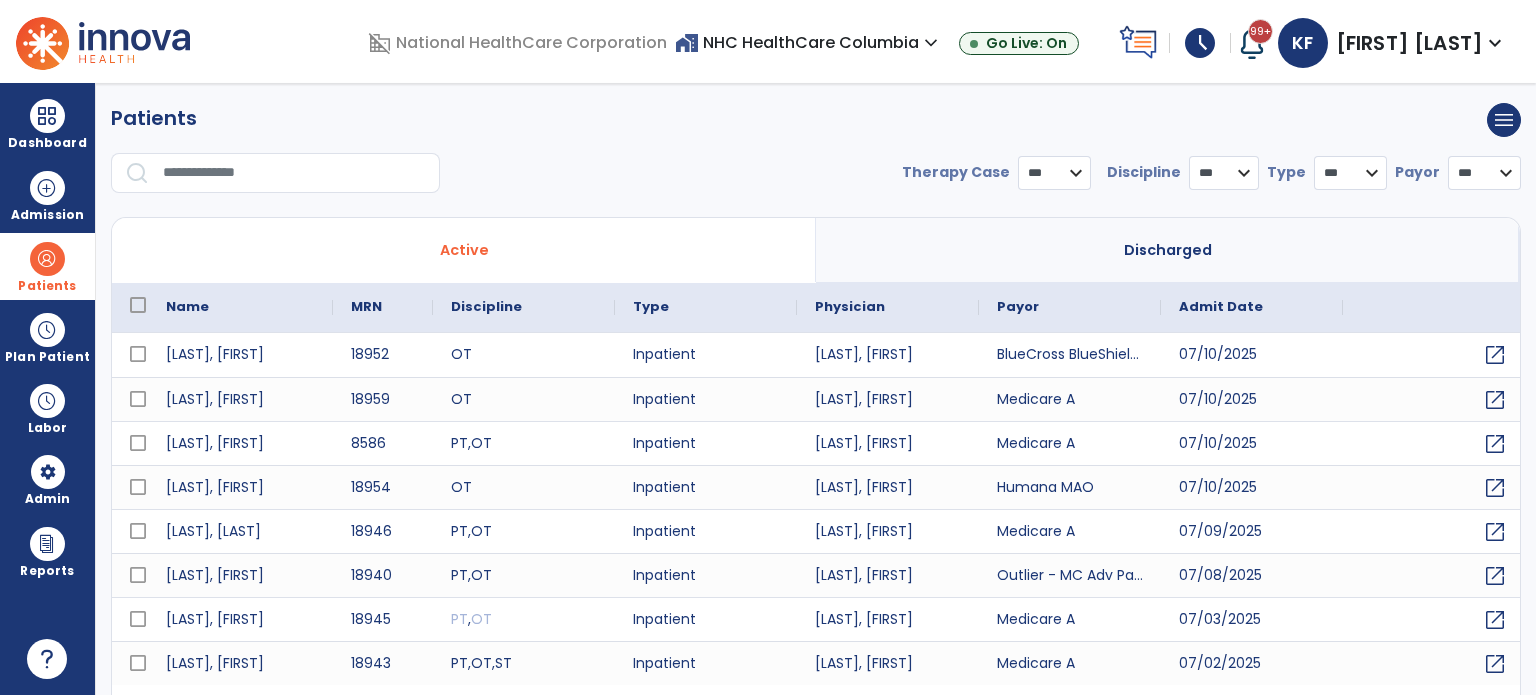 select on "***" 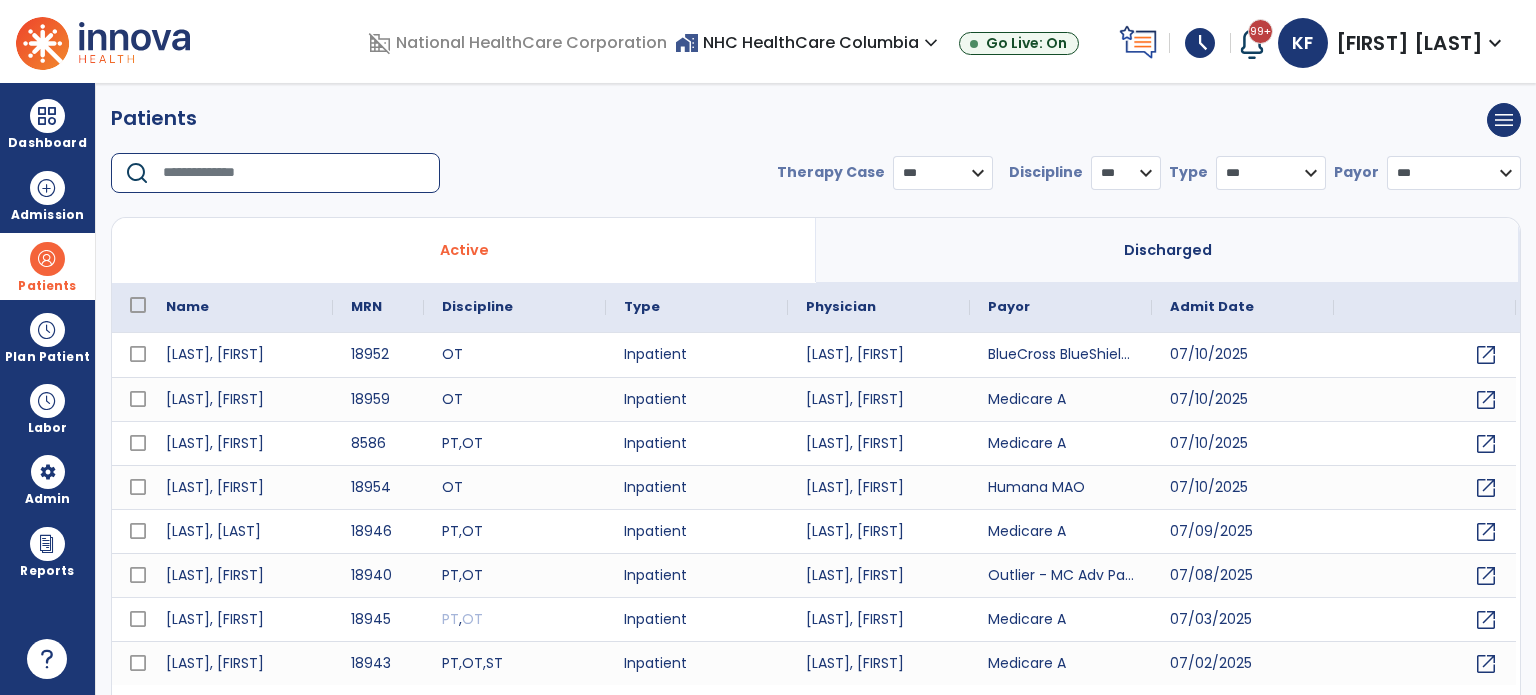 click at bounding box center (294, 173) 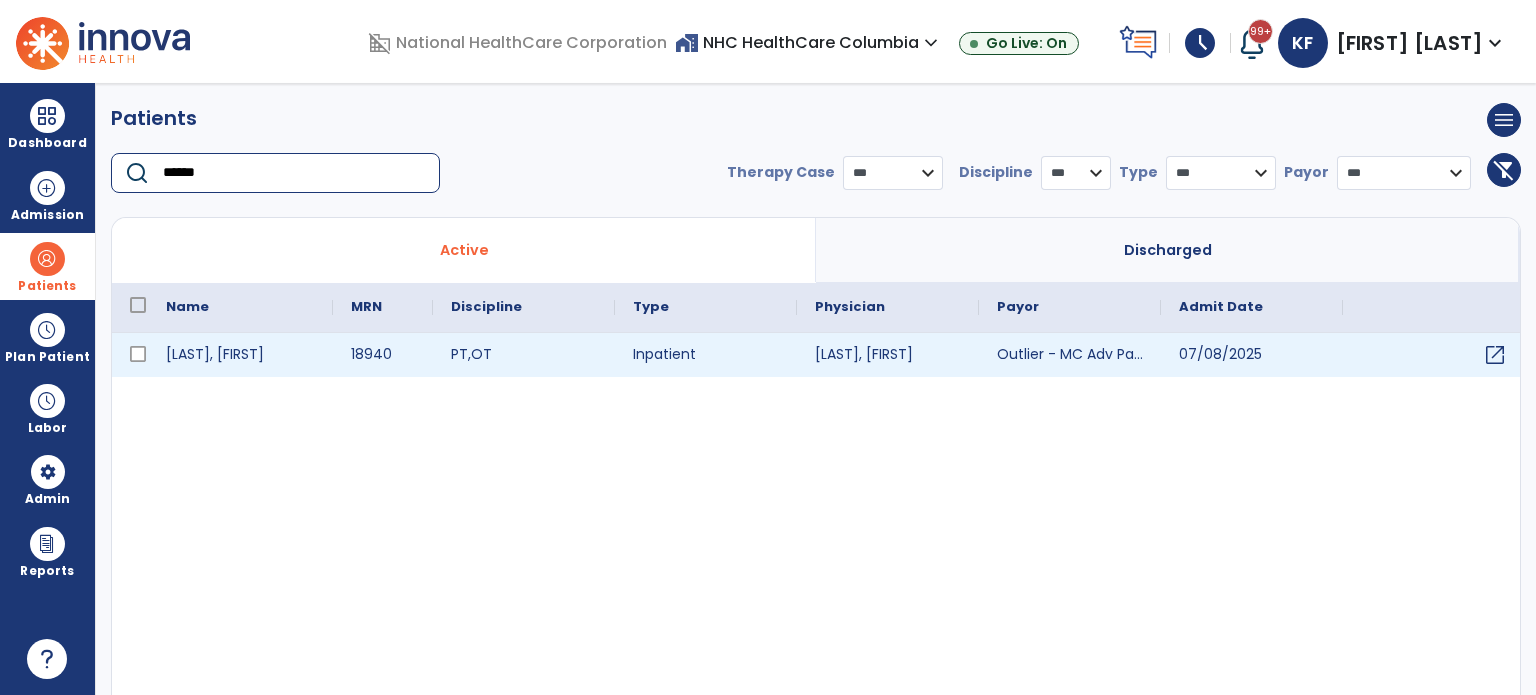 type on "******" 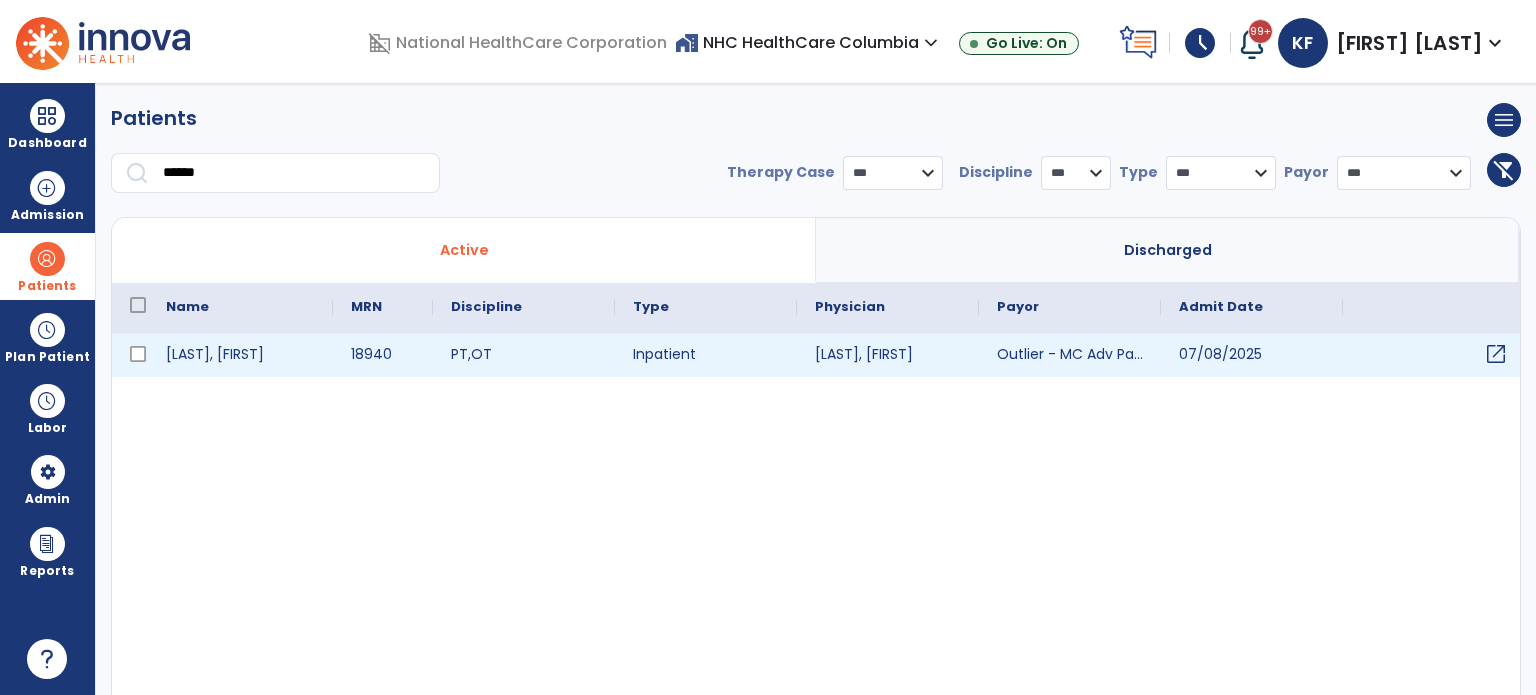click on "open_in_new" at bounding box center [1496, 354] 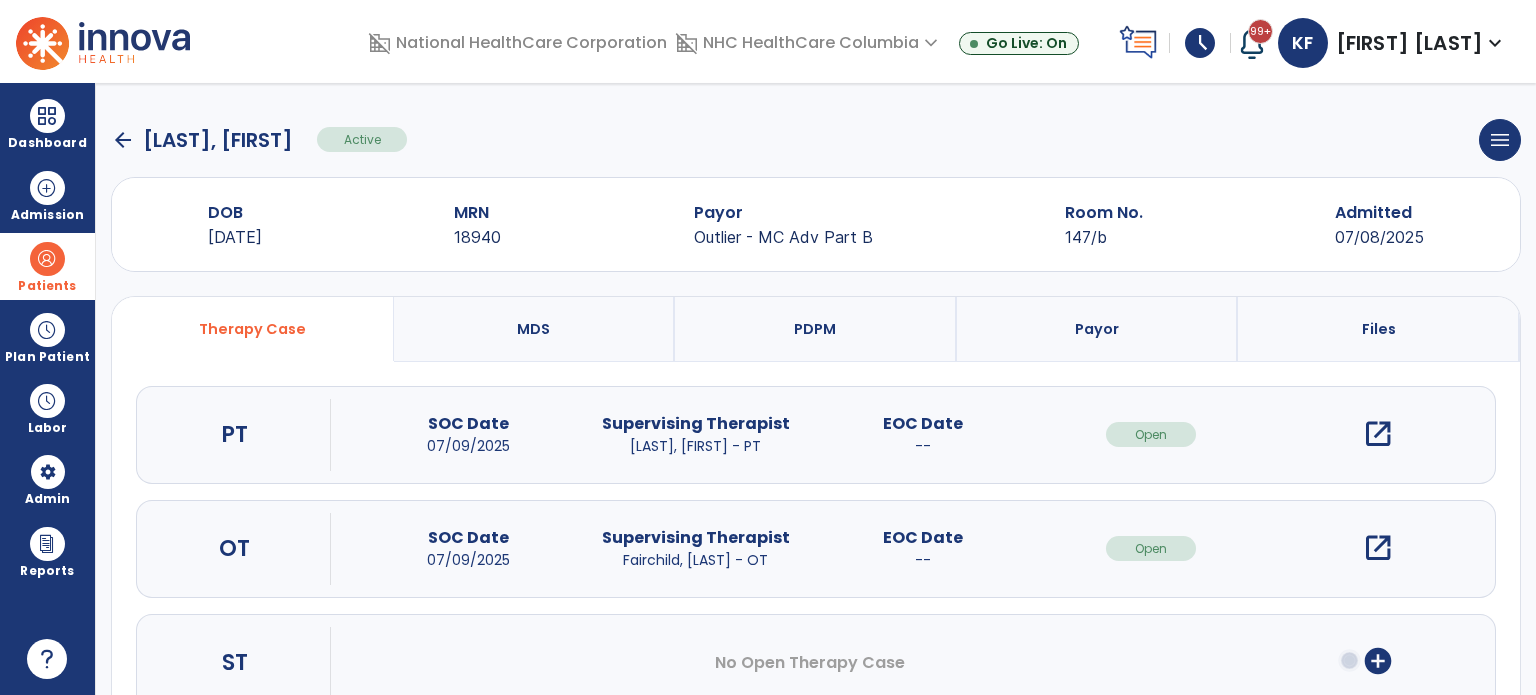 click on "open_in_new" at bounding box center [1378, 548] 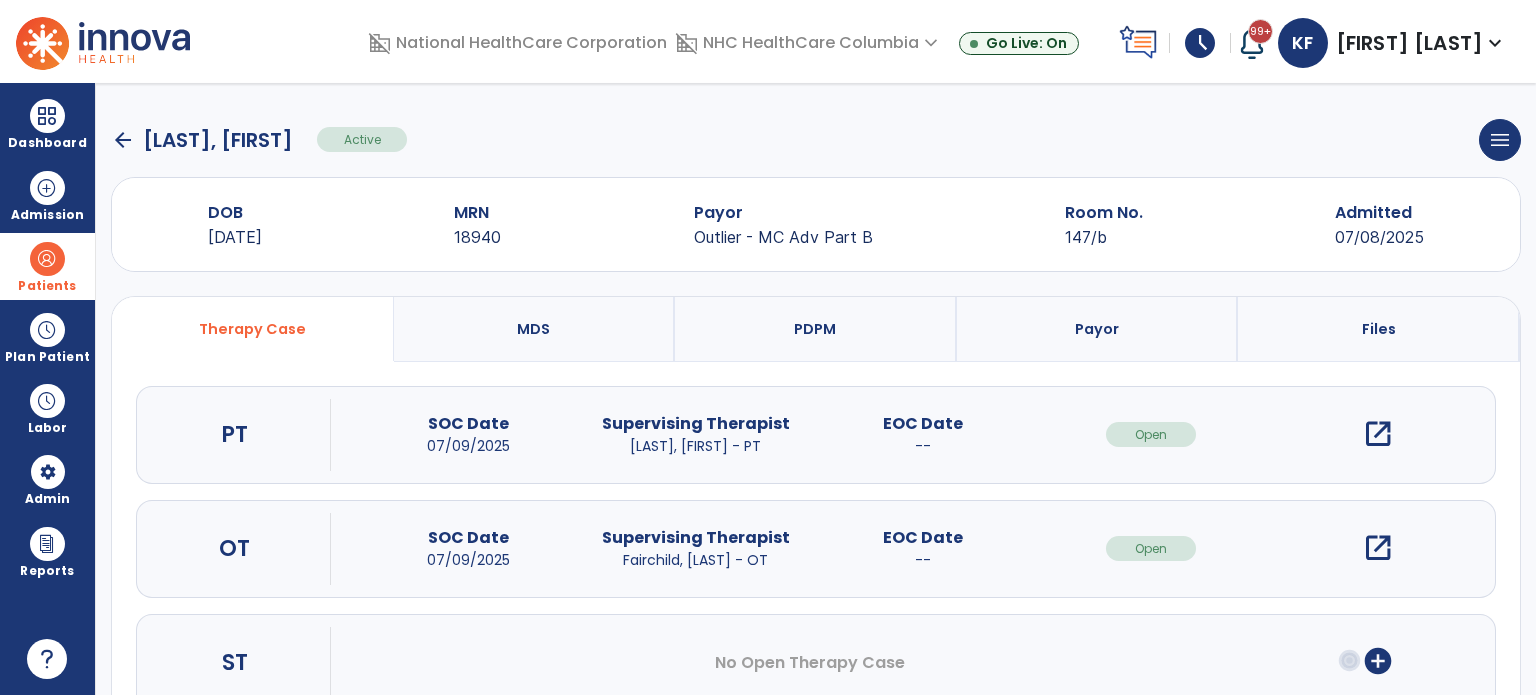 click on "open_in_new" at bounding box center [1378, 548] 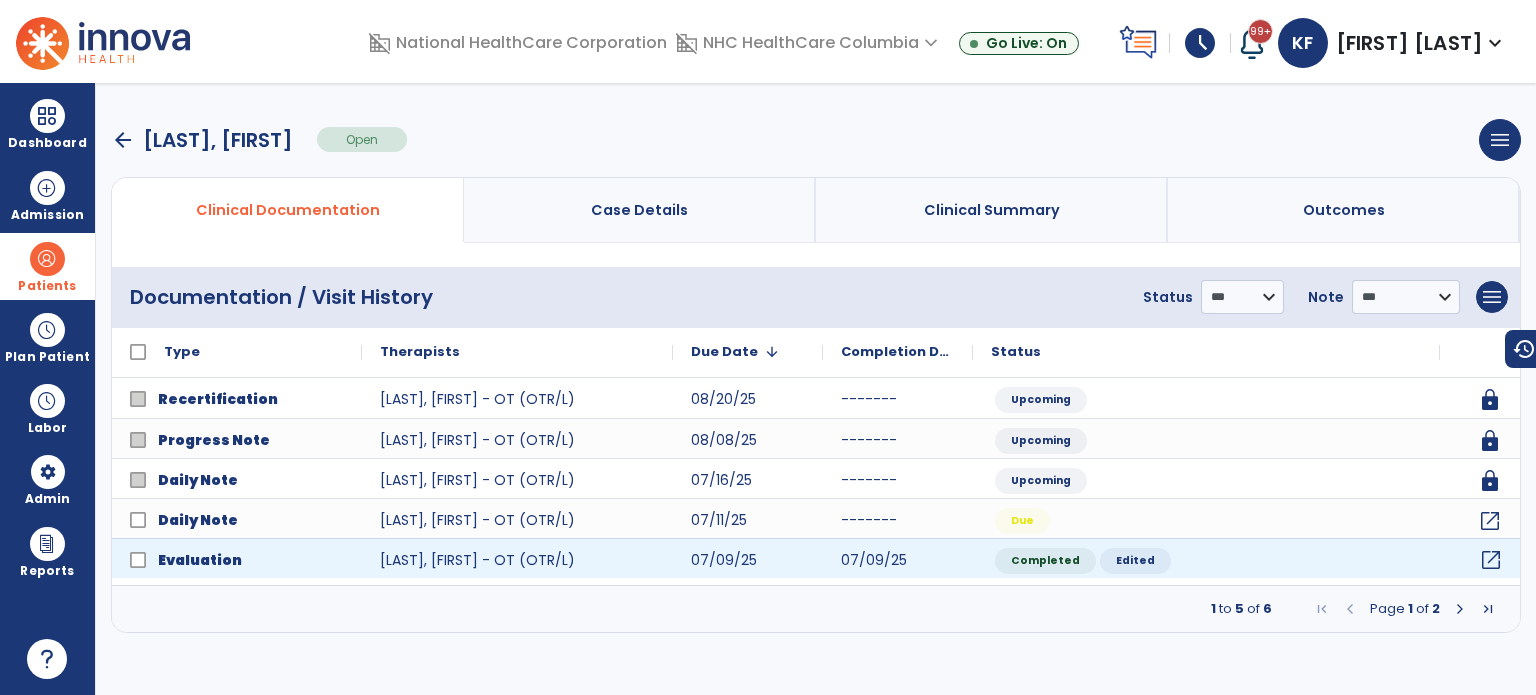 click on "open_in_new" 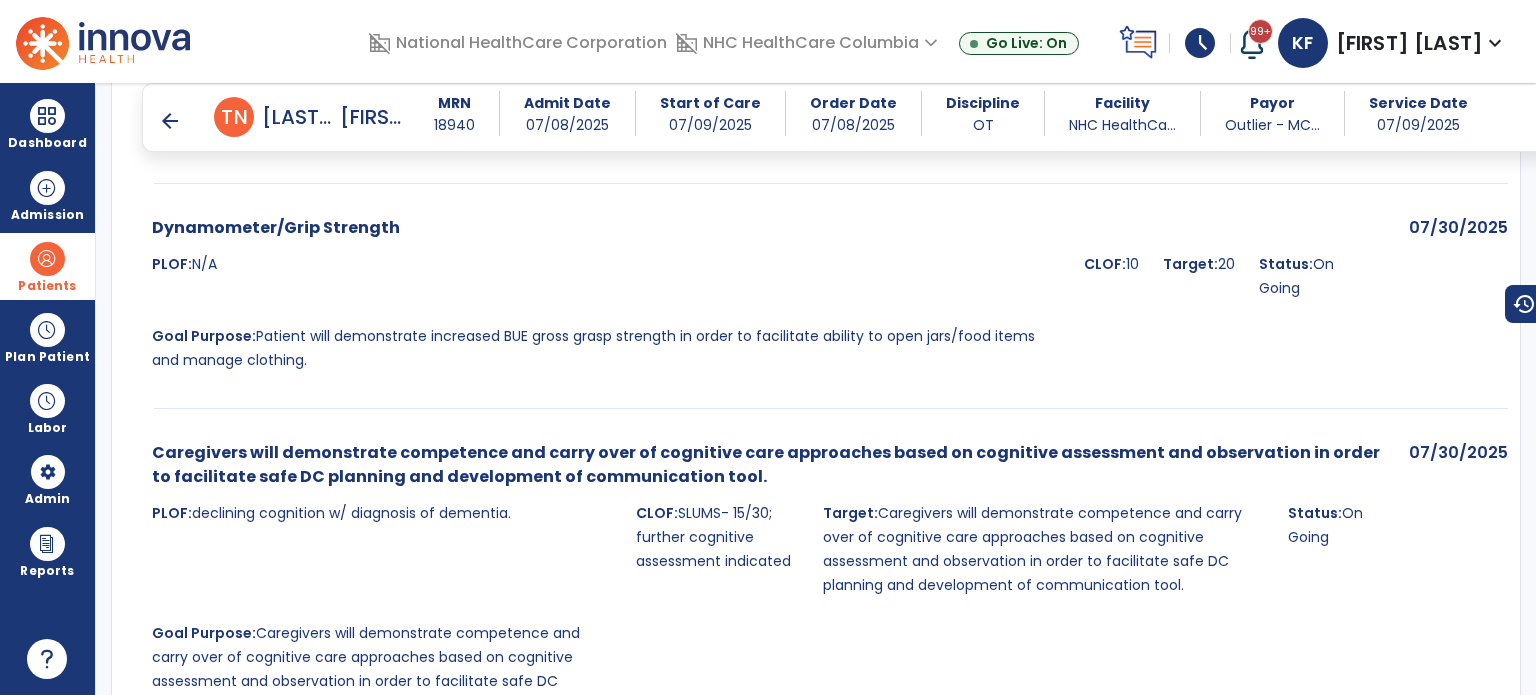 scroll, scrollTop: 6163, scrollLeft: 0, axis: vertical 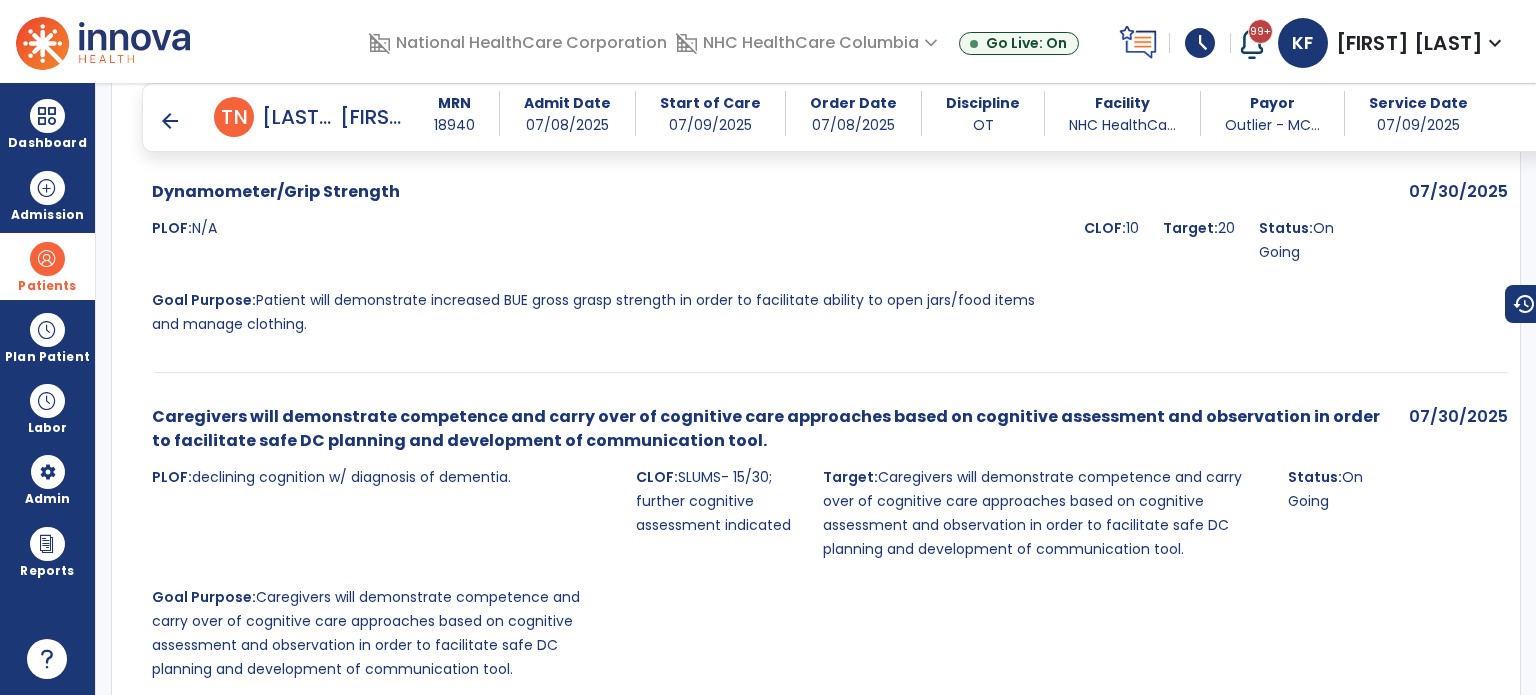 click on "arrow_back" at bounding box center [170, 121] 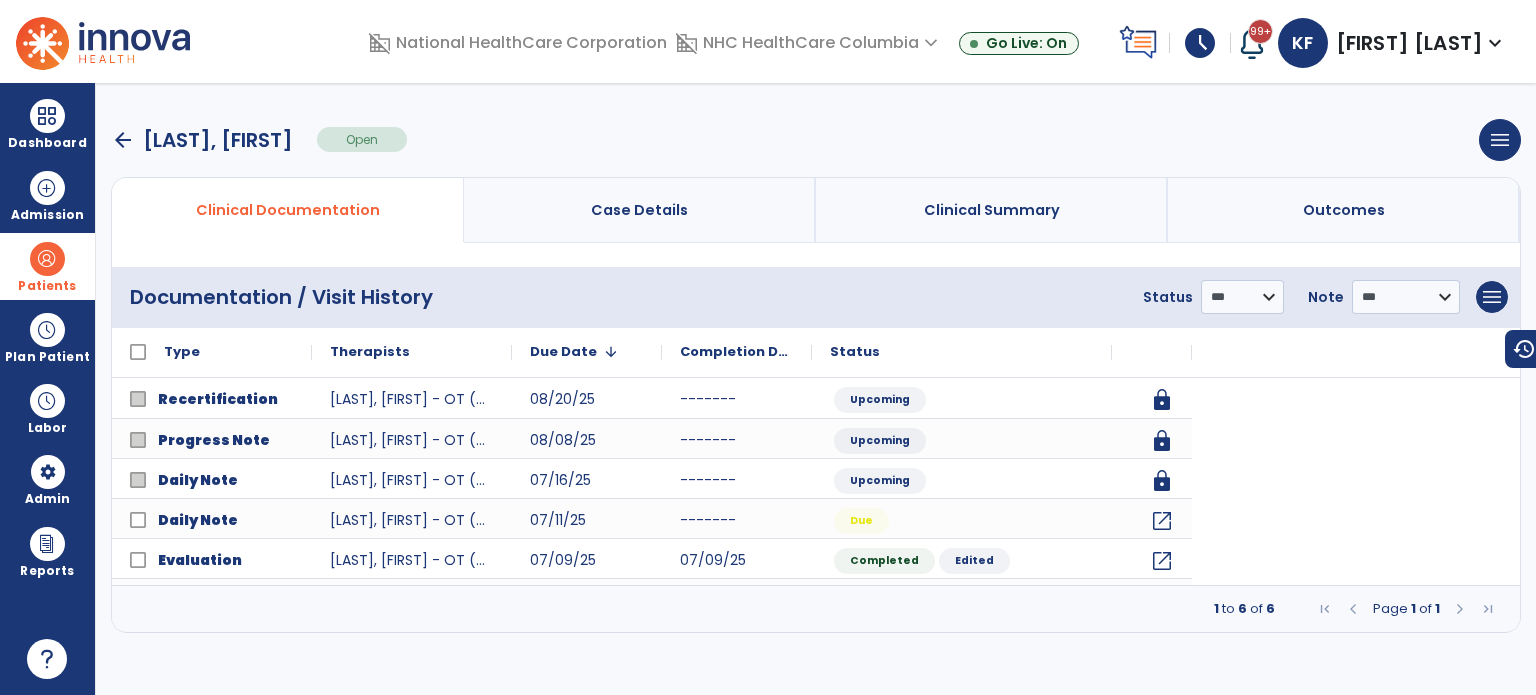 scroll, scrollTop: 0, scrollLeft: 0, axis: both 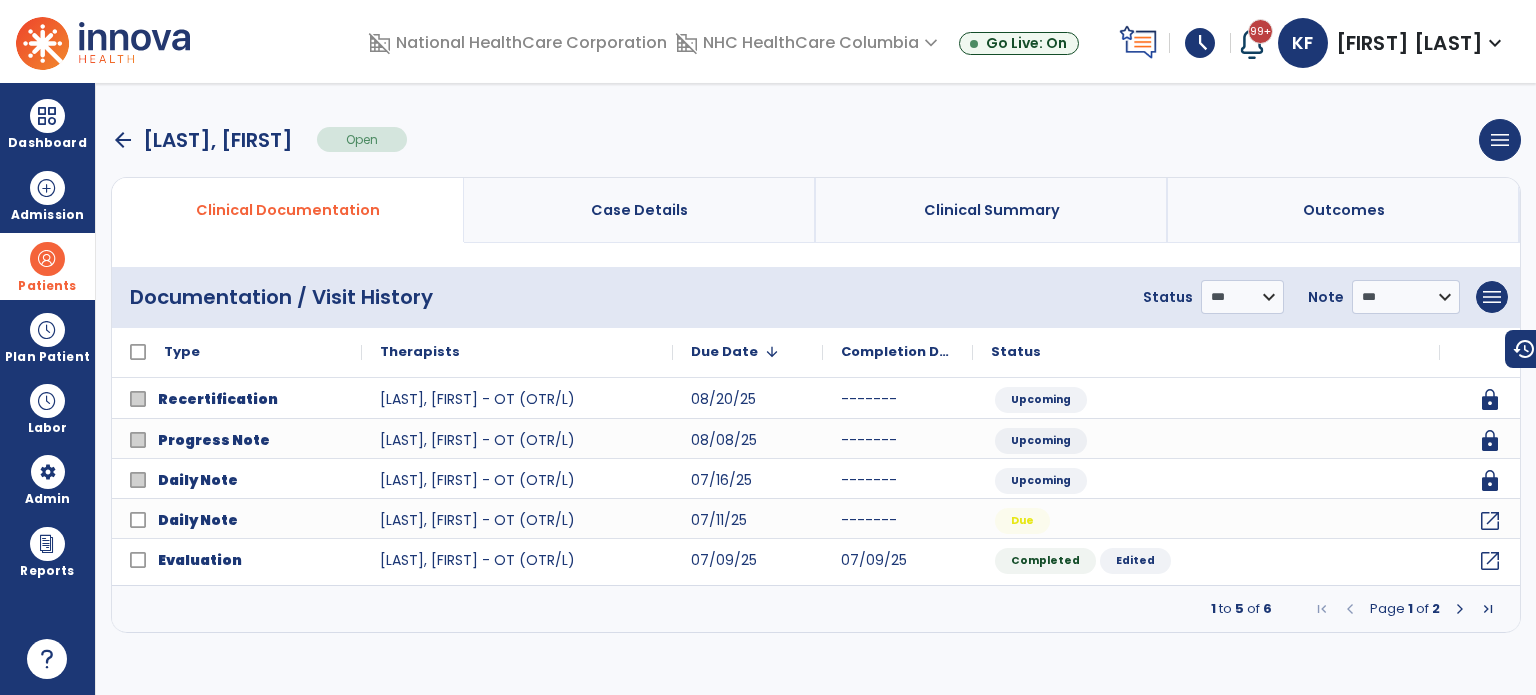 click on "Patients" at bounding box center (47, 266) 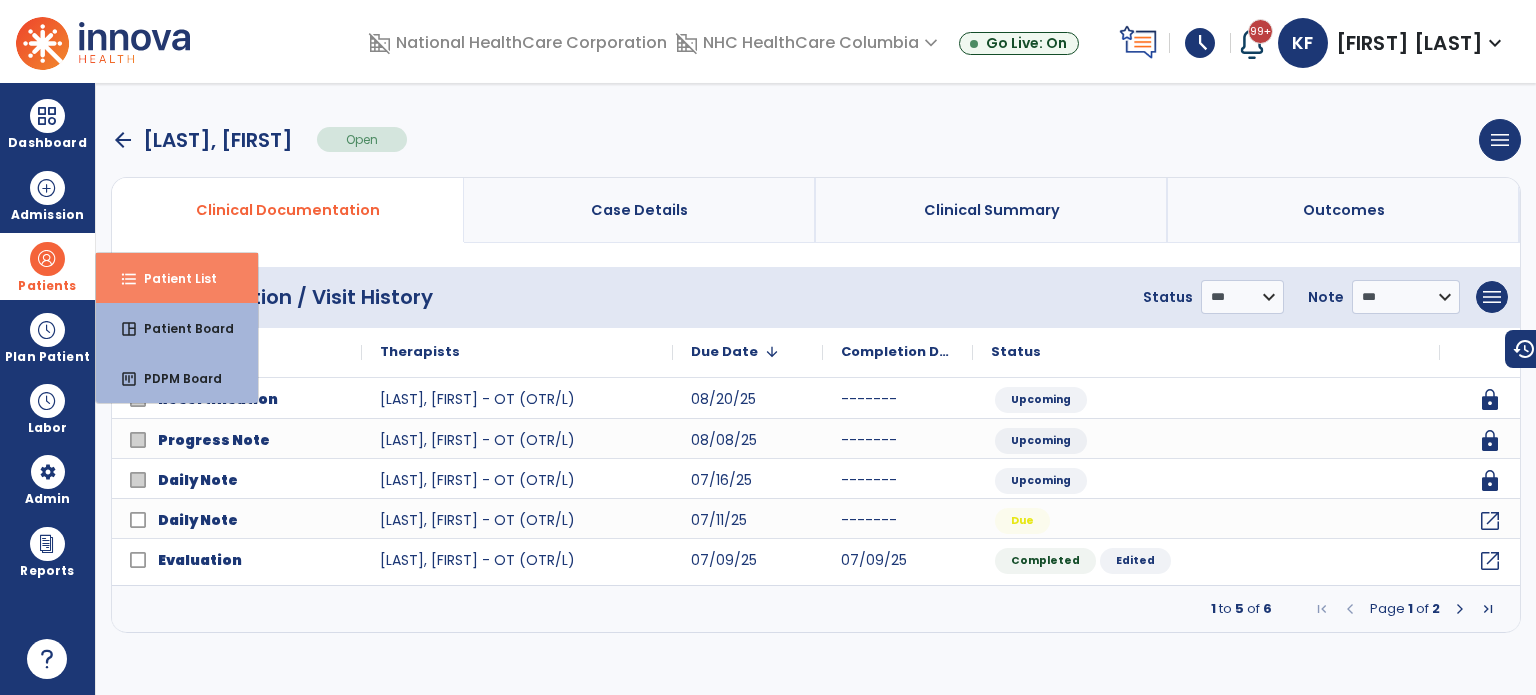 click on "format_list_bulleted  Patient List" at bounding box center (177, 278) 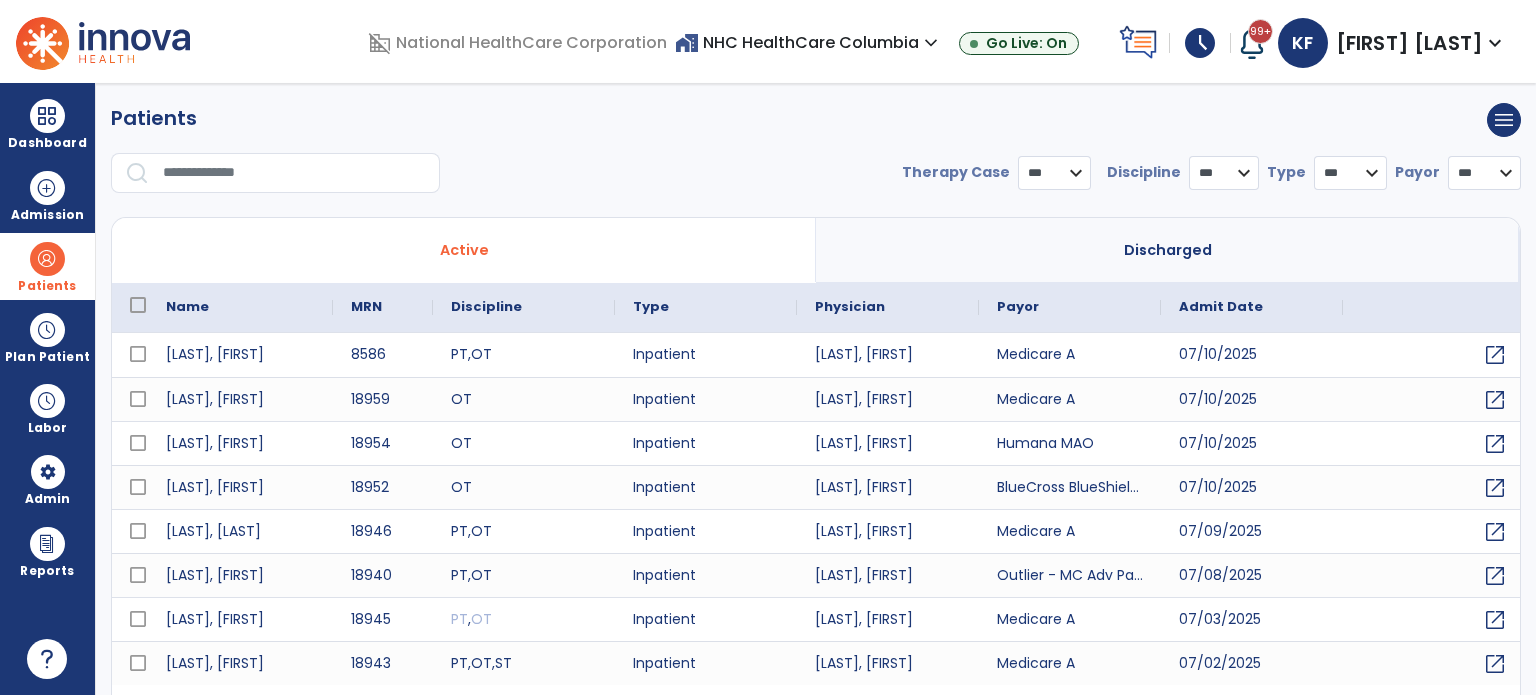 select on "***" 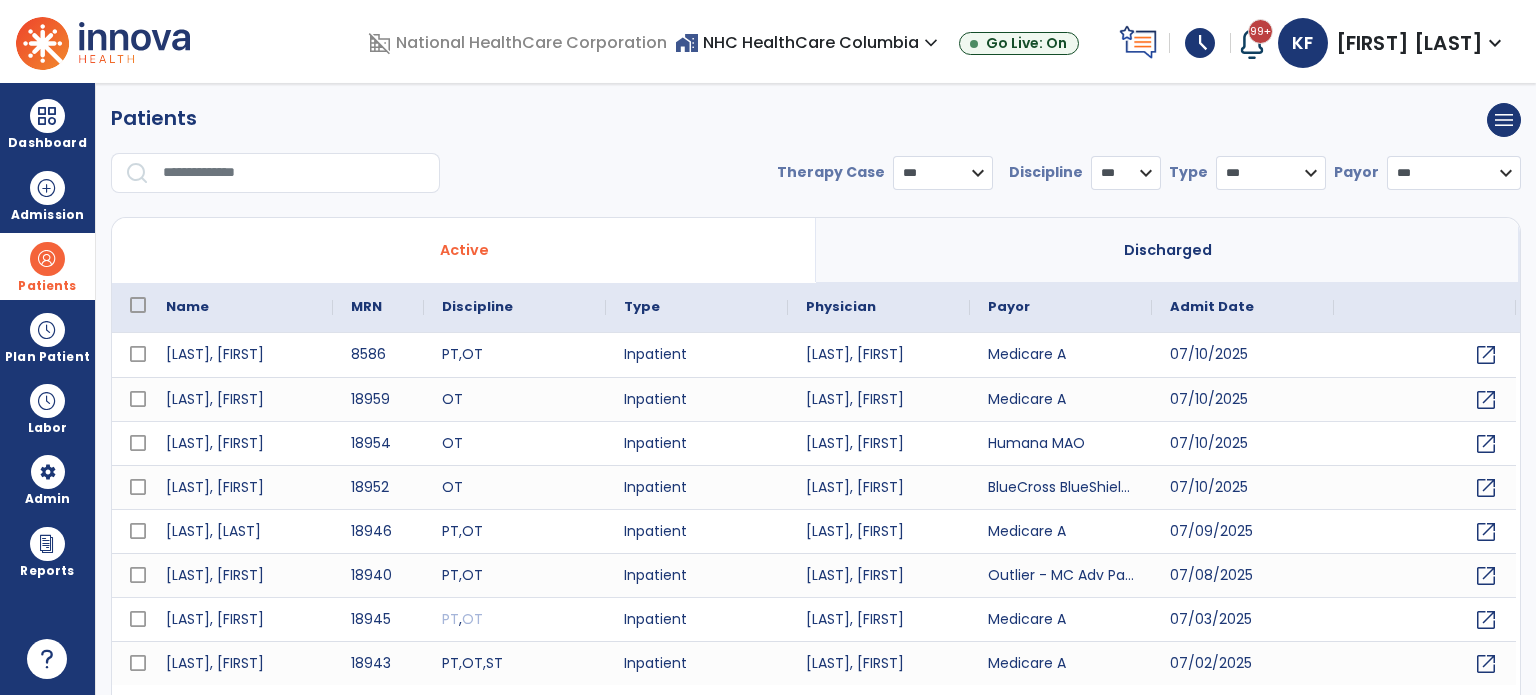 click at bounding box center [294, 173] 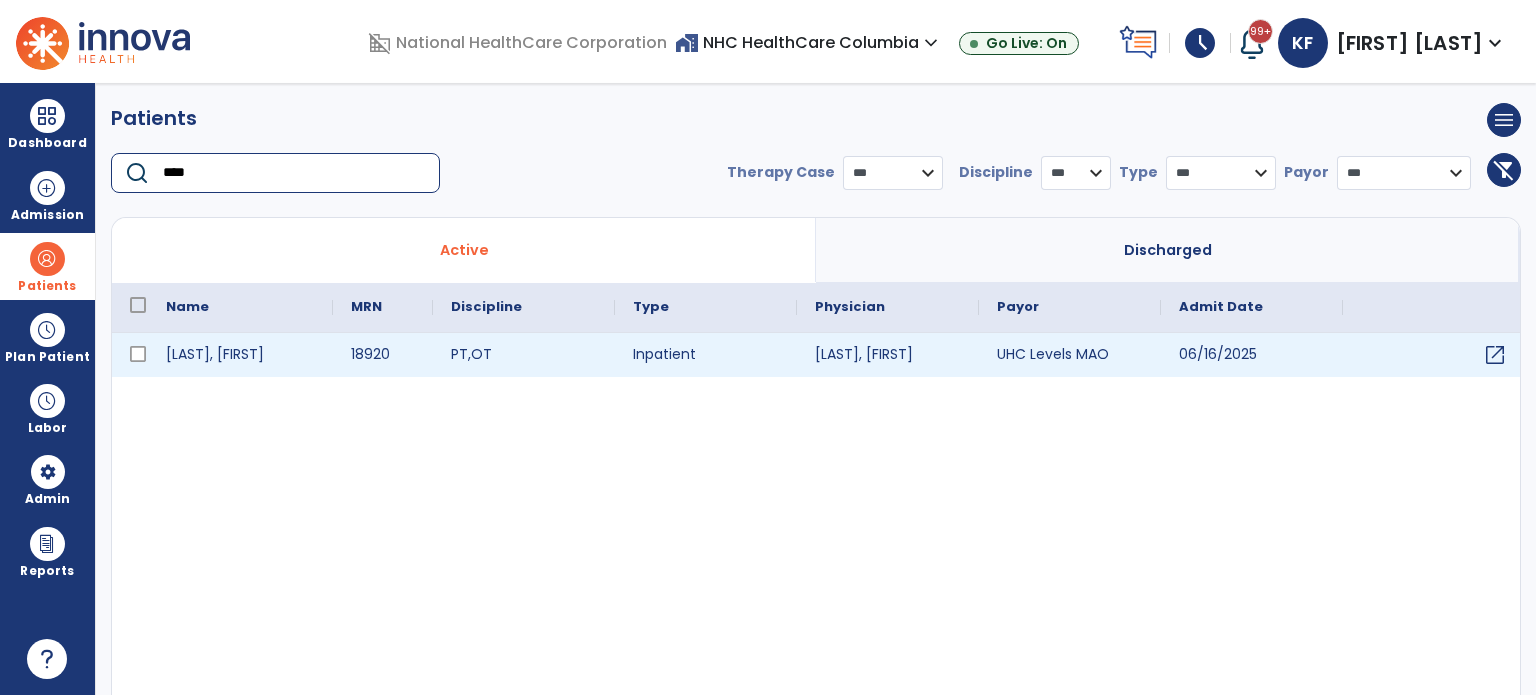 type on "****" 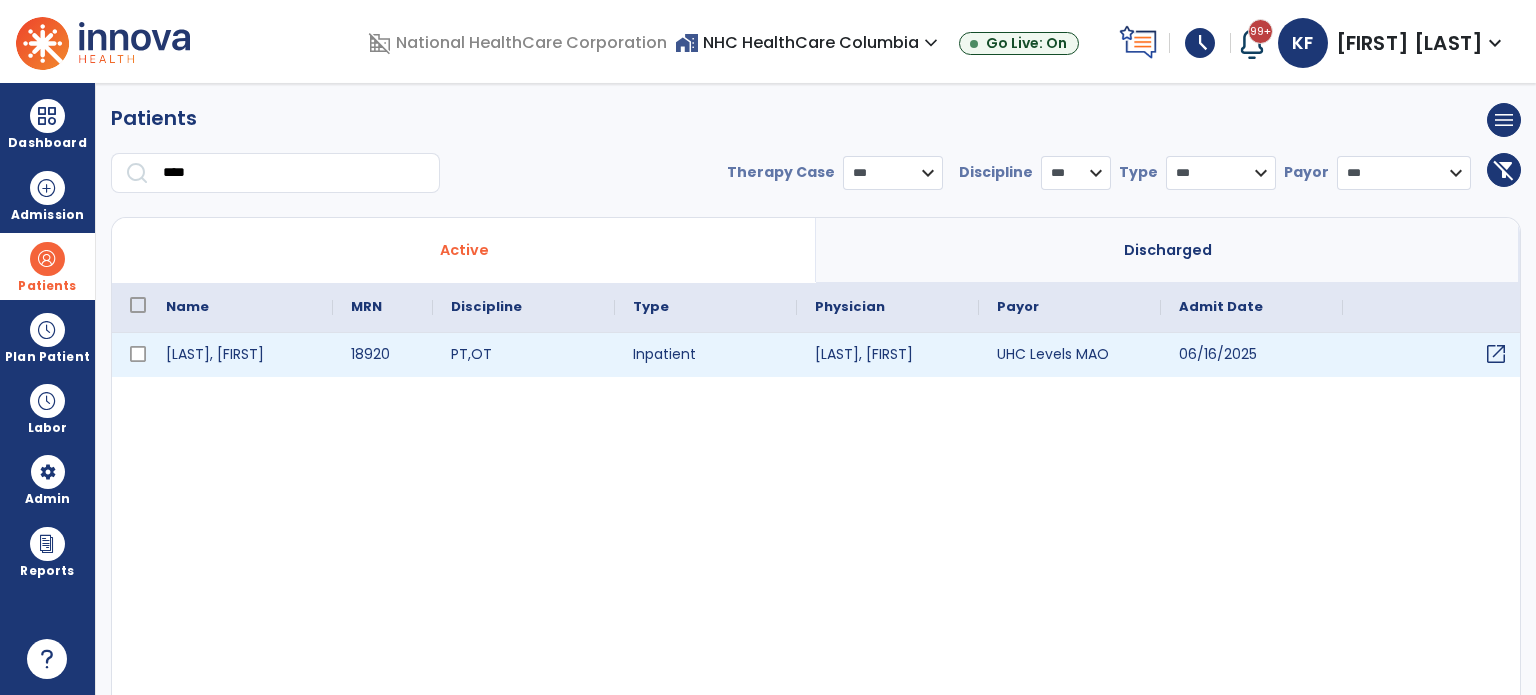 click on "open_in_new" at bounding box center (1496, 354) 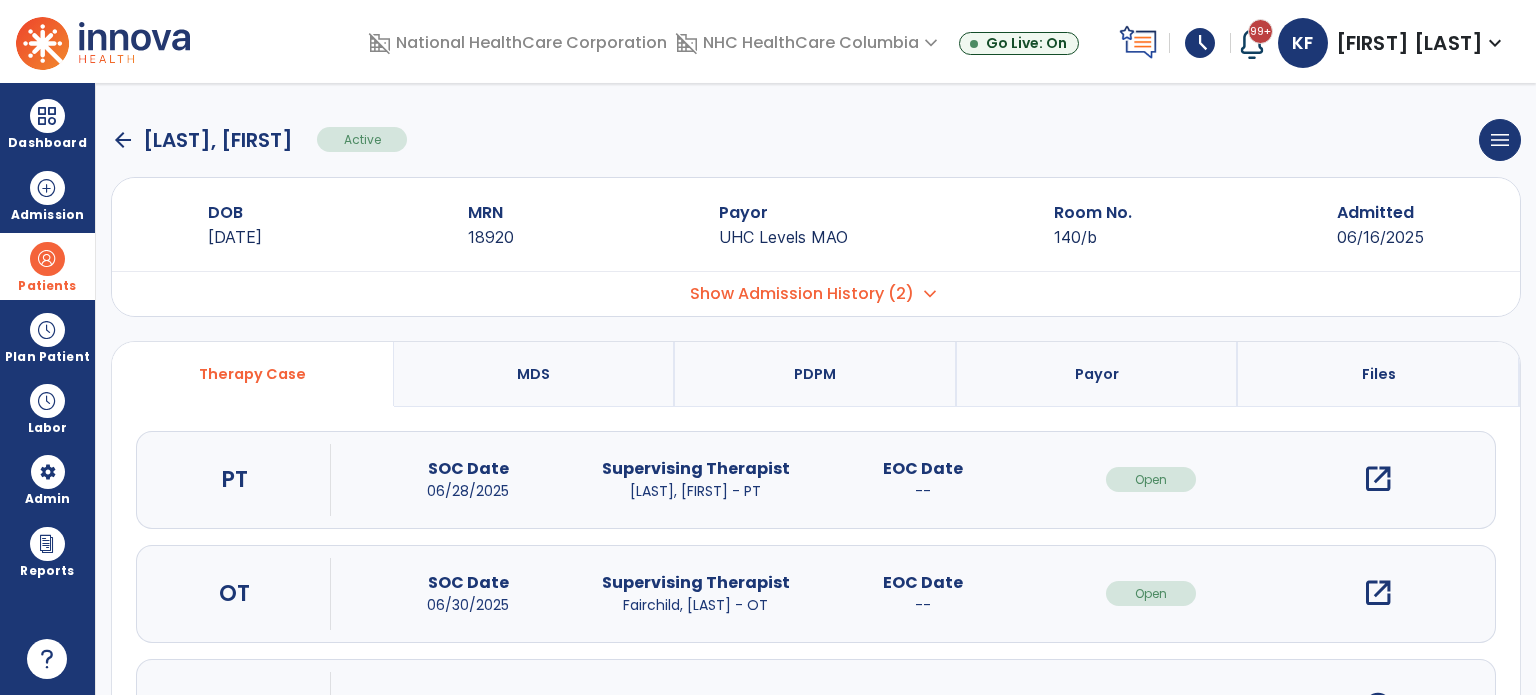 click on "open_in_new" at bounding box center [1378, 593] 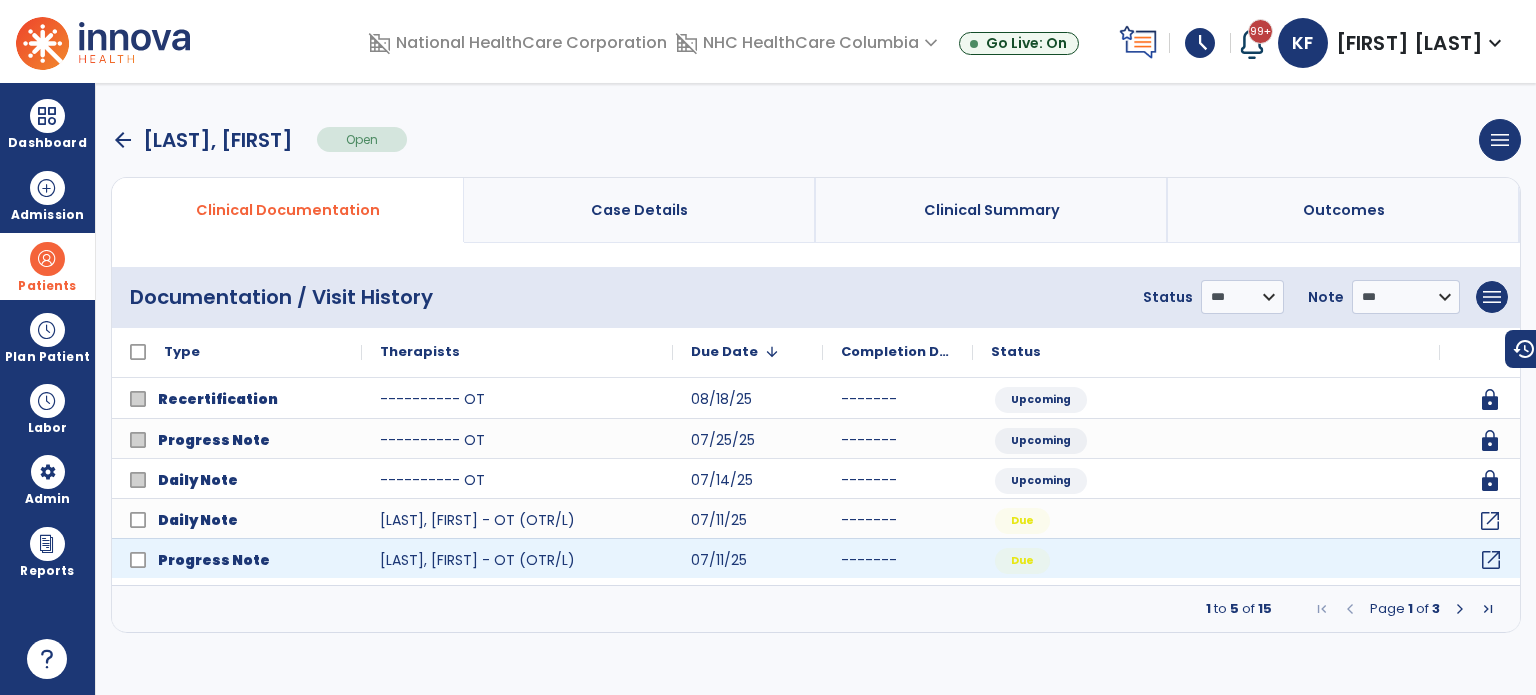 click on "open_in_new" 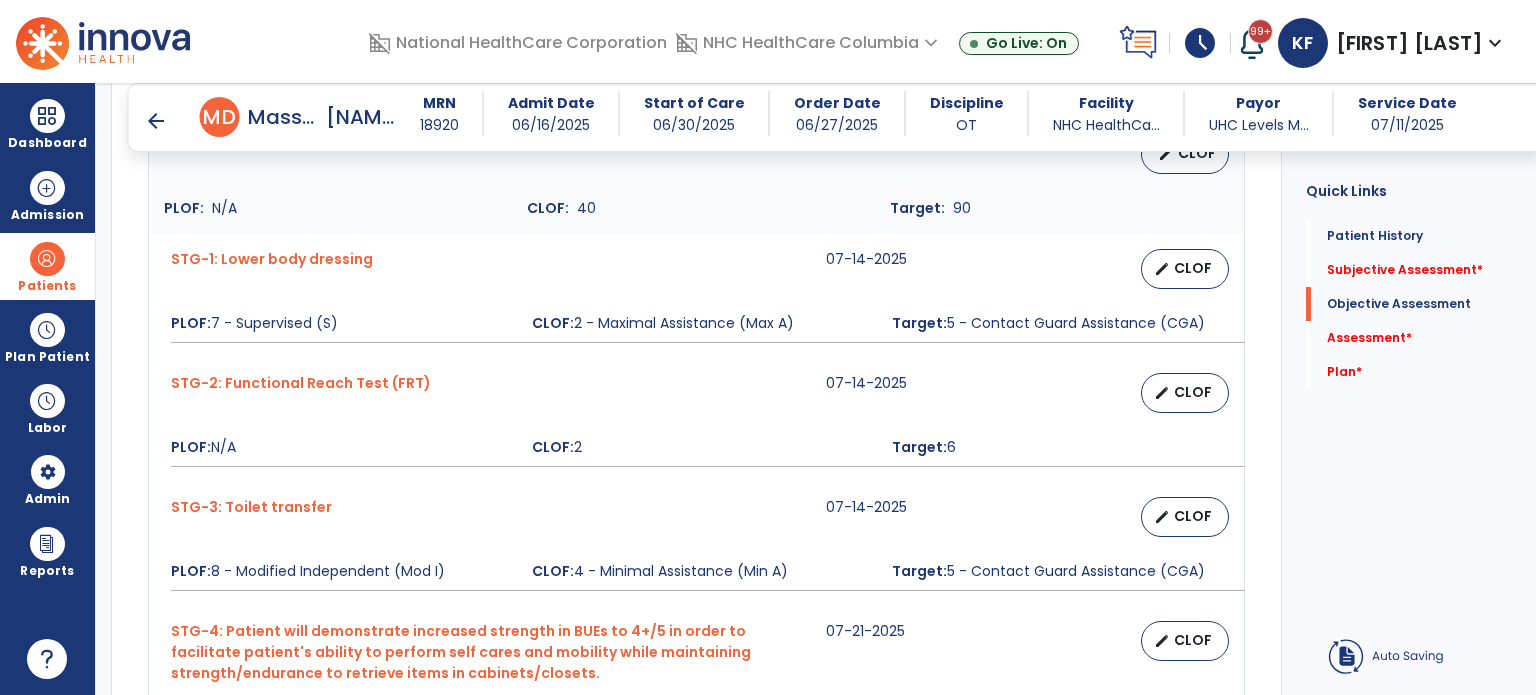 scroll, scrollTop: 809, scrollLeft: 0, axis: vertical 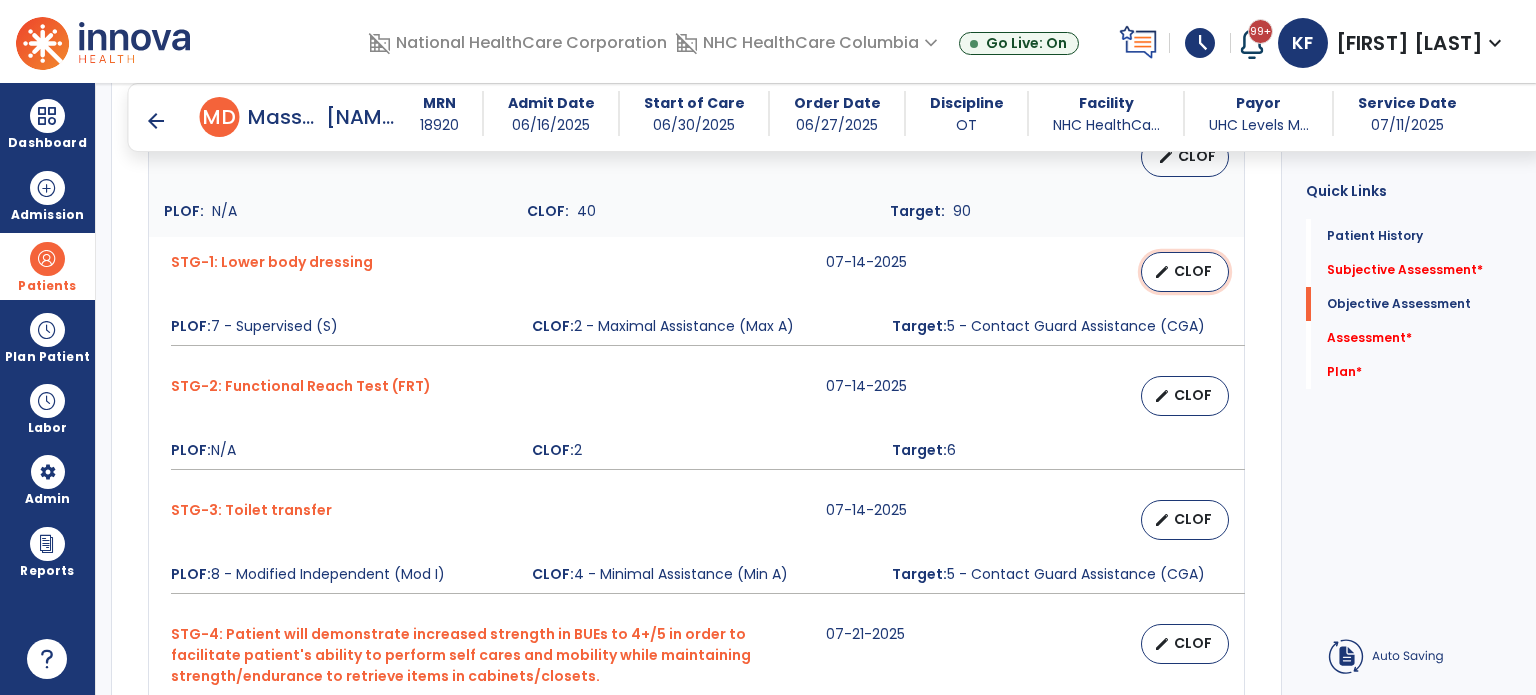 click on "CLOF" at bounding box center [1193, 271] 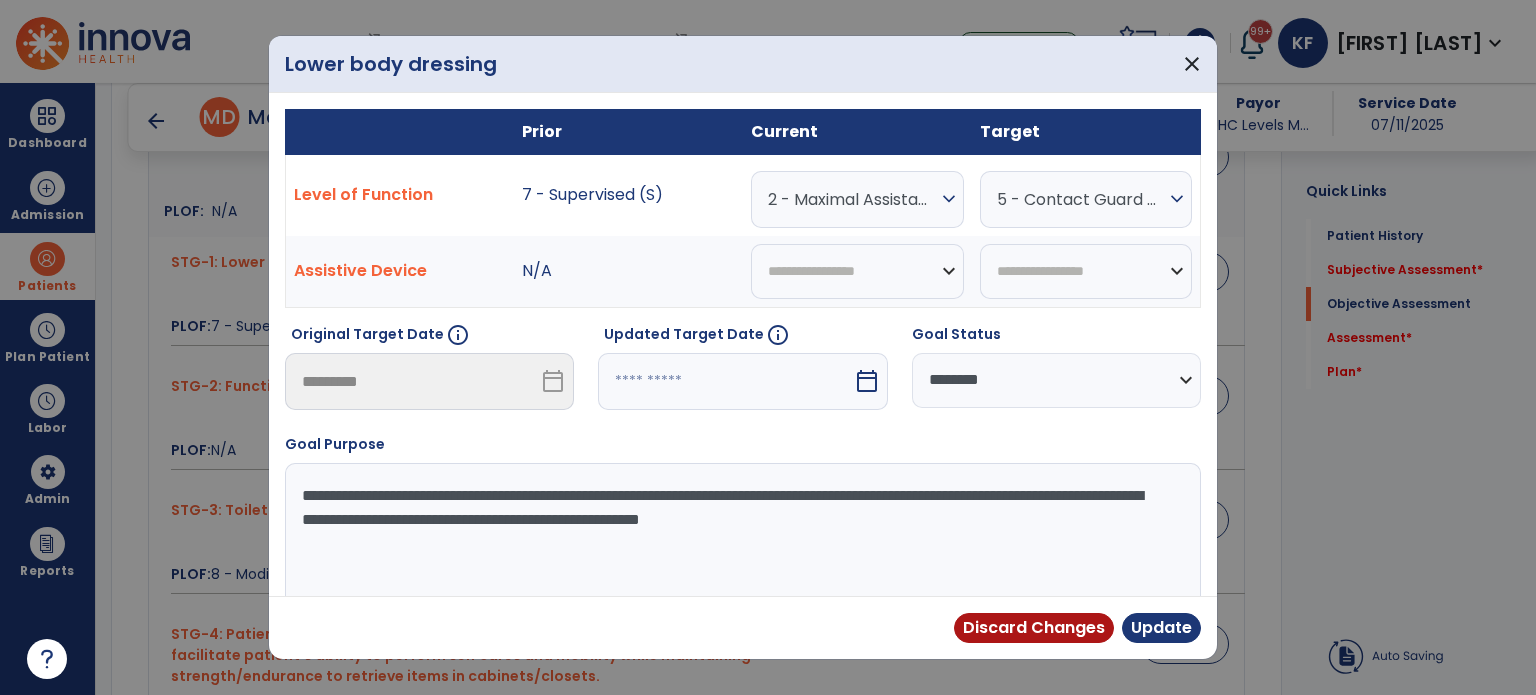 click on "2 - Maximal Assistance (Max A)" at bounding box center [852, 199] 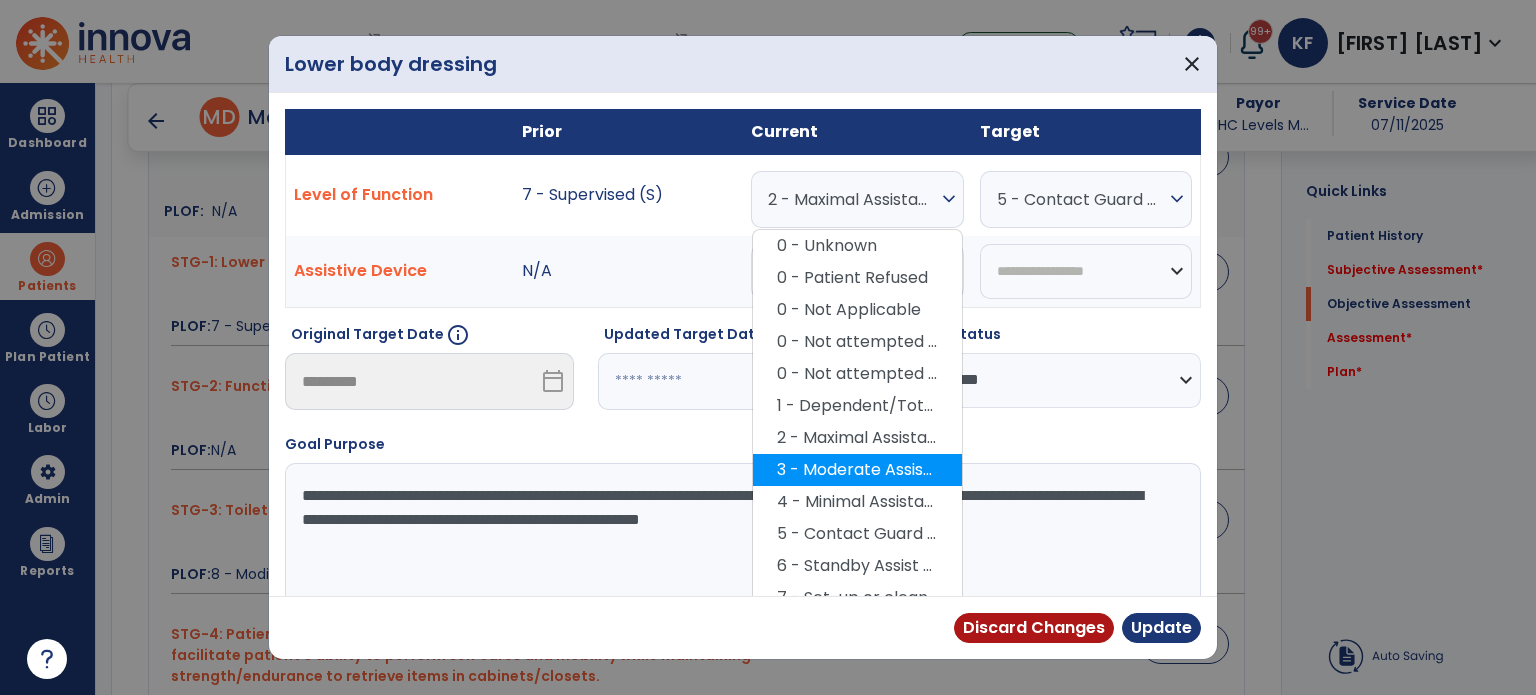click on "3 - Moderate Assistance (Mod A)" at bounding box center [857, 470] 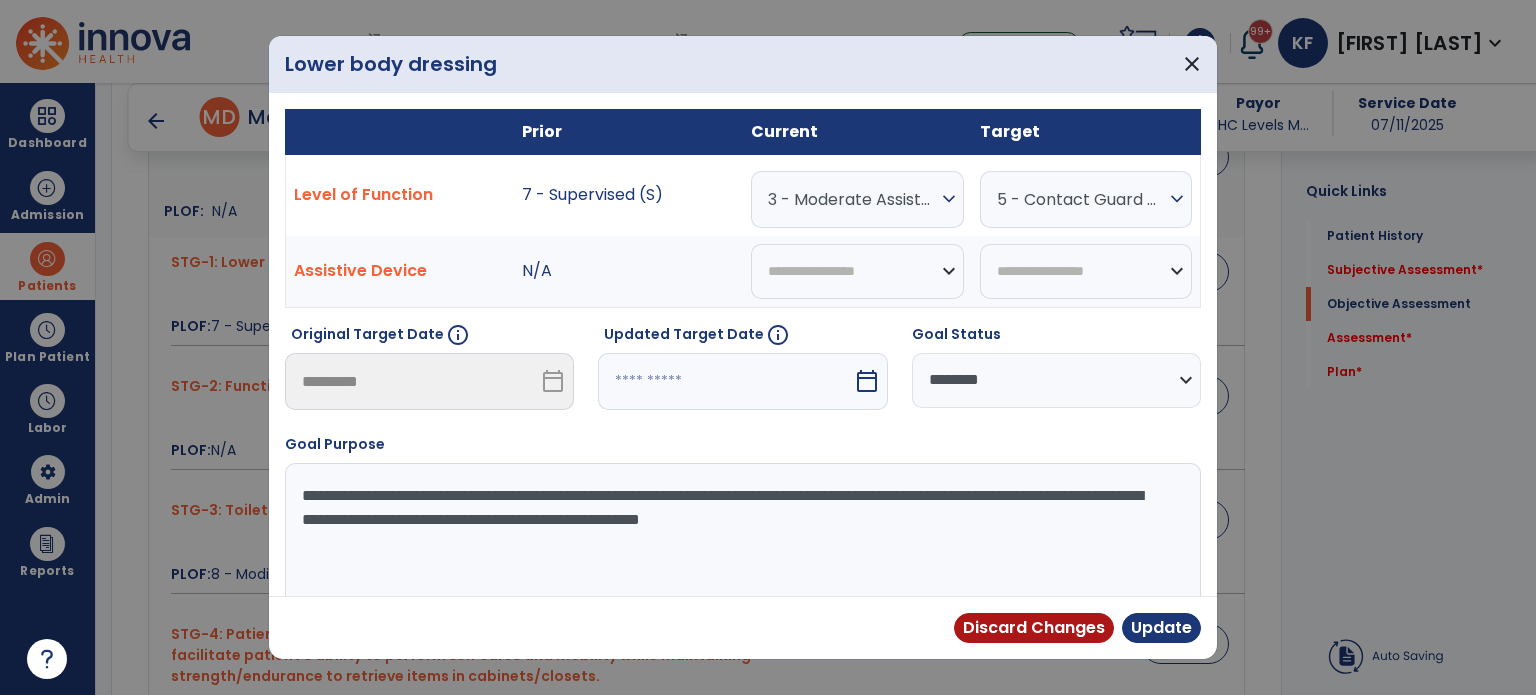 click on "calendar_today" at bounding box center (867, 381) 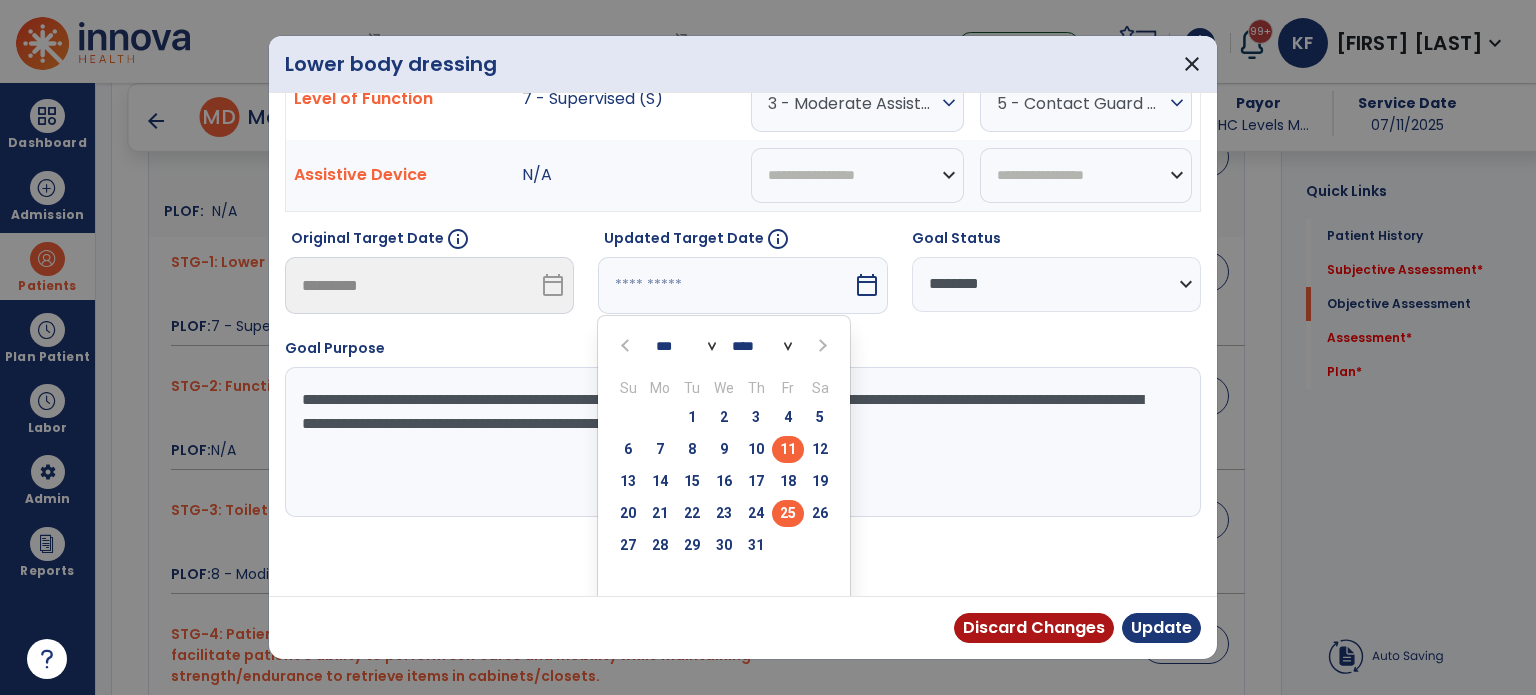 click on "25" at bounding box center [788, 513] 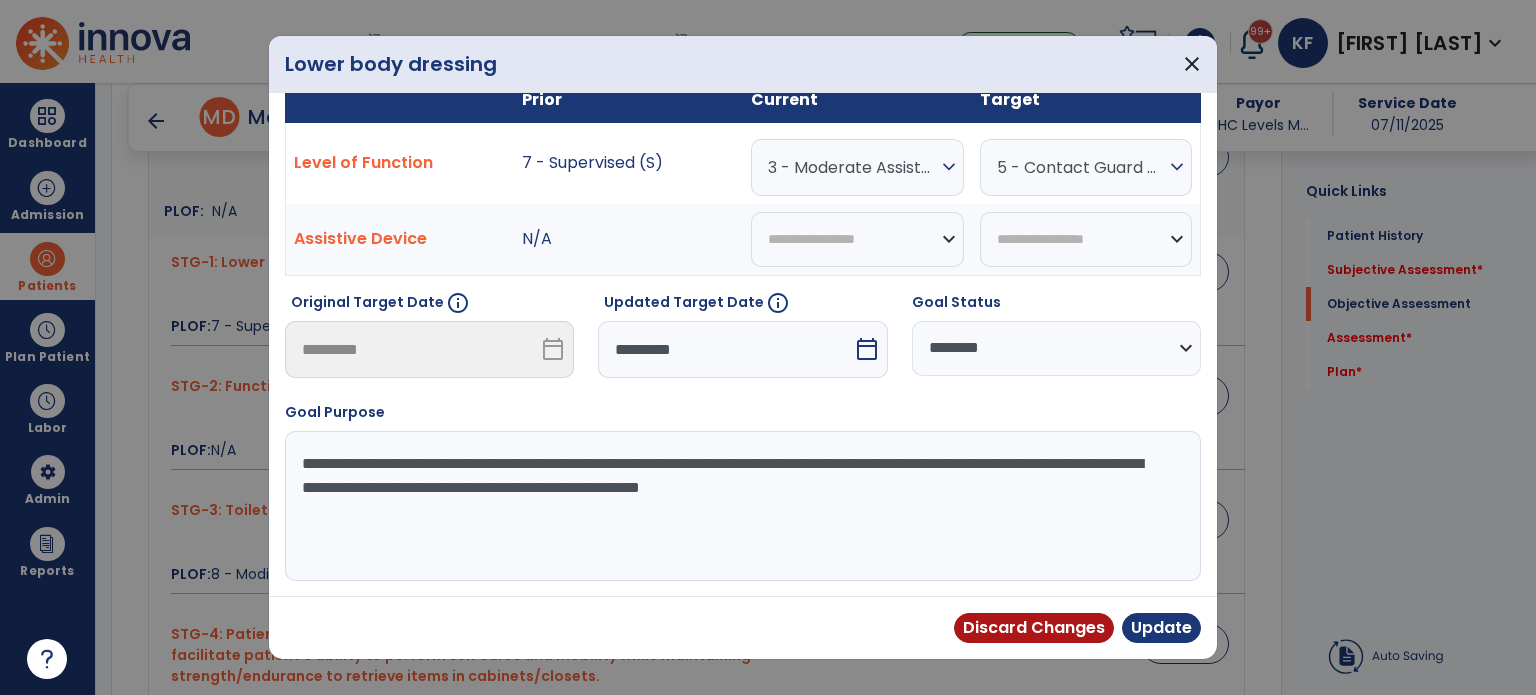 scroll, scrollTop: 29, scrollLeft: 0, axis: vertical 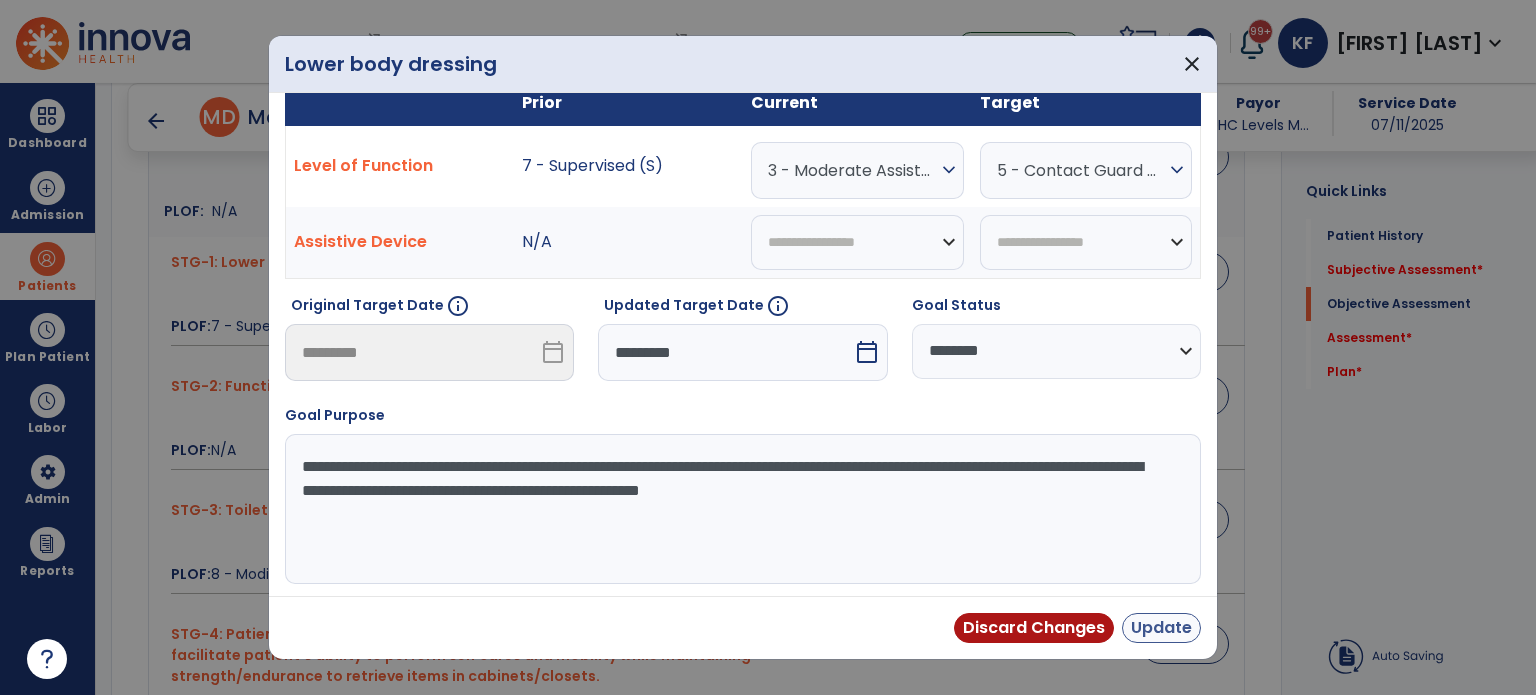 click on "Update" at bounding box center (1161, 628) 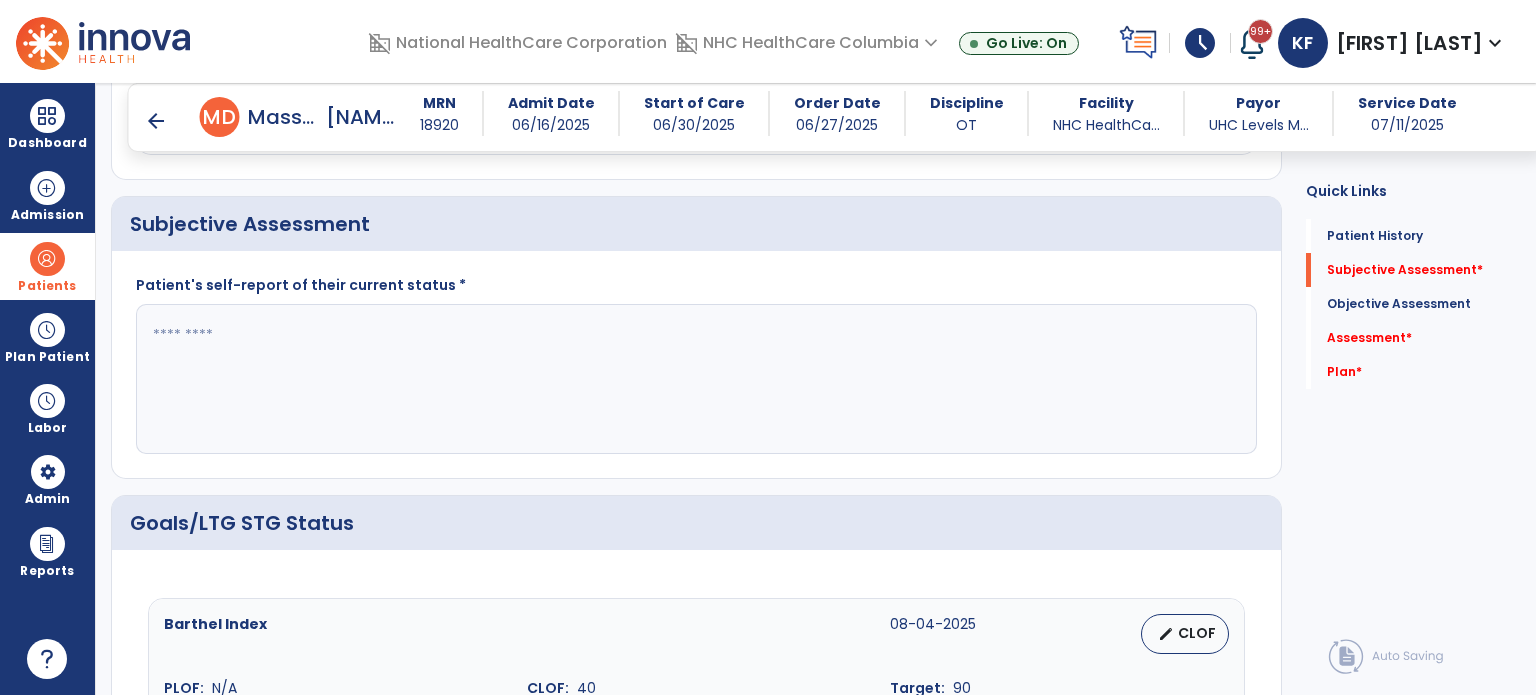 scroll, scrollTop: 333, scrollLeft: 0, axis: vertical 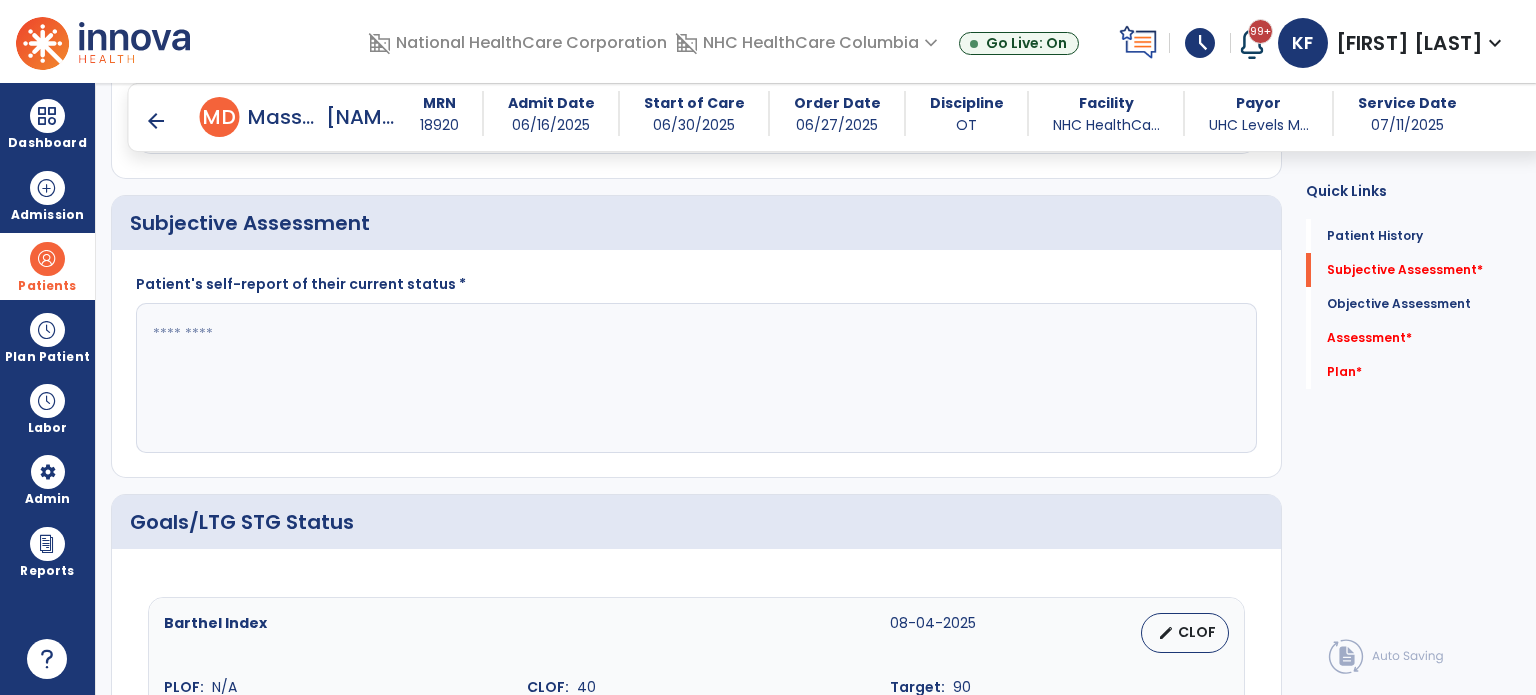 click 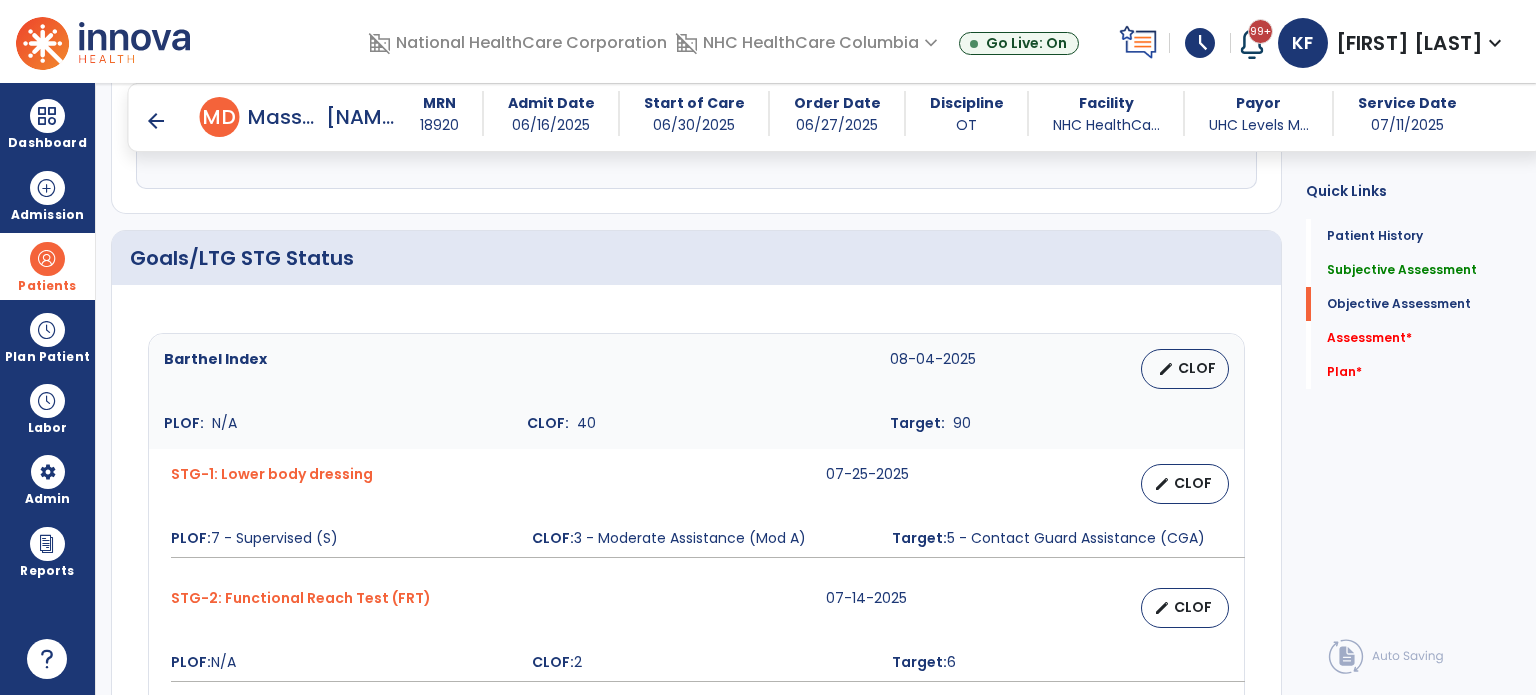 scroll, scrollTop: 602, scrollLeft: 0, axis: vertical 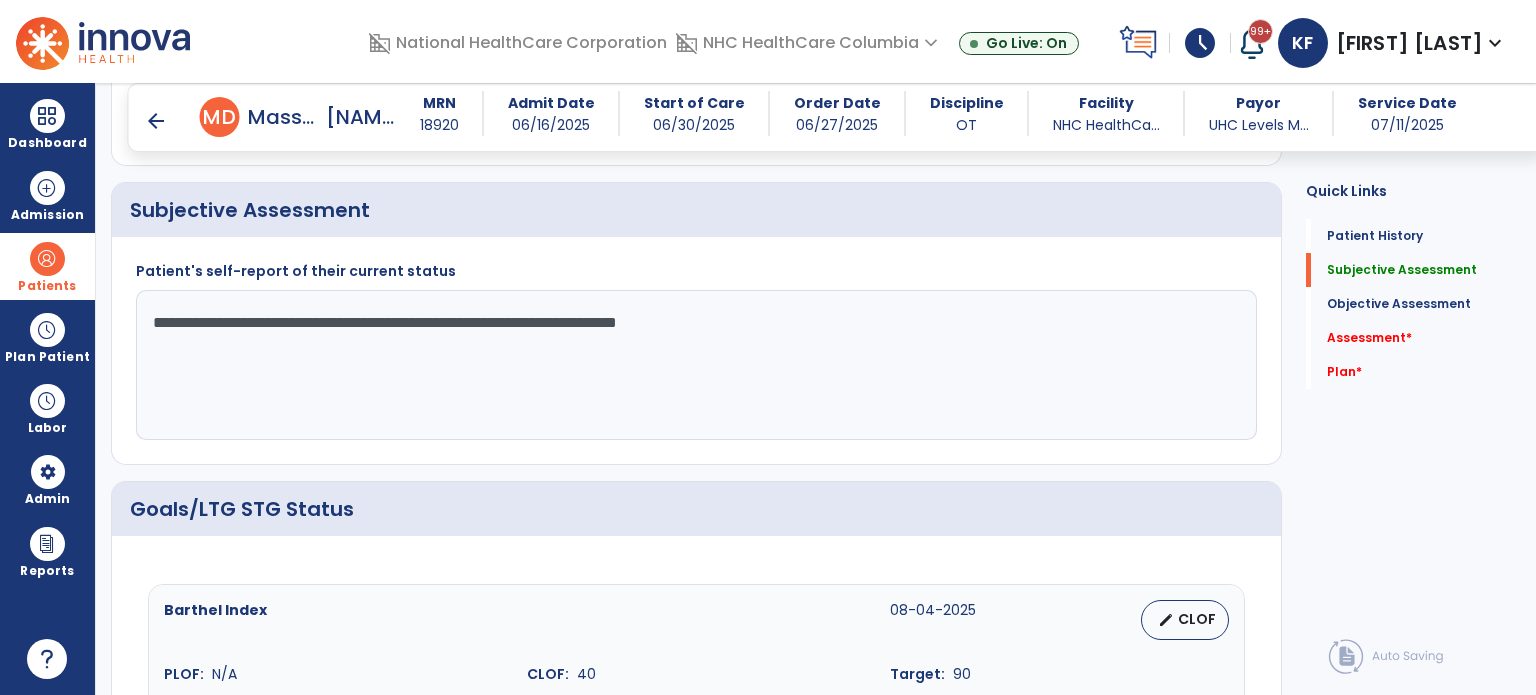type on "**********" 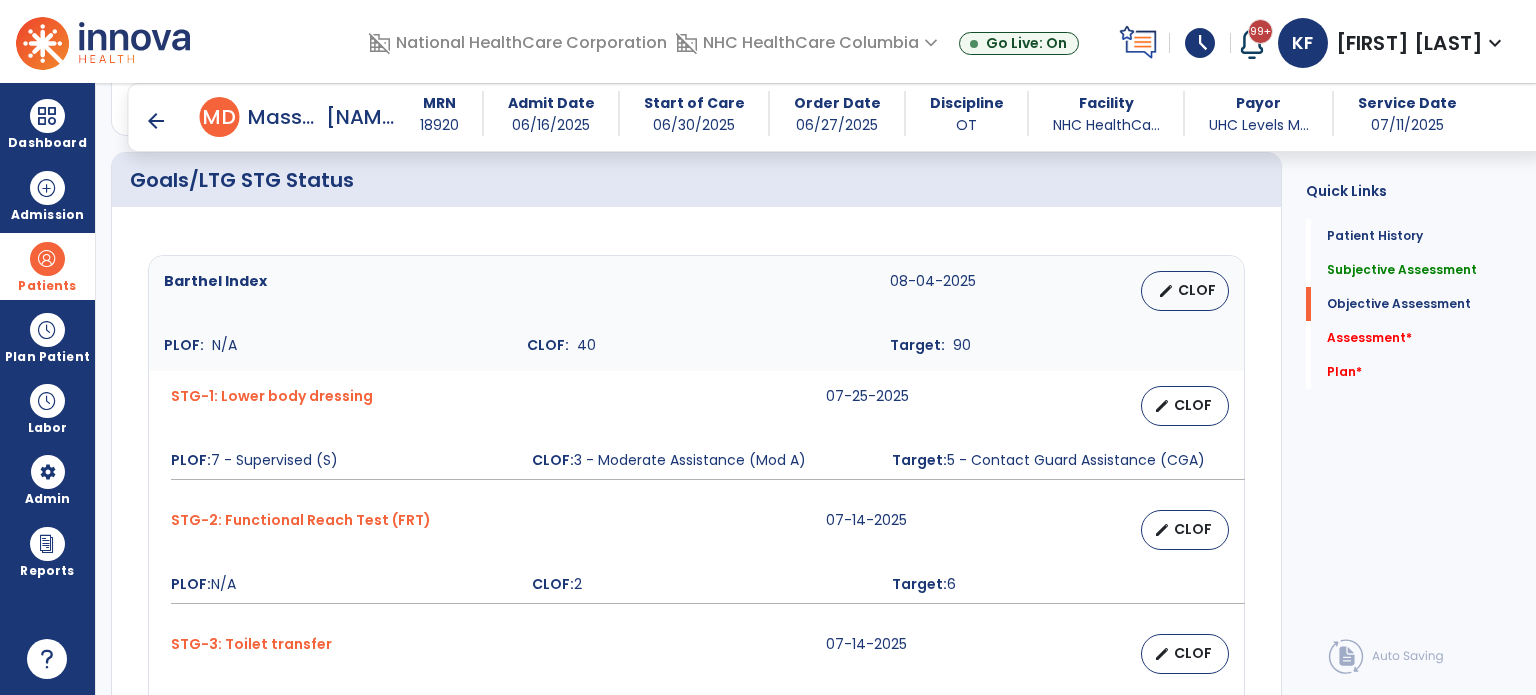 scroll, scrollTop: 684, scrollLeft: 0, axis: vertical 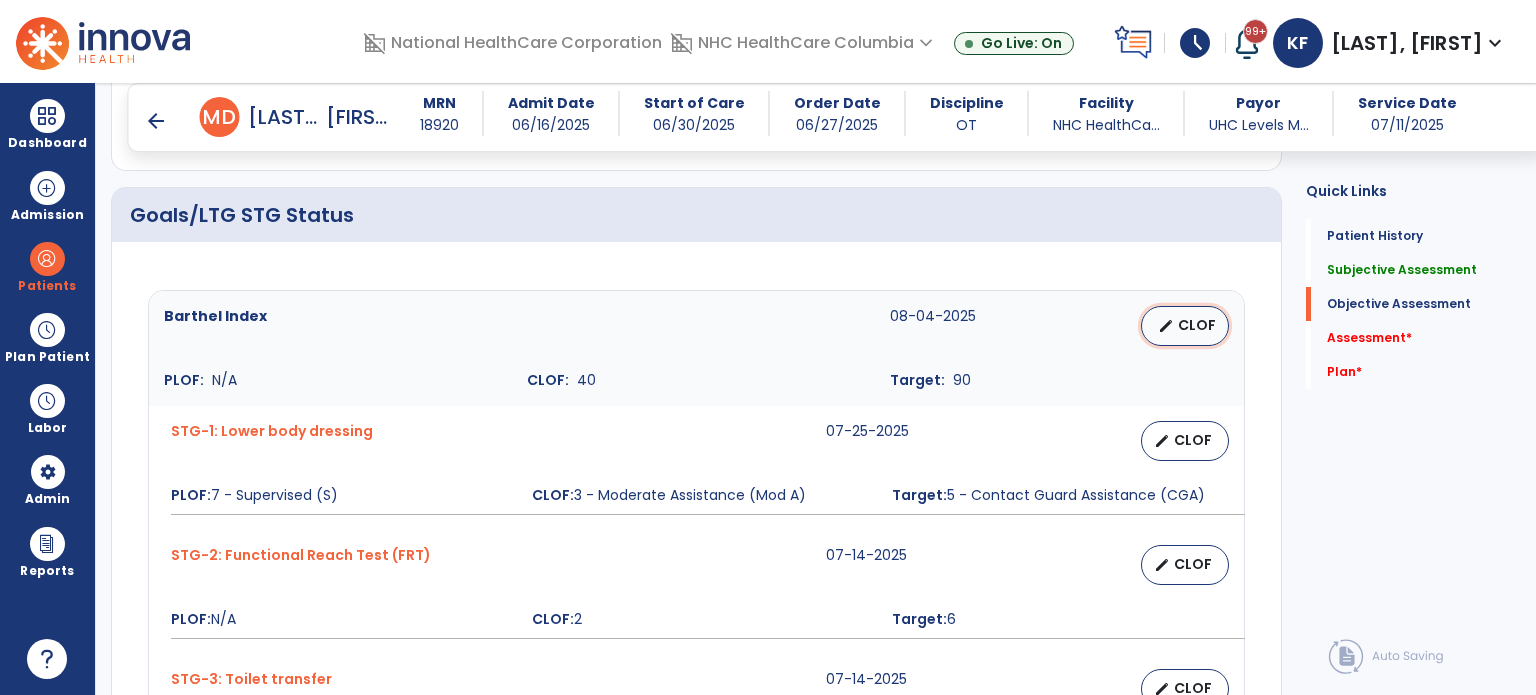 click on "edit   CLOF" at bounding box center (1185, 326) 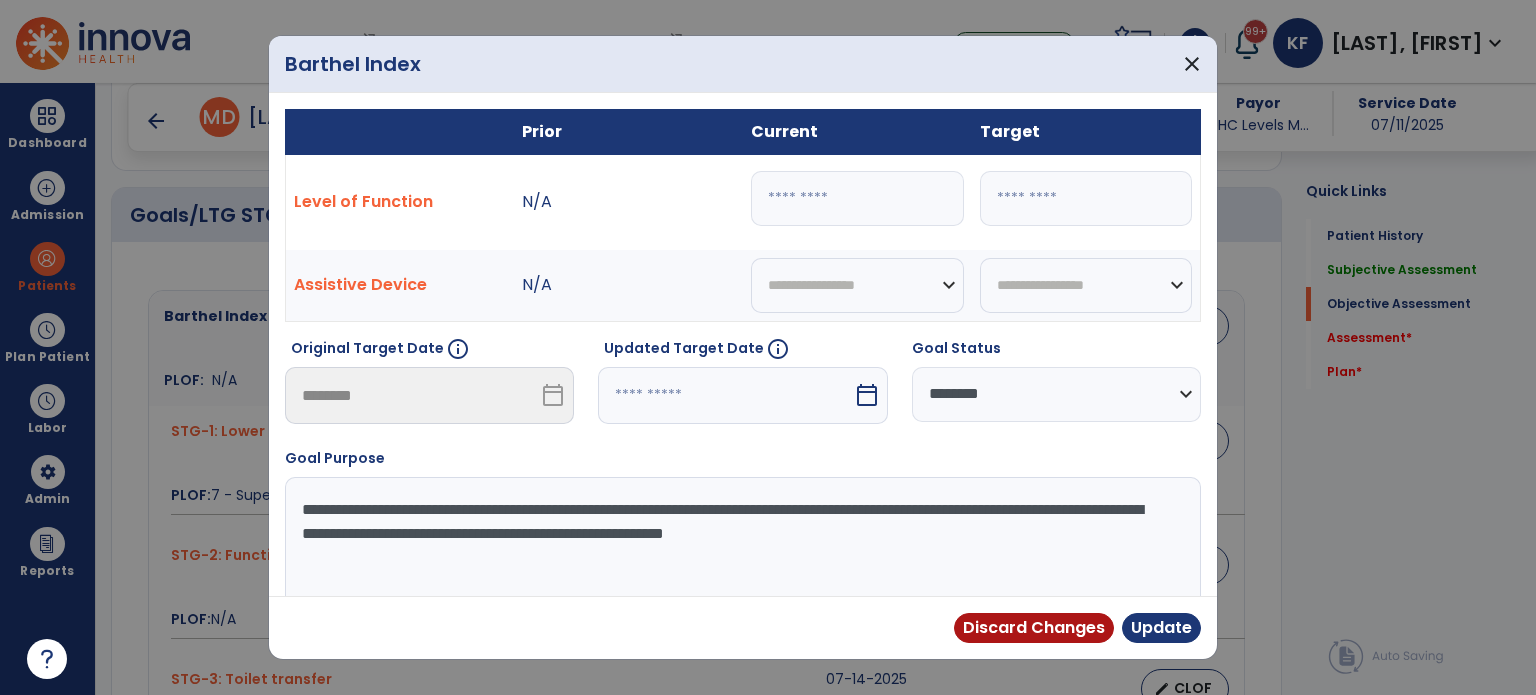 drag, startPoint x: 818, startPoint y: 190, endPoint x: 710, endPoint y: 191, distance: 108.00463 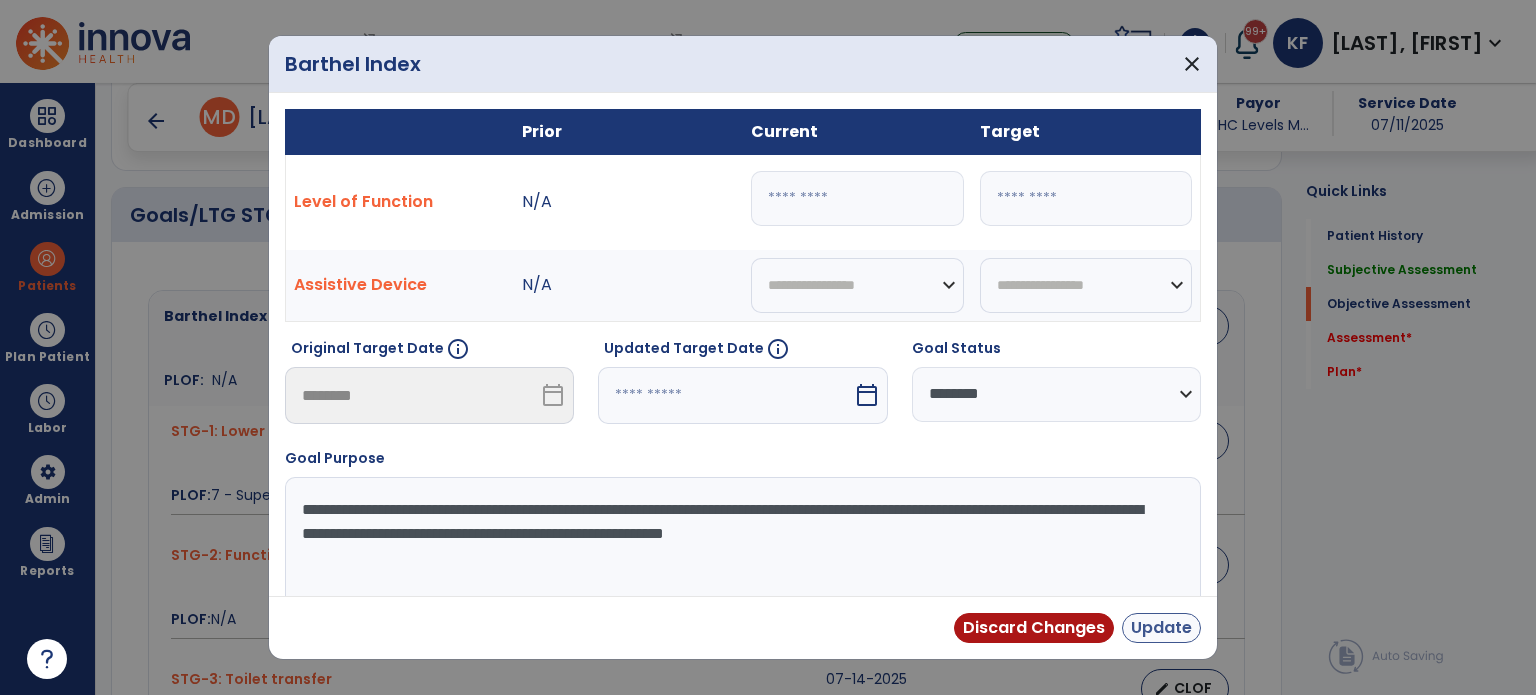 type on "**" 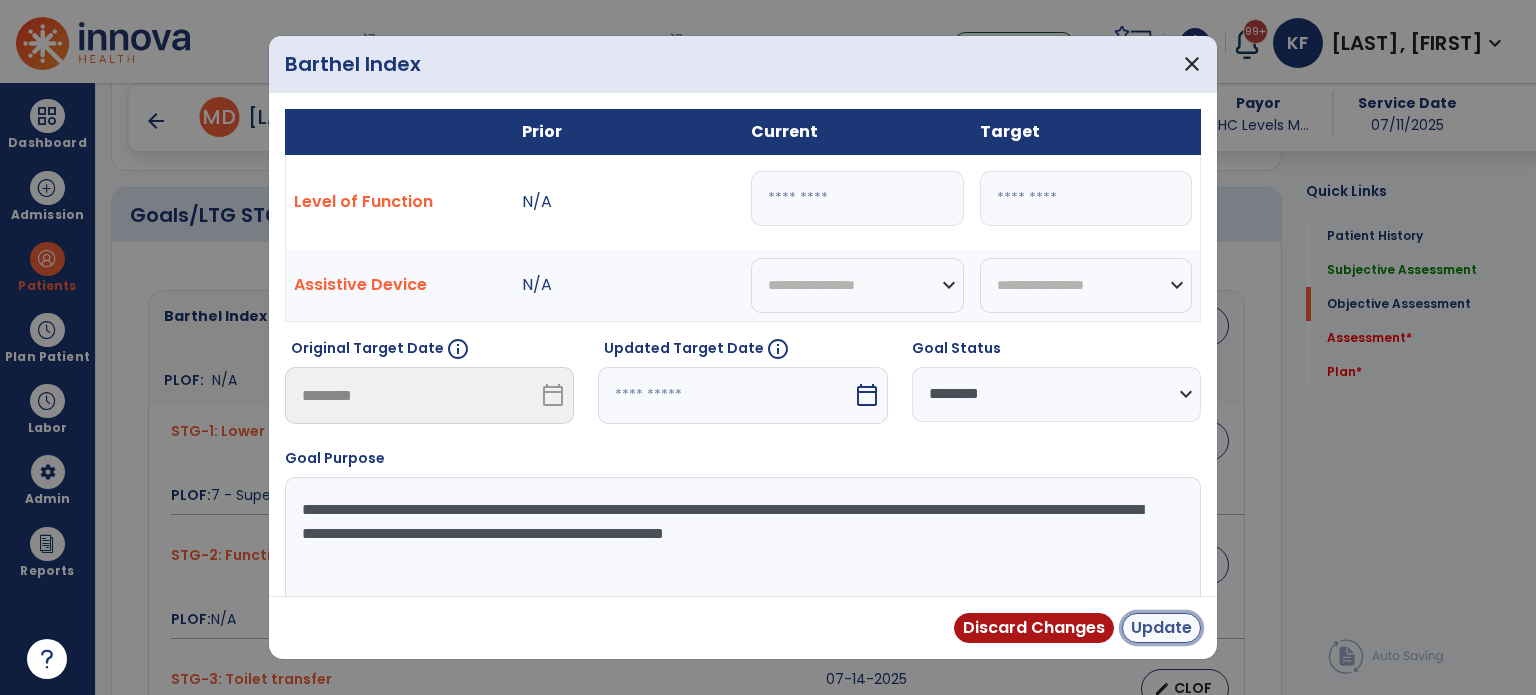 click on "Update" at bounding box center (1161, 628) 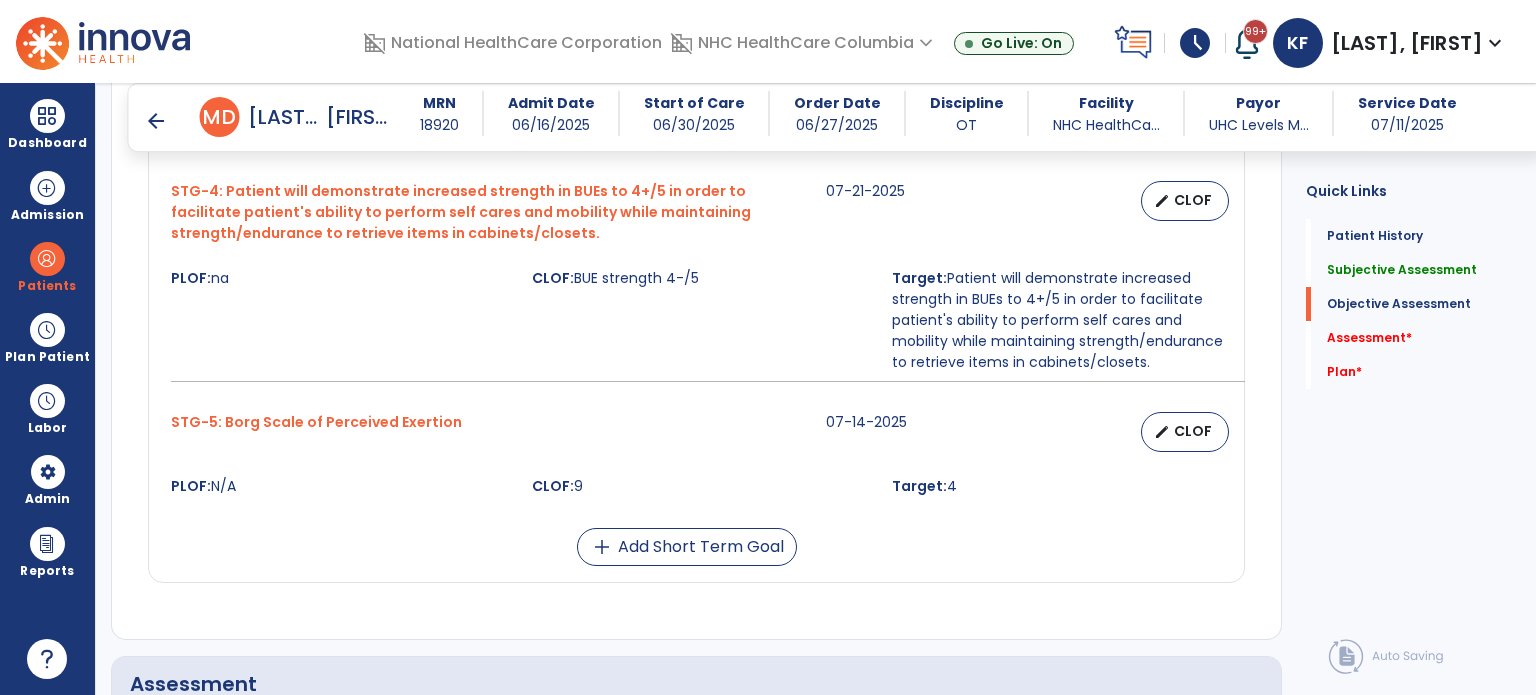 scroll, scrollTop: 1256, scrollLeft: 0, axis: vertical 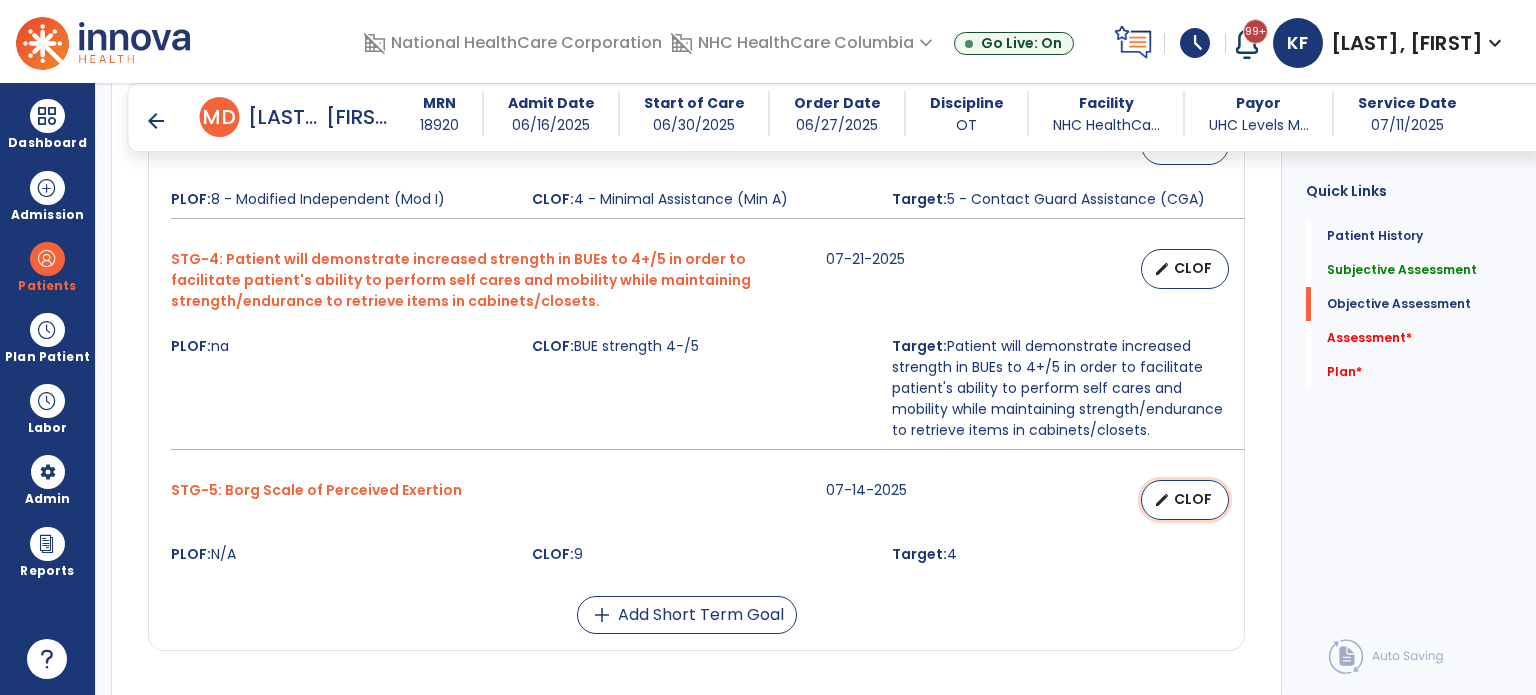 click on "CLOF" at bounding box center (1193, 499) 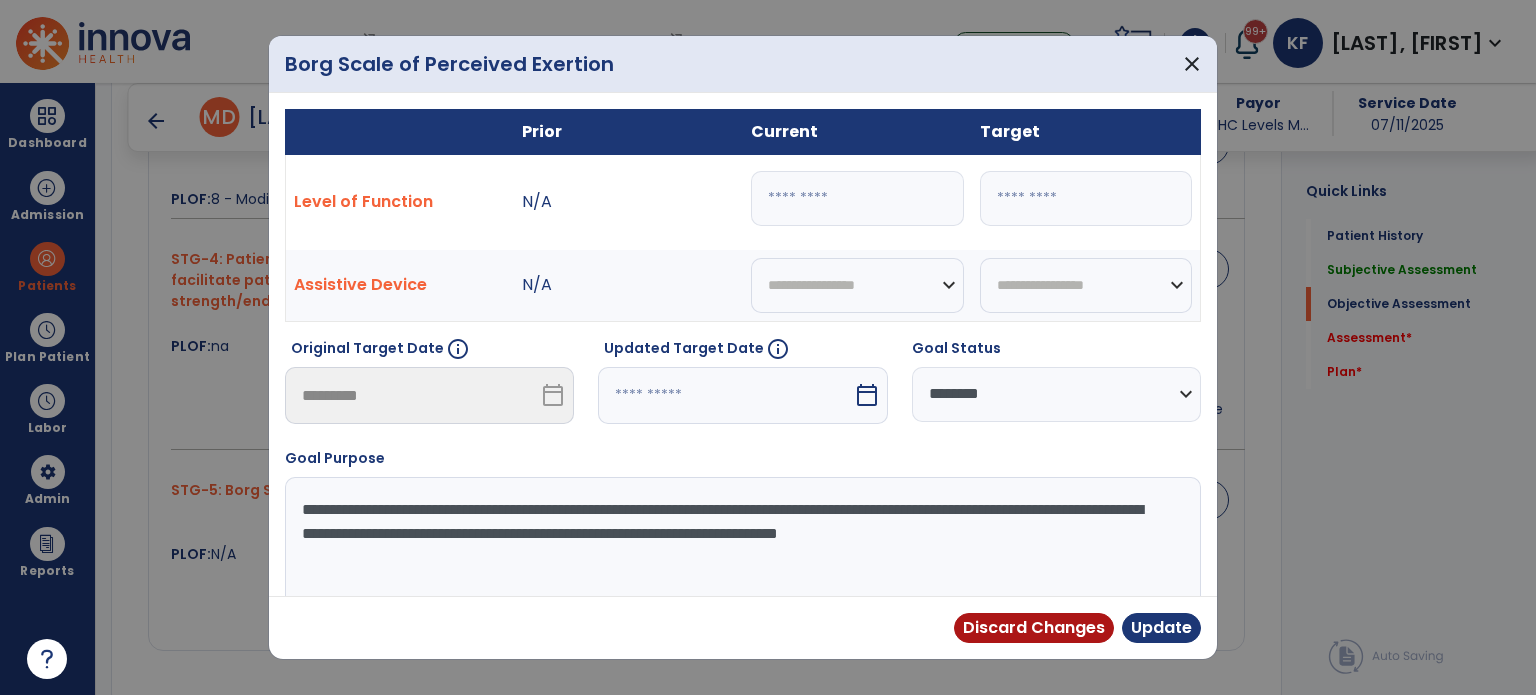 click on "*" at bounding box center (857, 198) 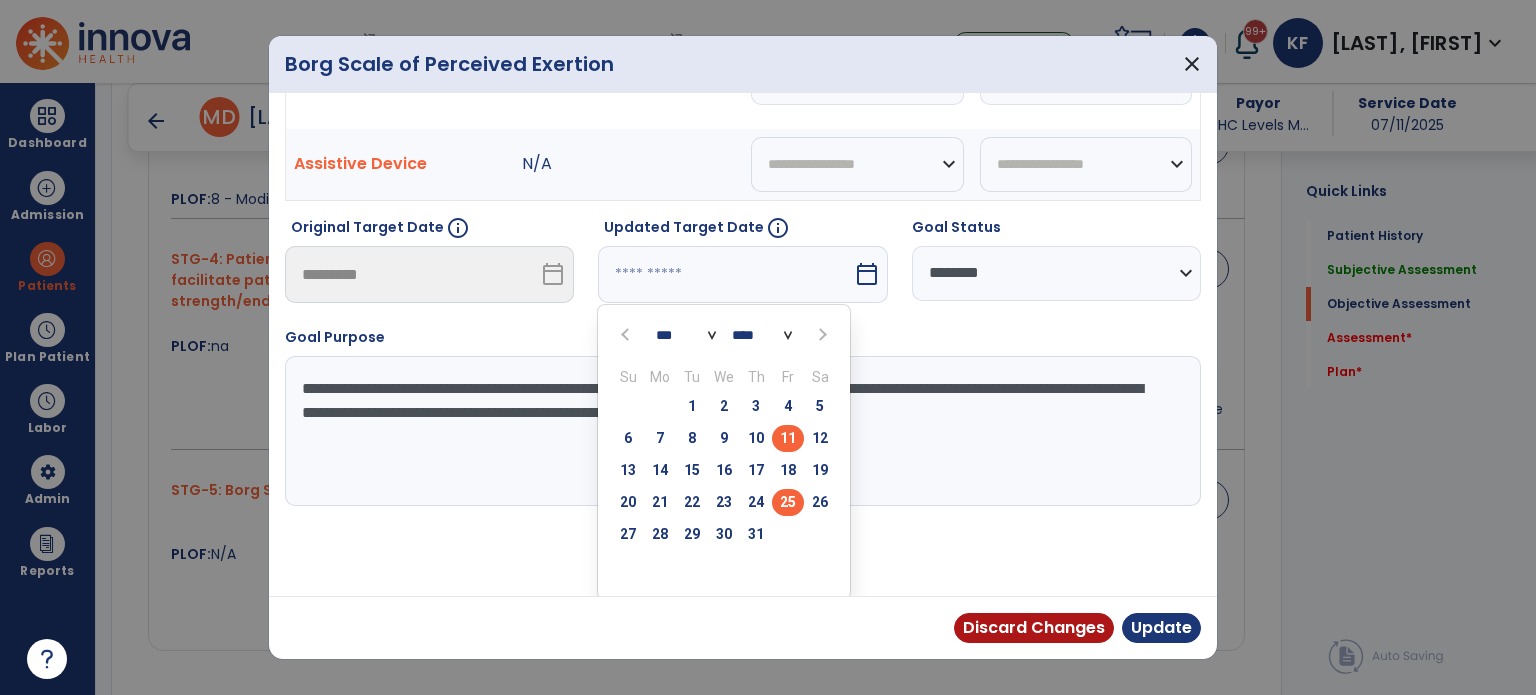click on "25" at bounding box center (788, 502) 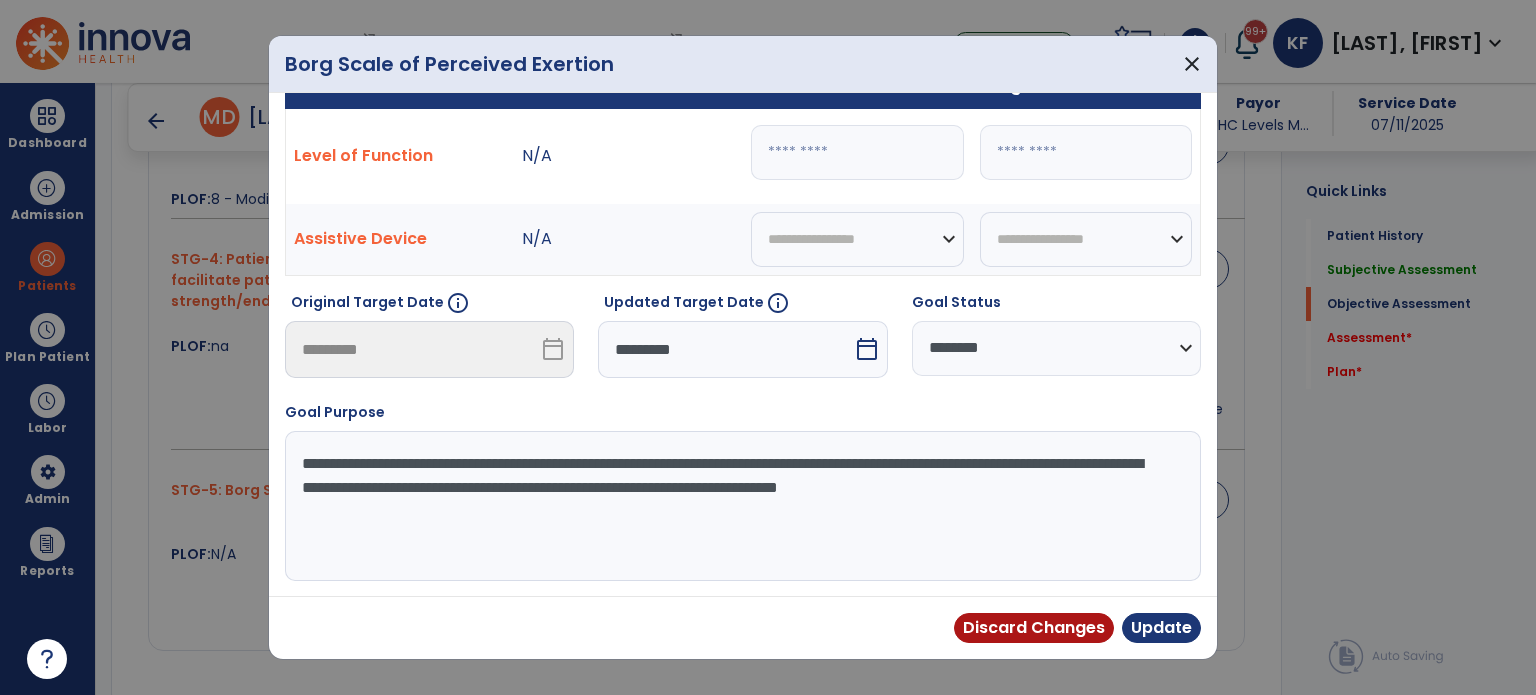 scroll, scrollTop: 44, scrollLeft: 0, axis: vertical 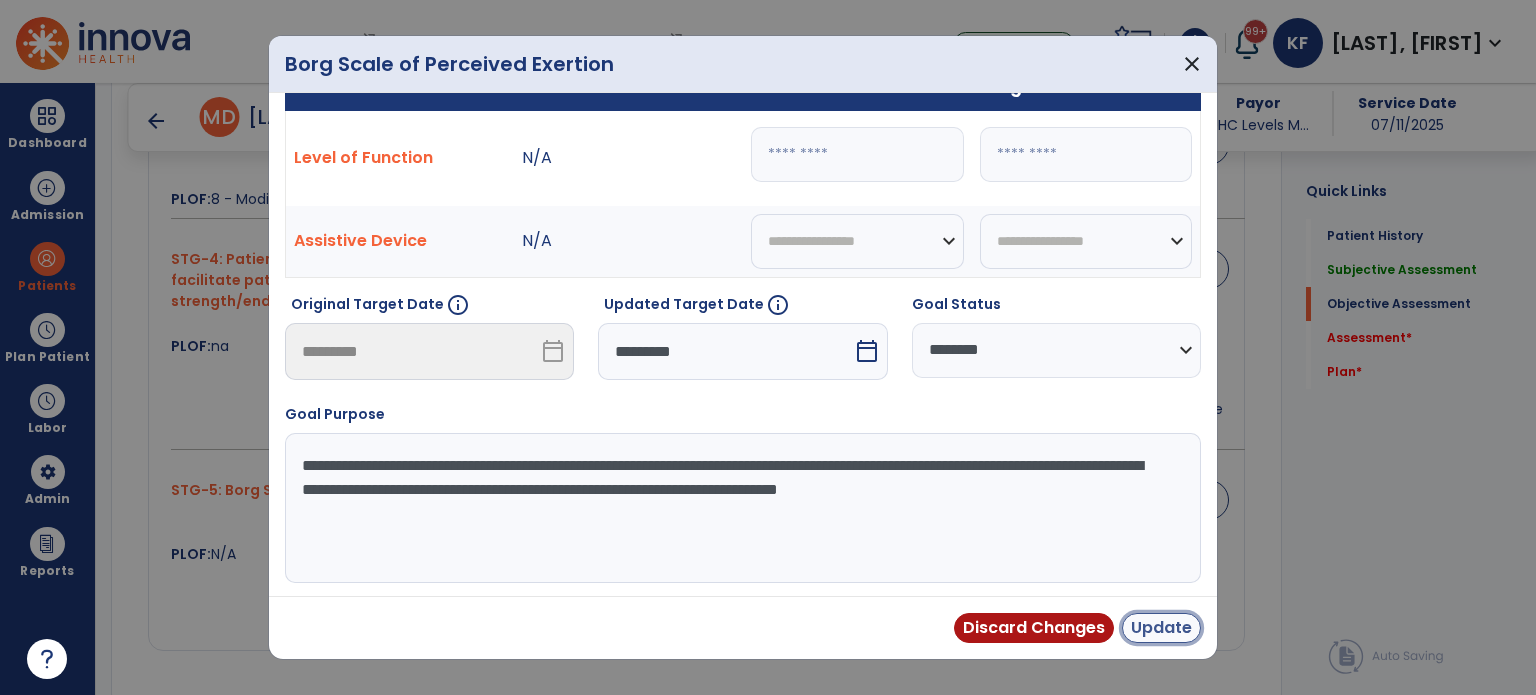 click on "Update" at bounding box center [1161, 628] 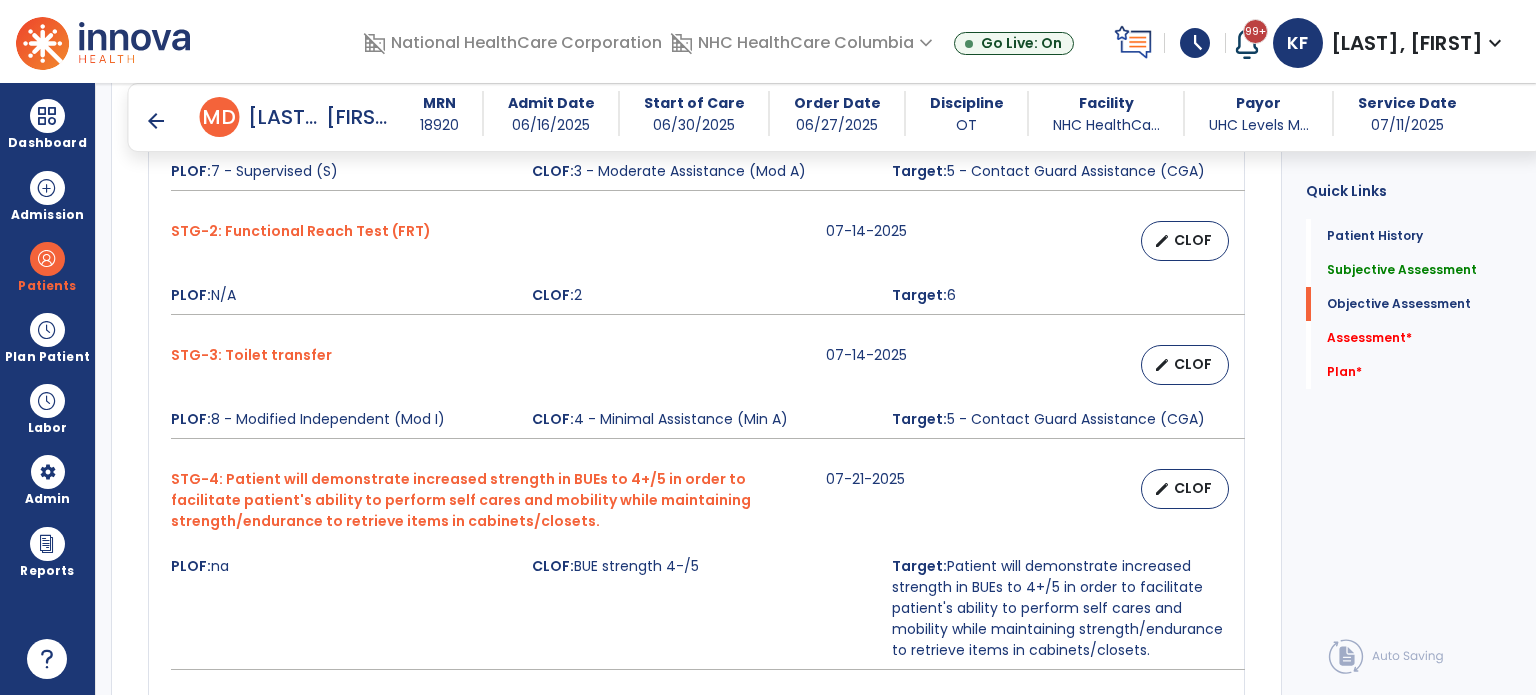 scroll, scrollTop: 942, scrollLeft: 0, axis: vertical 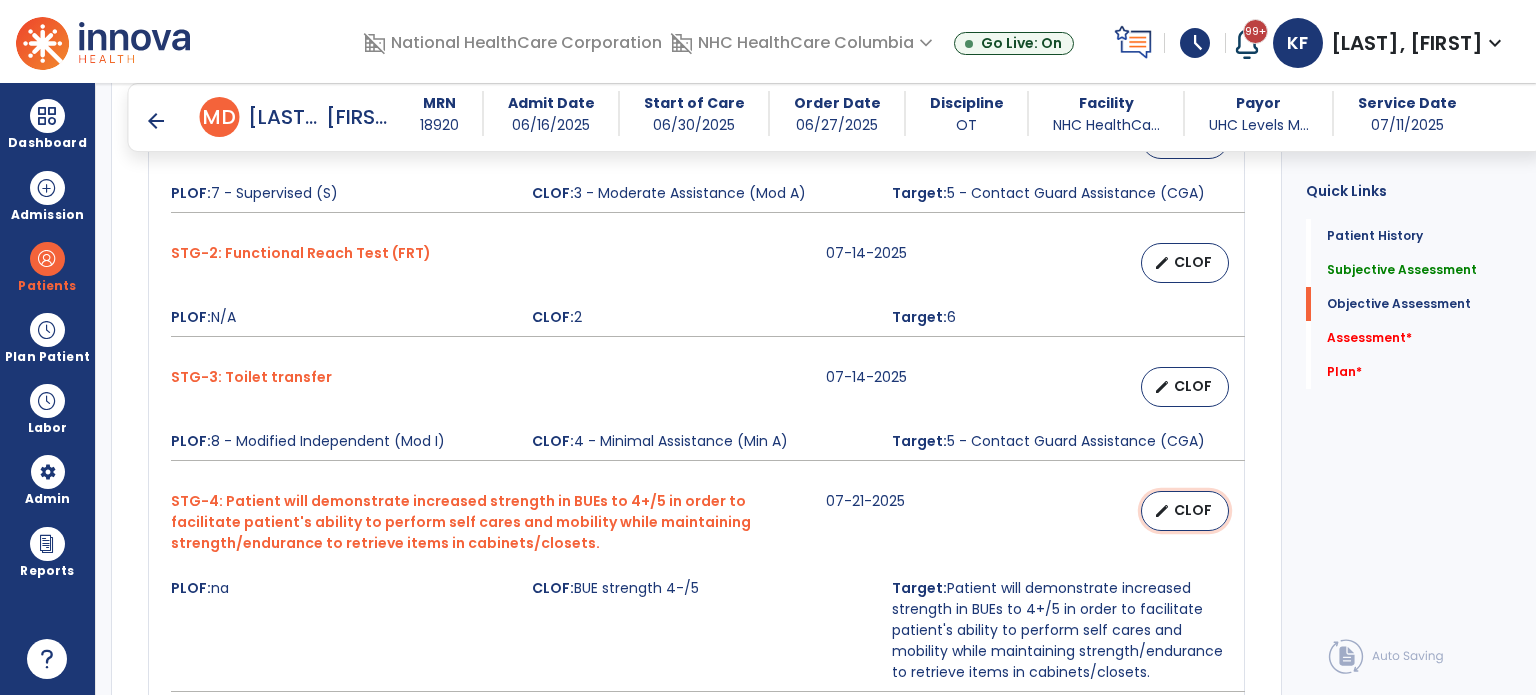 click on "edit" at bounding box center (1162, 511) 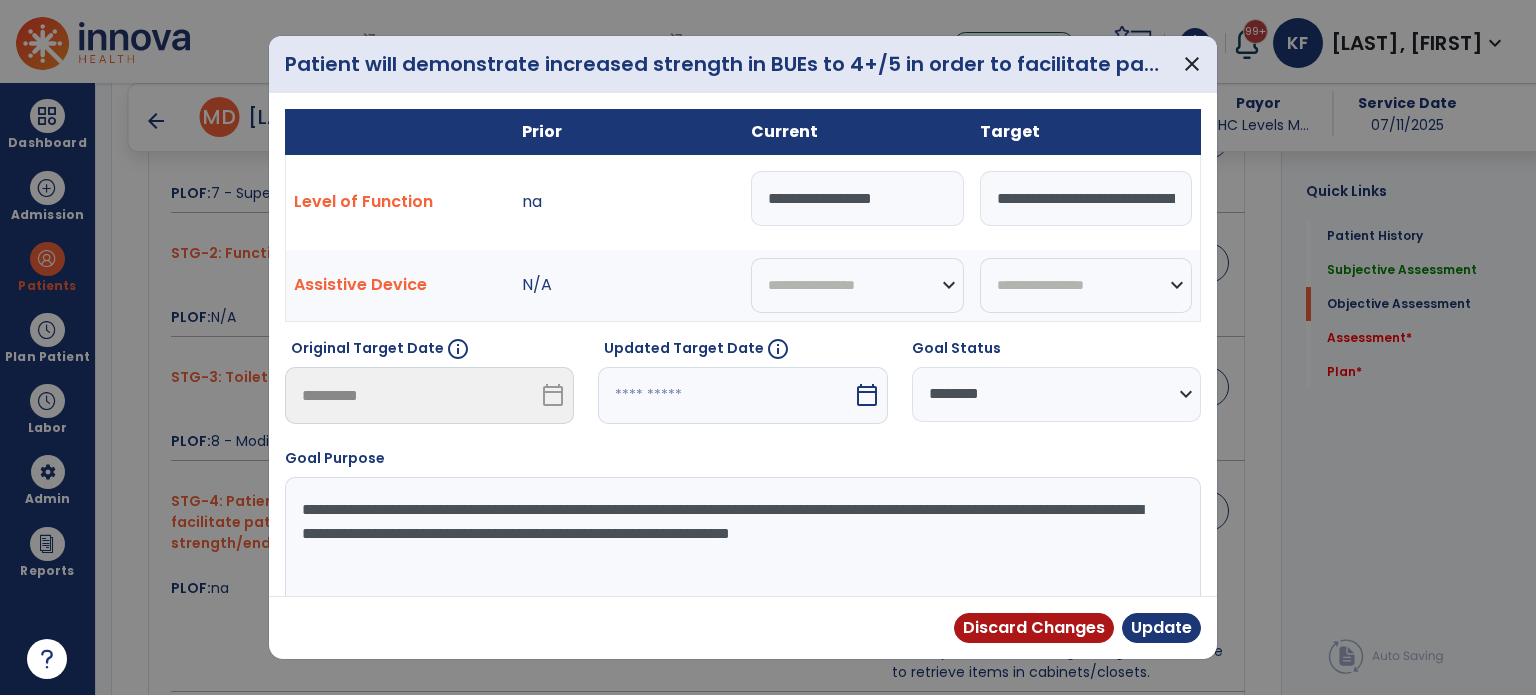 click on "**********" at bounding box center [857, 198] 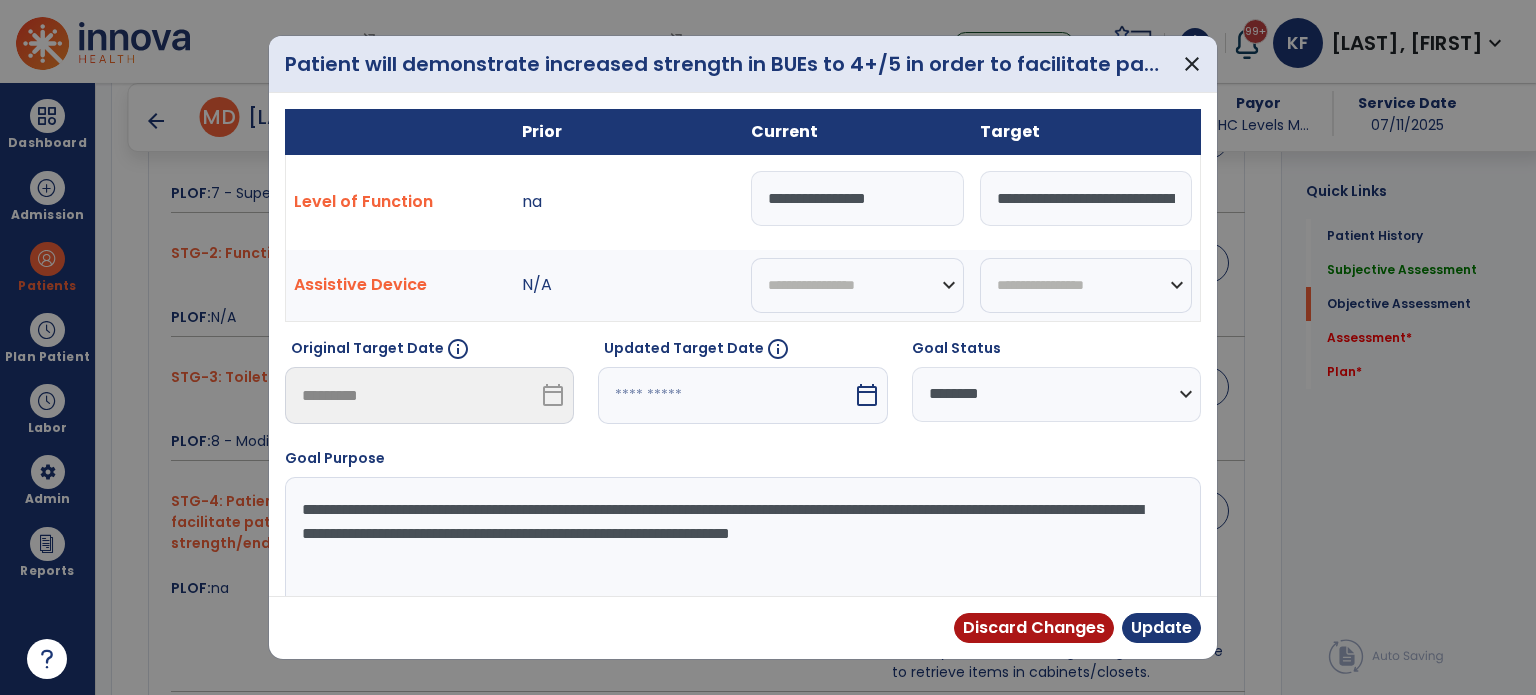 type on "**********" 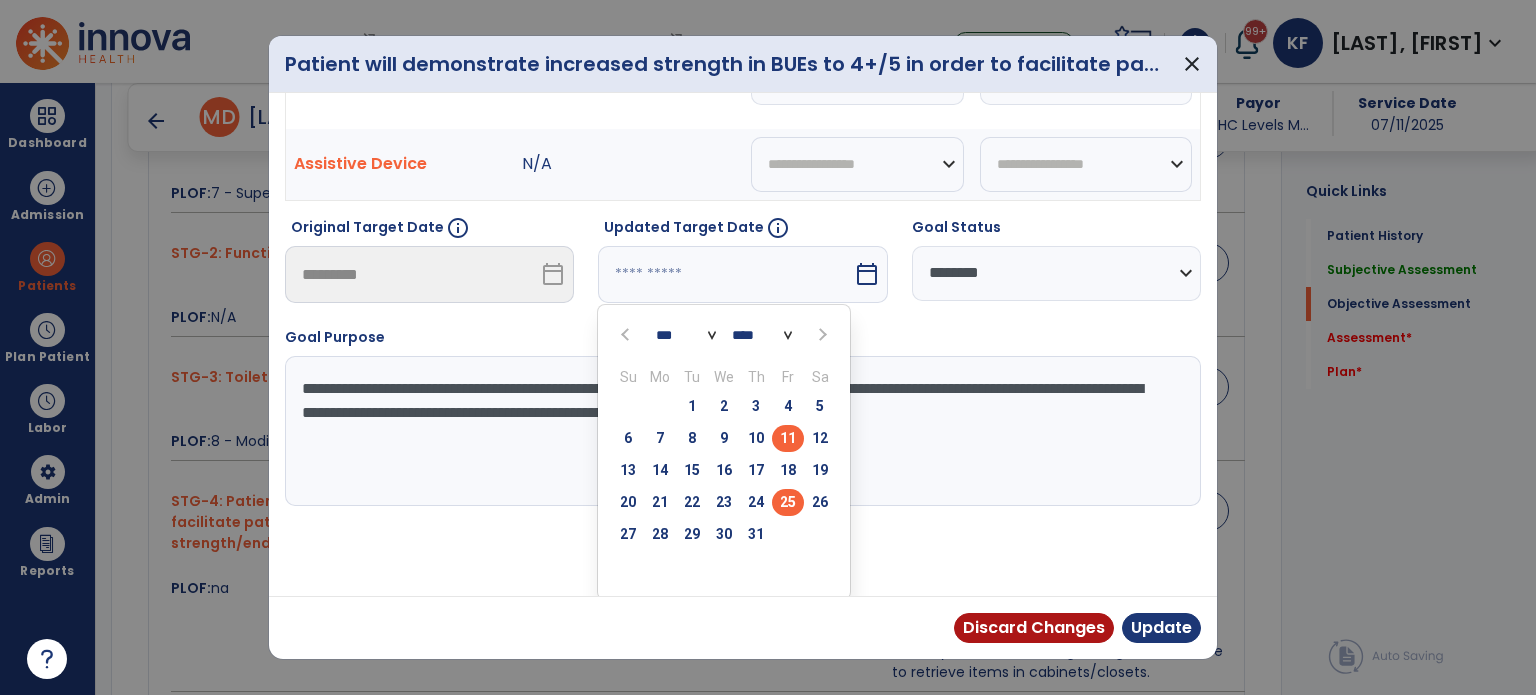 click on "25" at bounding box center [788, 502] 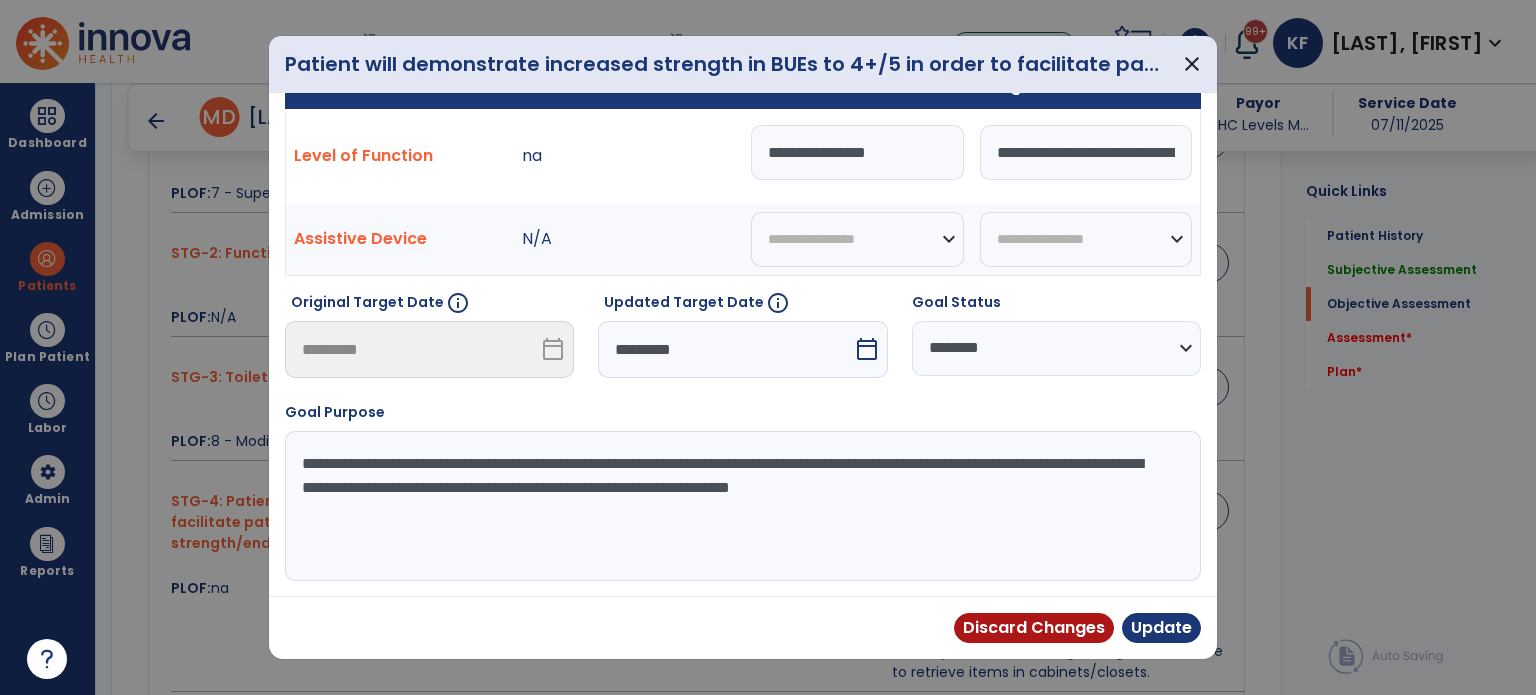 scroll, scrollTop: 44, scrollLeft: 0, axis: vertical 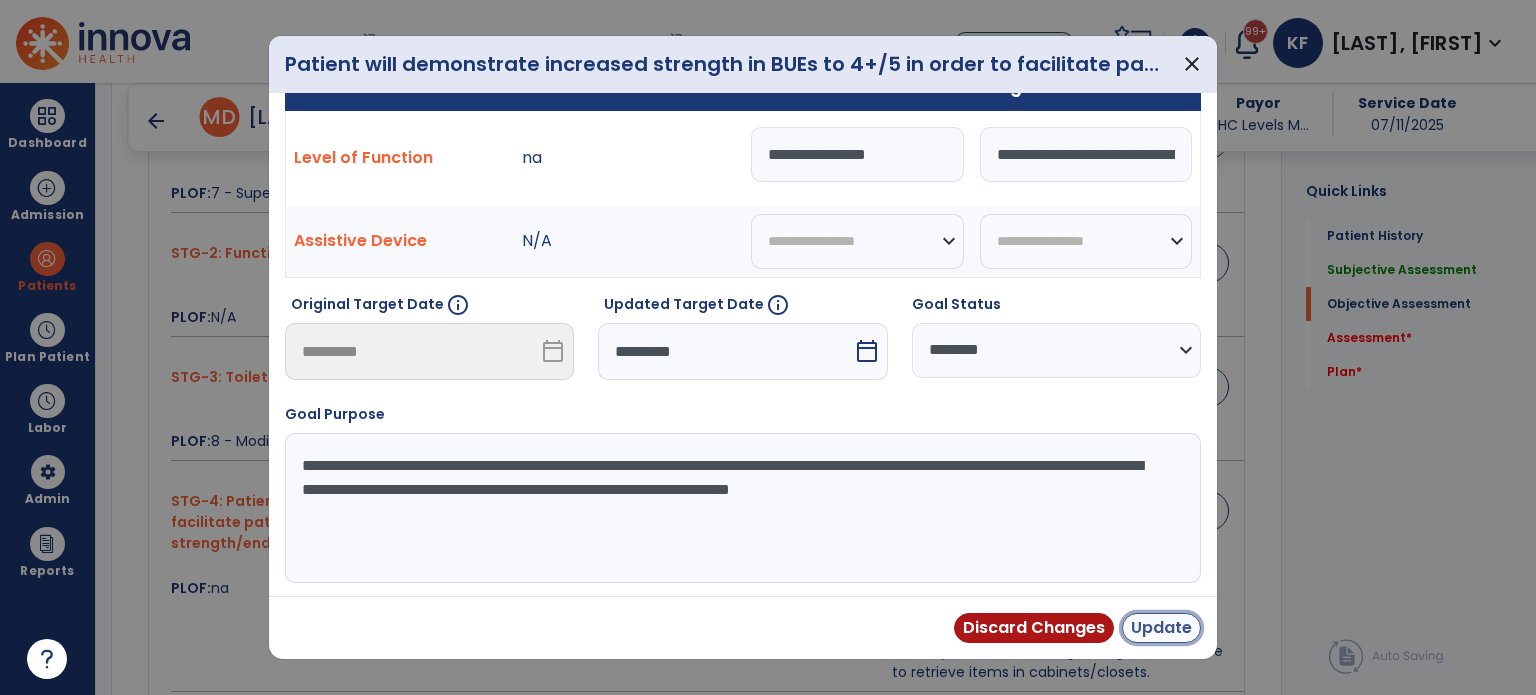 click on "Update" at bounding box center (1161, 628) 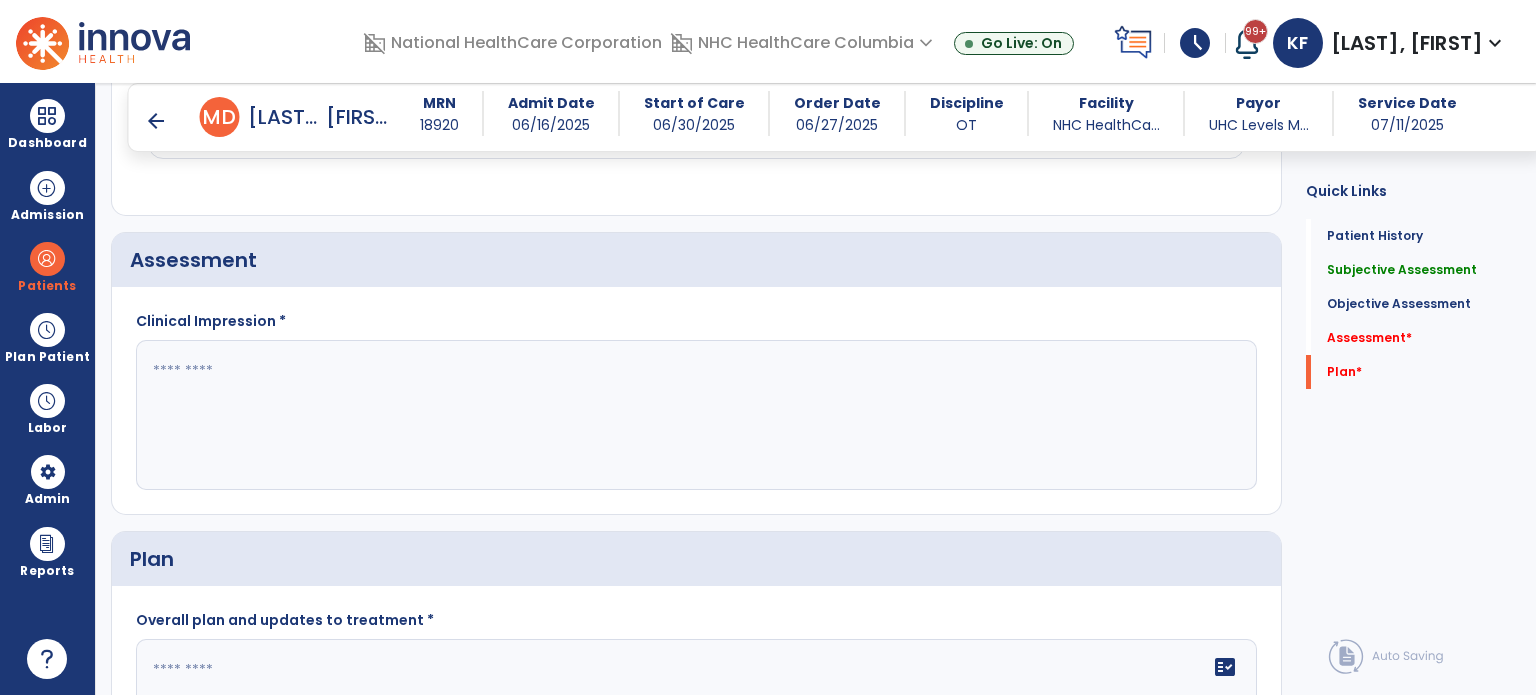 scroll, scrollTop: 1682, scrollLeft: 0, axis: vertical 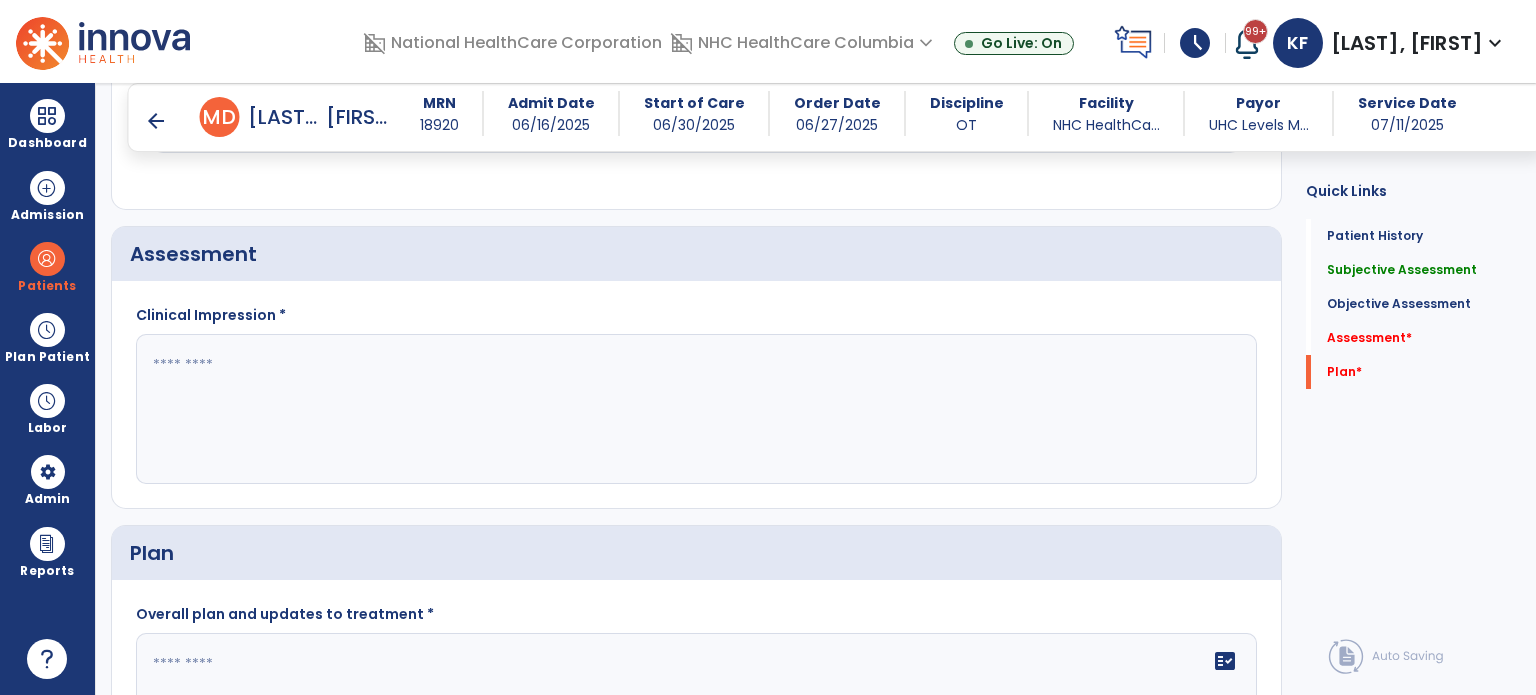 click 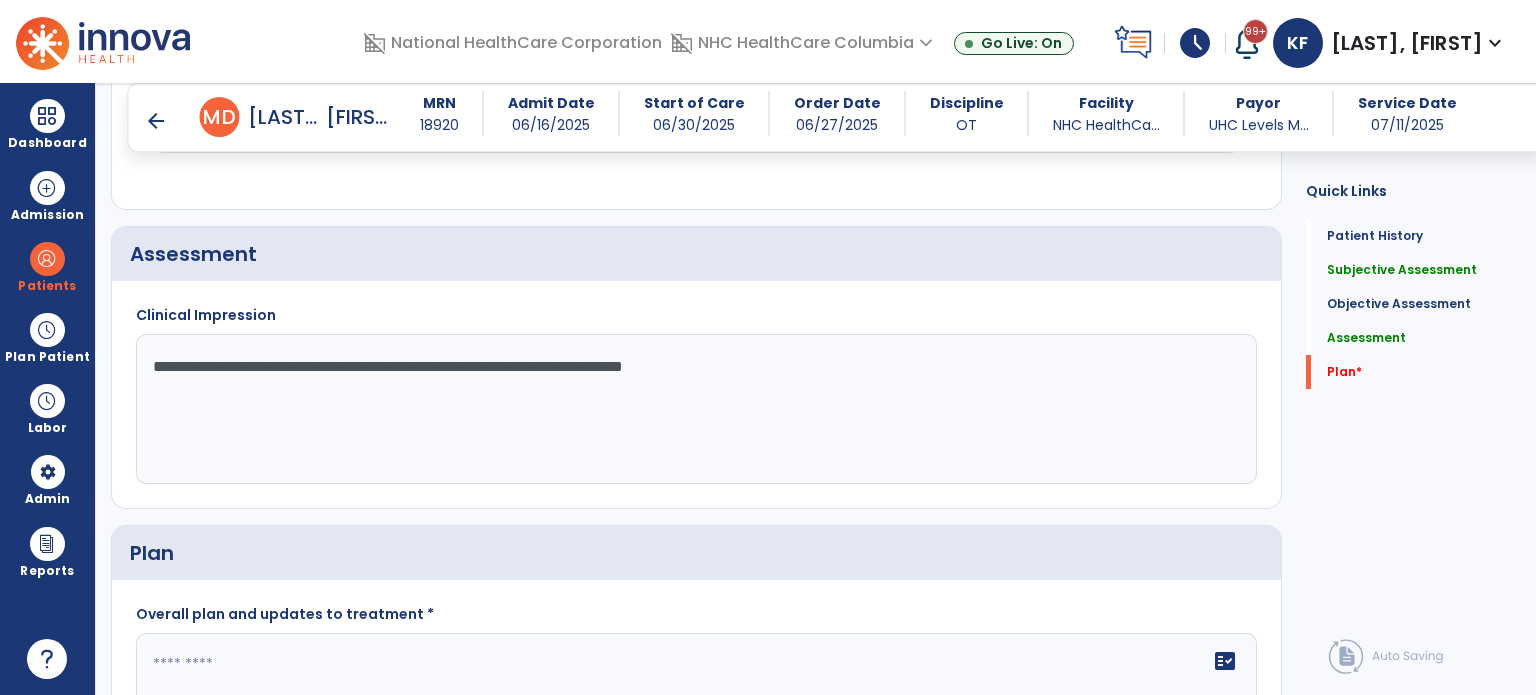click on "**********" 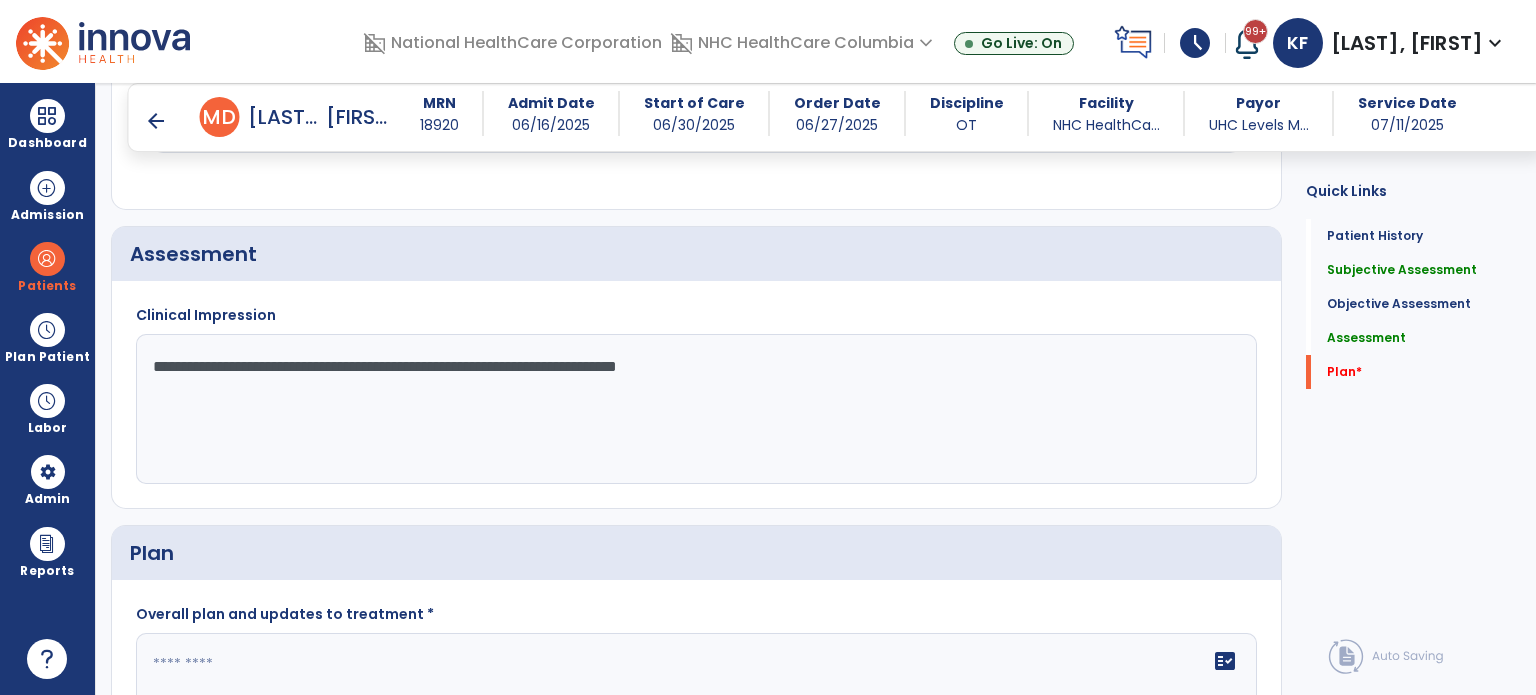 click on "**********" 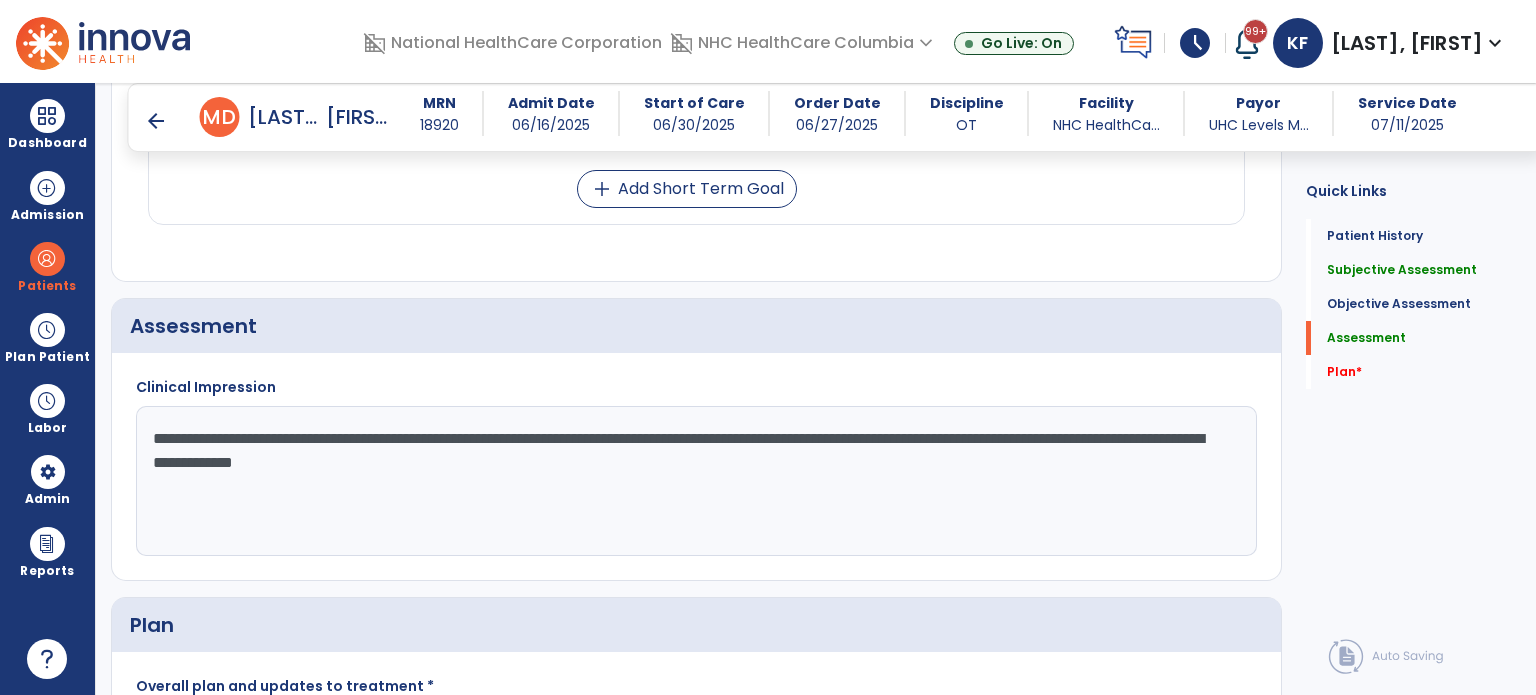 scroll, scrollTop: 1615, scrollLeft: 0, axis: vertical 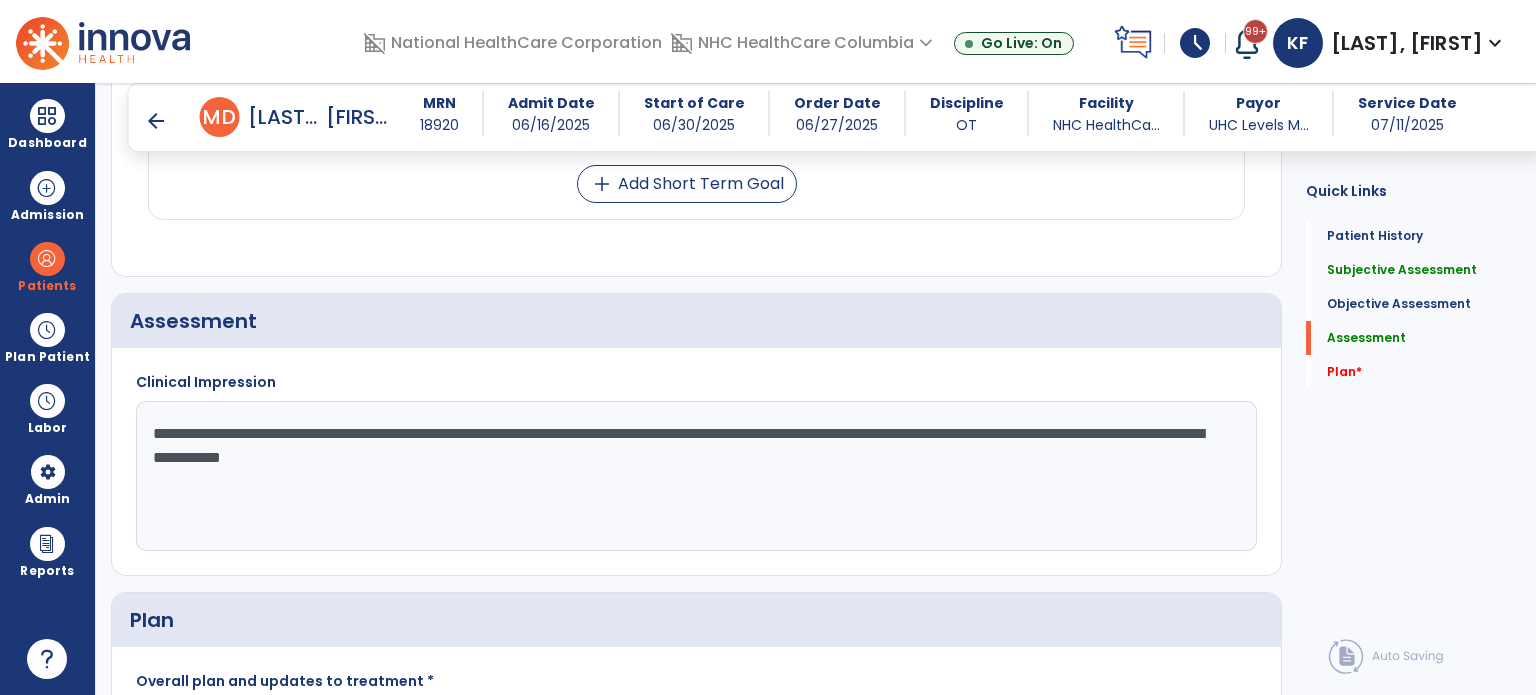 click on "**********" 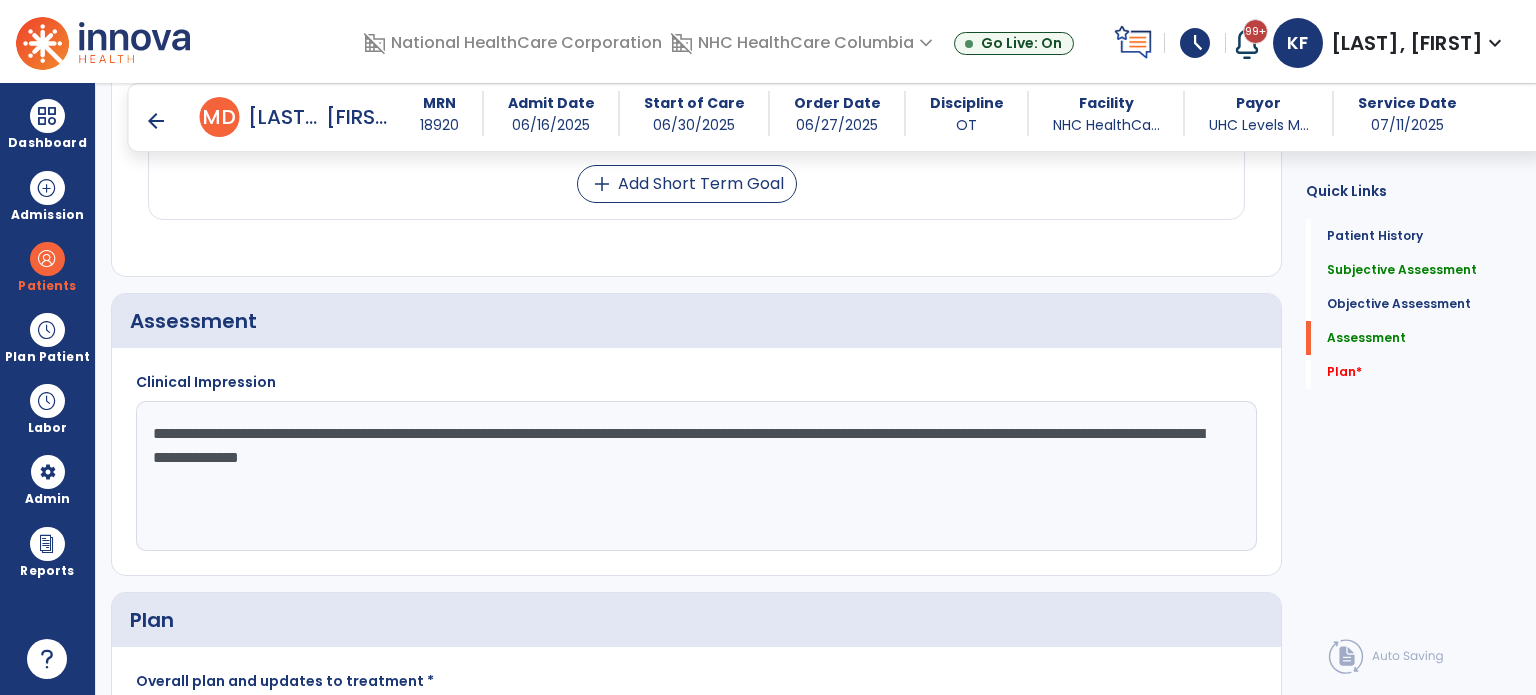 click on "**********" 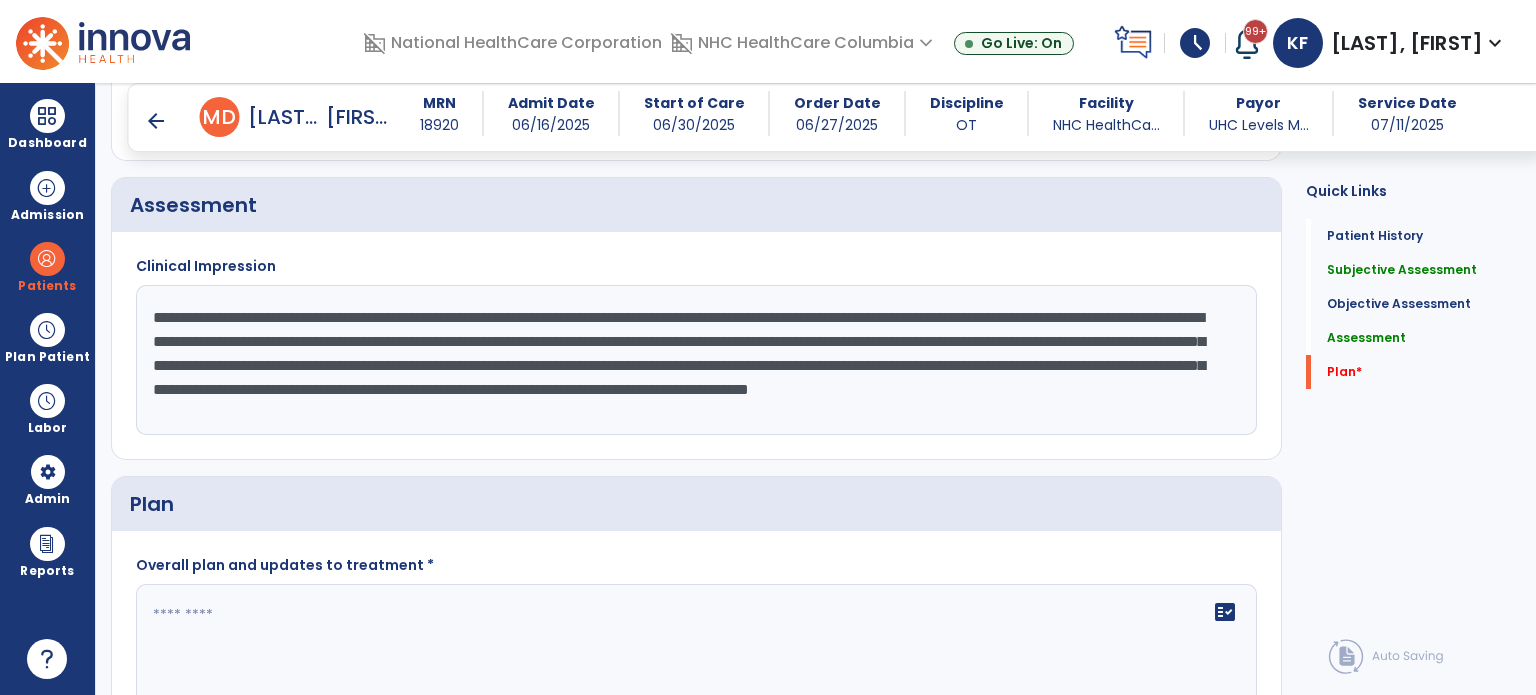 scroll, scrollTop: 1812, scrollLeft: 0, axis: vertical 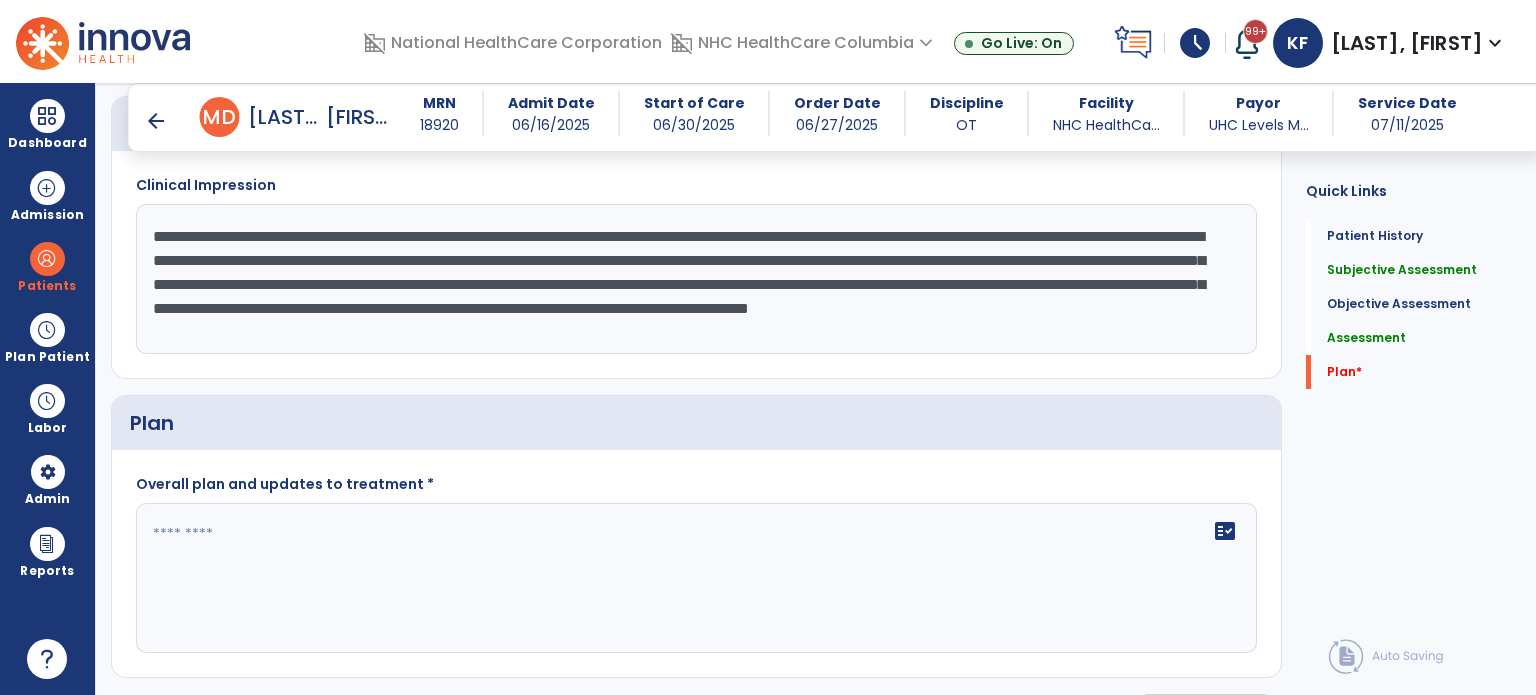 type on "**********" 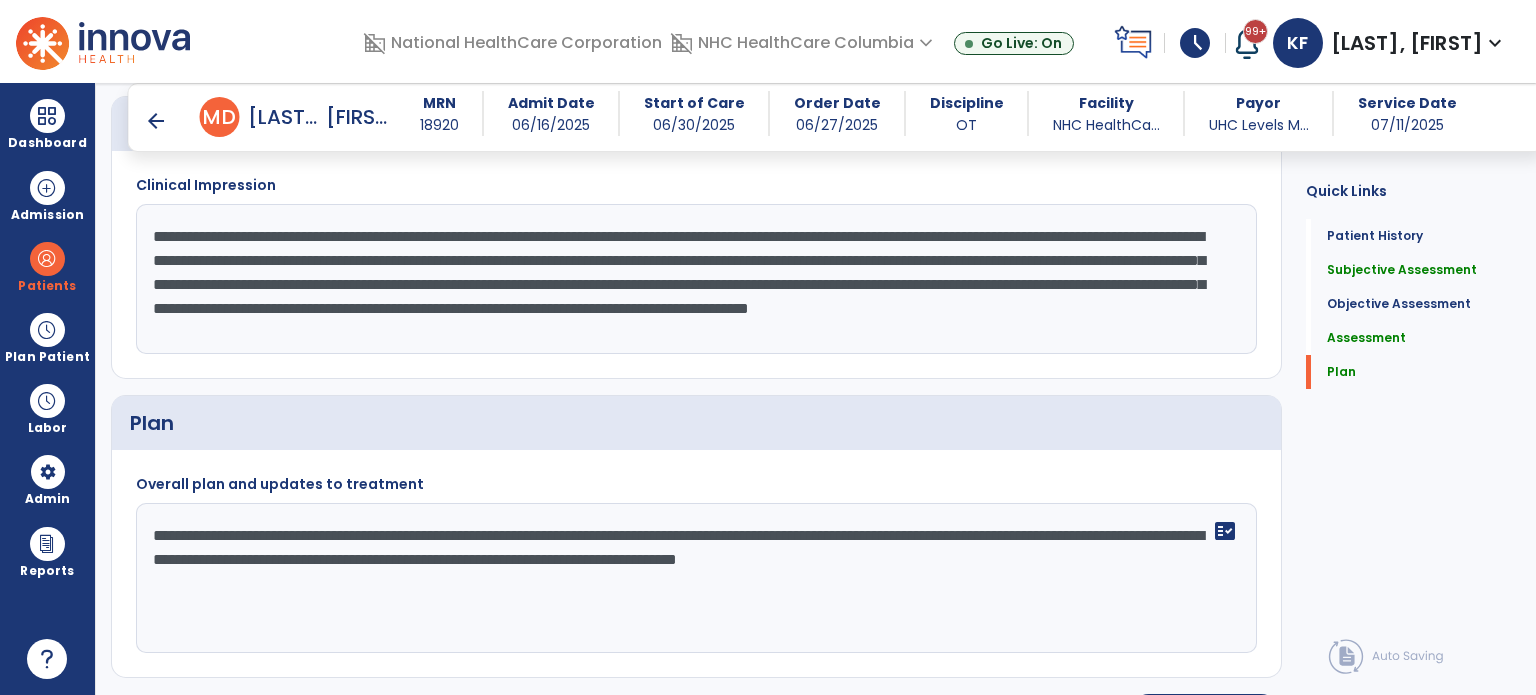 click on "**********" 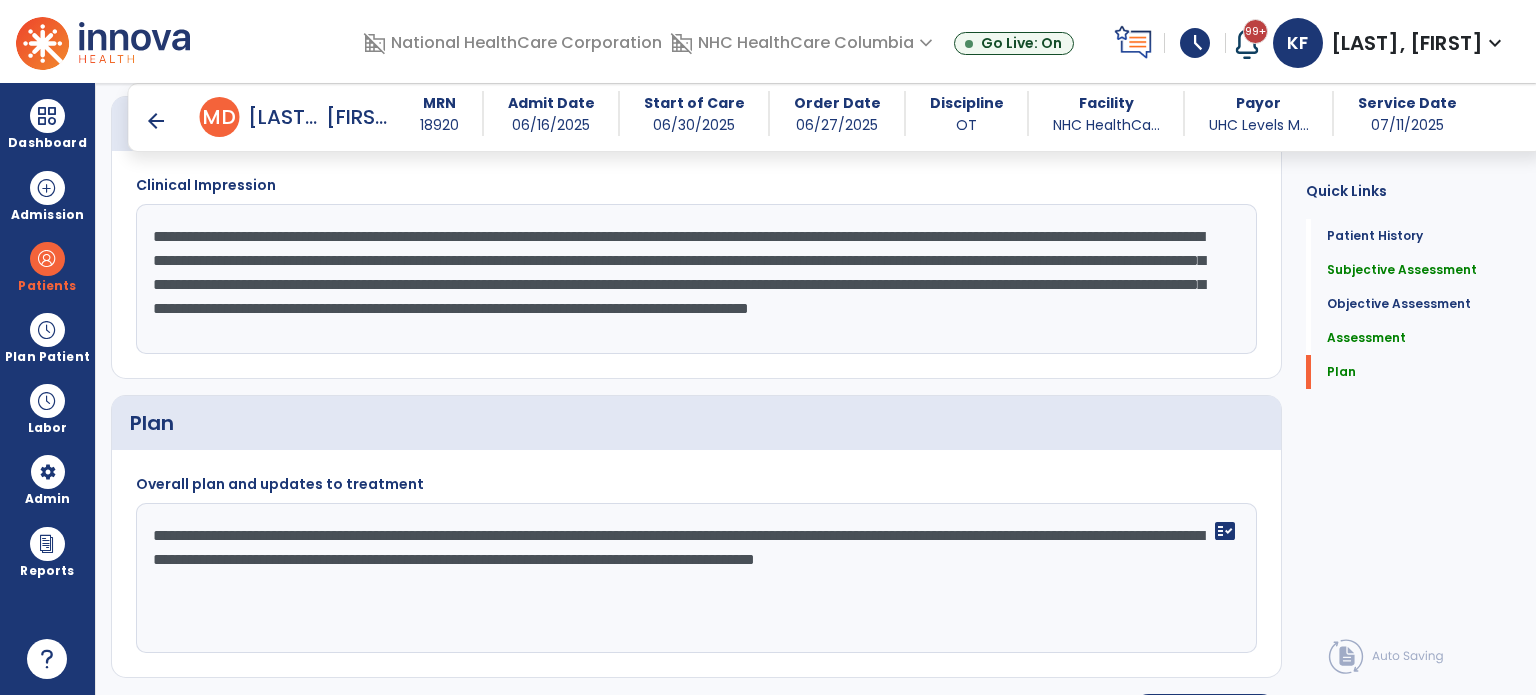 scroll, scrollTop: 1862, scrollLeft: 0, axis: vertical 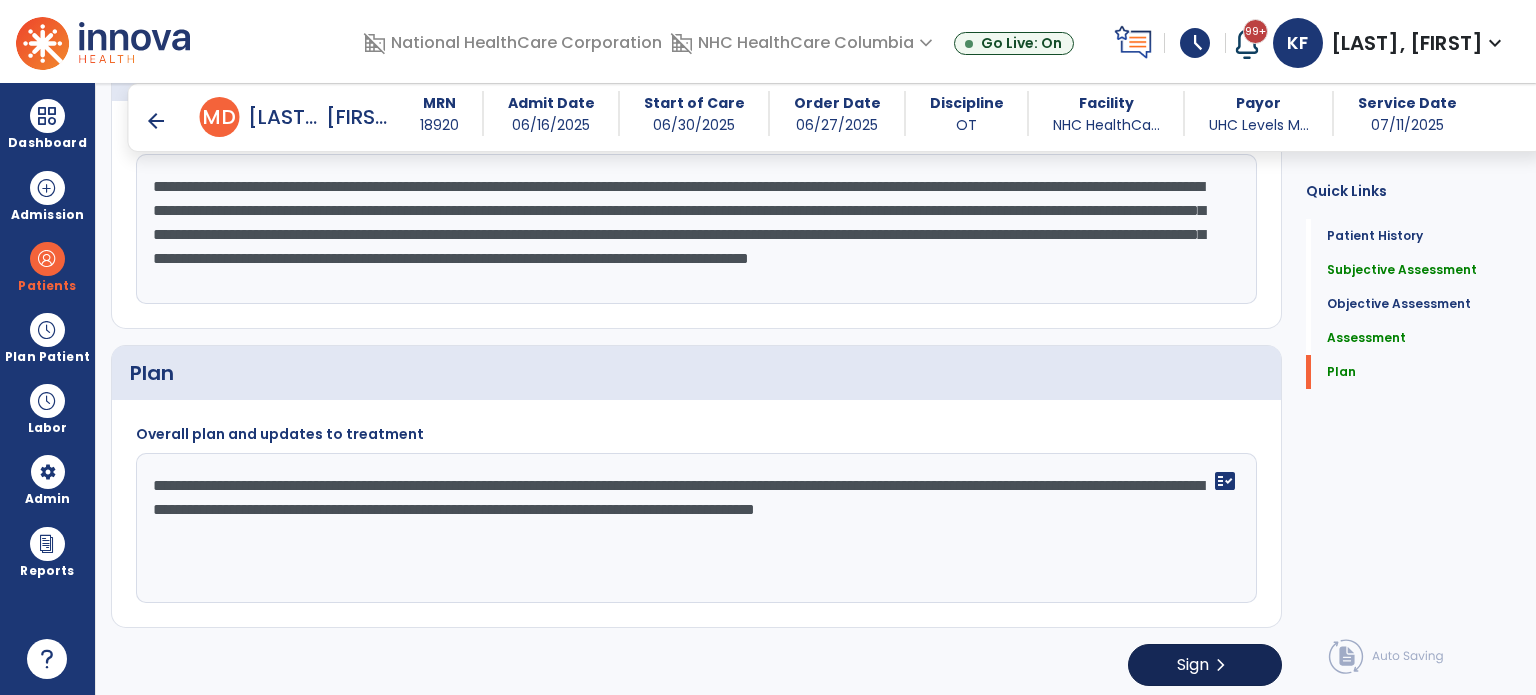 type on "**********" 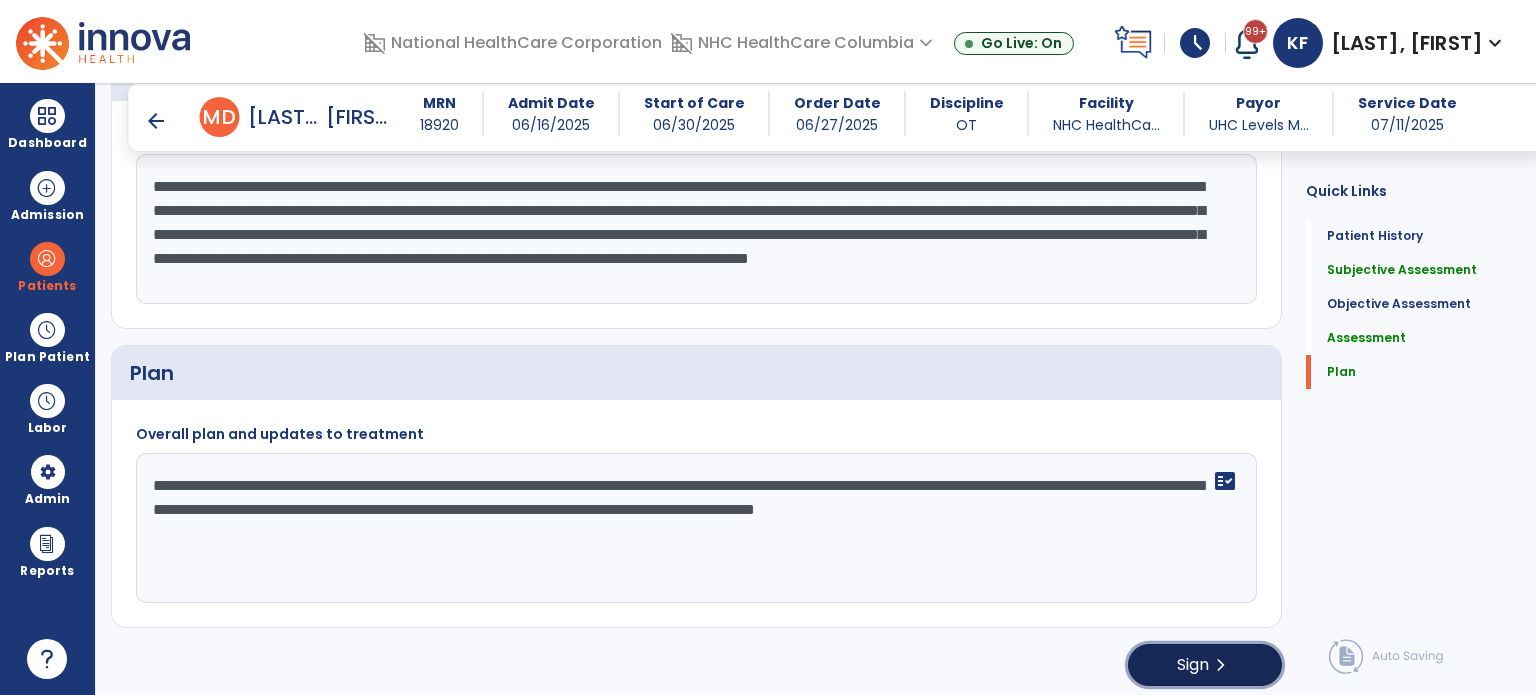 click on "chevron_right" 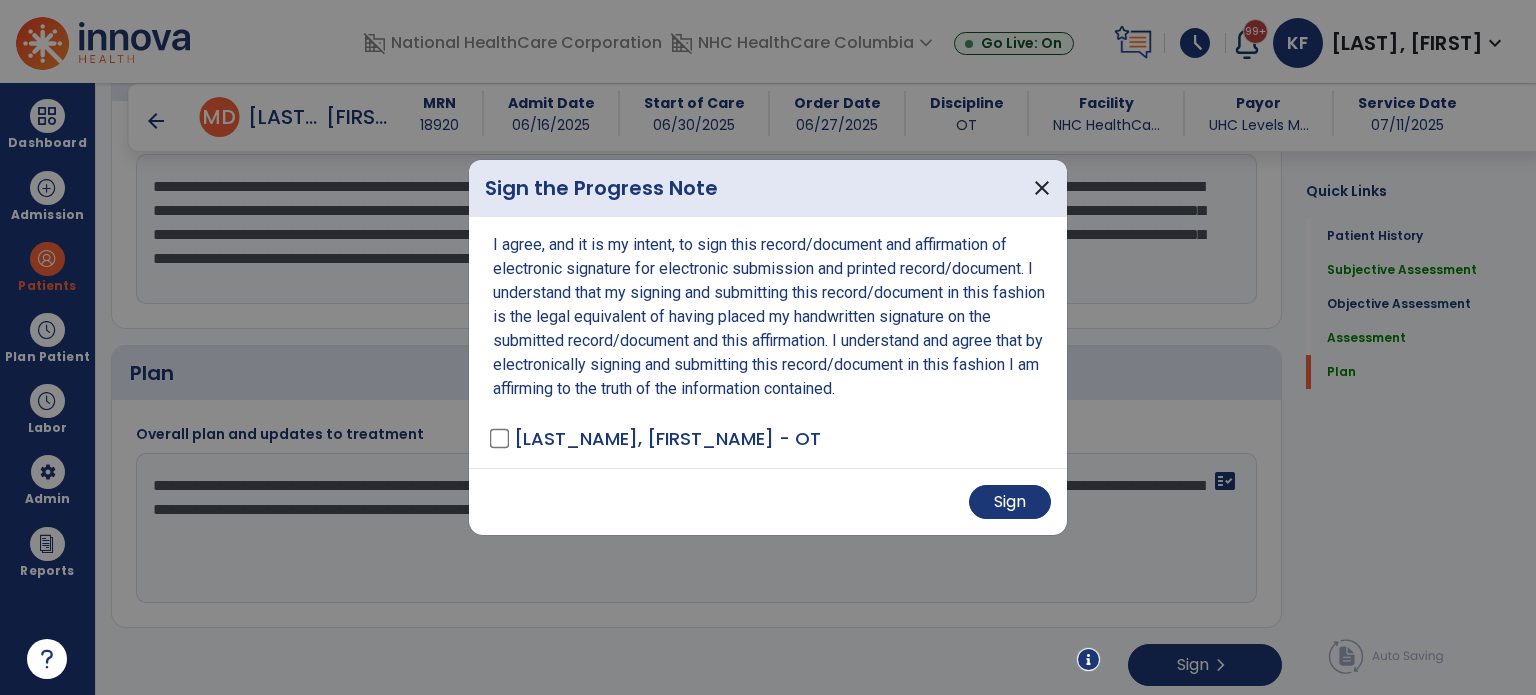 click on "Sign" at bounding box center [768, 501] 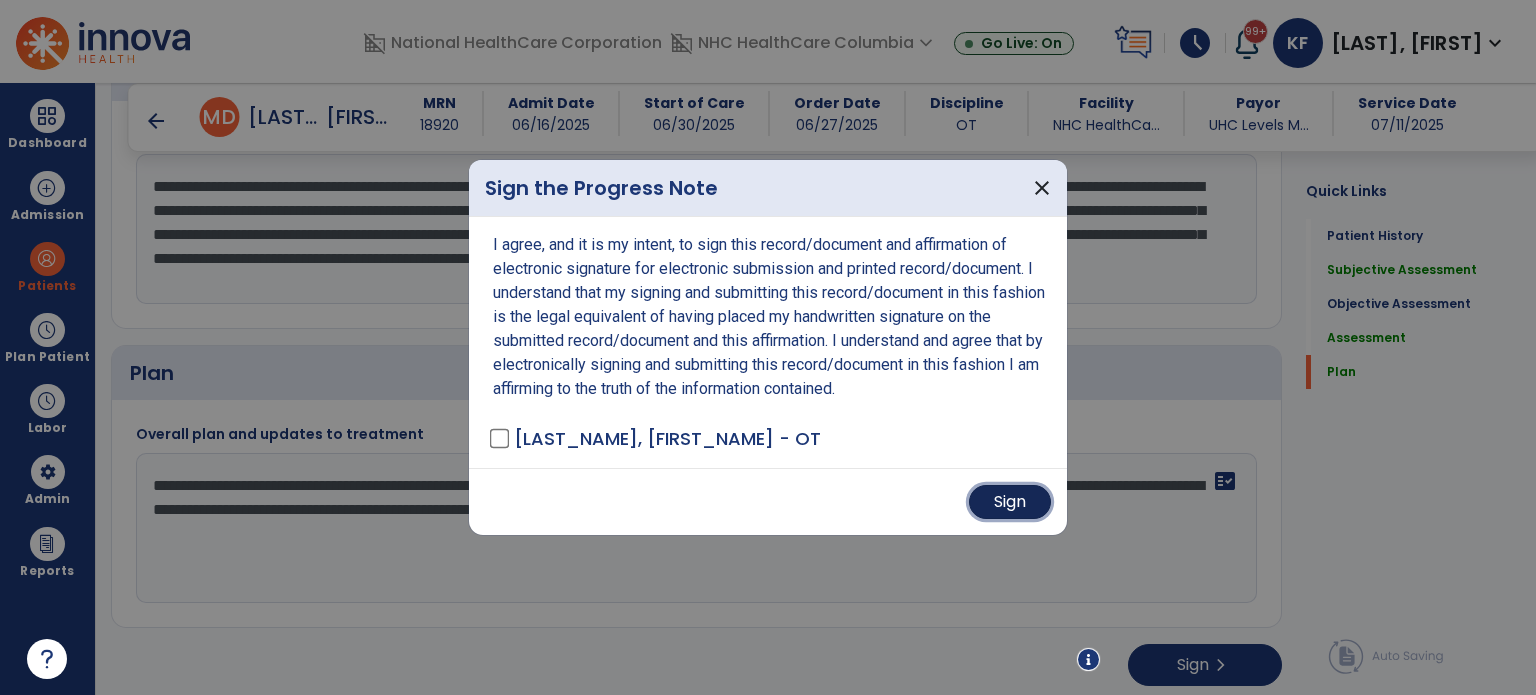 click on "Sign" at bounding box center (1010, 502) 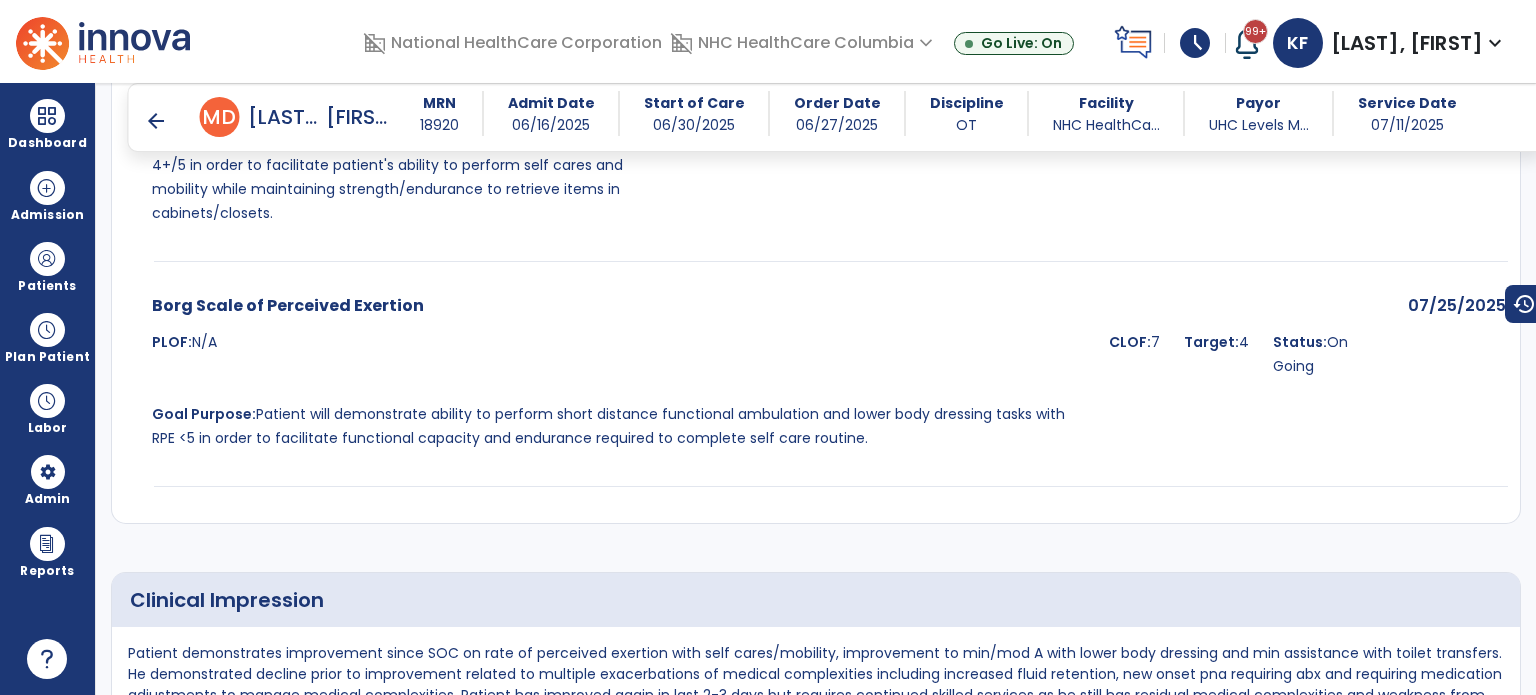 scroll, scrollTop: 2096, scrollLeft: 0, axis: vertical 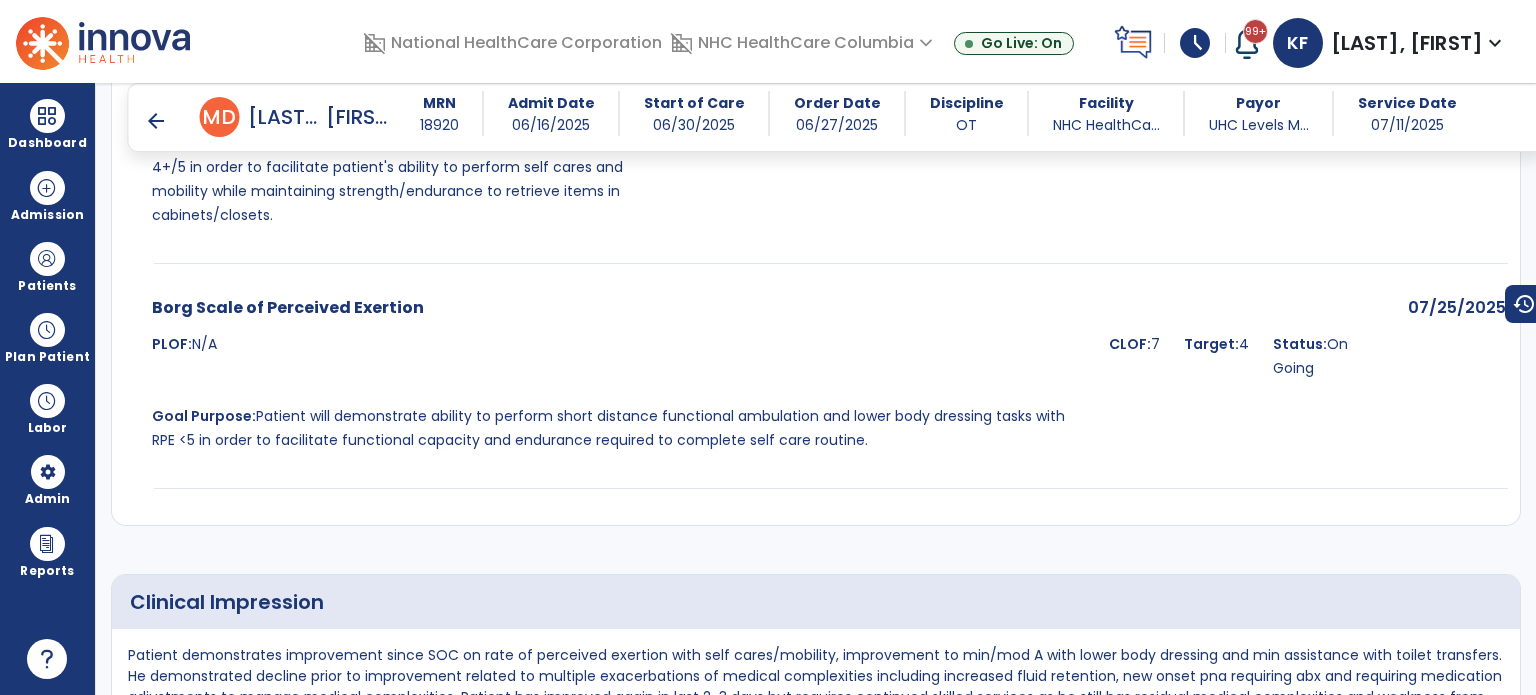 click on "arrow_back" at bounding box center [156, 121] 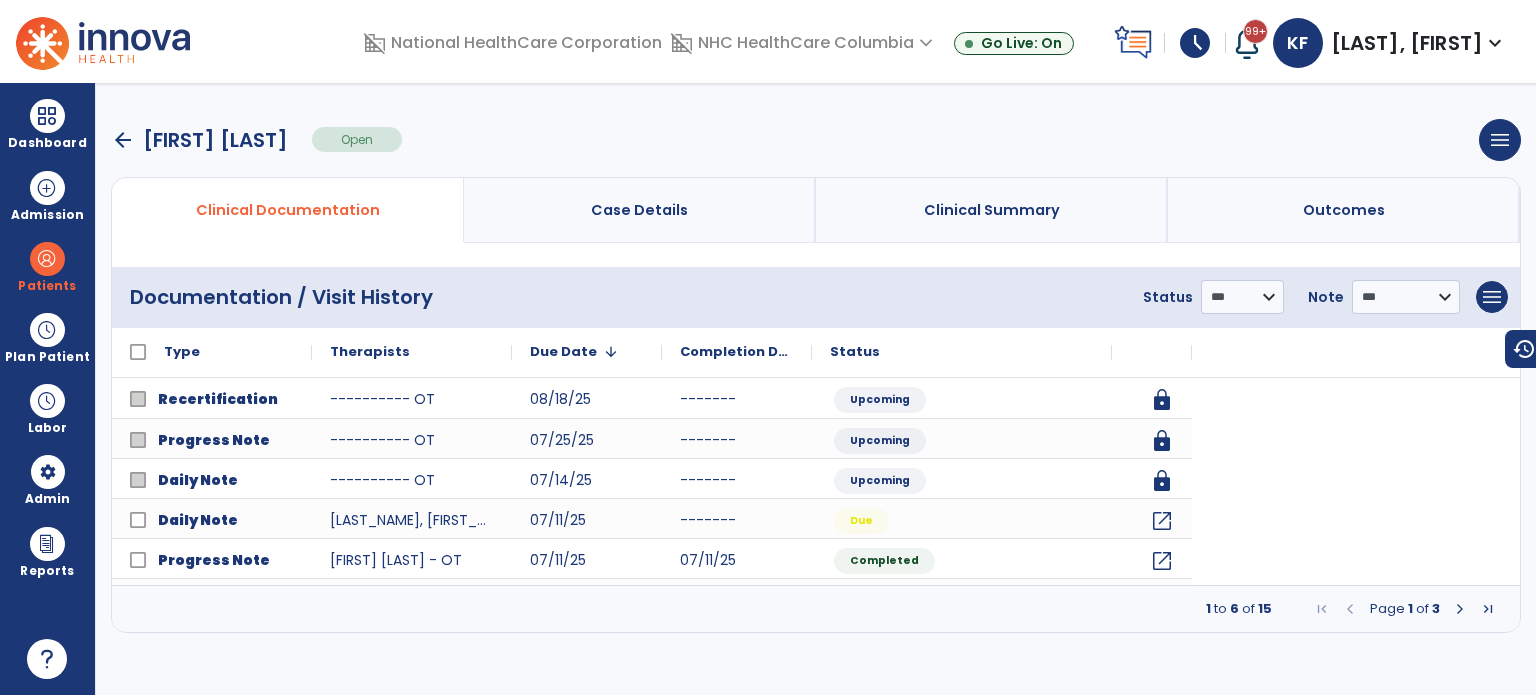 scroll, scrollTop: 0, scrollLeft: 0, axis: both 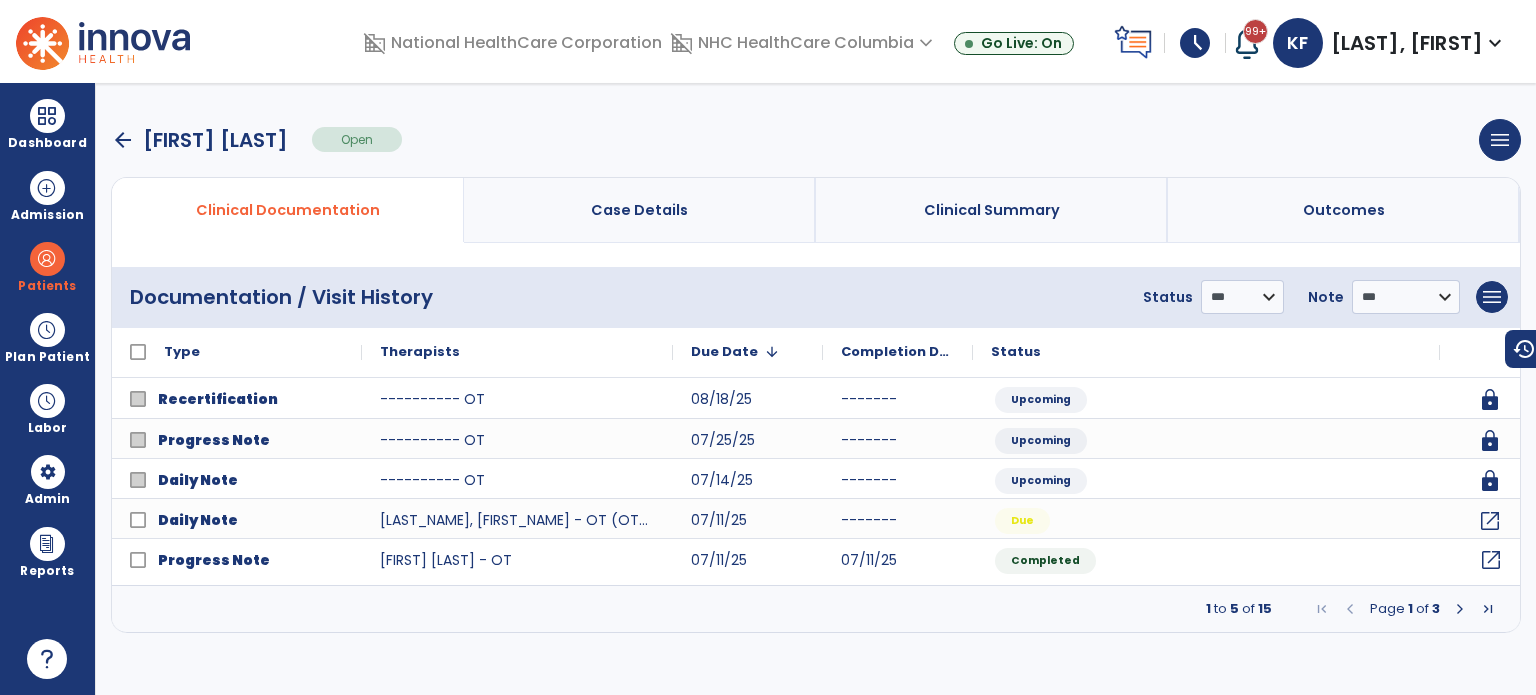 click on "open_in_new" 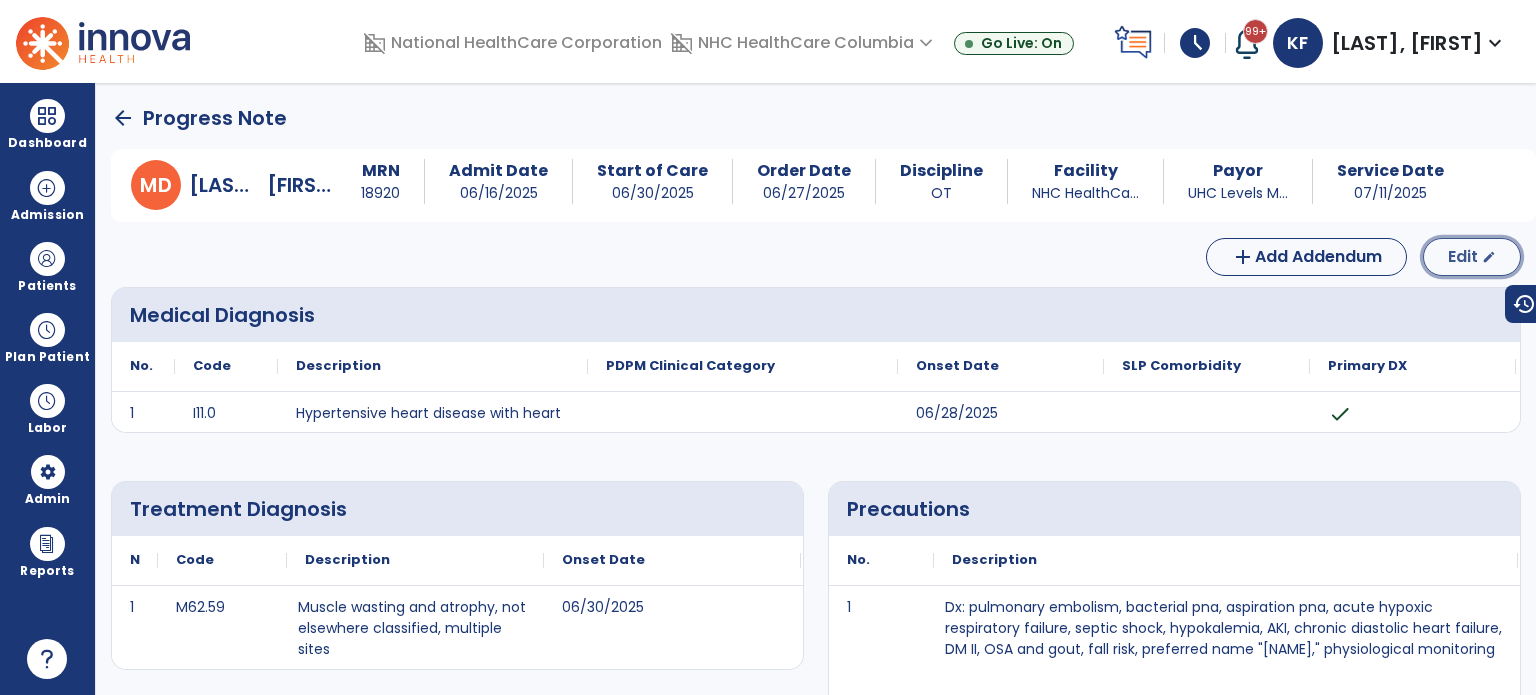 click on "Edit  edit" 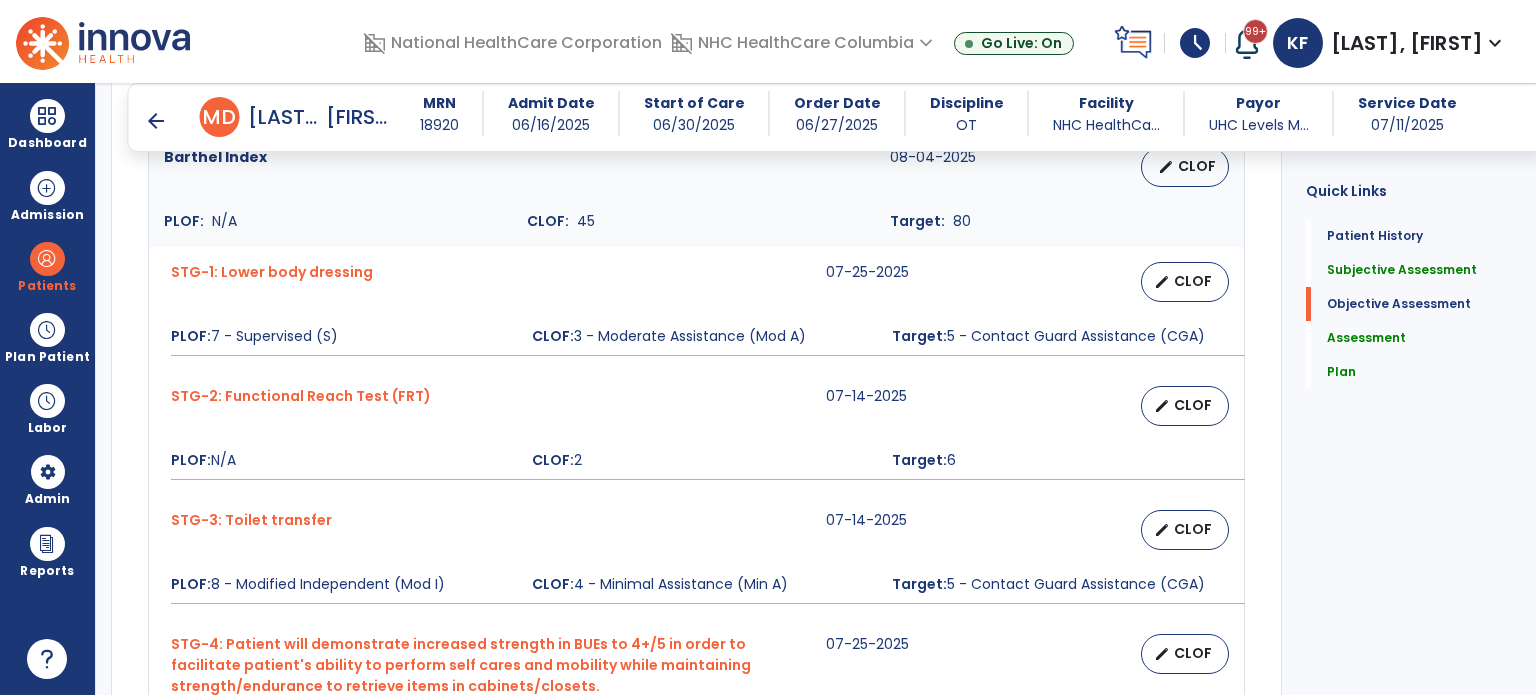 scroll, scrollTop: 799, scrollLeft: 0, axis: vertical 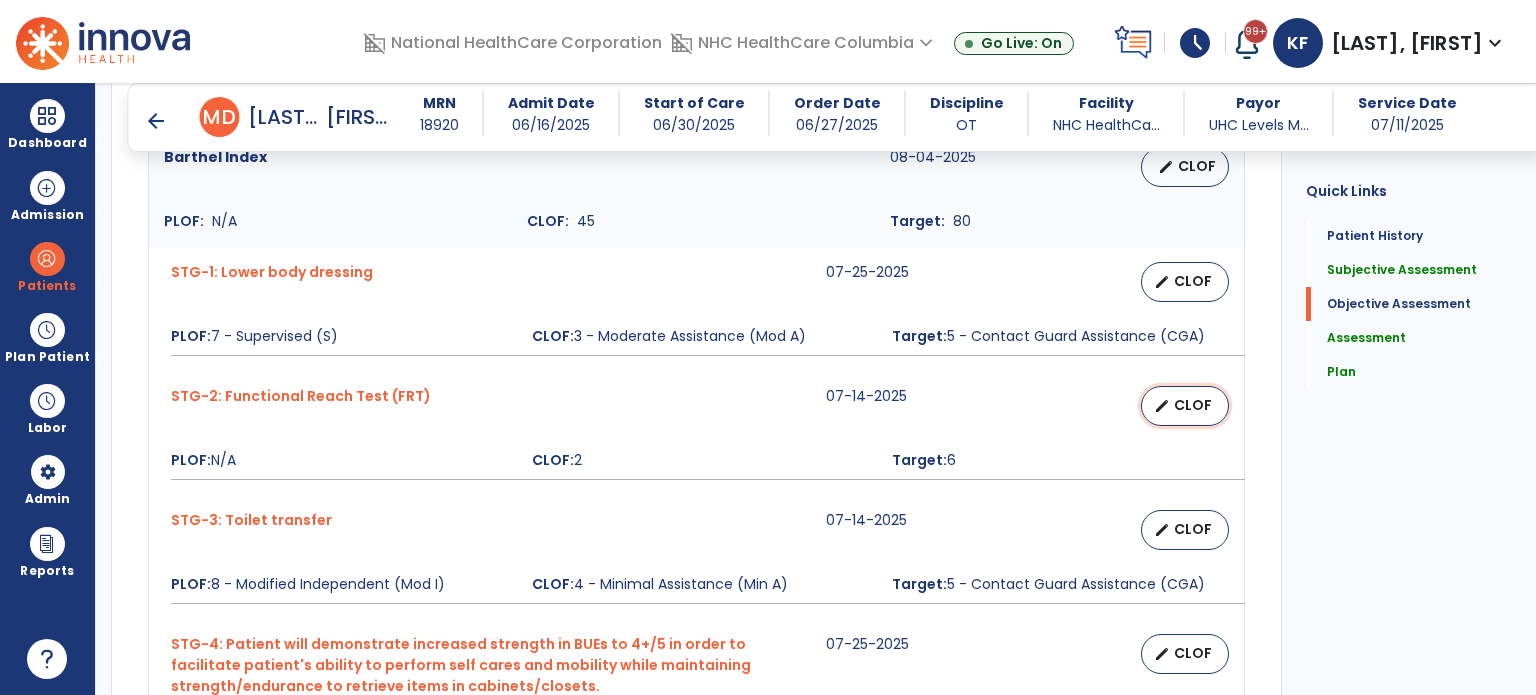 select on "********" 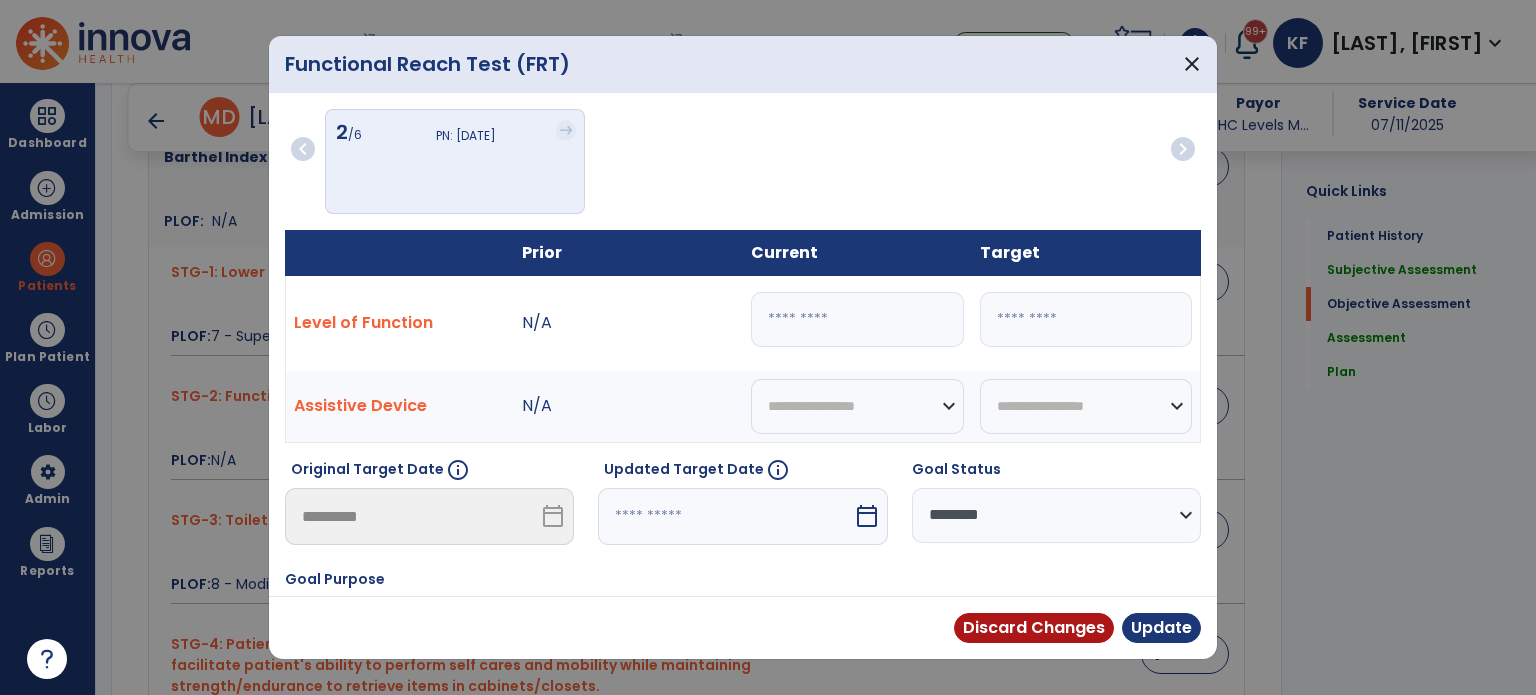 click on "*" at bounding box center [857, 319] 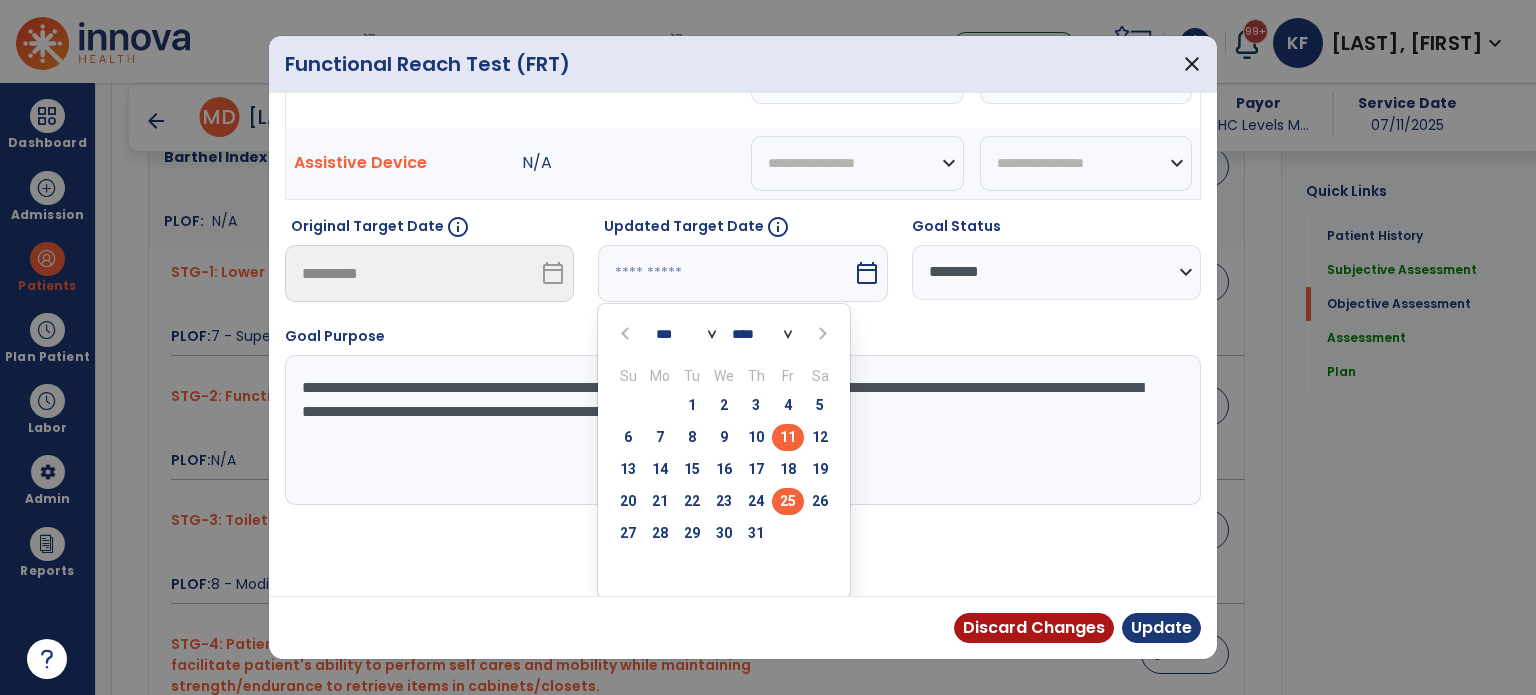 click on "25" at bounding box center (788, 501) 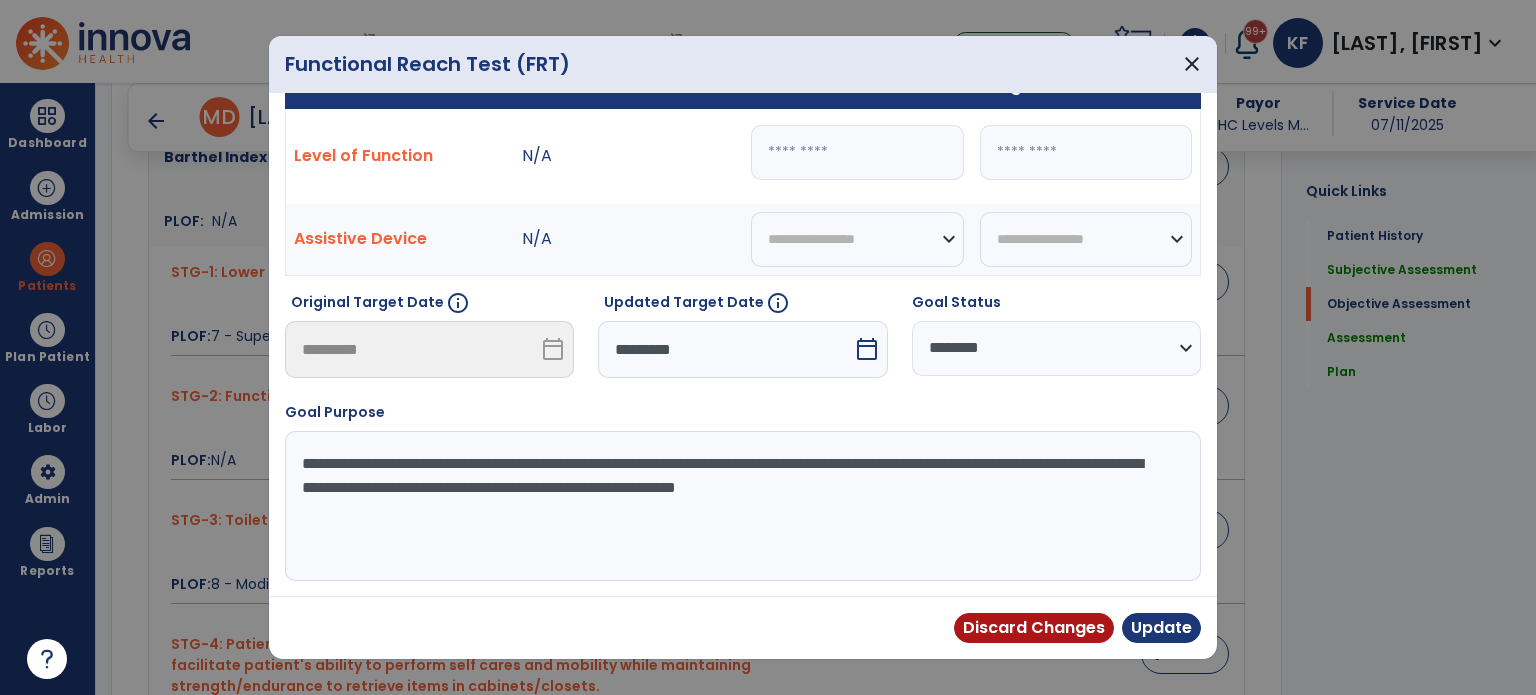 scroll, scrollTop: 164, scrollLeft: 0, axis: vertical 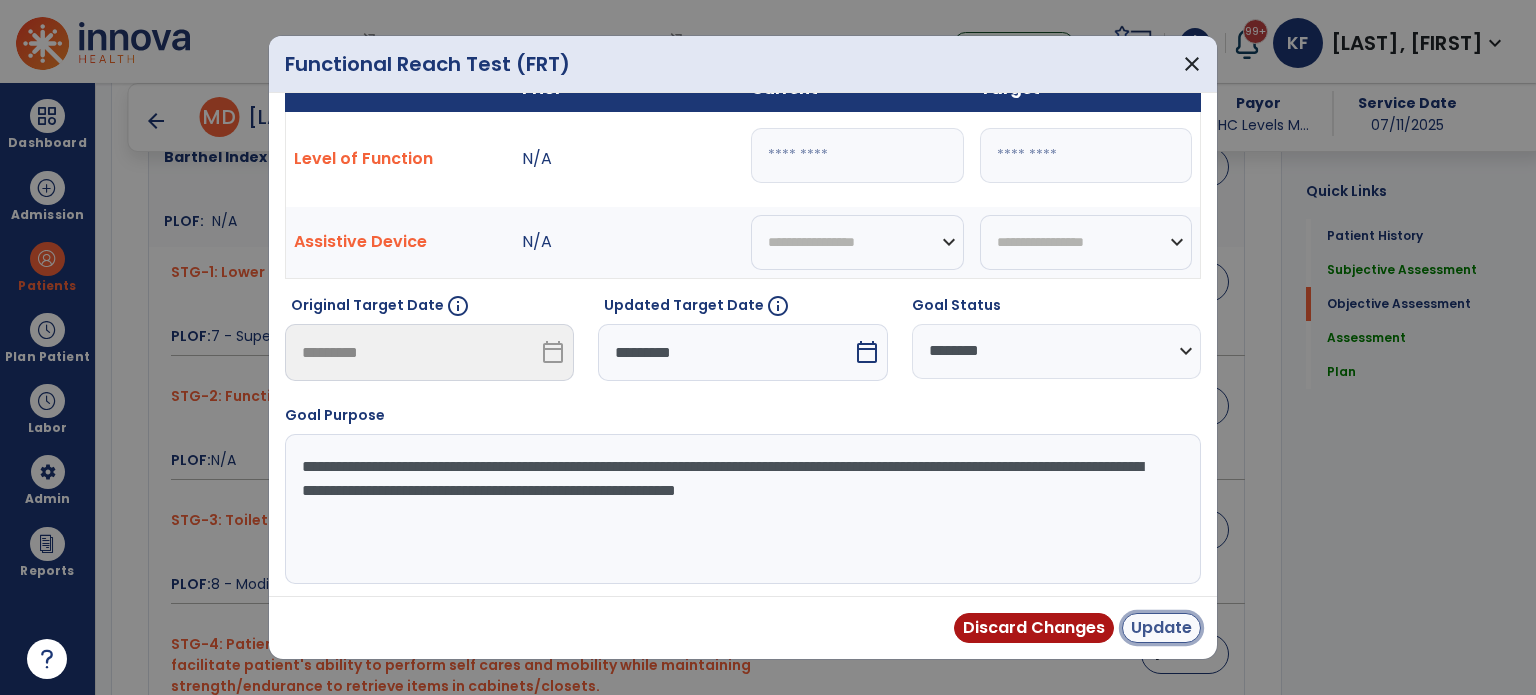 click on "Update" at bounding box center (1161, 628) 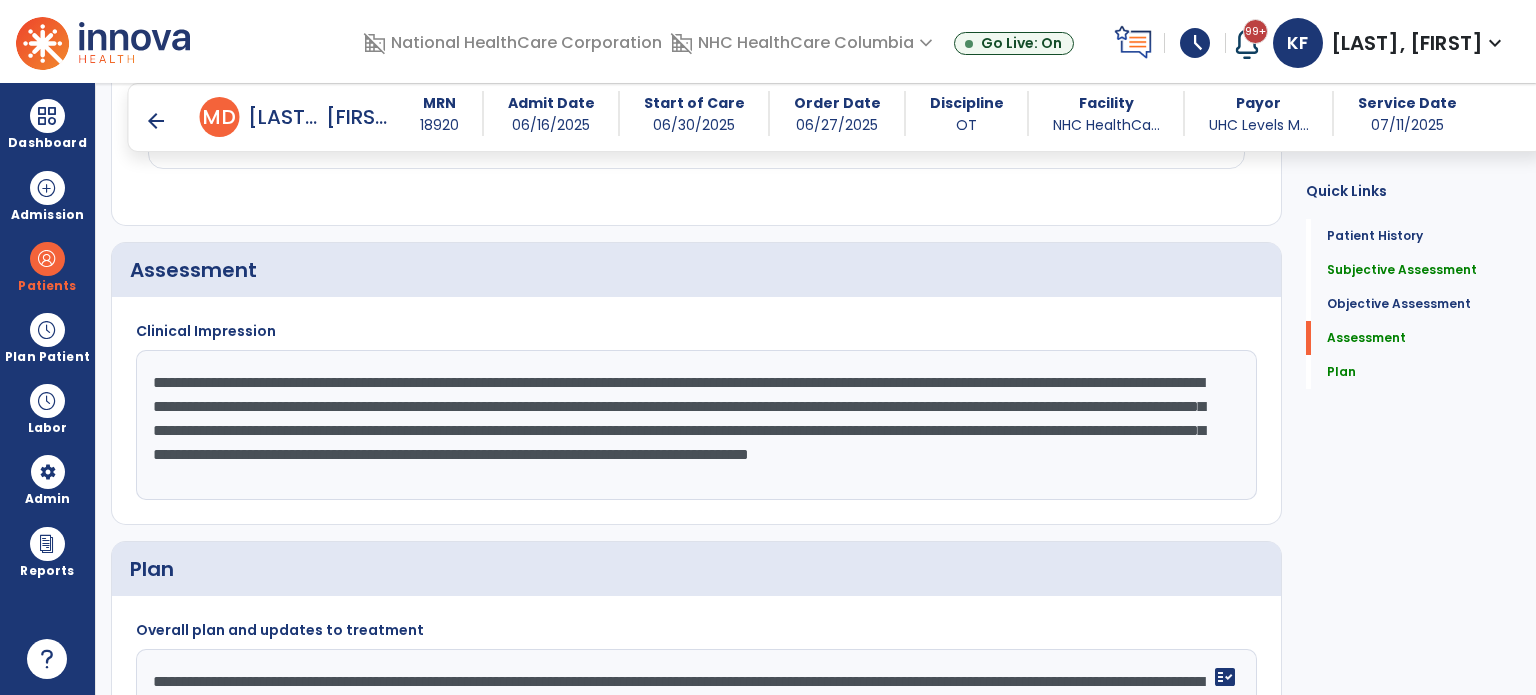 scroll, scrollTop: 1636, scrollLeft: 0, axis: vertical 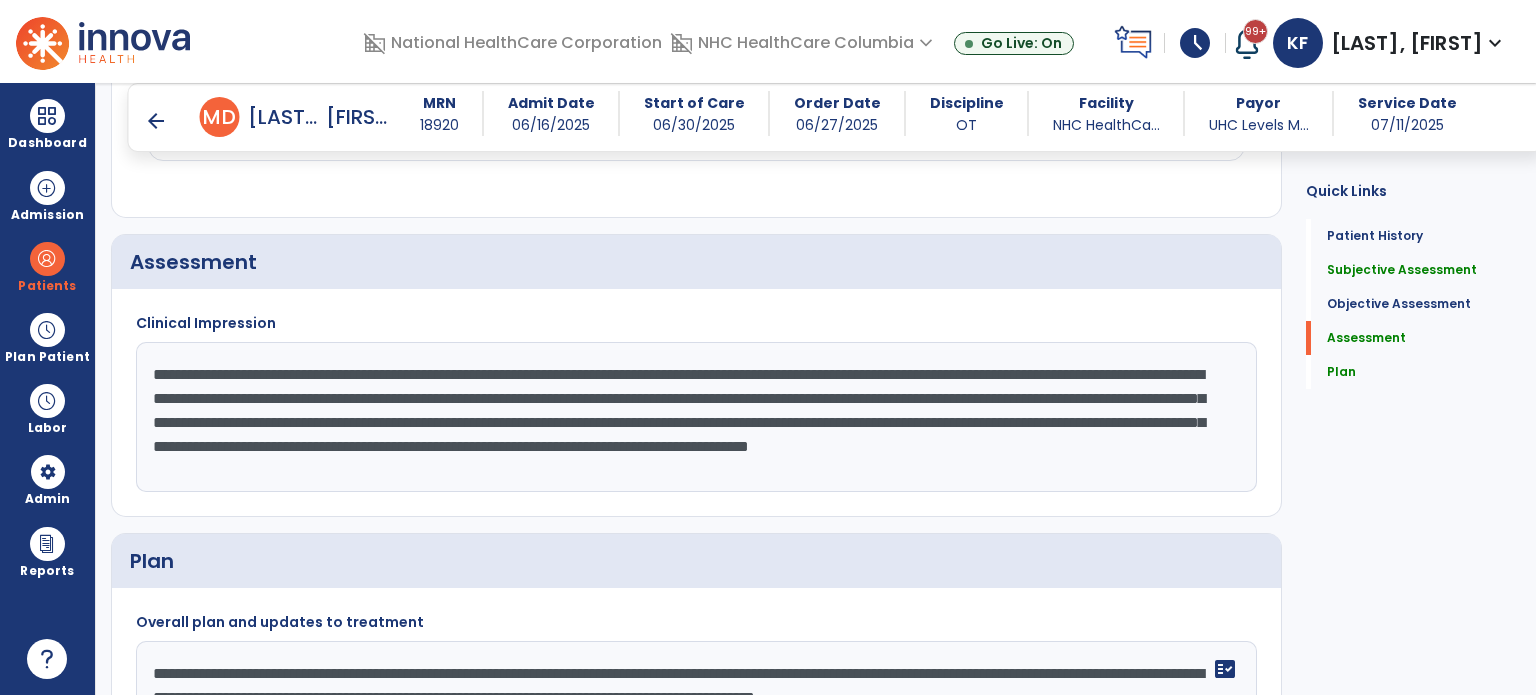 click on "**********" 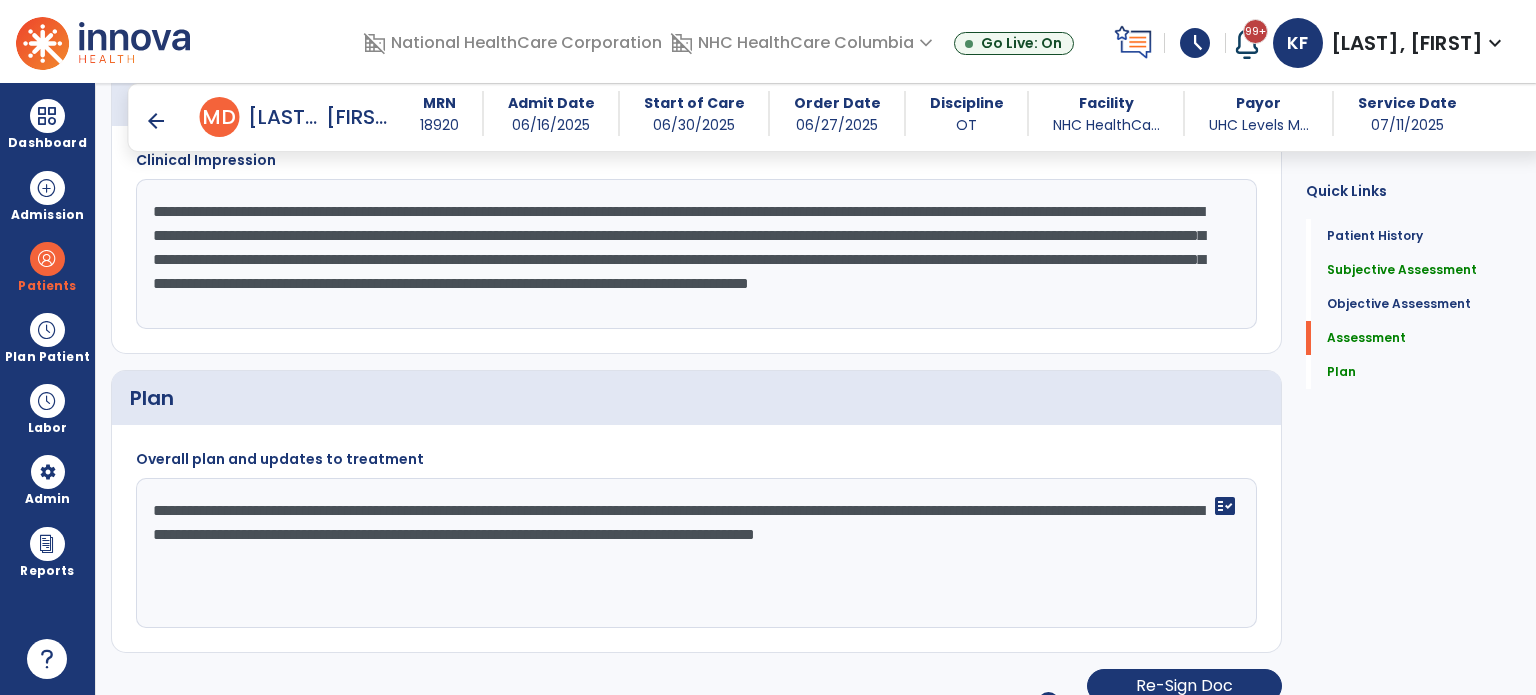 scroll, scrollTop: 1816, scrollLeft: 0, axis: vertical 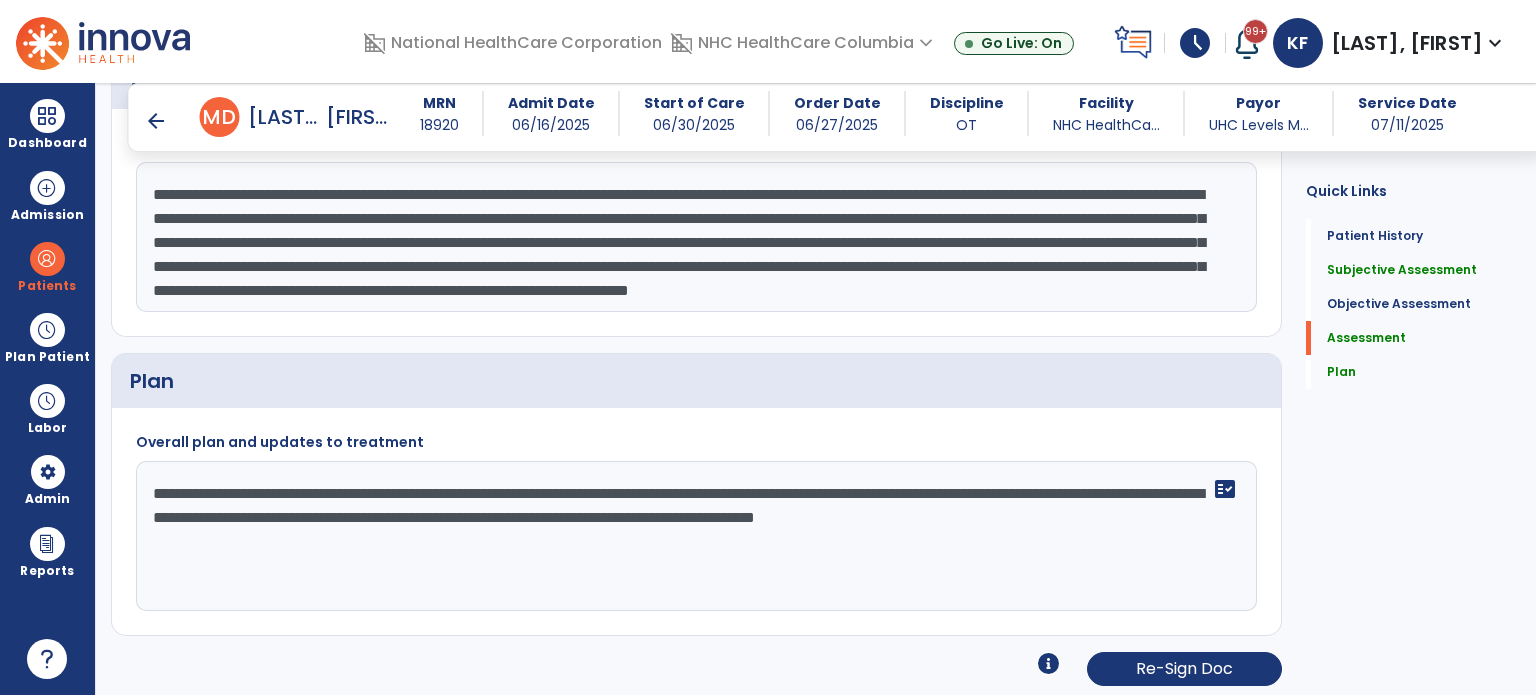 type on "**********" 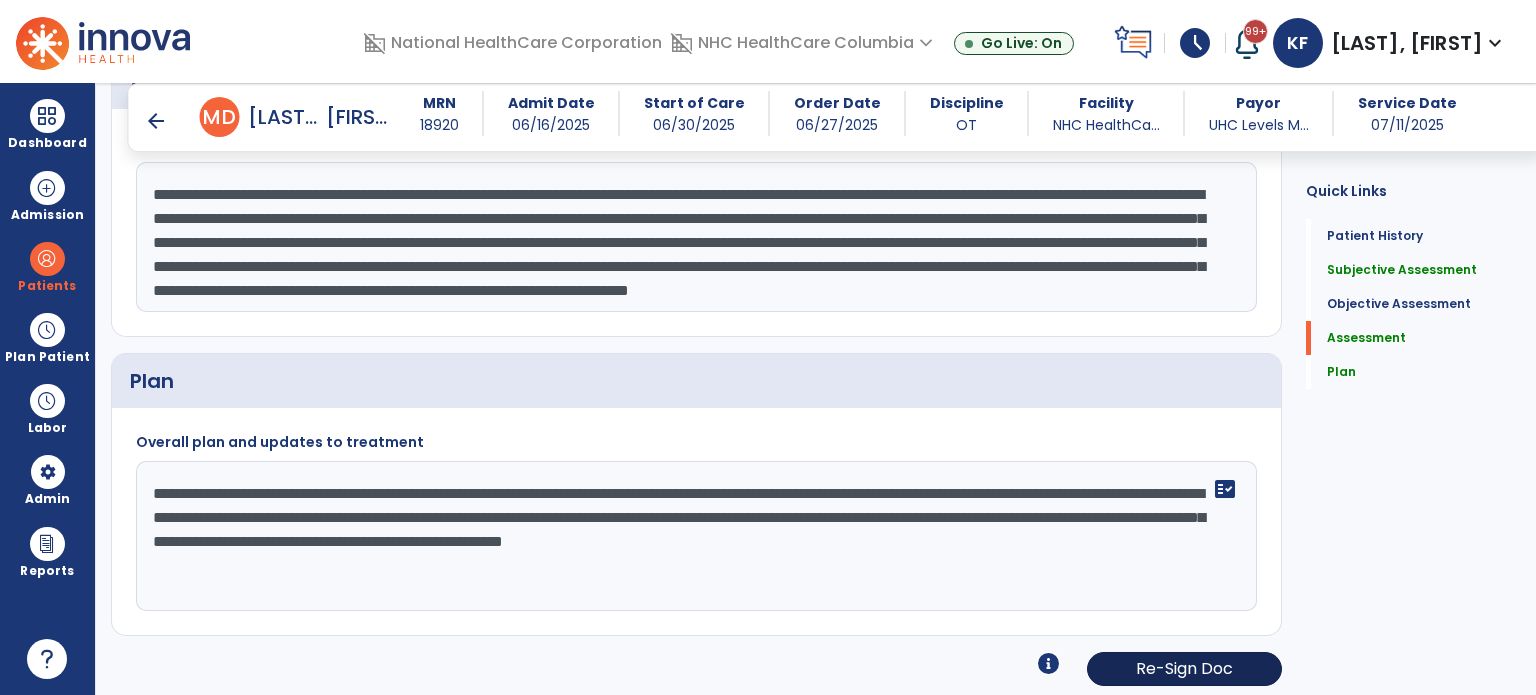 type on "**********" 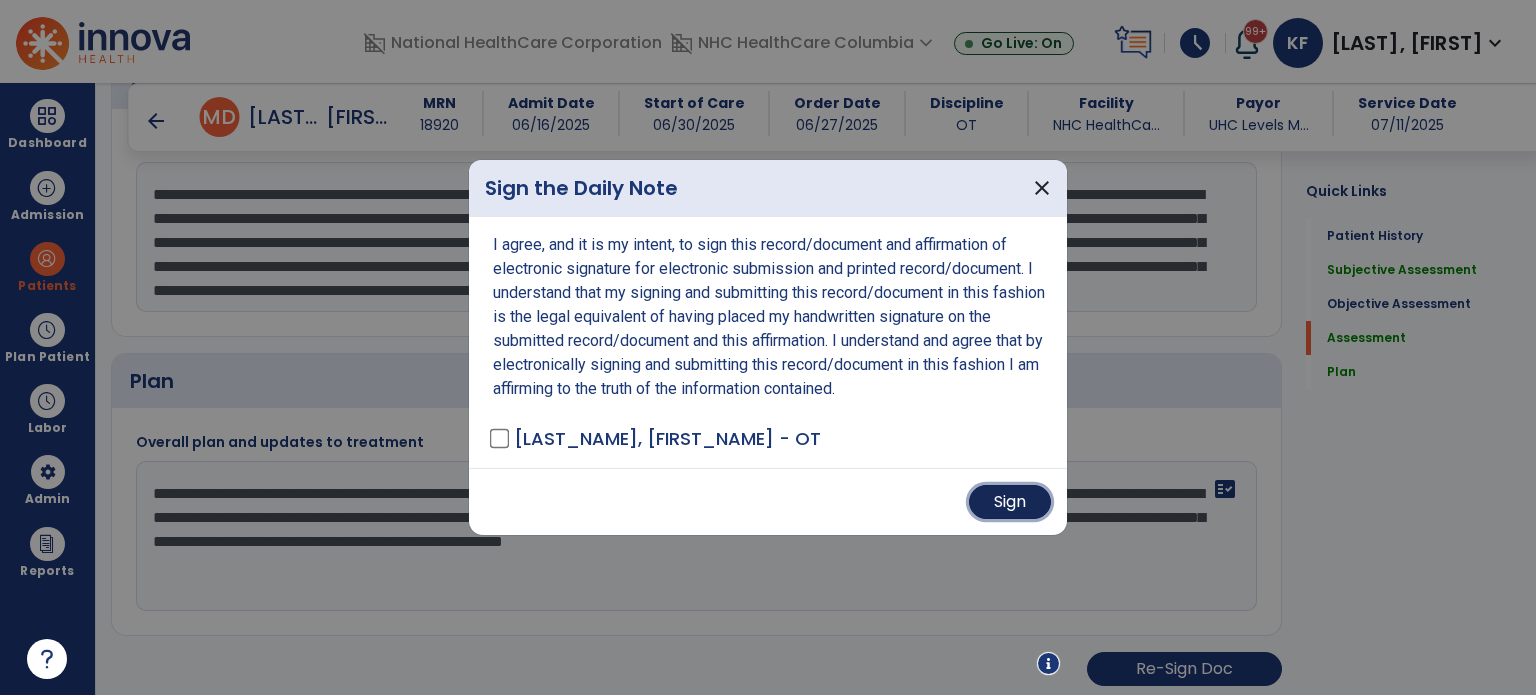 click on "Sign" at bounding box center [1010, 502] 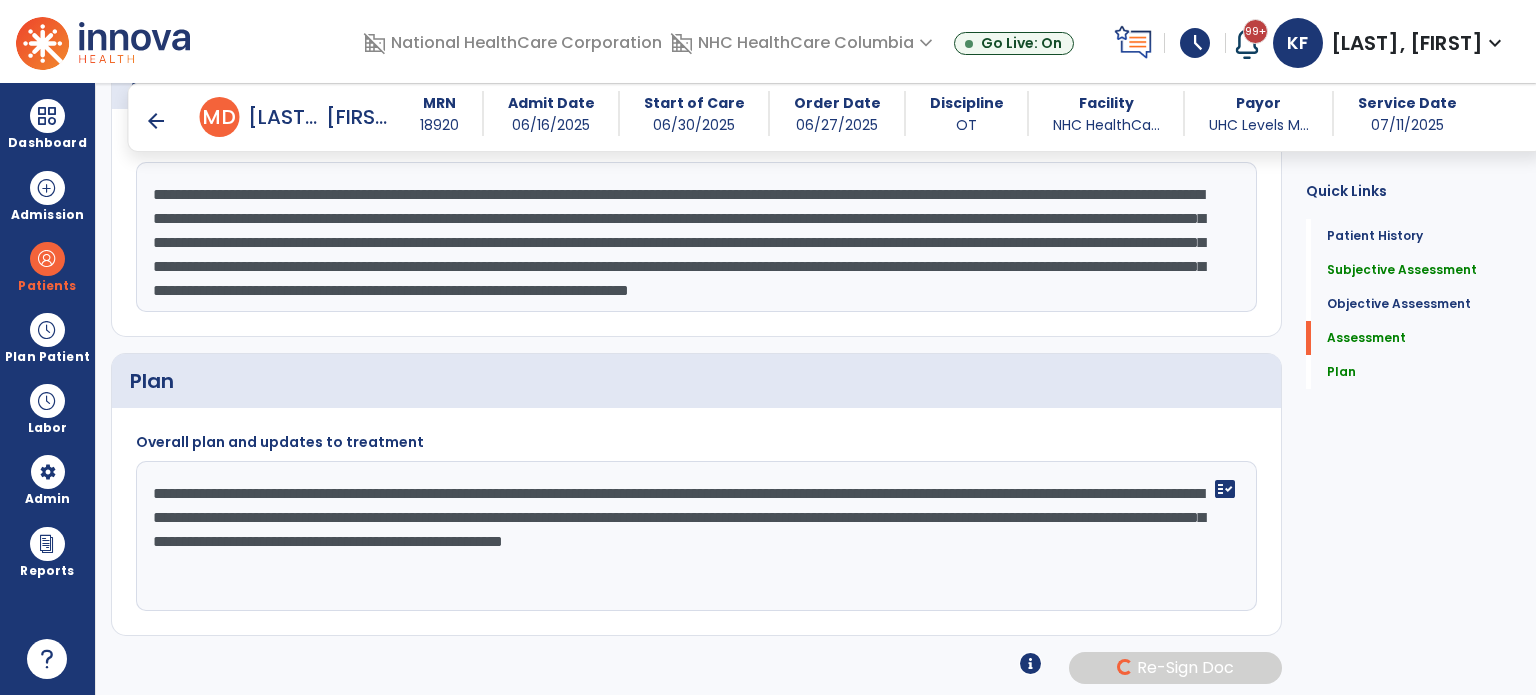 scroll, scrollTop: 1815, scrollLeft: 0, axis: vertical 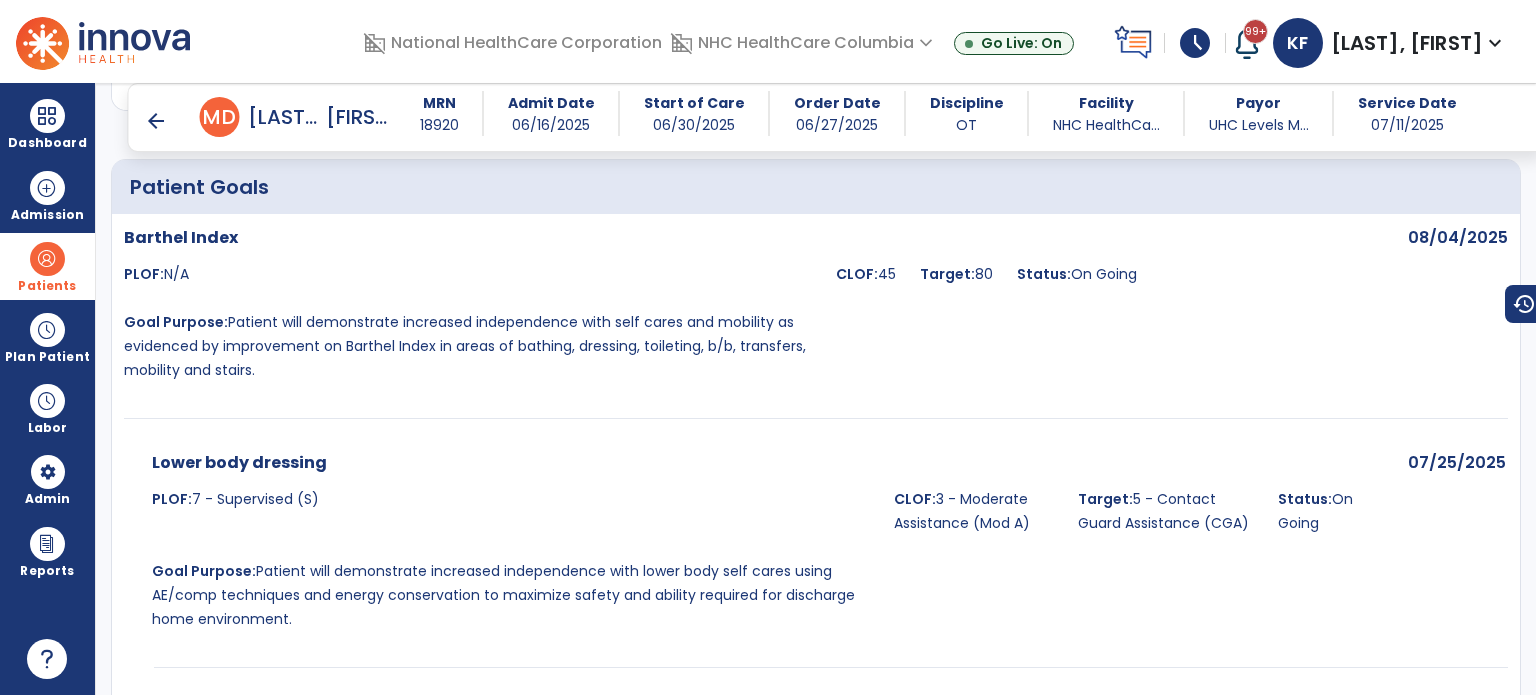 click at bounding box center (47, 259) 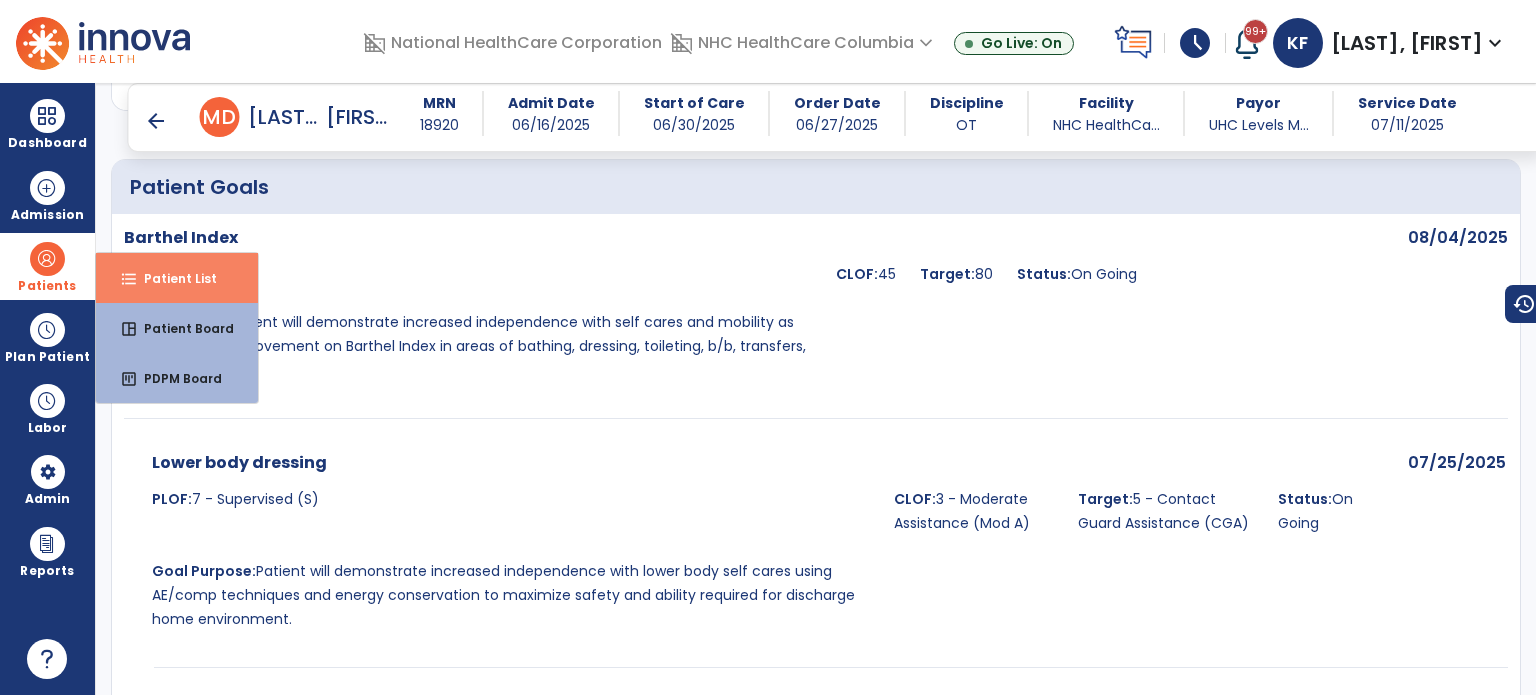 click on "Patient List" at bounding box center [172, 278] 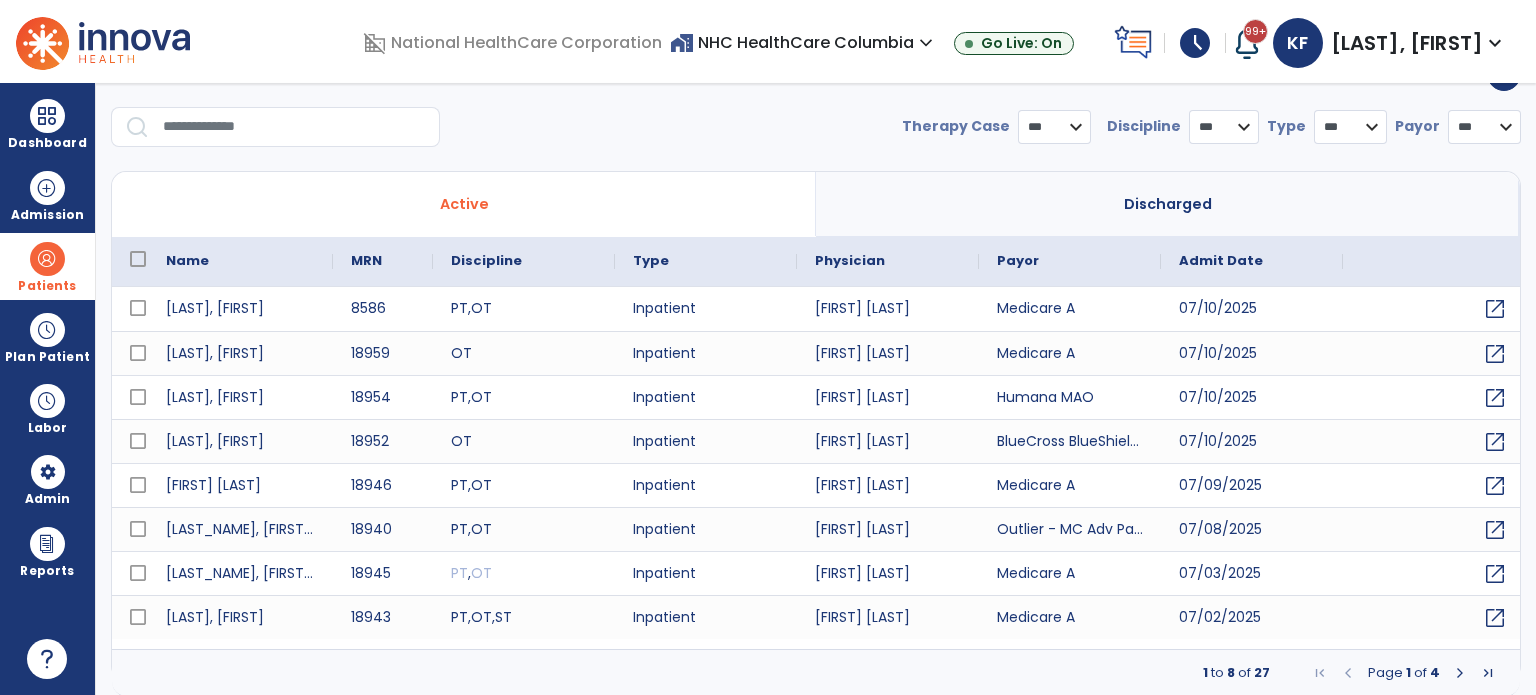 select on "***" 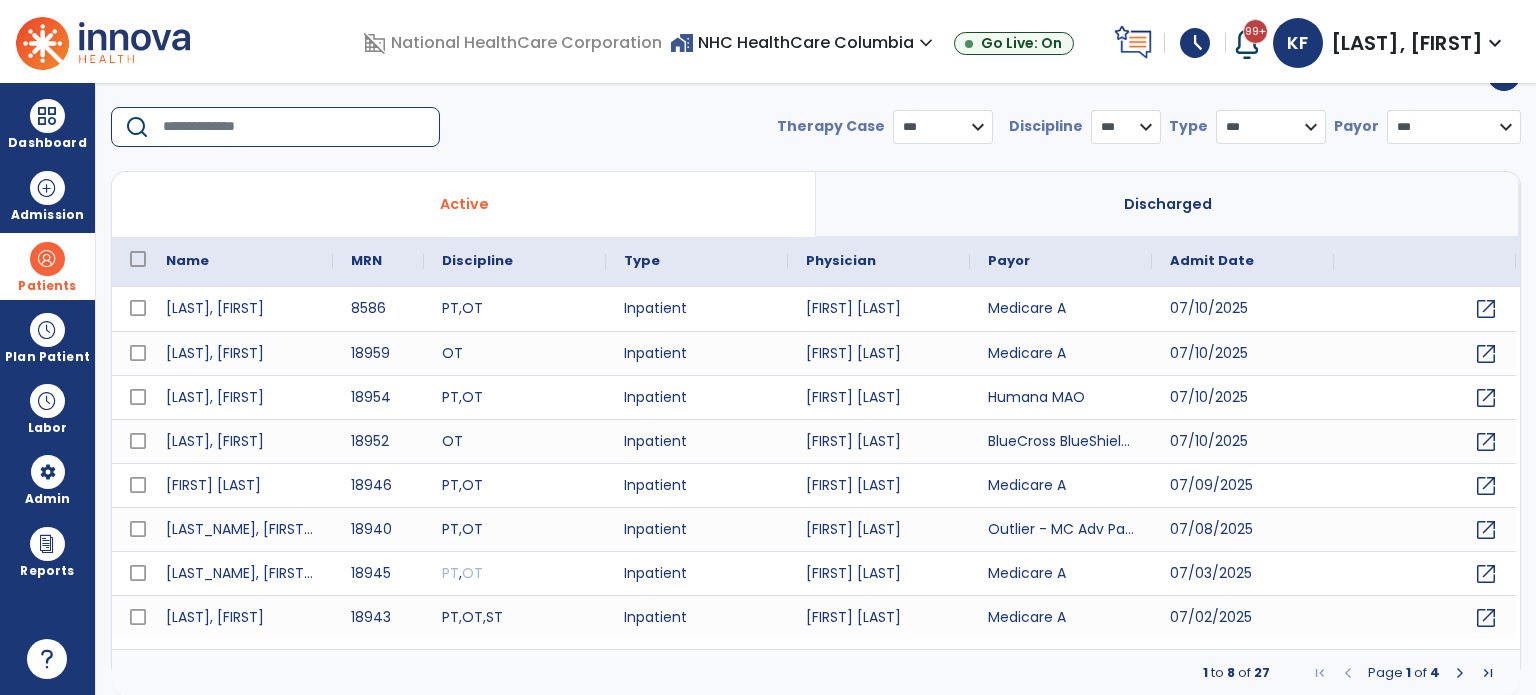 click at bounding box center (294, 127) 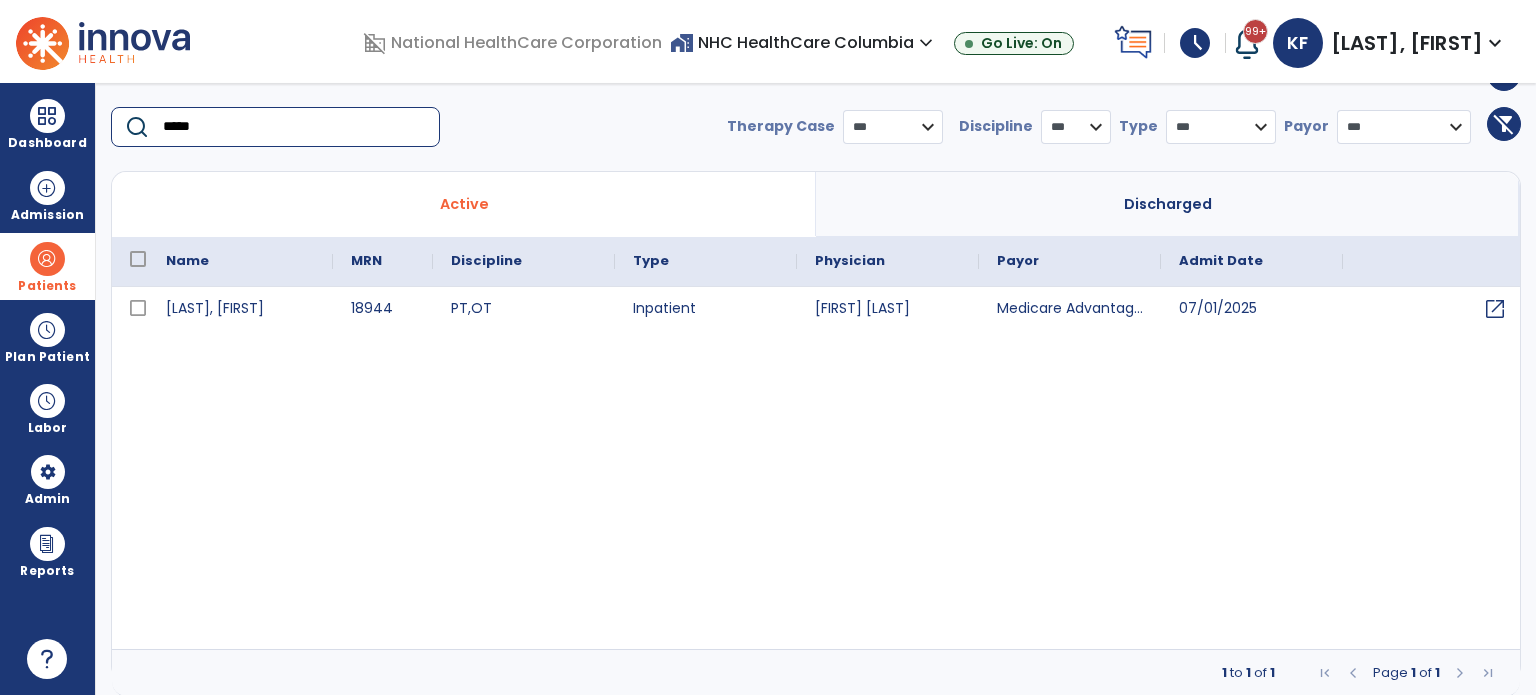 type on "*****" 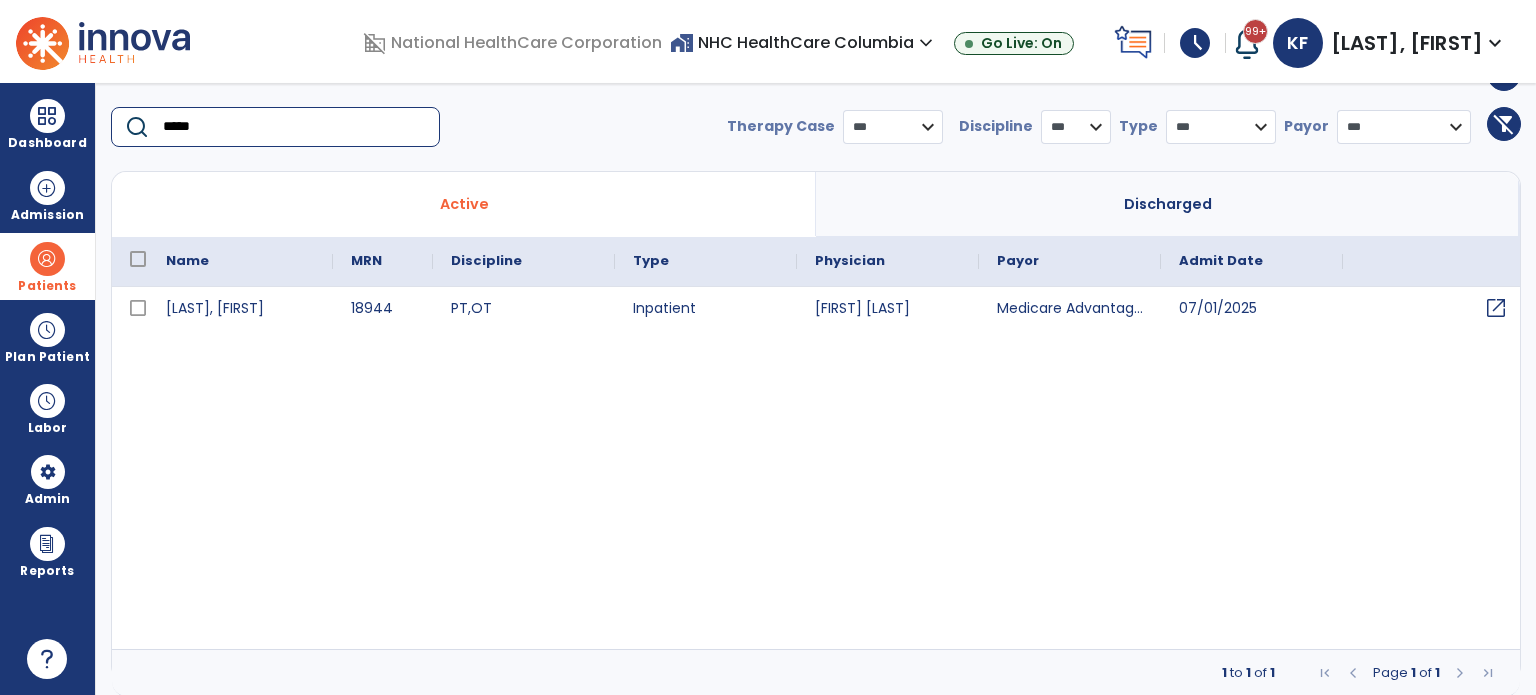 click on "open_in_new" at bounding box center (1496, 308) 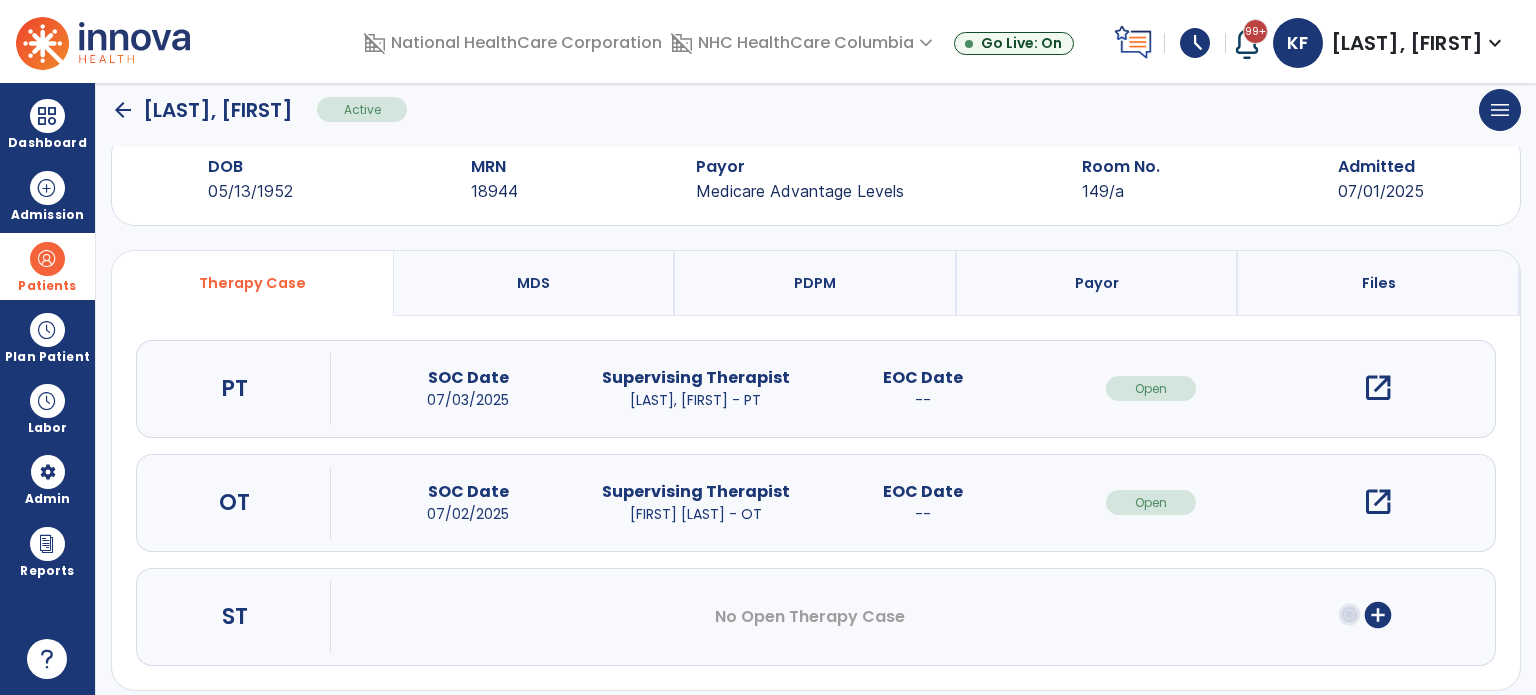 click on "arrow_back" 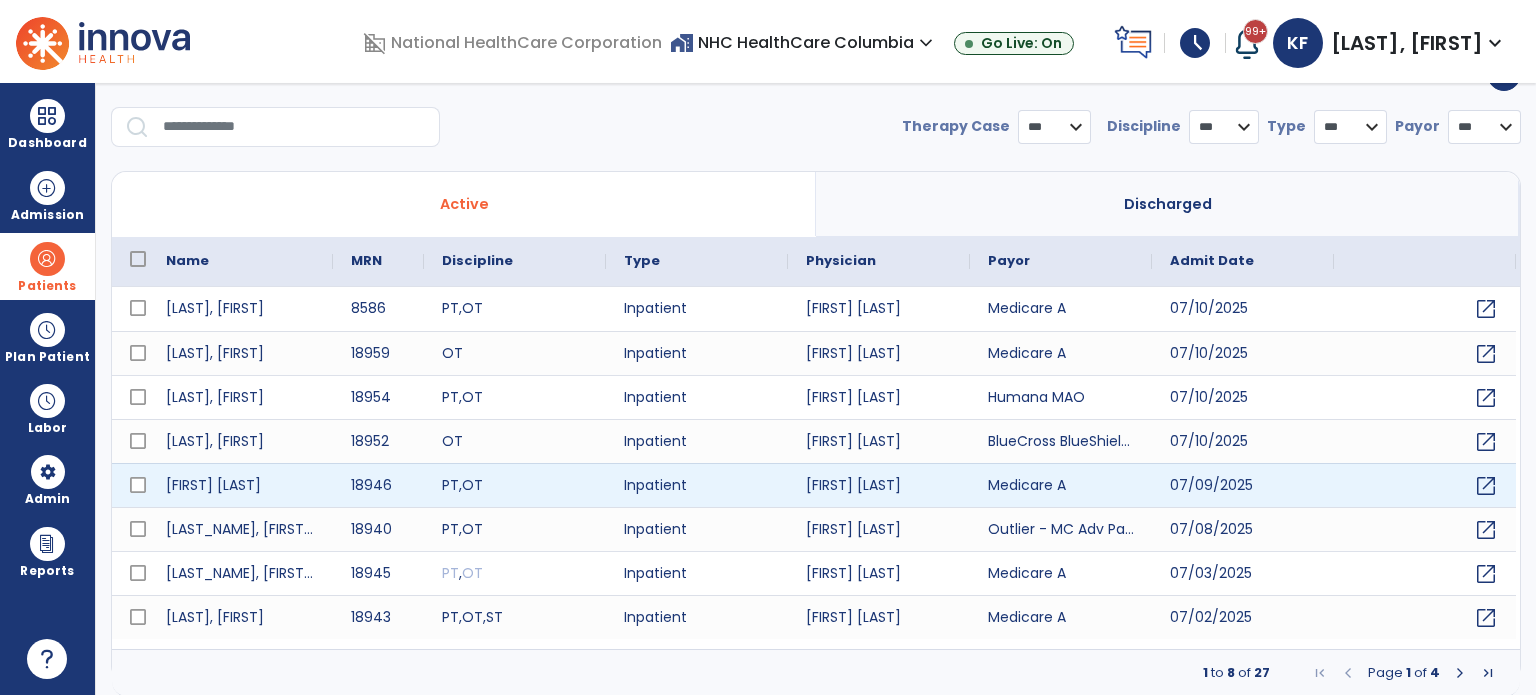 select on "***" 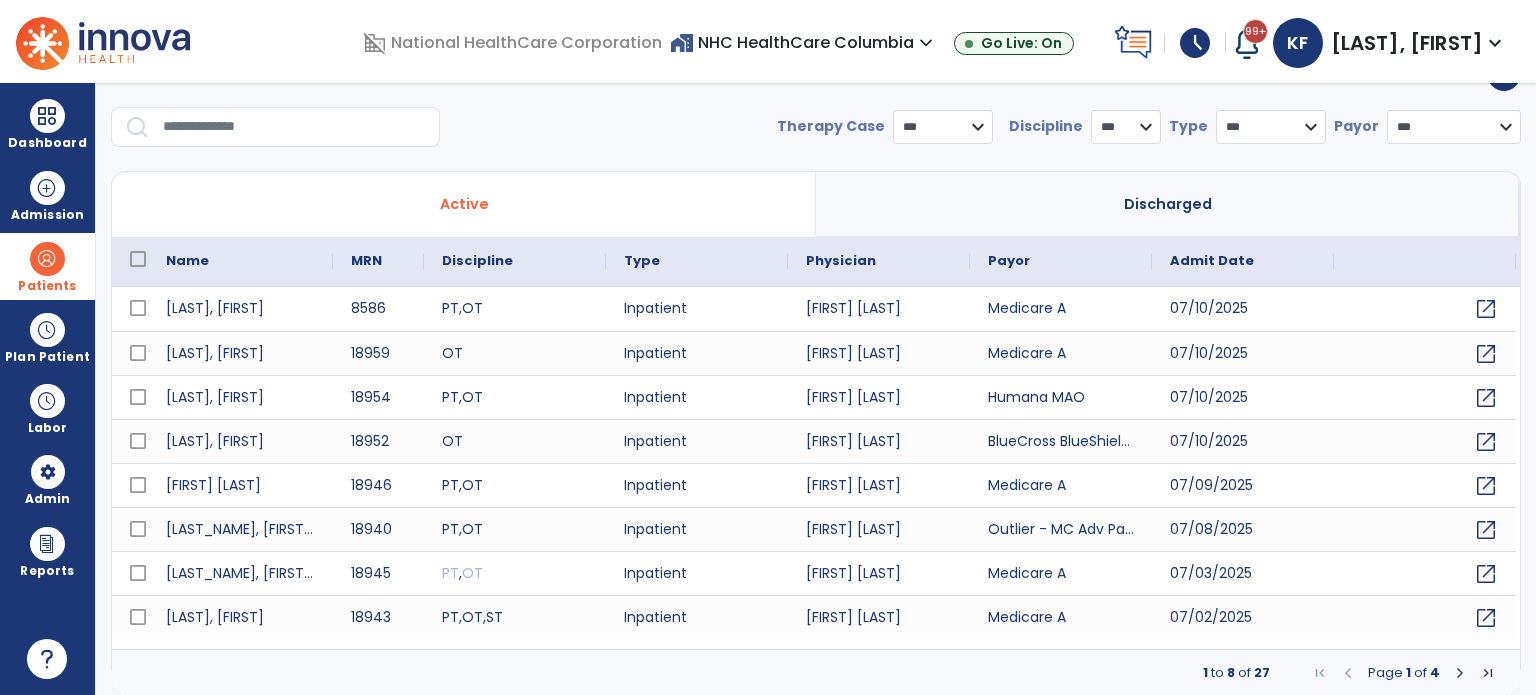 click at bounding box center [294, 127] 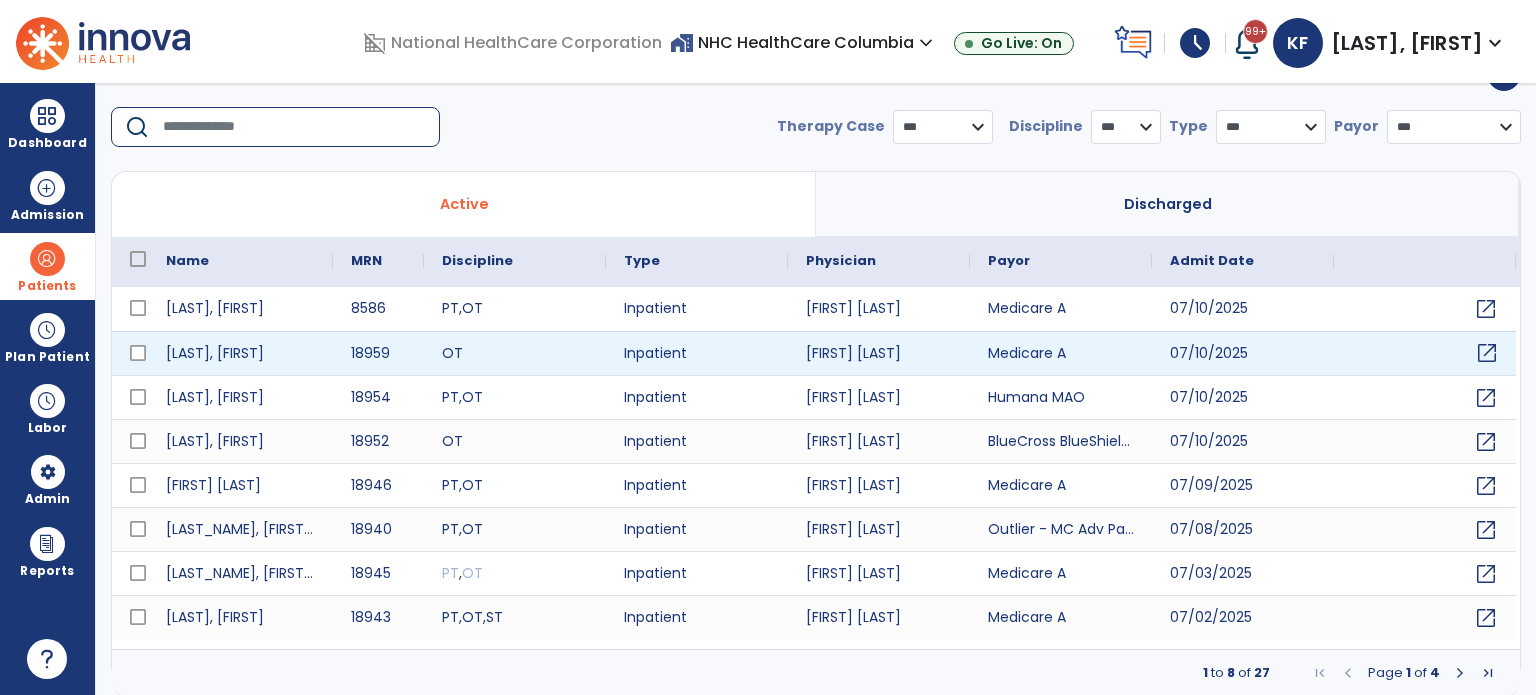 click on "open_in_new" at bounding box center [1487, 353] 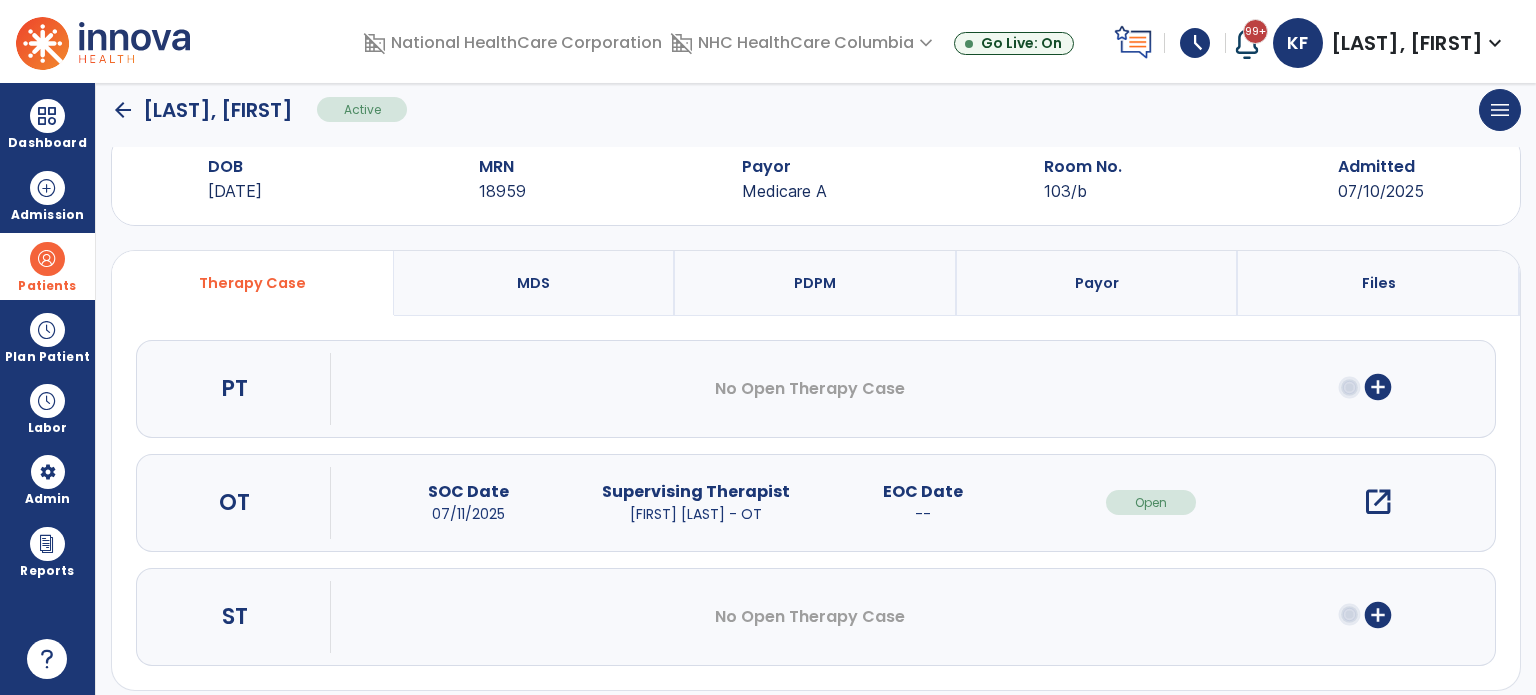 click at bounding box center [47, 259] 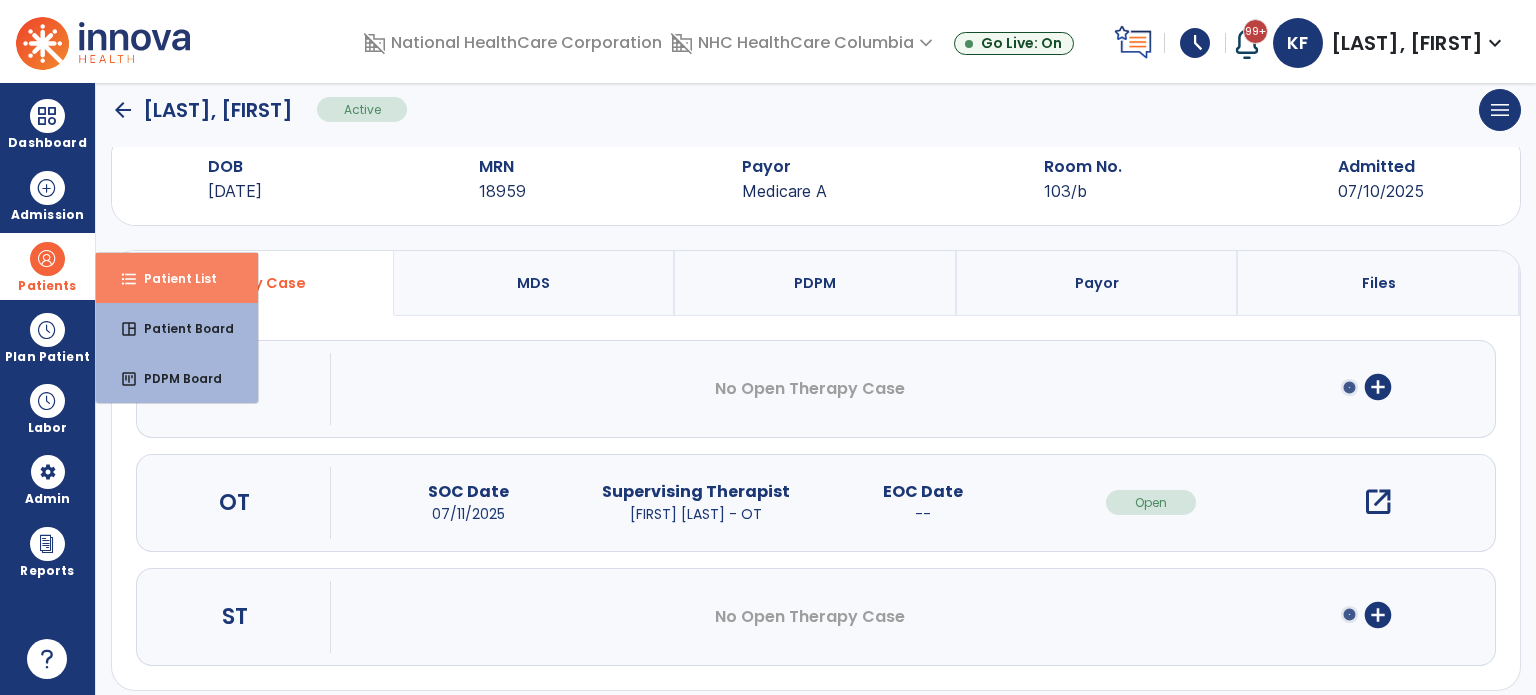 click on "format_list_bulleted" at bounding box center (129, 279) 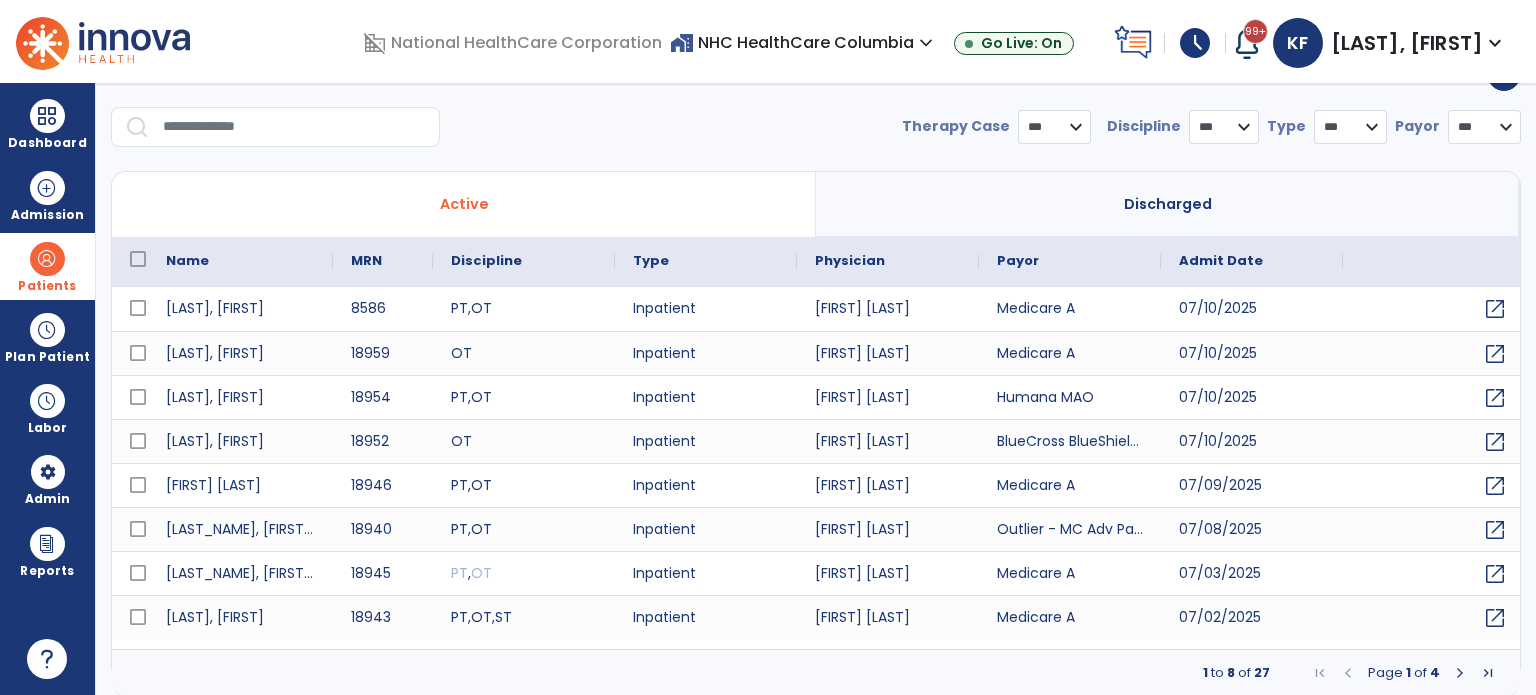 select on "***" 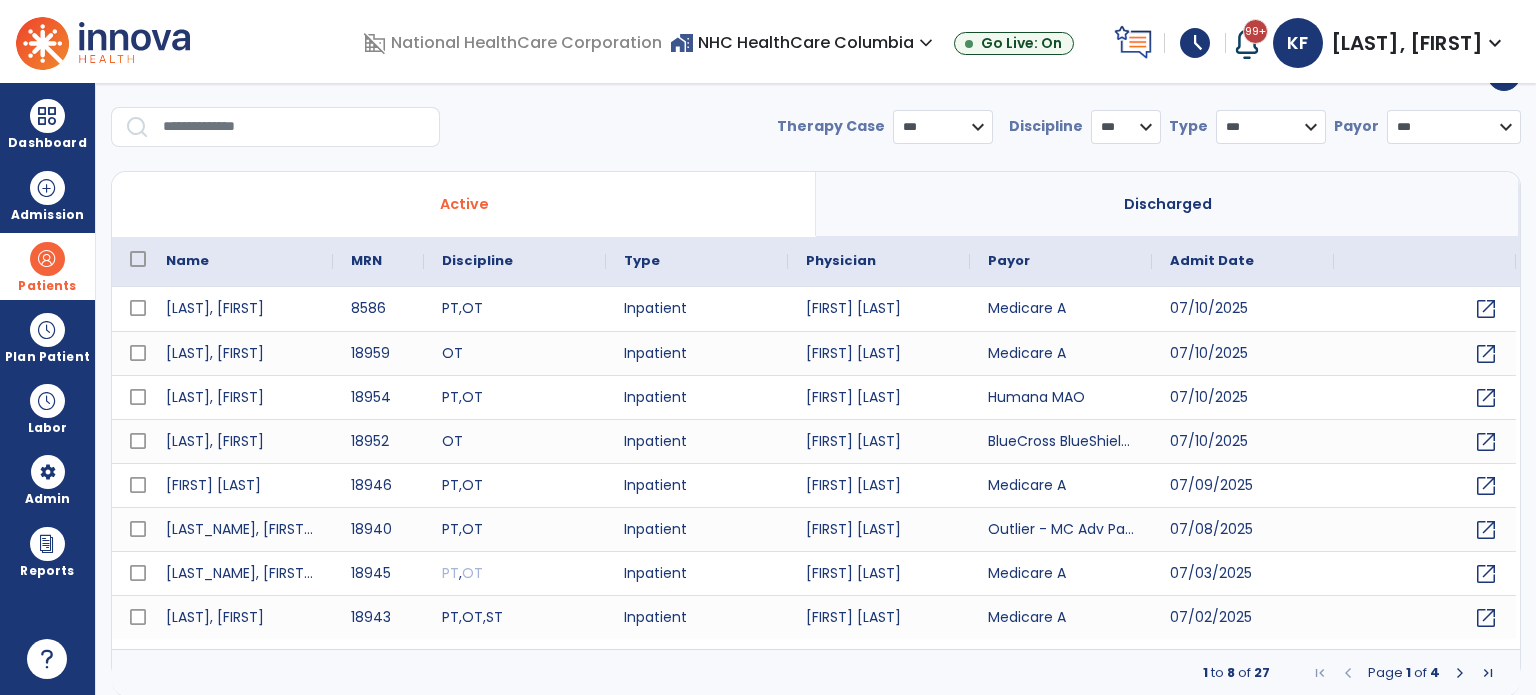 click at bounding box center [294, 127] 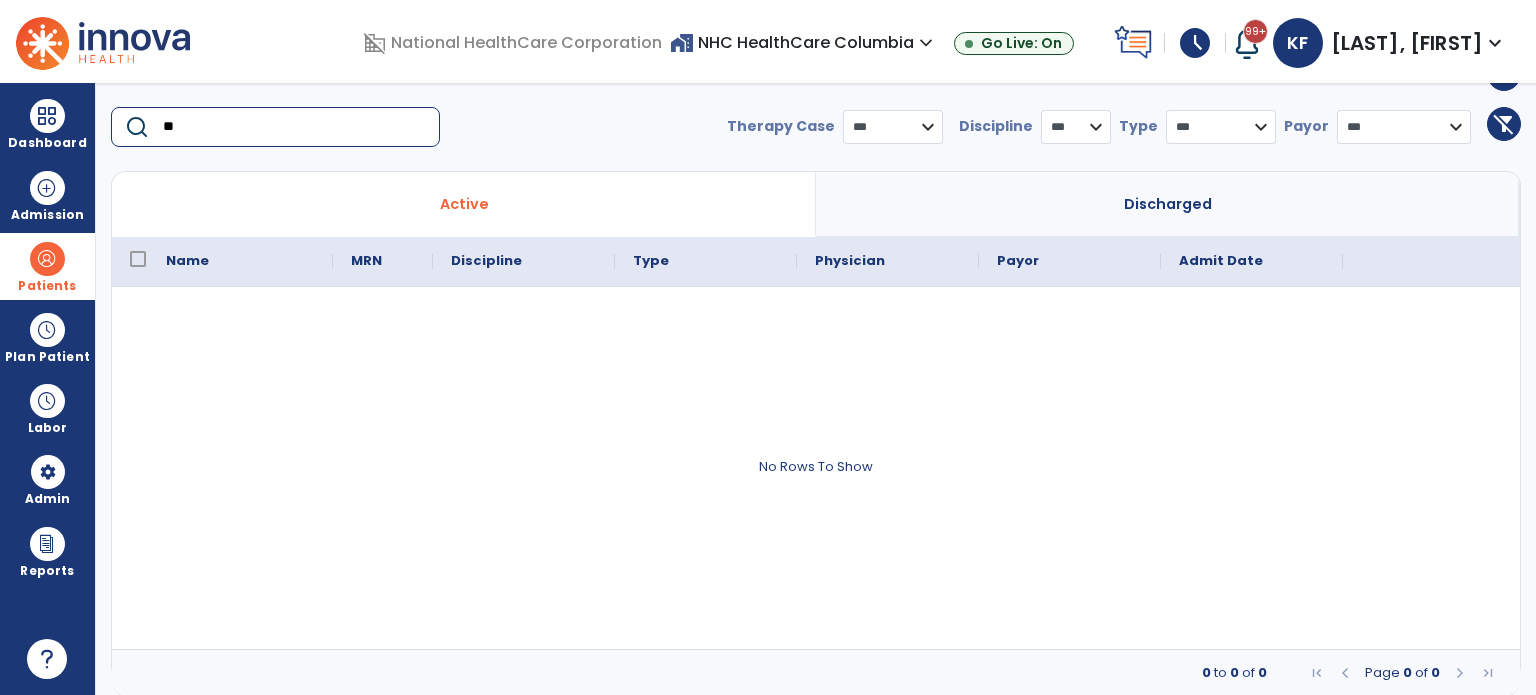 type on "*" 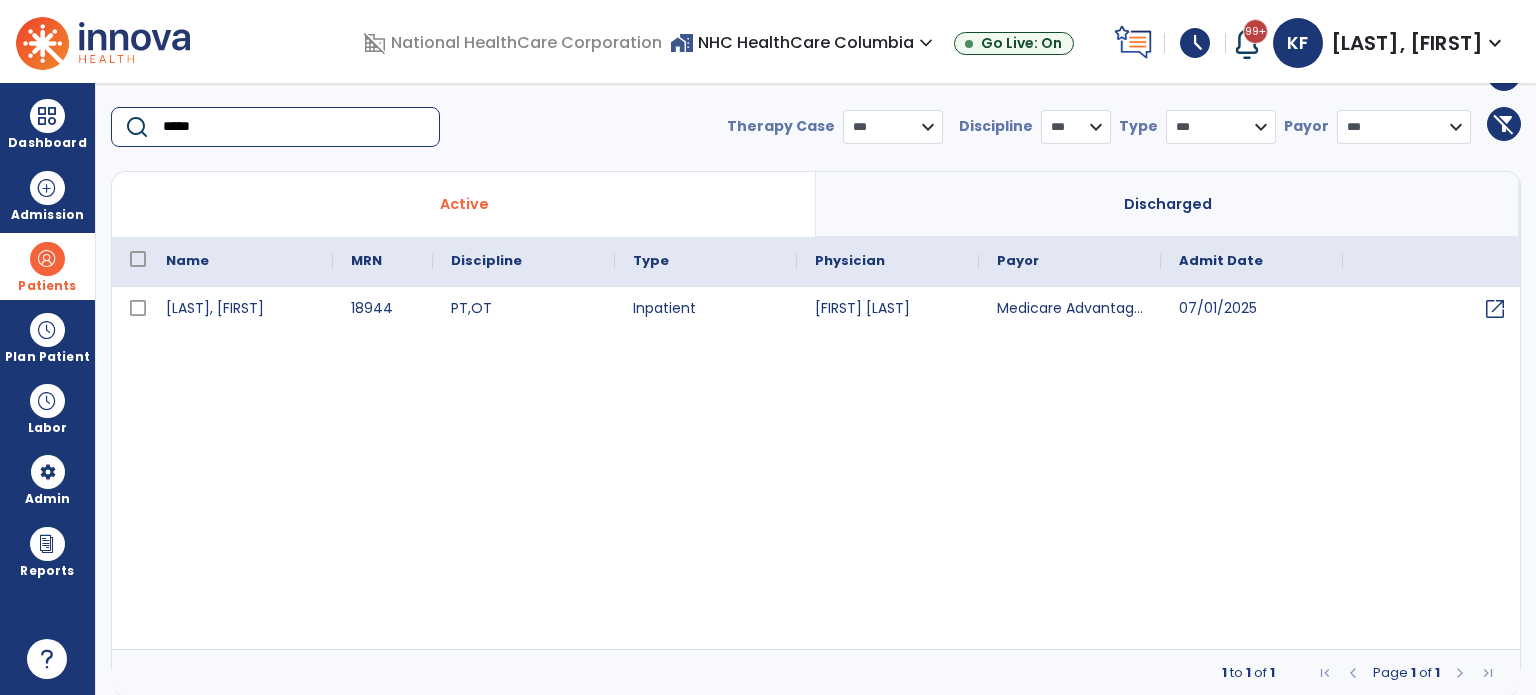 type on "*****" 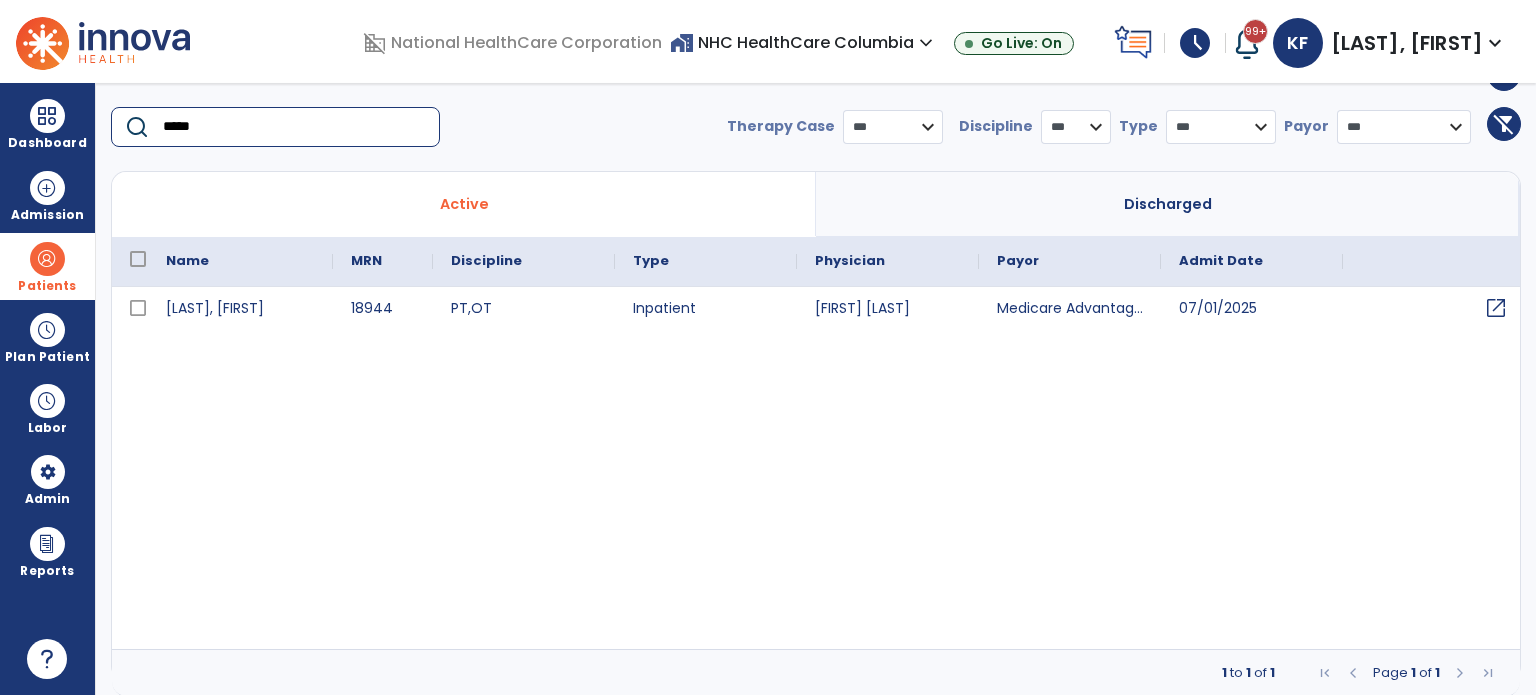 click on "open_in_new" at bounding box center (1496, 308) 